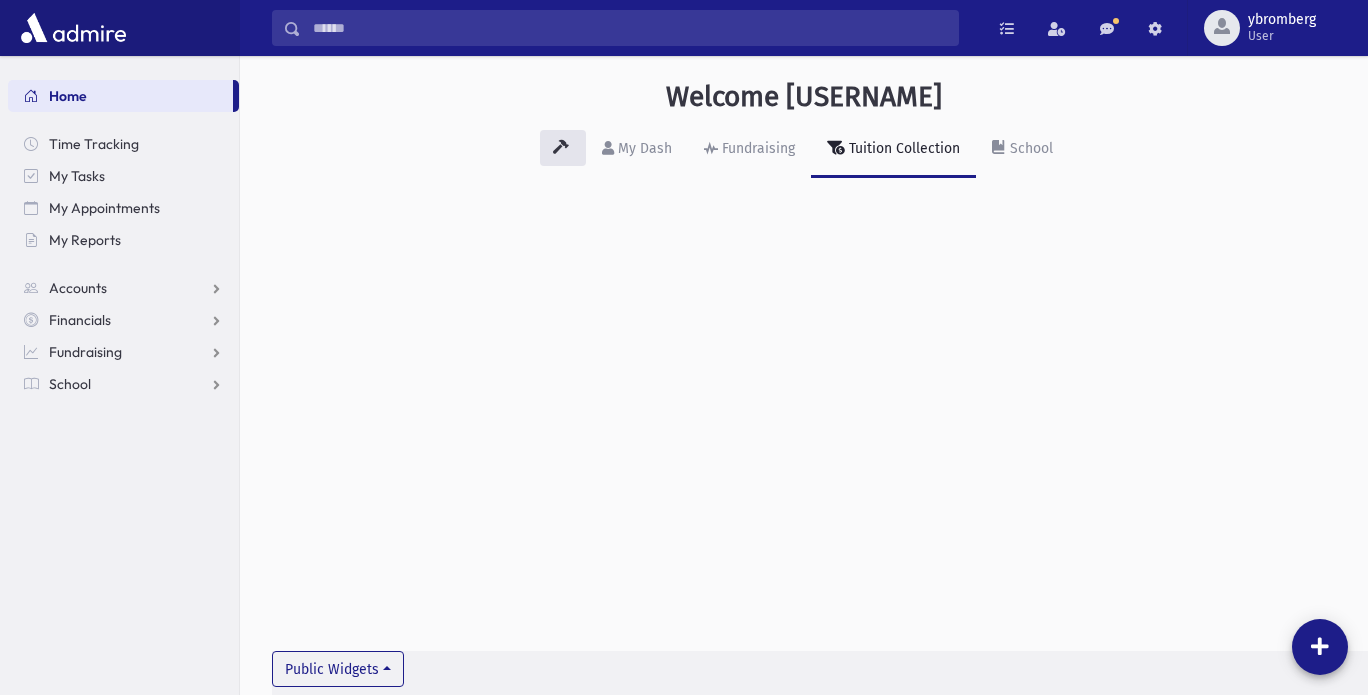 scroll, scrollTop: 0, scrollLeft: 0, axis: both 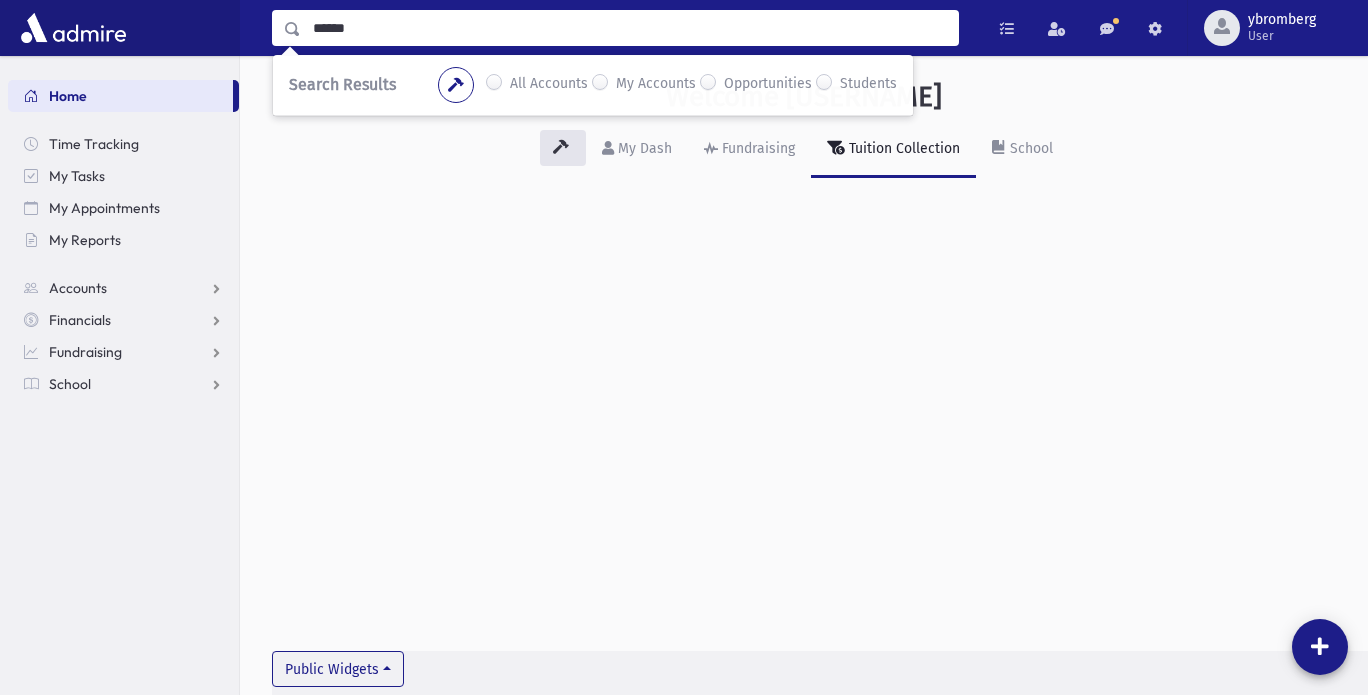type on "******" 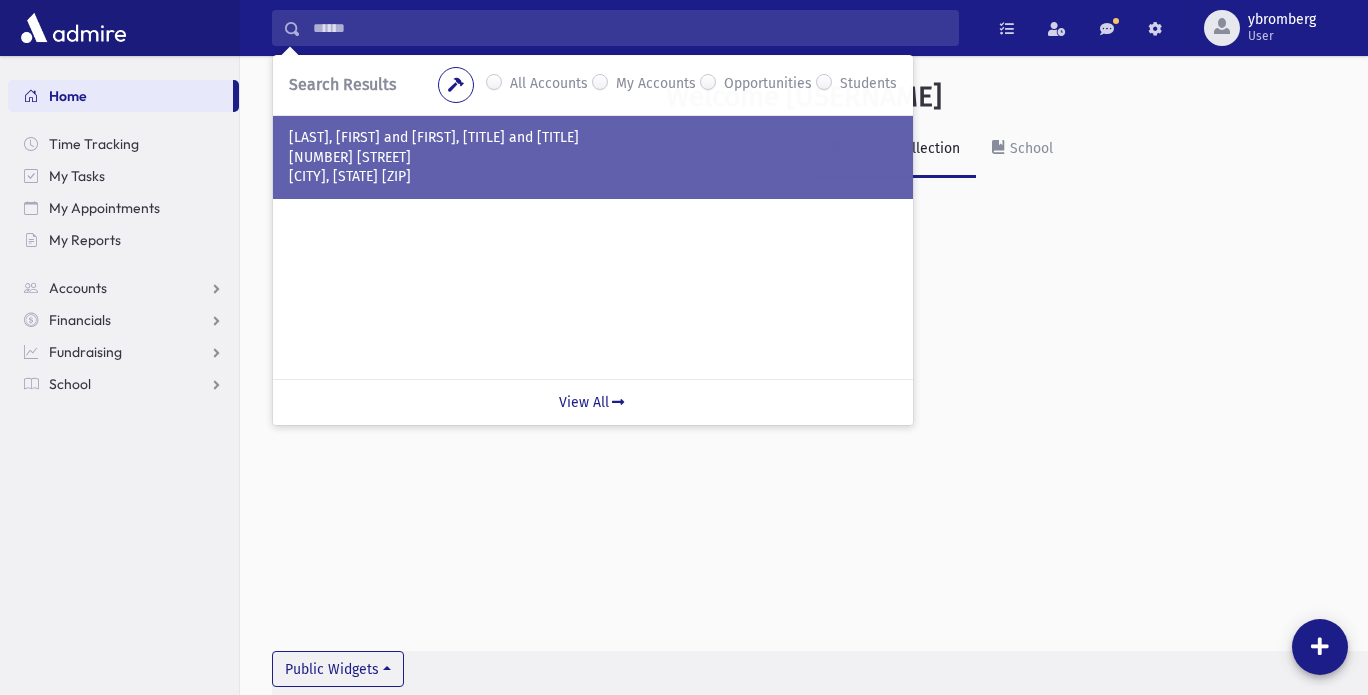 click on "406 Yeshiva Plaza" at bounding box center (593, 158) 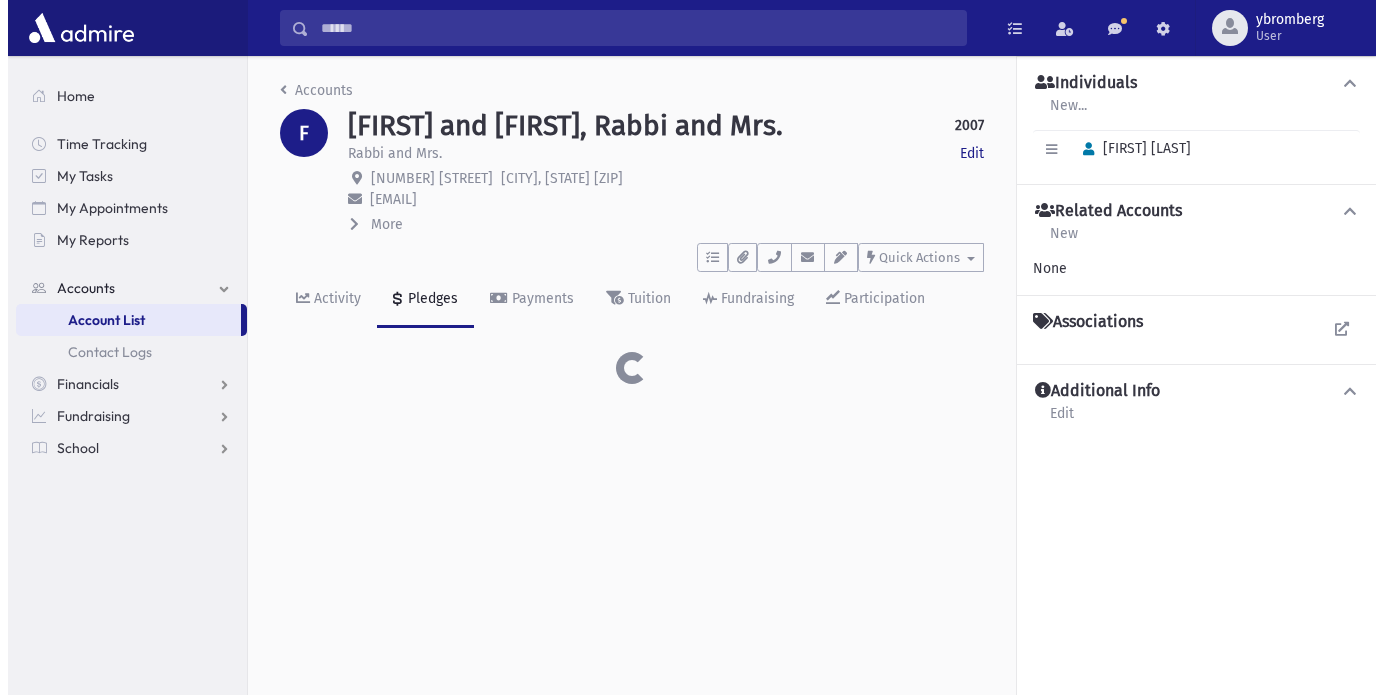 scroll, scrollTop: 0, scrollLeft: 0, axis: both 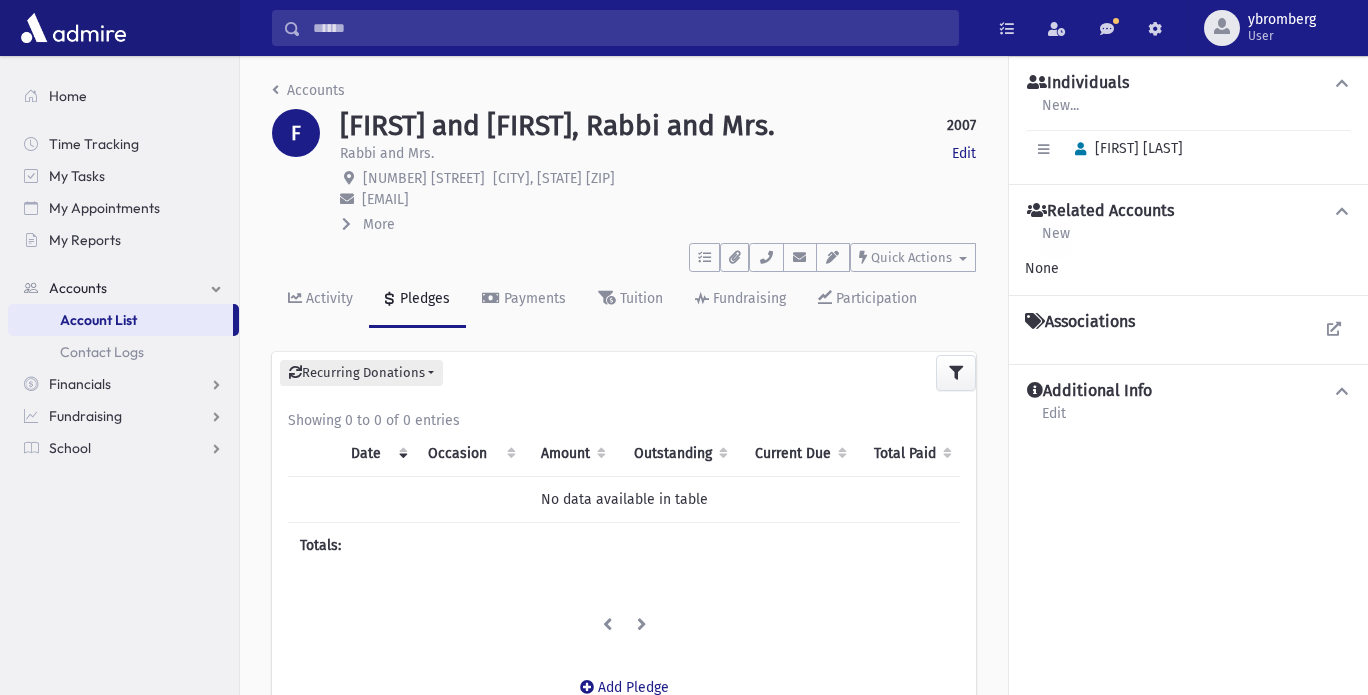 click on "New" at bounding box center [1056, 240] 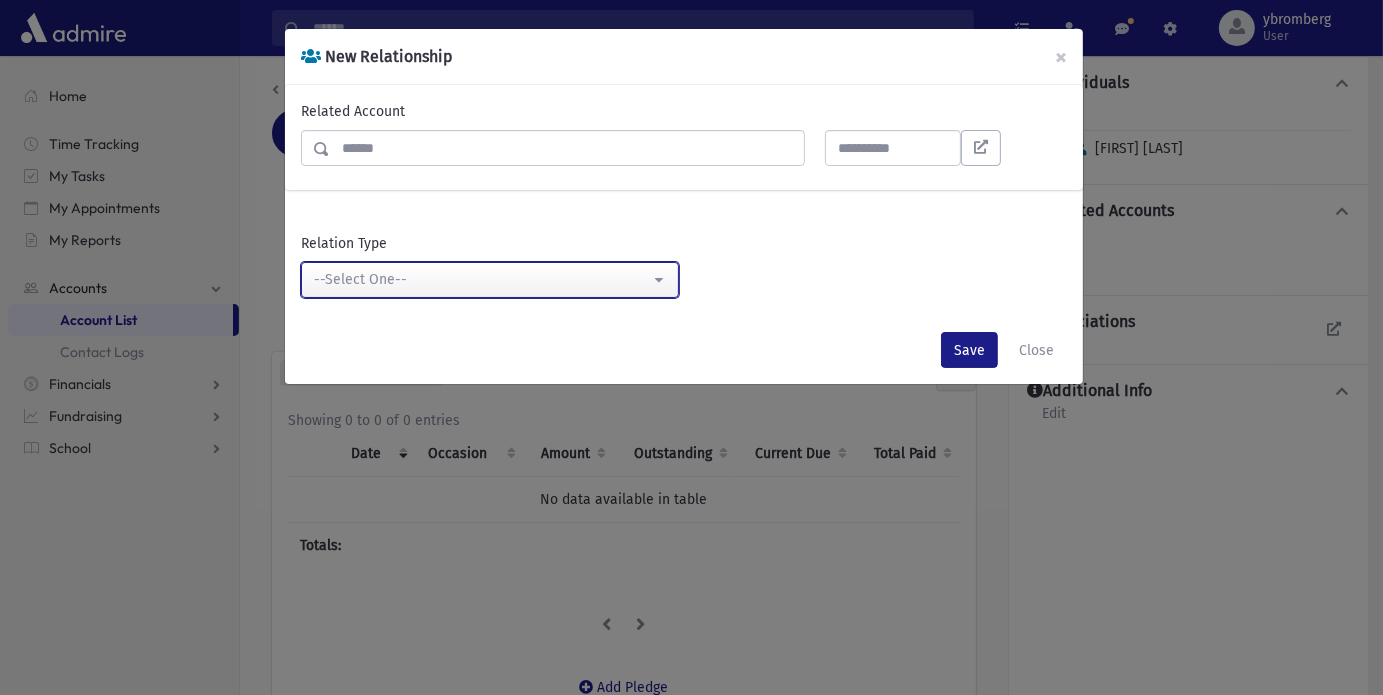 click on "--Select One--" at bounding box center (482, 279) 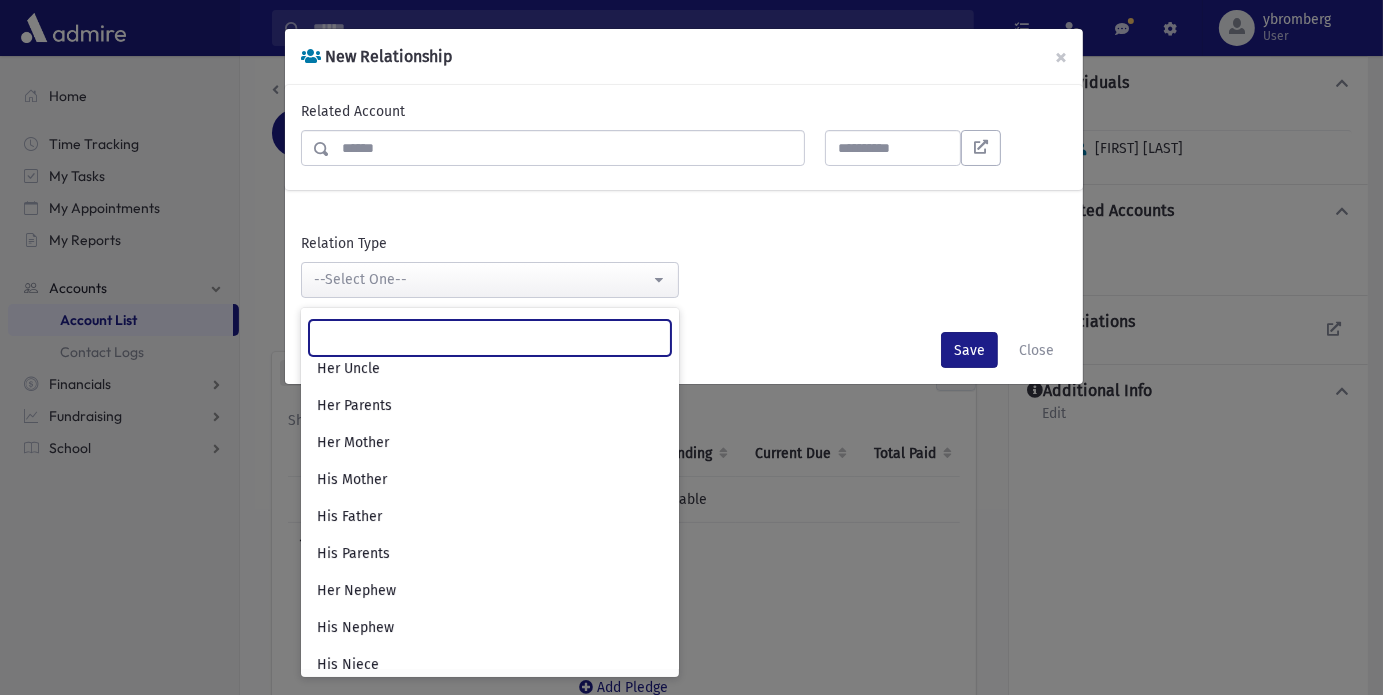 scroll, scrollTop: 325, scrollLeft: 0, axis: vertical 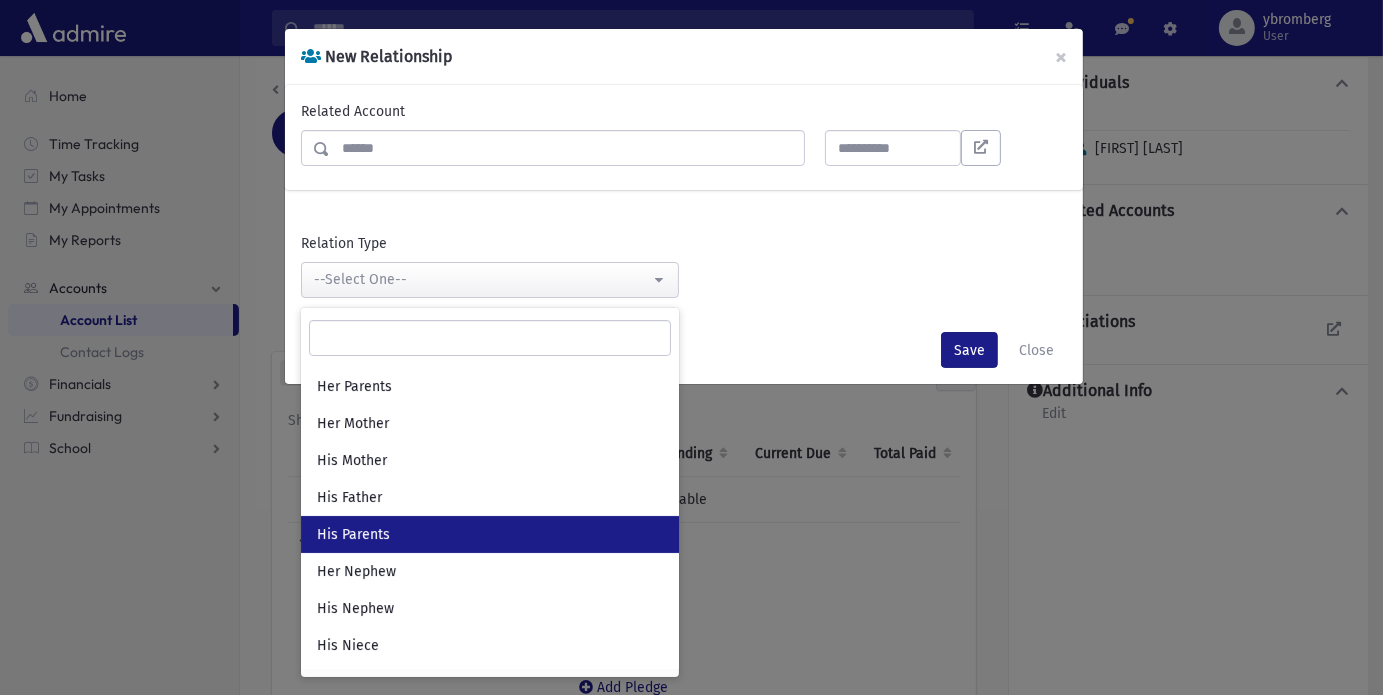 click on "His Parents" at bounding box center [490, 534] 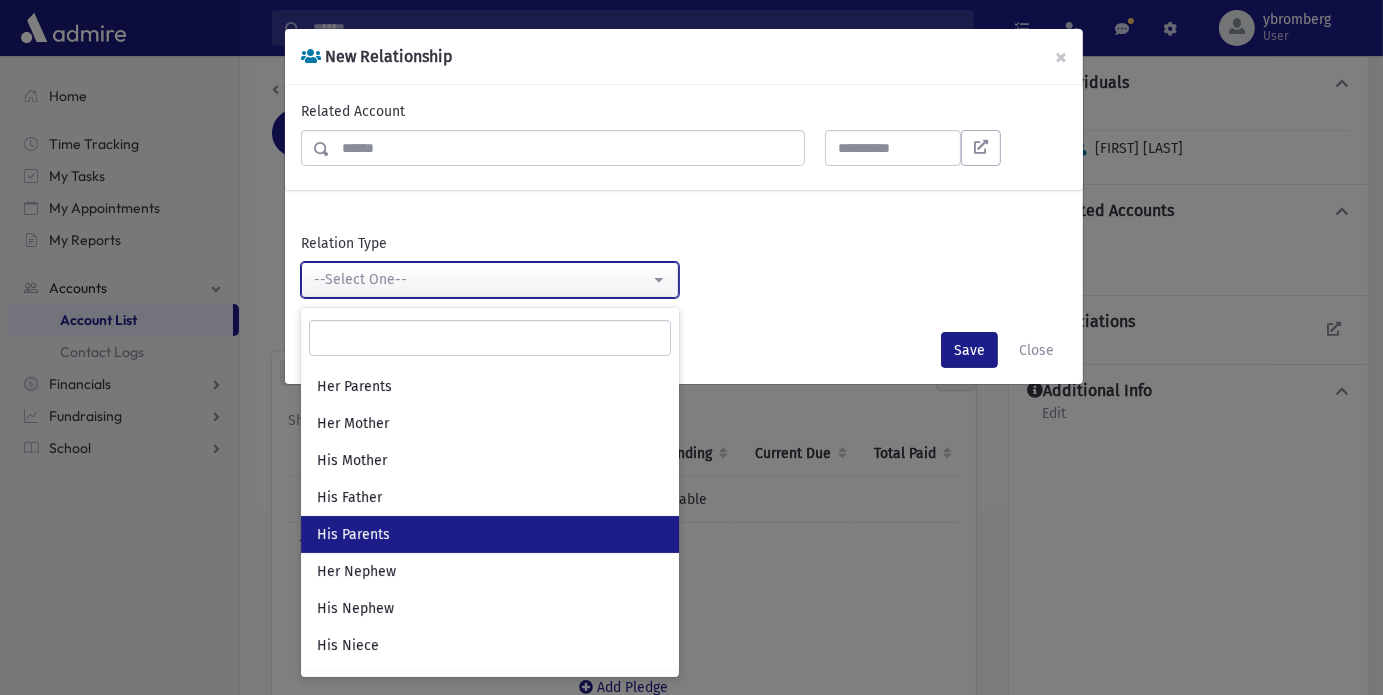 select on "**" 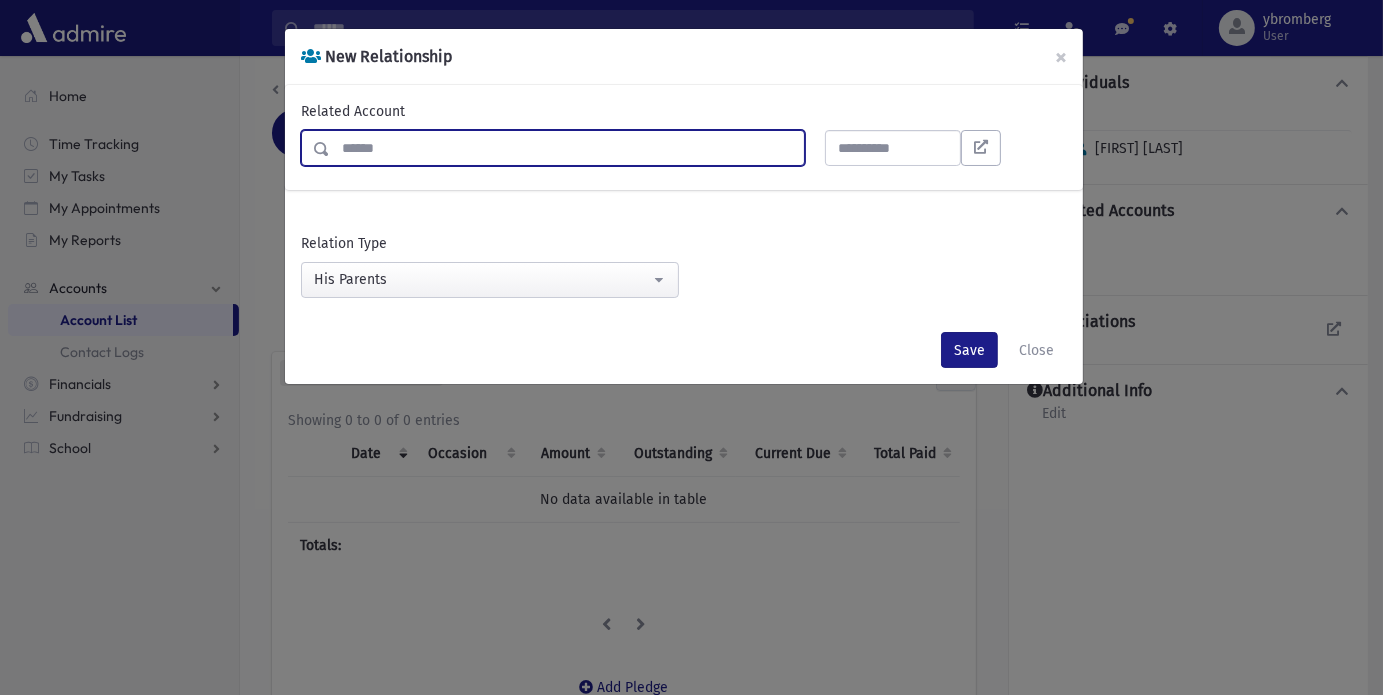 click at bounding box center [567, 148] 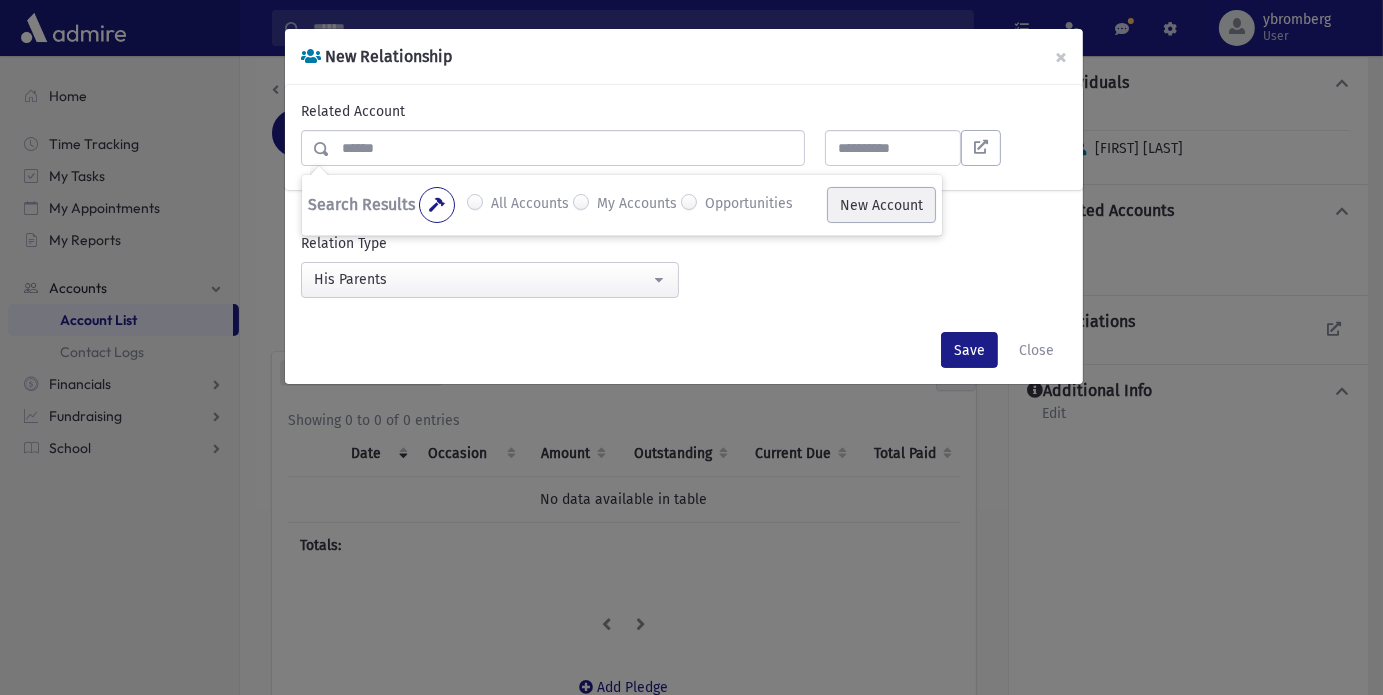 click on "New Account" at bounding box center (881, 205) 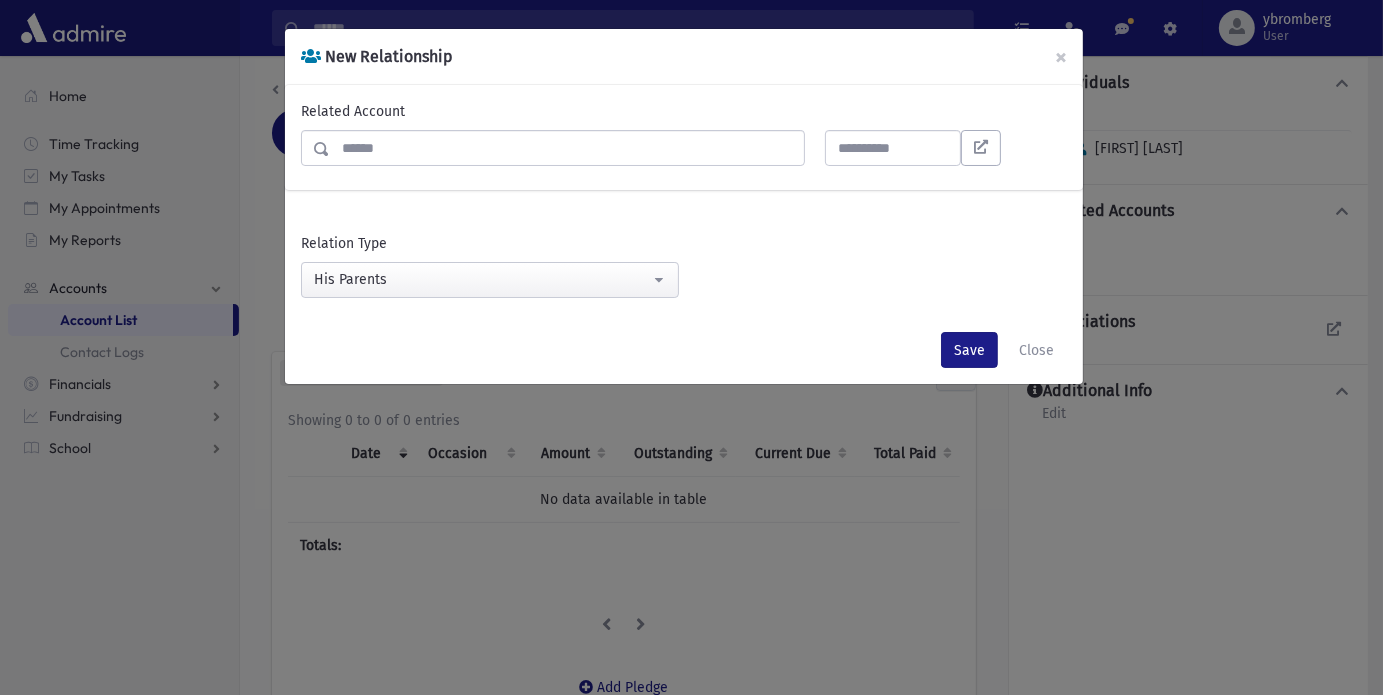 select on "*" 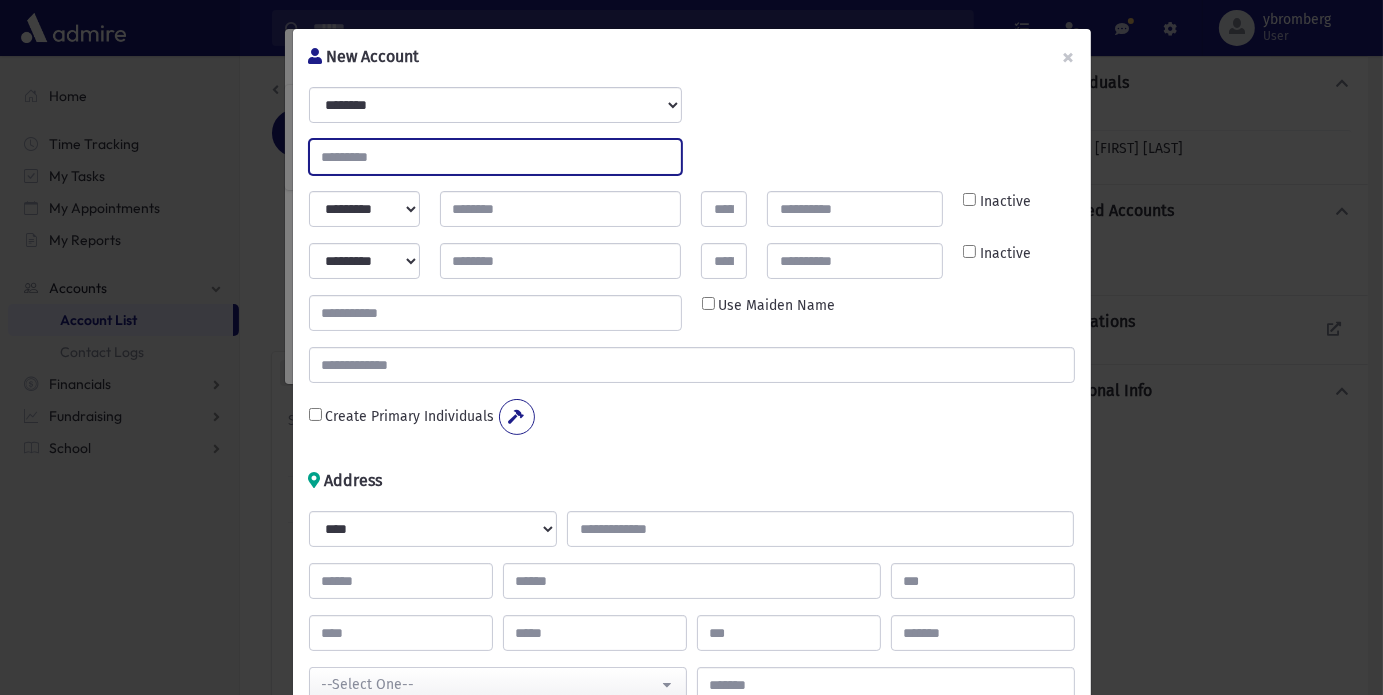 click at bounding box center (495, 157) 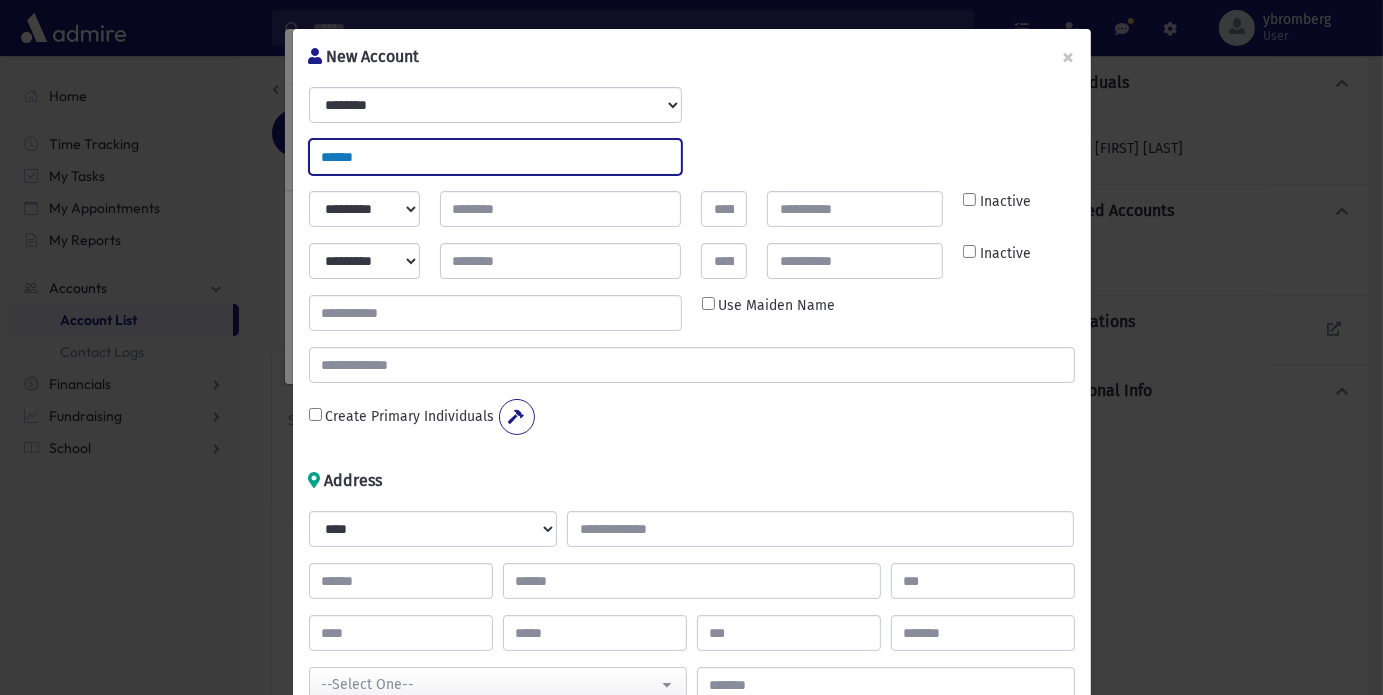 type on "******" 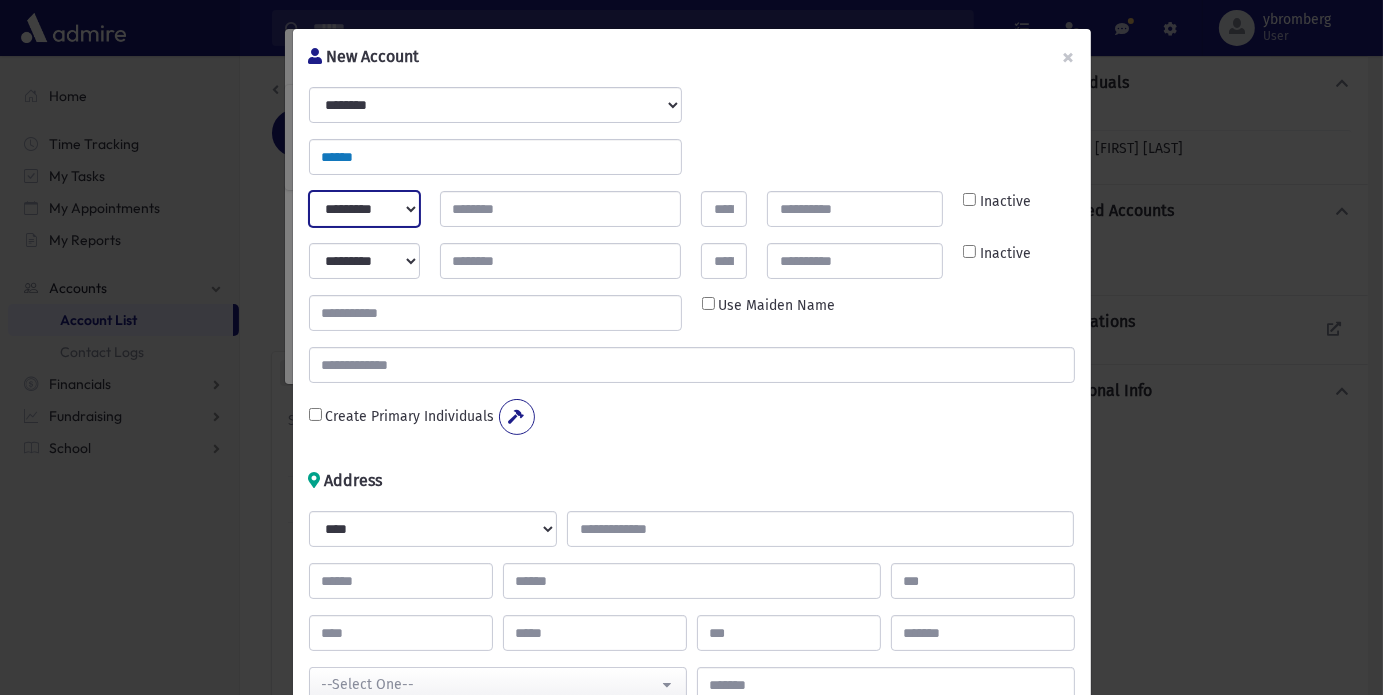 select on "*****" 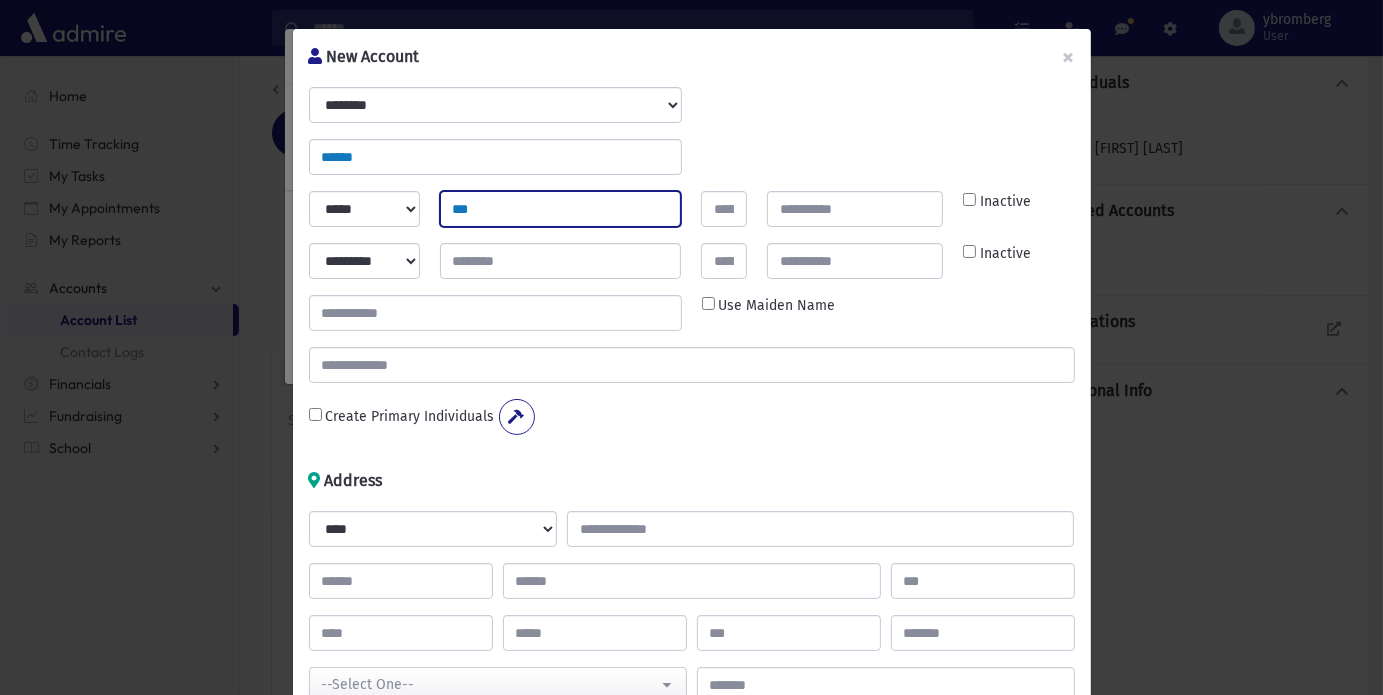 type on "*****" 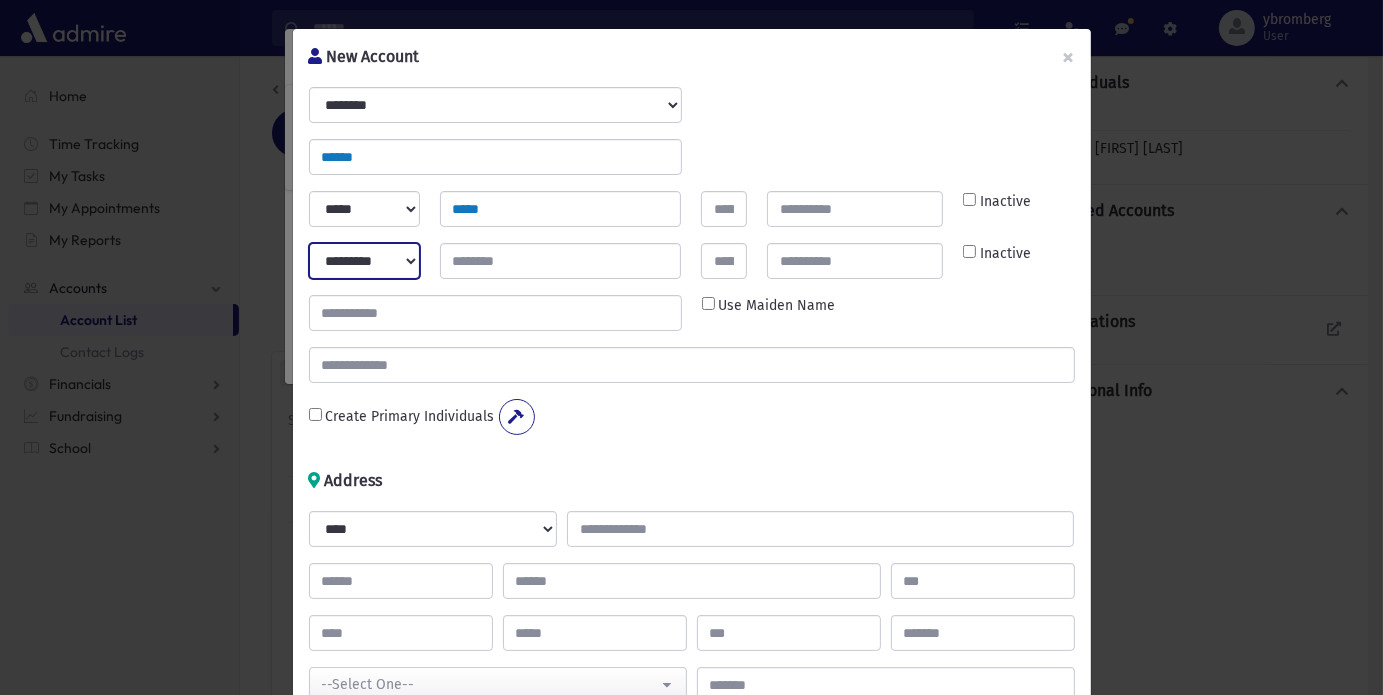 select on "****" 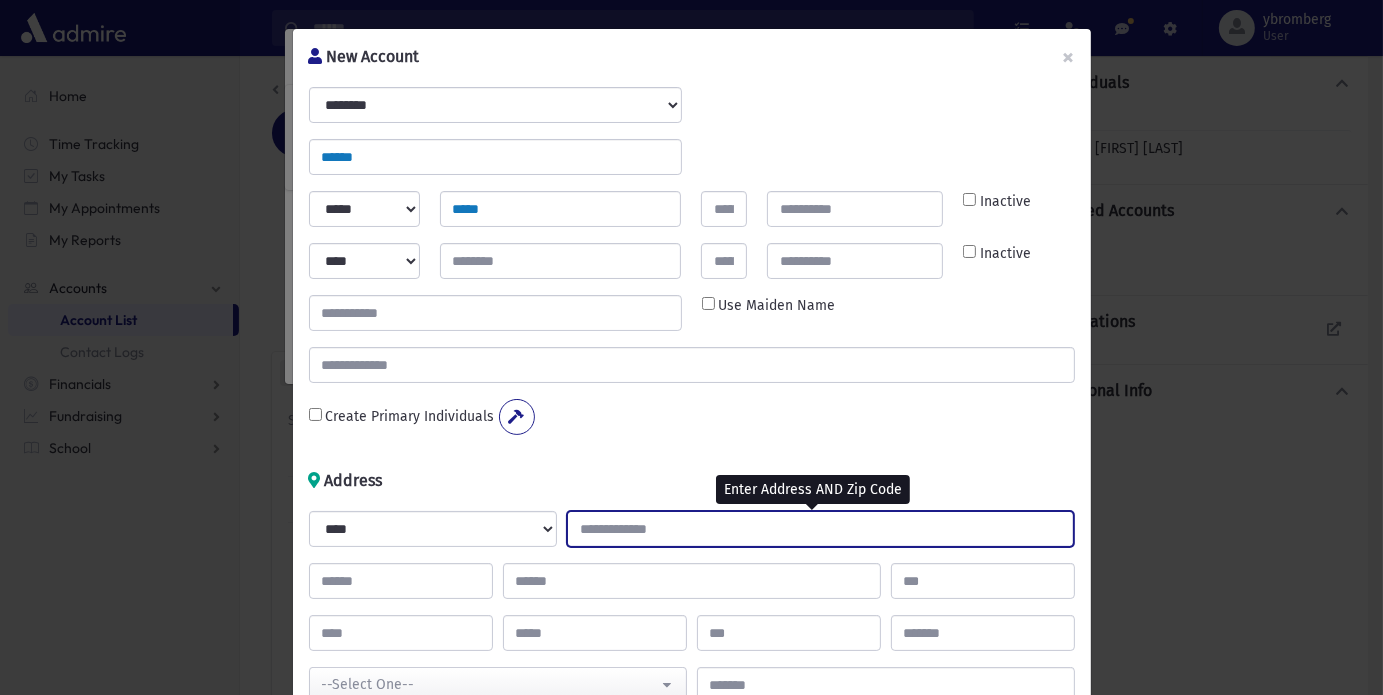 click at bounding box center (820, 529) 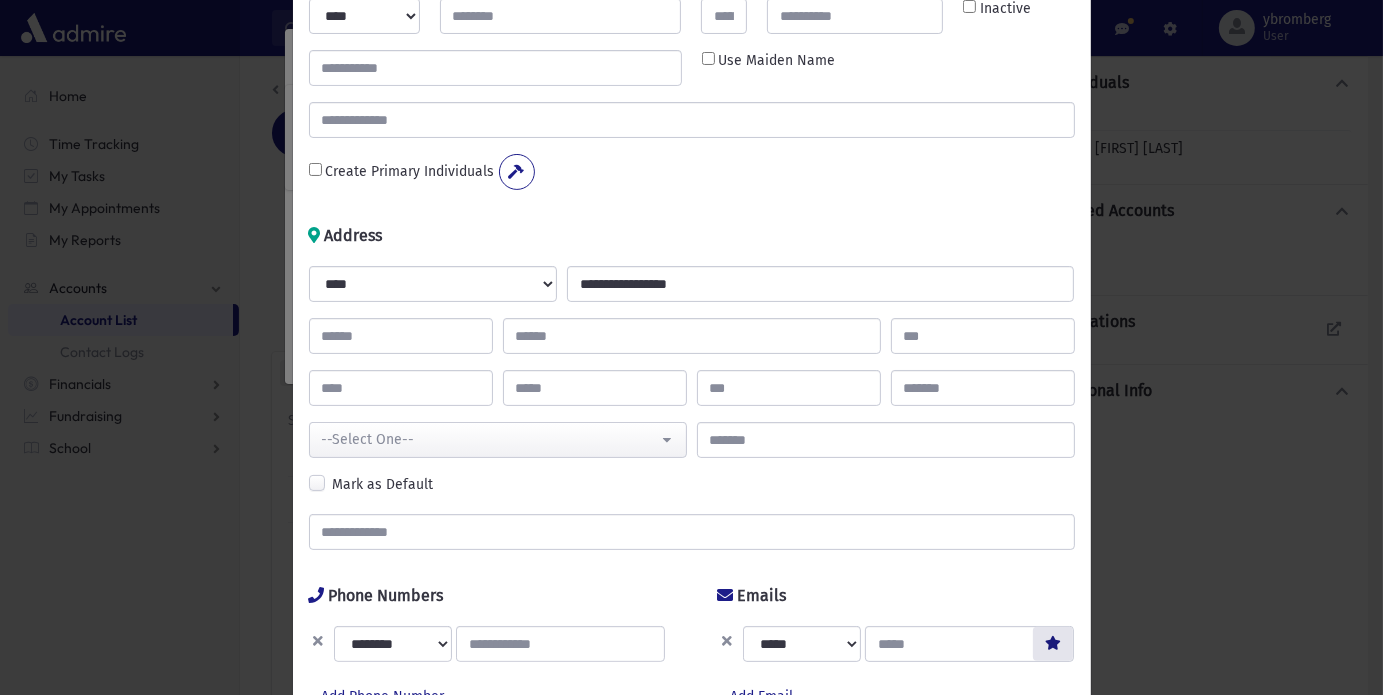 scroll, scrollTop: 246, scrollLeft: 0, axis: vertical 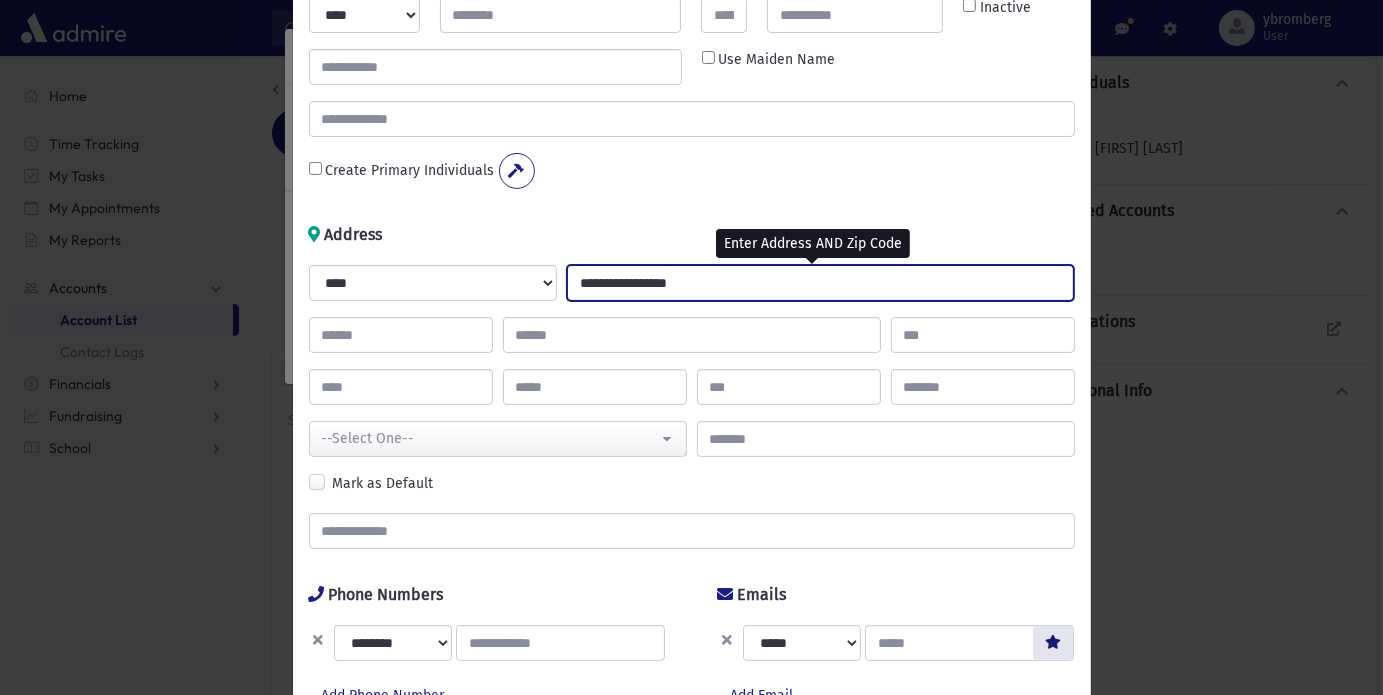 click on "**********" at bounding box center (820, 283) 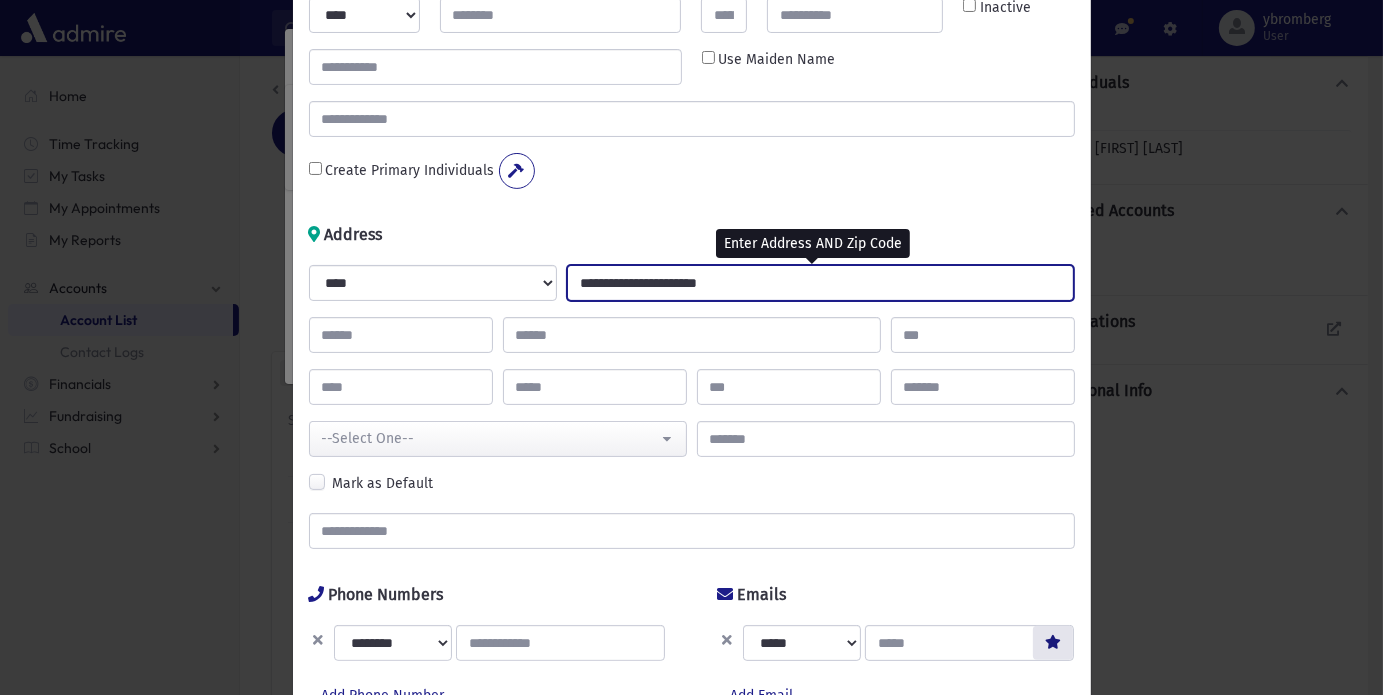 type on "**********" 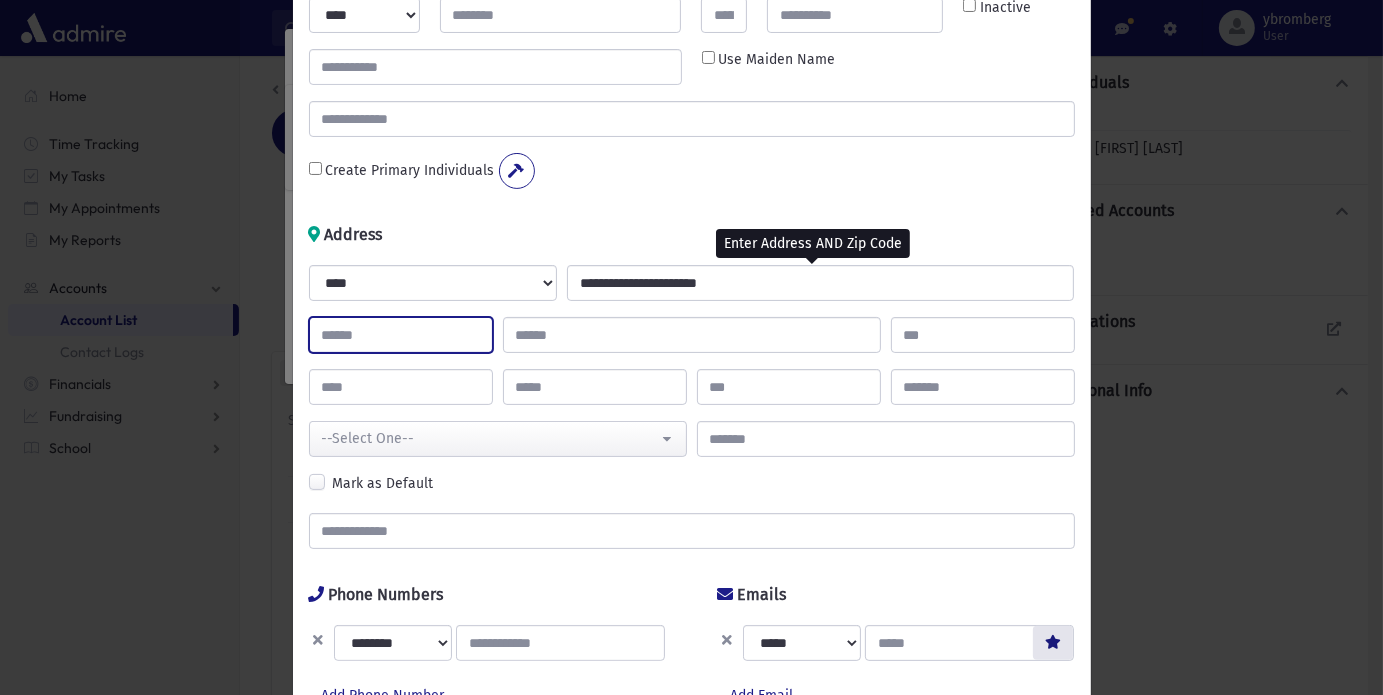 type 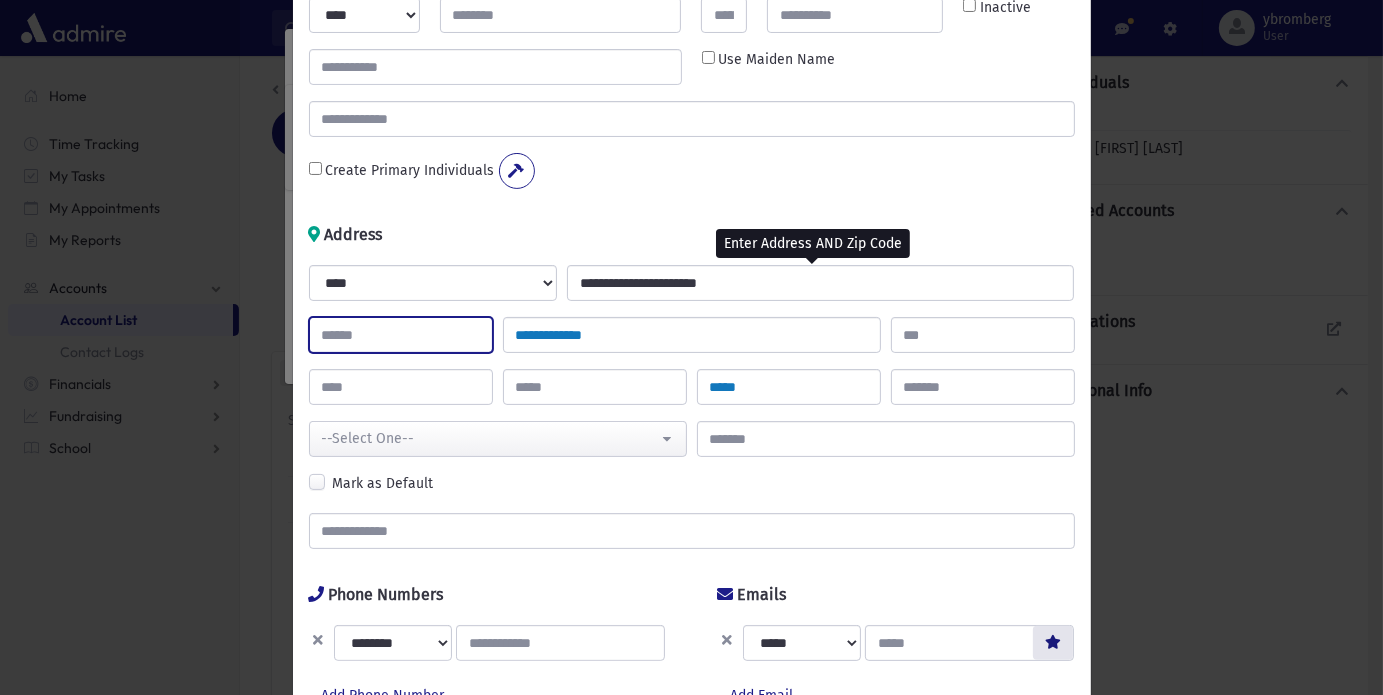 type on "**" 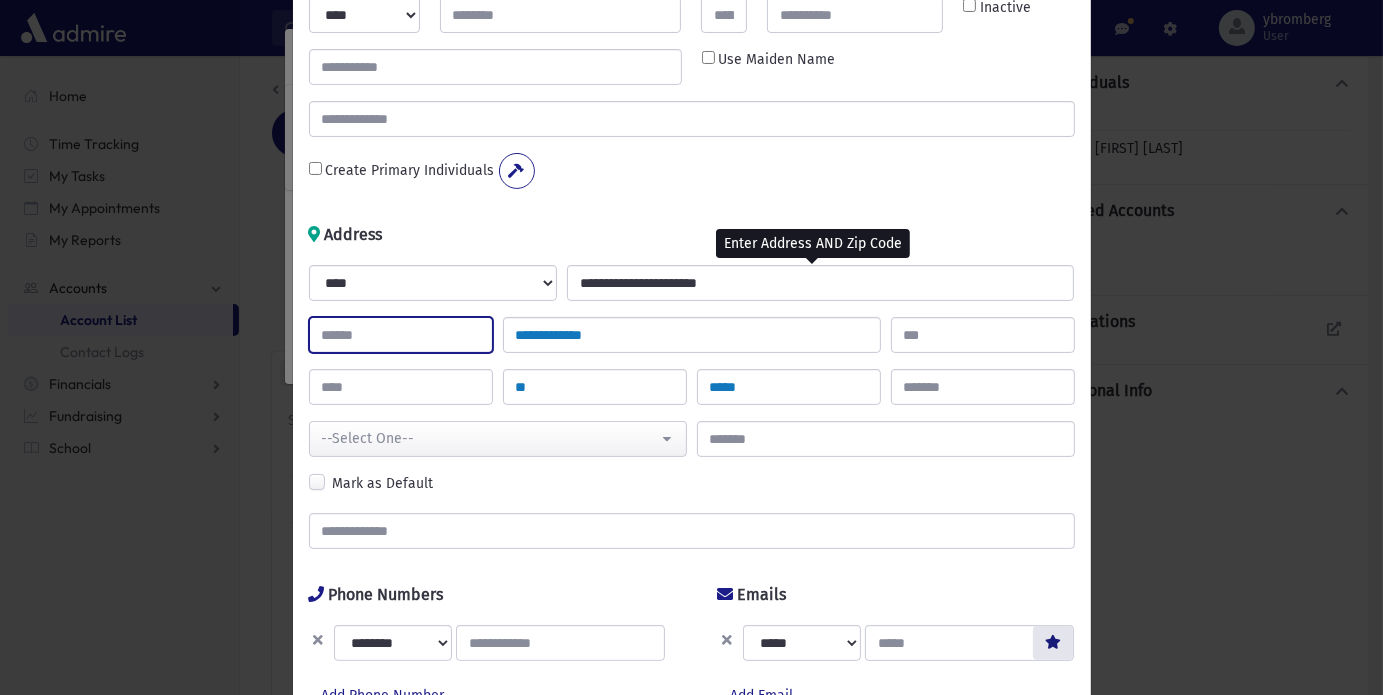 select on "********" 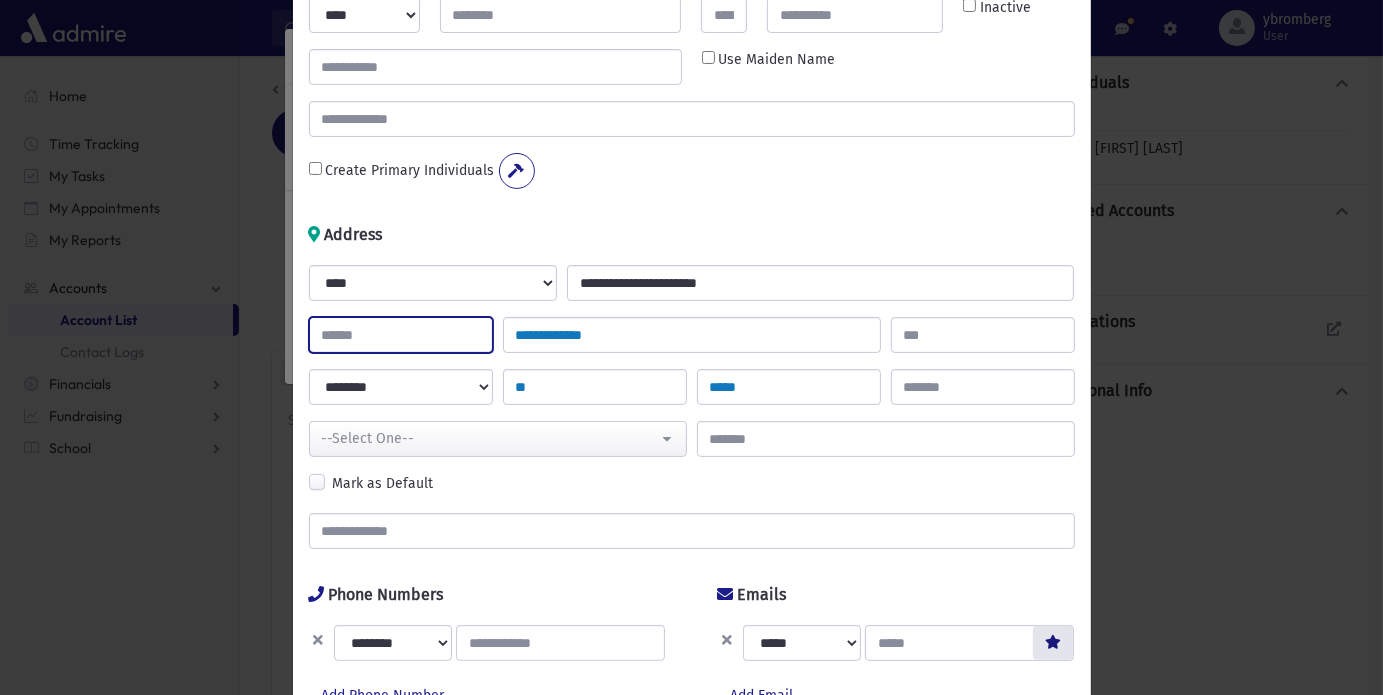 type on "*" 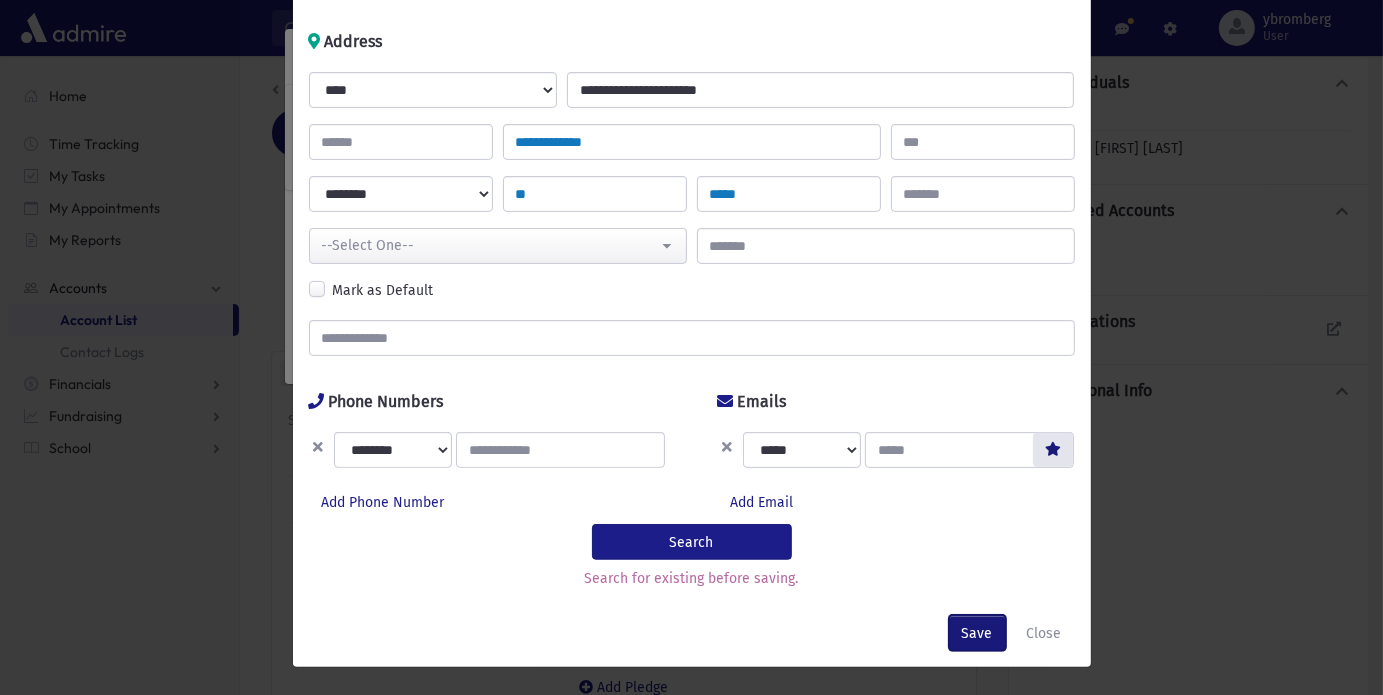 click on "Save" at bounding box center (977, 633) 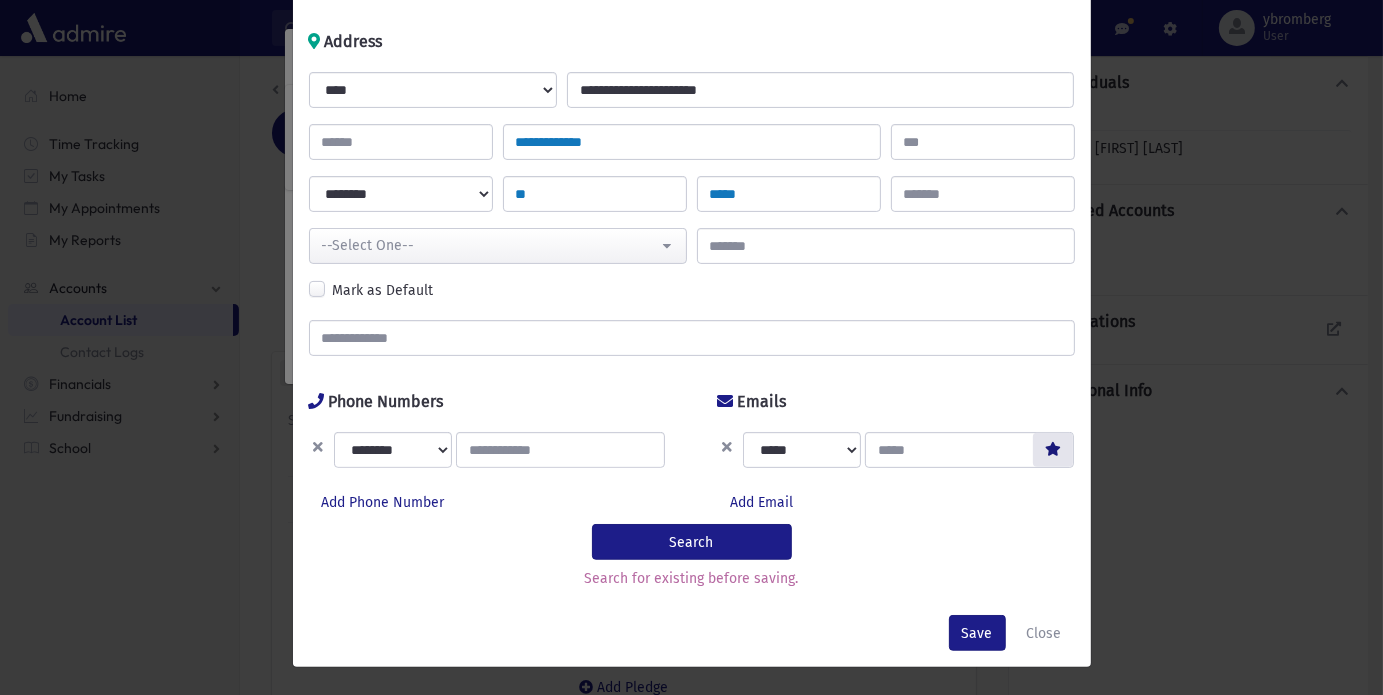 scroll, scrollTop: 0, scrollLeft: 0, axis: both 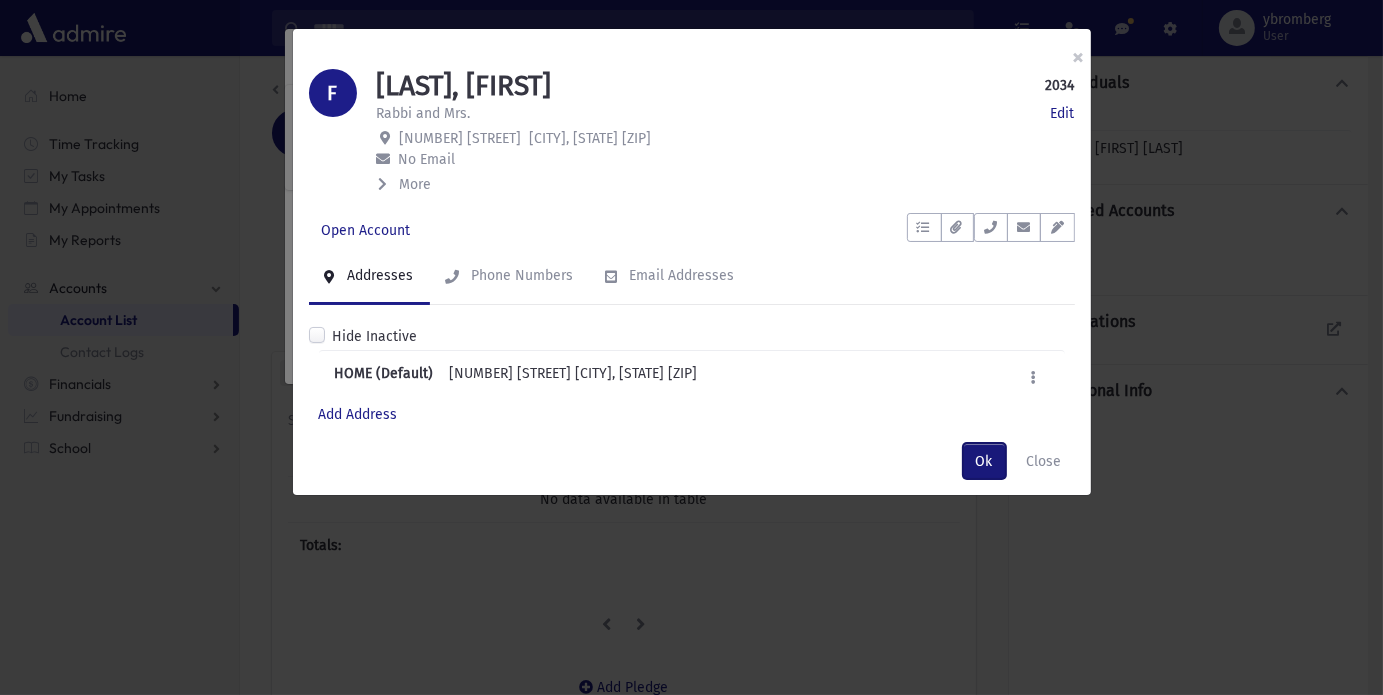 click on "Ok" at bounding box center [984, 461] 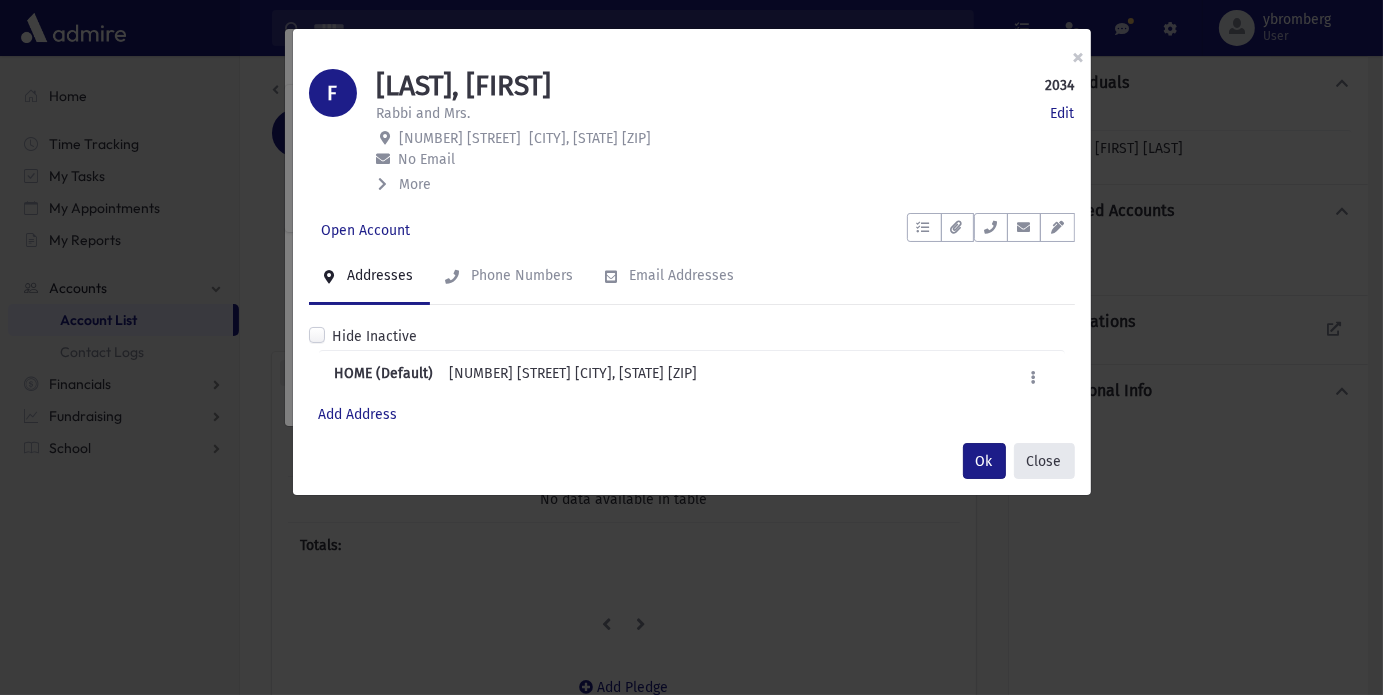 click on "Close" at bounding box center (1044, 461) 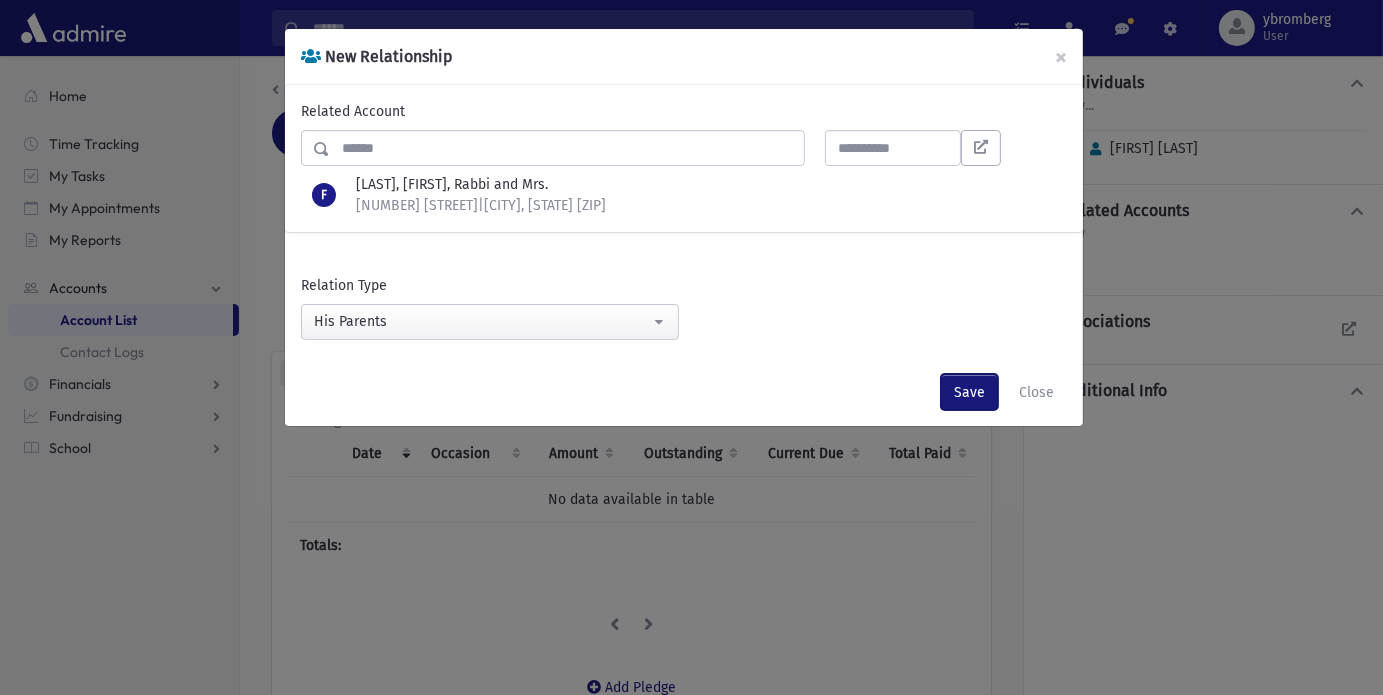 click on "Save" at bounding box center [969, 392] 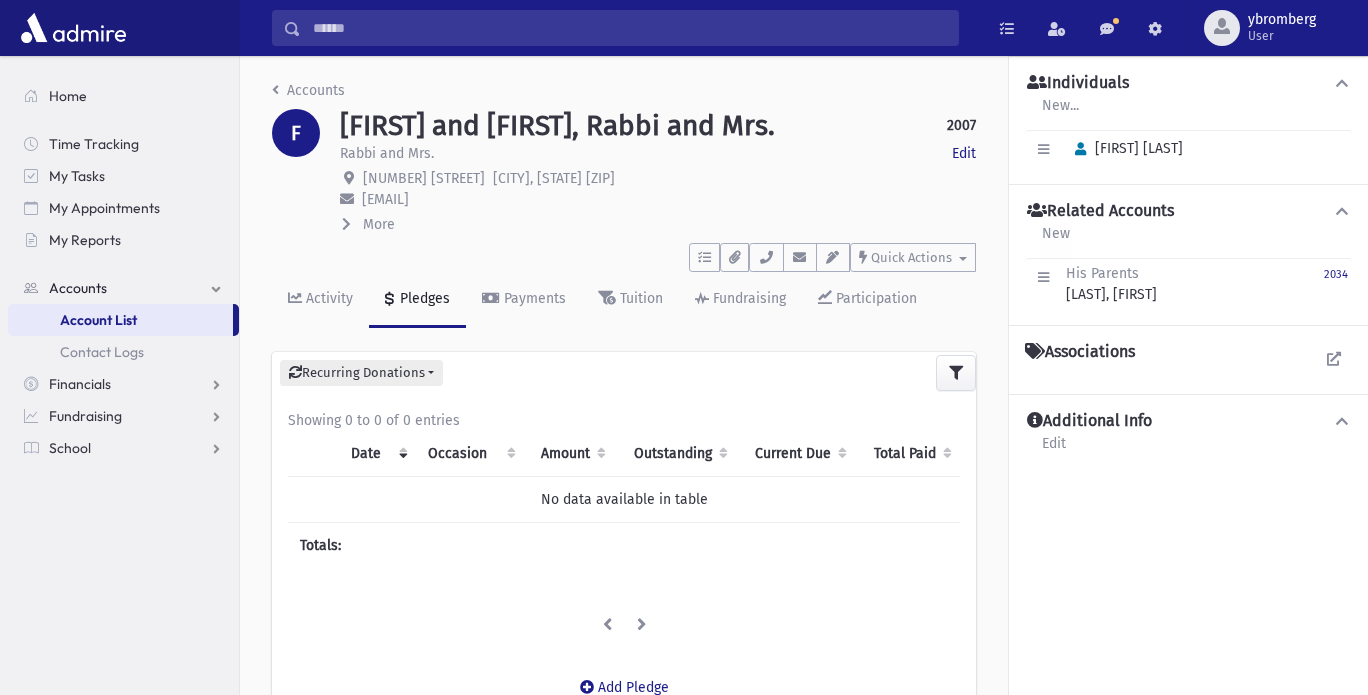 click on "New" at bounding box center (1056, 240) 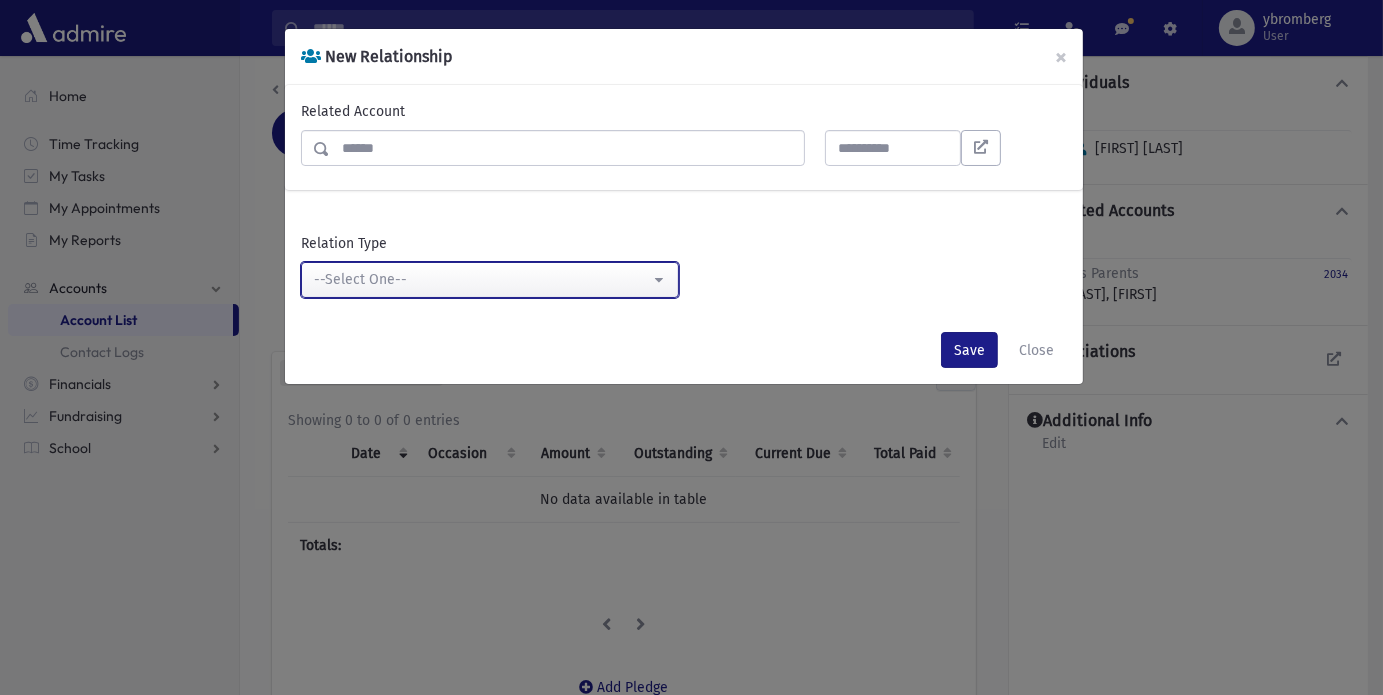 click on "--Select One--" at bounding box center (482, 279) 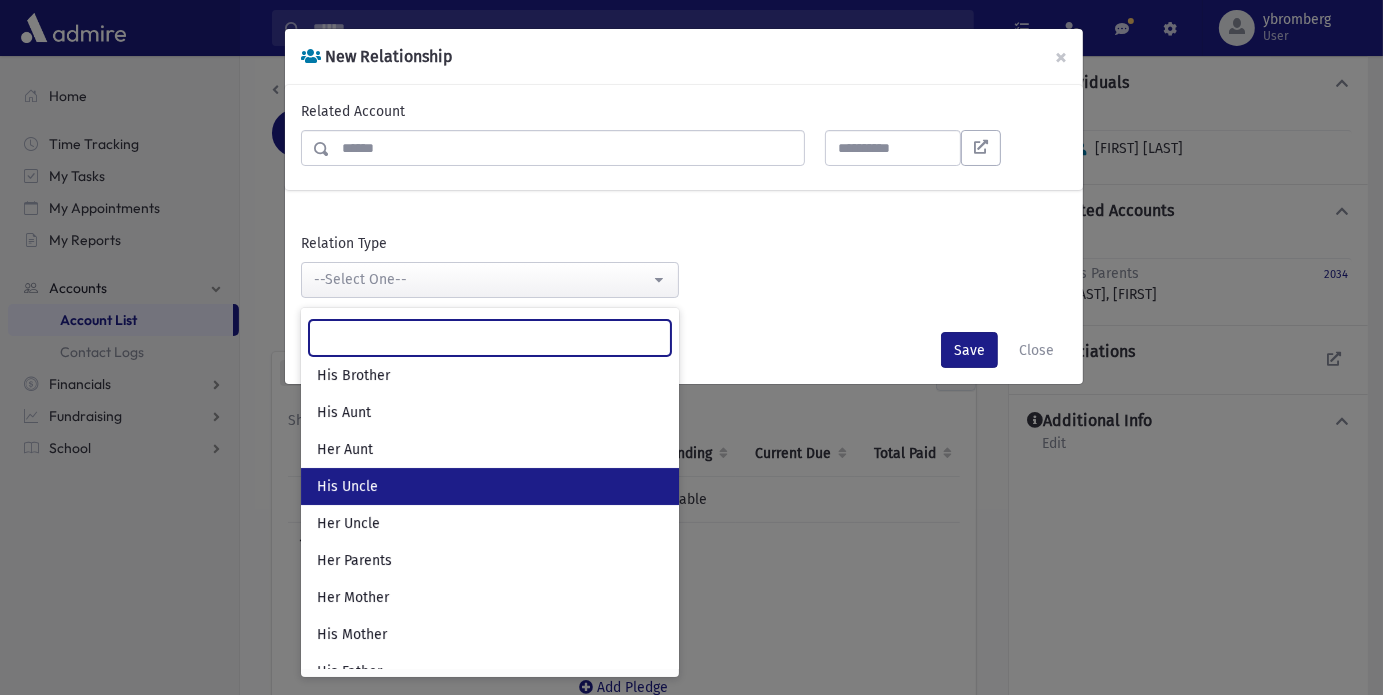 scroll, scrollTop: 153, scrollLeft: 0, axis: vertical 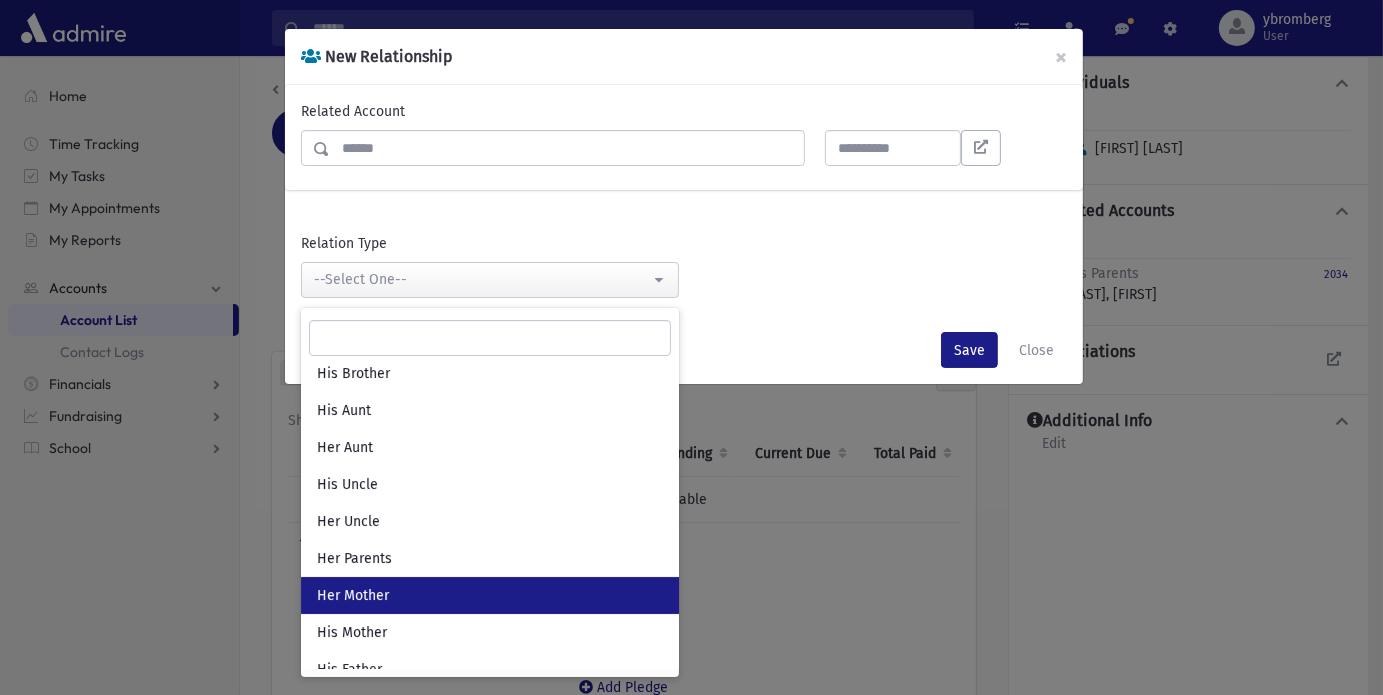 click on "Her Mother" at bounding box center [353, 596] 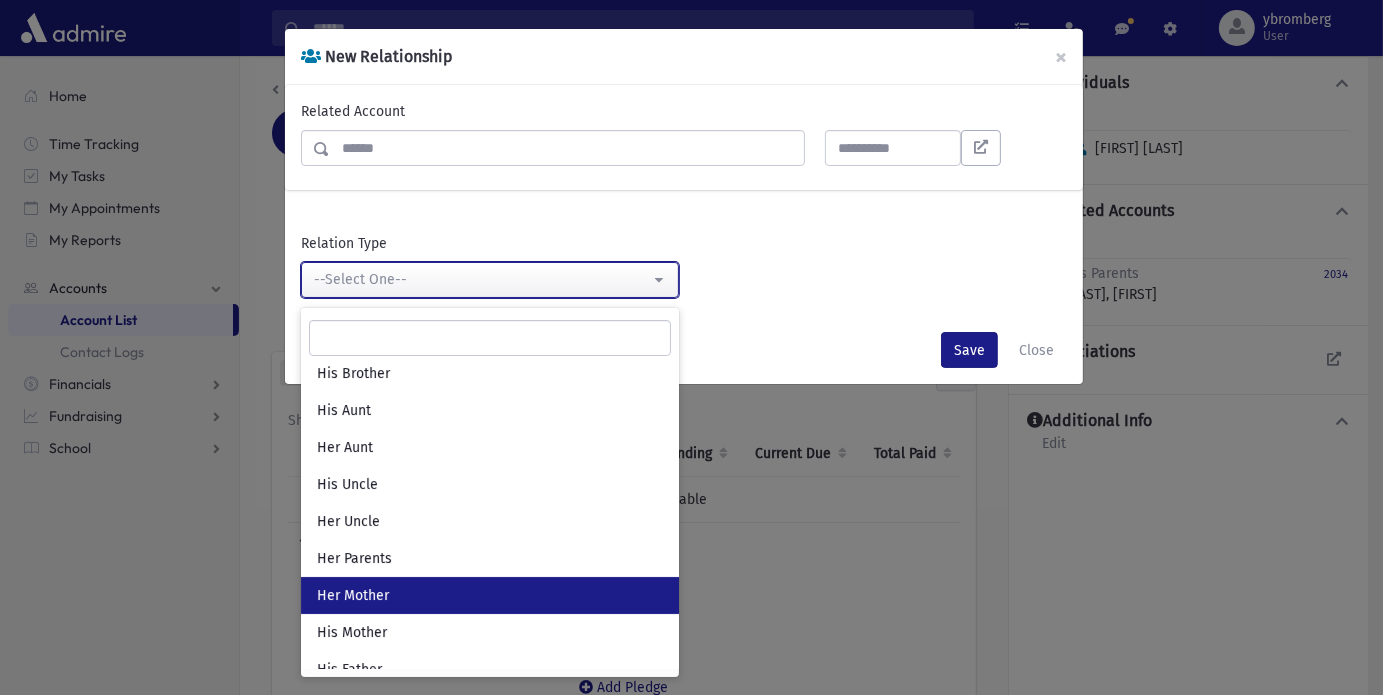 select on "**" 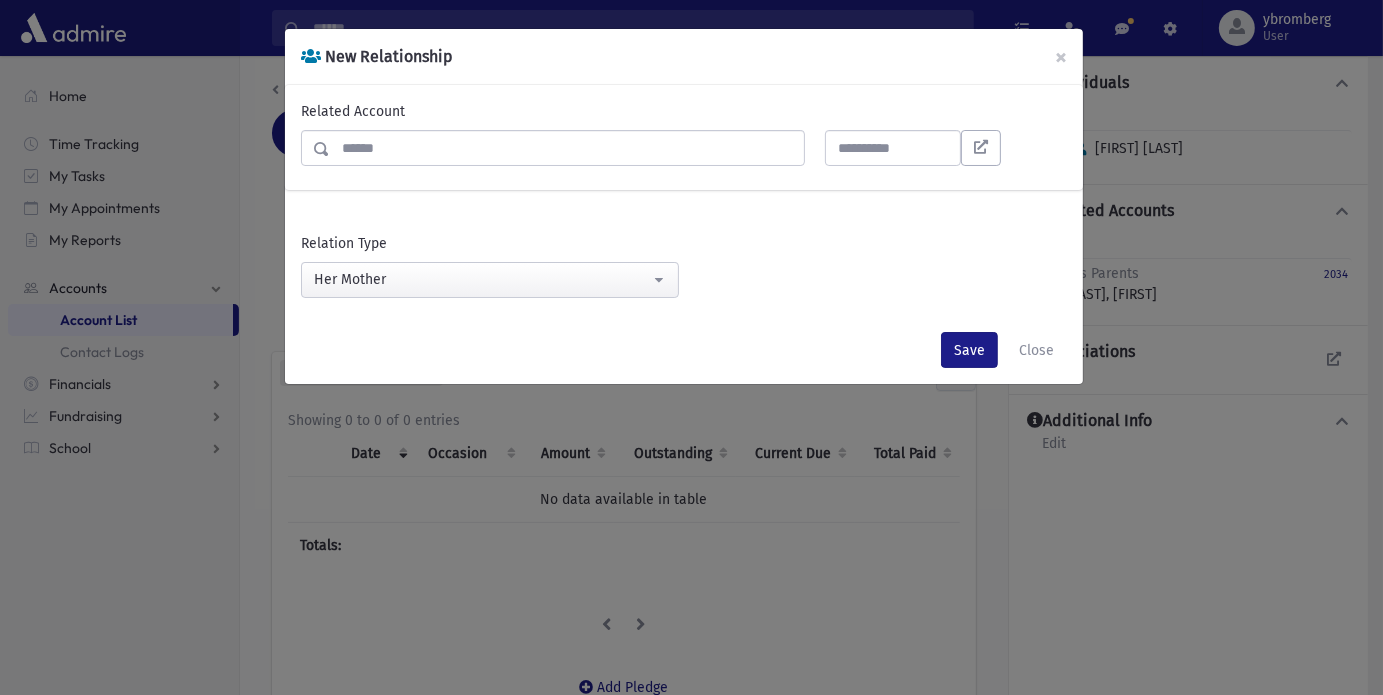 click at bounding box center (567, 148) 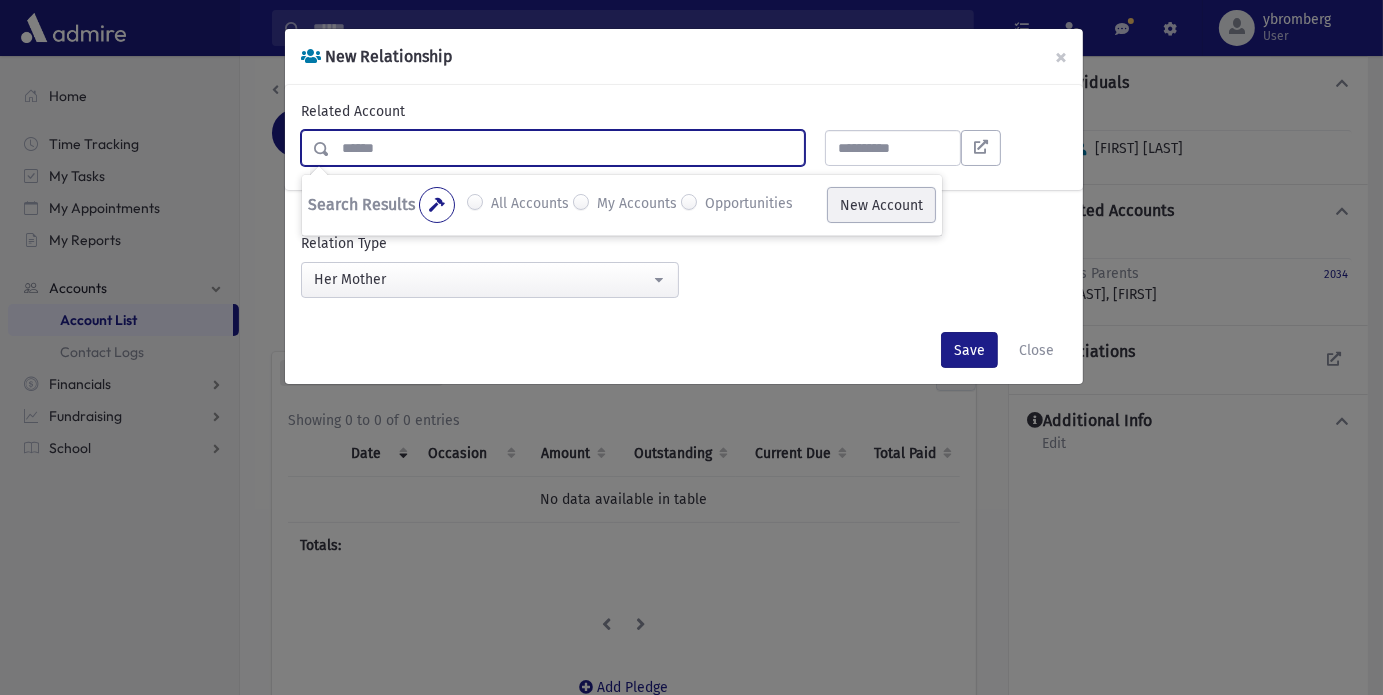 click on "New Account" at bounding box center [881, 205] 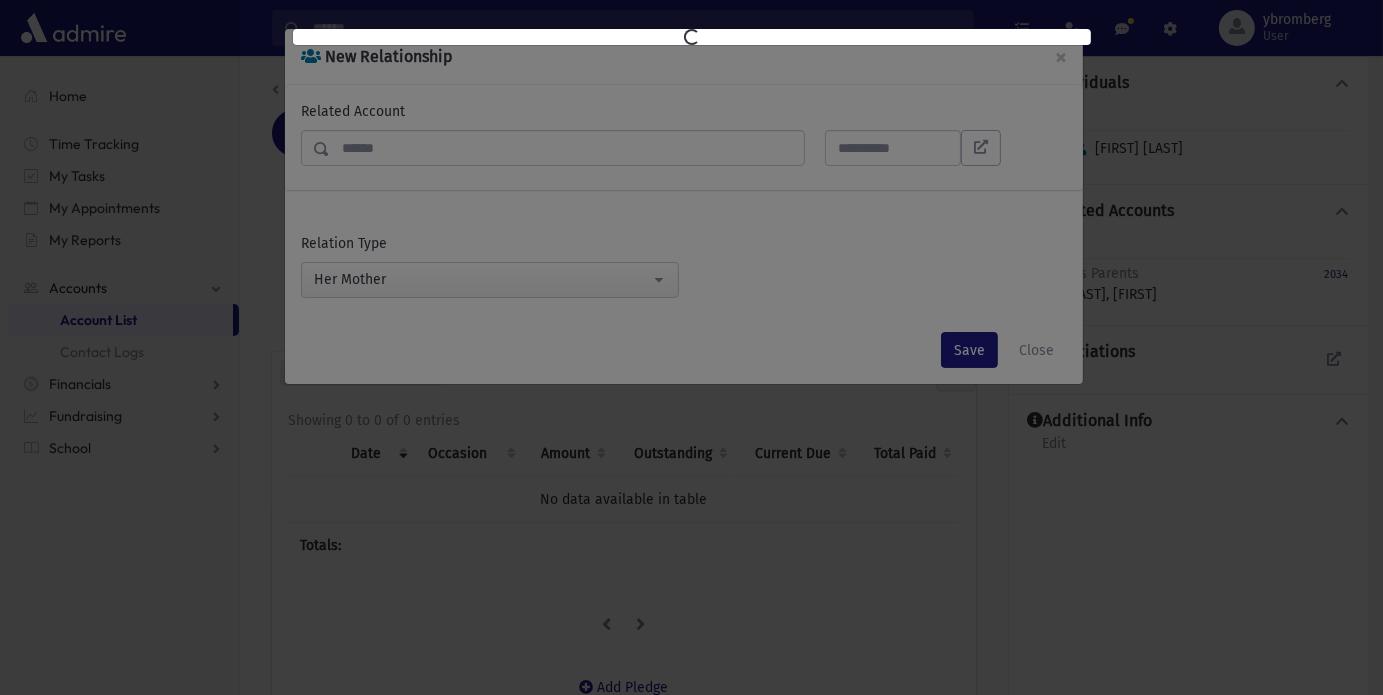 select on "*" 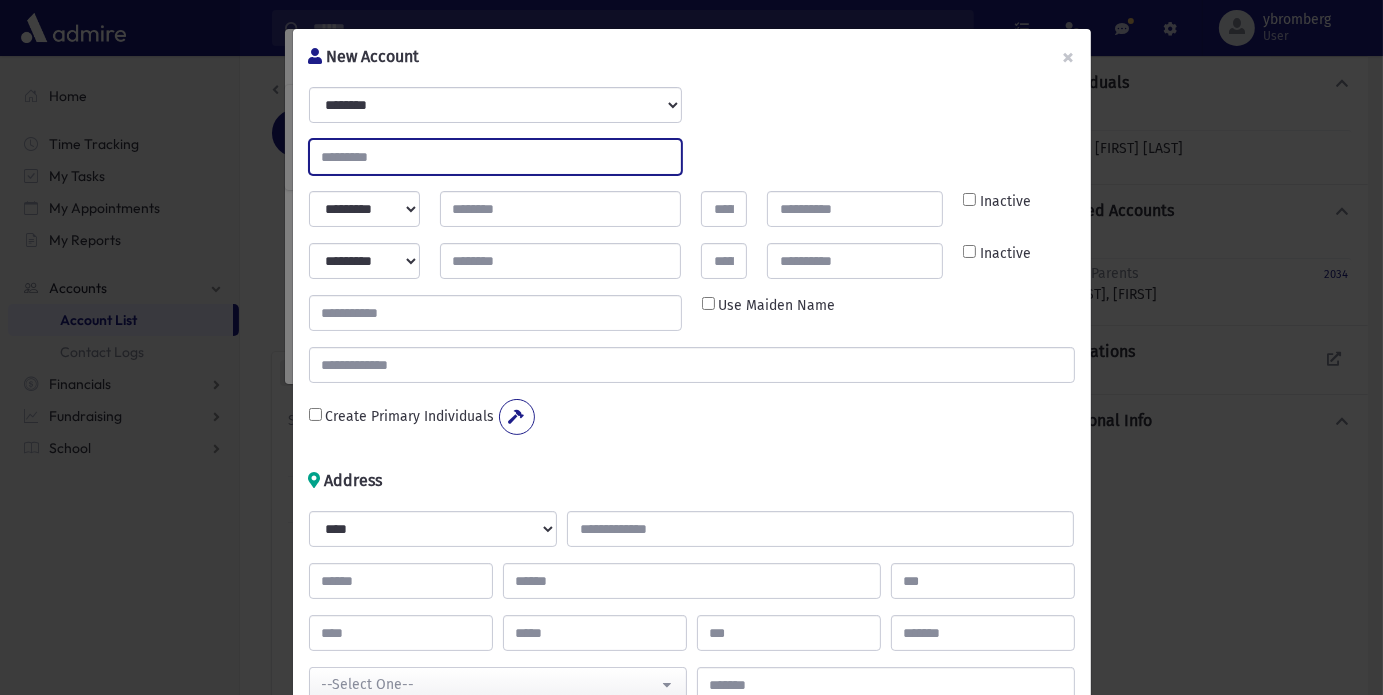 click at bounding box center (495, 157) 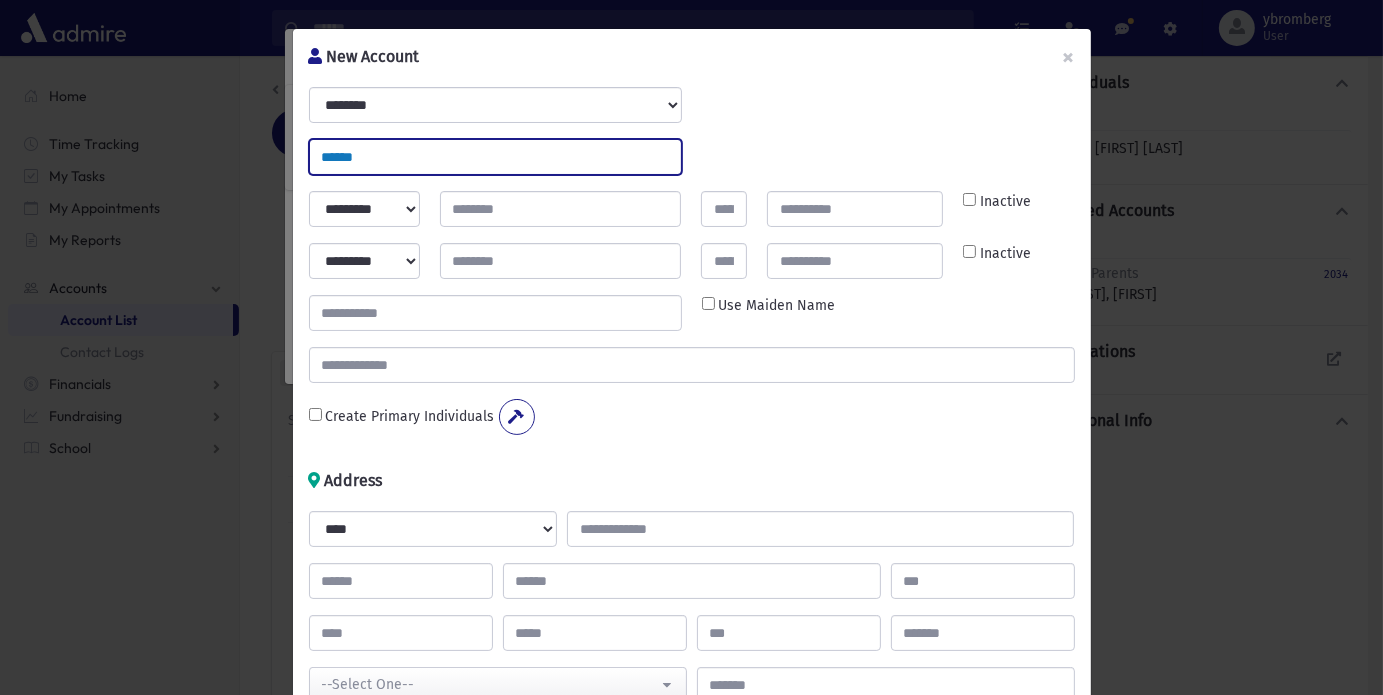 type on "******" 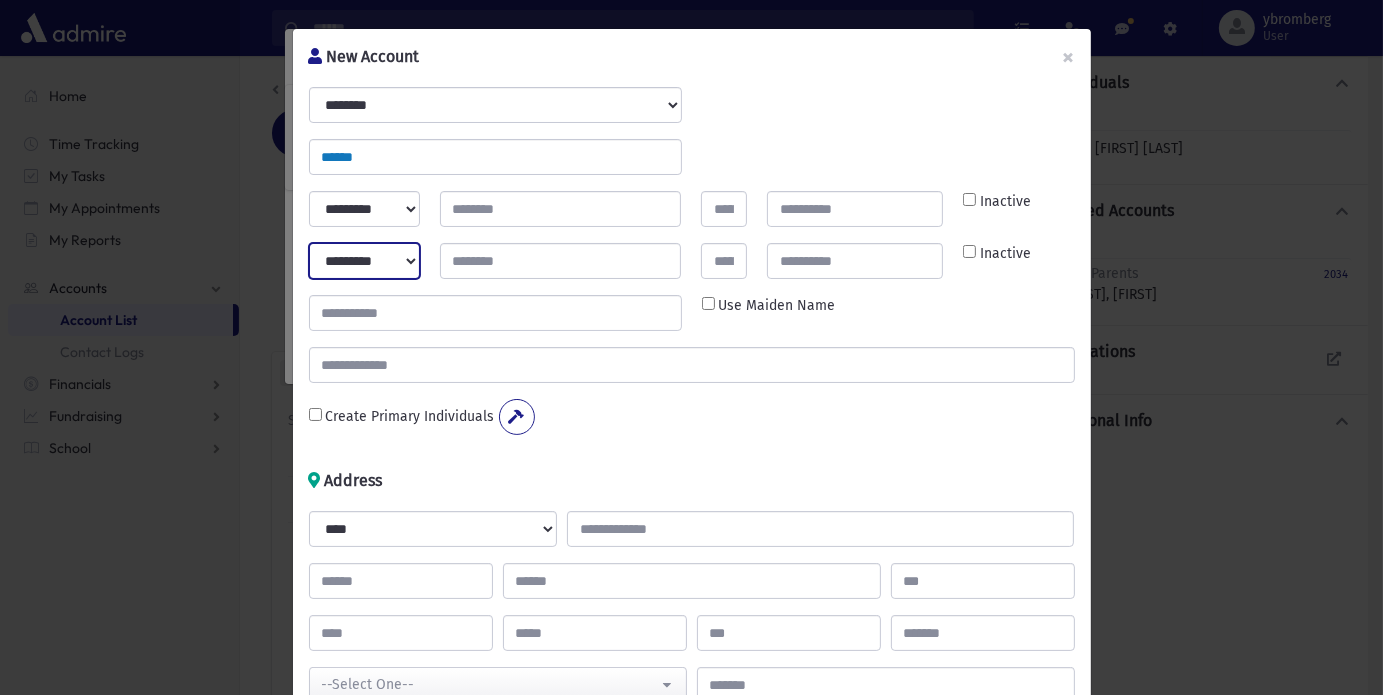 click on "*********
****
***
***
****" at bounding box center (364, 261) 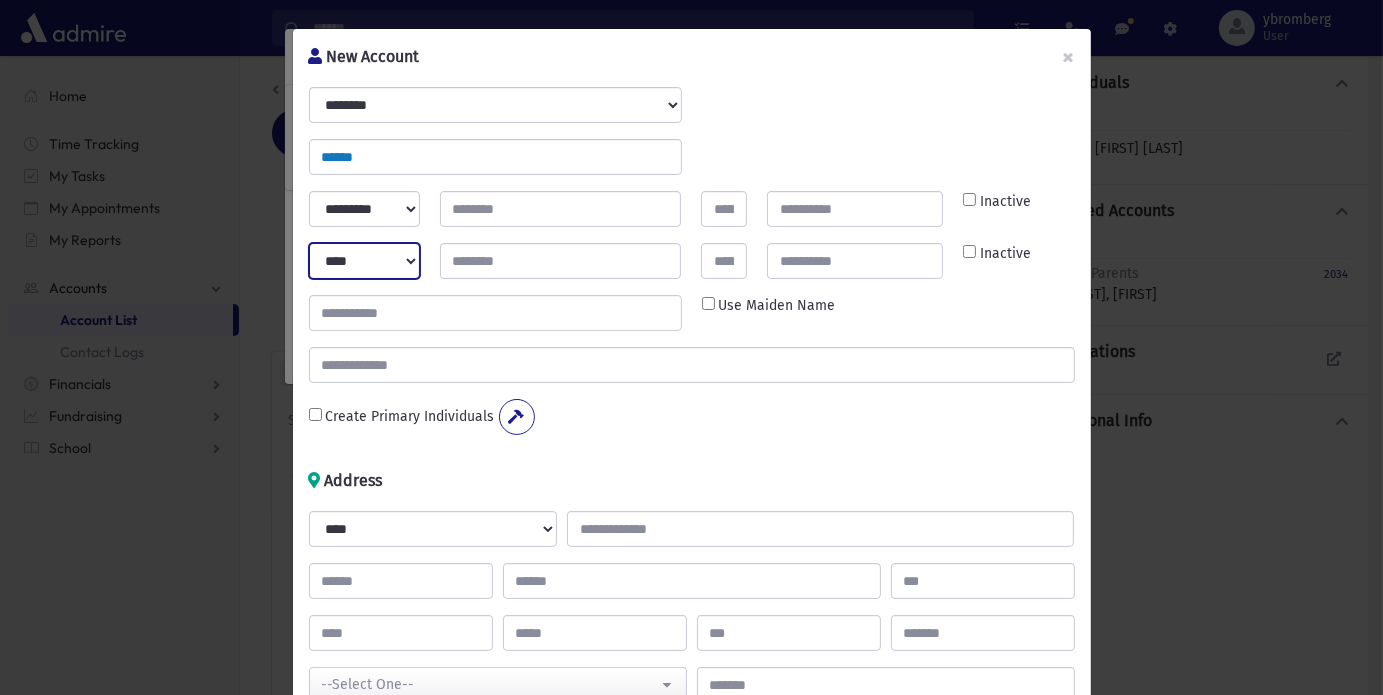 click on "*********
****
***
***
****" at bounding box center (364, 261) 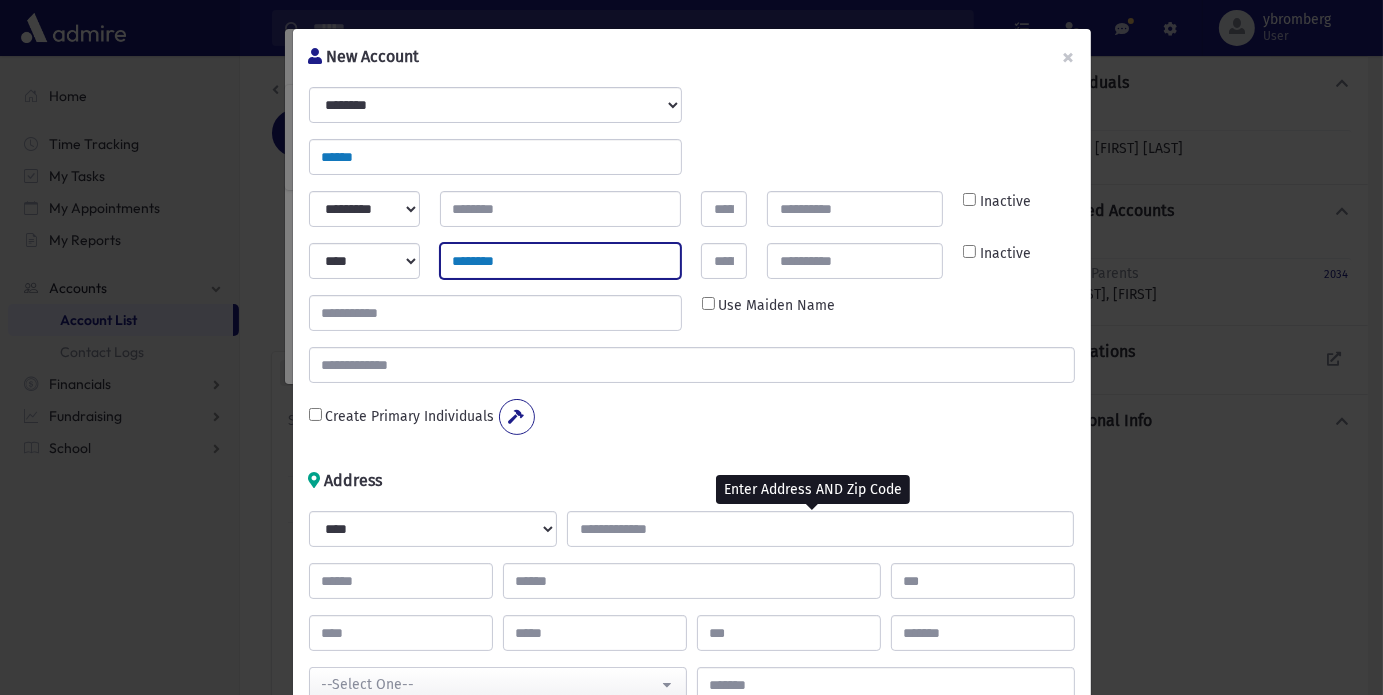 type on "********" 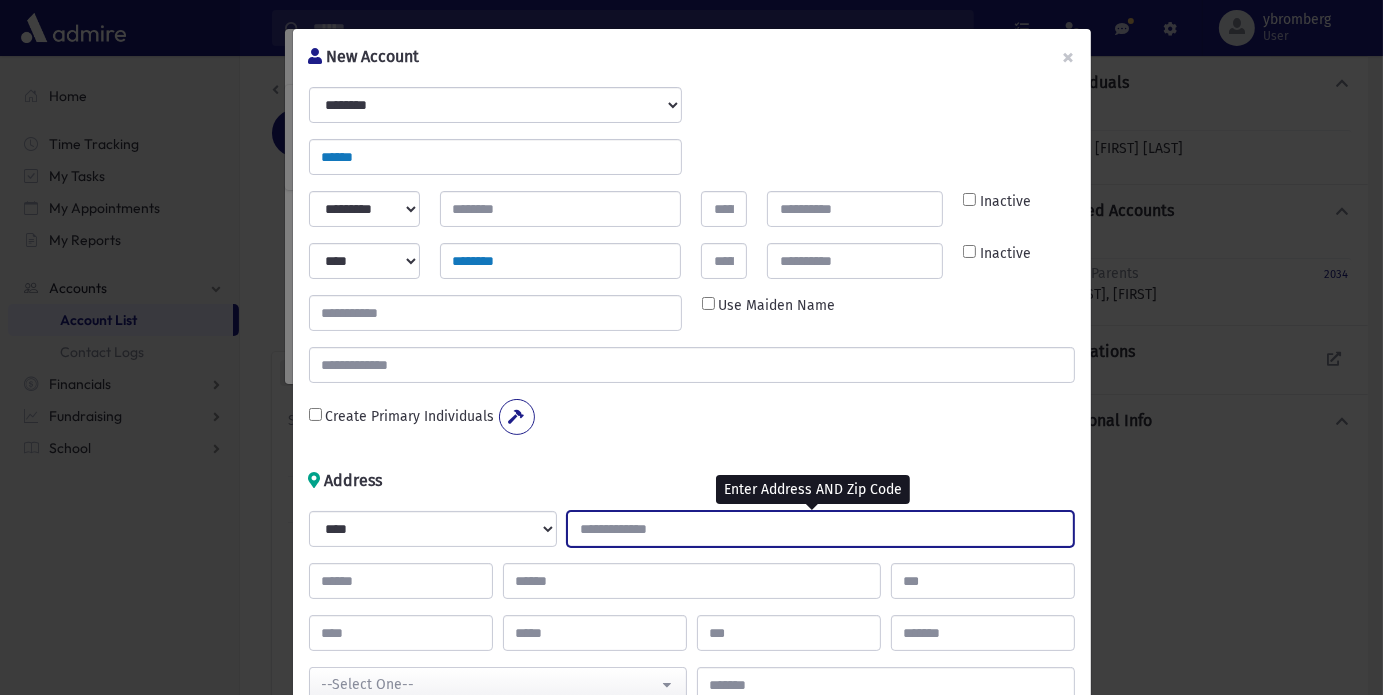 click at bounding box center (820, 529) 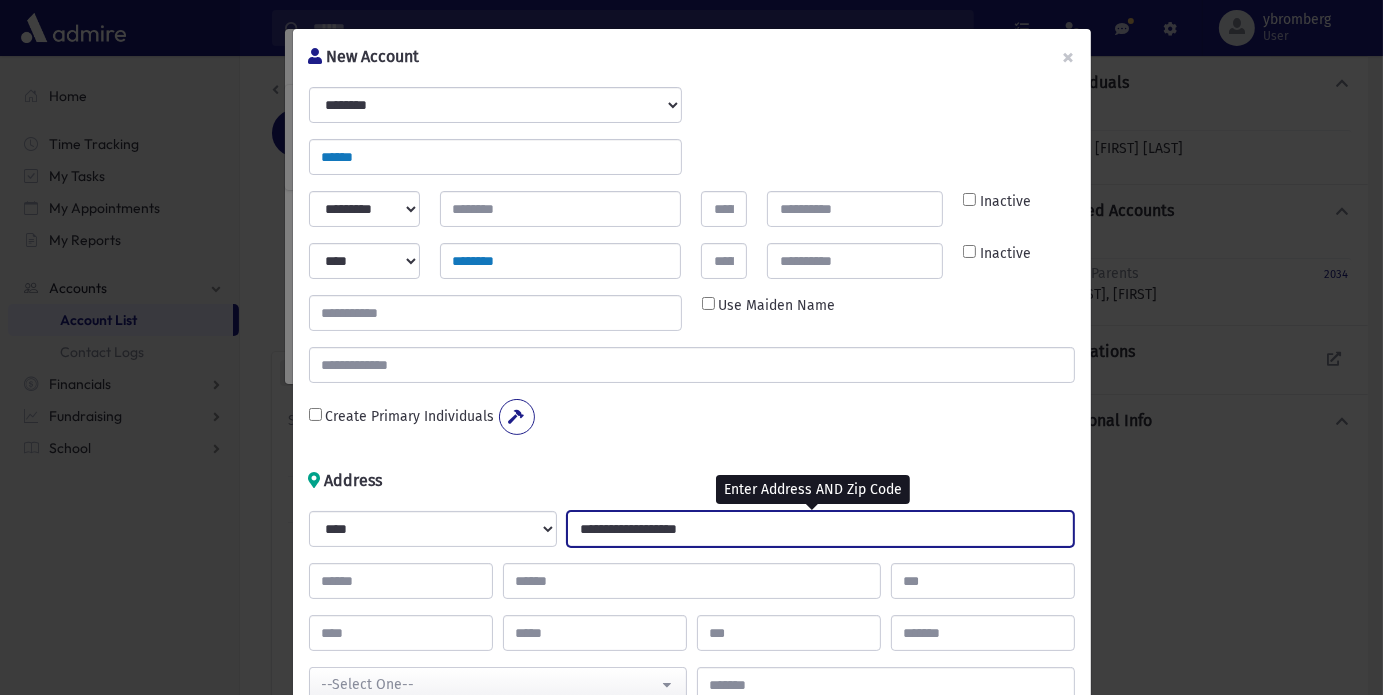 type on "**********" 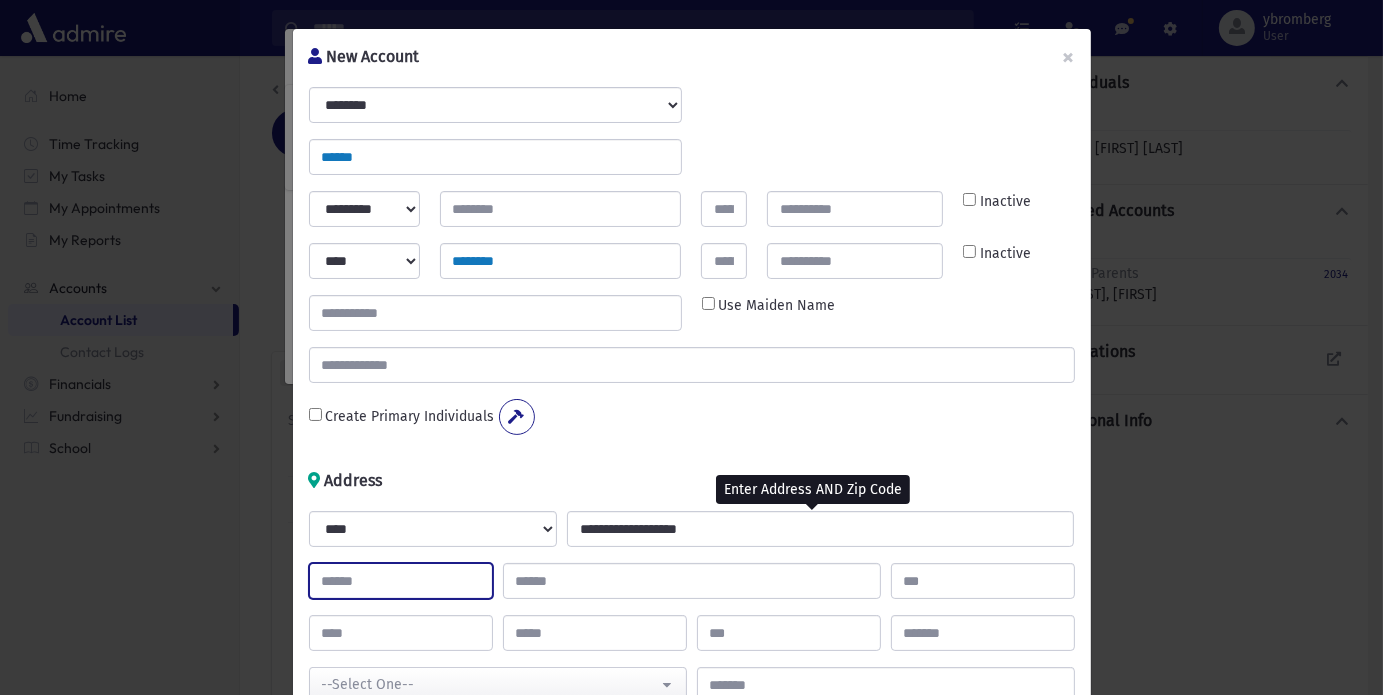 type on "***" 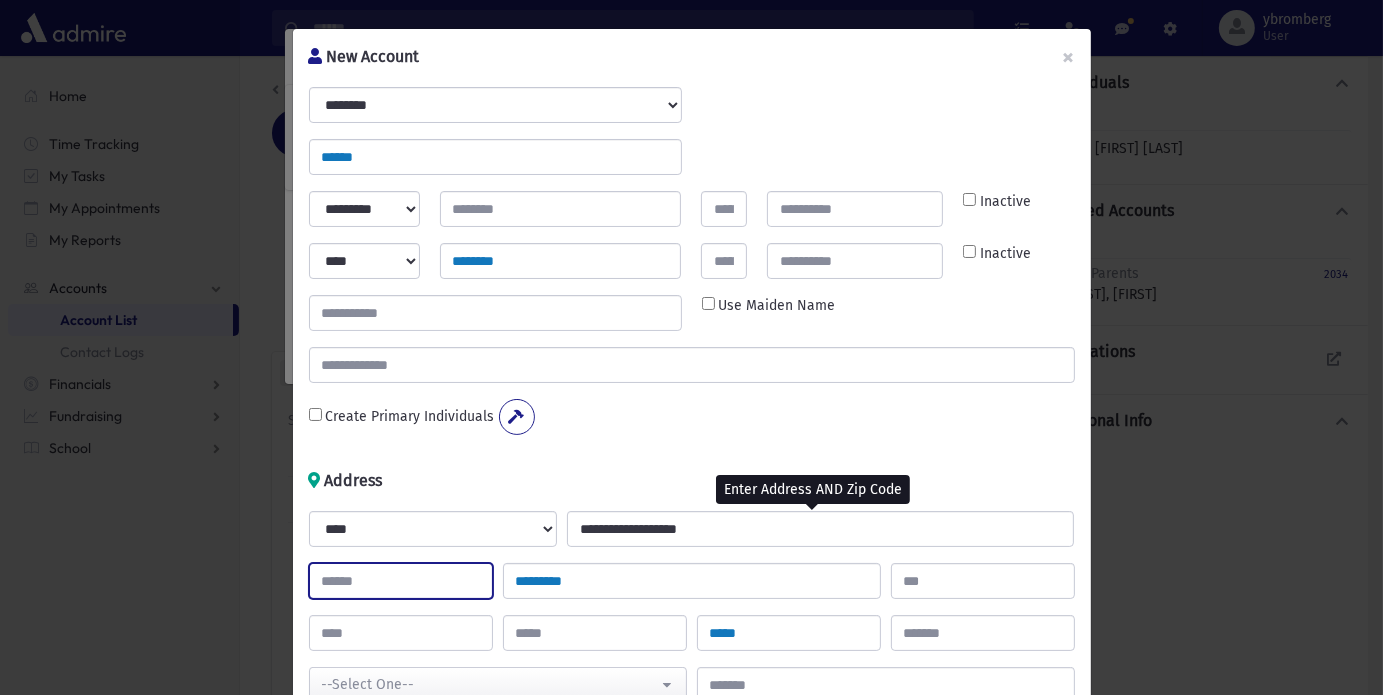type on "**" 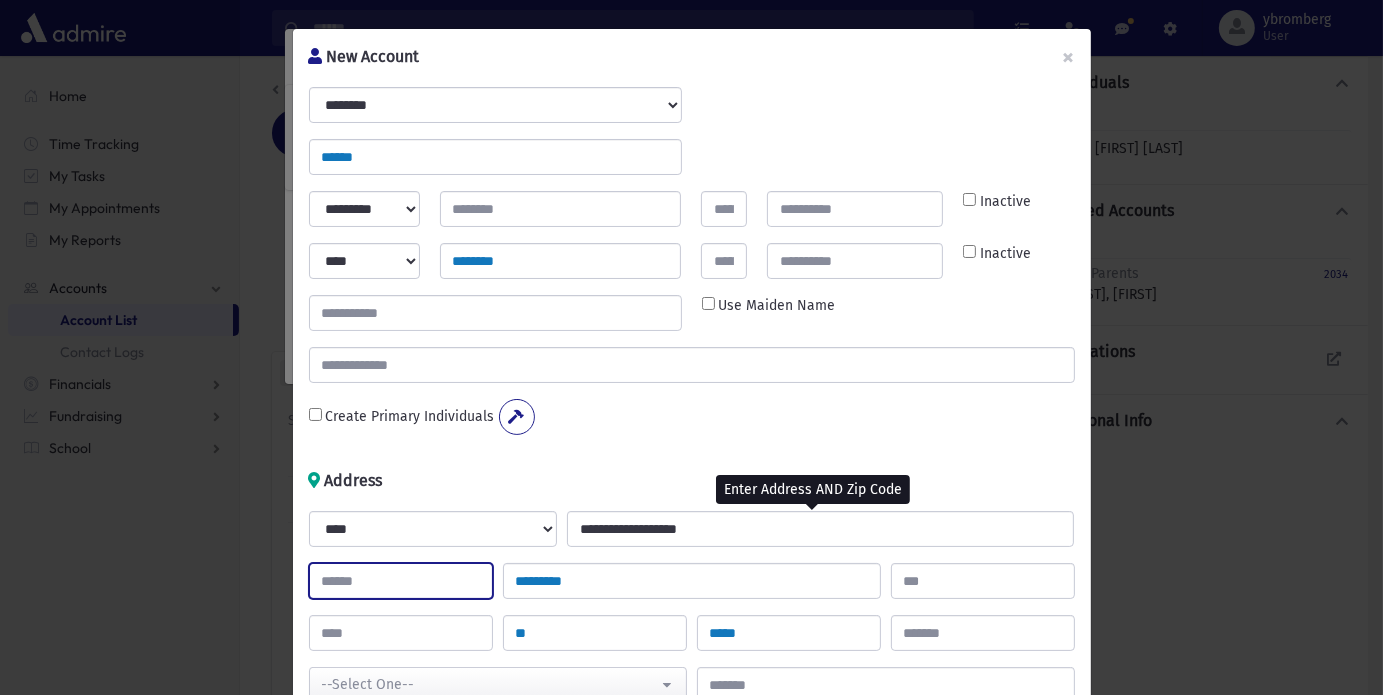 select on "********" 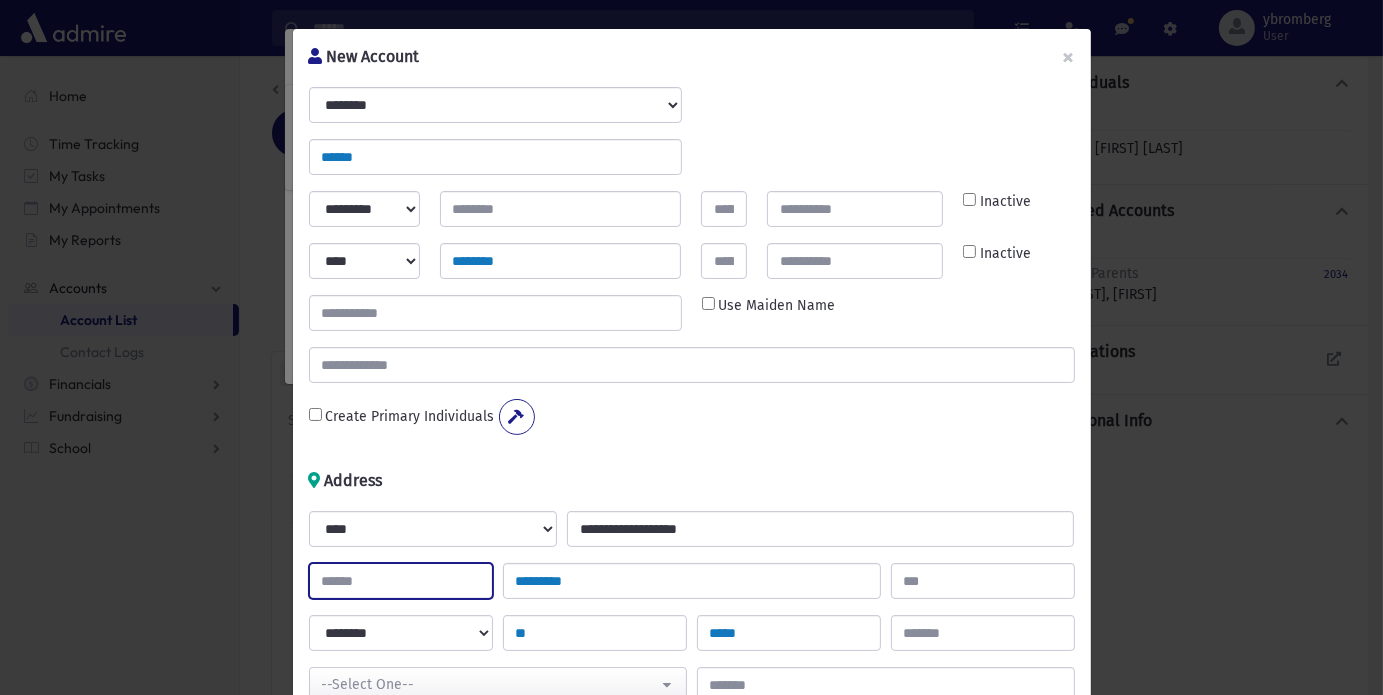 scroll, scrollTop: 439, scrollLeft: 0, axis: vertical 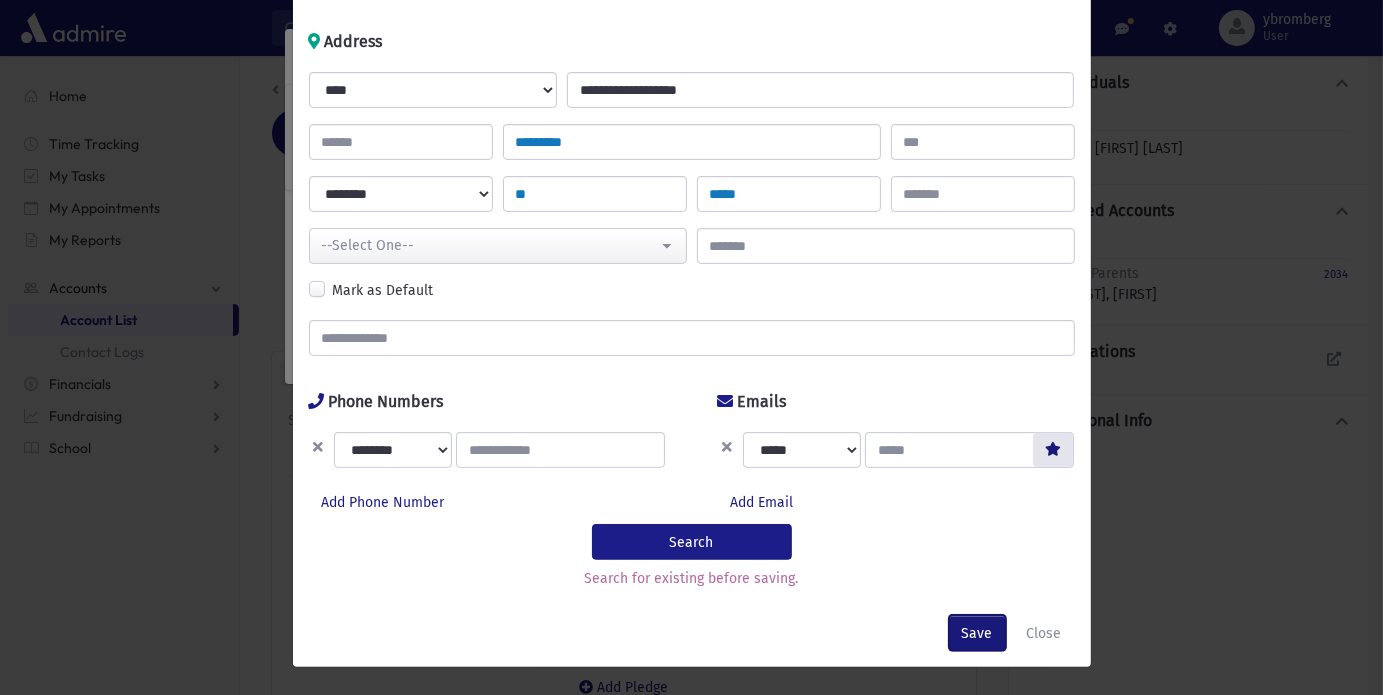 click on "Save" at bounding box center (977, 633) 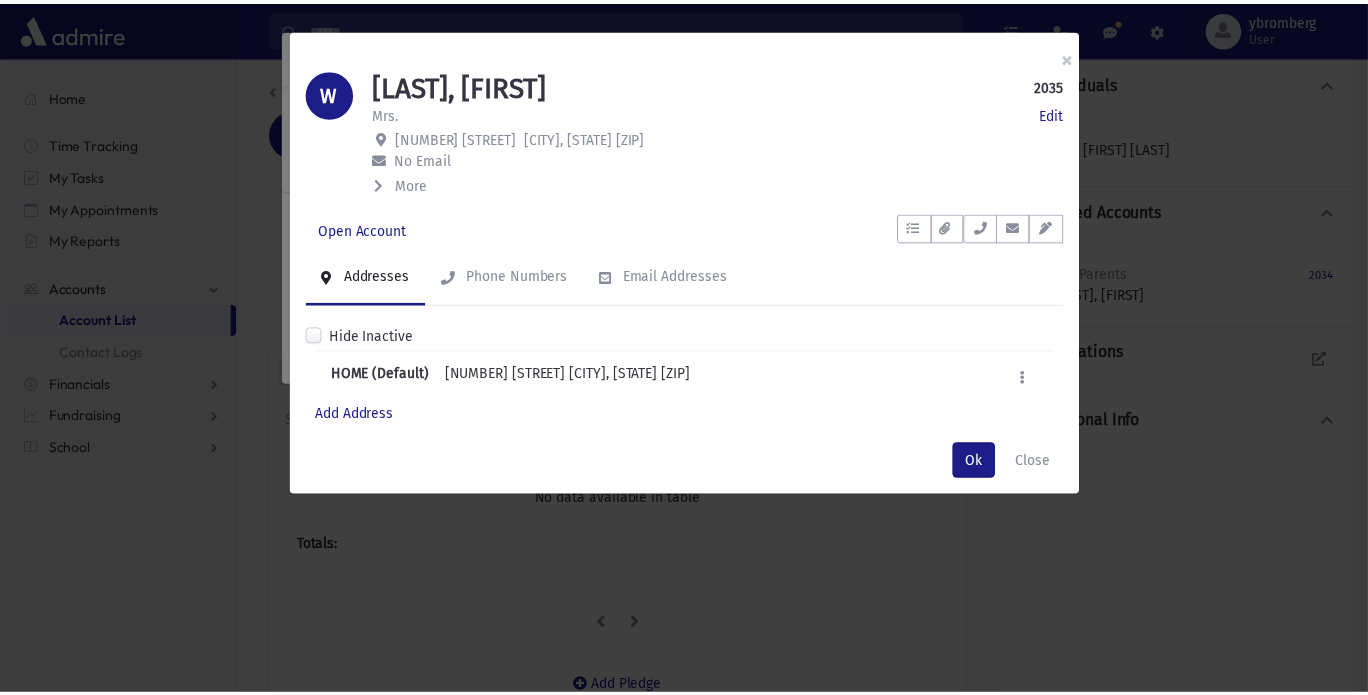 scroll, scrollTop: 0, scrollLeft: 0, axis: both 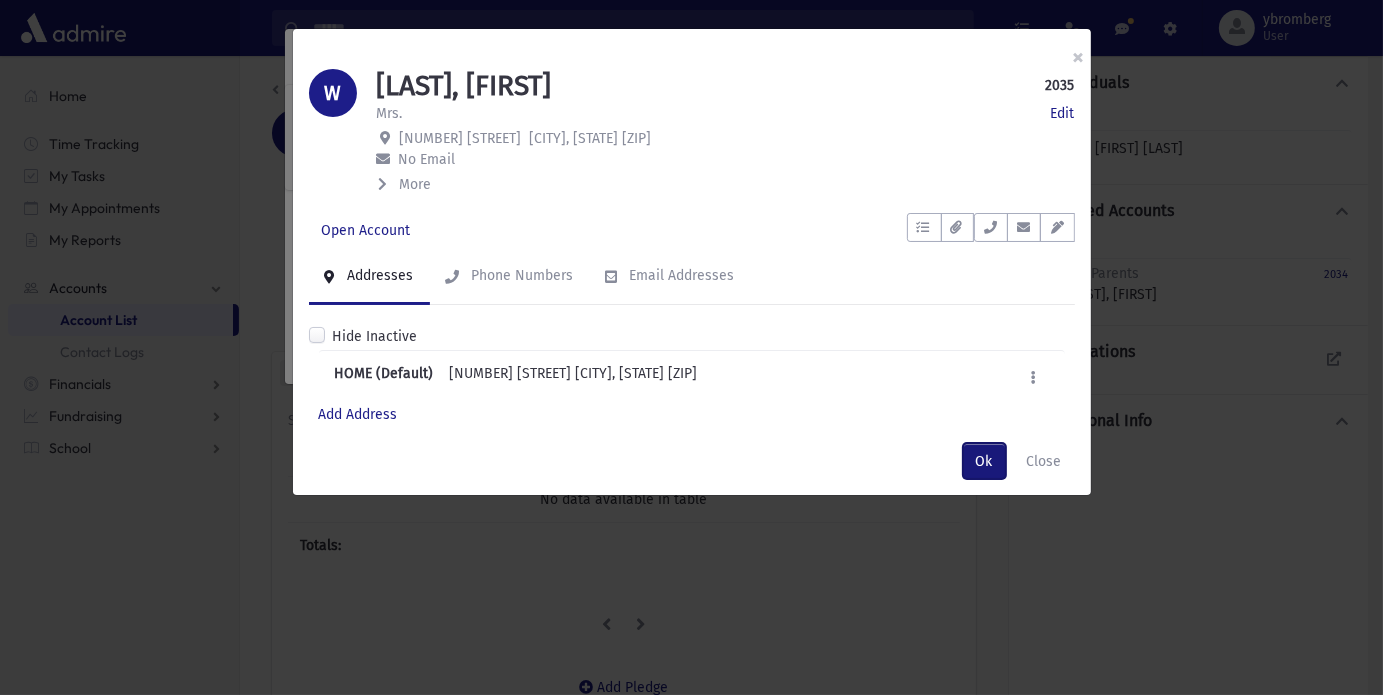 click on "Ok" at bounding box center [984, 461] 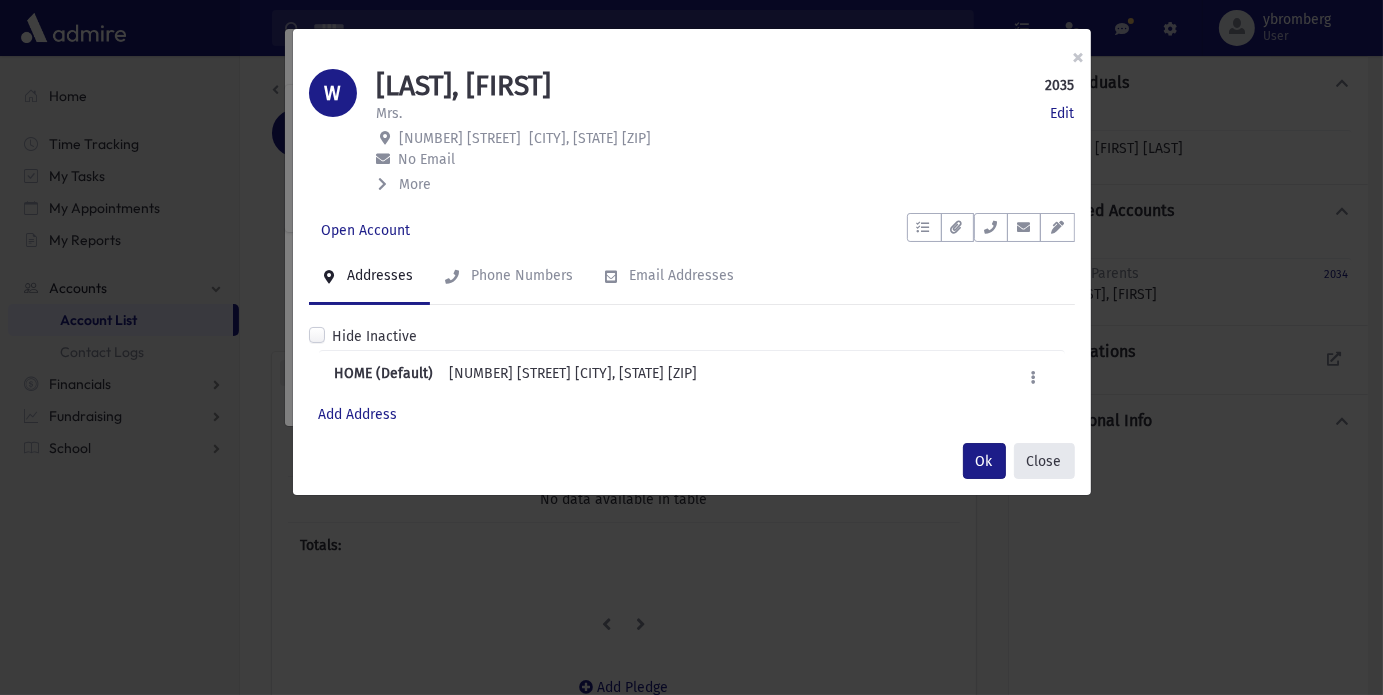 click on "Close" at bounding box center (1044, 461) 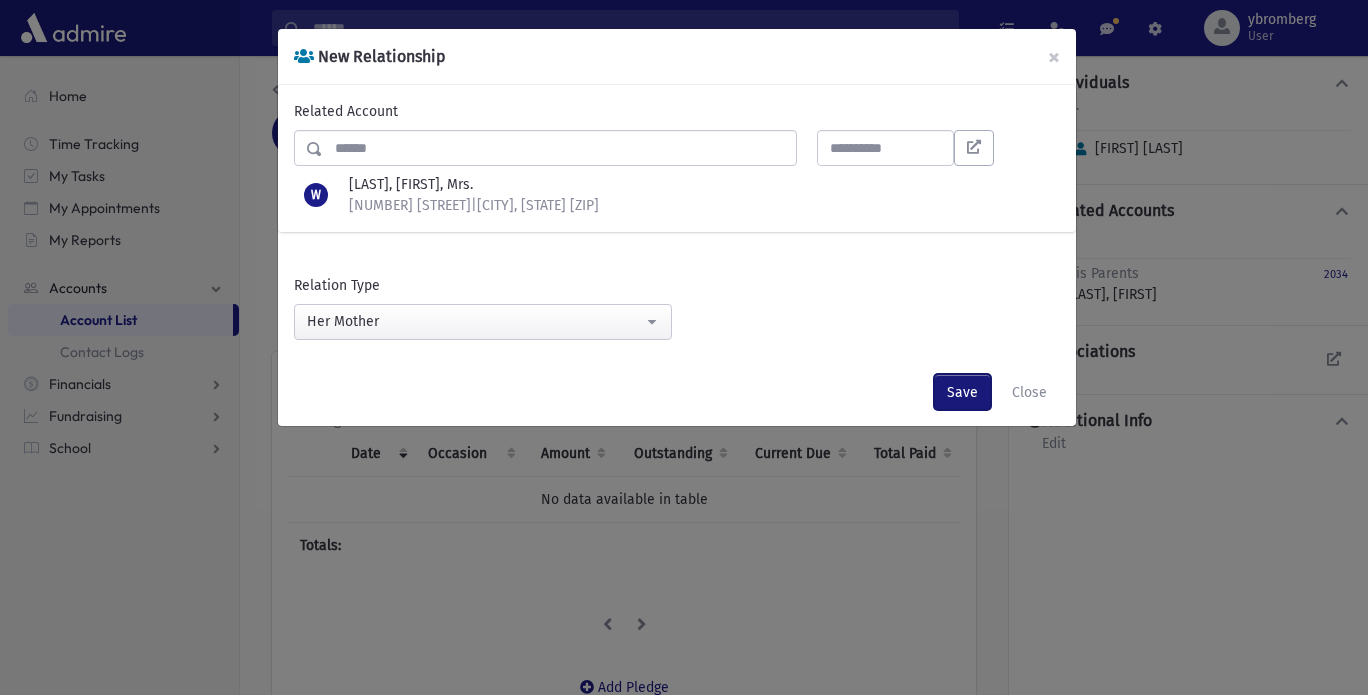 click on "Save" at bounding box center [962, 392] 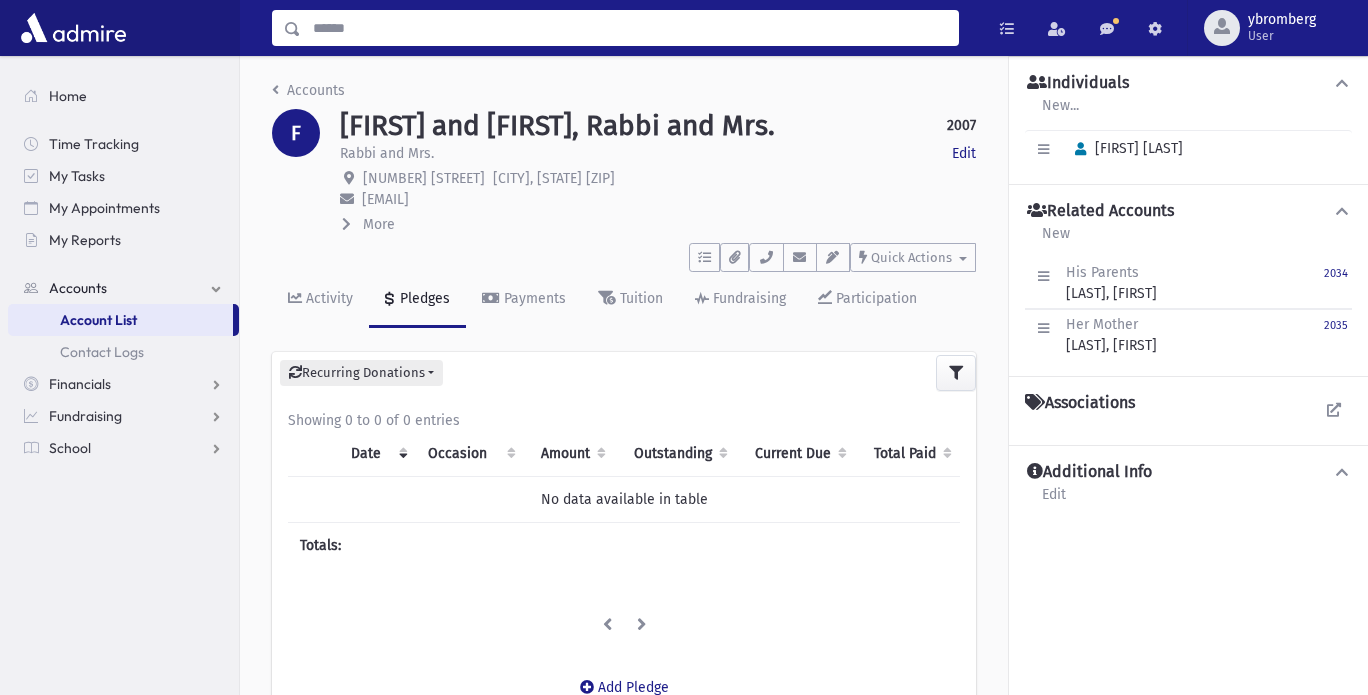 click at bounding box center (629, 28) 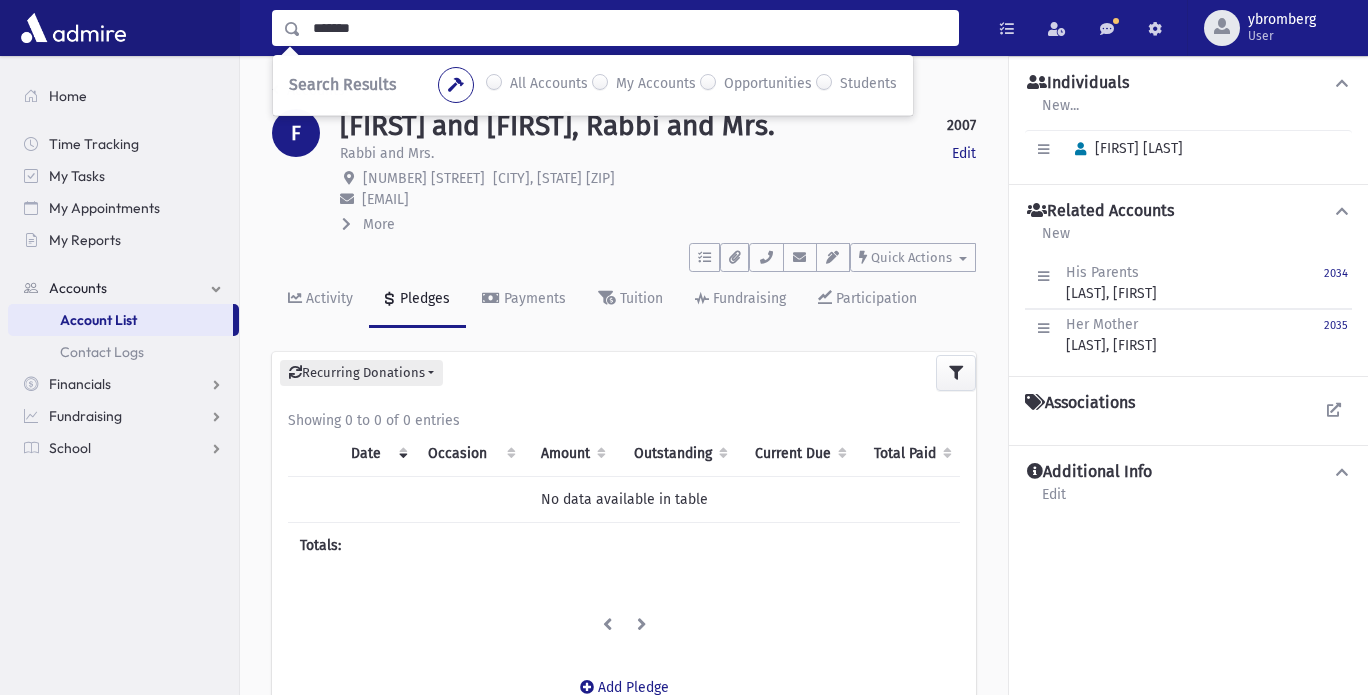 type on "*******" 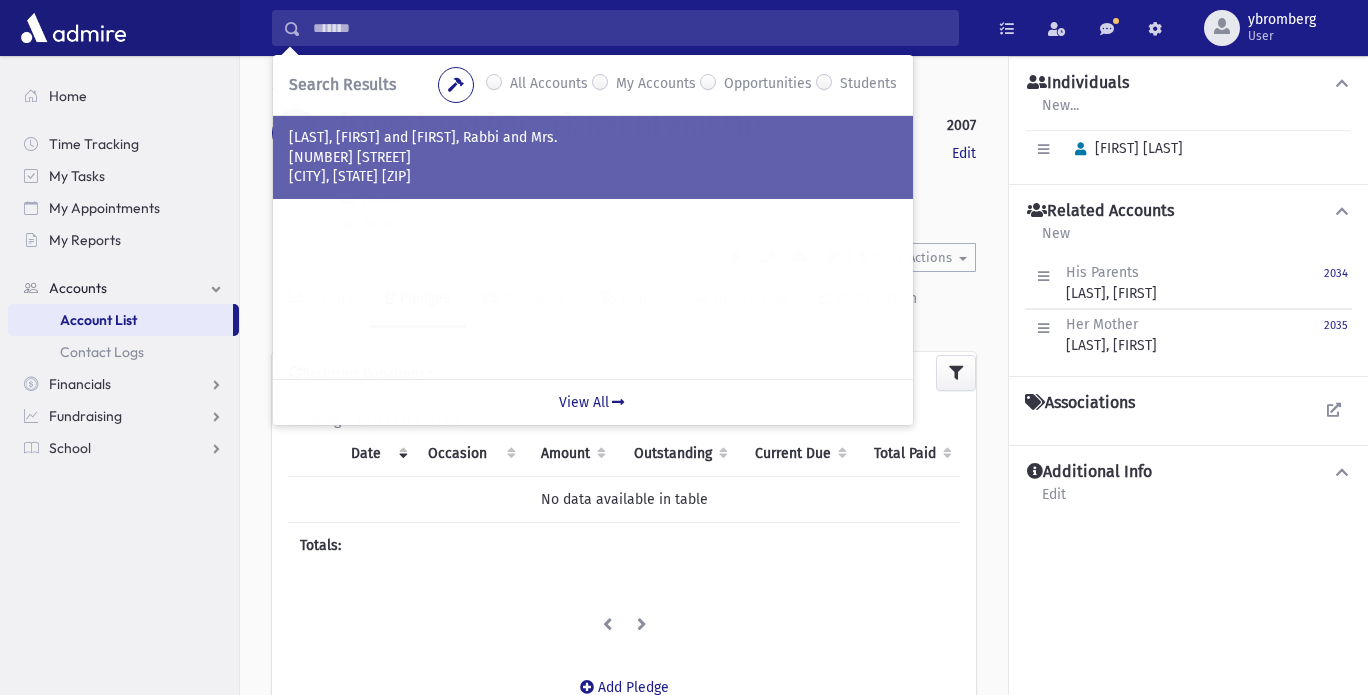 click on "GLASSENBERG, Eliyahu and Bassie, Rabbi and Mrs." at bounding box center (593, 138) 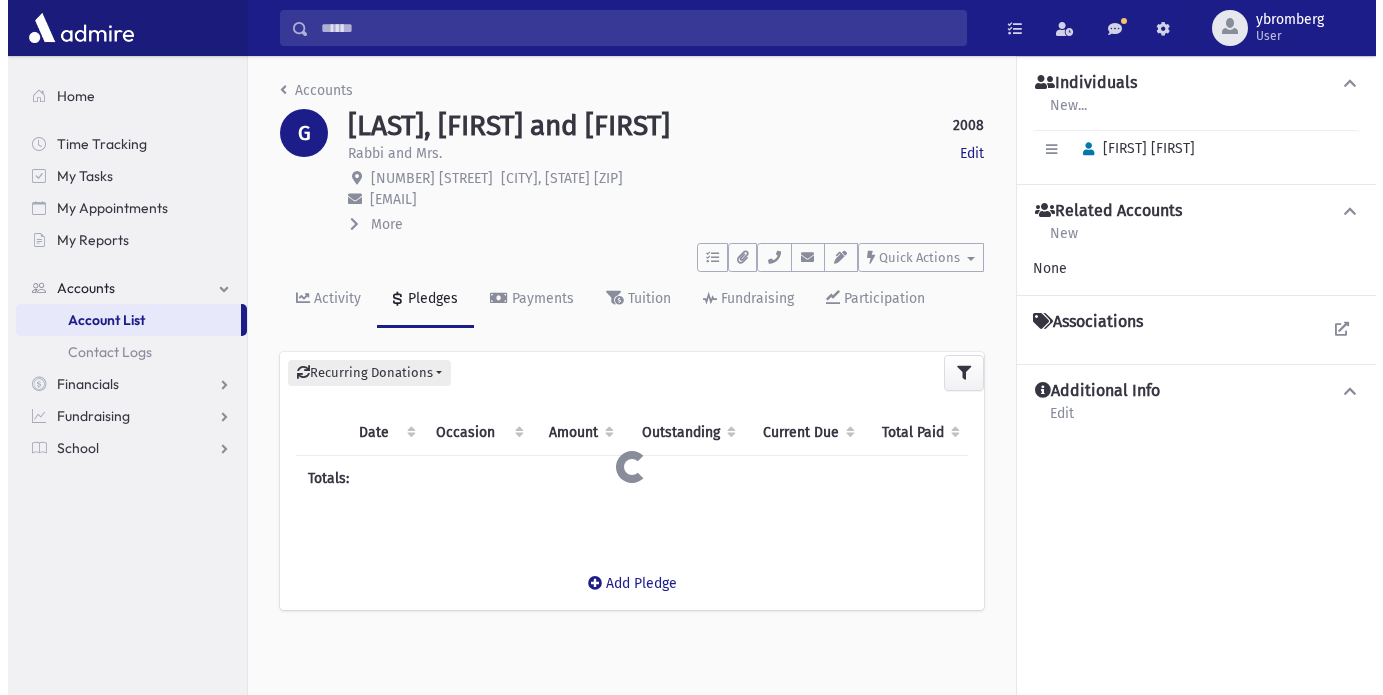 scroll, scrollTop: 0, scrollLeft: 0, axis: both 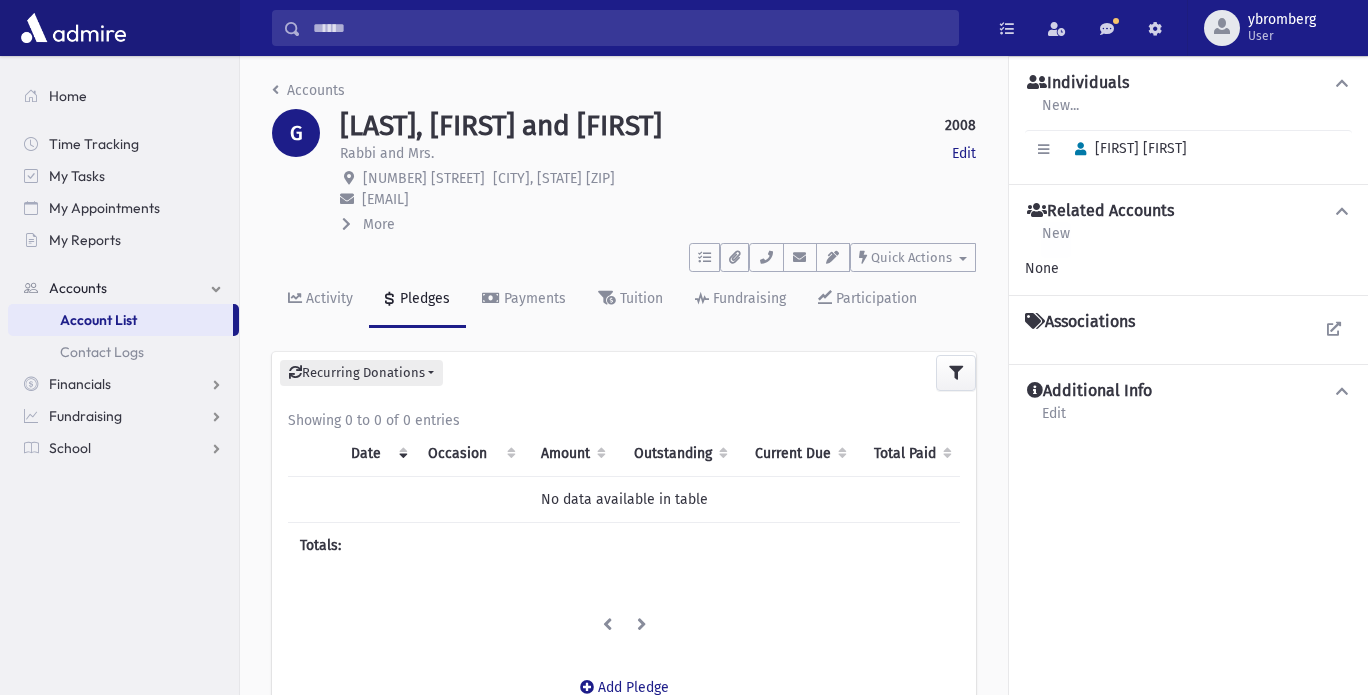 click on "New" at bounding box center (1056, 240) 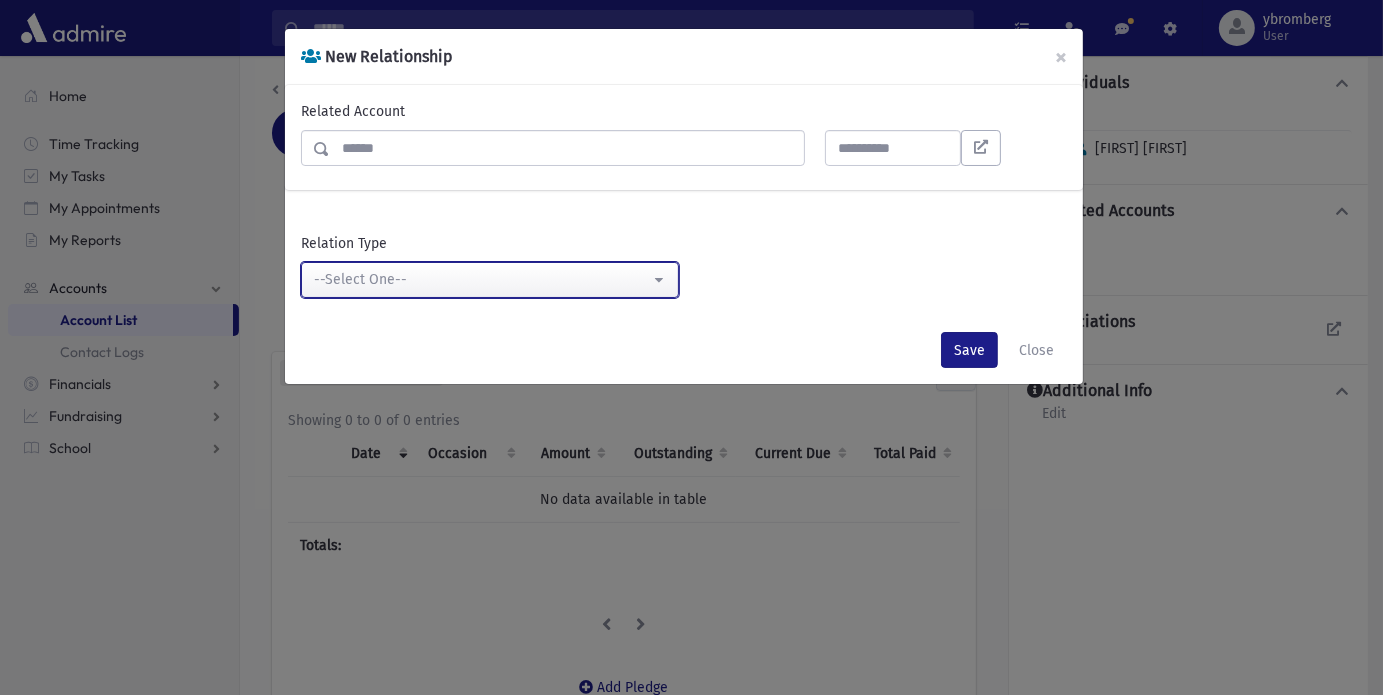 click on "--Select One--" at bounding box center (482, 279) 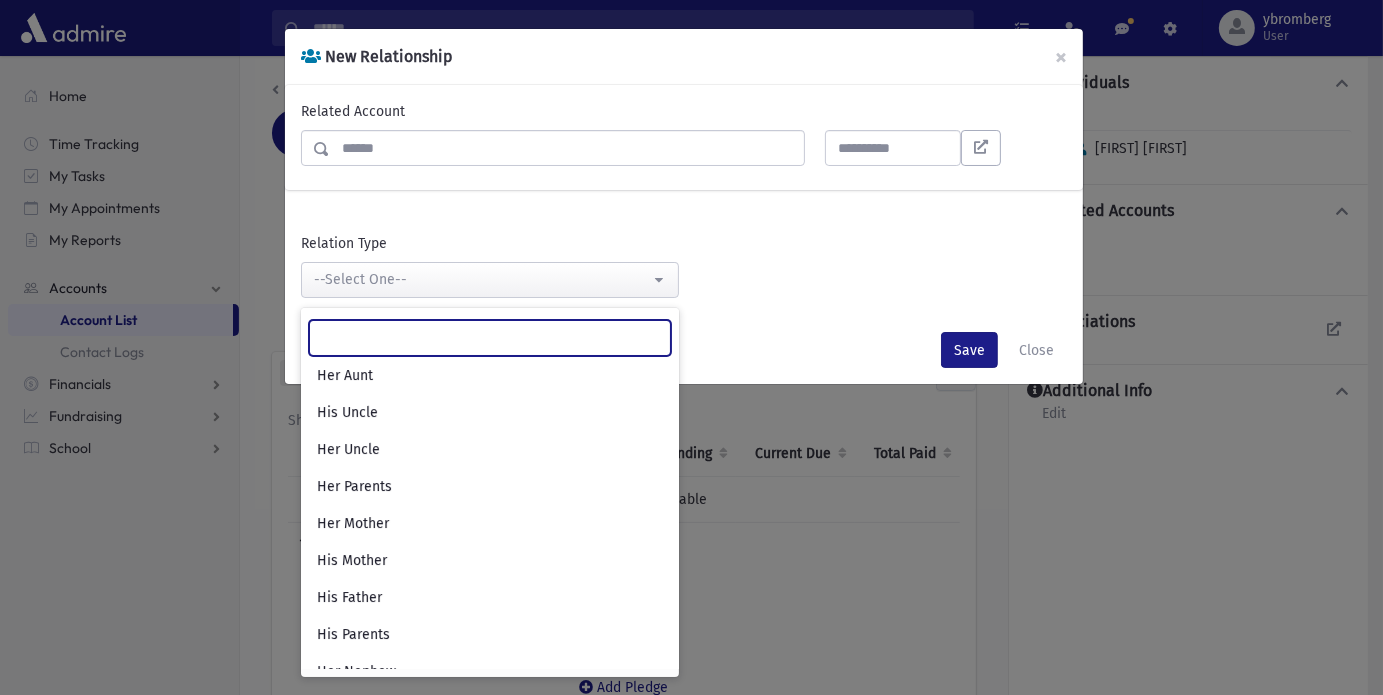 scroll, scrollTop: 243, scrollLeft: 0, axis: vertical 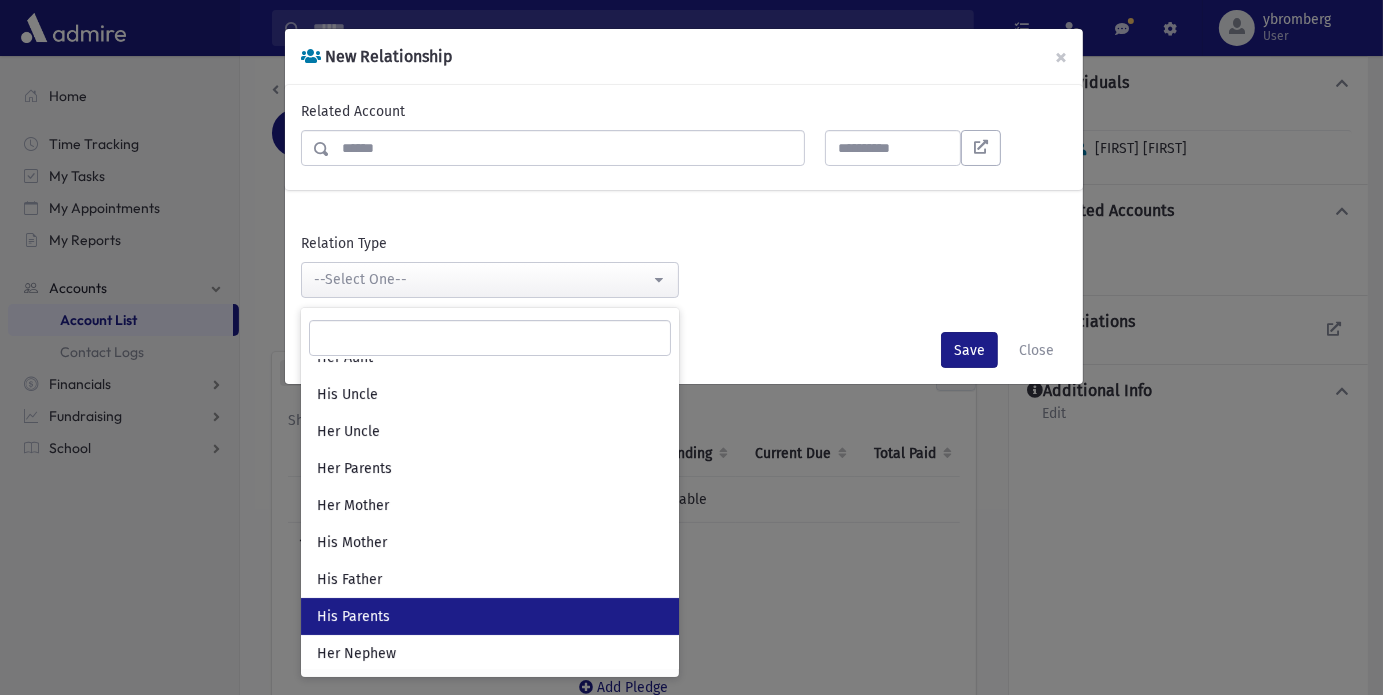 click on "His Parents" at bounding box center (490, 616) 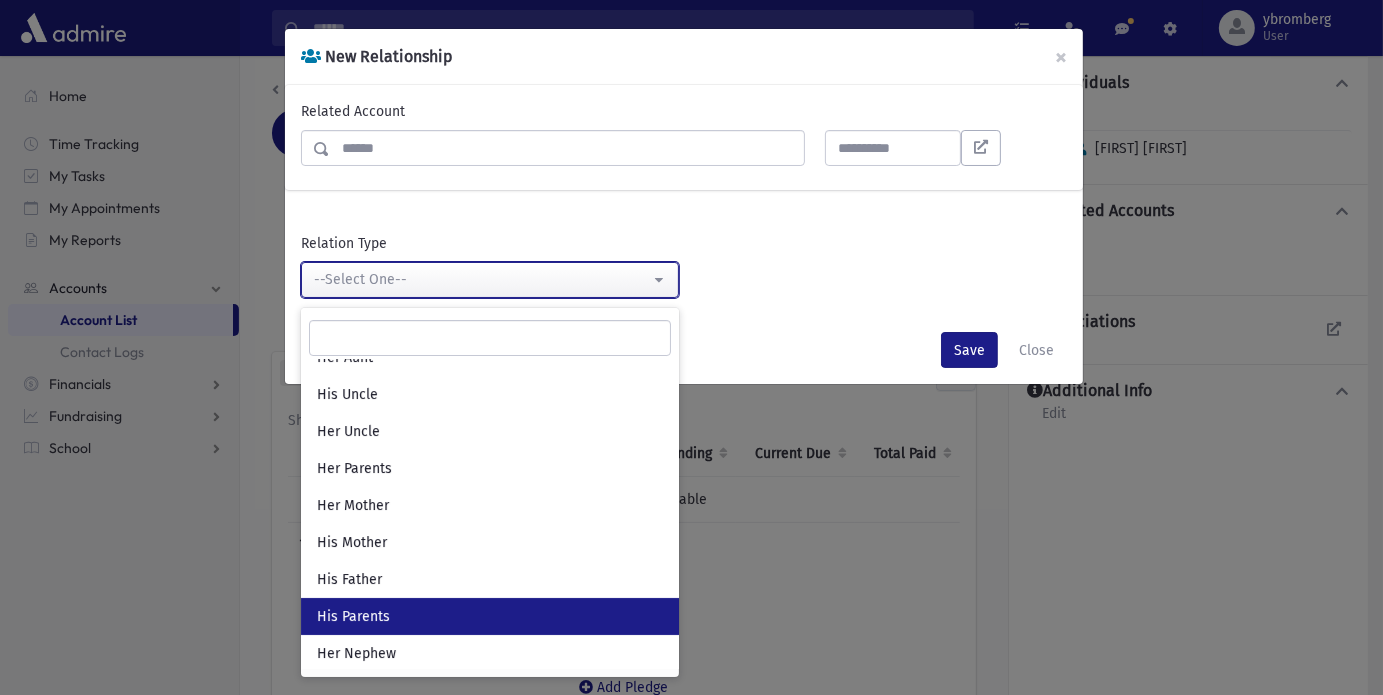 select on "**" 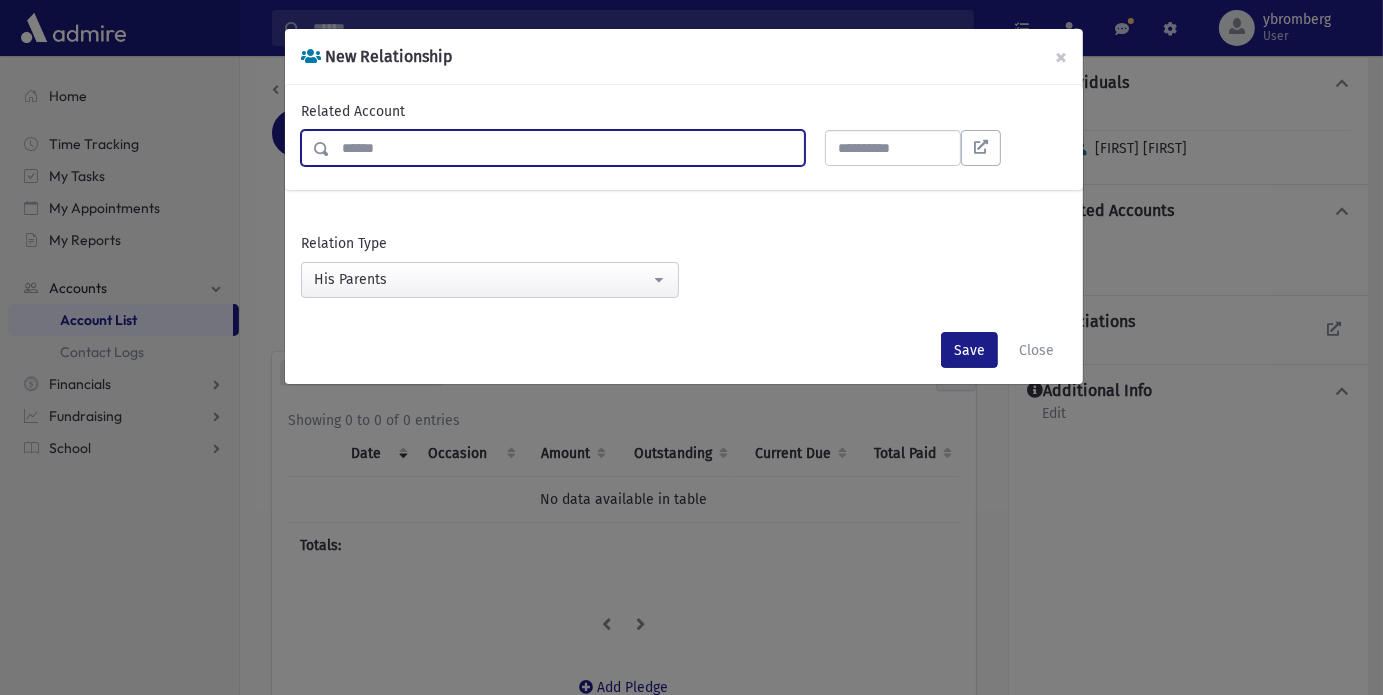 click at bounding box center [567, 148] 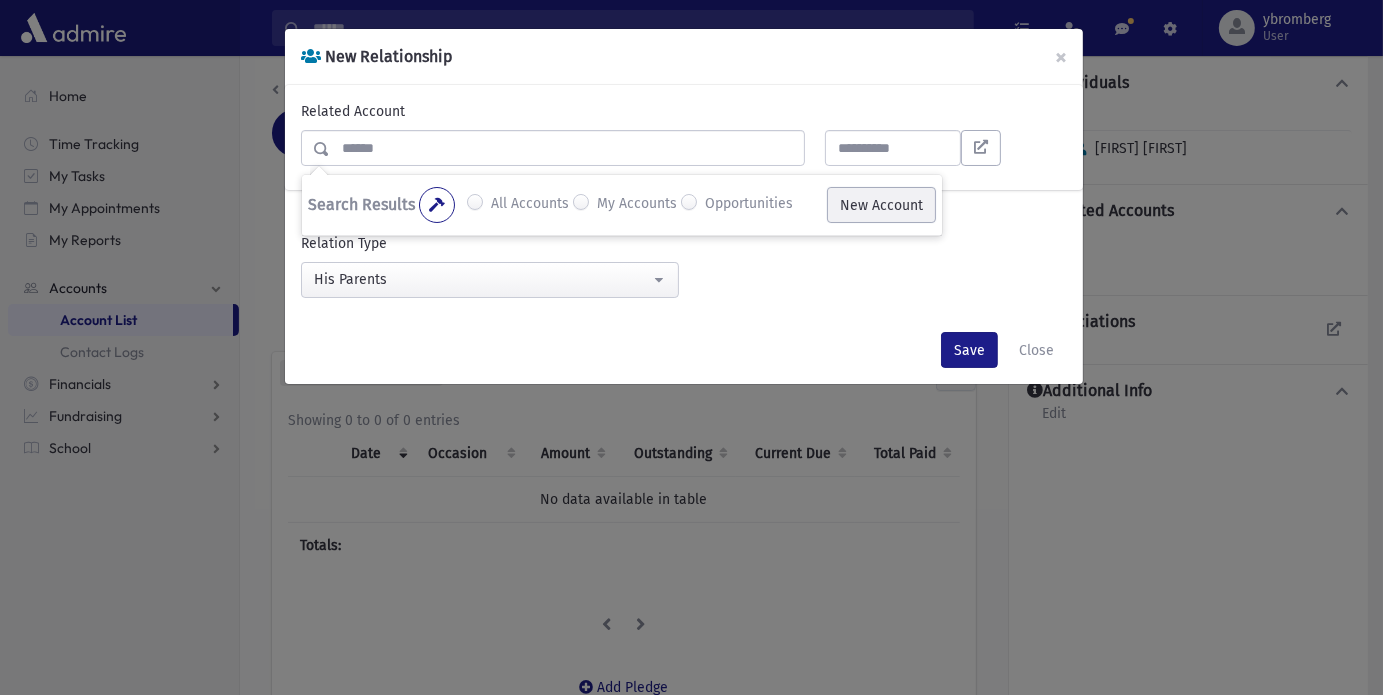 click on "New Account" at bounding box center [881, 205] 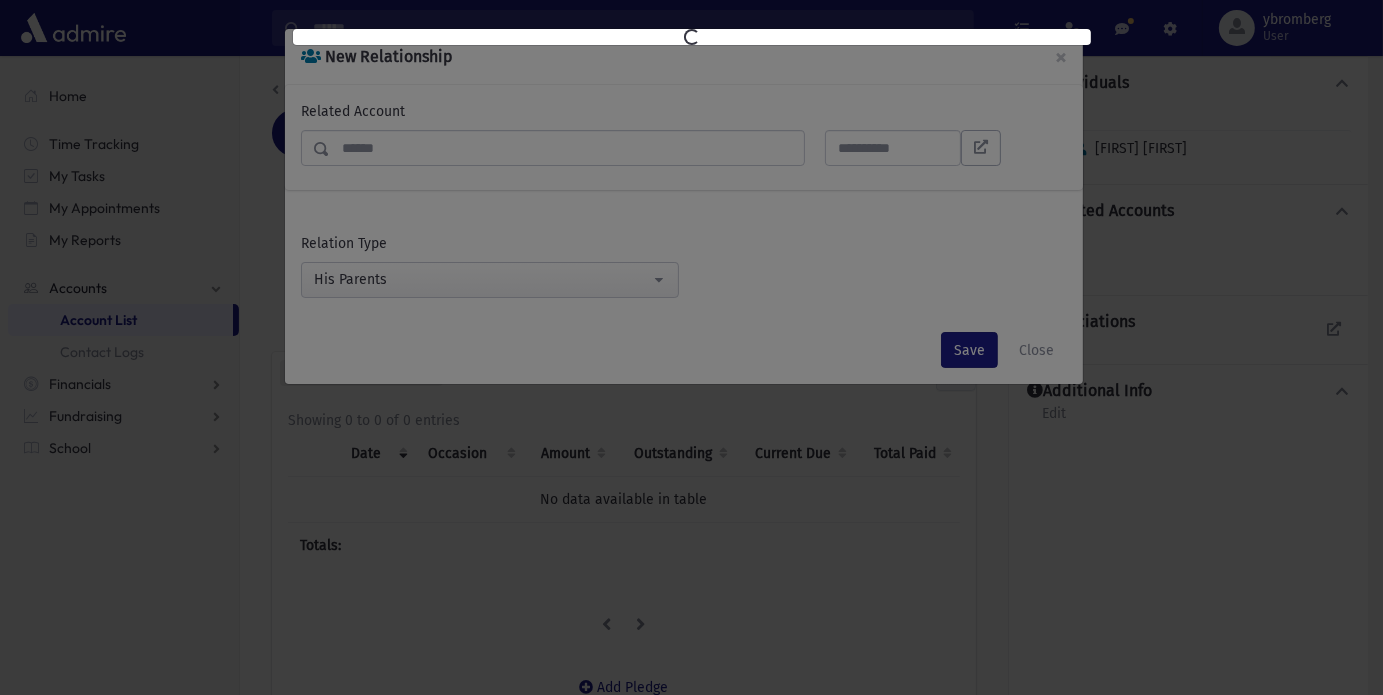 select on "*" 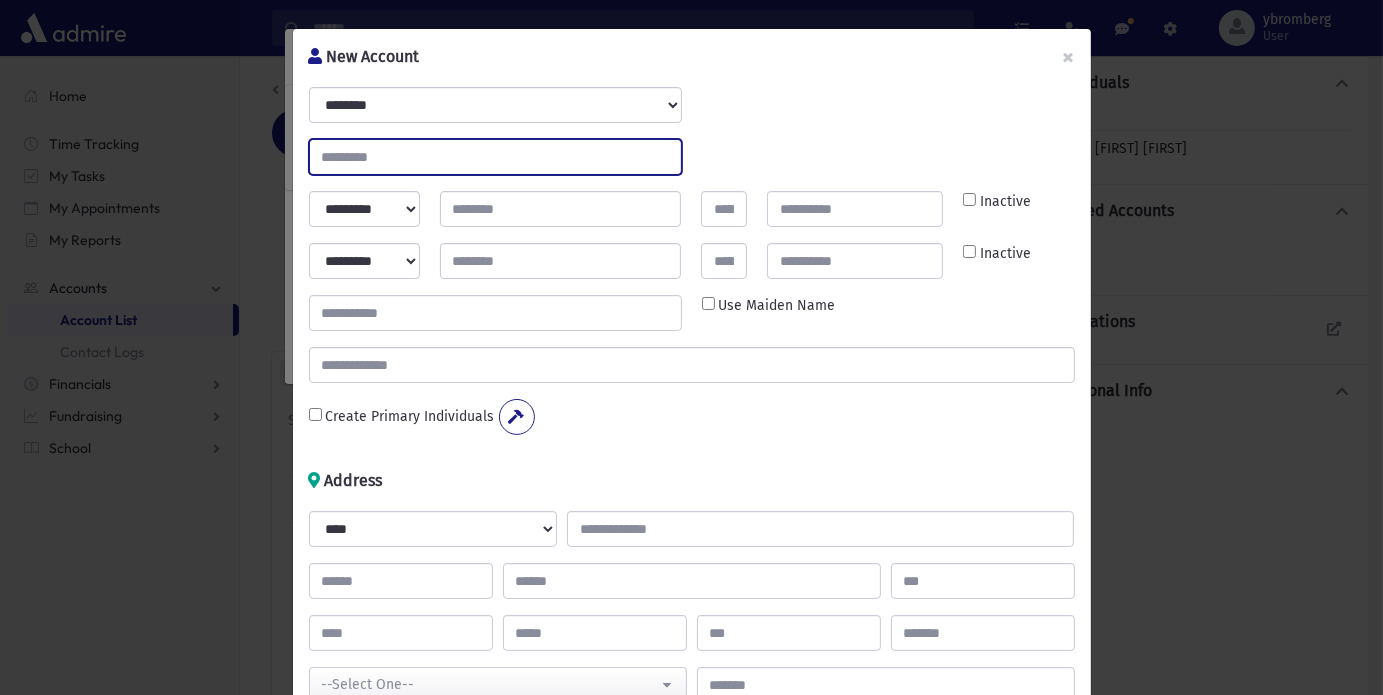 click at bounding box center (495, 157) 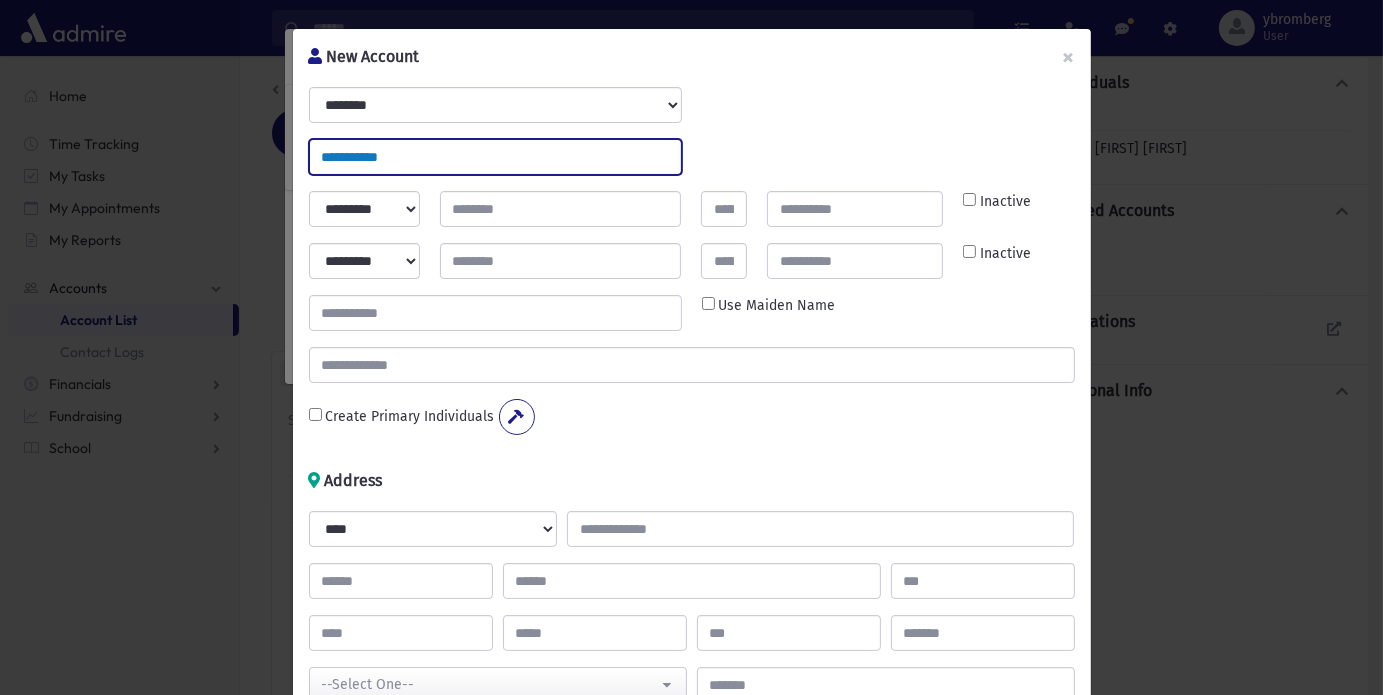 type on "**********" 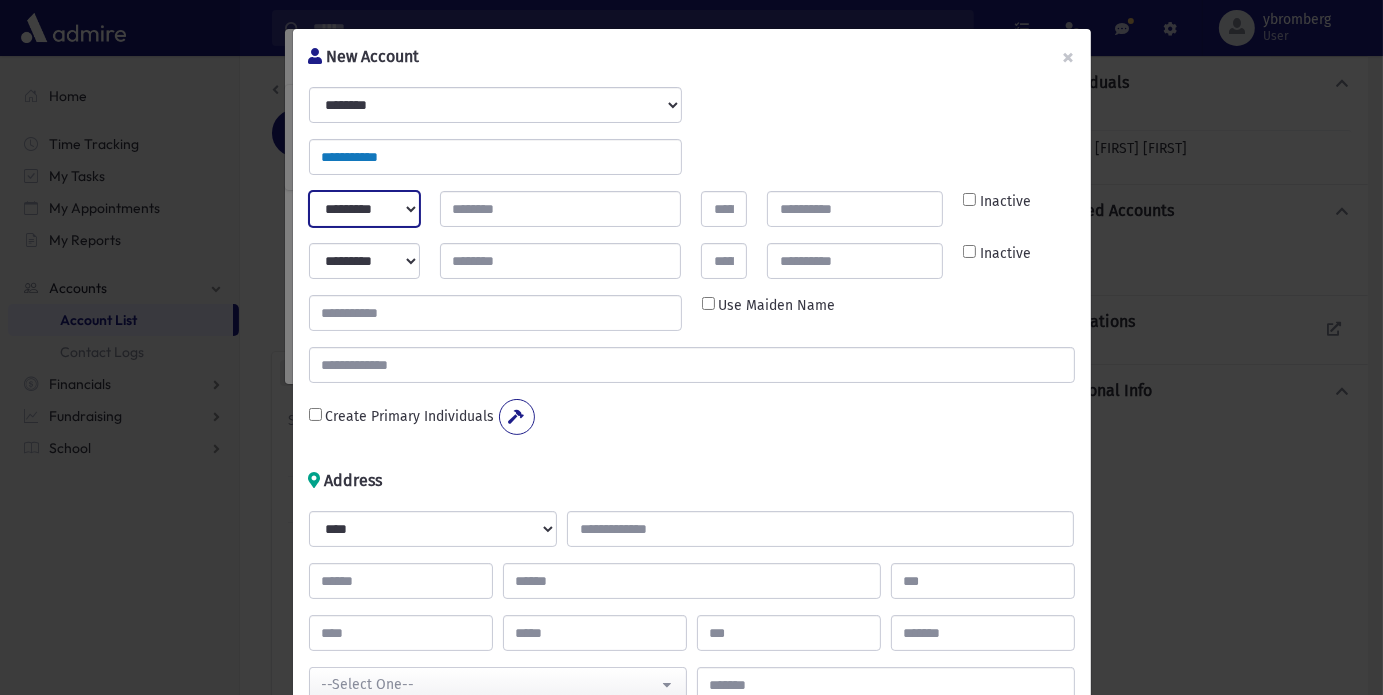 select on "*****" 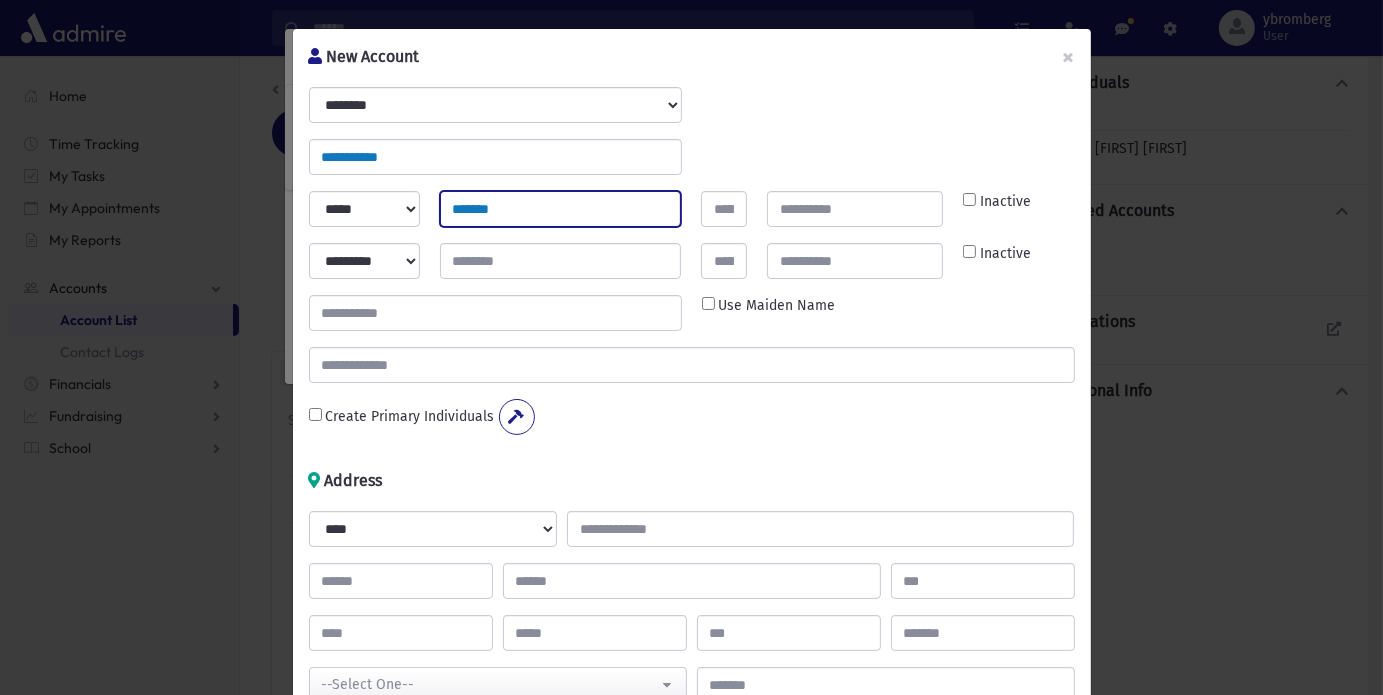 type on "*******" 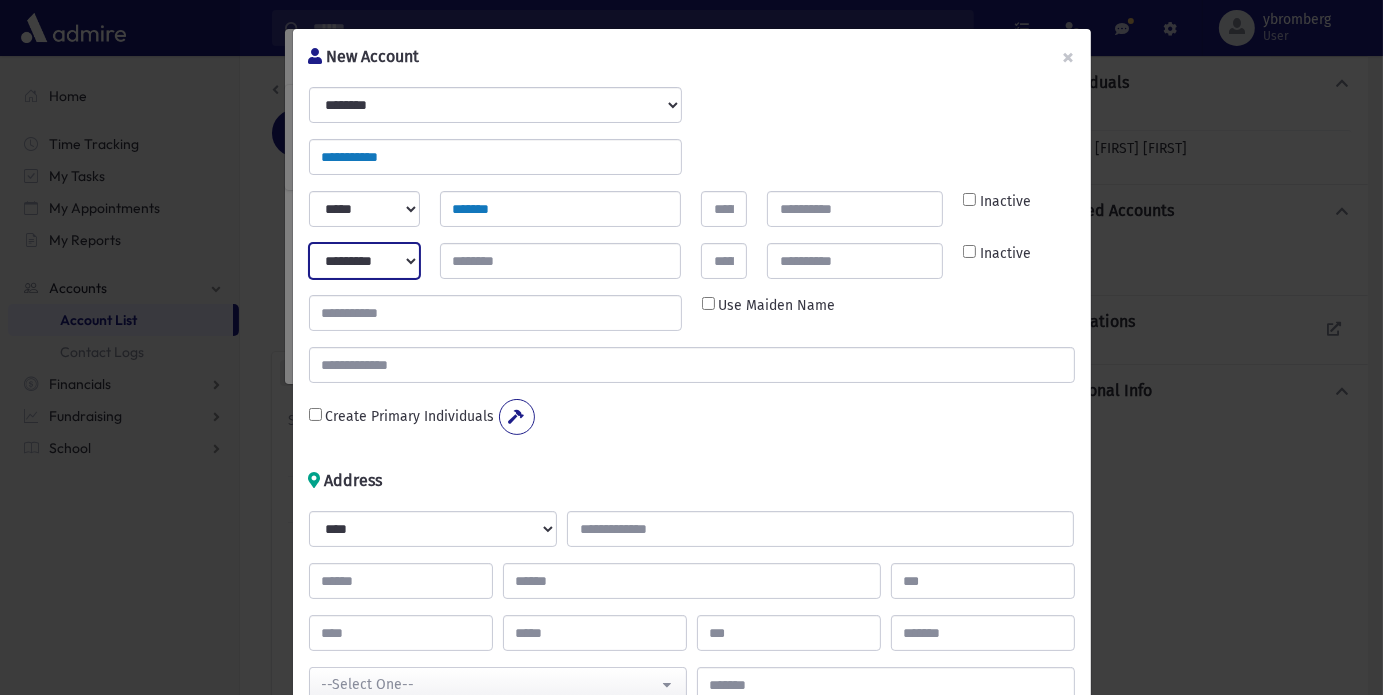 select on "****" 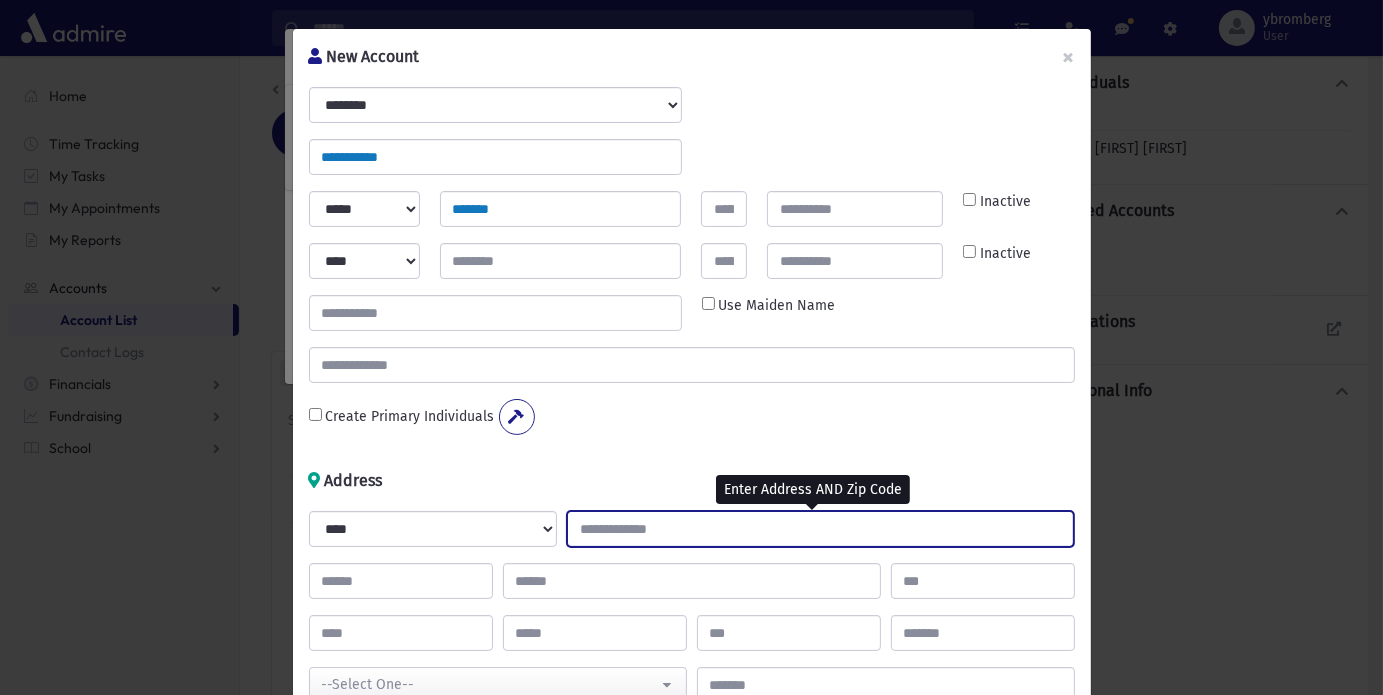 click at bounding box center [820, 529] 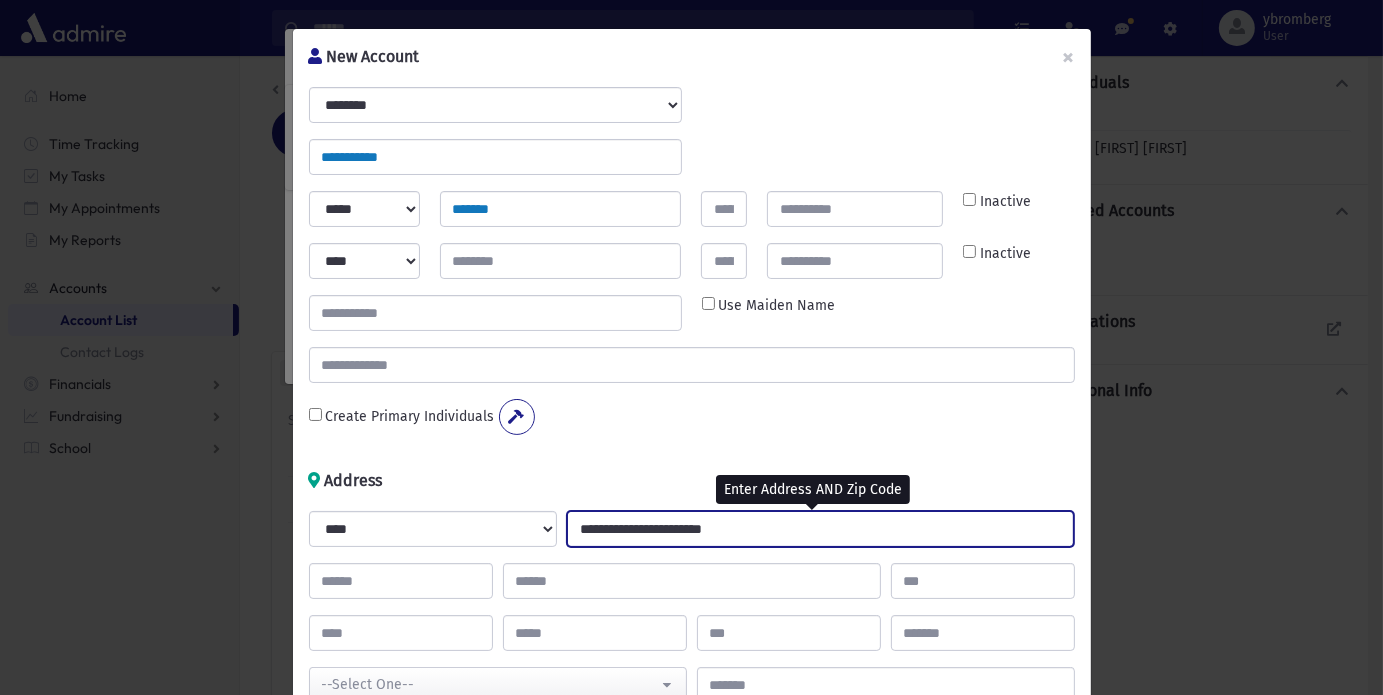 type on "**********" 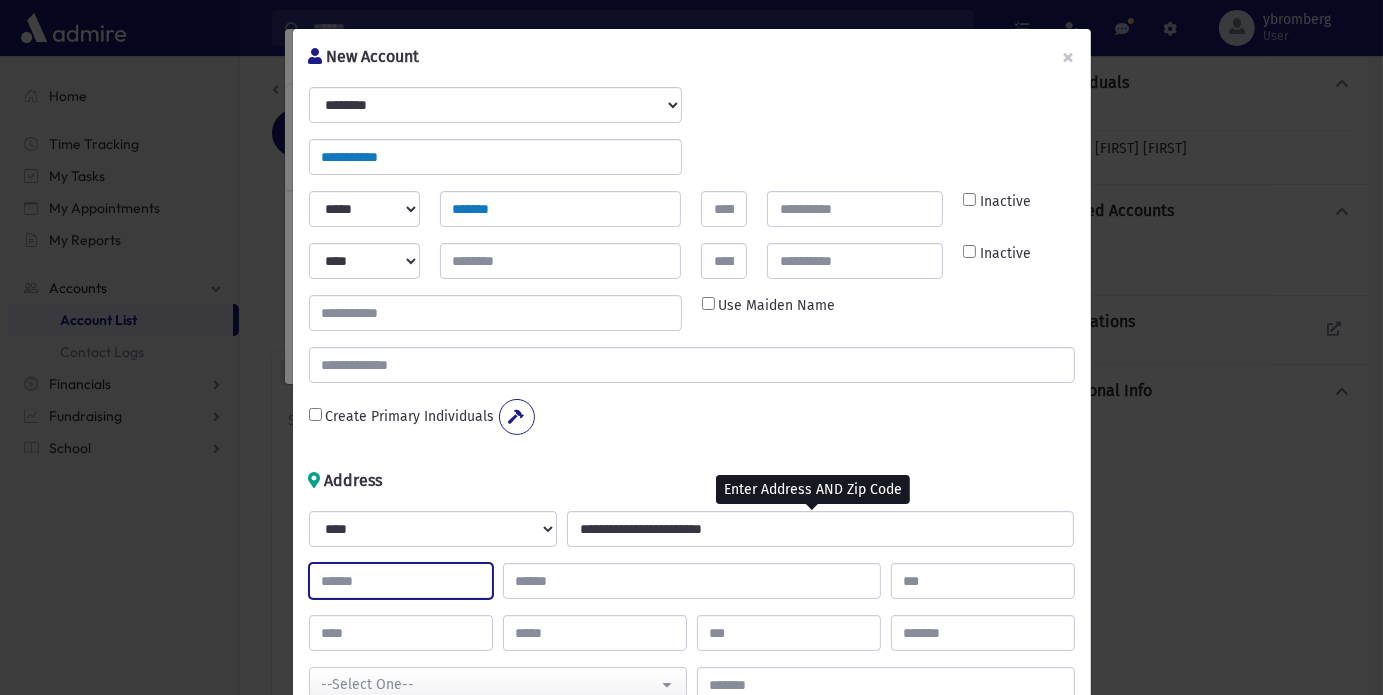 type on "****" 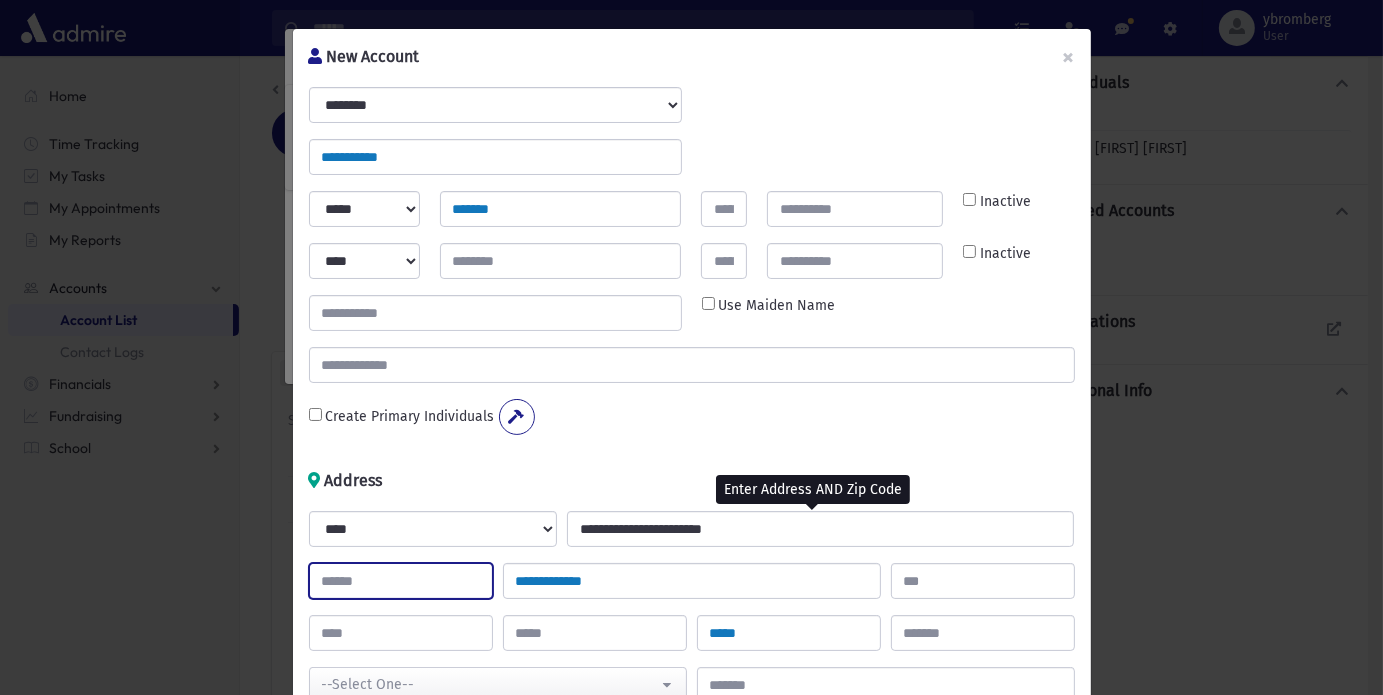 type on "**" 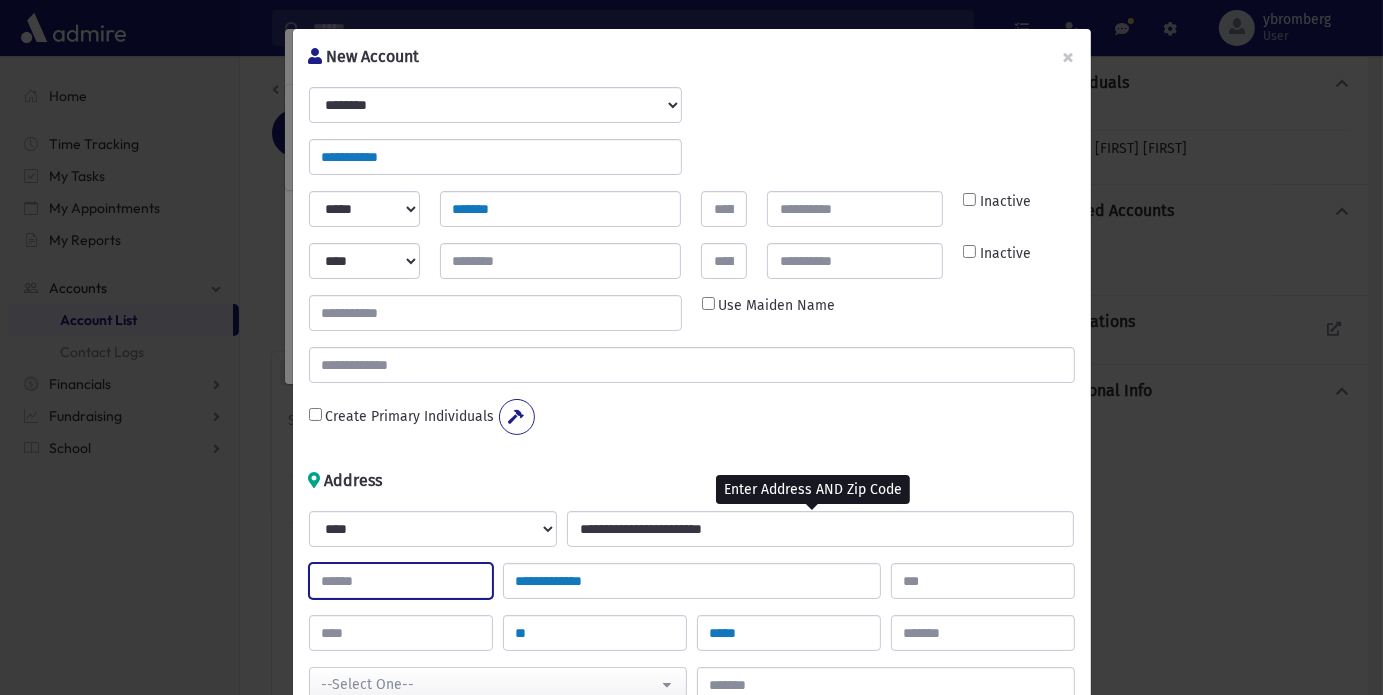 select on "*******" 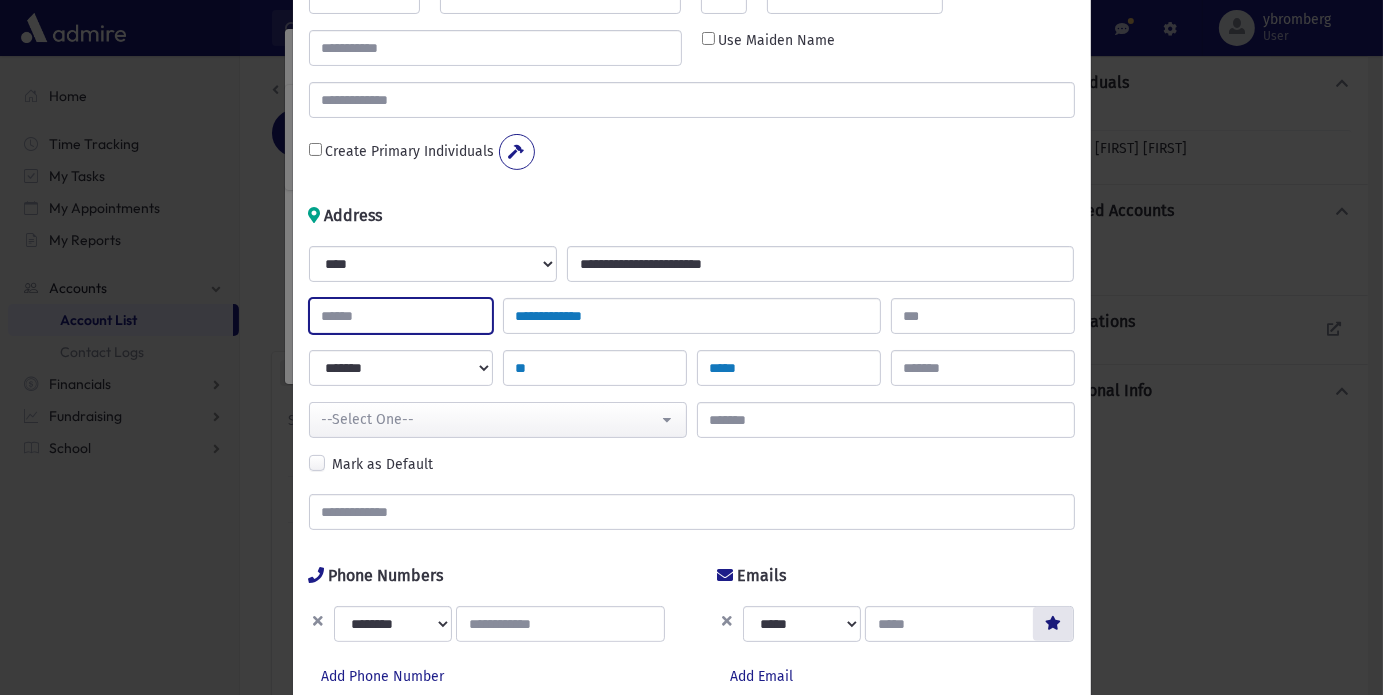 scroll, scrollTop: 439, scrollLeft: 0, axis: vertical 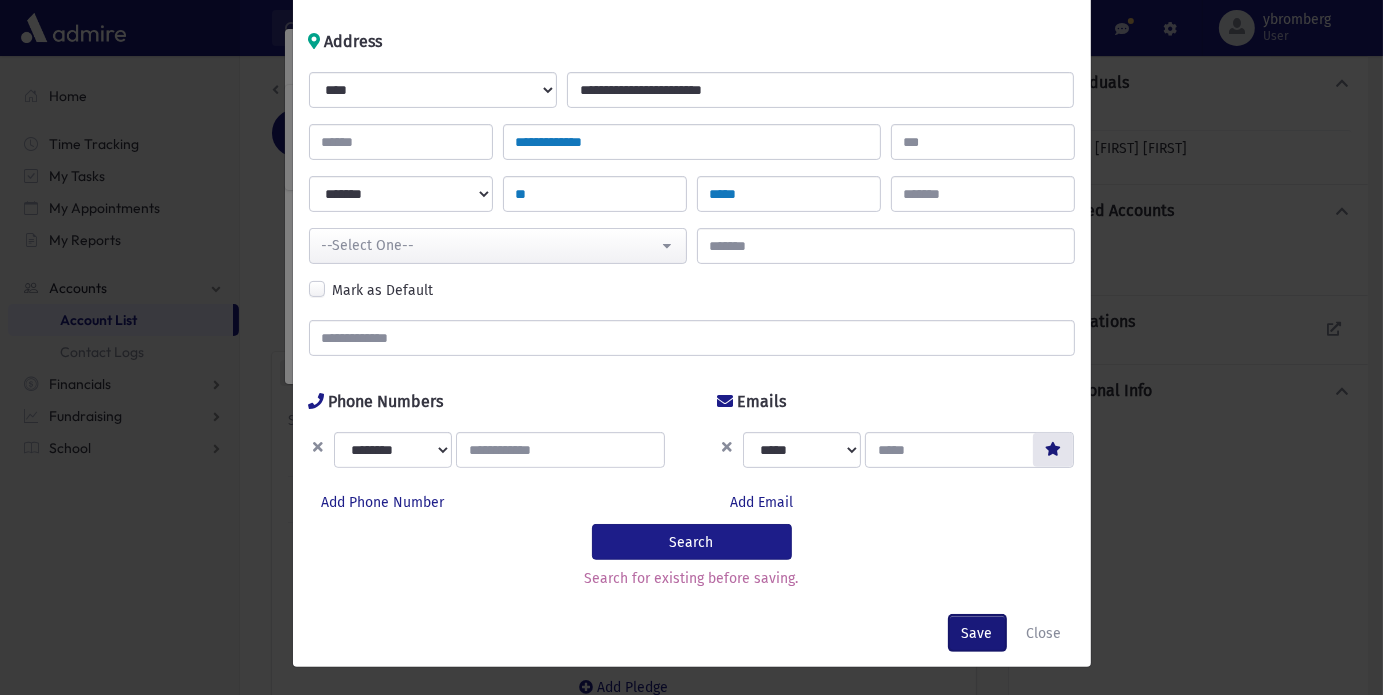 click on "Save" at bounding box center [977, 633] 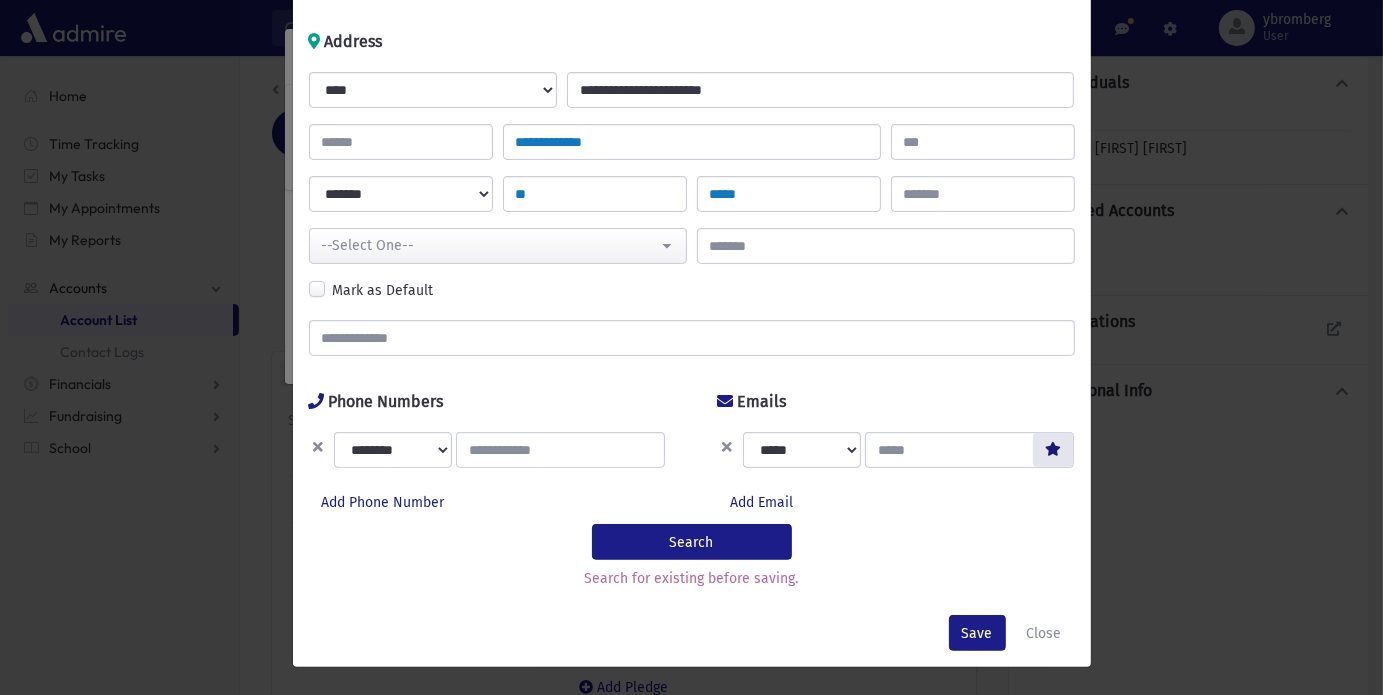 scroll, scrollTop: 0, scrollLeft: 0, axis: both 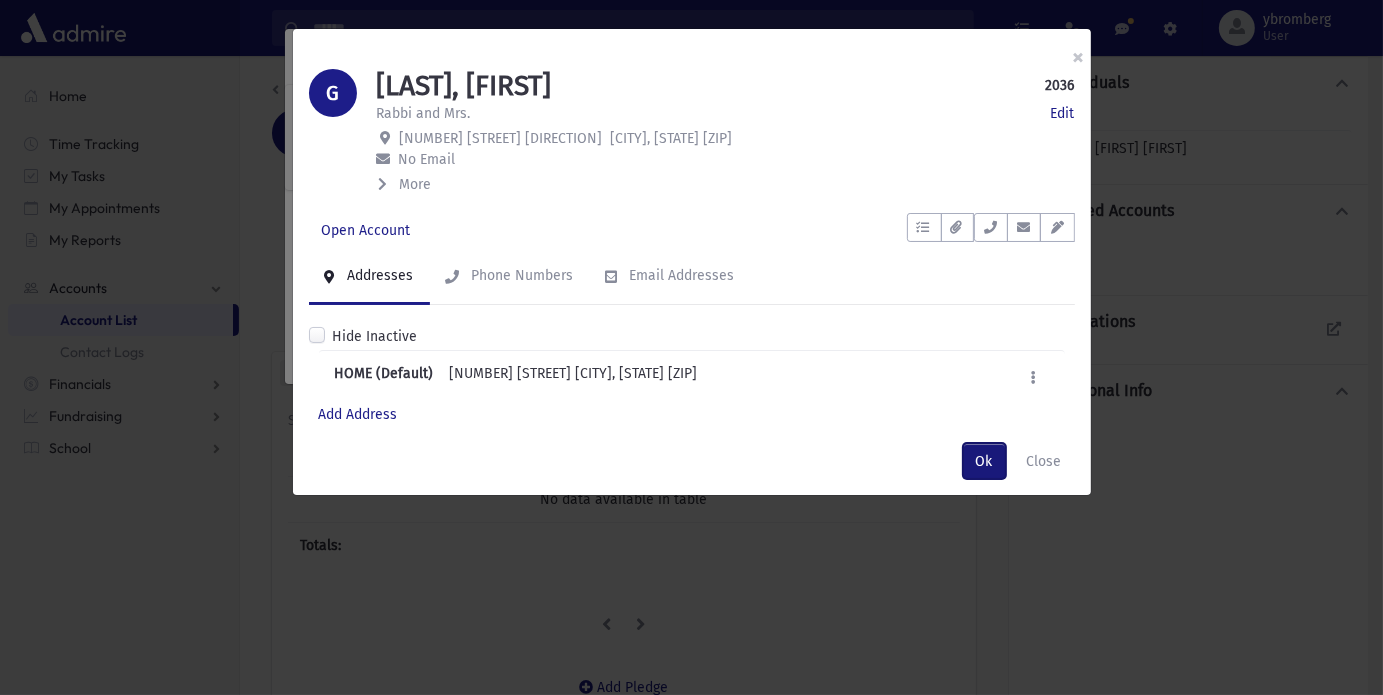 click on "Ok" at bounding box center [984, 461] 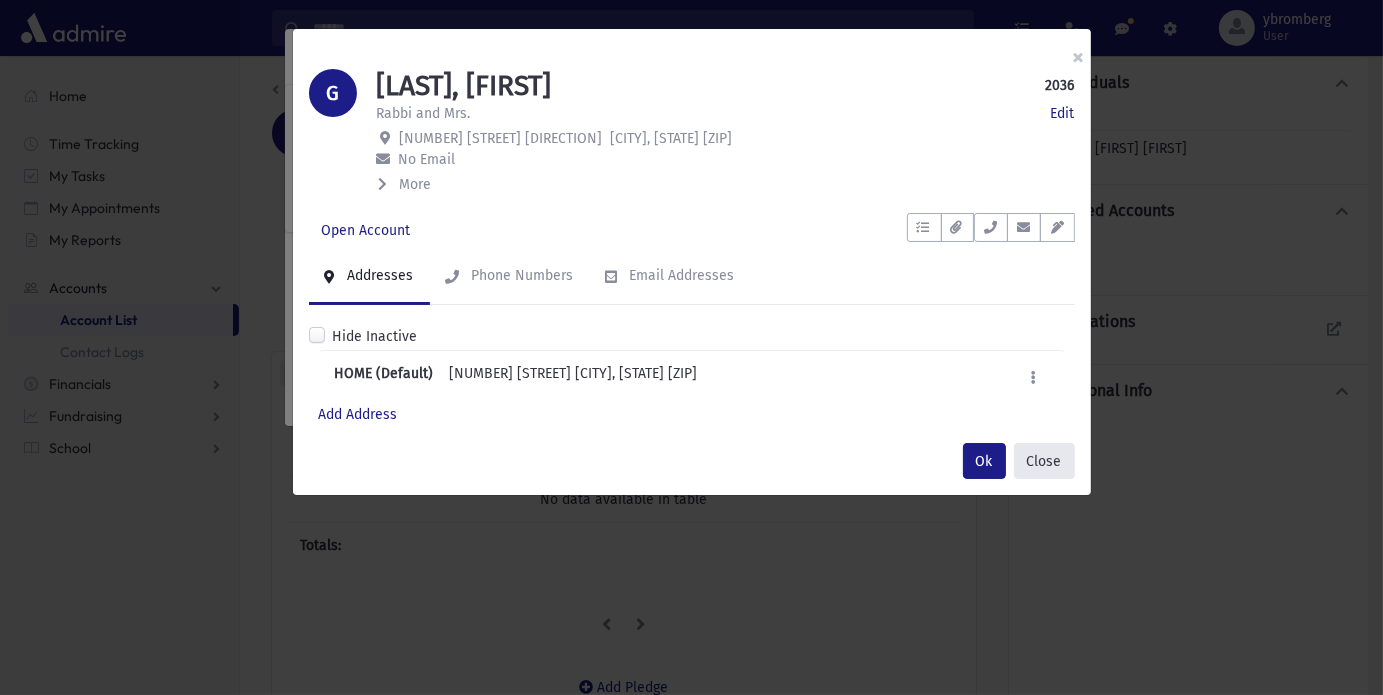 click on "Close" at bounding box center (1044, 461) 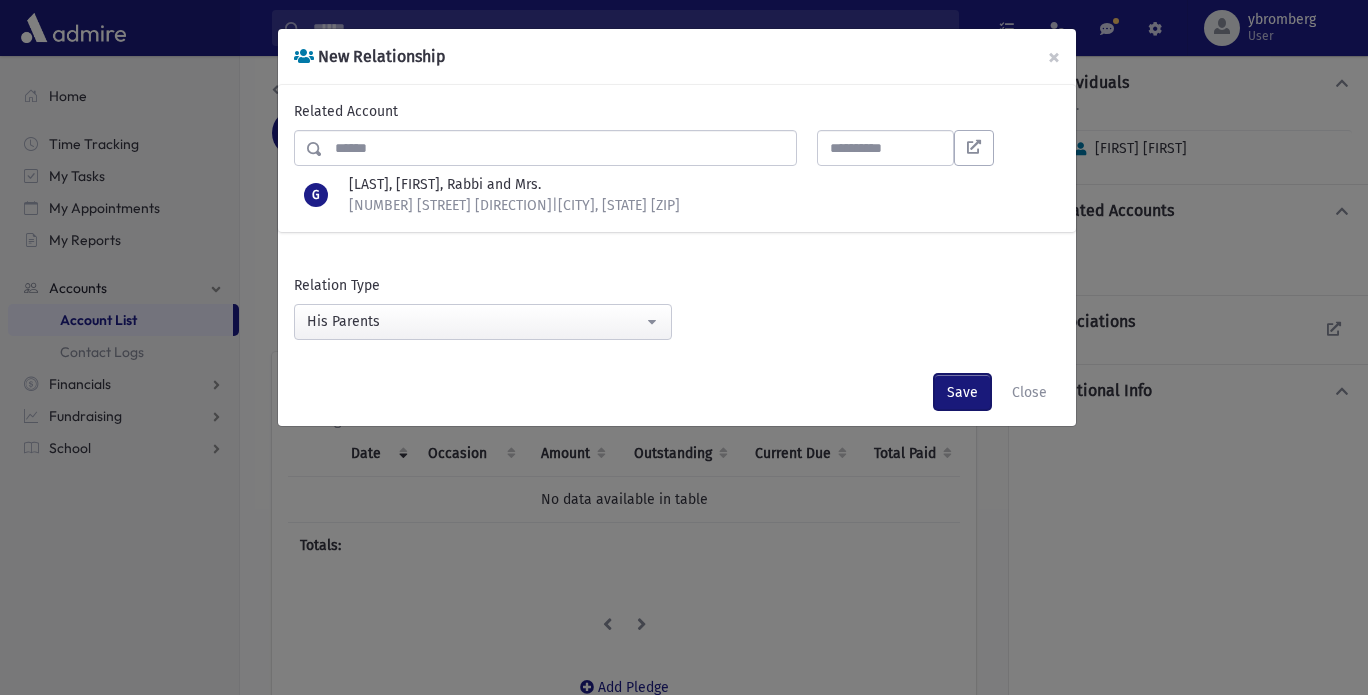 click on "Save" at bounding box center [962, 392] 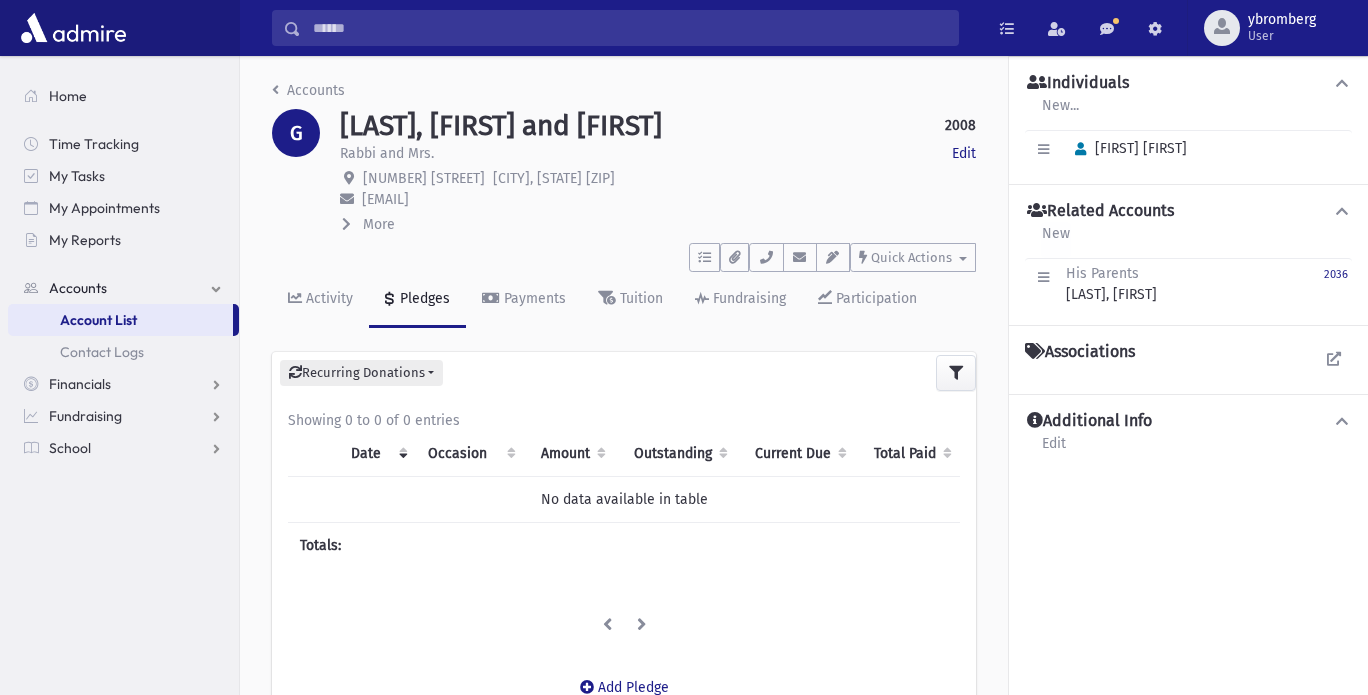 click on "New" at bounding box center [1056, 240] 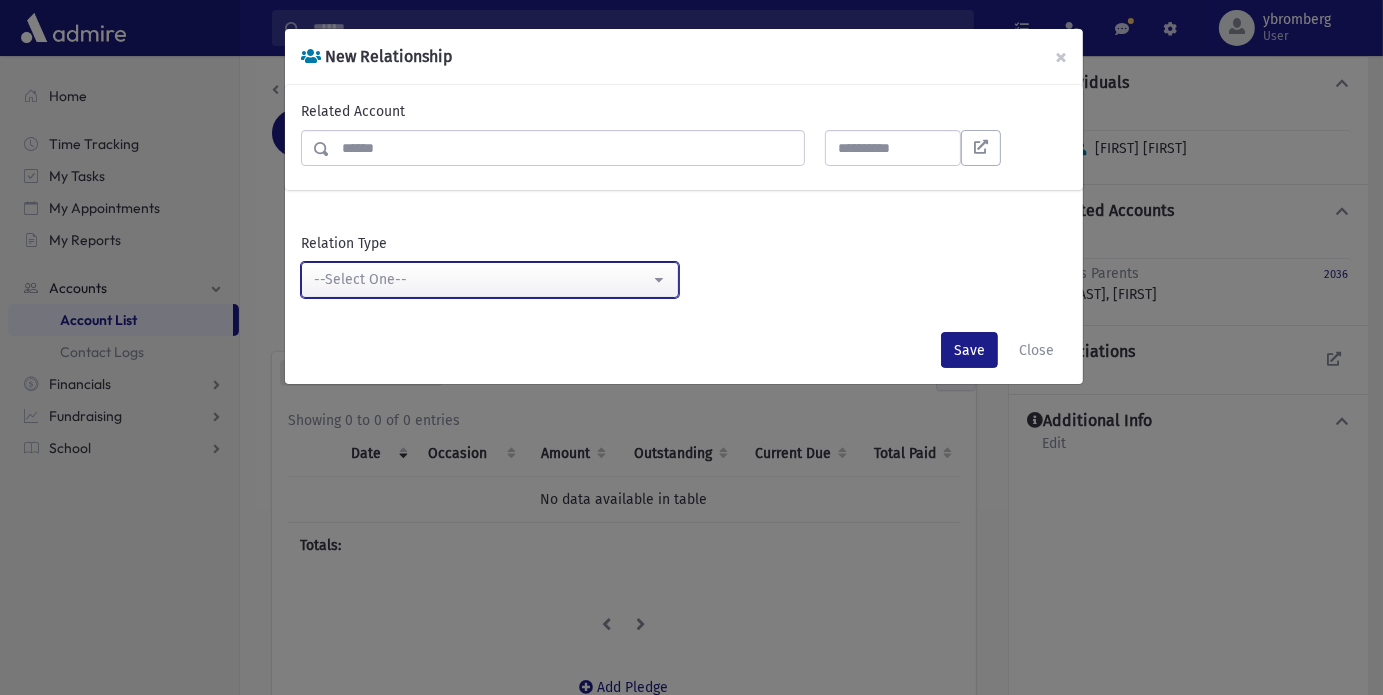 click on "--Select One--" at bounding box center [482, 279] 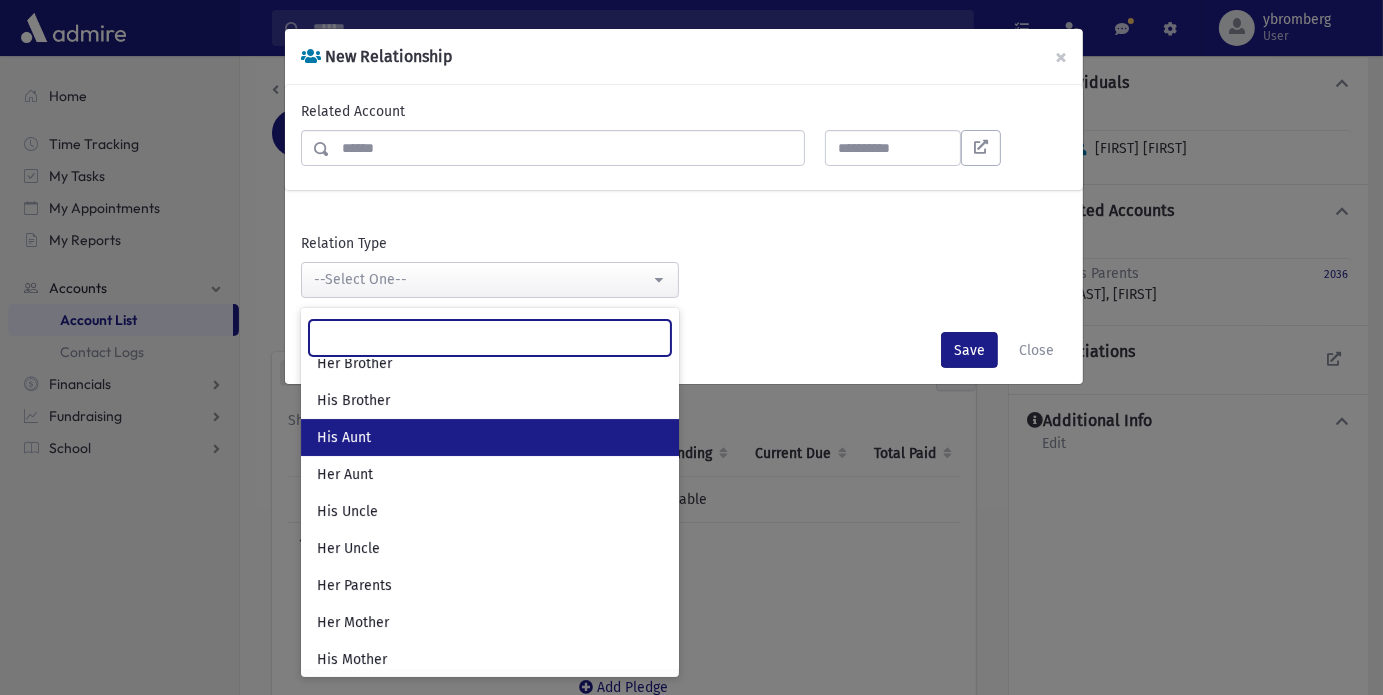 scroll, scrollTop: 132, scrollLeft: 0, axis: vertical 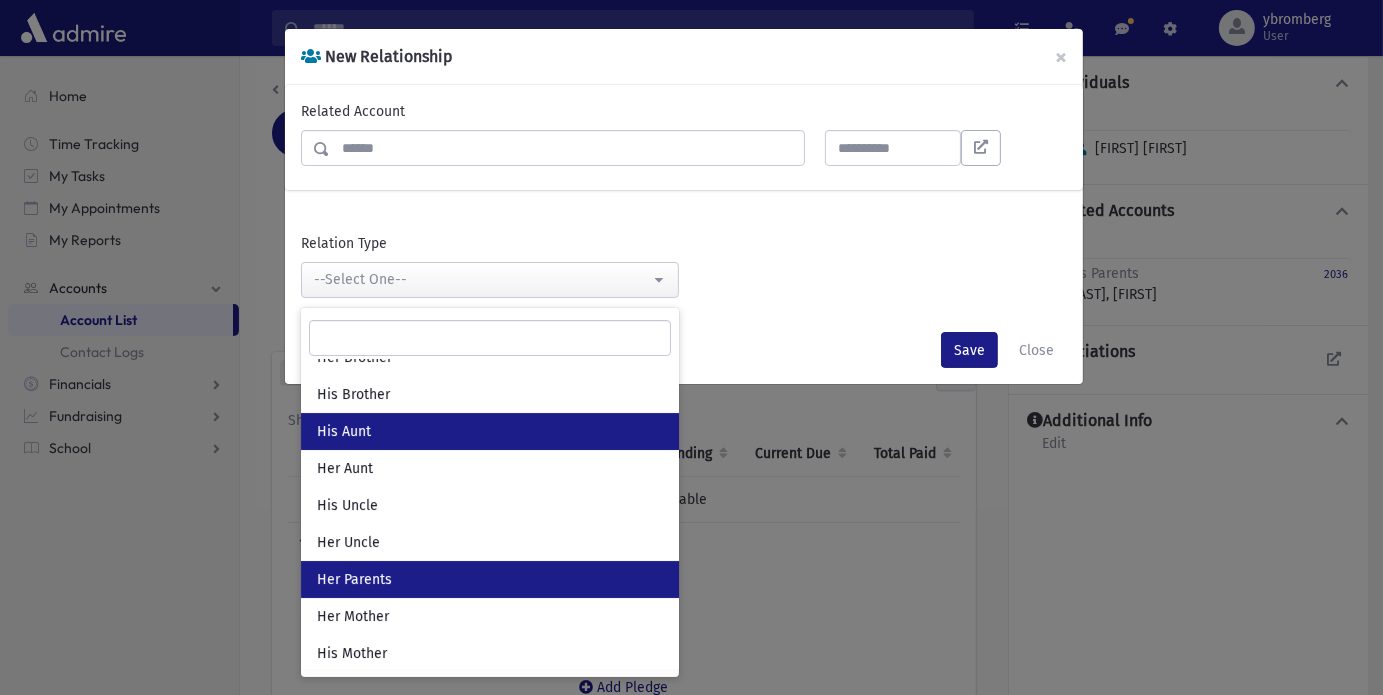 click on "Her Parents" at bounding box center [490, 579] 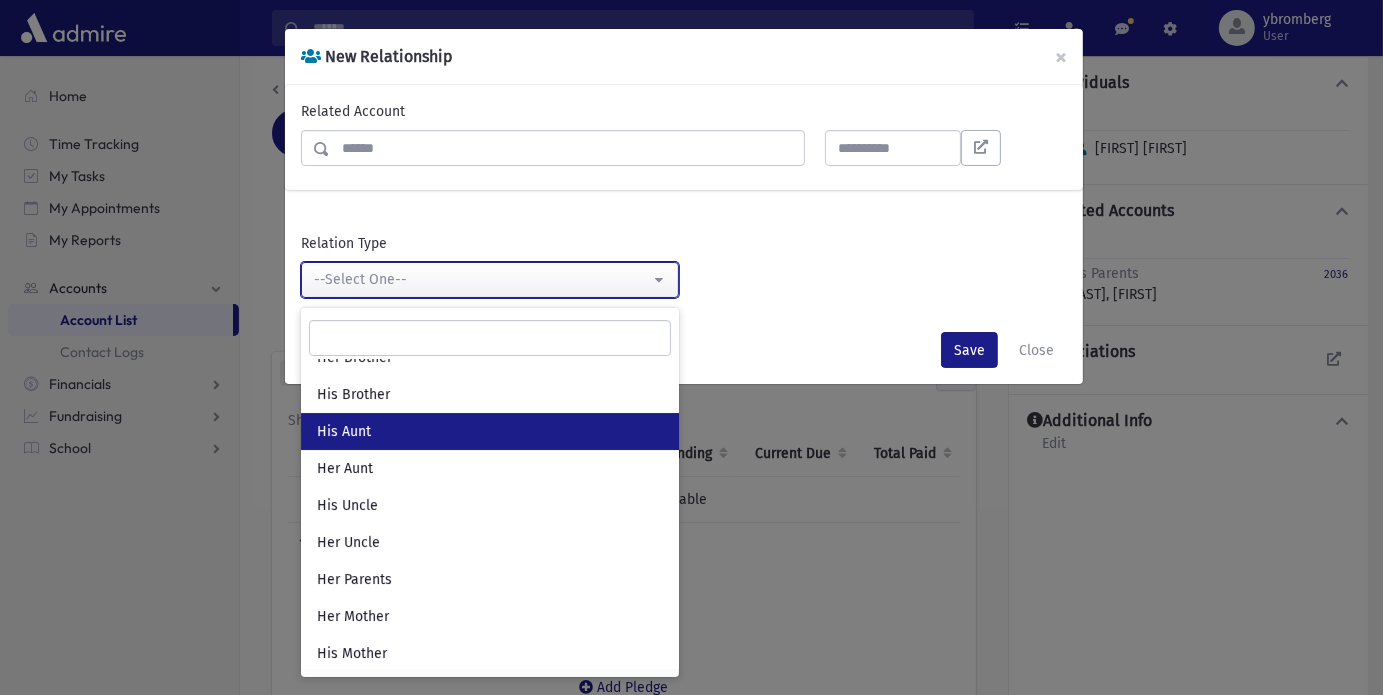 select on "*" 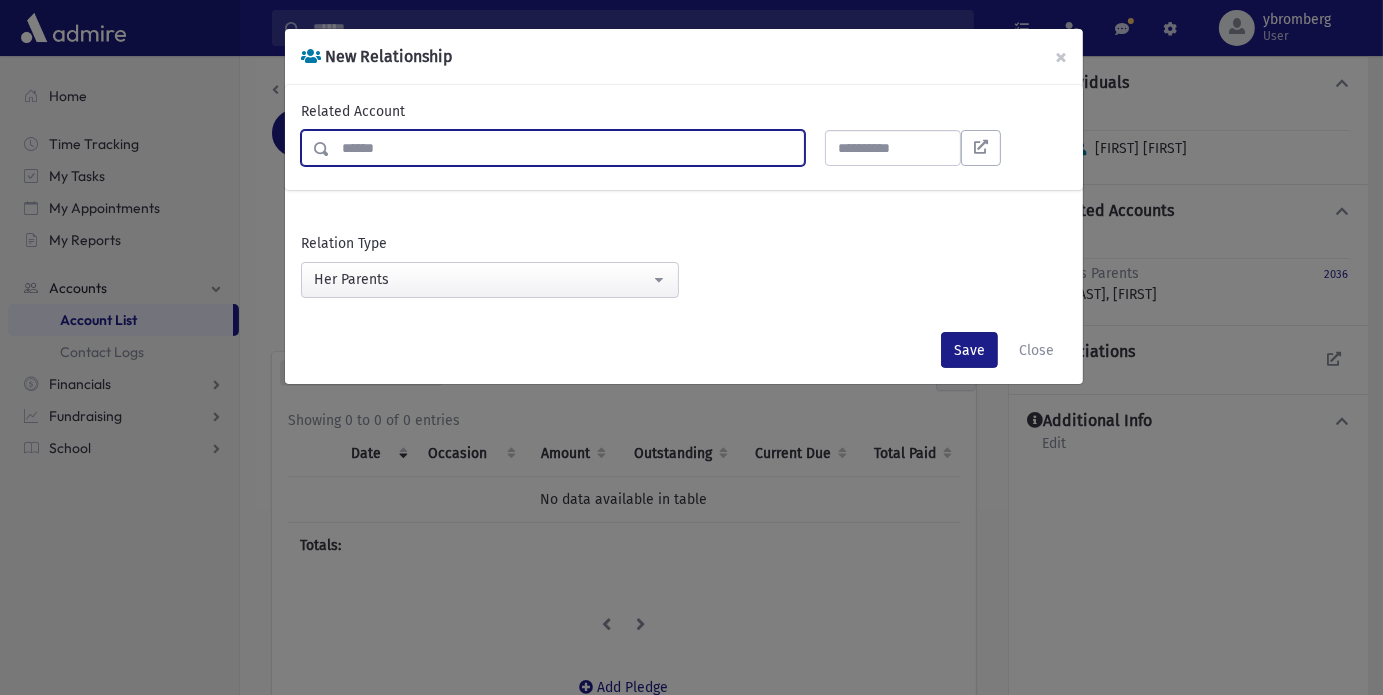 click at bounding box center [567, 148] 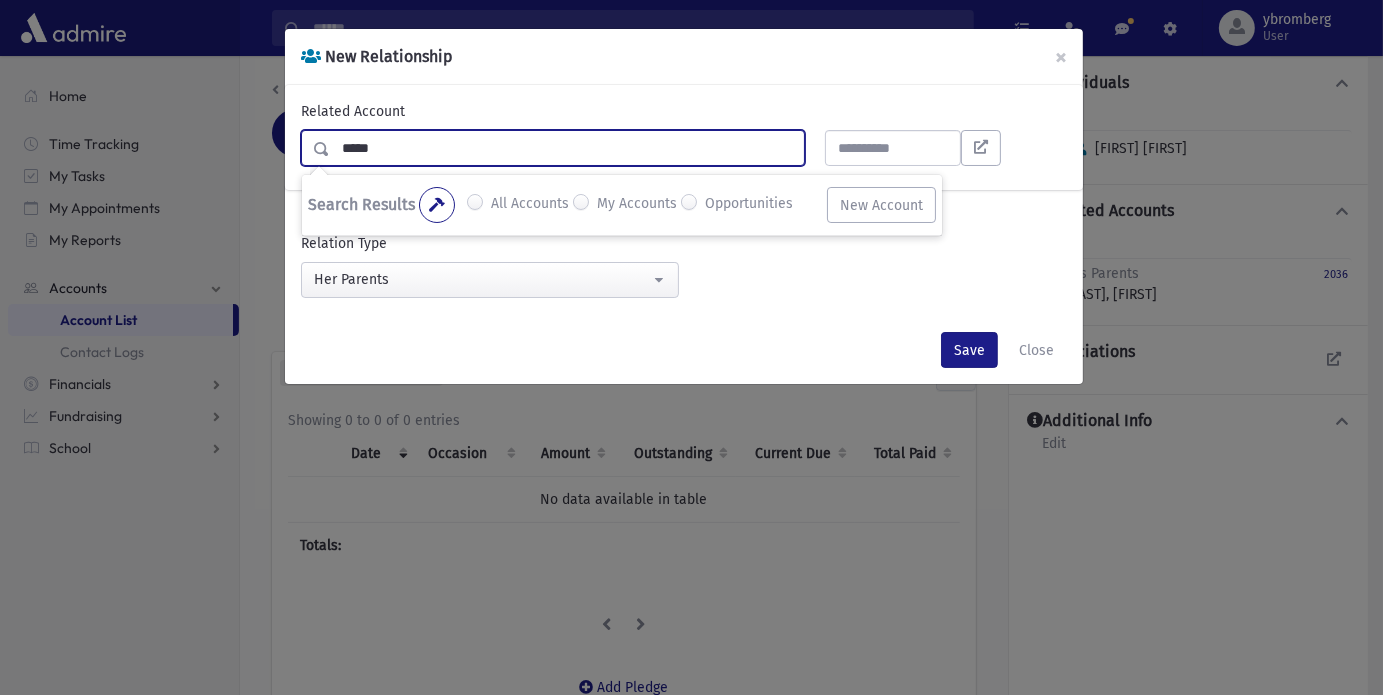 type on "*****" 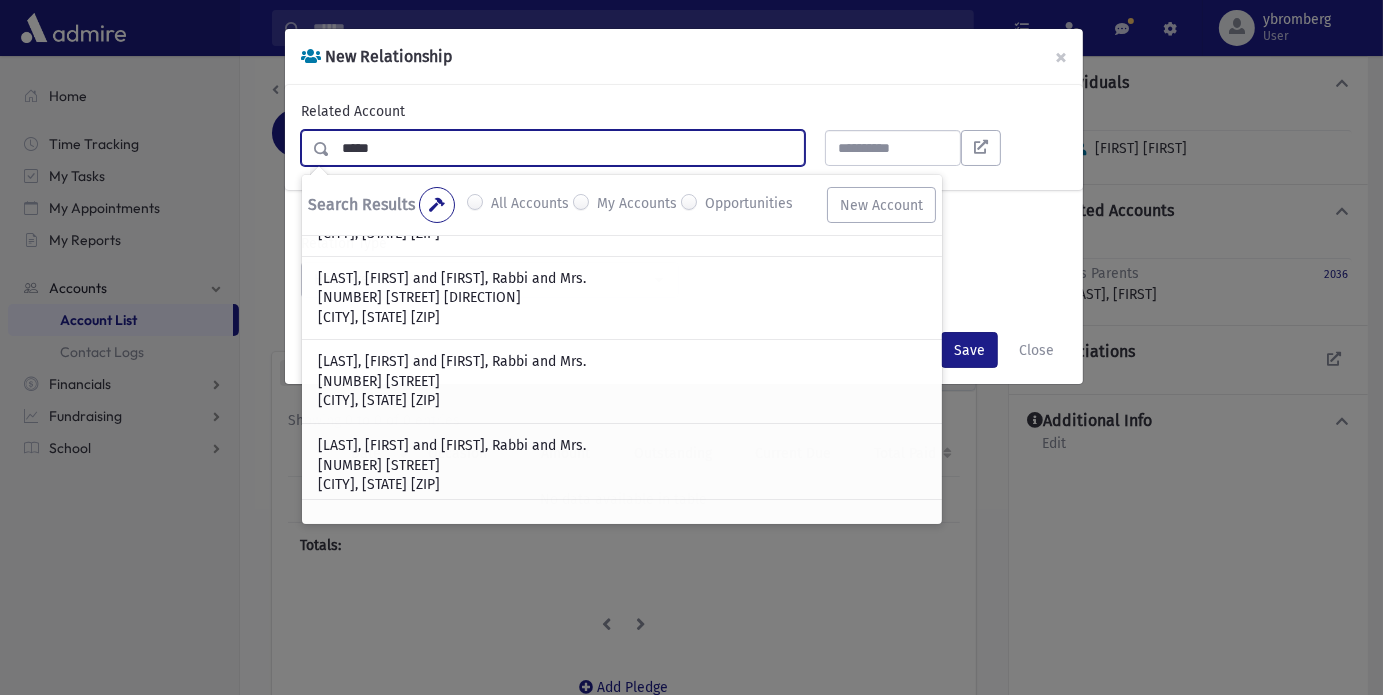 scroll, scrollTop: 449, scrollLeft: 0, axis: vertical 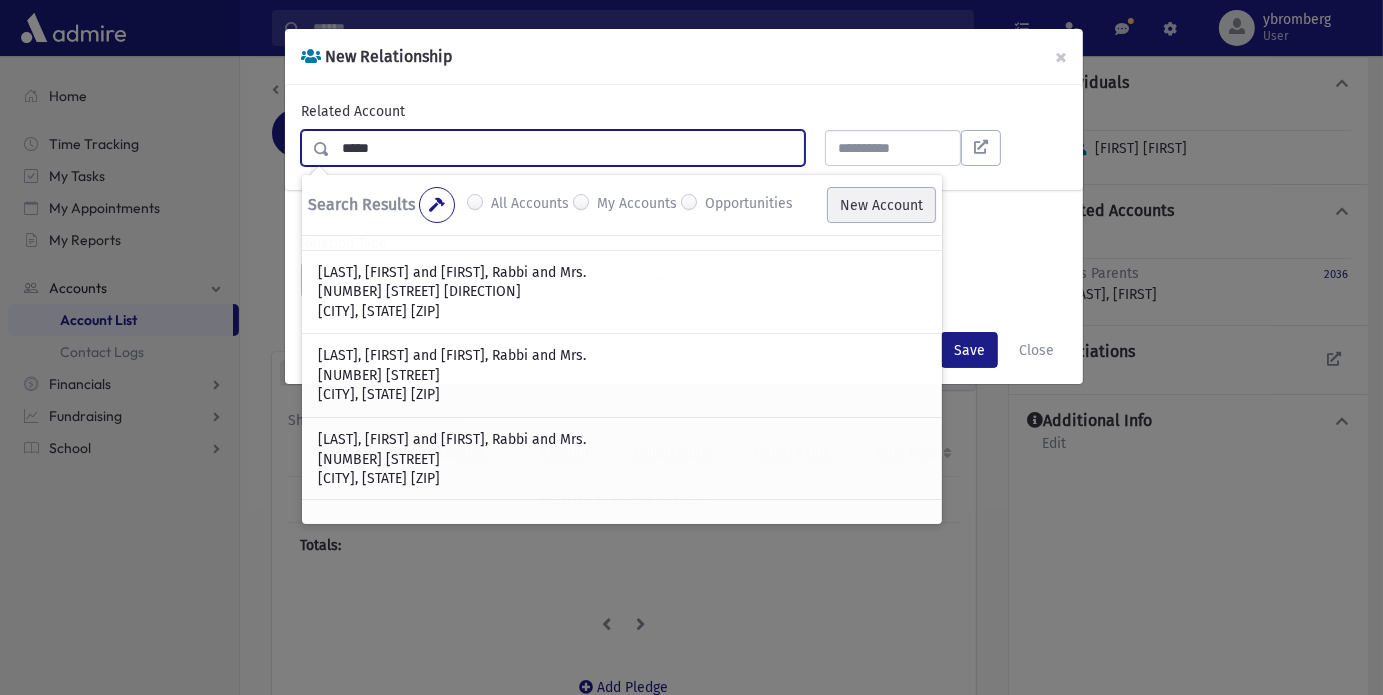 click on "New Account" at bounding box center (881, 205) 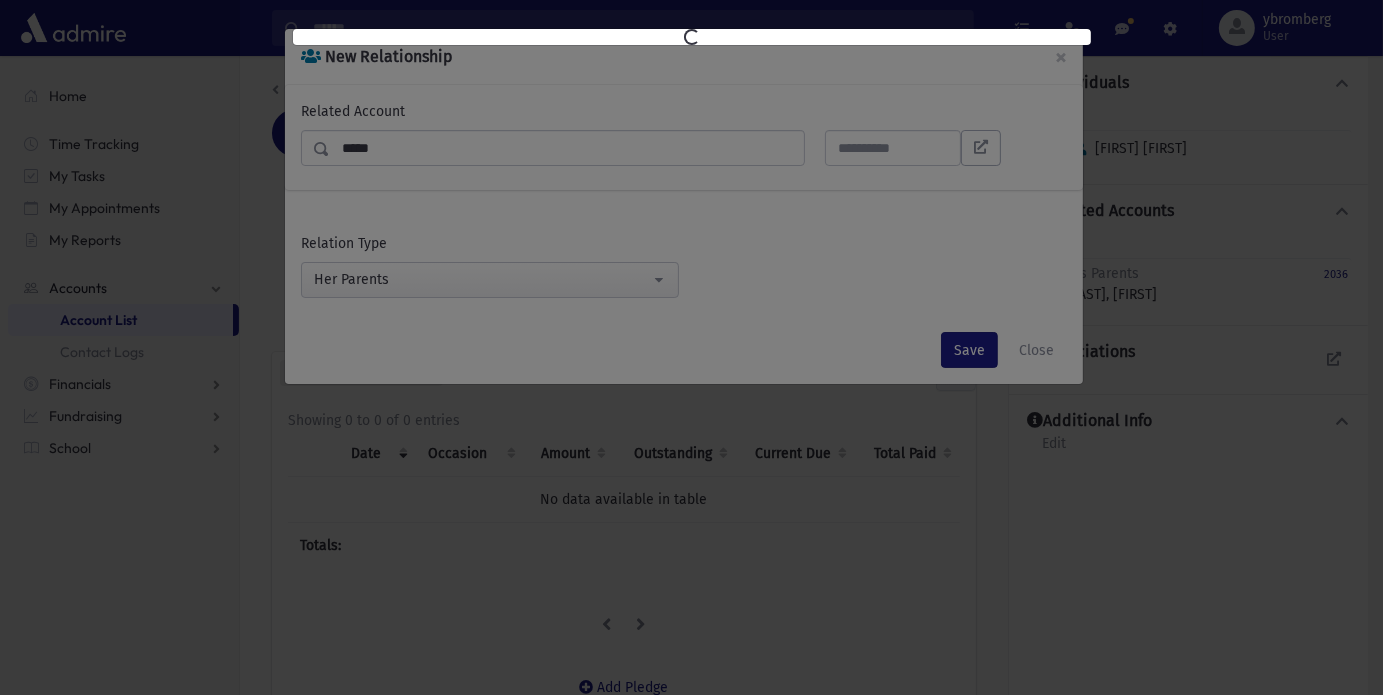 select on "*" 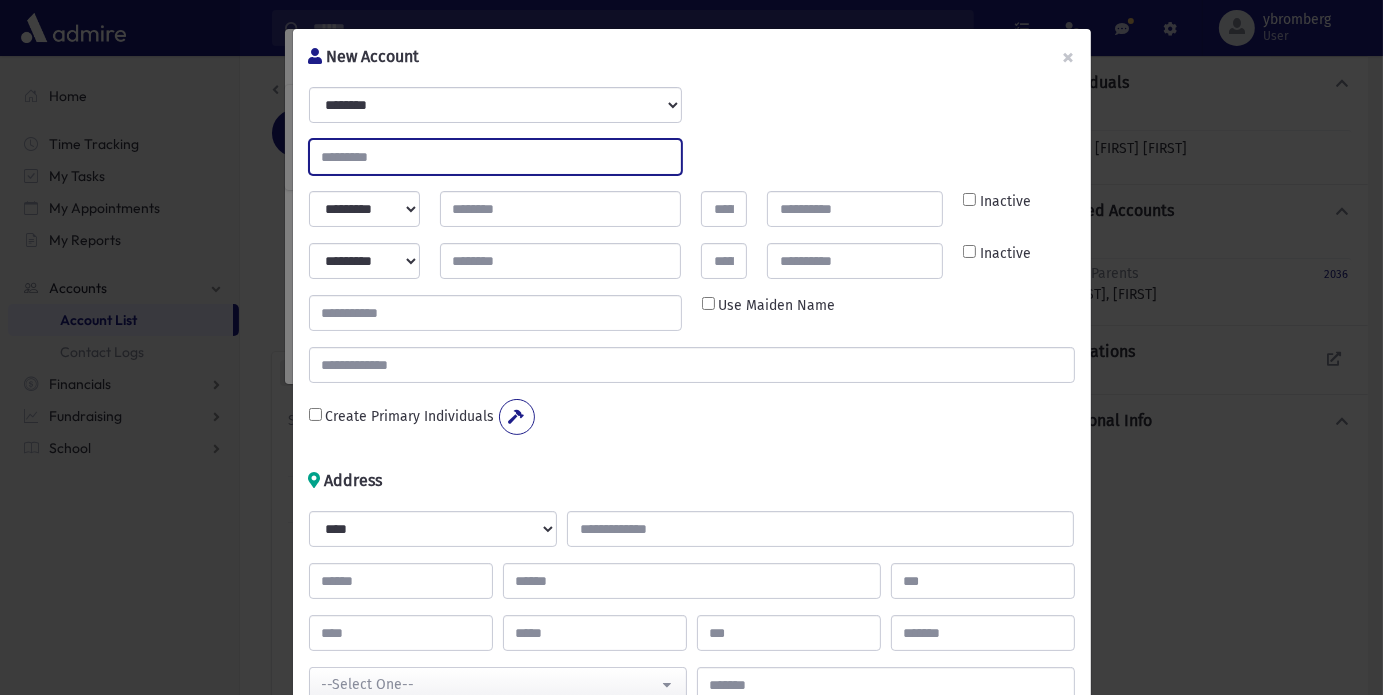 click at bounding box center (495, 157) 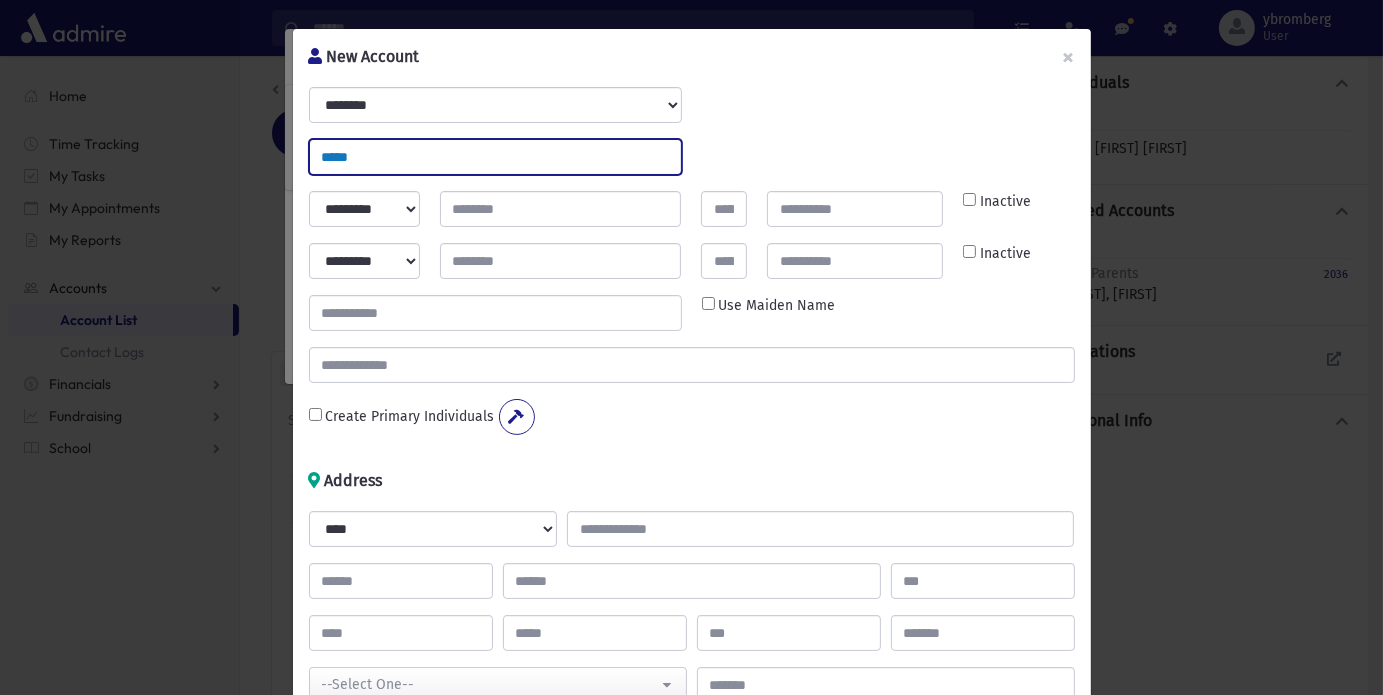 type on "*****" 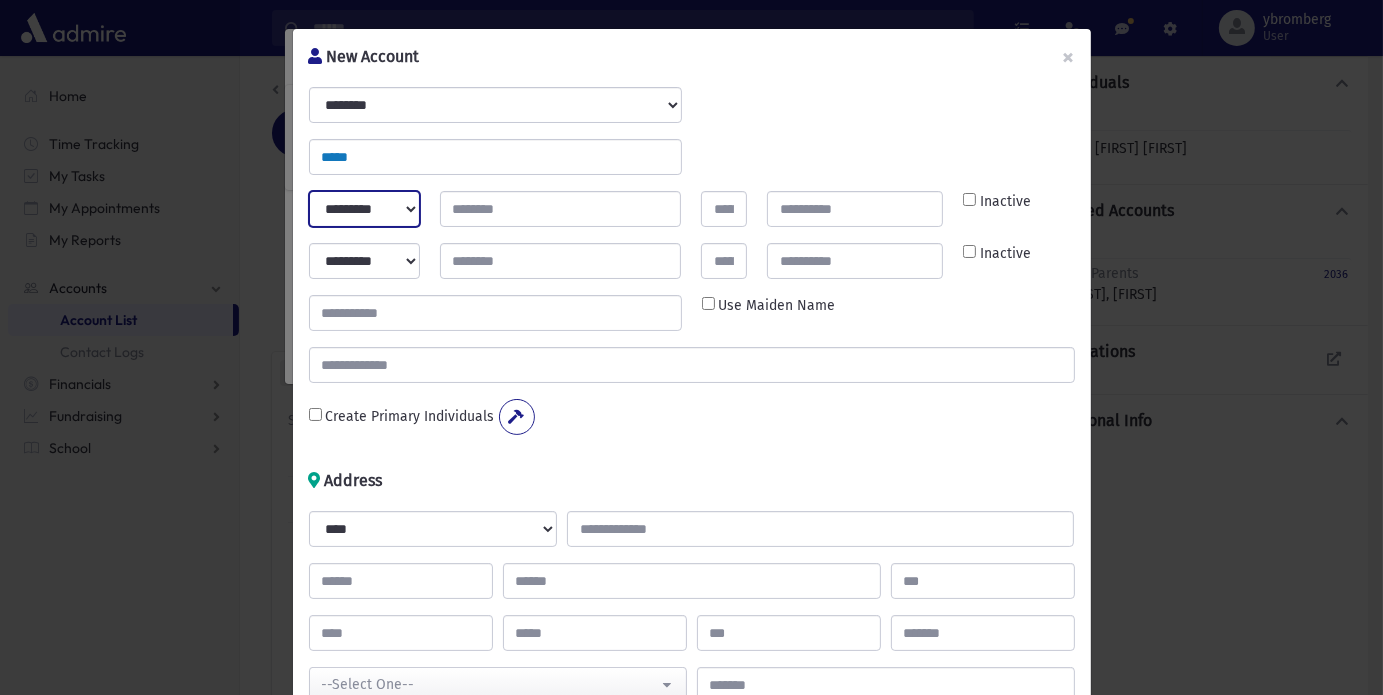 select on "*****" 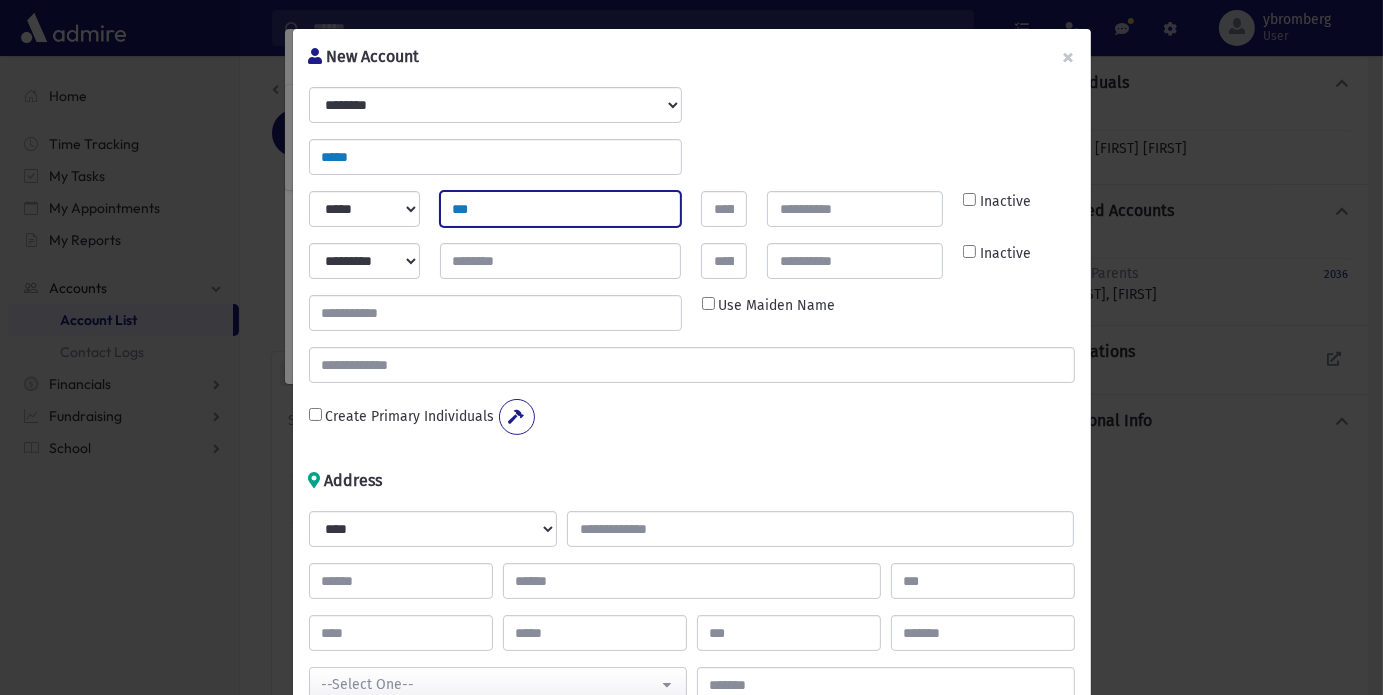 type on "***" 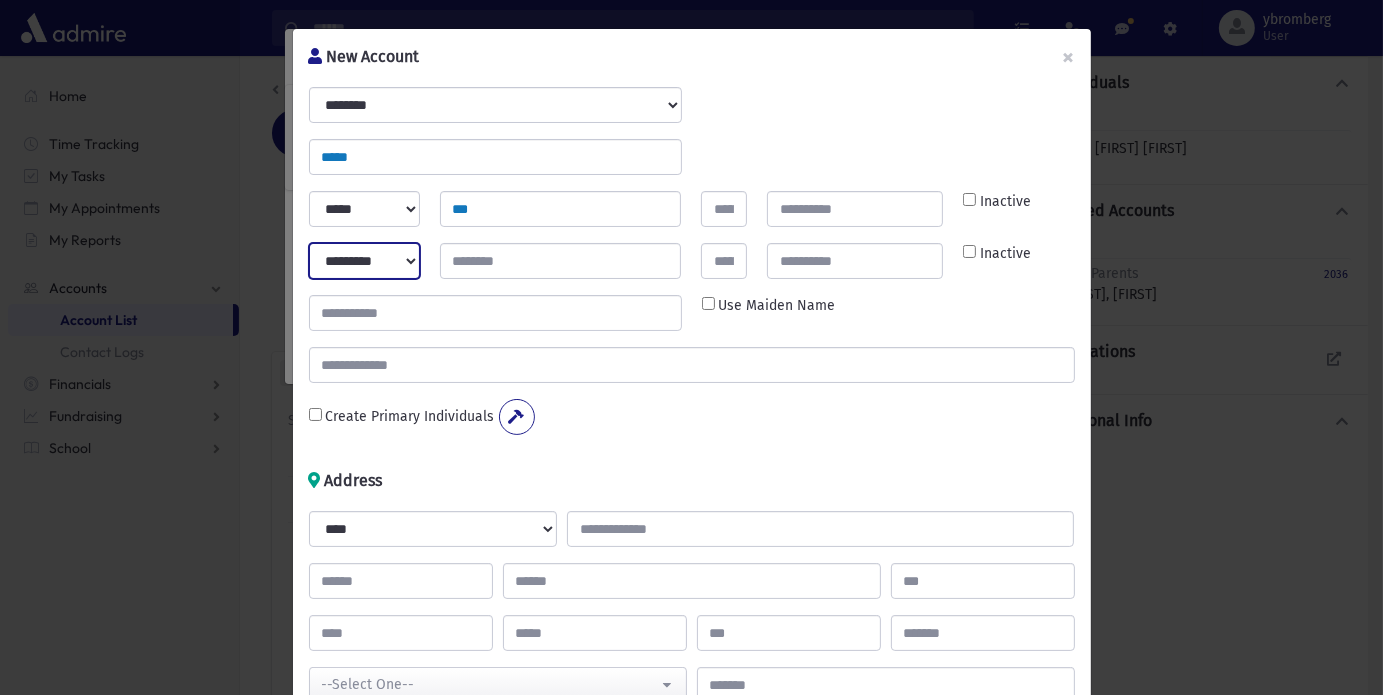 select on "****" 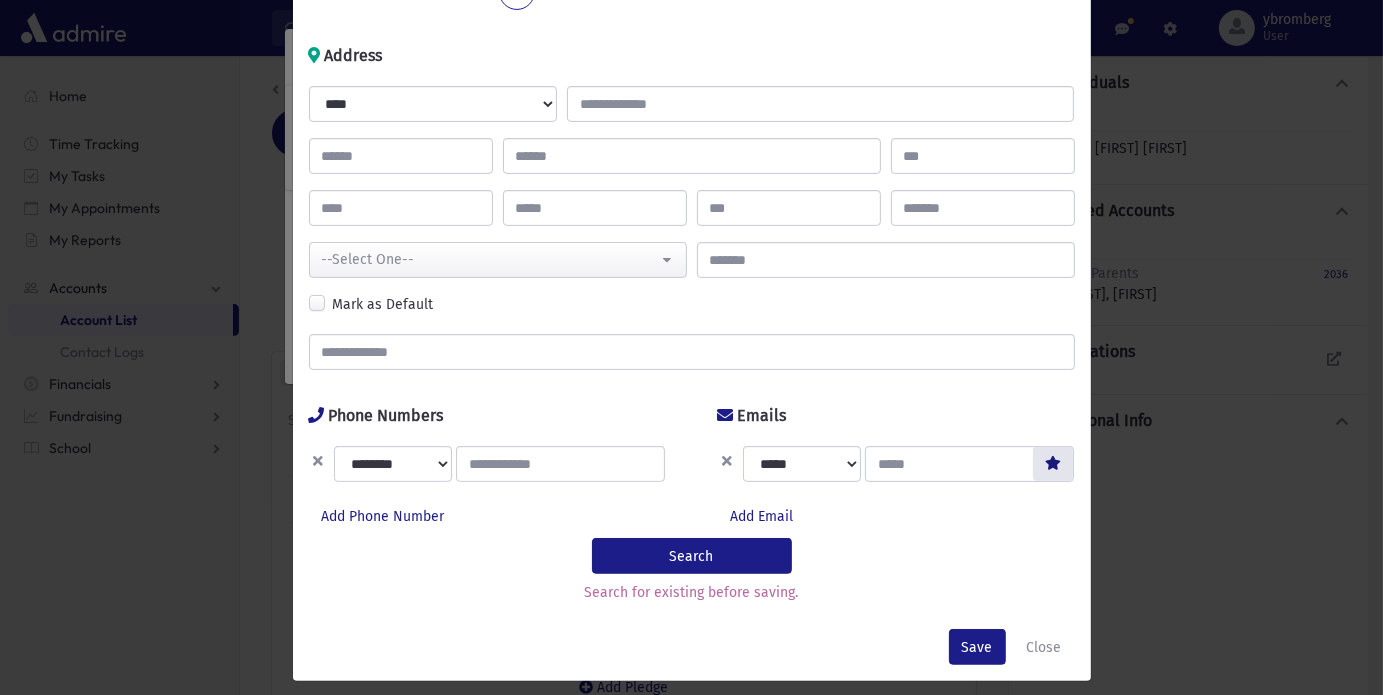 scroll, scrollTop: 426, scrollLeft: 0, axis: vertical 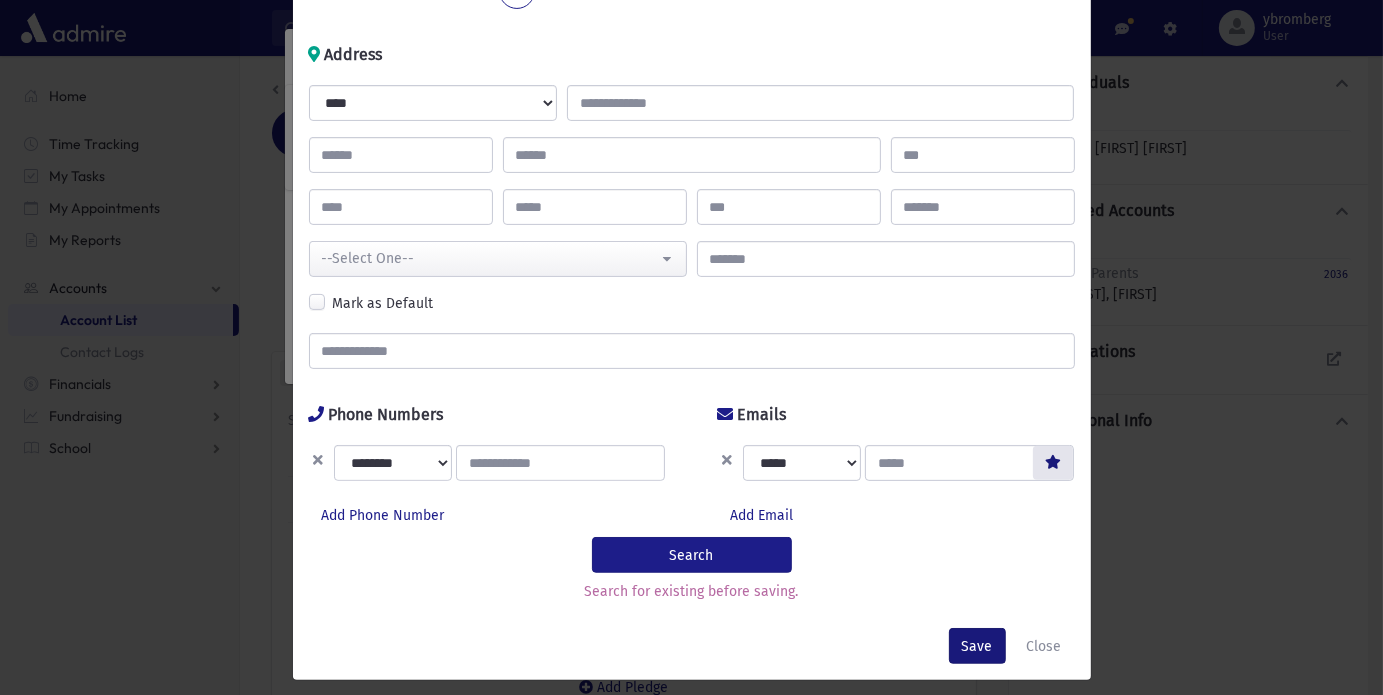type on "******" 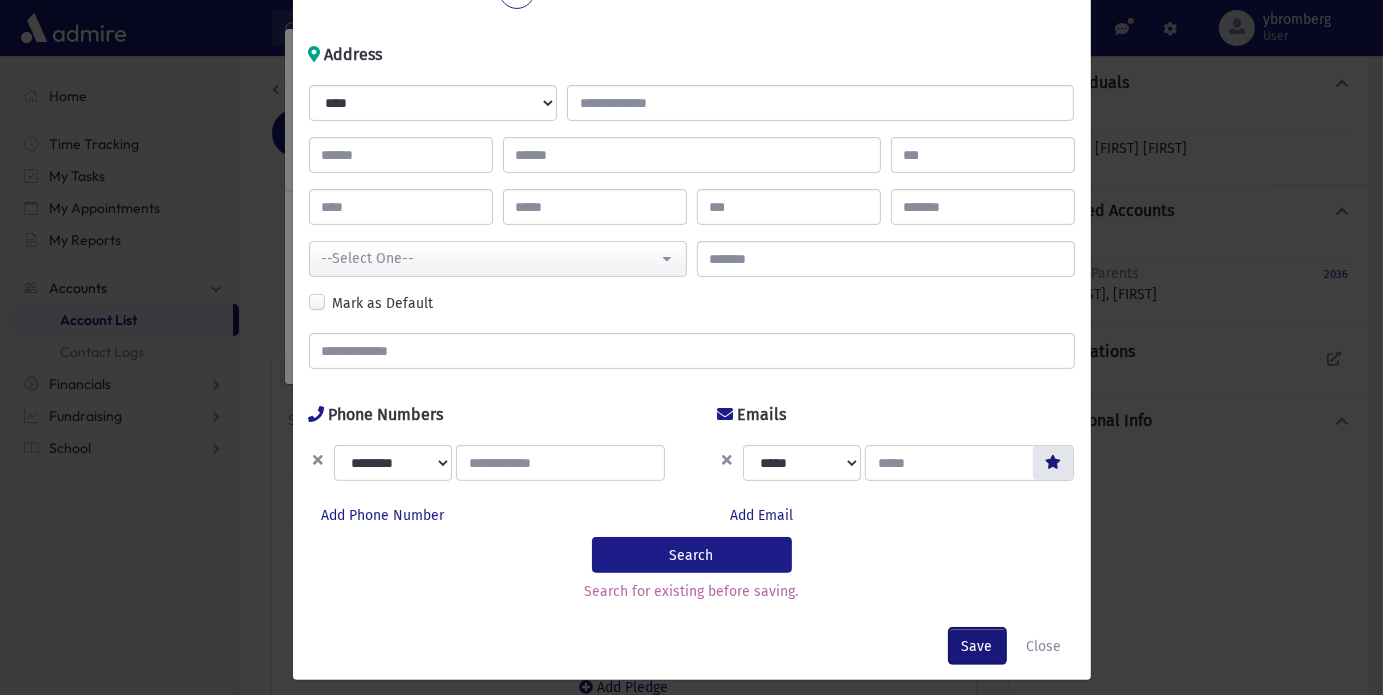 click on "Save" at bounding box center [977, 646] 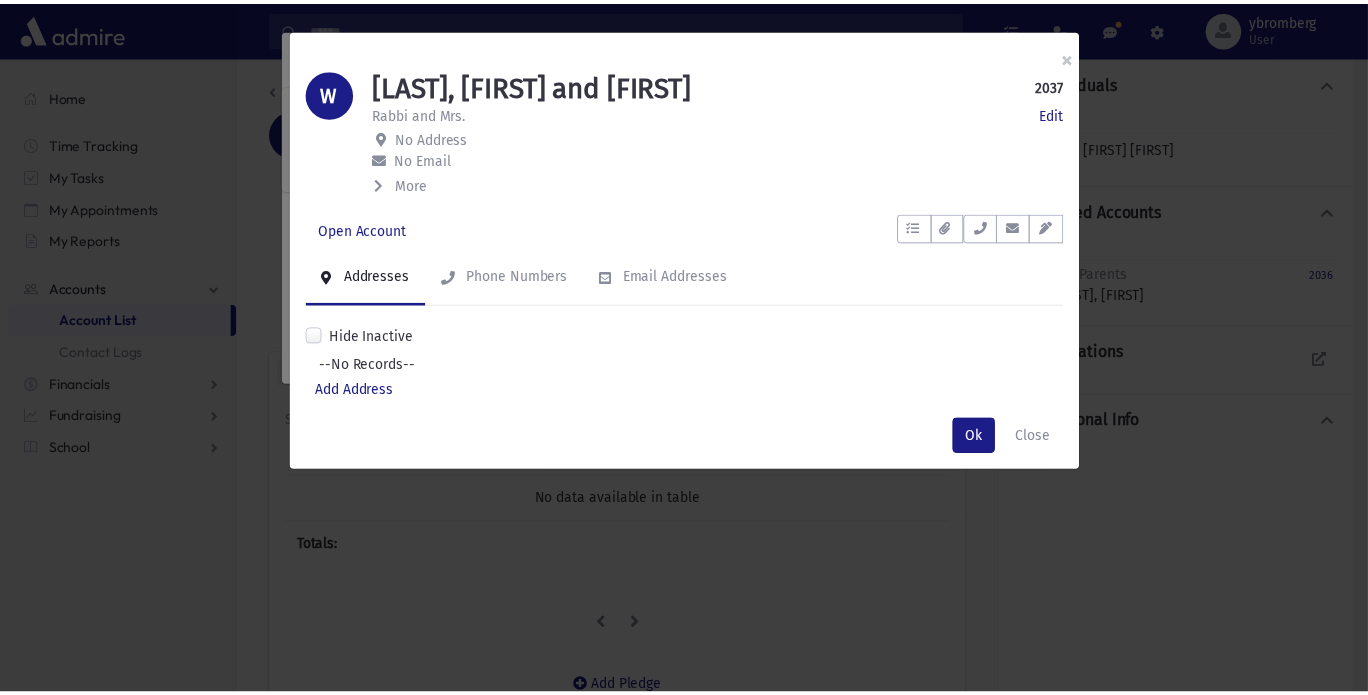 scroll, scrollTop: 0, scrollLeft: 0, axis: both 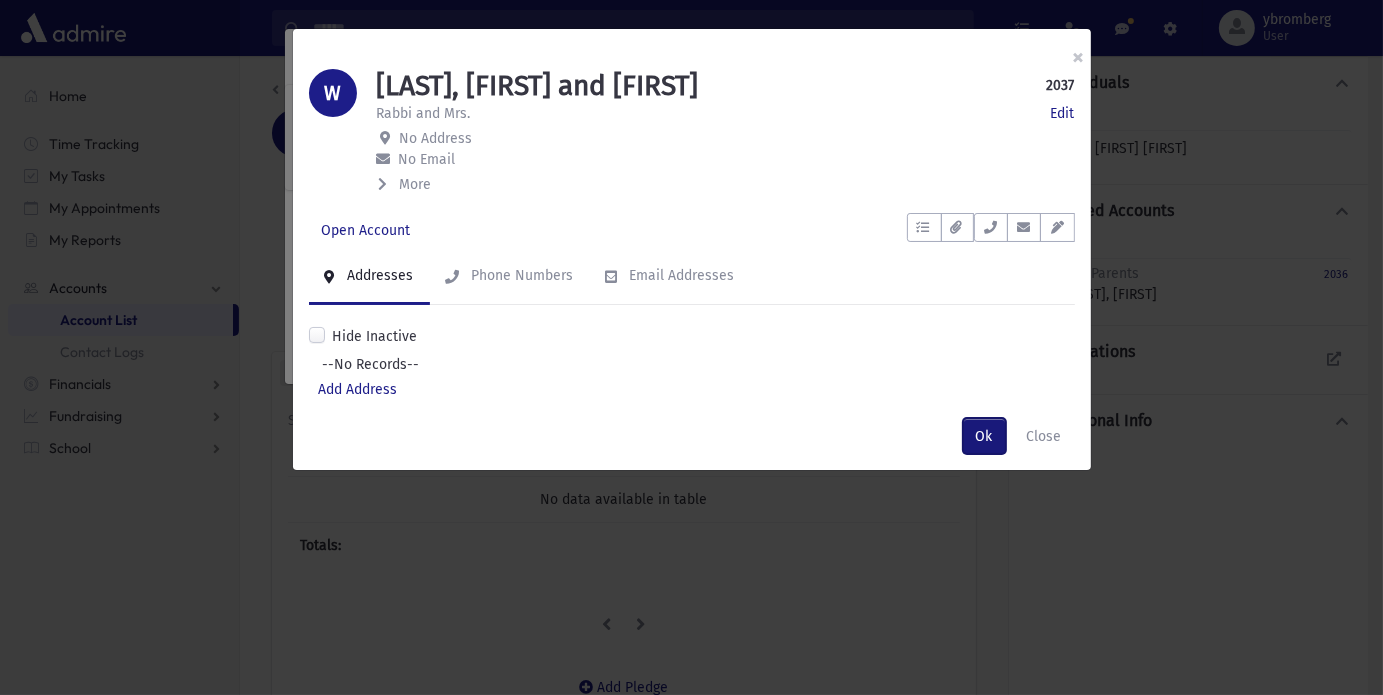 click on "Ok" at bounding box center [984, 436] 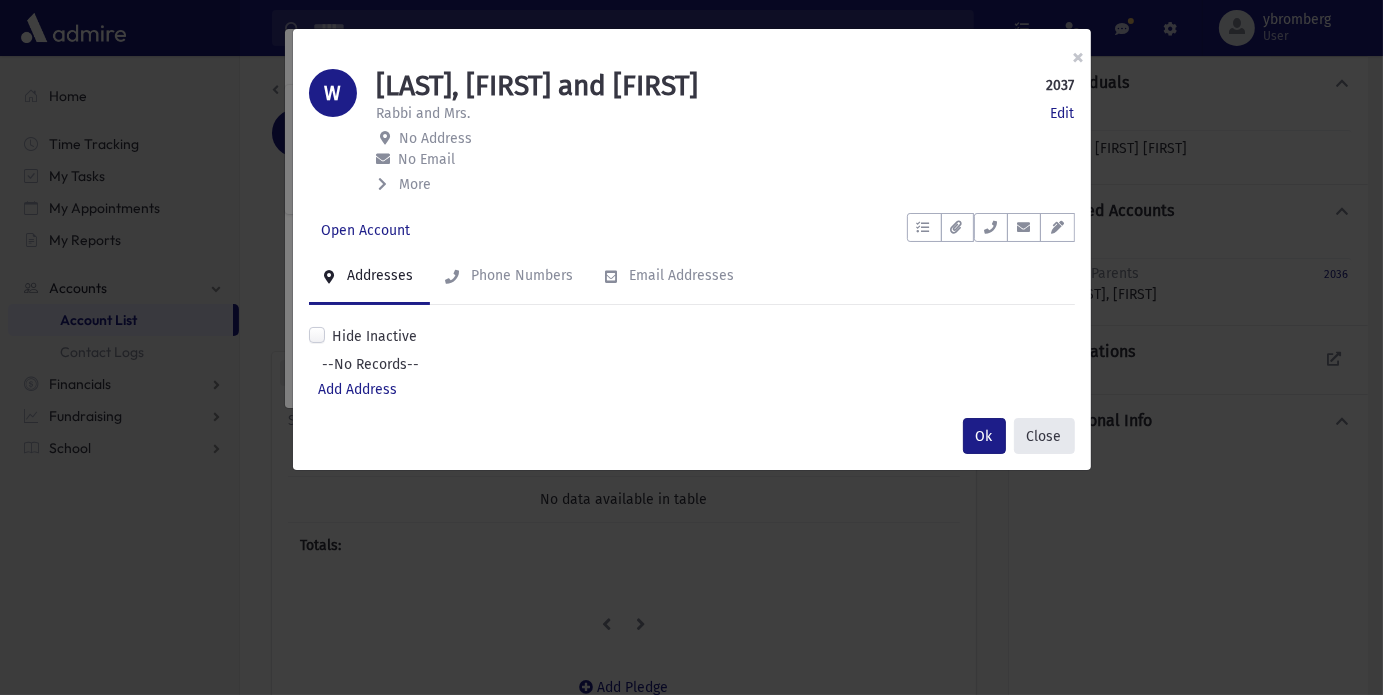 click on "Close" at bounding box center (1044, 436) 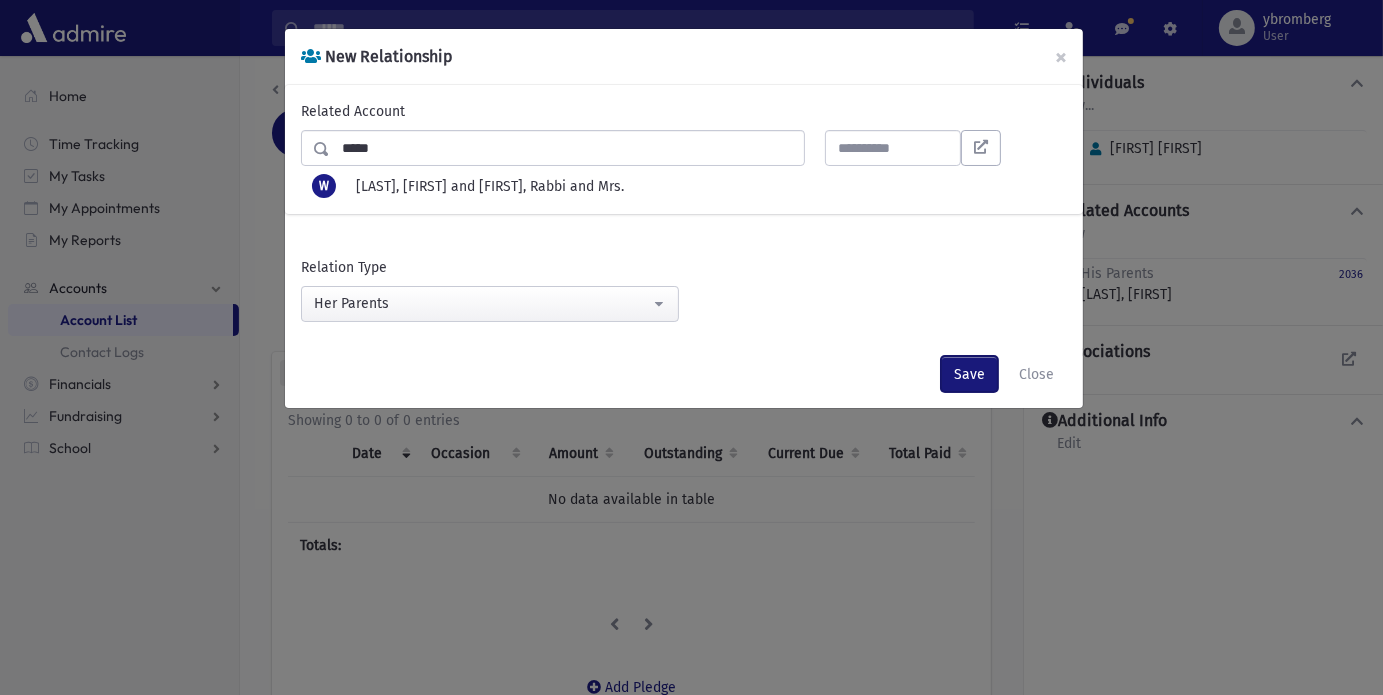 click on "Save" at bounding box center [969, 374] 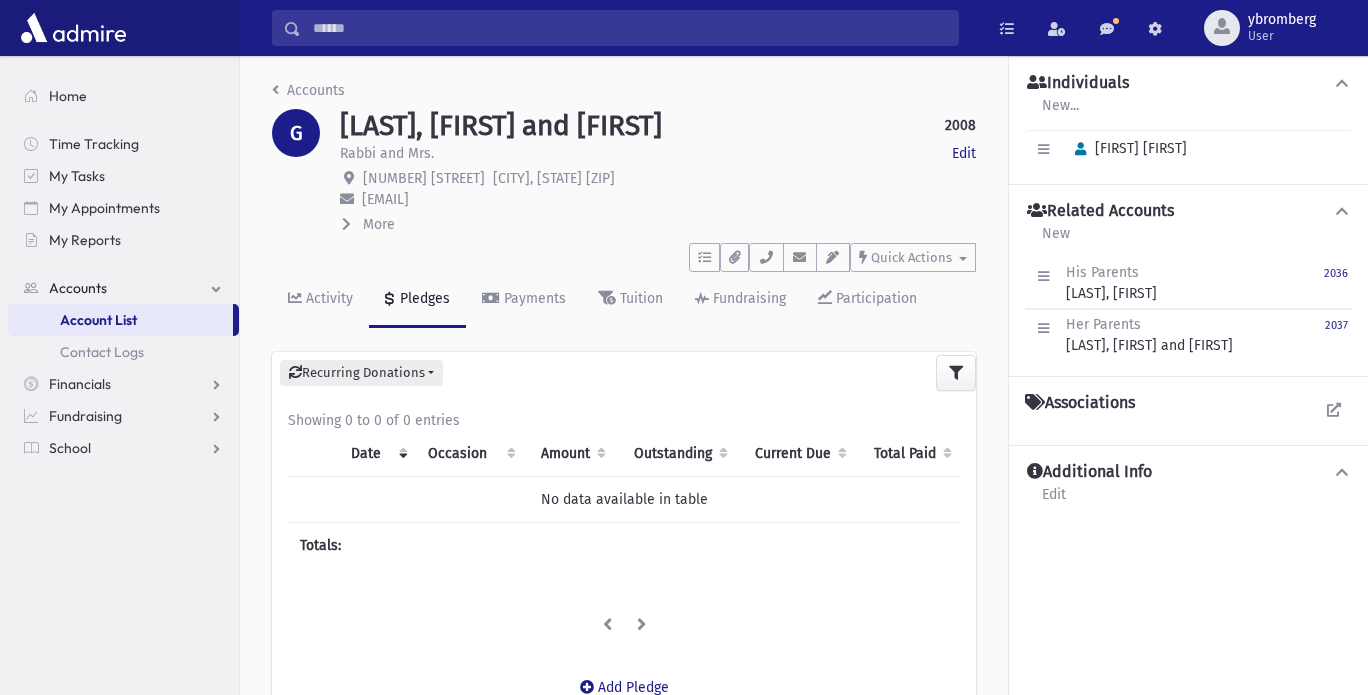 click at bounding box center (629, 28) 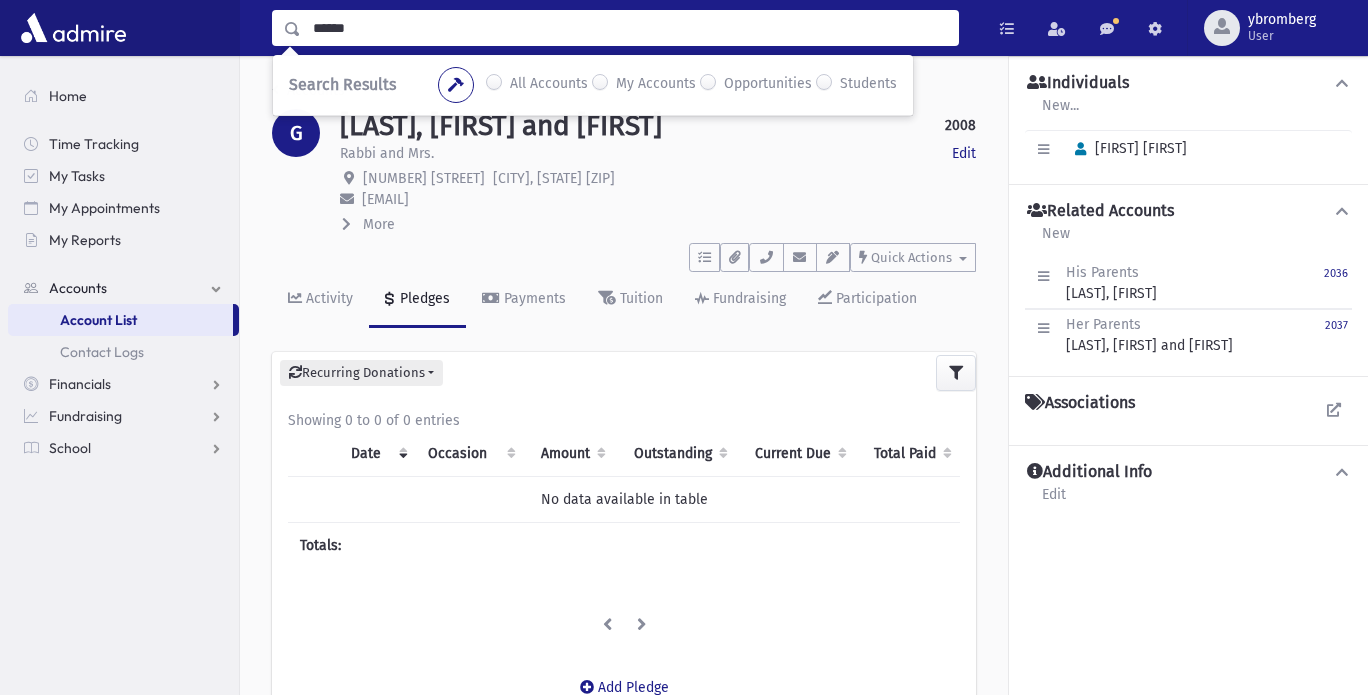type on "******" 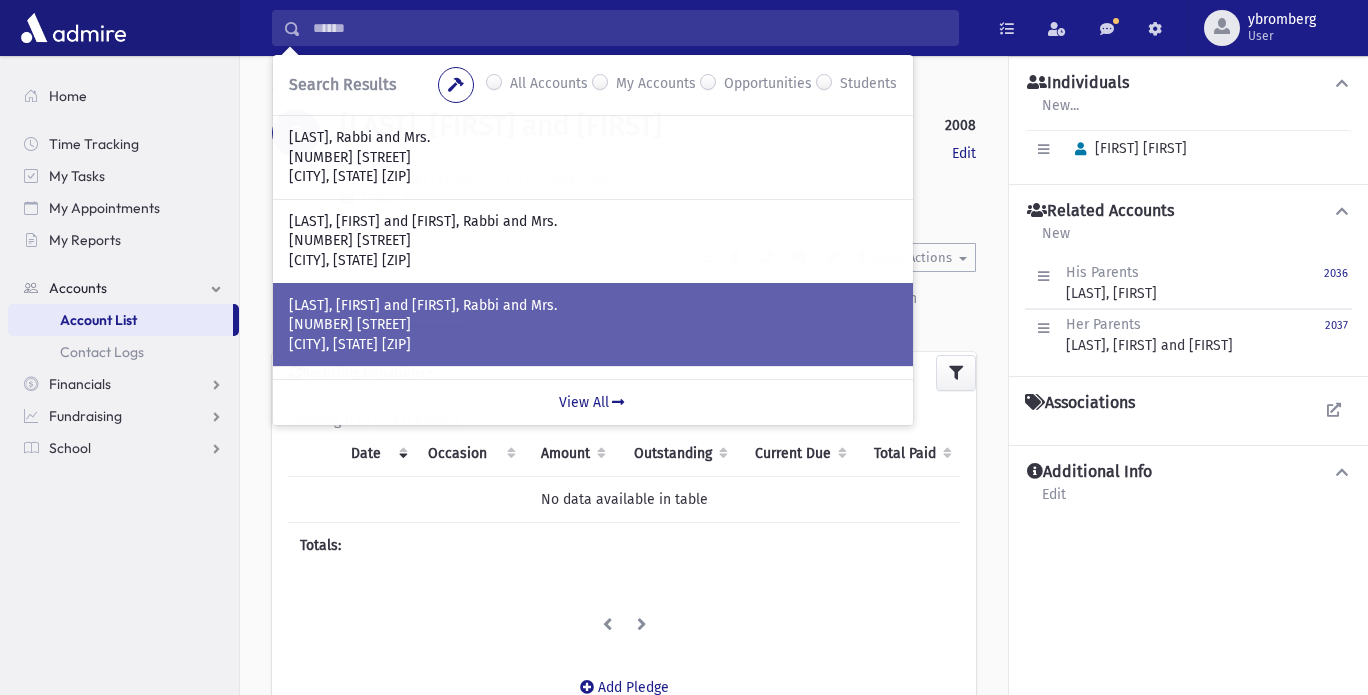 click on "GORELICK, Menachem and Esti, Rabbi and Mrs." at bounding box center [593, 306] 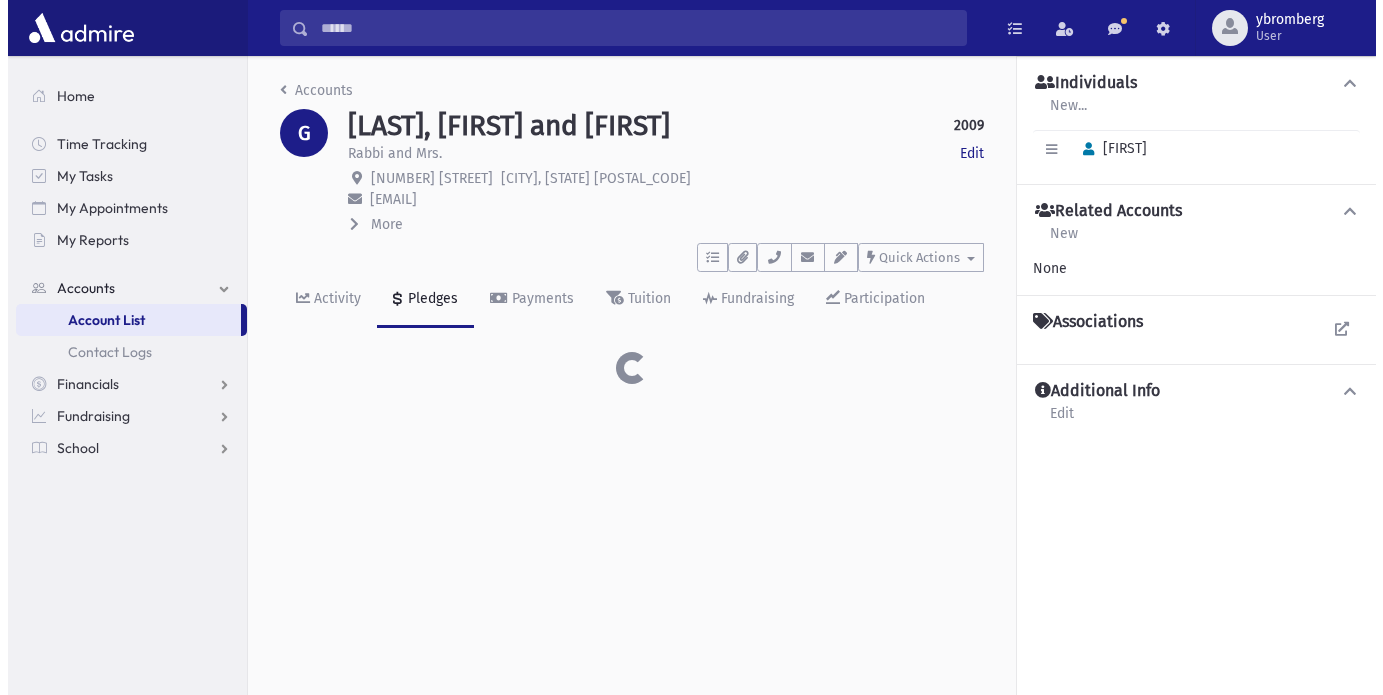 scroll, scrollTop: 0, scrollLeft: 0, axis: both 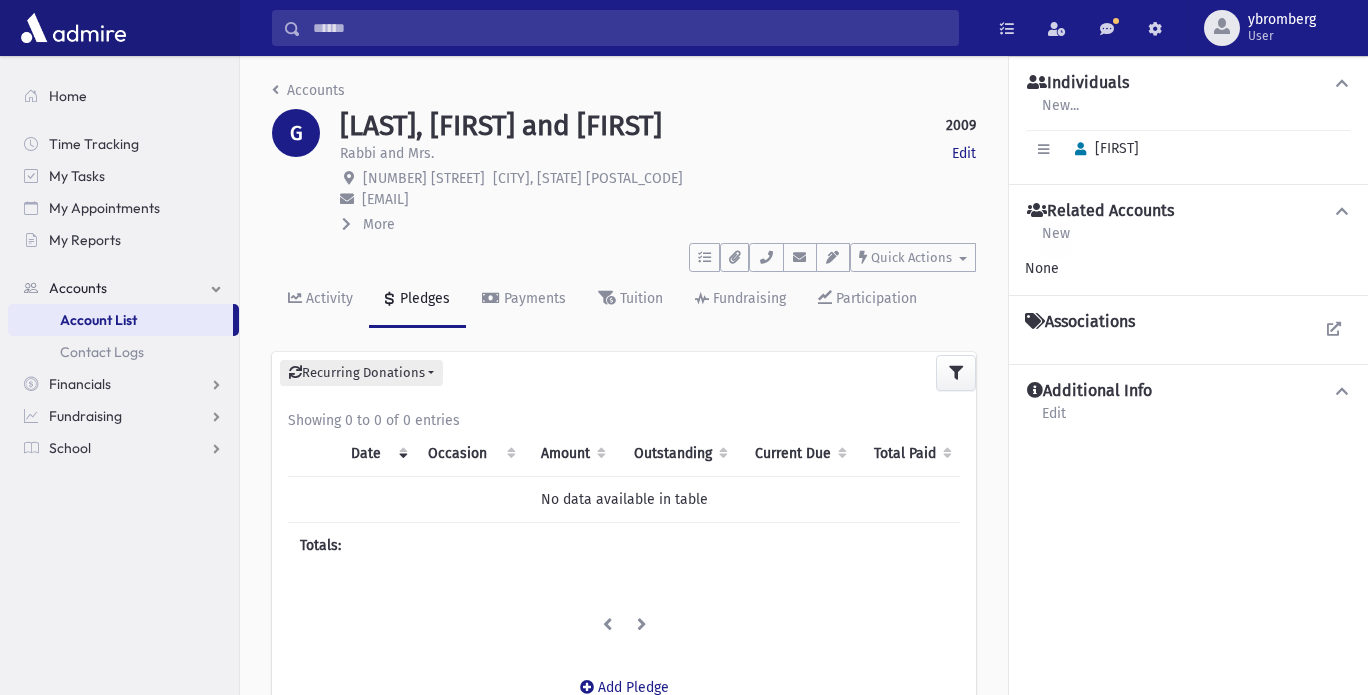 click on "New" at bounding box center [1056, 240] 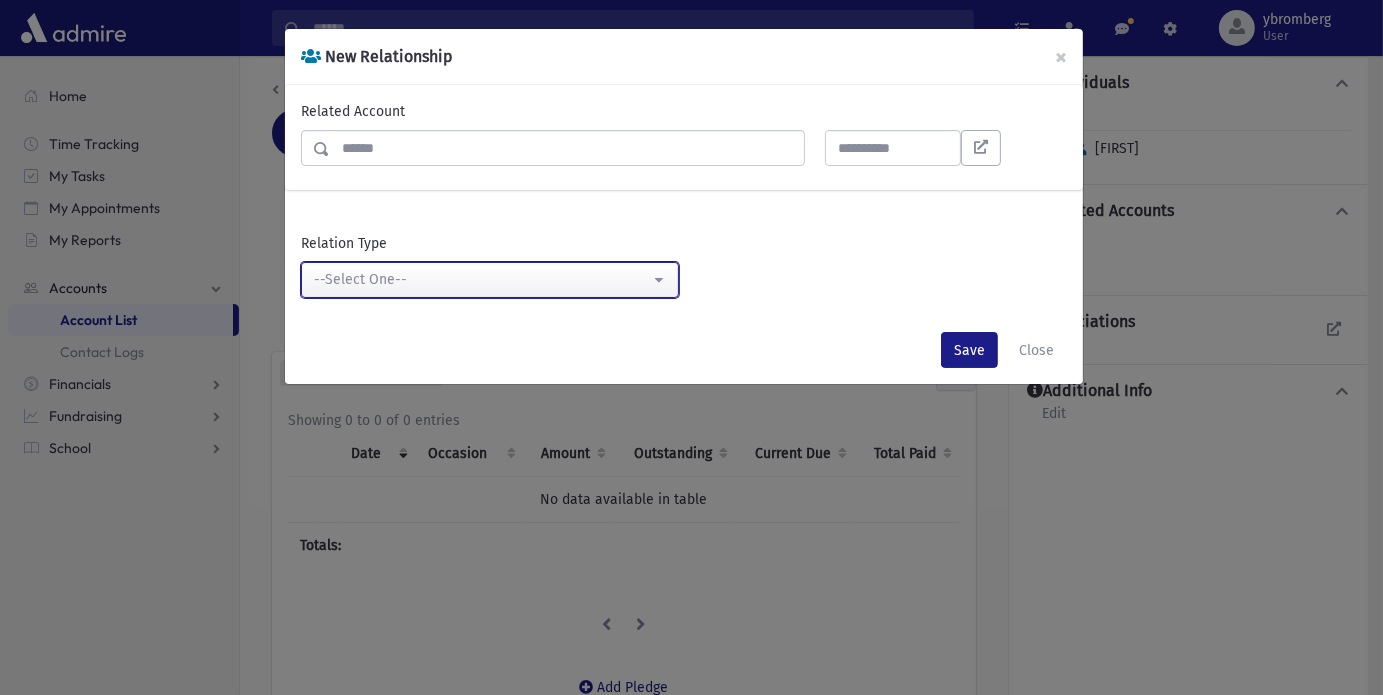 click on "--Select One--" at bounding box center (482, 279) 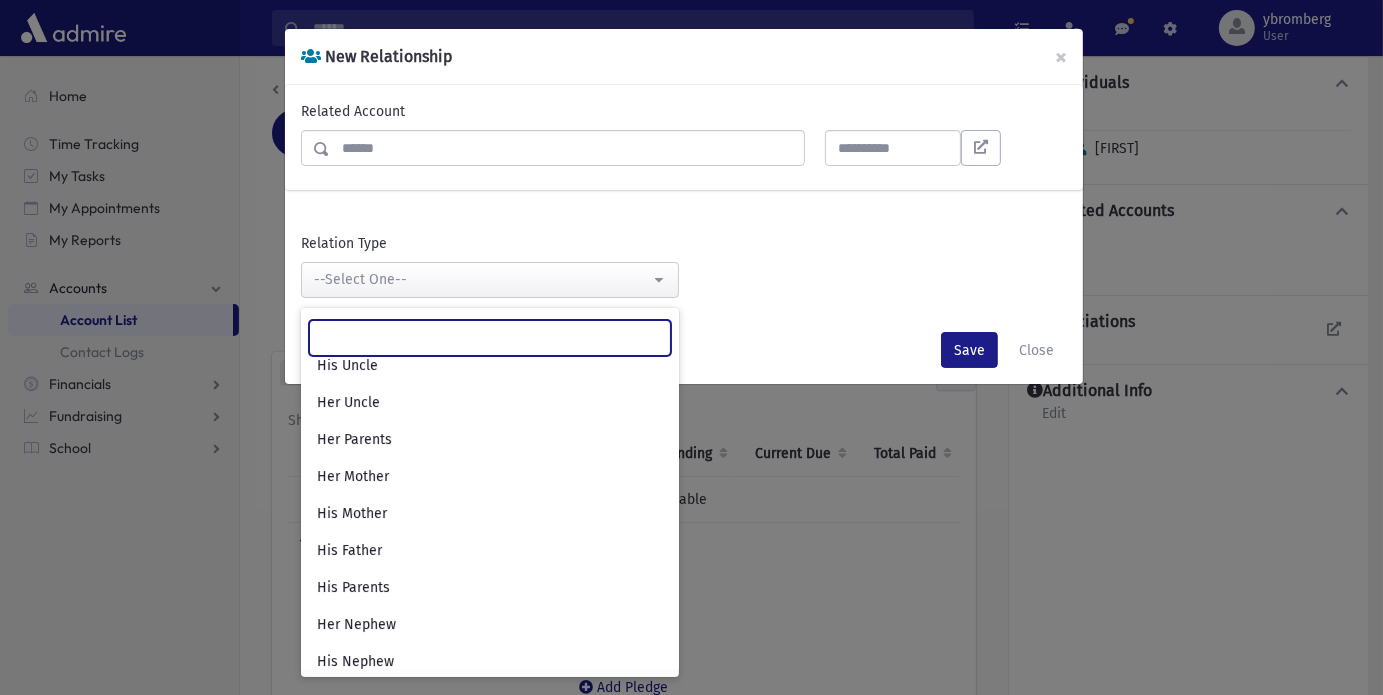 scroll, scrollTop: 288, scrollLeft: 0, axis: vertical 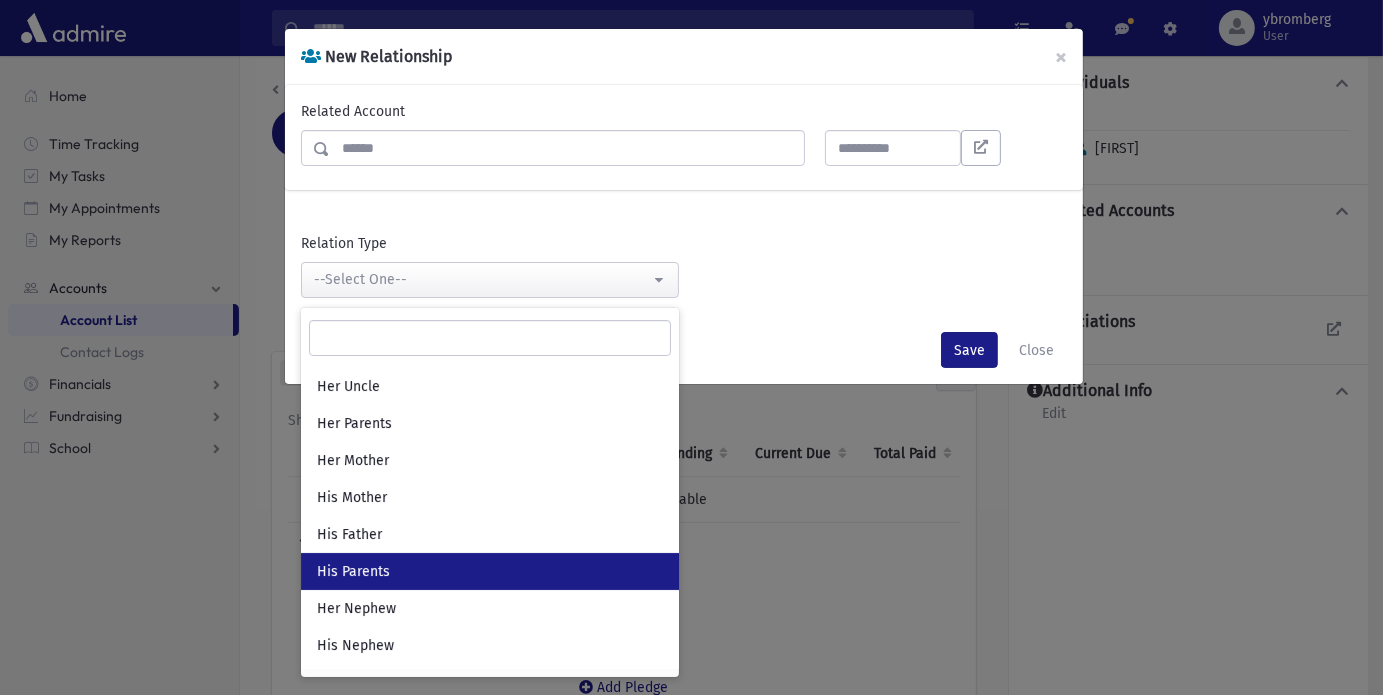 click on "His Parents" at bounding box center [490, 571] 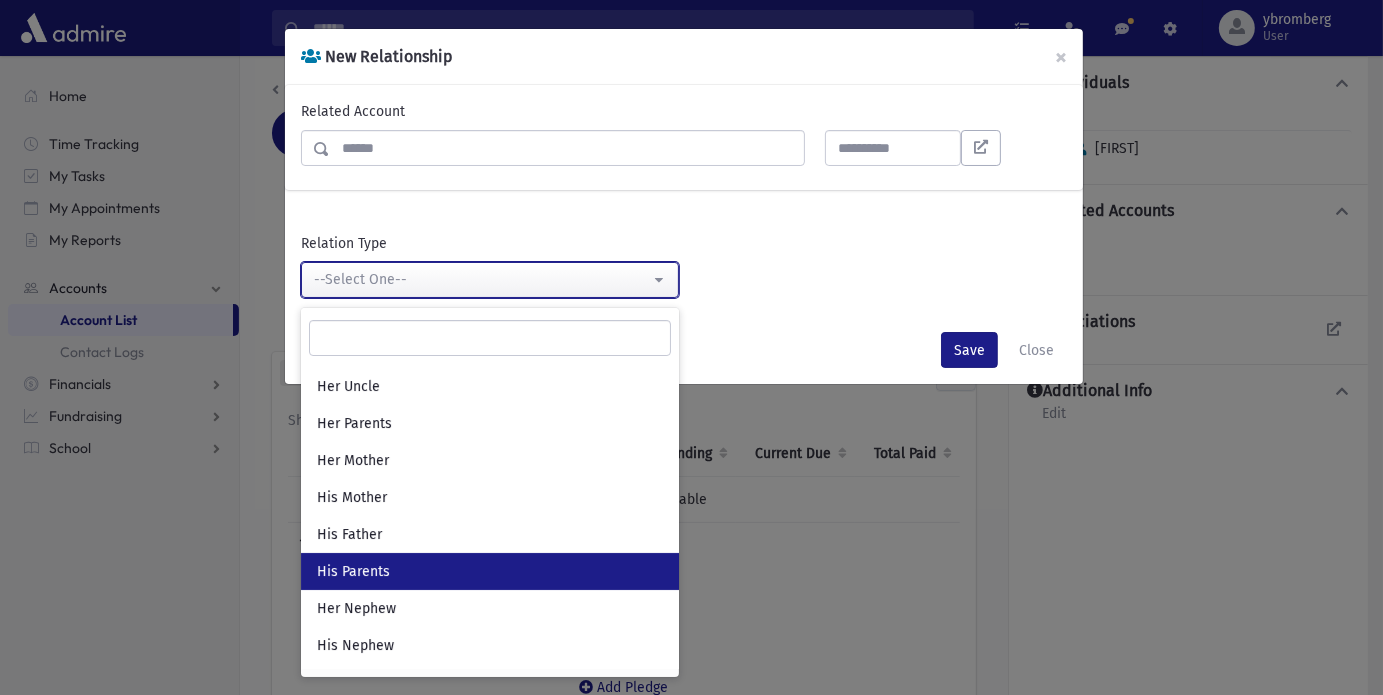 select on "**" 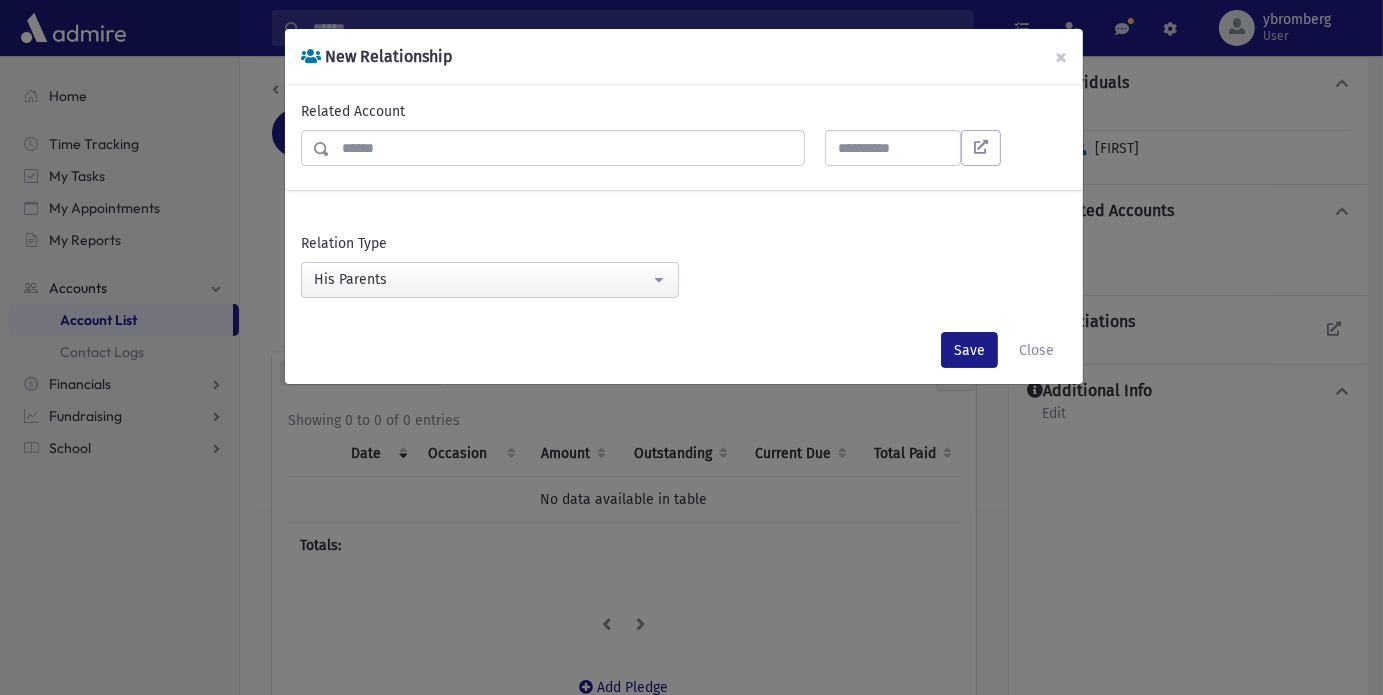 click at bounding box center (567, 148) 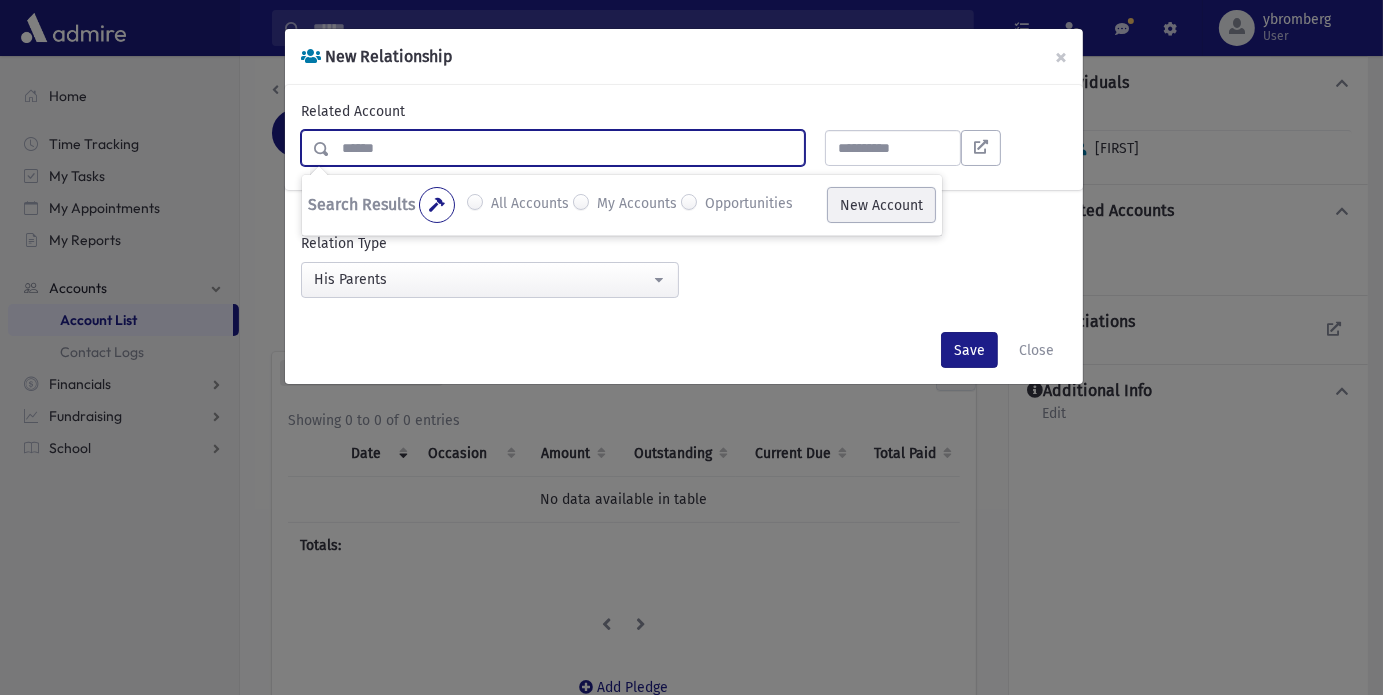 click on "New Account" at bounding box center (881, 205) 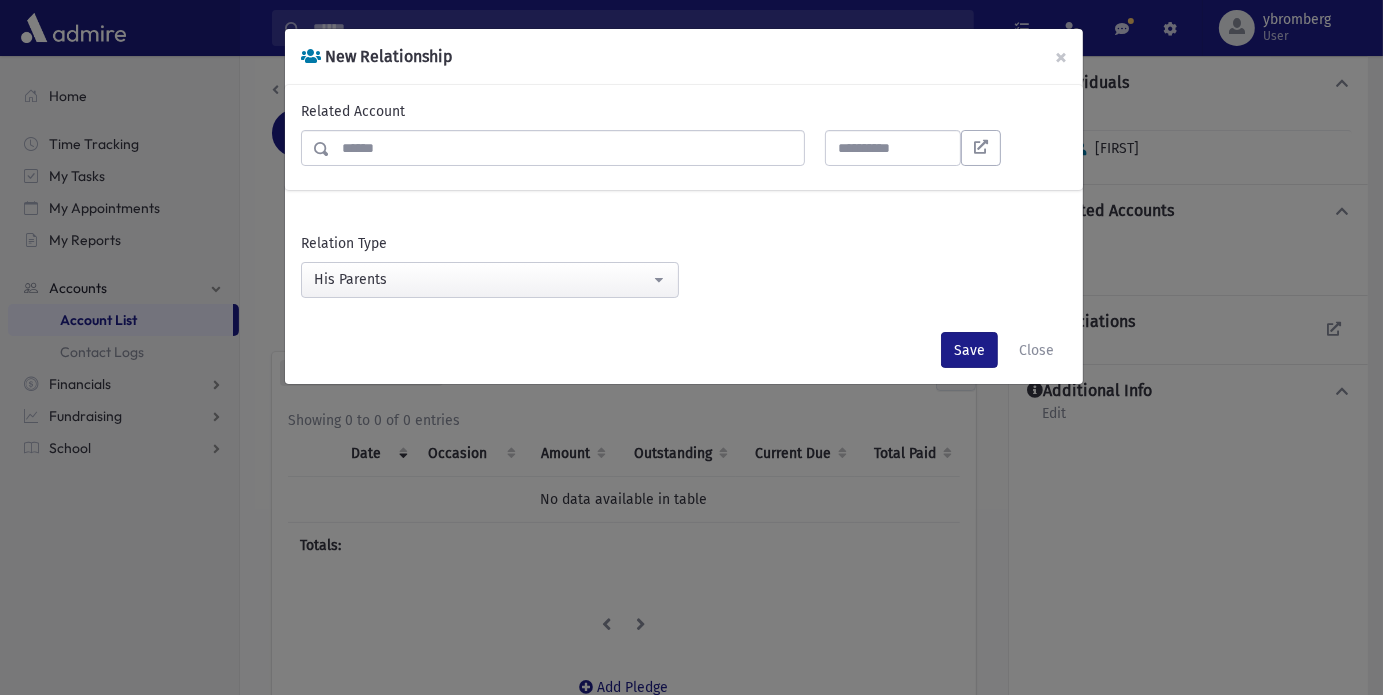 select on "*" 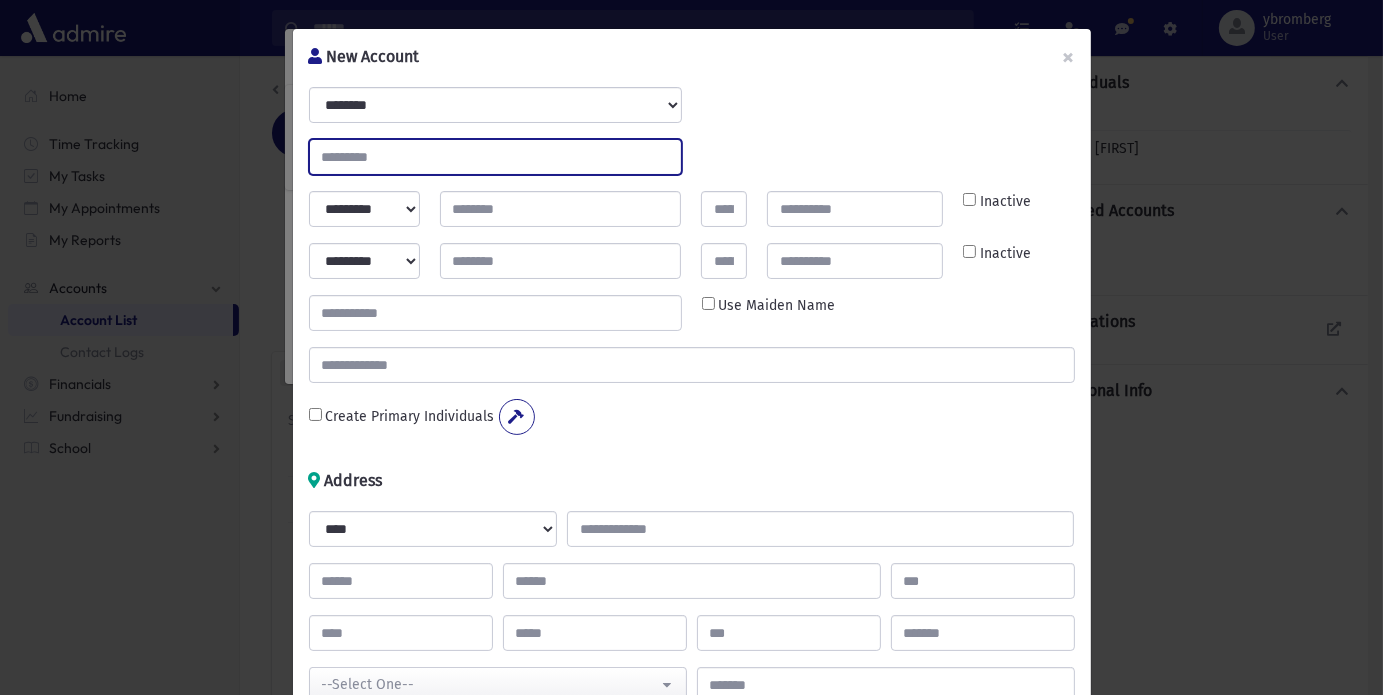 click at bounding box center [495, 157] 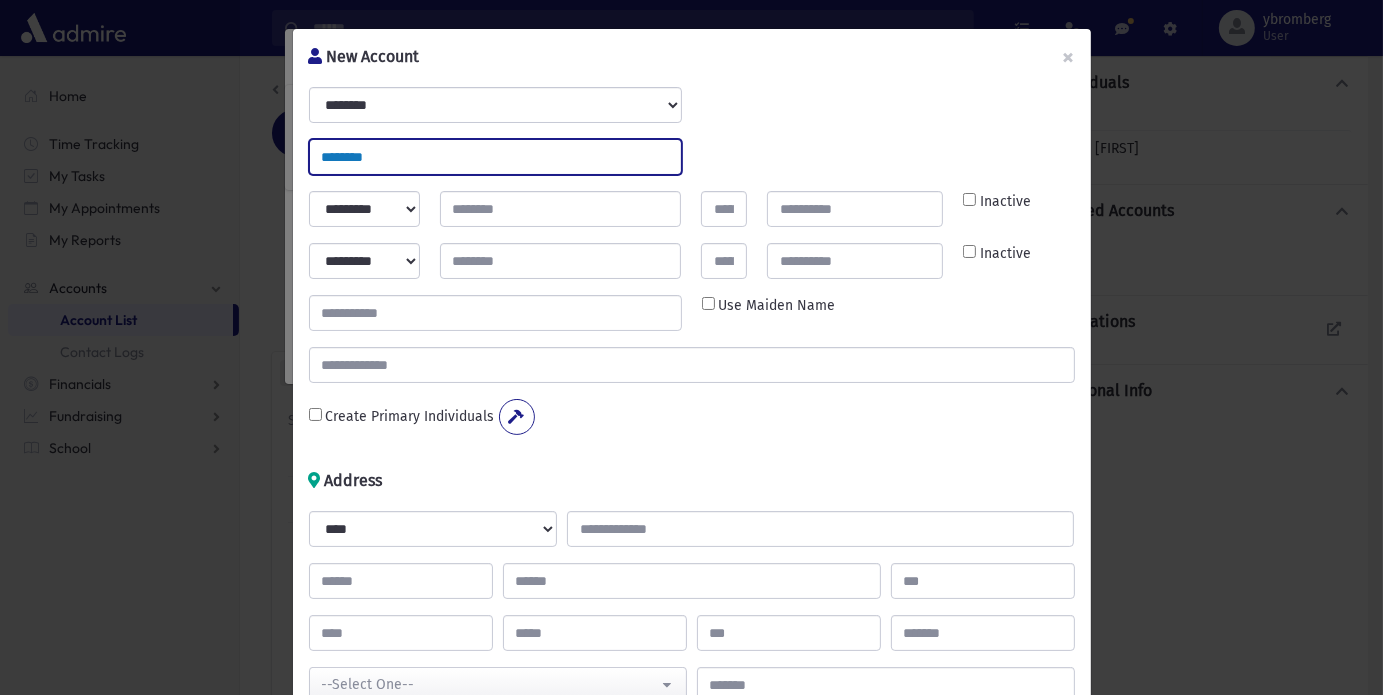 type on "********" 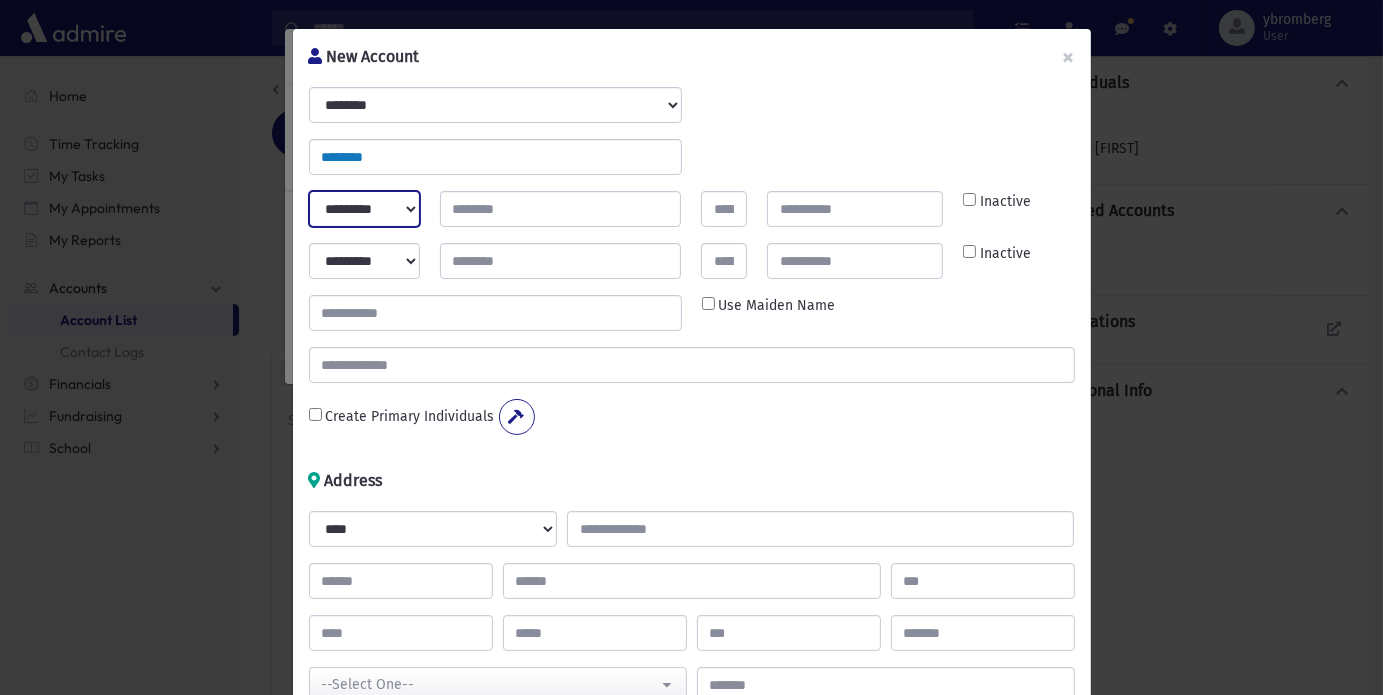 select on "*****" 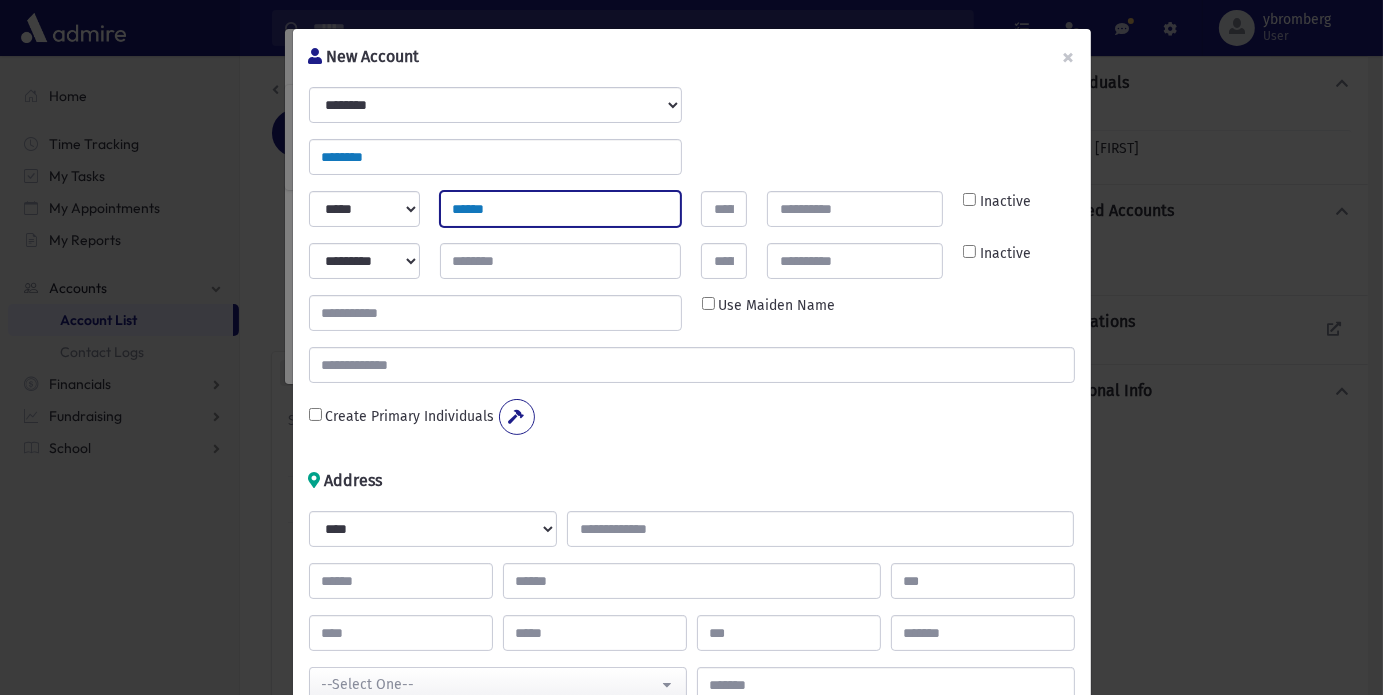 type on "******" 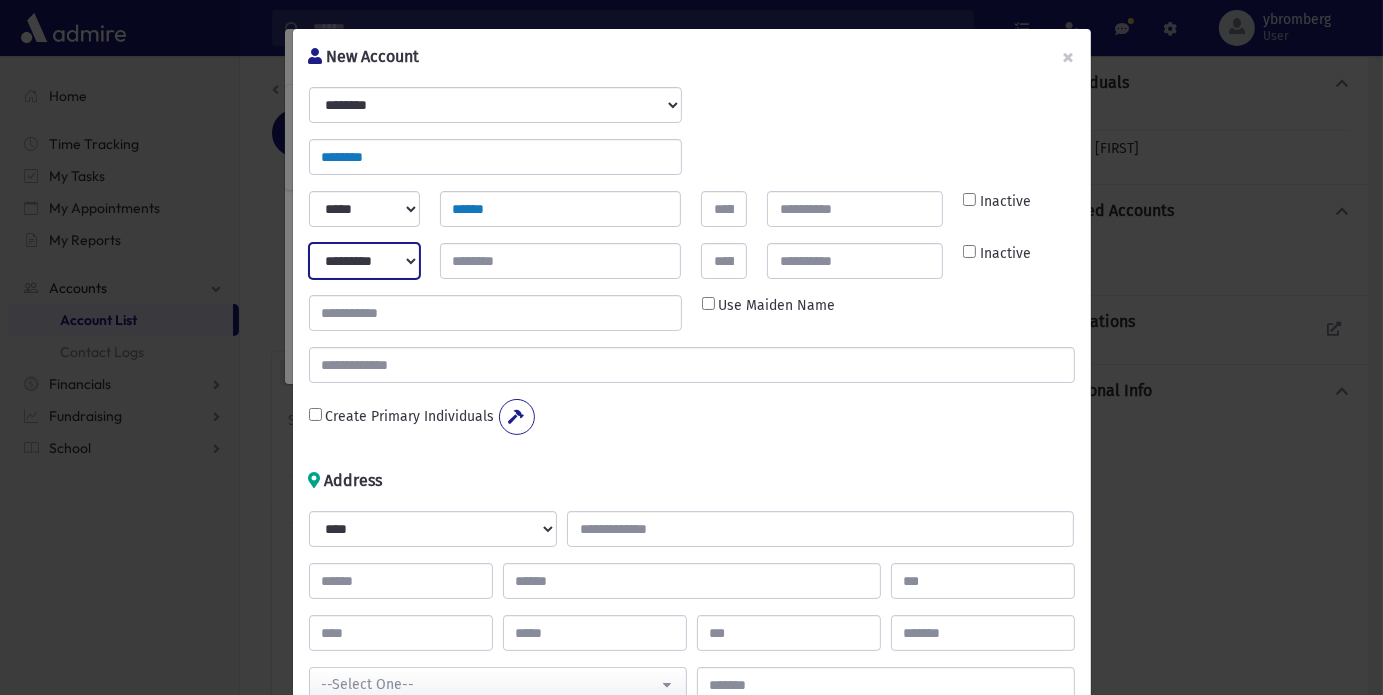 select on "****" 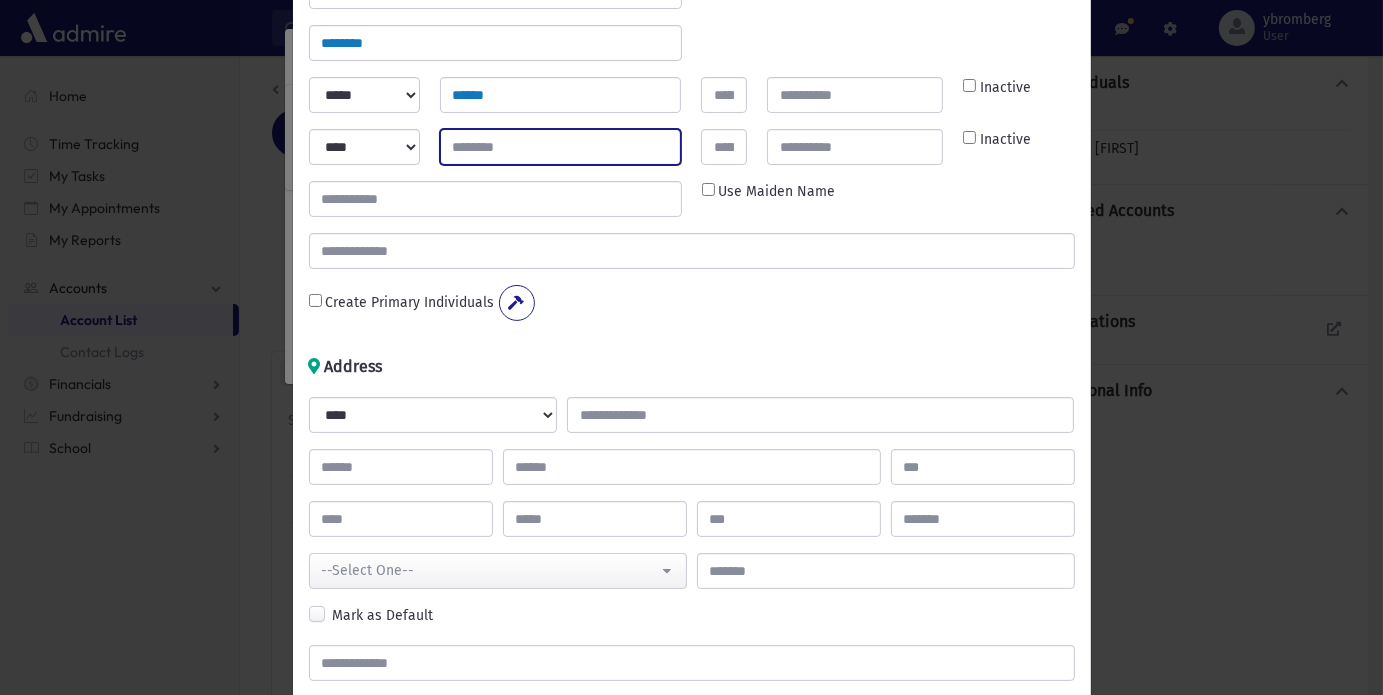 scroll, scrollTop: 117, scrollLeft: 0, axis: vertical 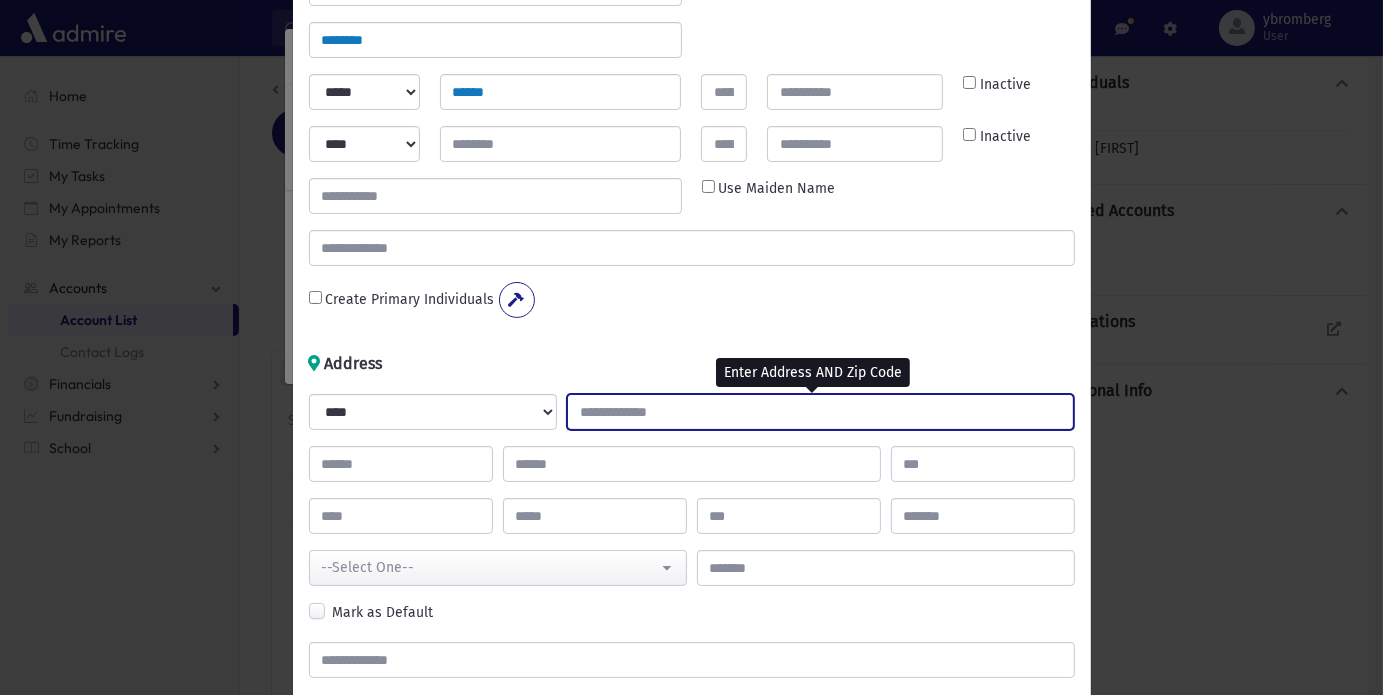 click at bounding box center (820, 412) 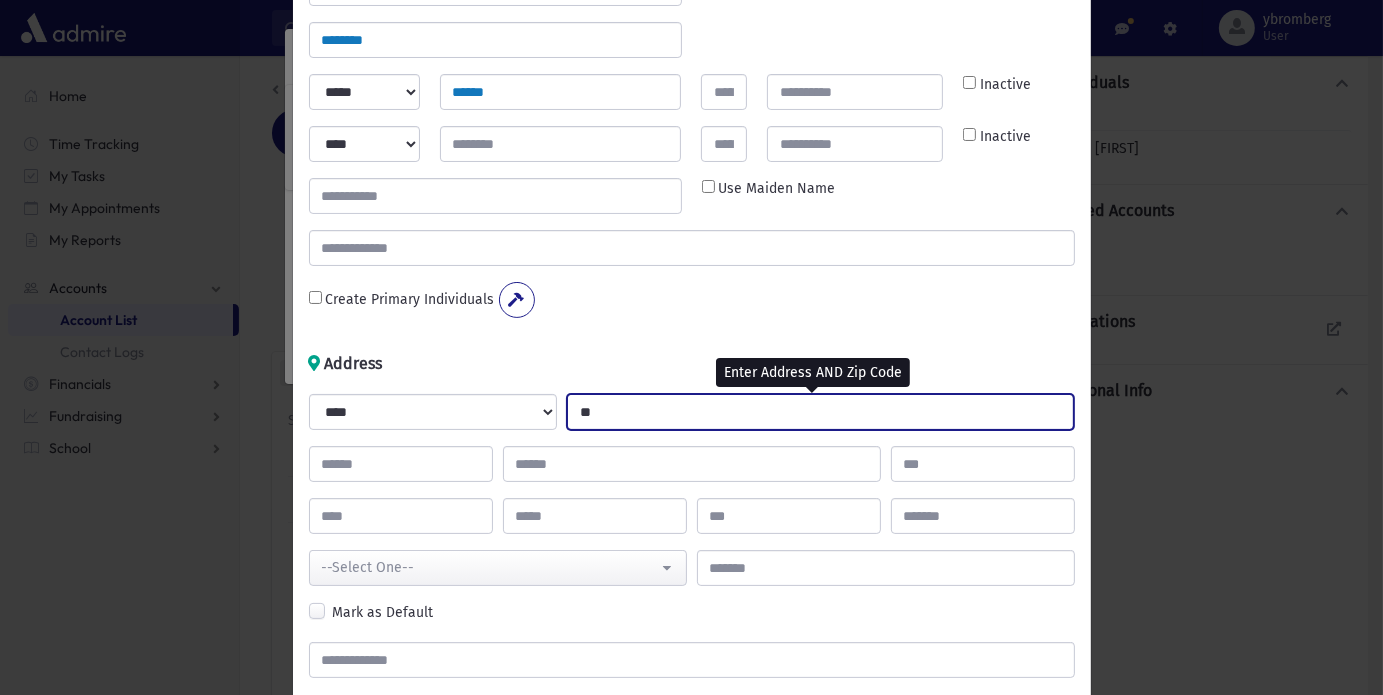 type on "*" 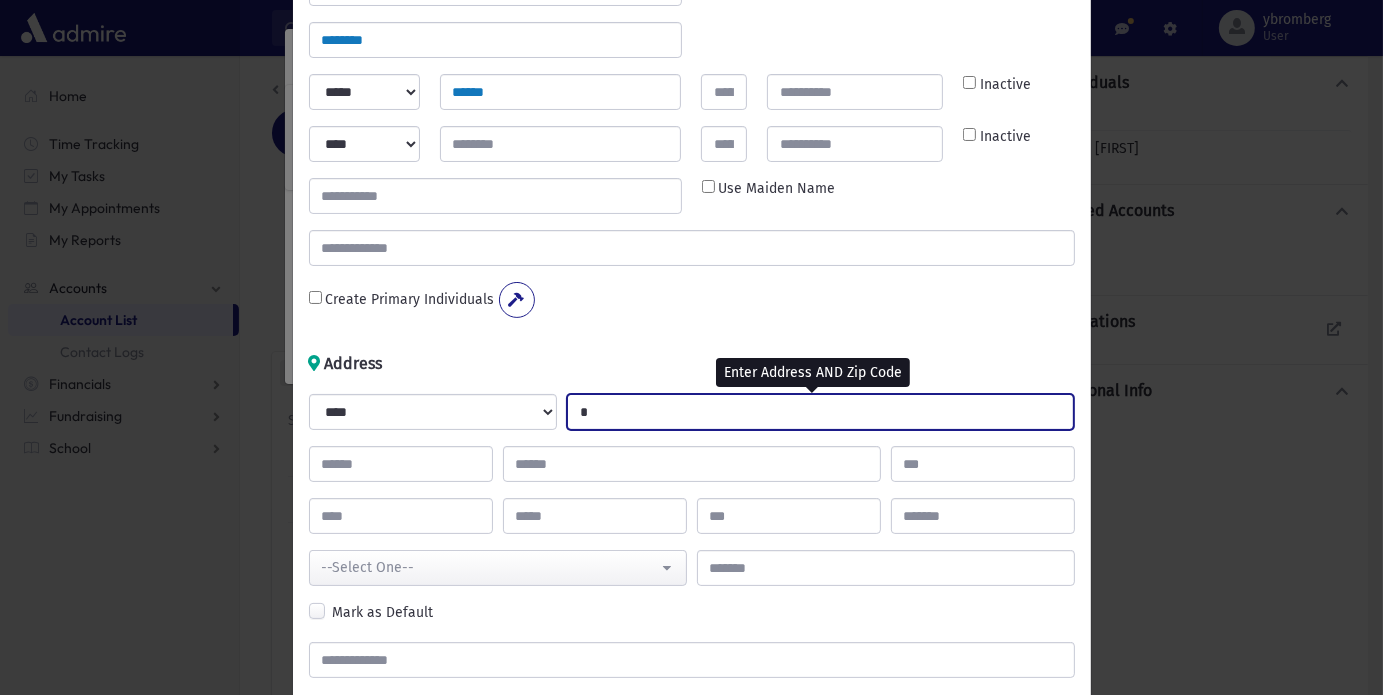 type 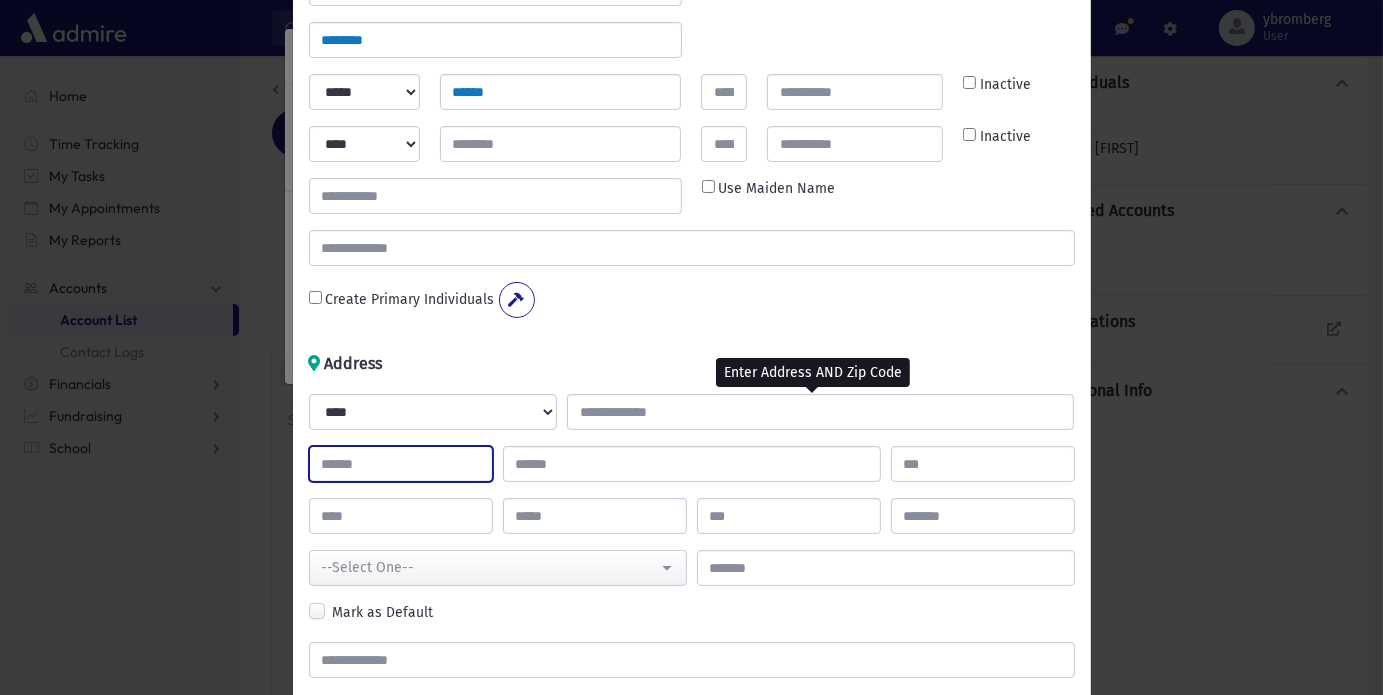 click at bounding box center (401, 464) 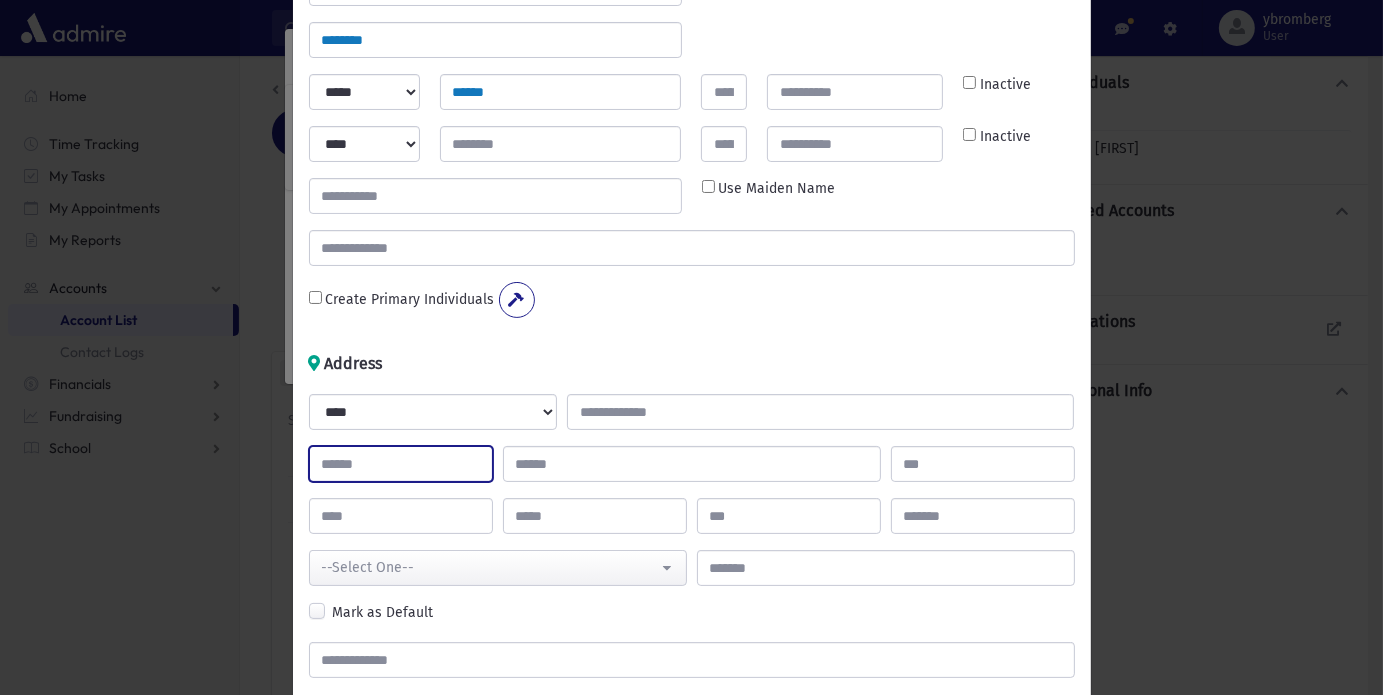 type on "*" 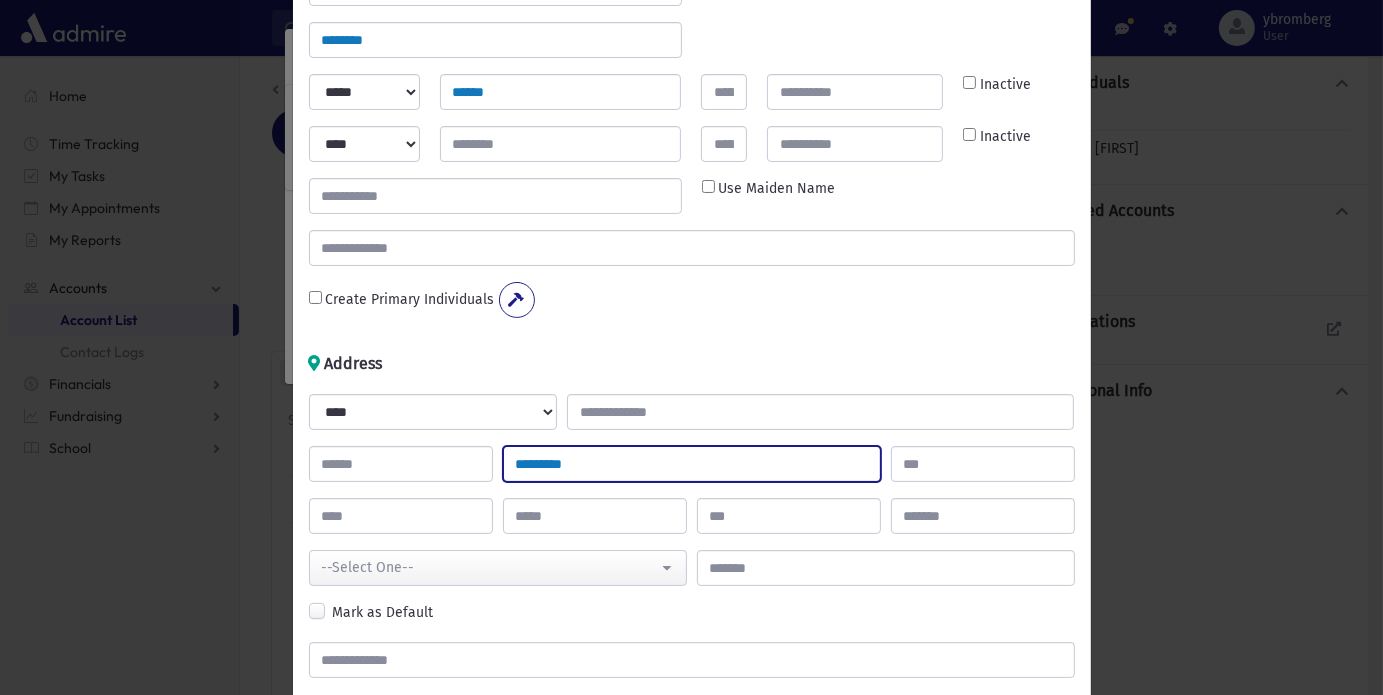 type on "*********" 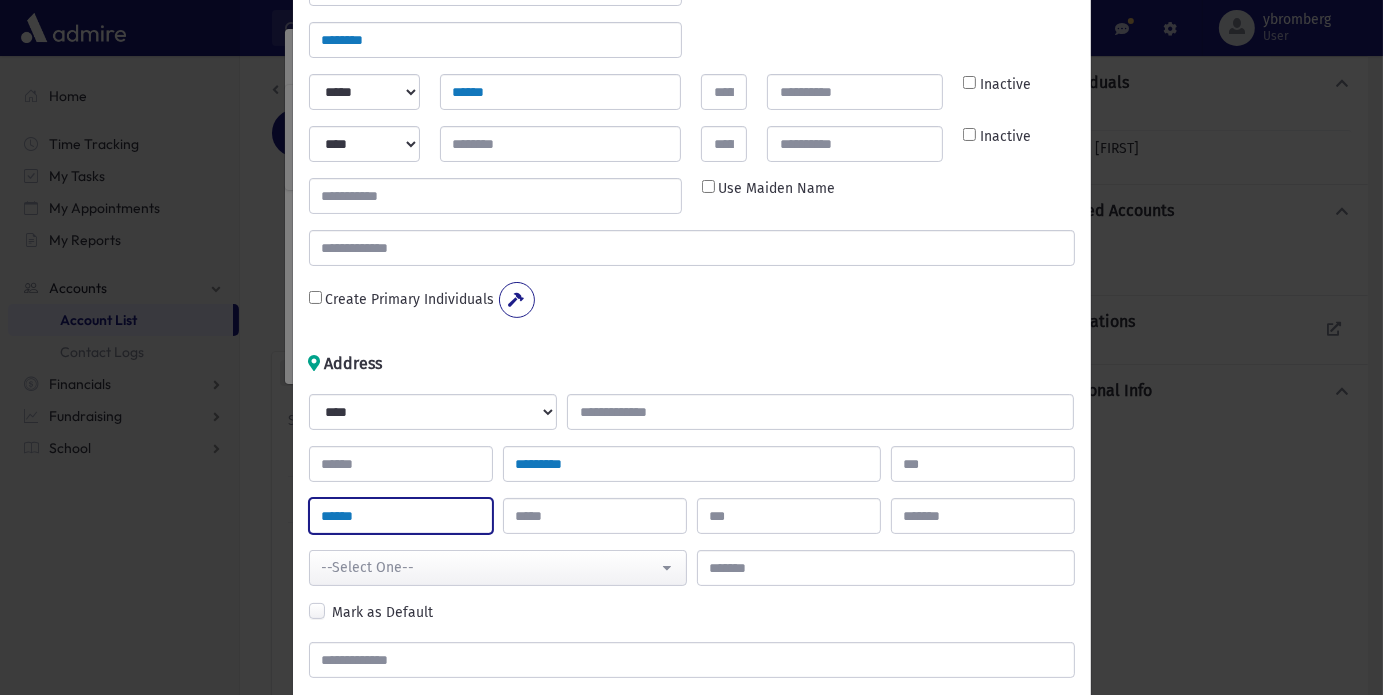 type on "******" 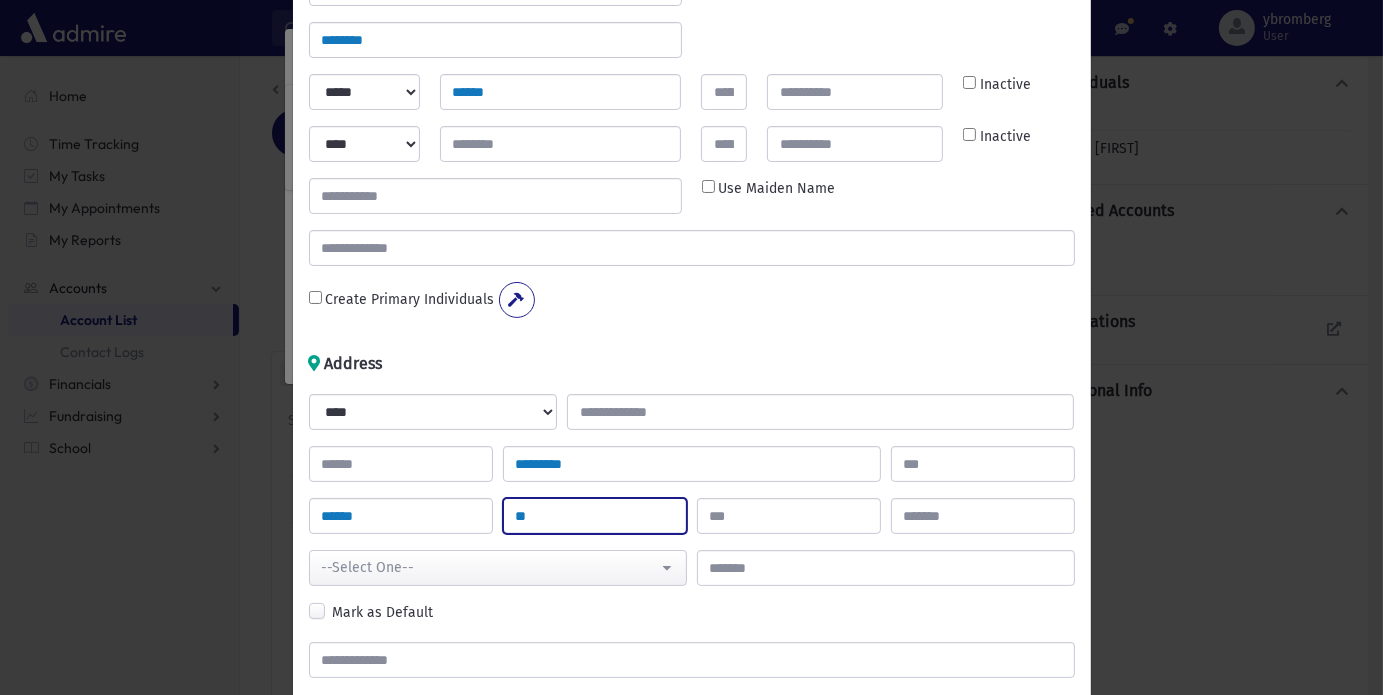scroll, scrollTop: 439, scrollLeft: 0, axis: vertical 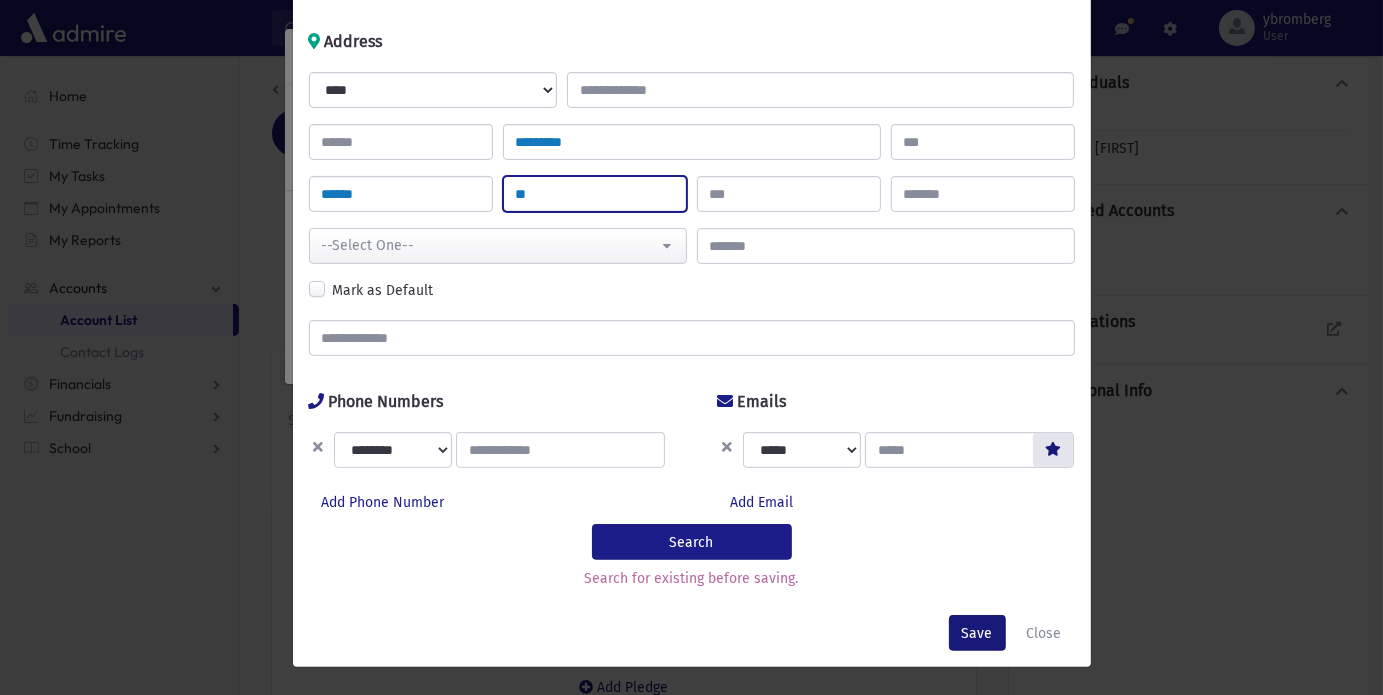 type on "**" 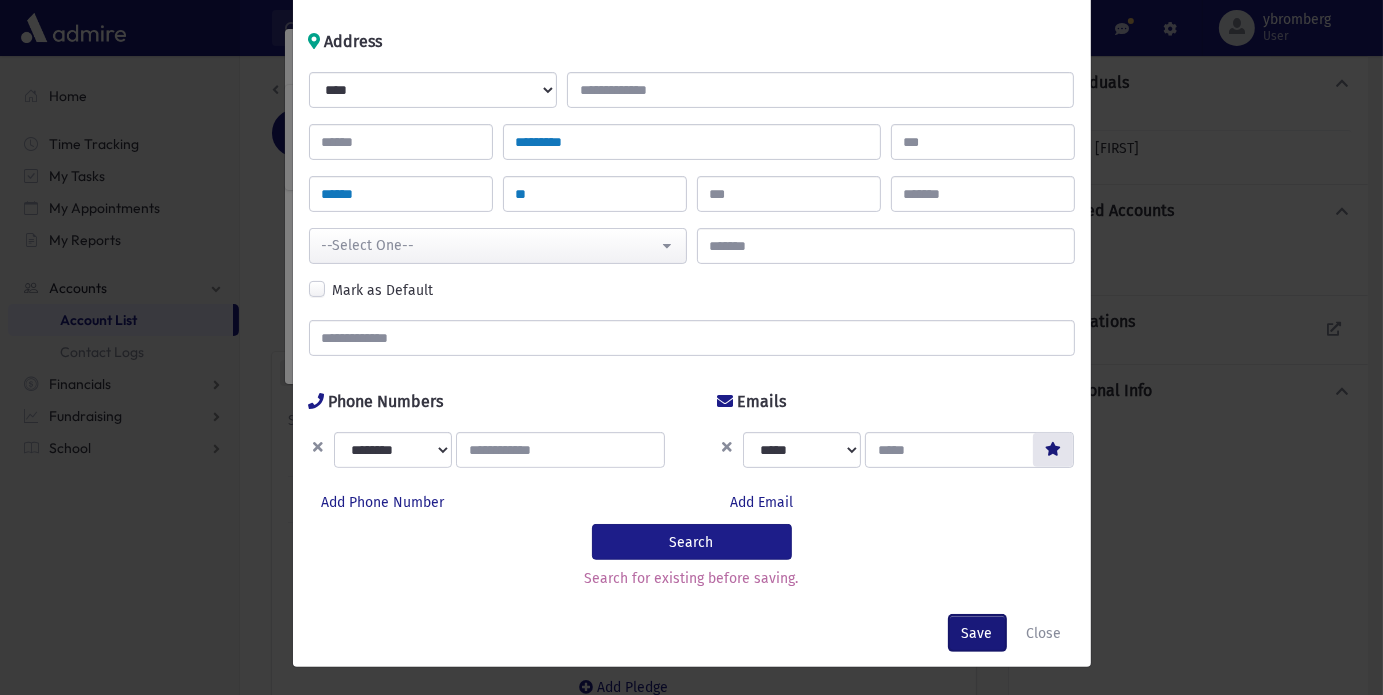 click on "Save" at bounding box center [977, 633] 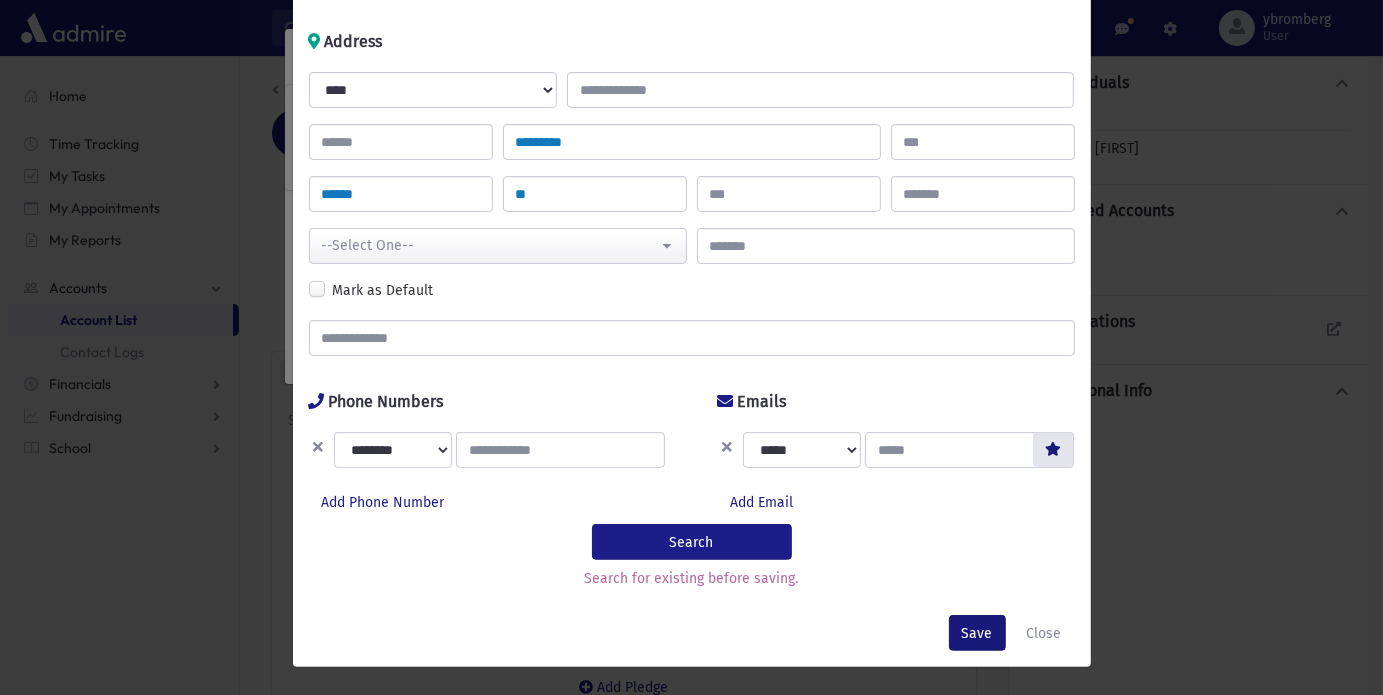 scroll, scrollTop: 0, scrollLeft: 0, axis: both 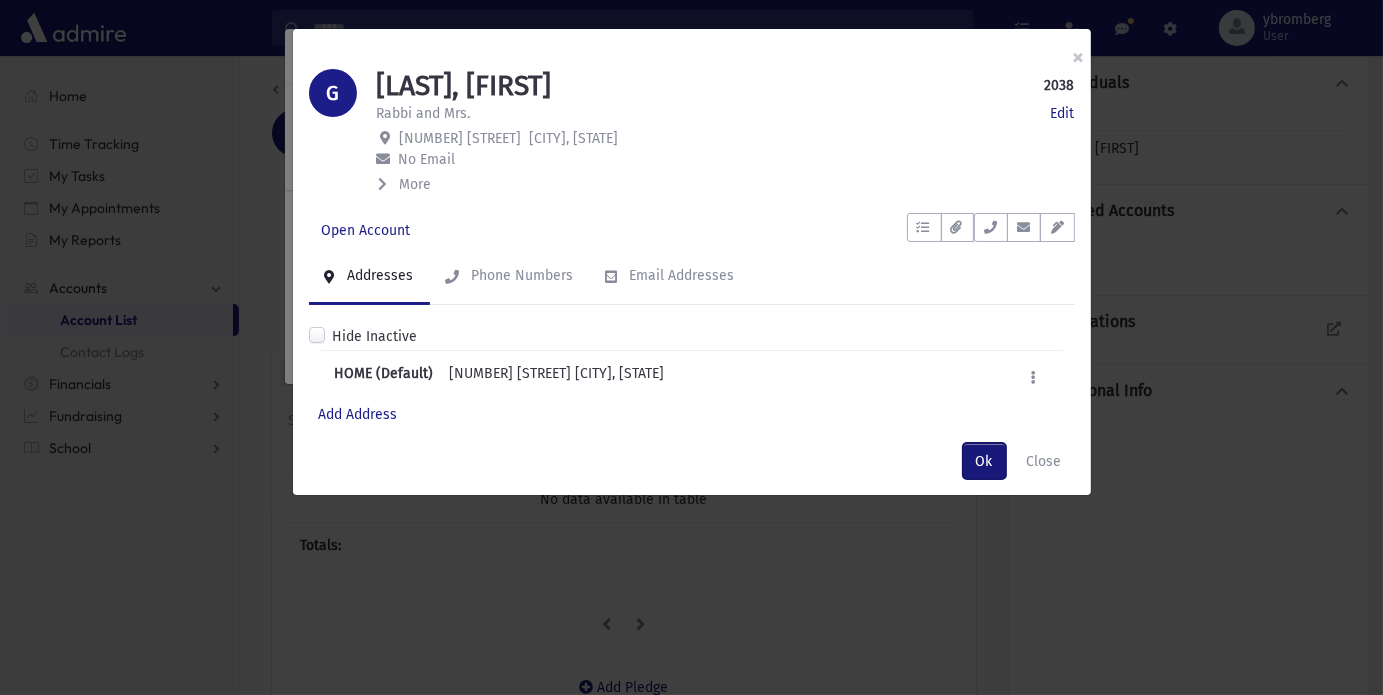 click on "Ok" at bounding box center (984, 461) 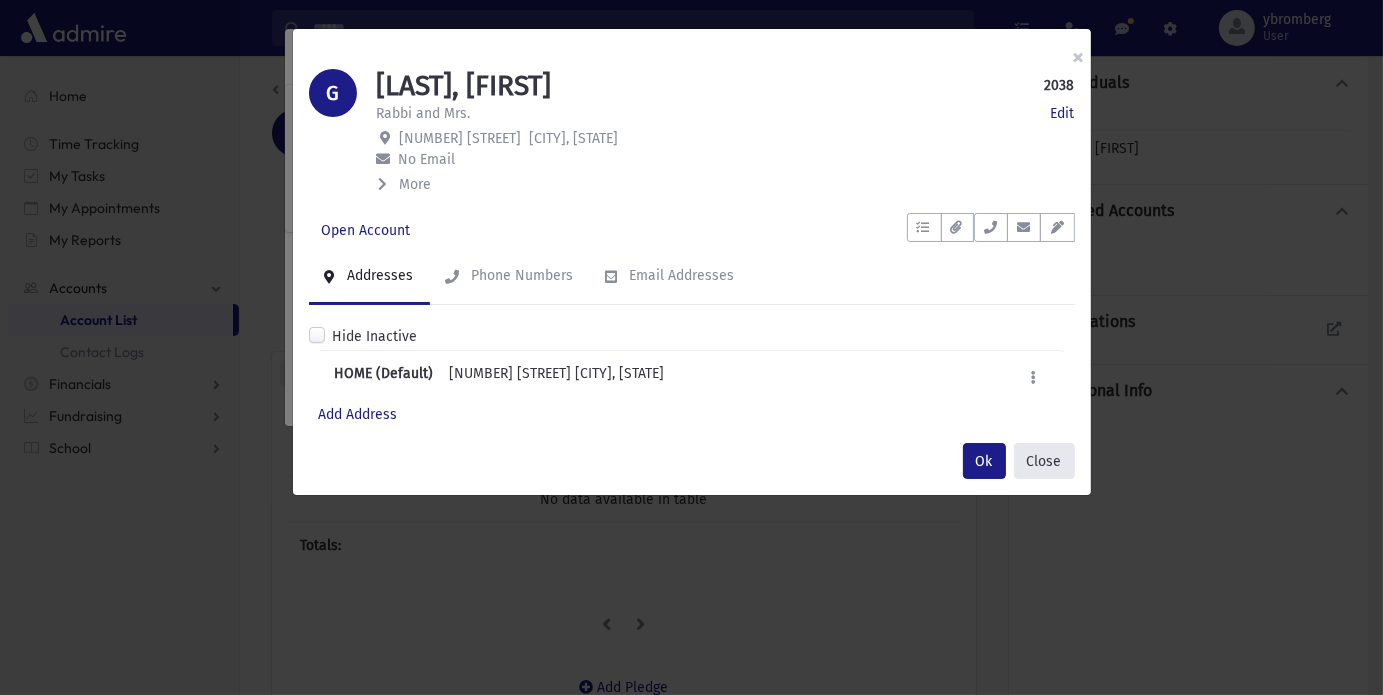 click on "Close" at bounding box center [1044, 461] 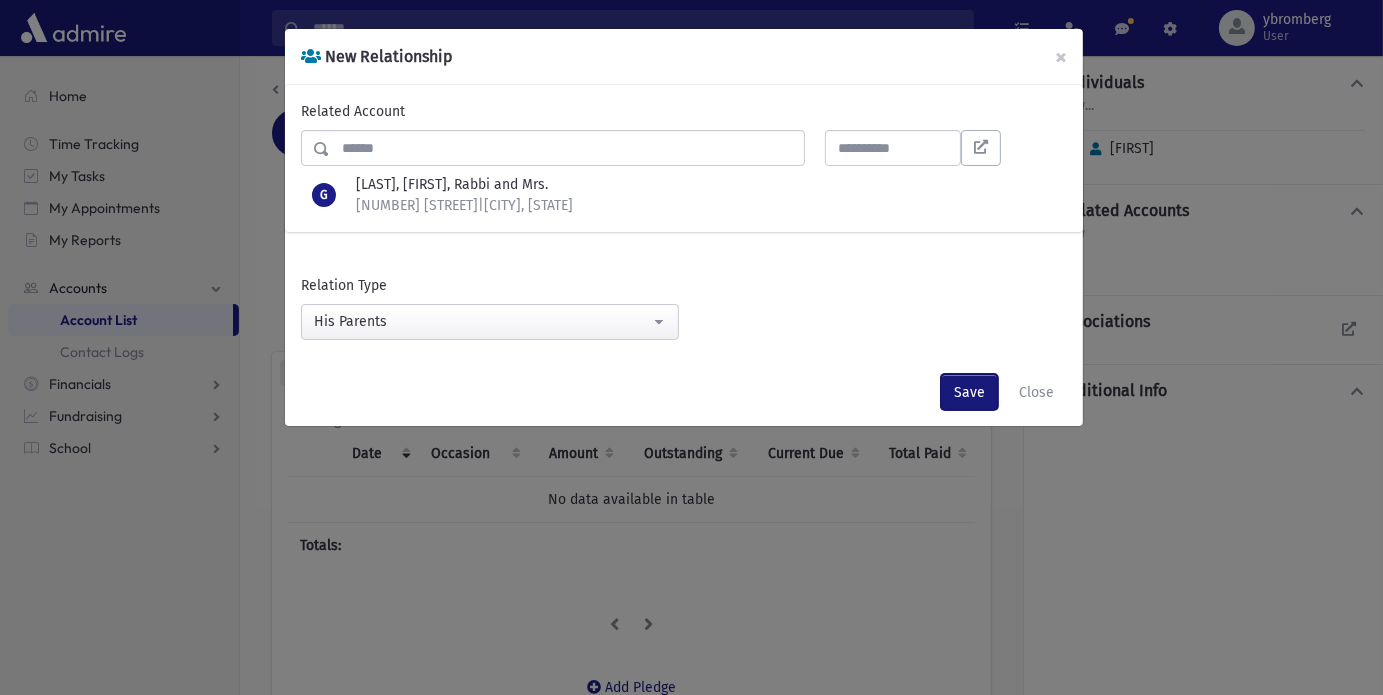 click on "Save" at bounding box center (969, 392) 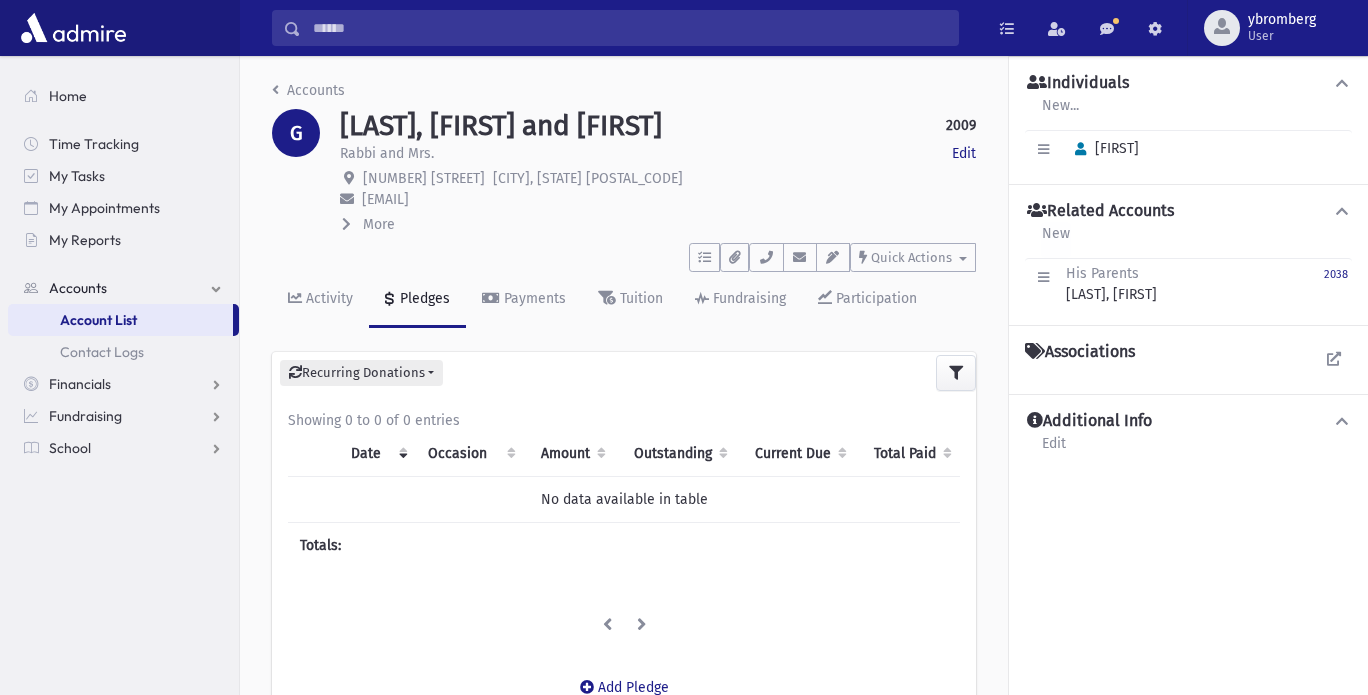 click on "New" at bounding box center [1056, 240] 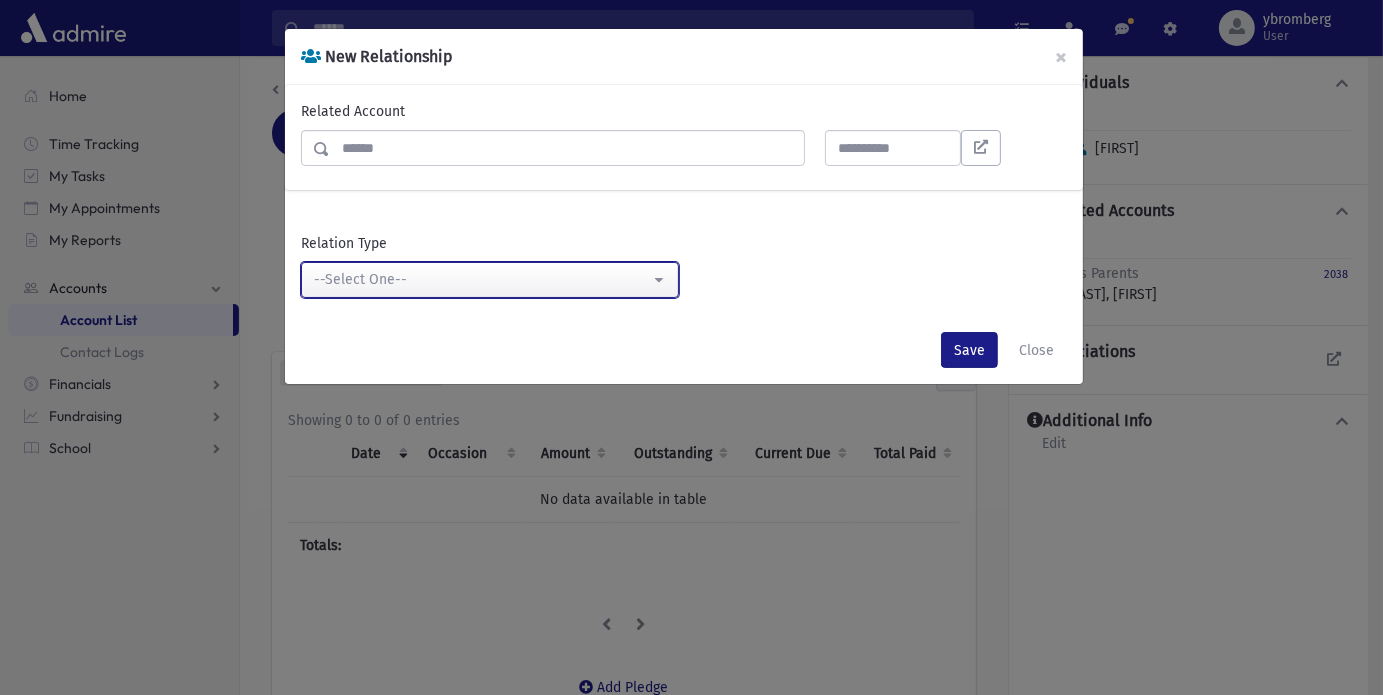 click on "--Select One--" at bounding box center [482, 279] 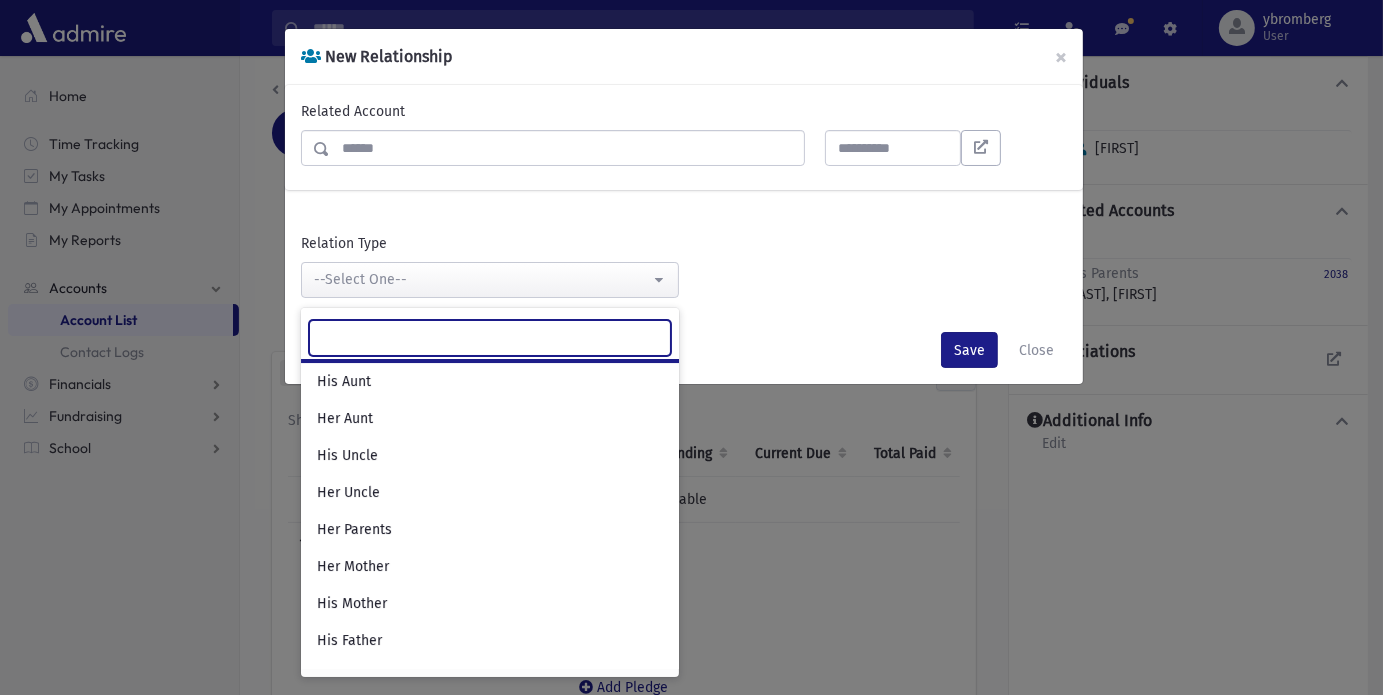 scroll, scrollTop: 194, scrollLeft: 0, axis: vertical 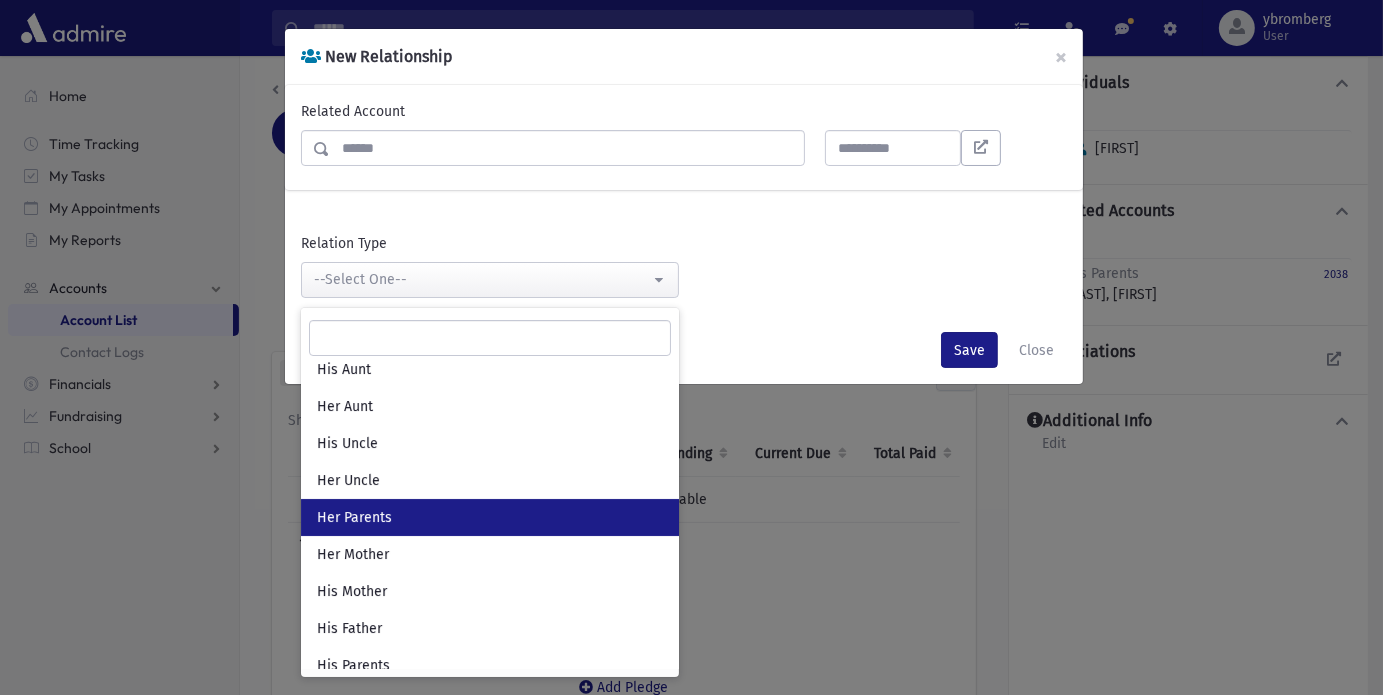 click on "Her Parents" at bounding box center [490, 517] 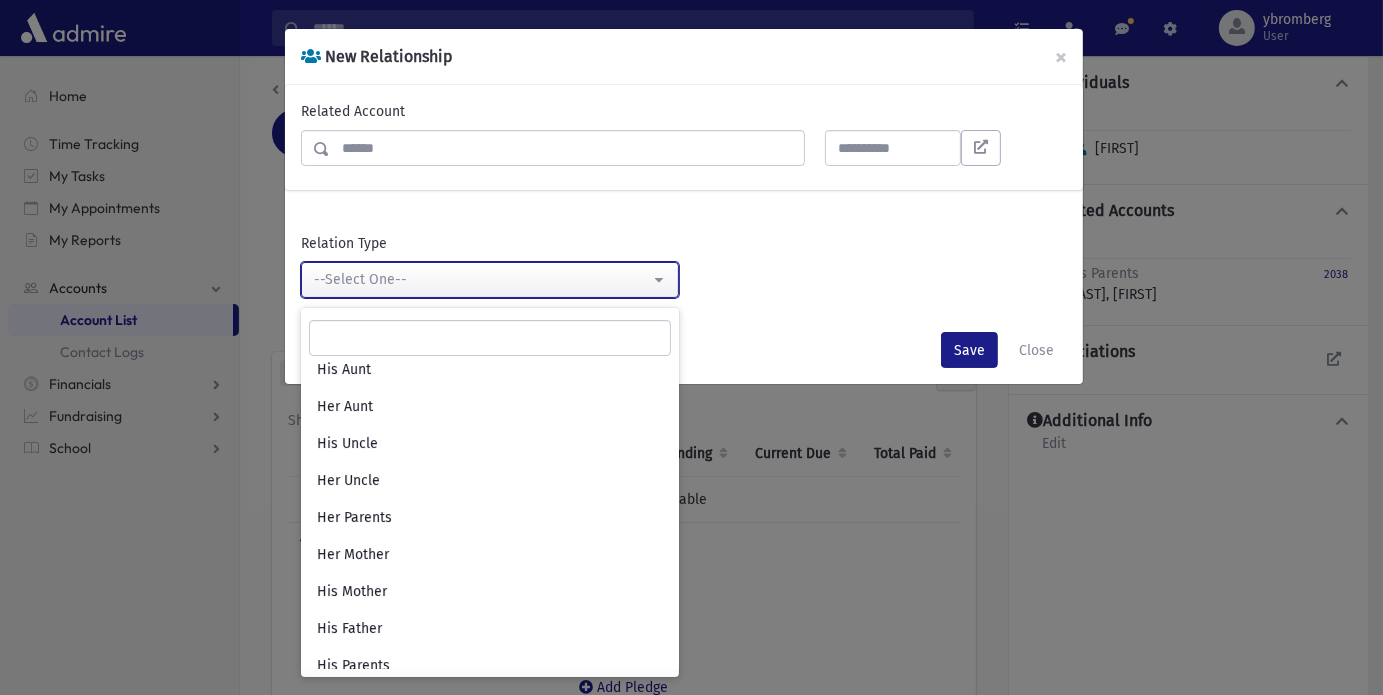 select on "*" 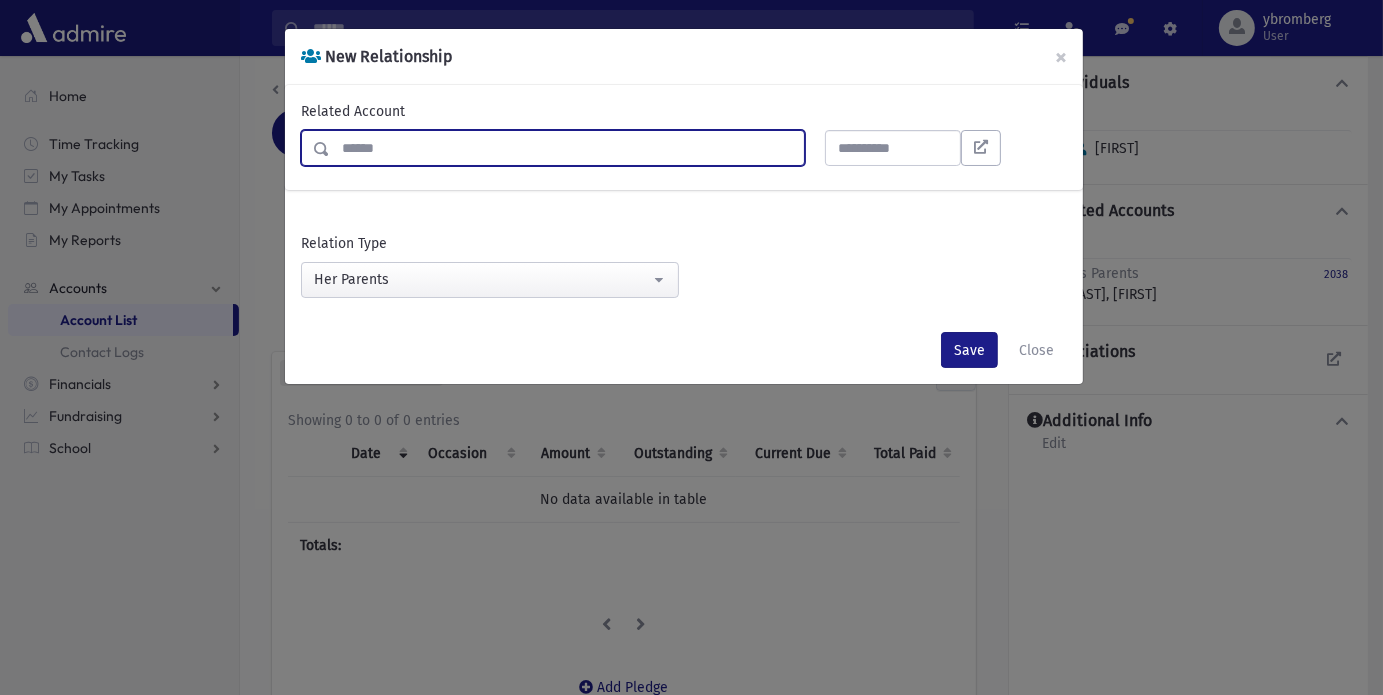 click at bounding box center [567, 148] 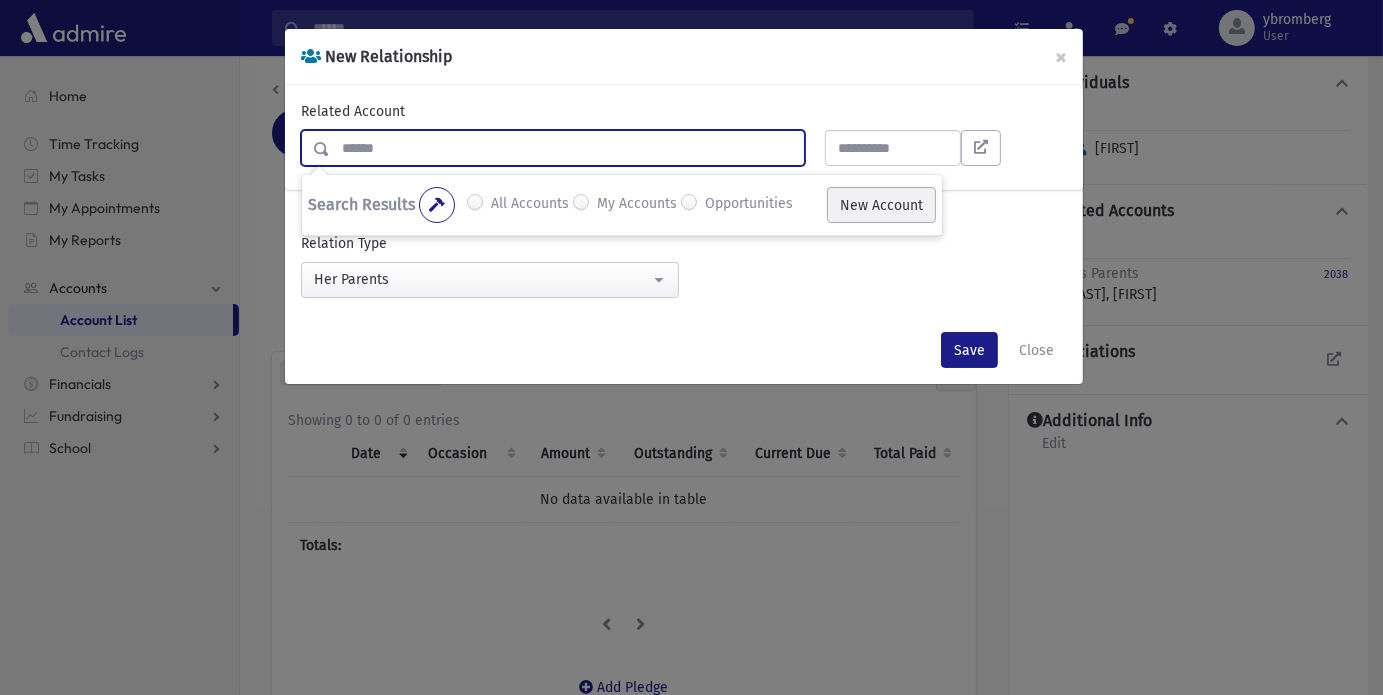 click on "New Account" at bounding box center [881, 205] 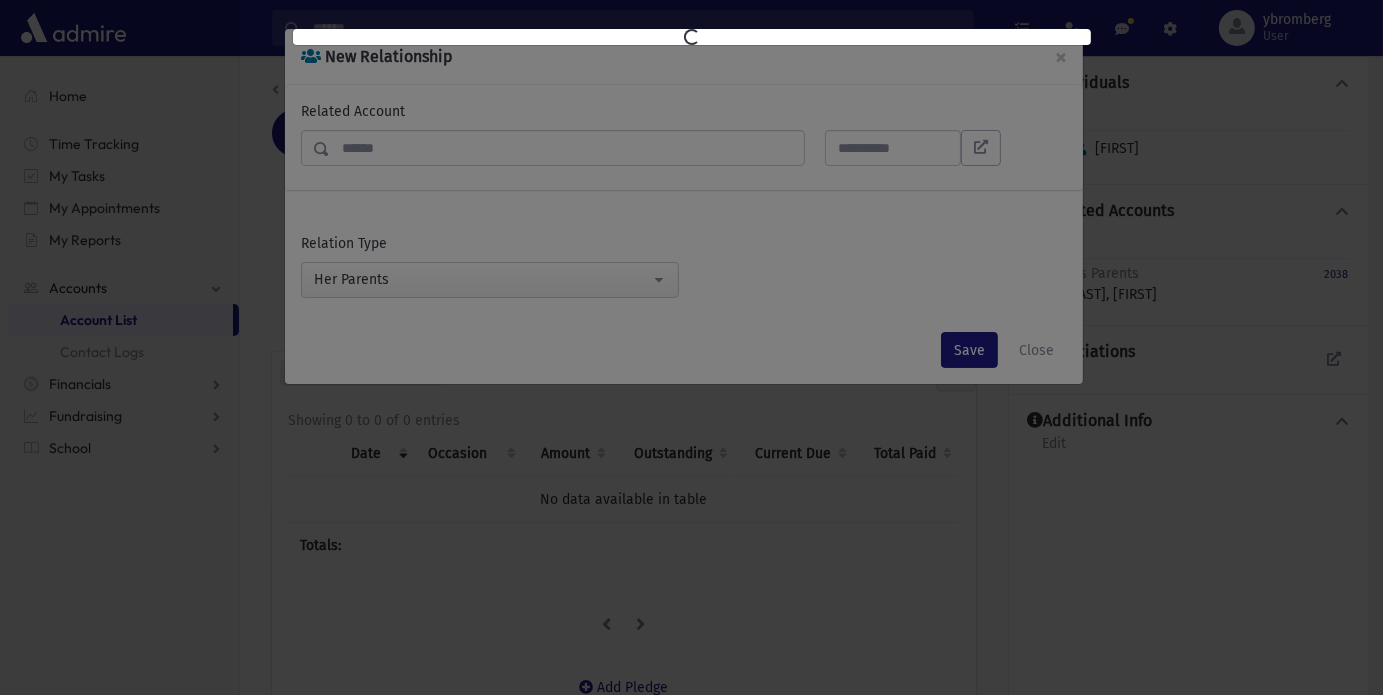 select on "*" 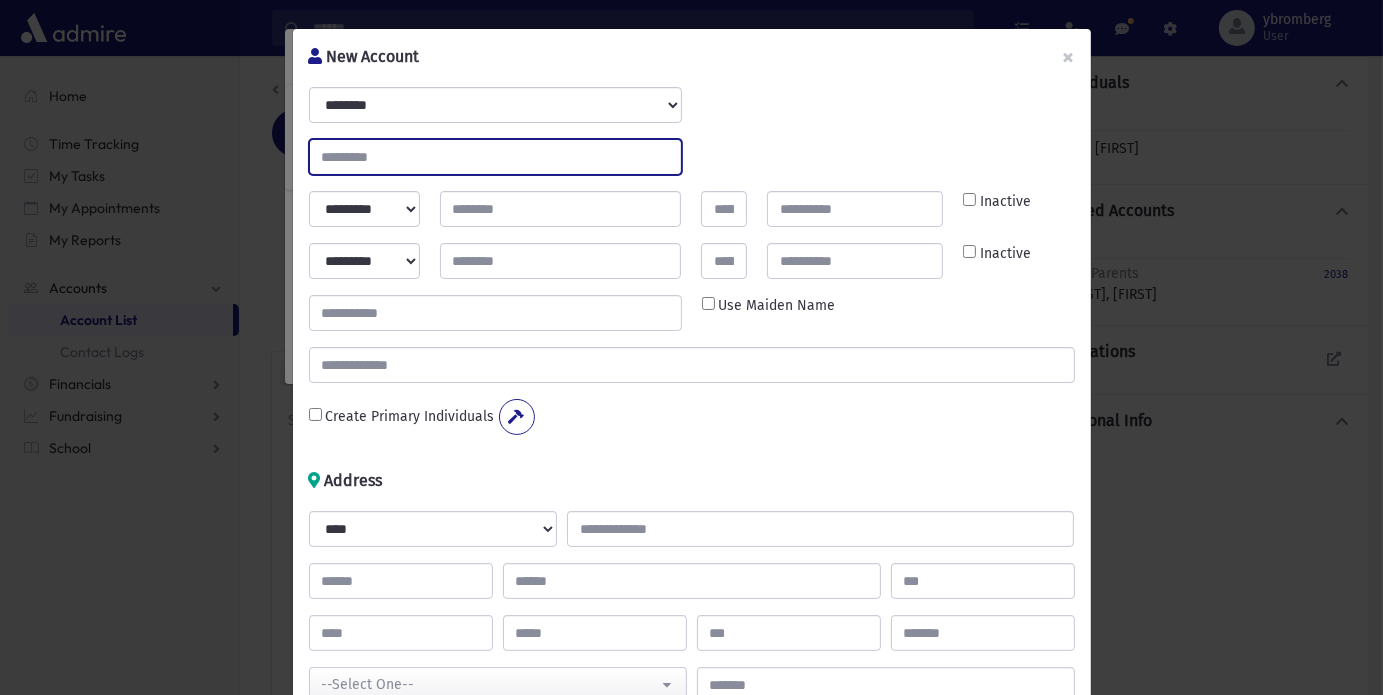 click at bounding box center (495, 157) 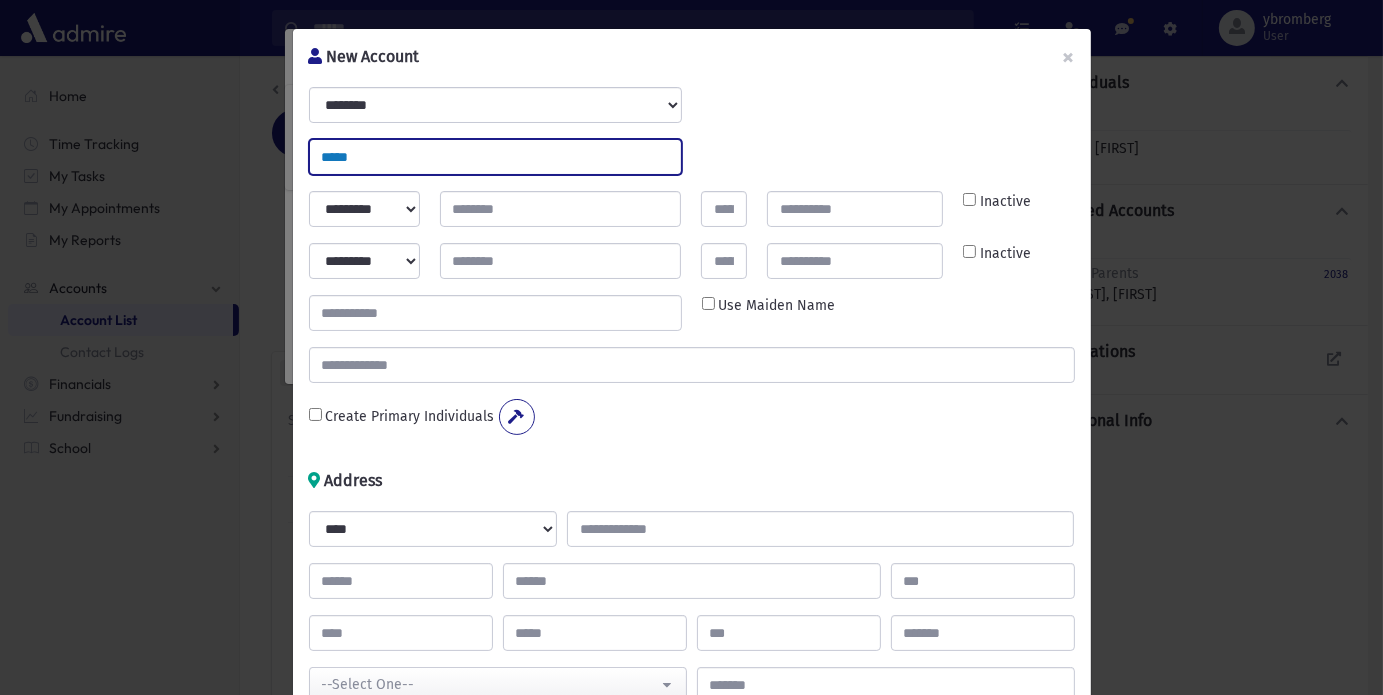 type on "*****" 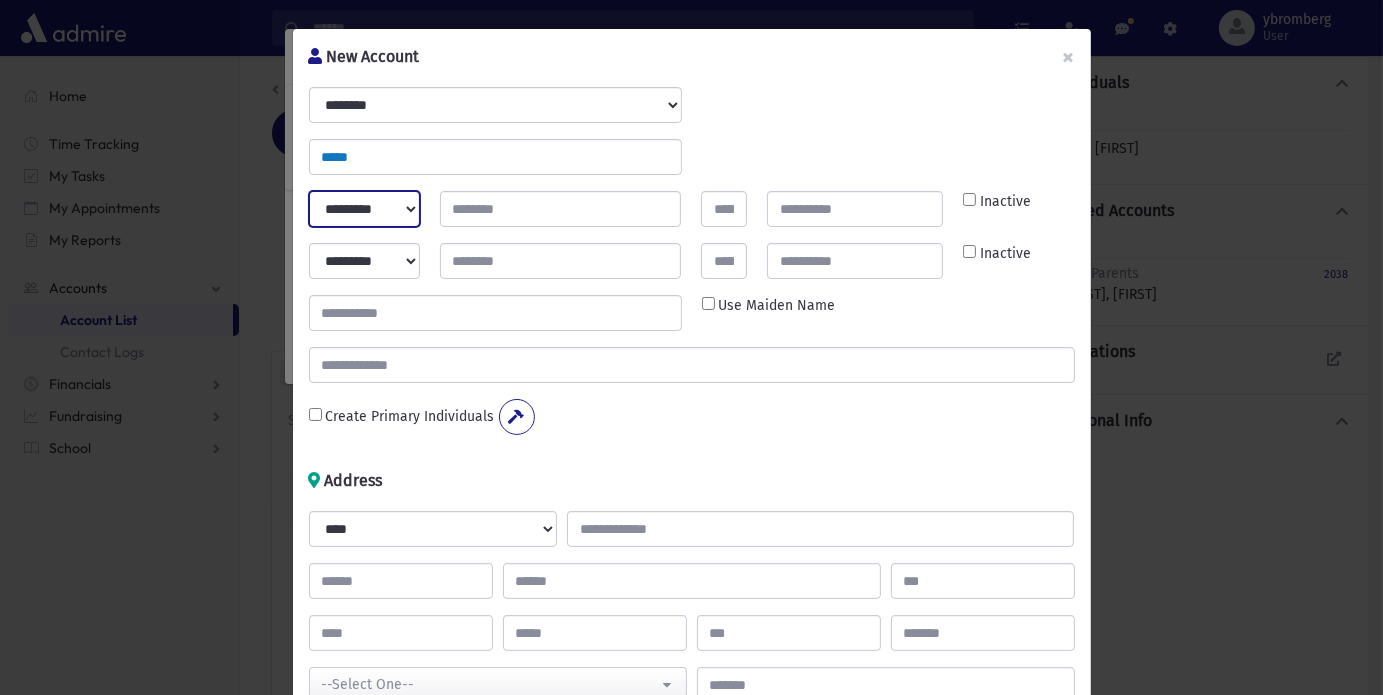 select on "*****" 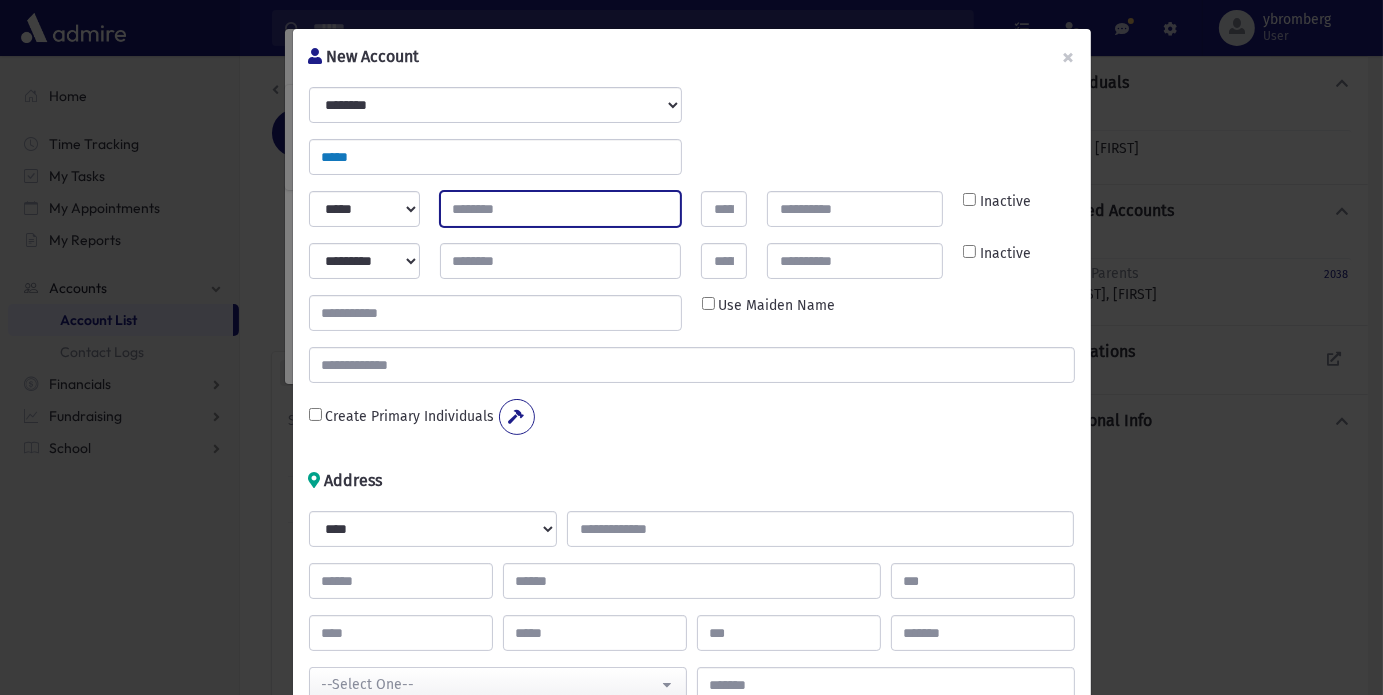 type on "*" 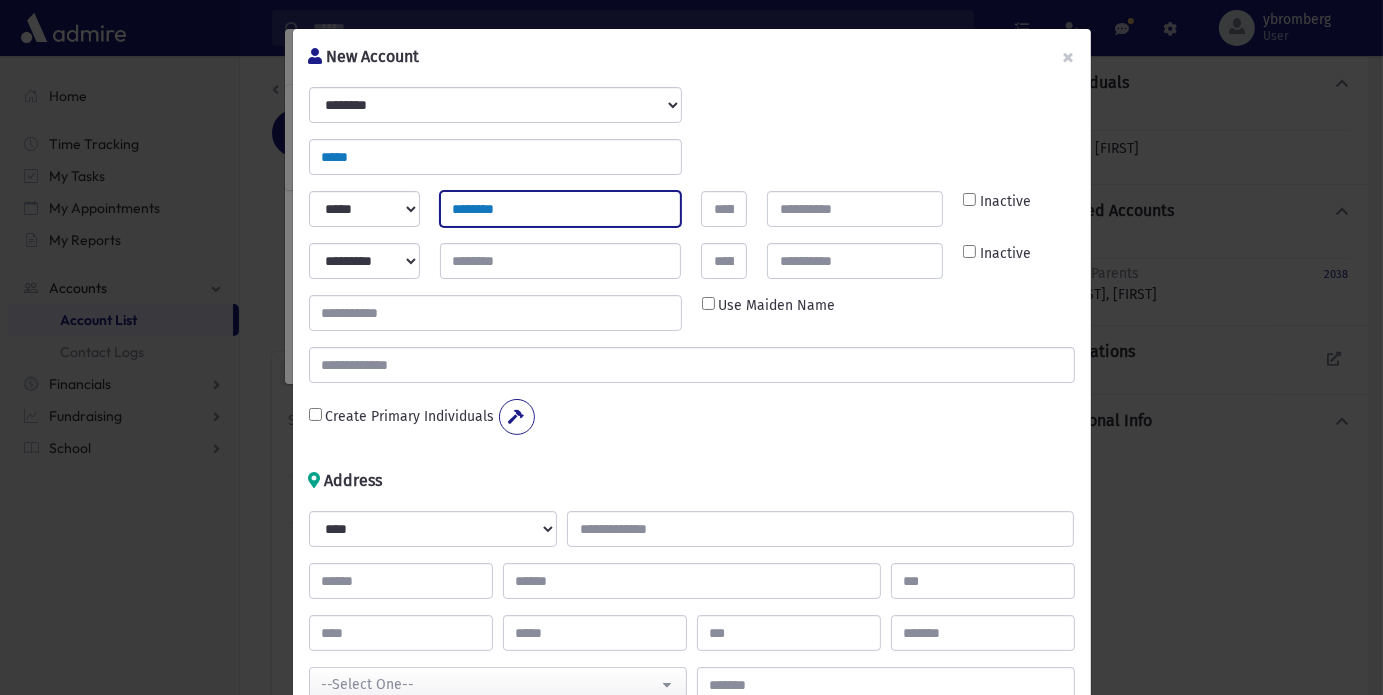 type on "********" 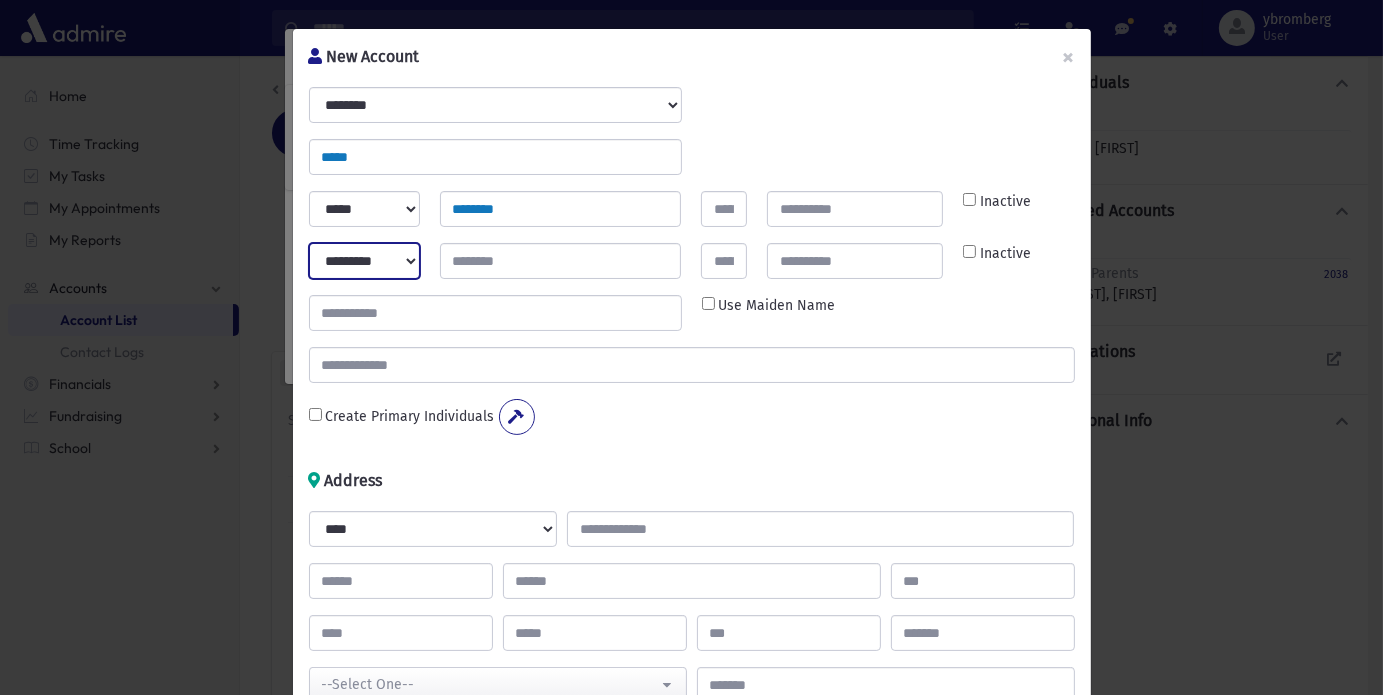 select on "****" 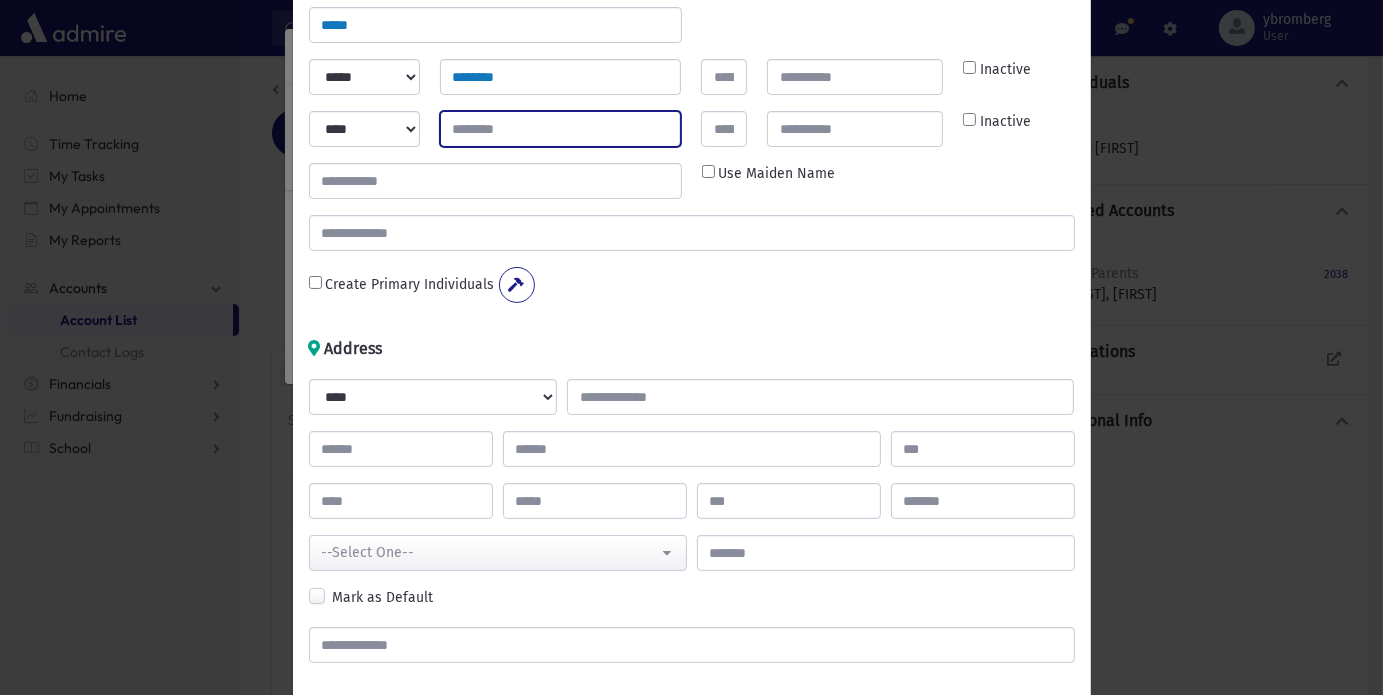 scroll, scrollTop: 129, scrollLeft: 0, axis: vertical 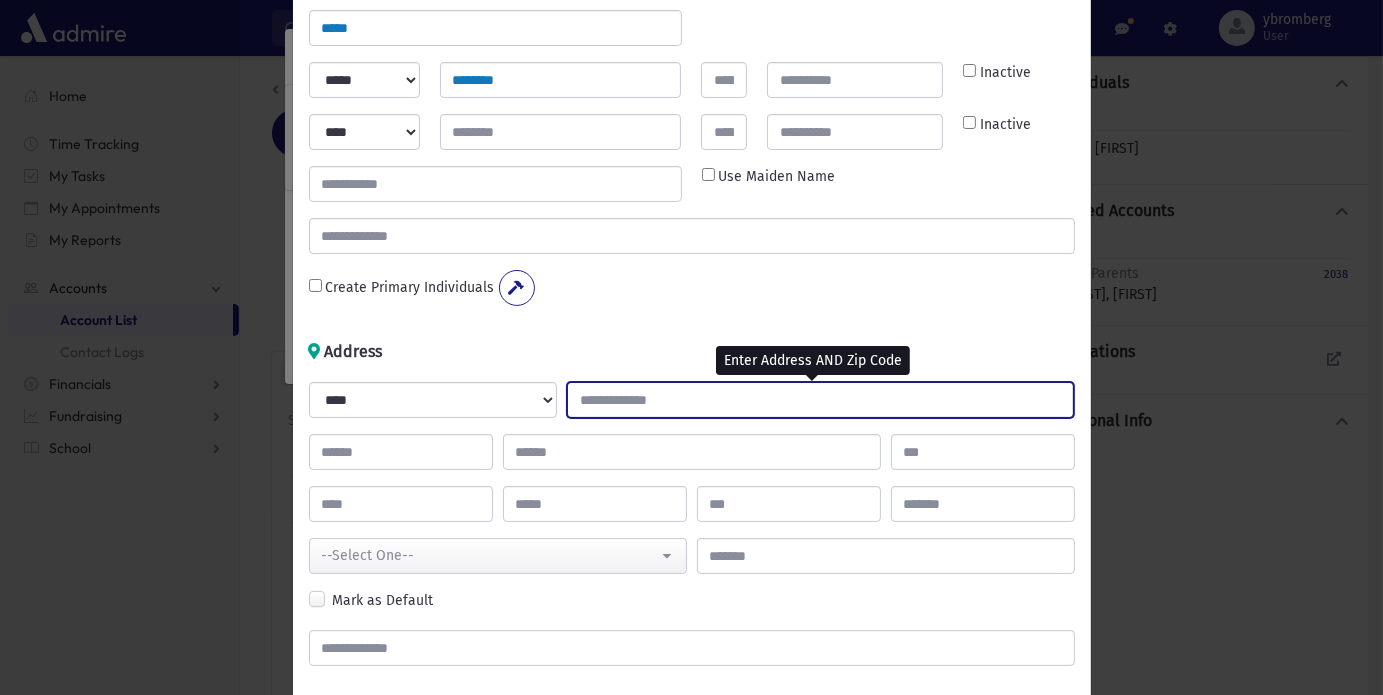 click at bounding box center [820, 400] 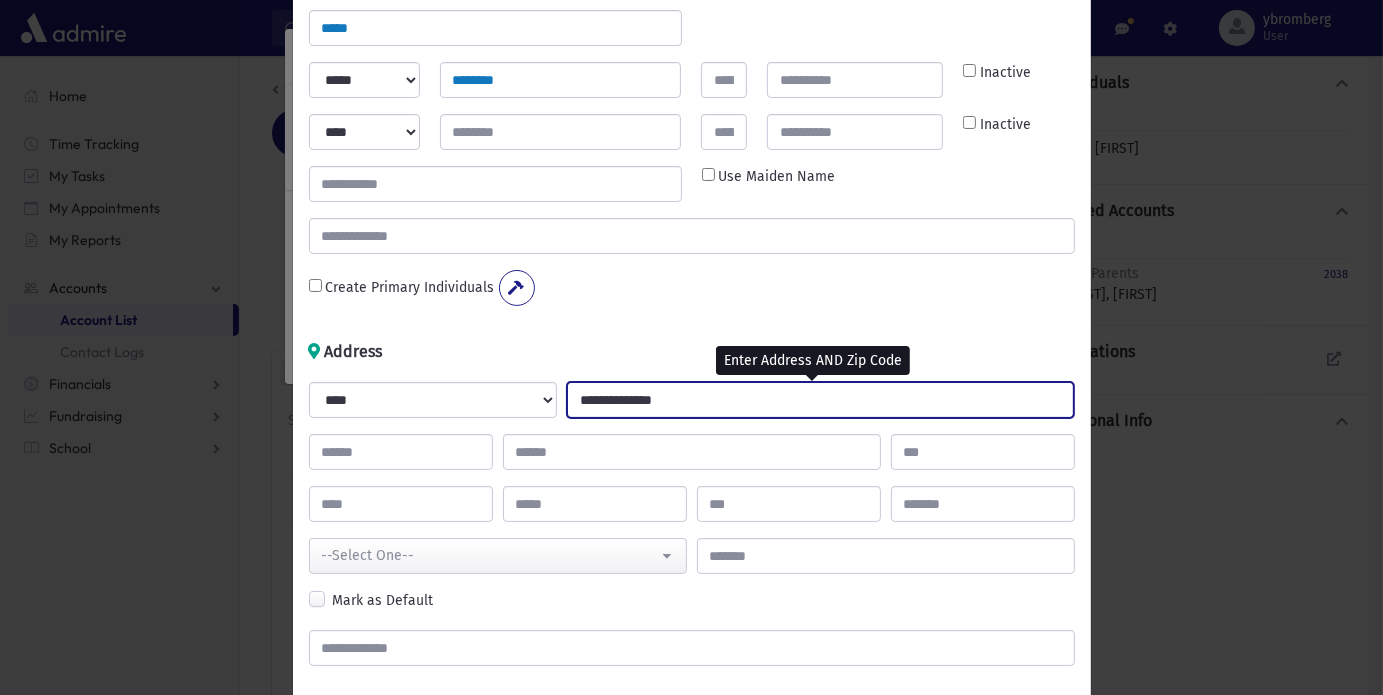 click on "**********" at bounding box center (820, 400) 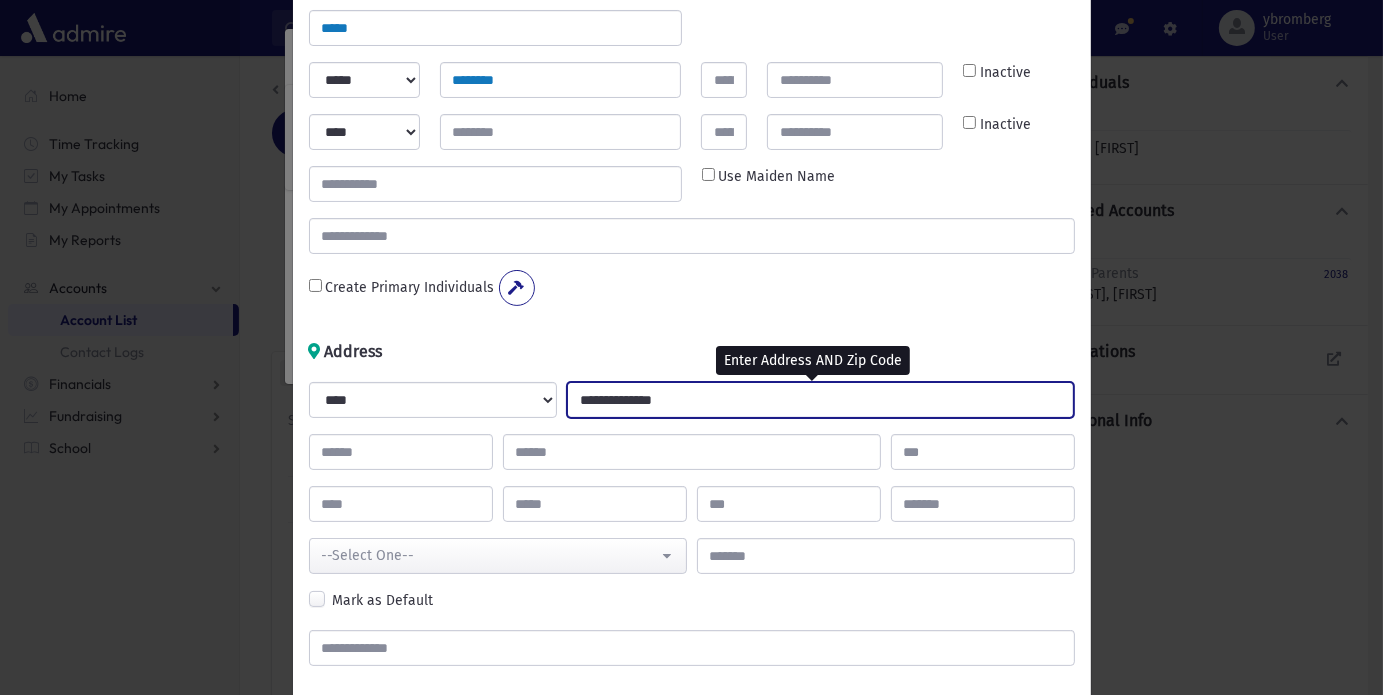 click on "**********" at bounding box center [820, 400] 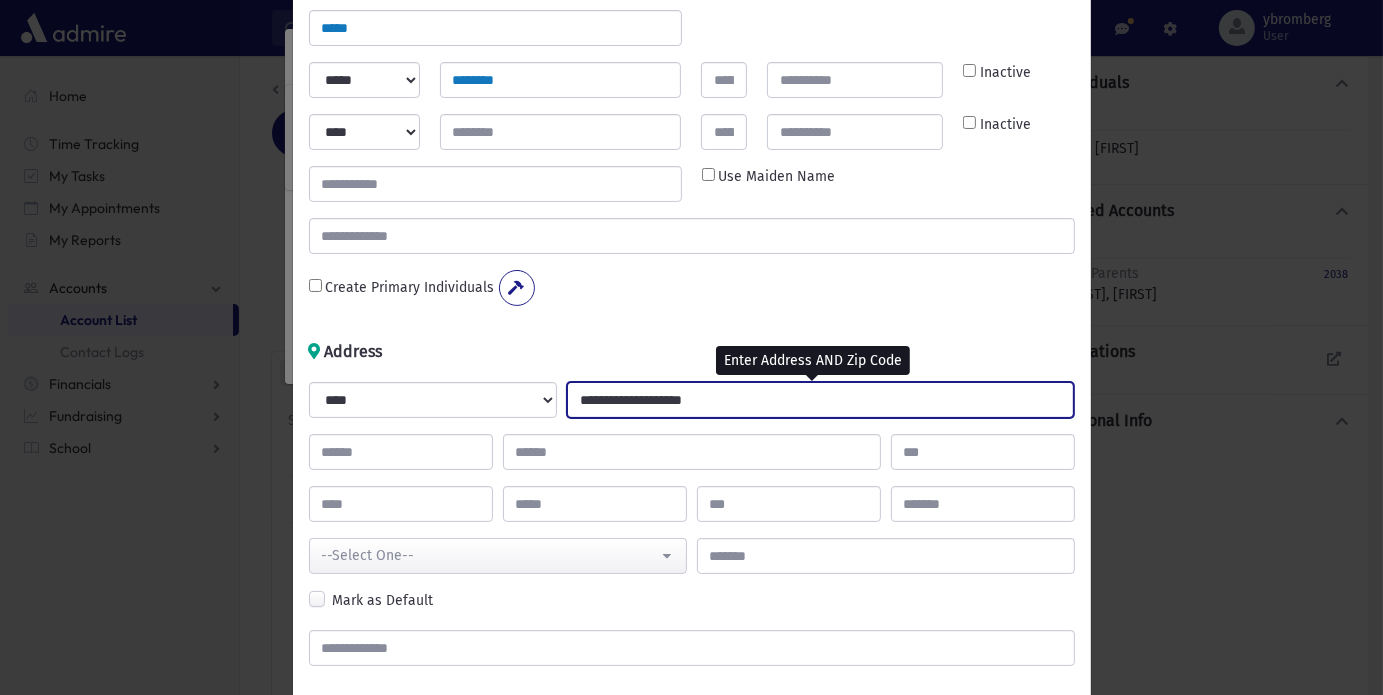 type on "**********" 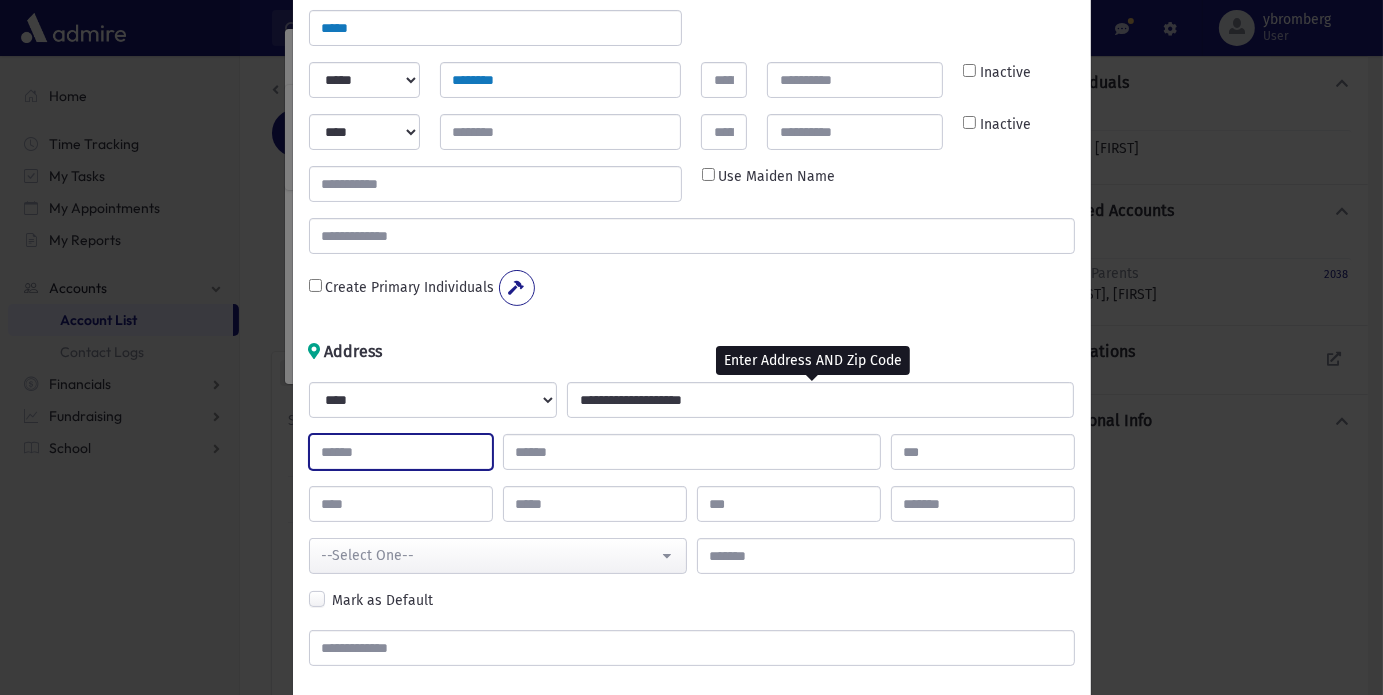 type 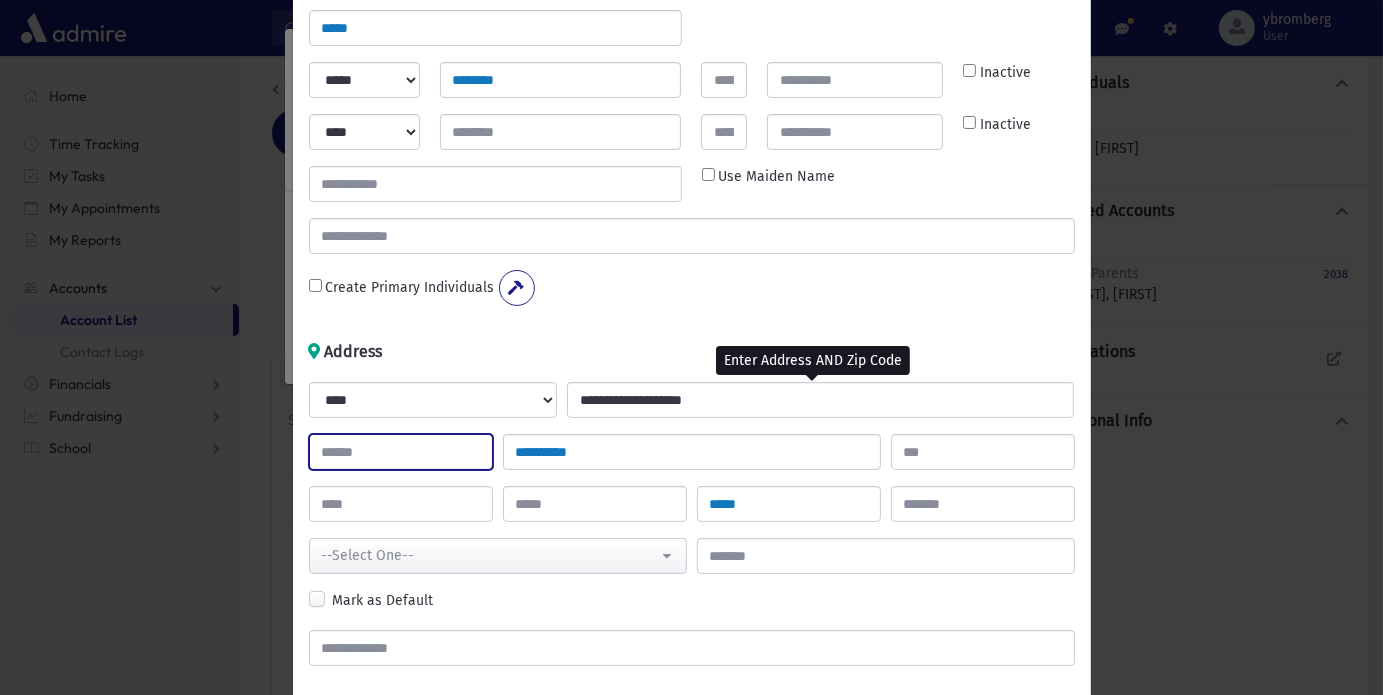 type on "**" 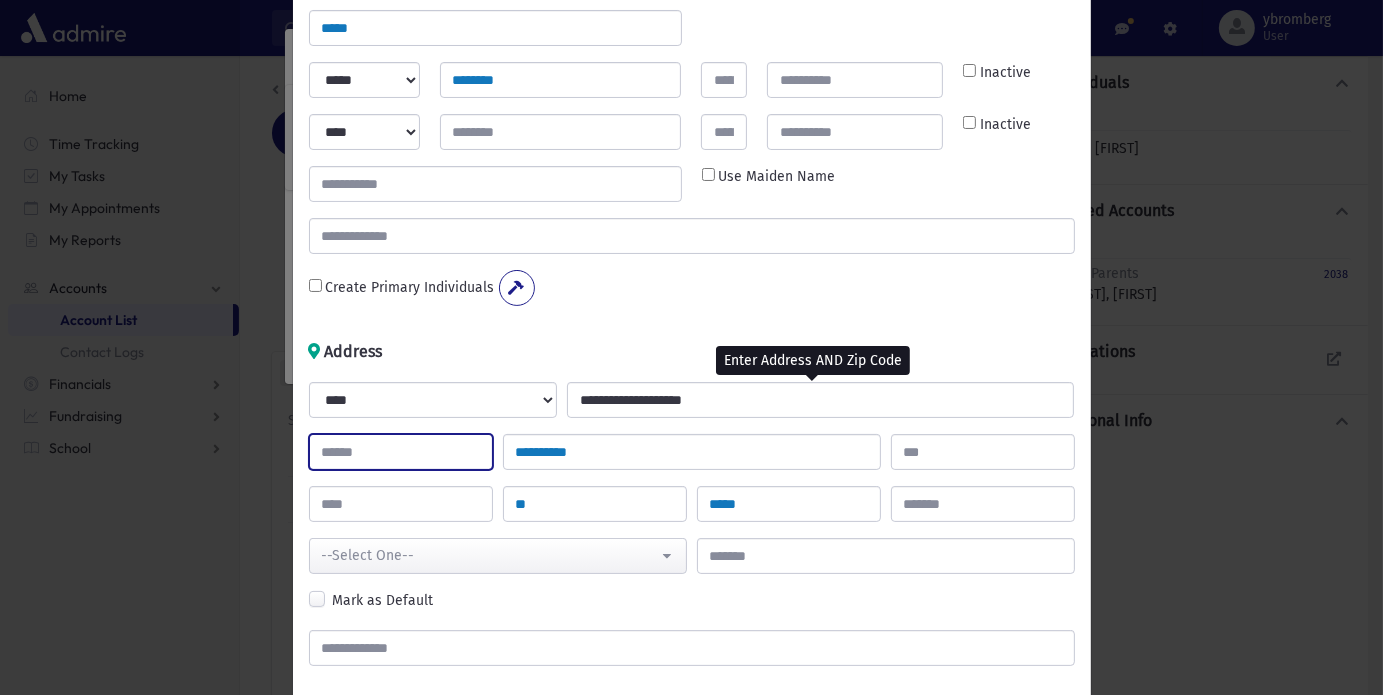 select on "********" 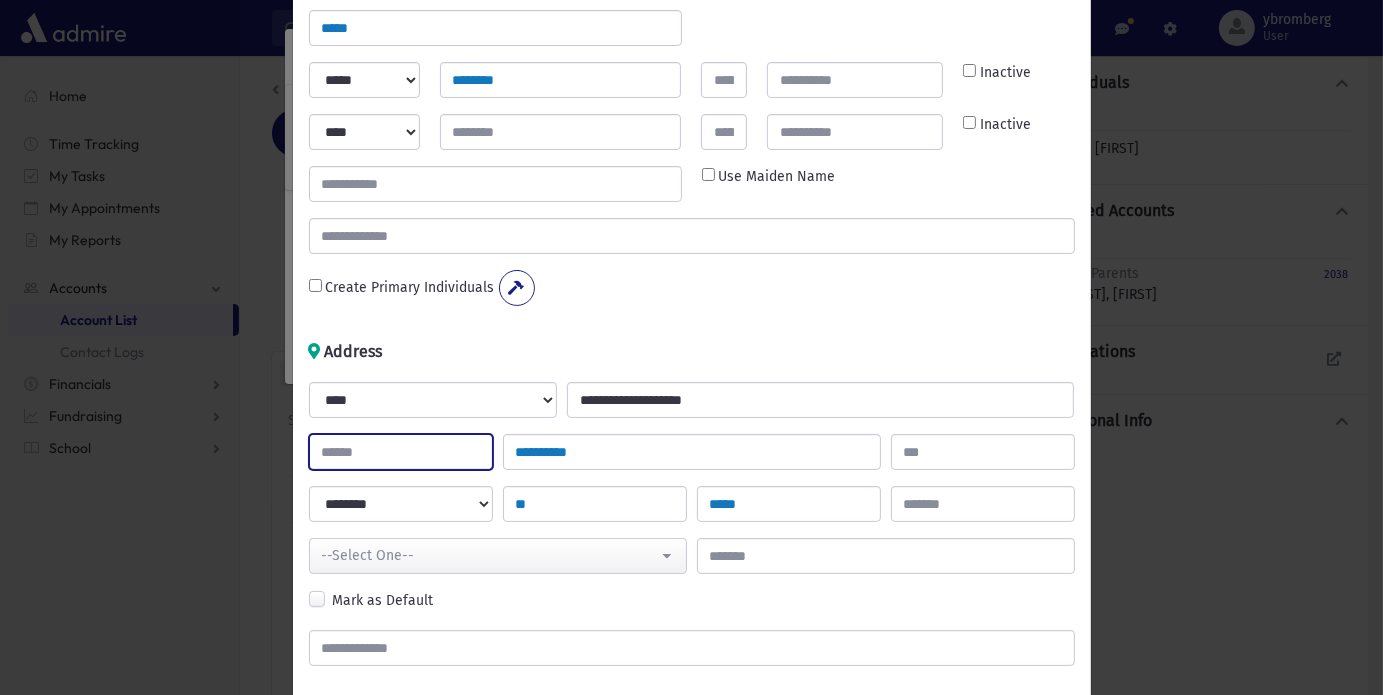 click at bounding box center (401, 452) 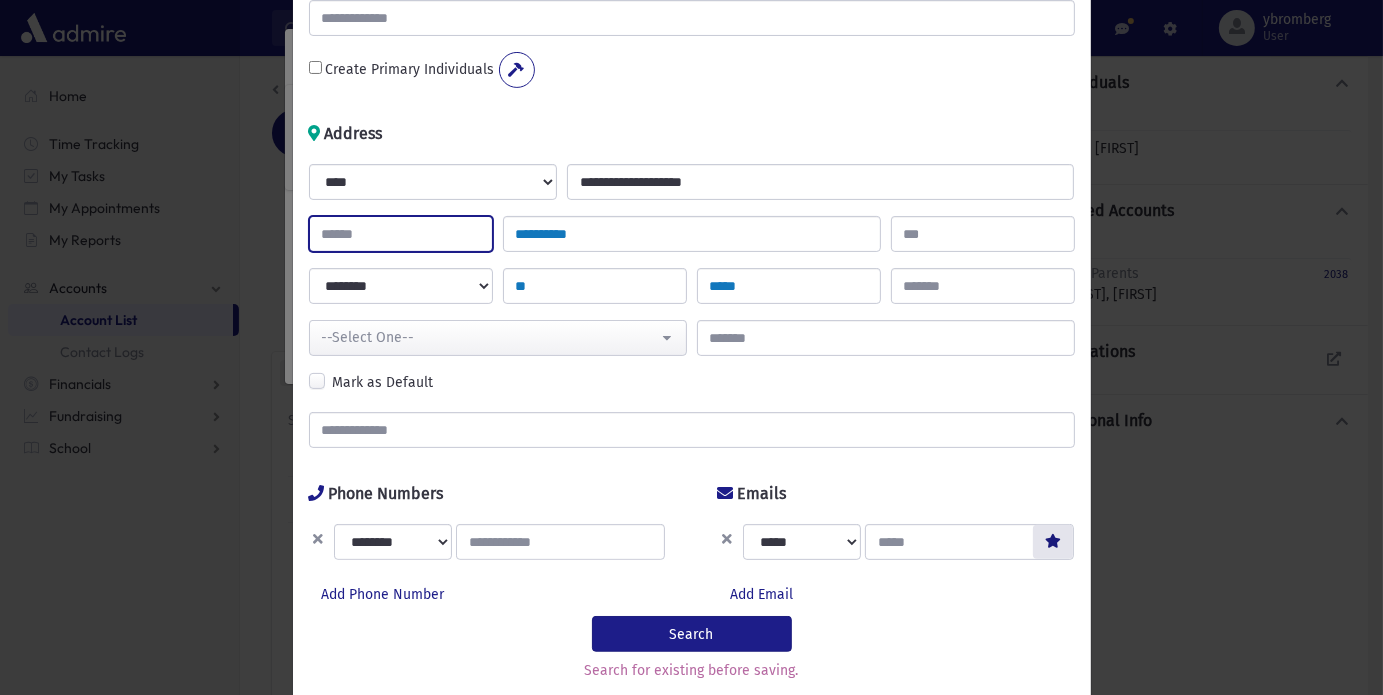 scroll, scrollTop: 439, scrollLeft: 0, axis: vertical 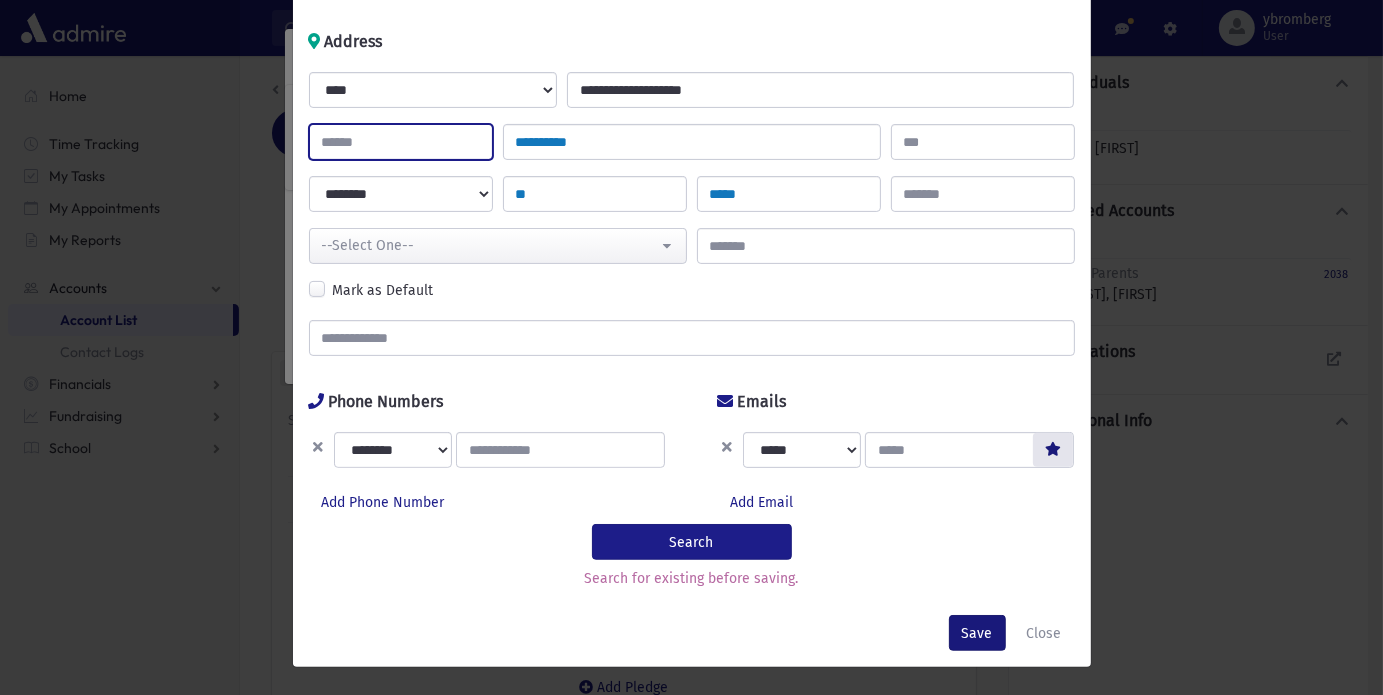 type on "**" 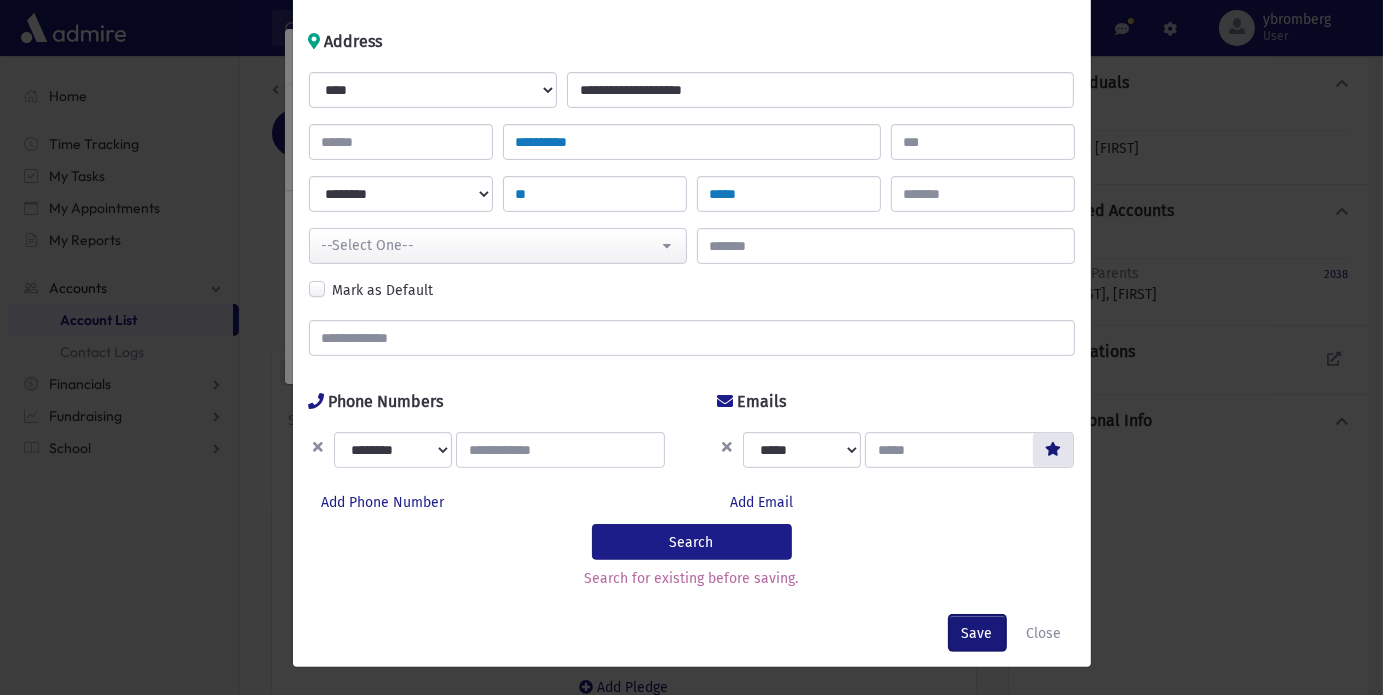 click on "Save" at bounding box center [977, 633] 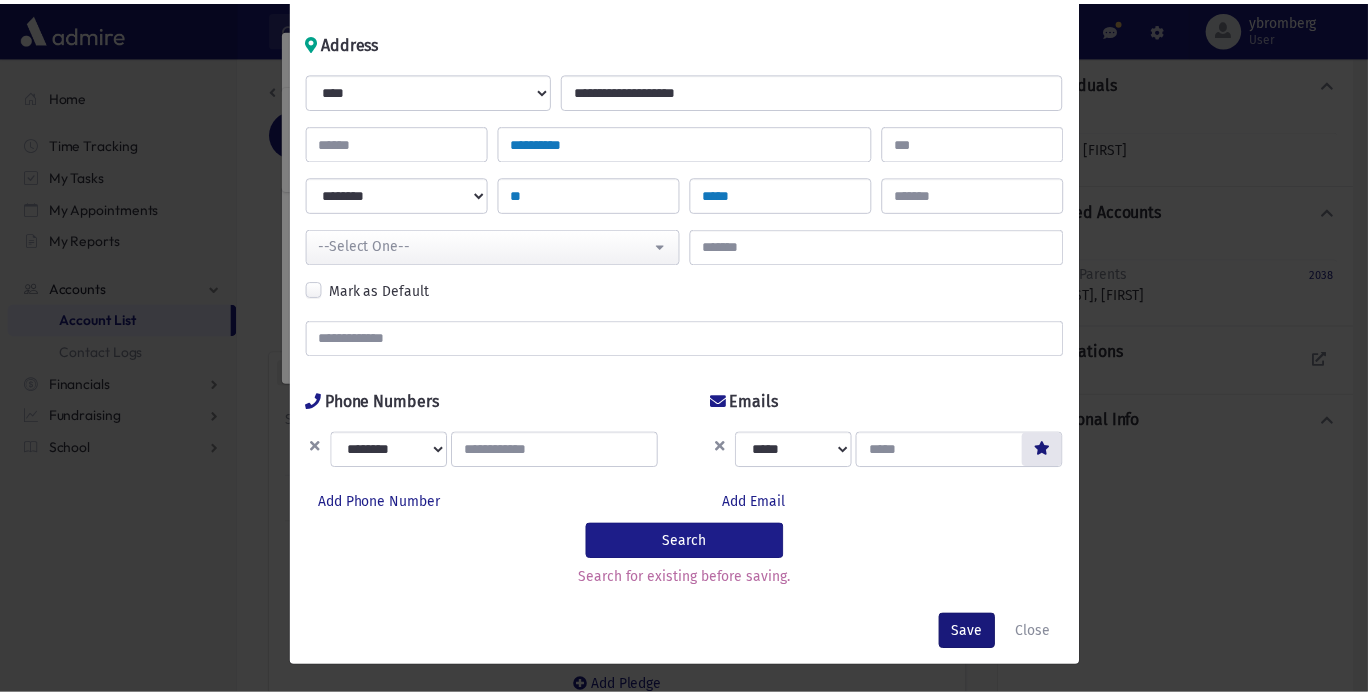 scroll, scrollTop: 0, scrollLeft: 0, axis: both 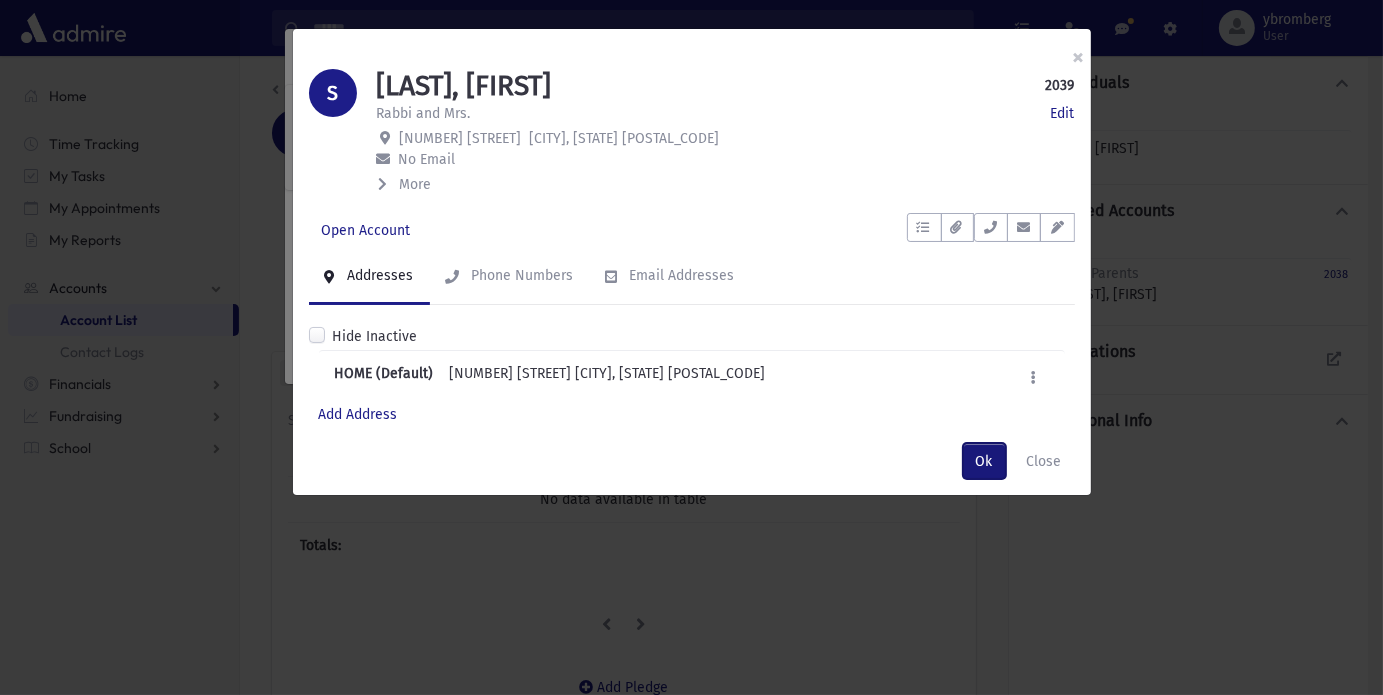 click on "Ok" at bounding box center (984, 461) 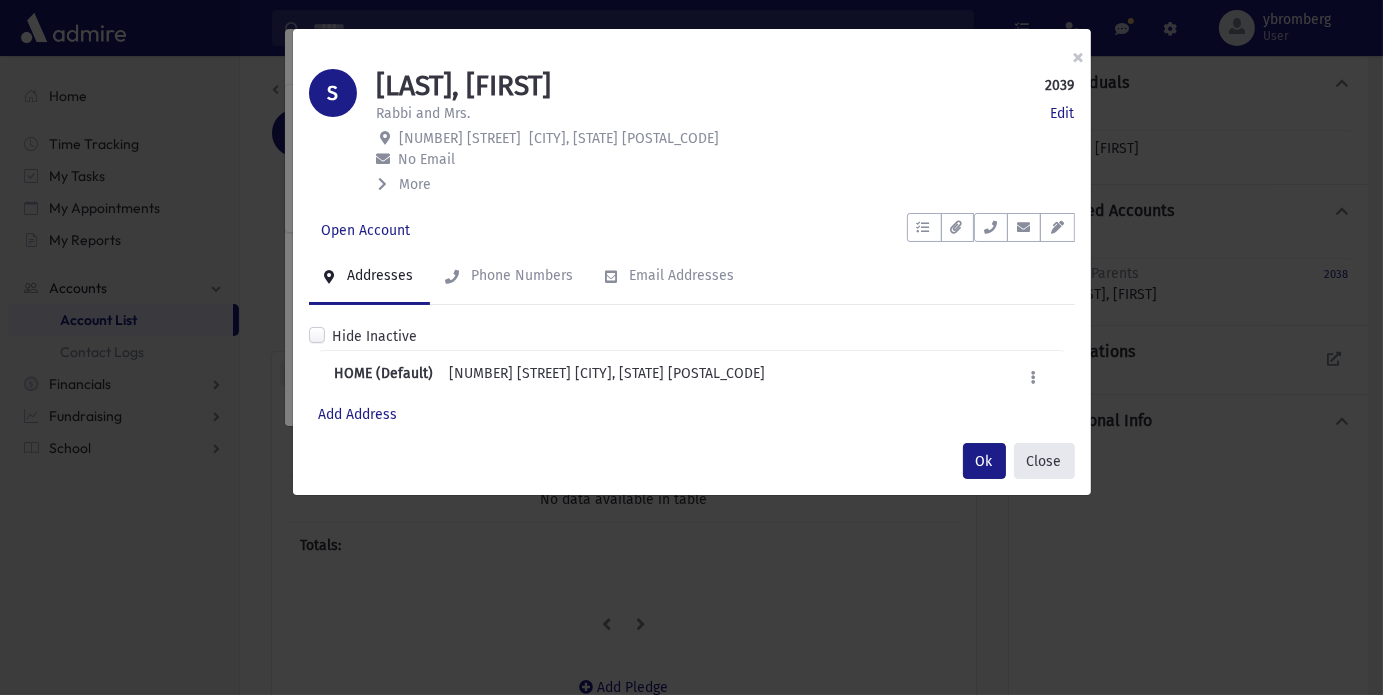 click on "Close" at bounding box center [1044, 461] 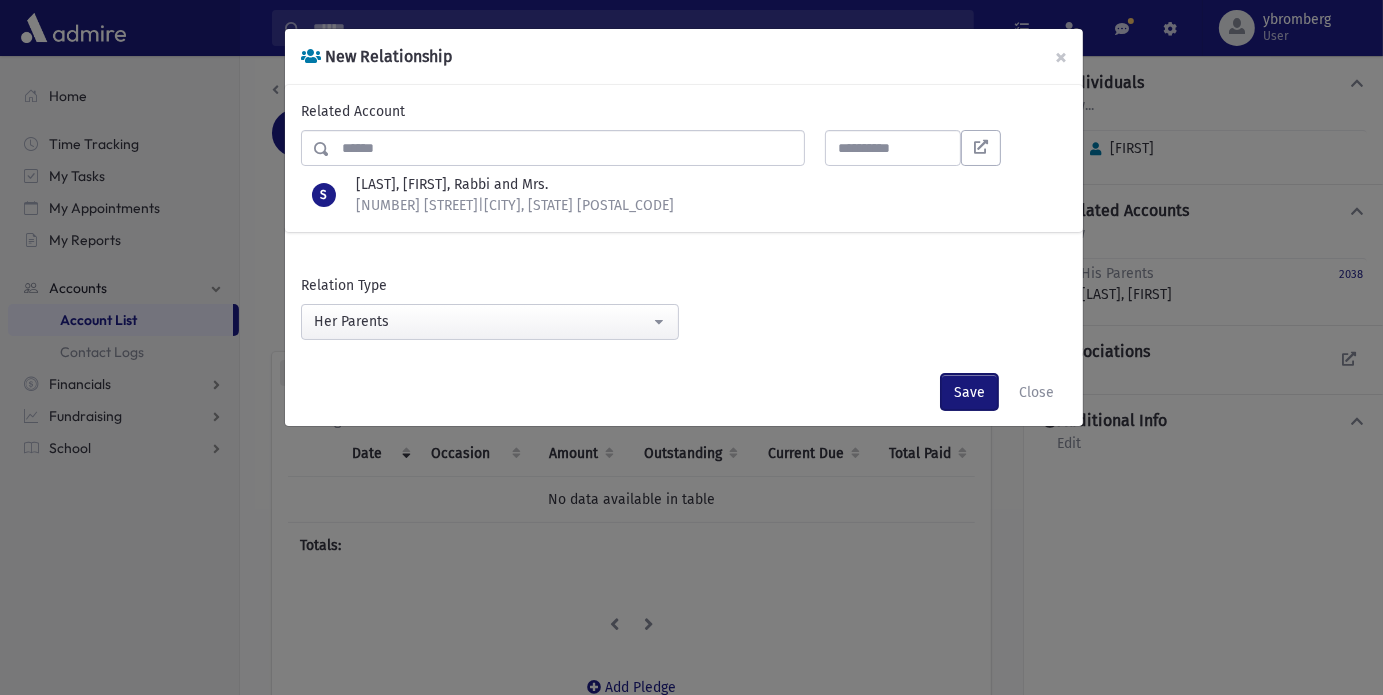 click on "Save" at bounding box center [969, 392] 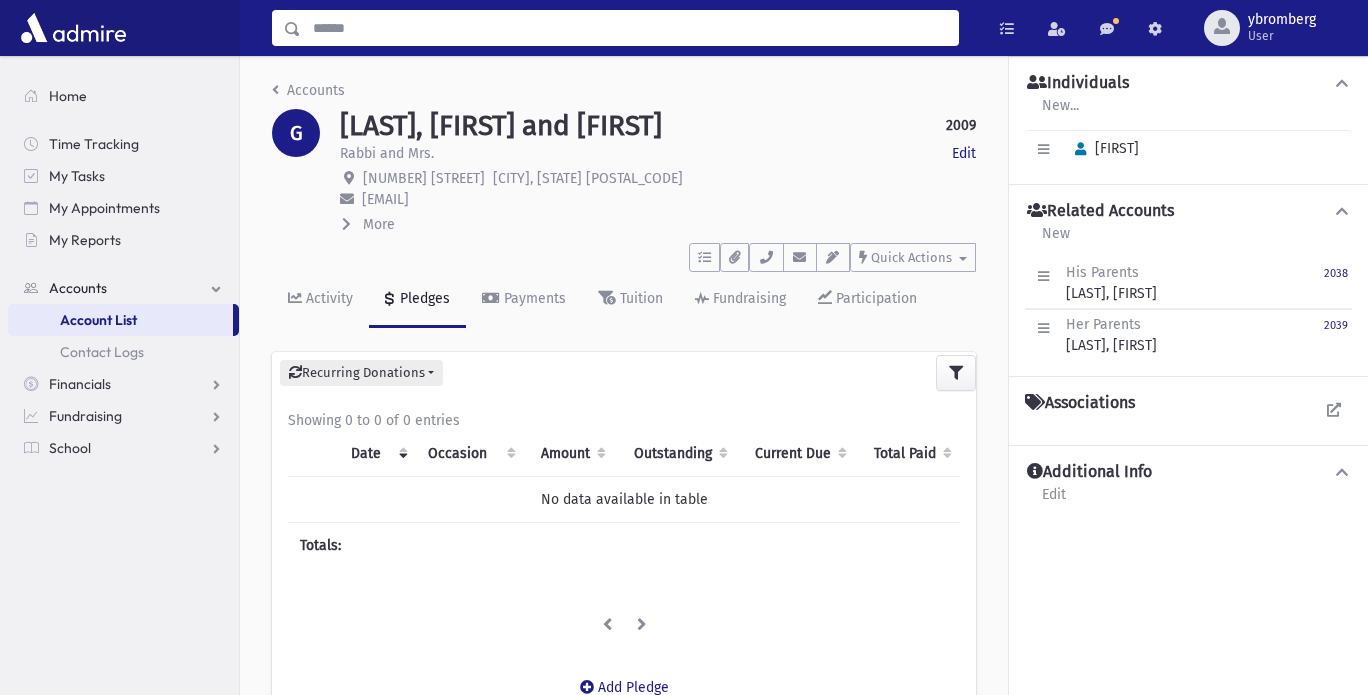 click at bounding box center (629, 28) 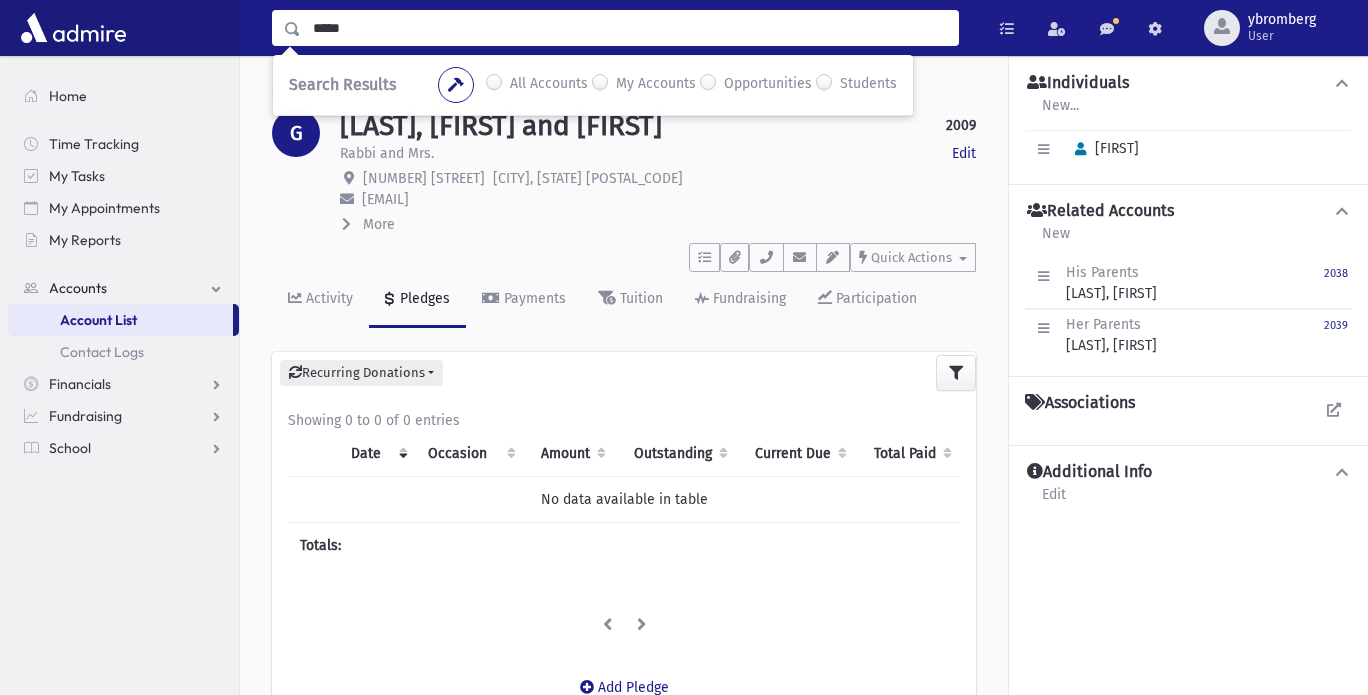 type on "*****" 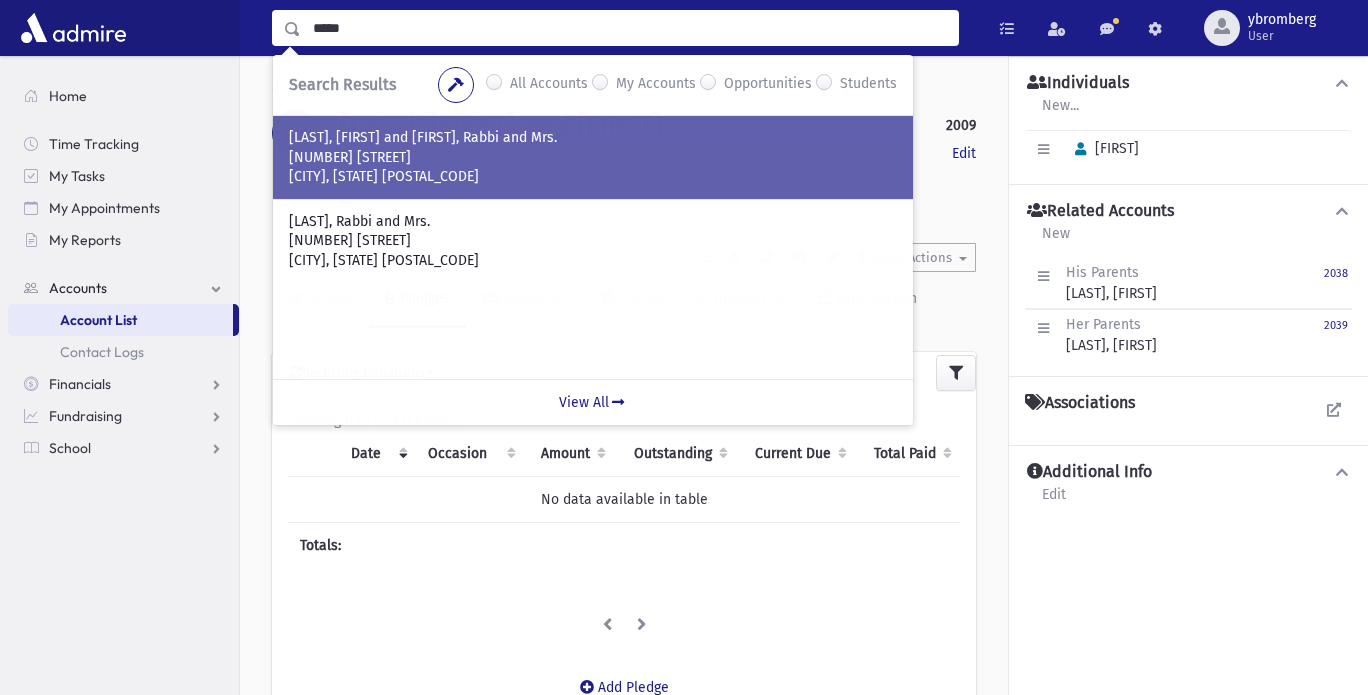 click on "2 Kyle Ct" at bounding box center [593, 158] 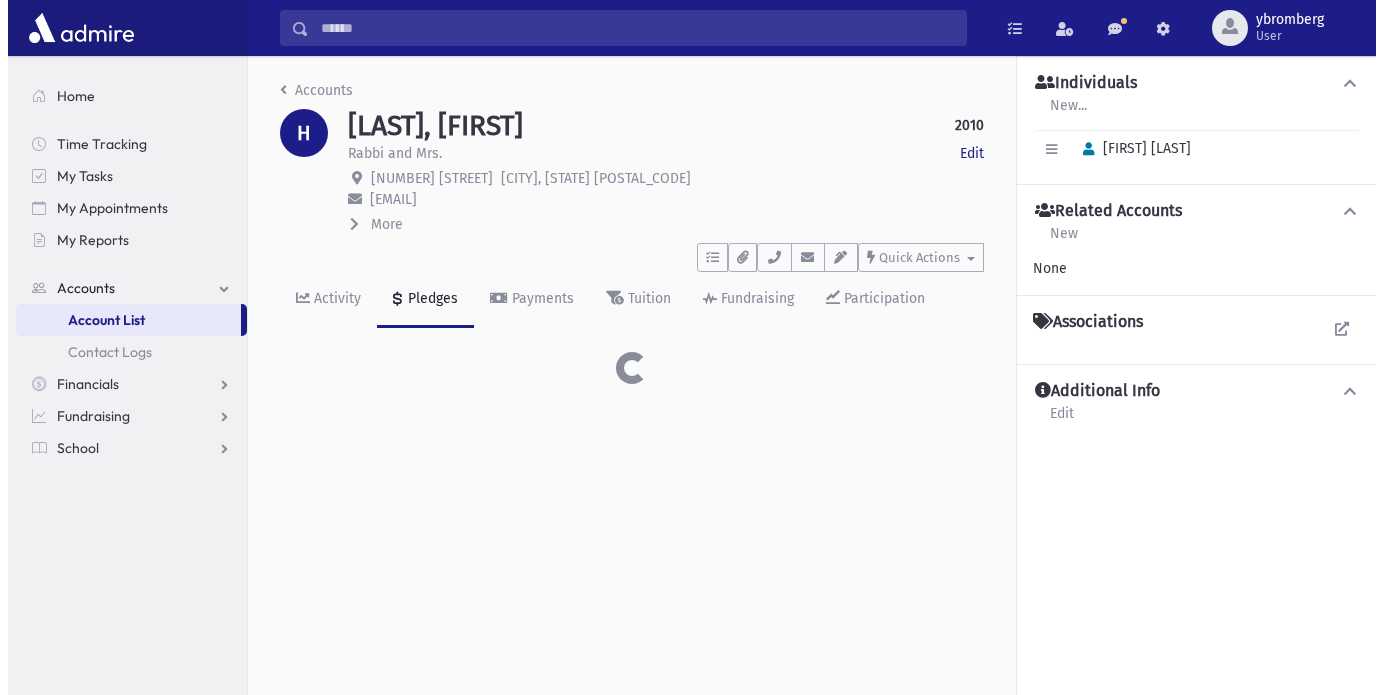 scroll, scrollTop: 0, scrollLeft: 0, axis: both 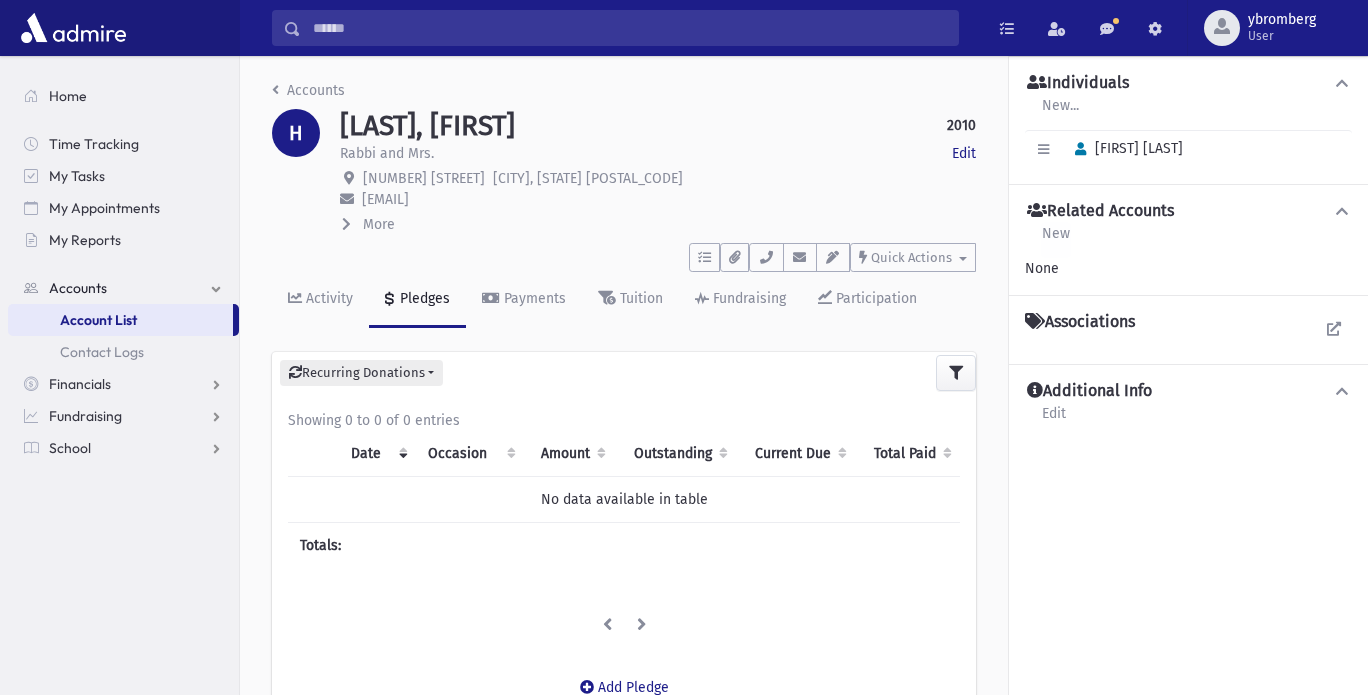click on "New" at bounding box center (1056, 240) 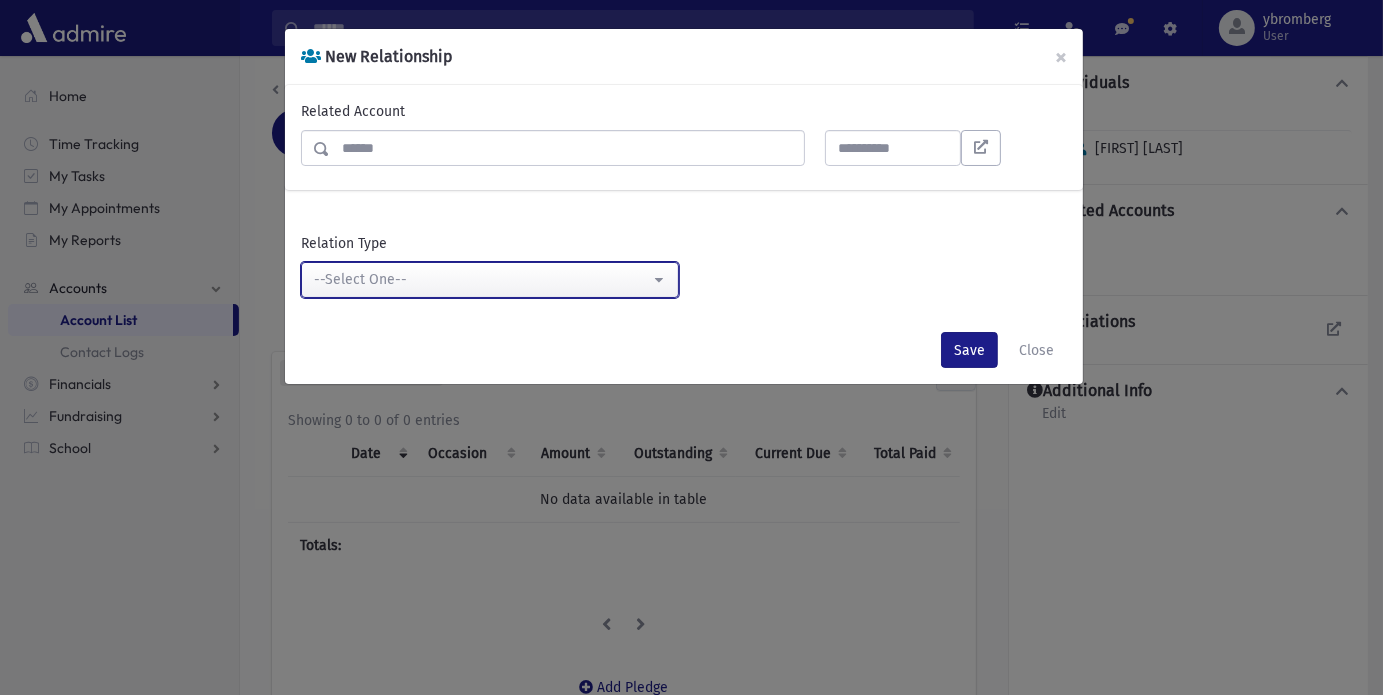 click on "--Select One--" at bounding box center (482, 279) 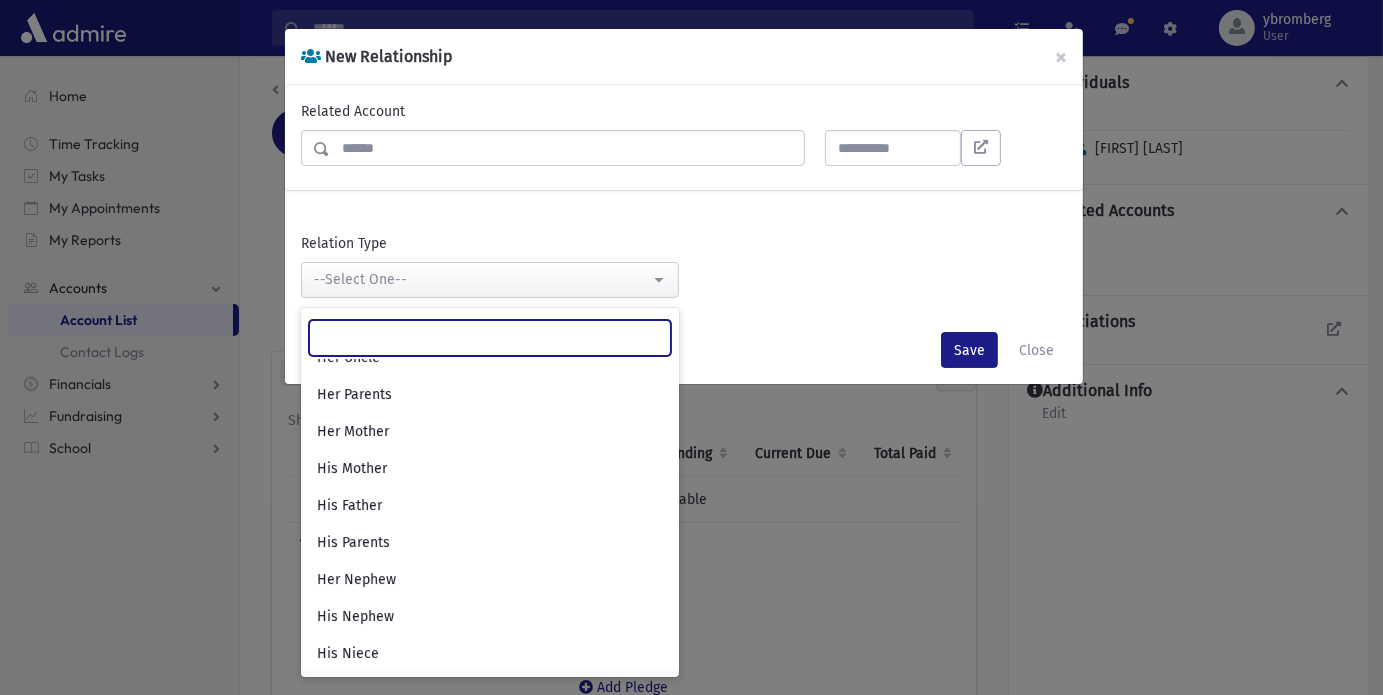 scroll, scrollTop: 318, scrollLeft: 0, axis: vertical 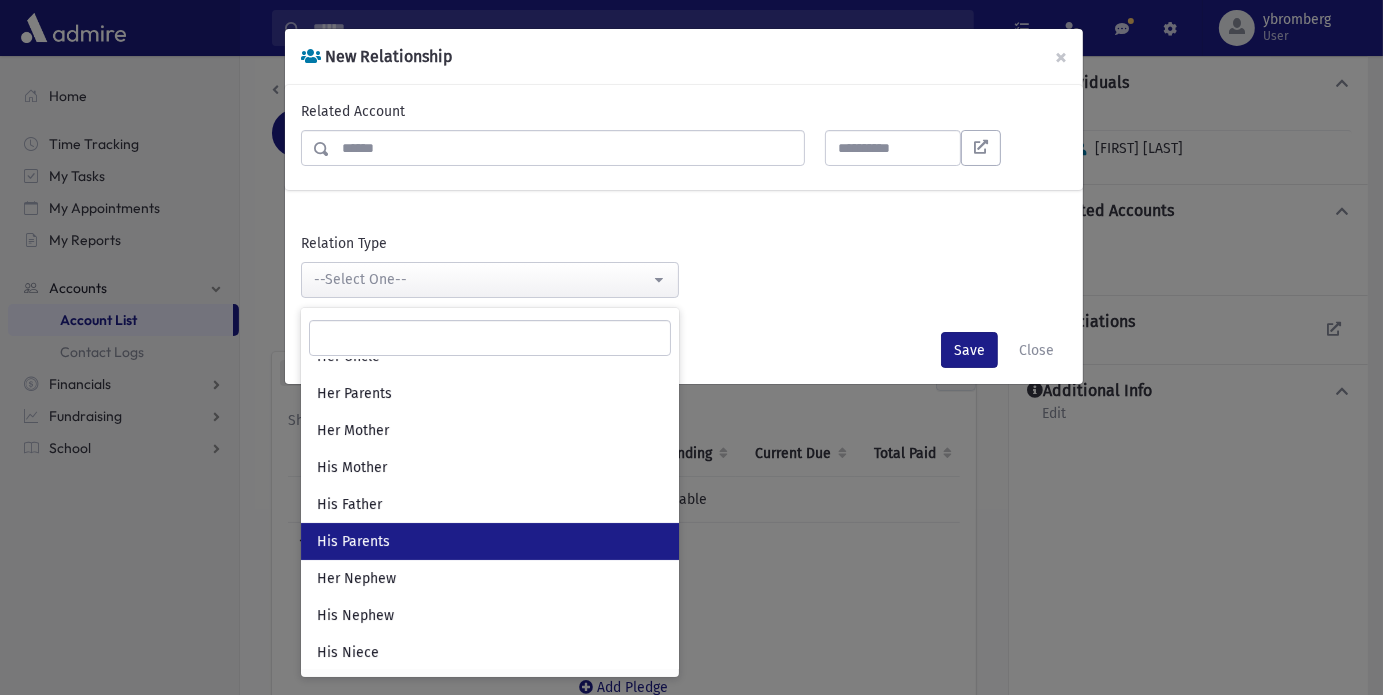 click on "His Parents" at bounding box center [353, 542] 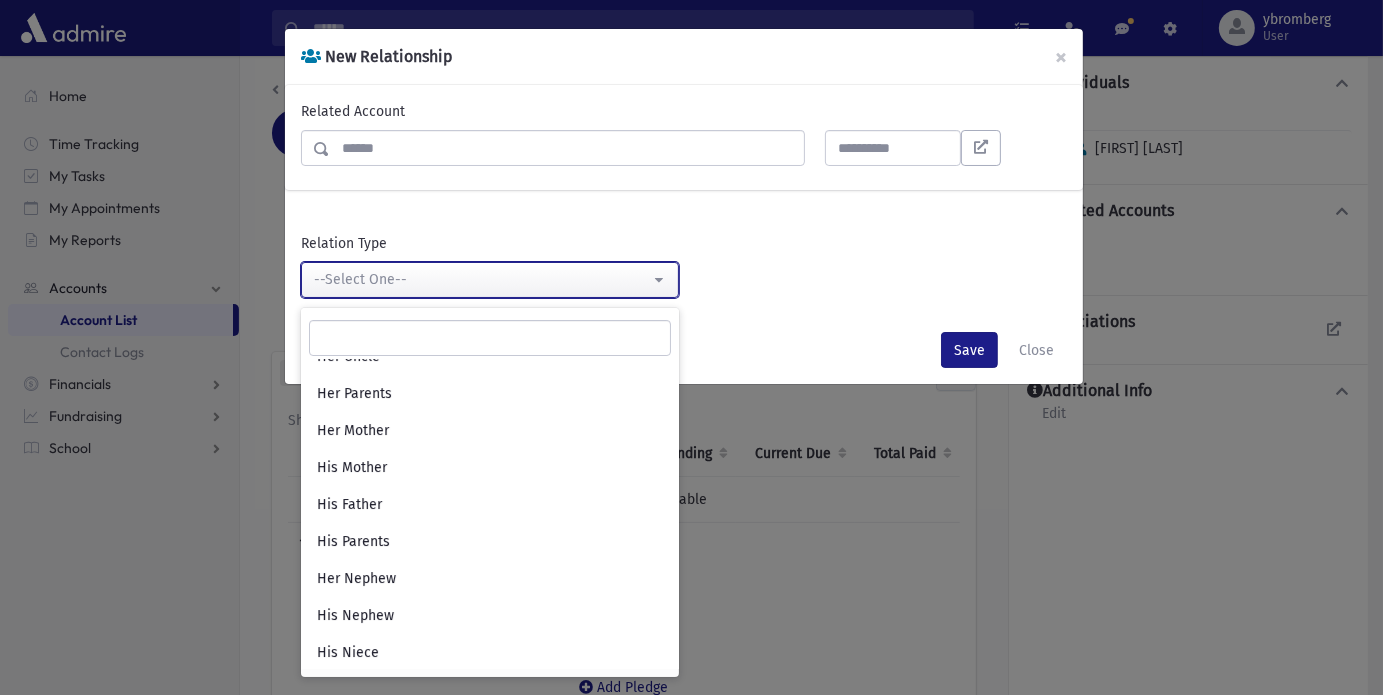 select on "**" 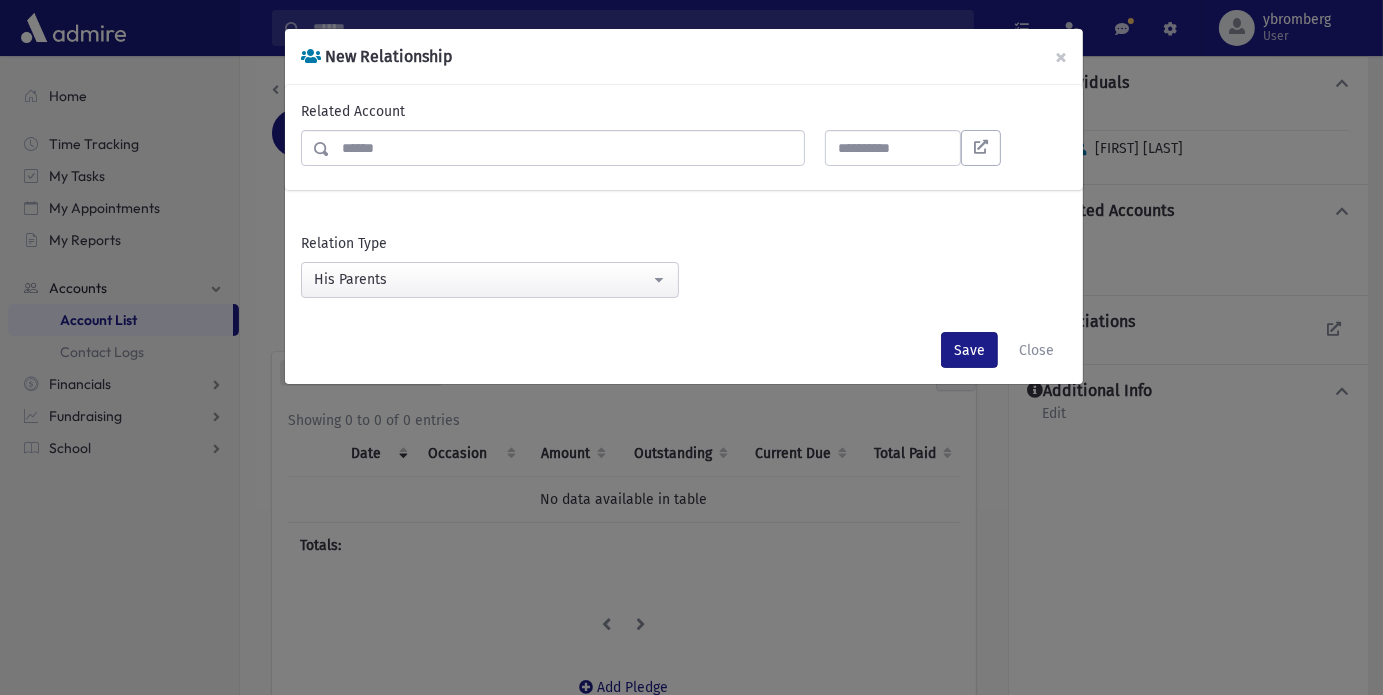 click at bounding box center [567, 148] 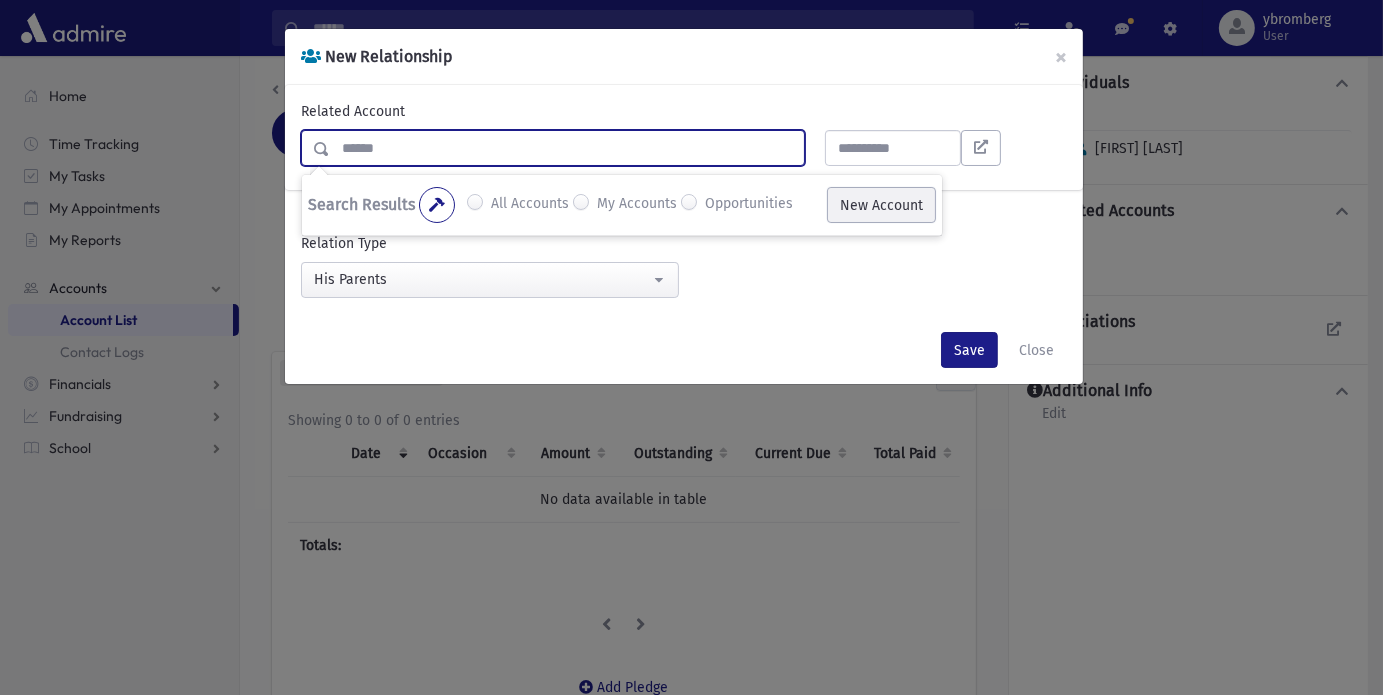 click on "New Account" at bounding box center (881, 205) 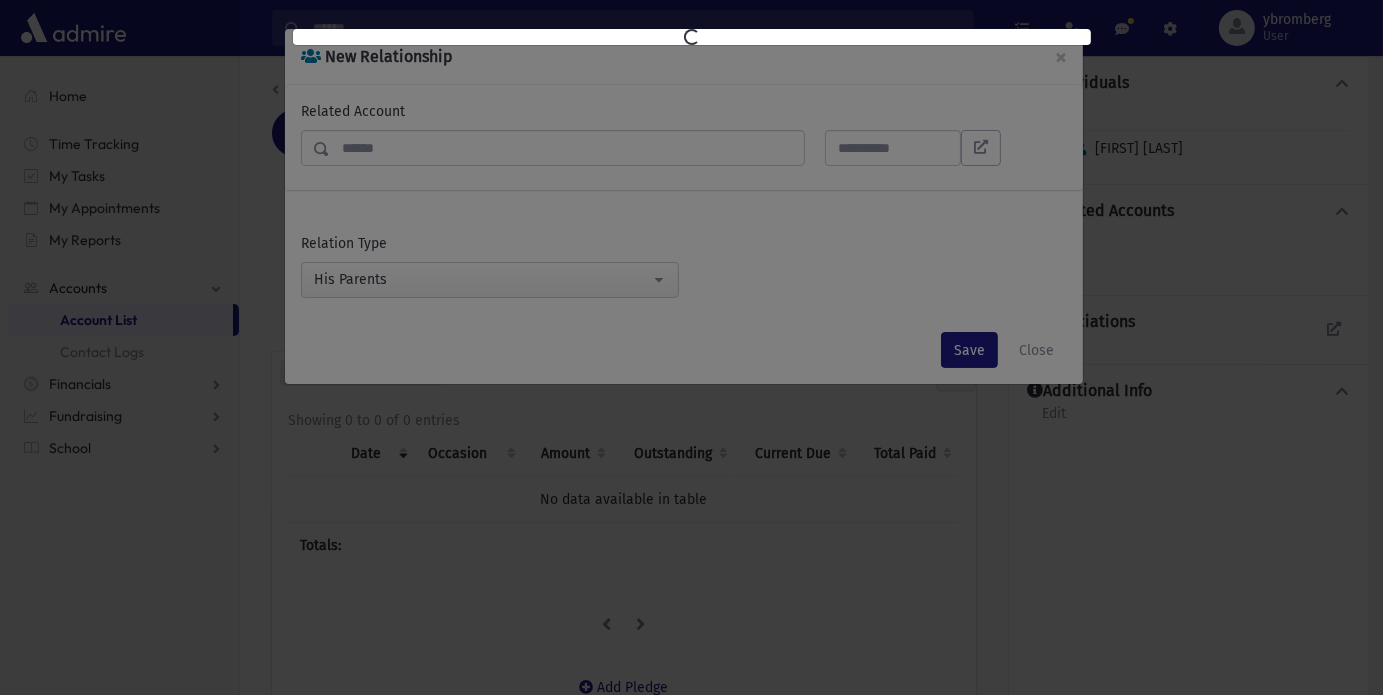 select on "*" 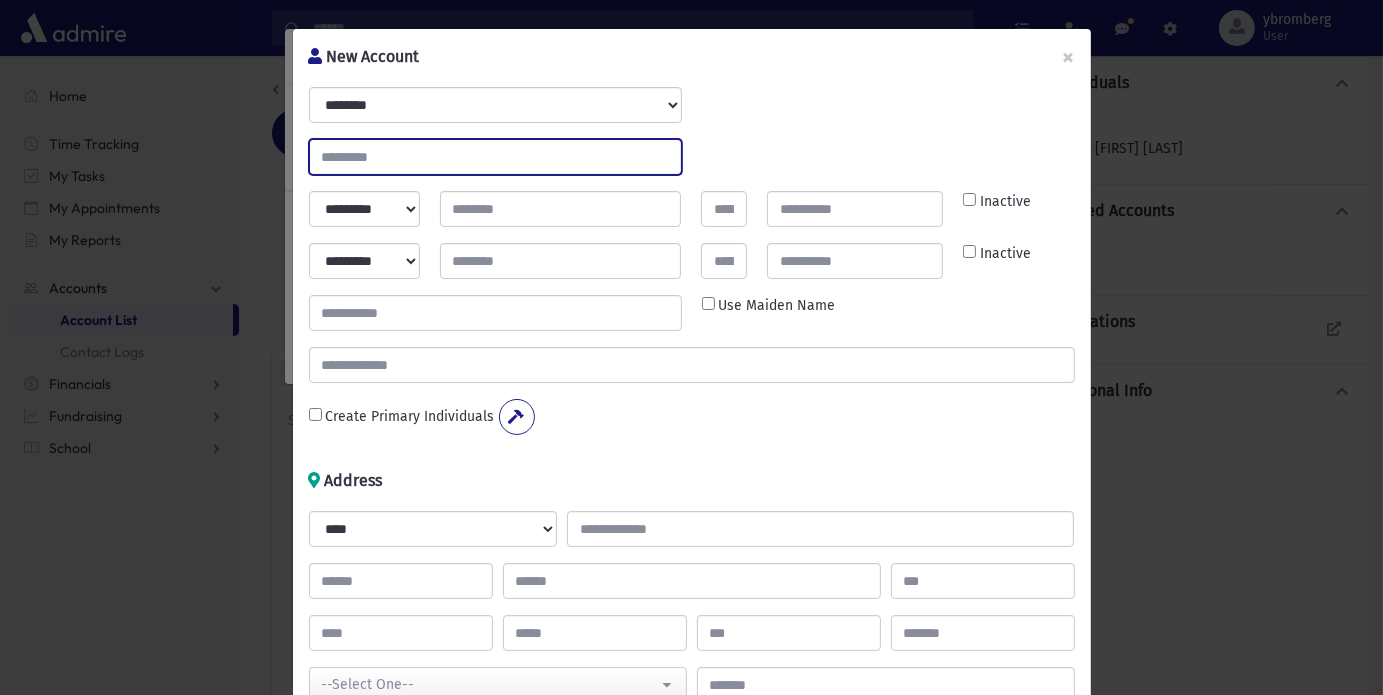 click at bounding box center (495, 157) 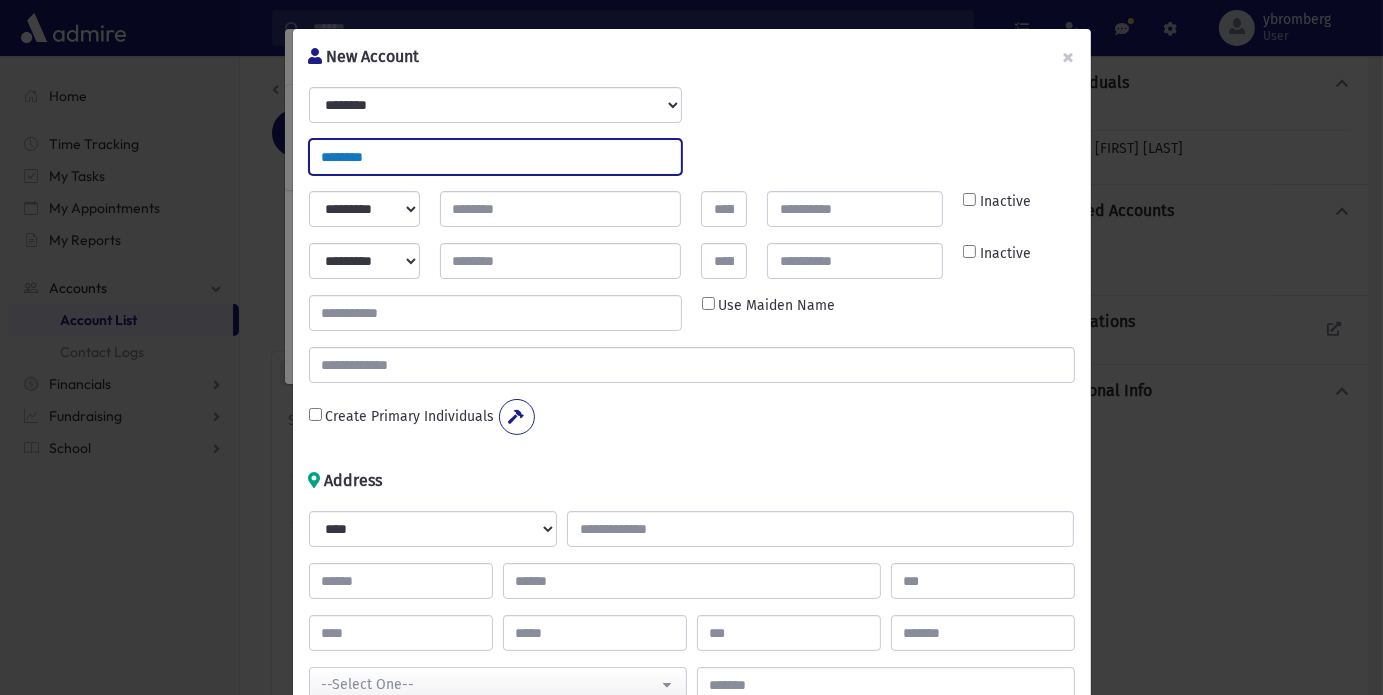 type on "********" 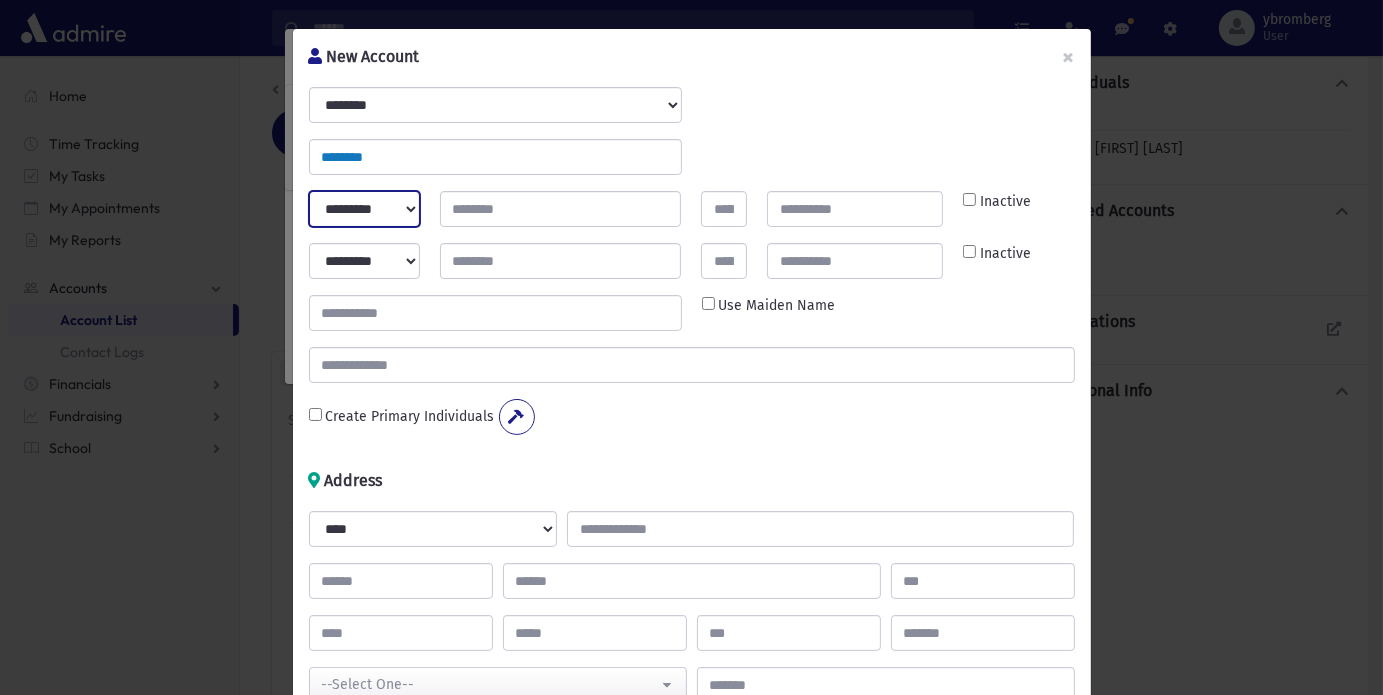 select on "*****" 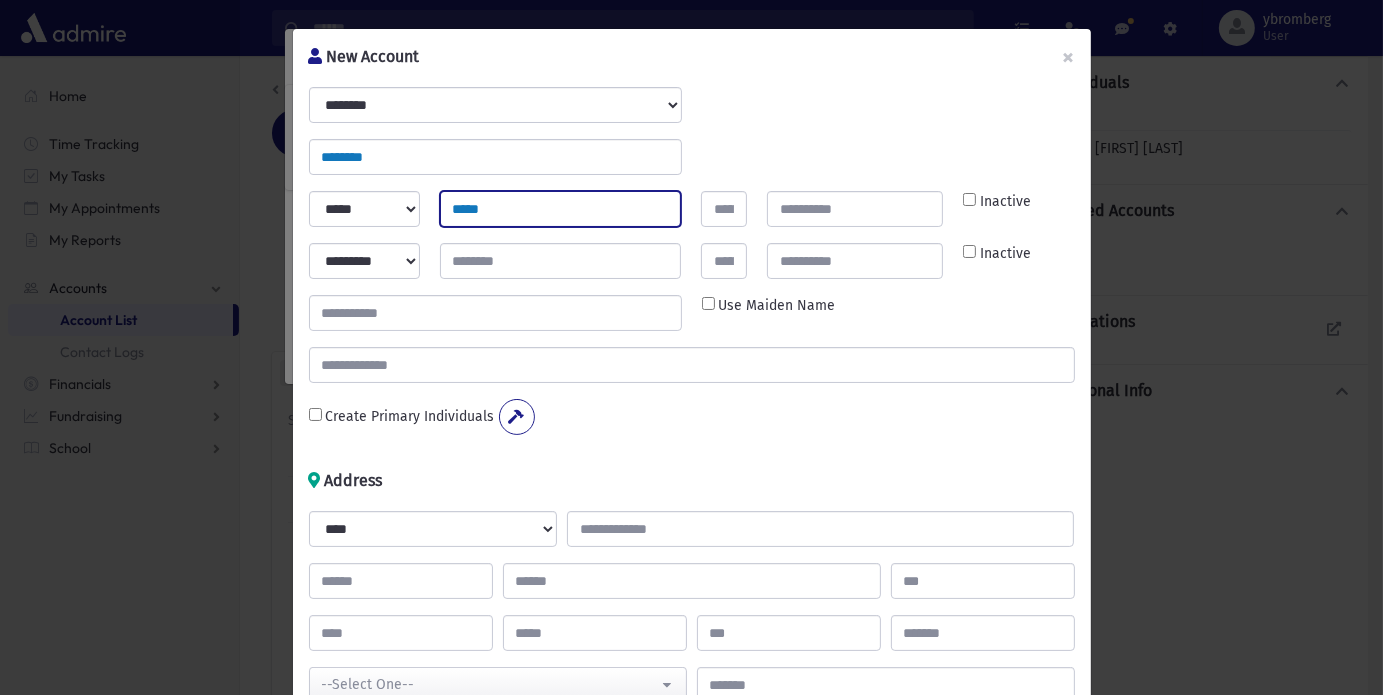 type on "*****" 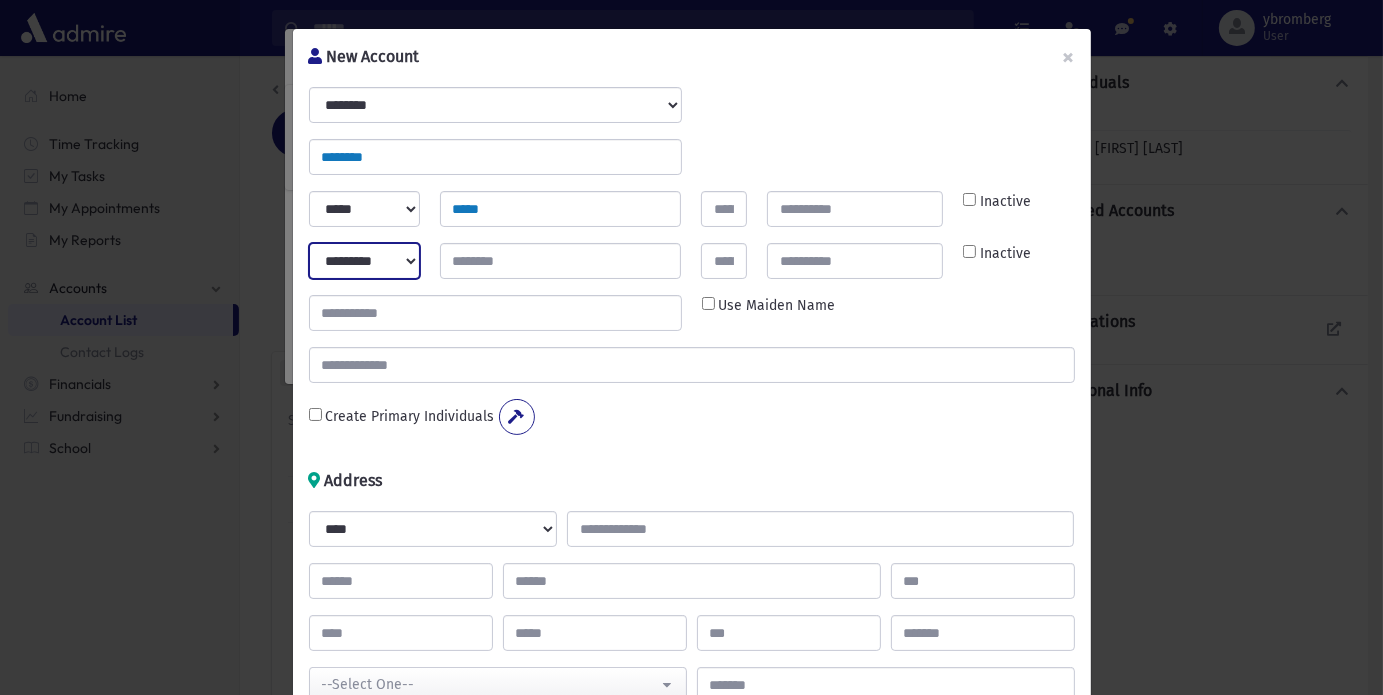 select on "****" 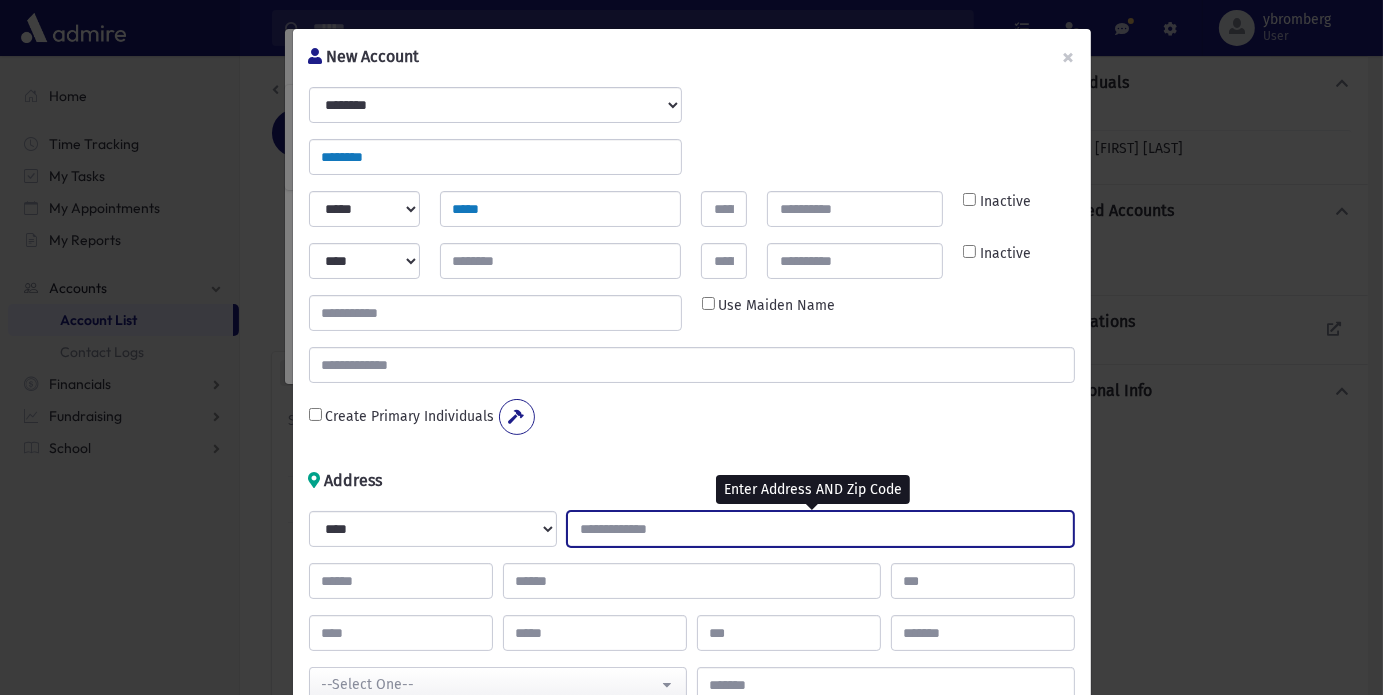 click at bounding box center (820, 529) 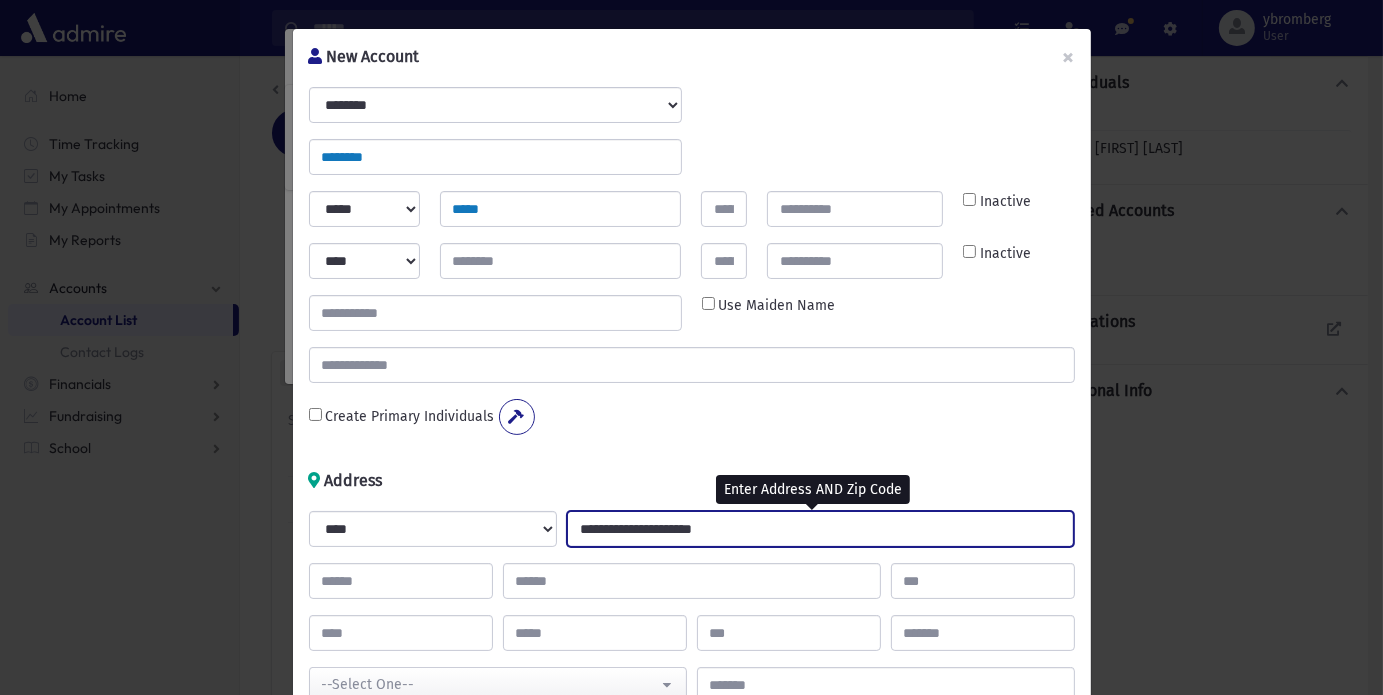 type on "**********" 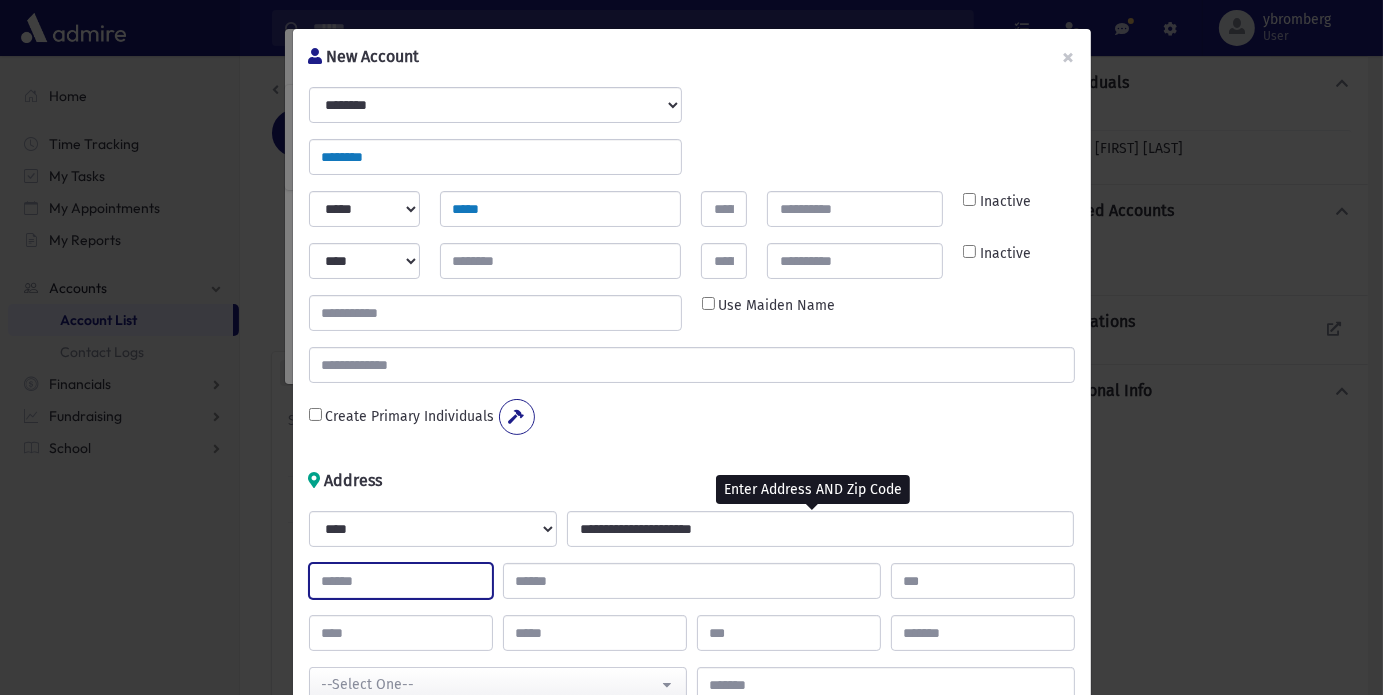 type on "**" 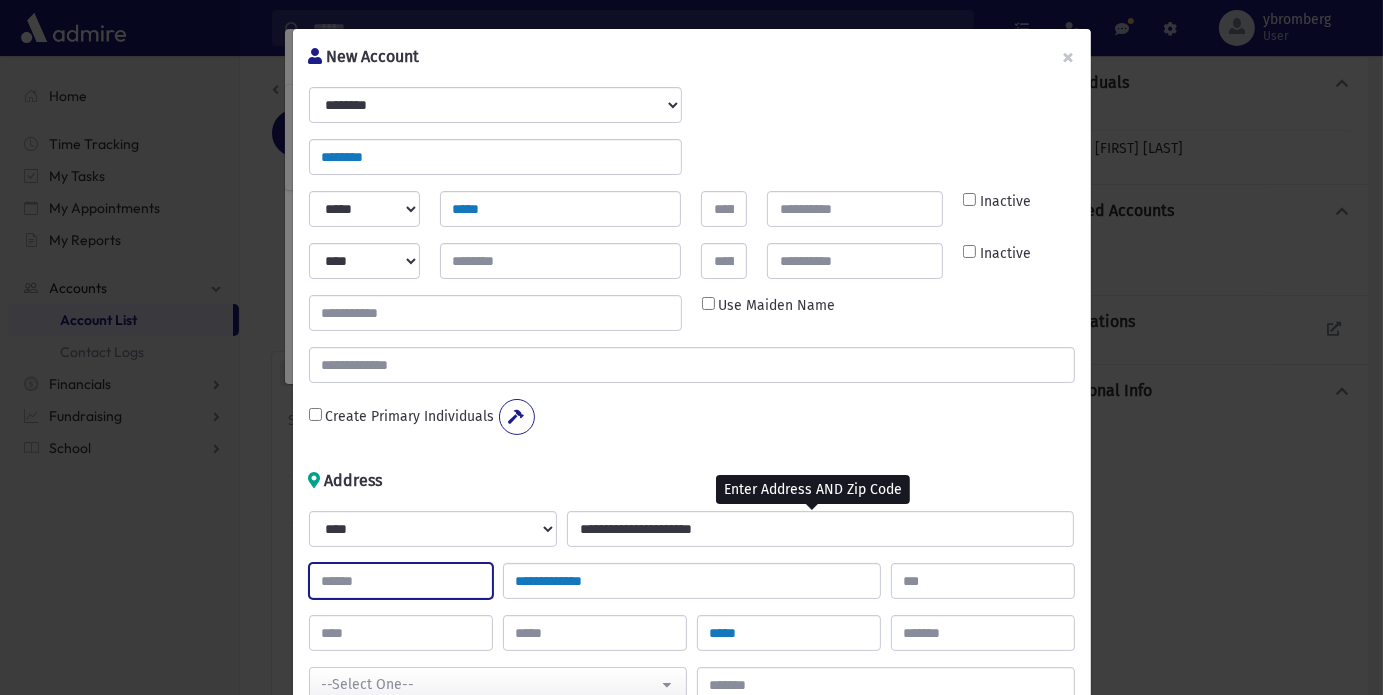 type on "**" 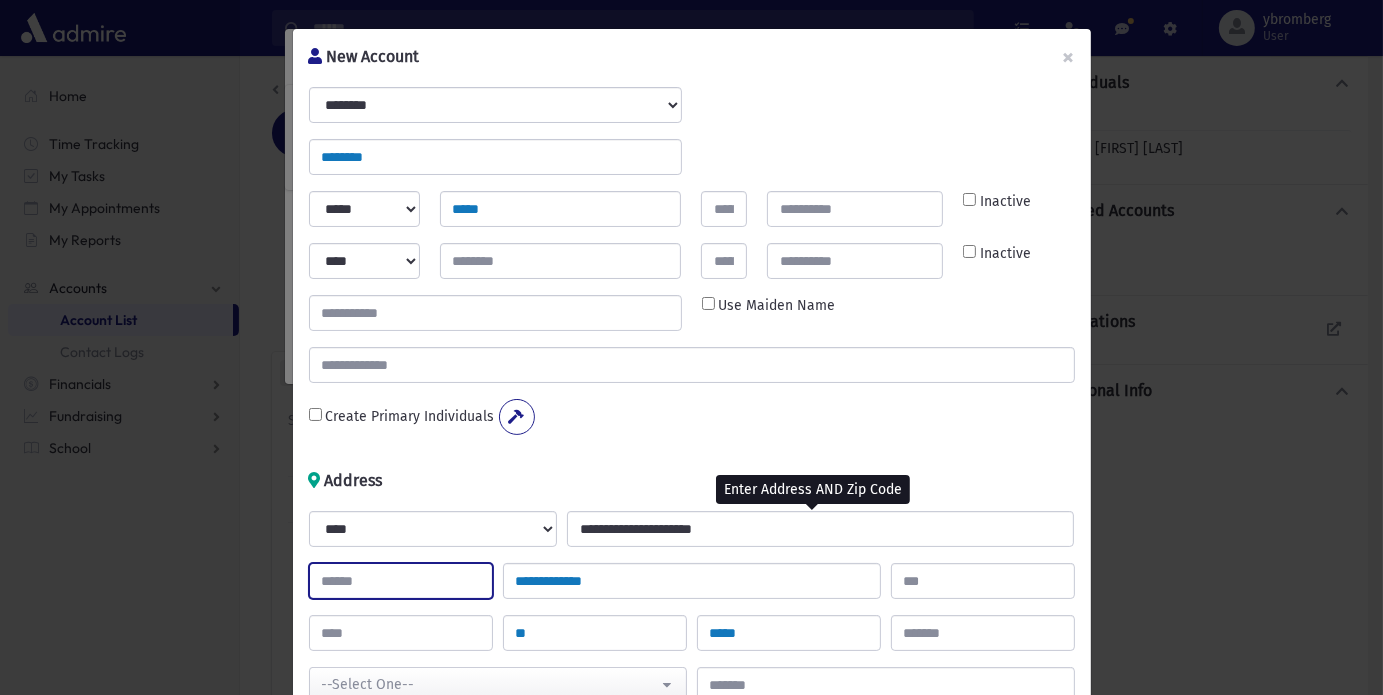 select on "********" 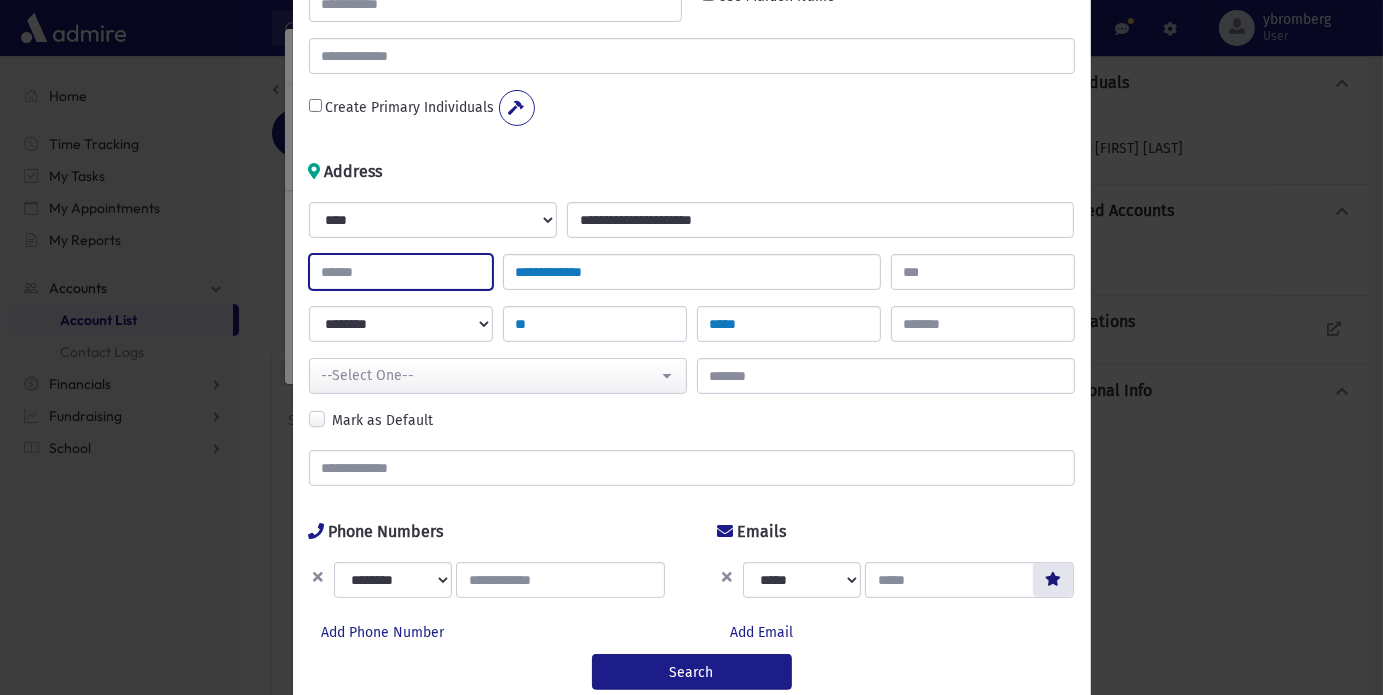 scroll, scrollTop: 439, scrollLeft: 0, axis: vertical 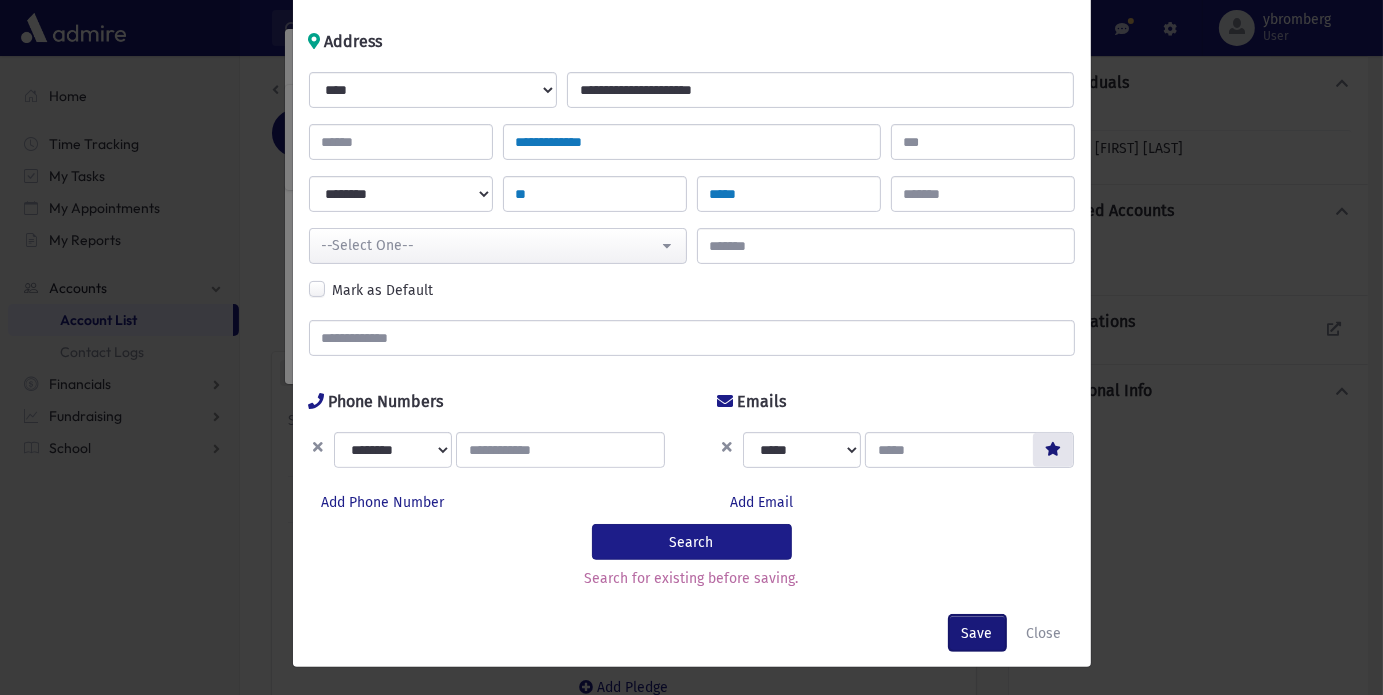 click on "Save" at bounding box center (977, 633) 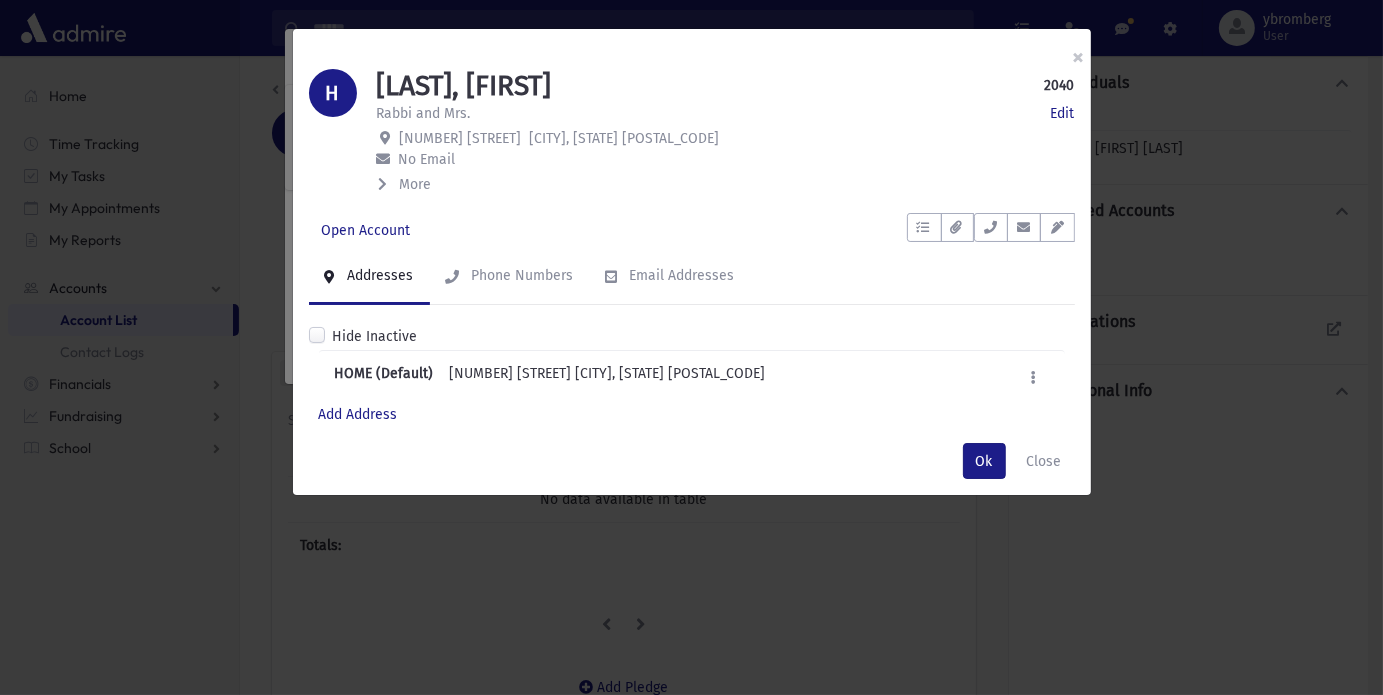 scroll, scrollTop: 0, scrollLeft: 0, axis: both 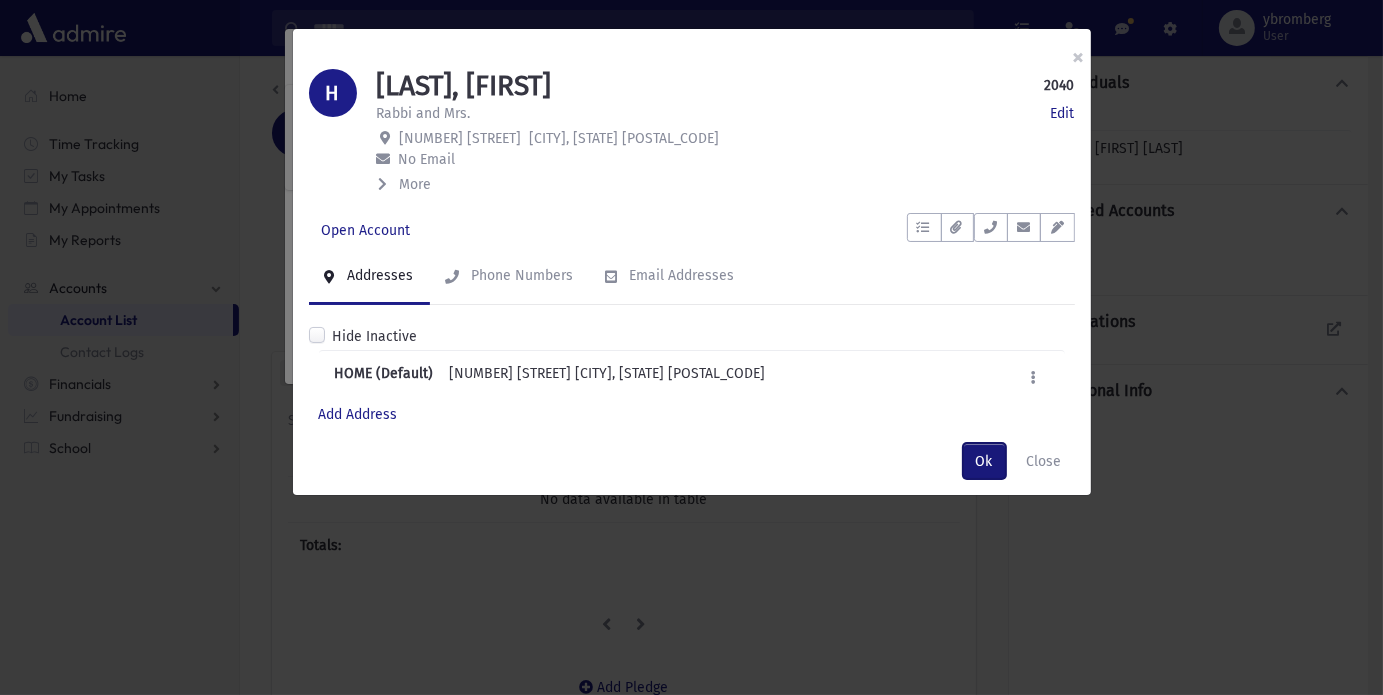 click on "Ok" at bounding box center [984, 461] 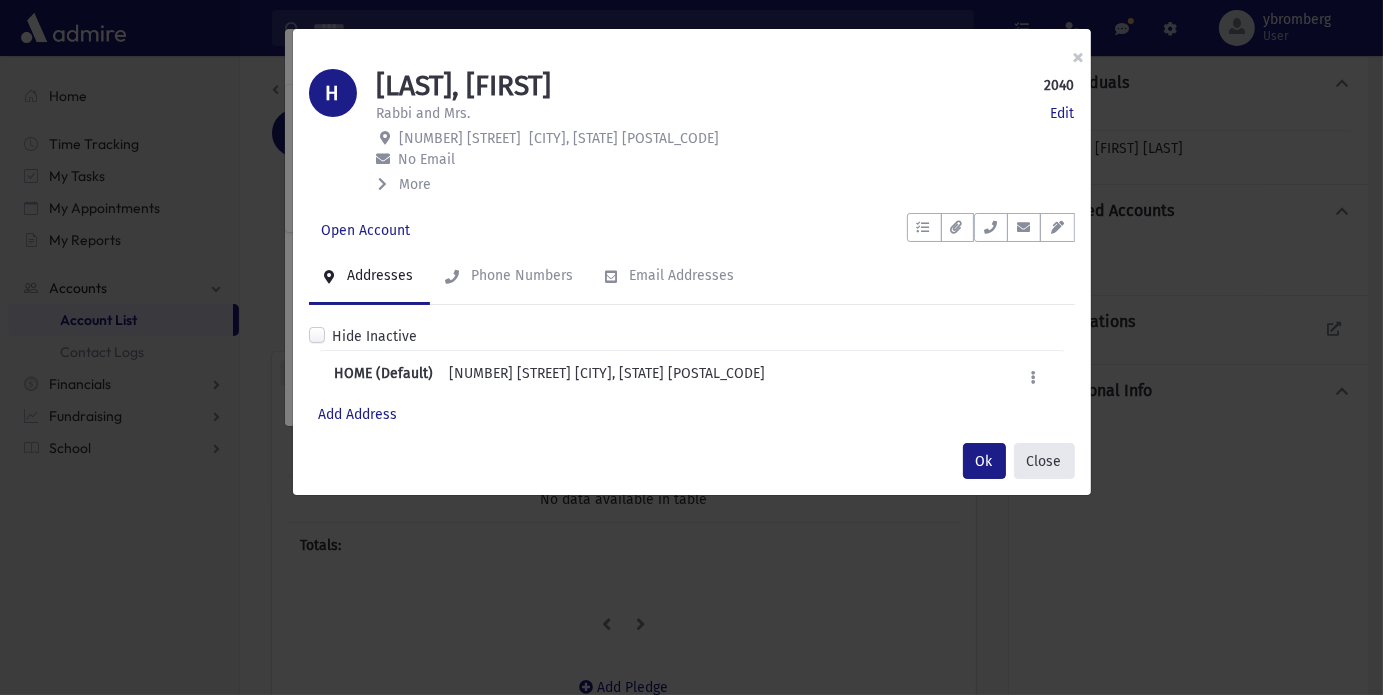 click on "Close" at bounding box center [1044, 461] 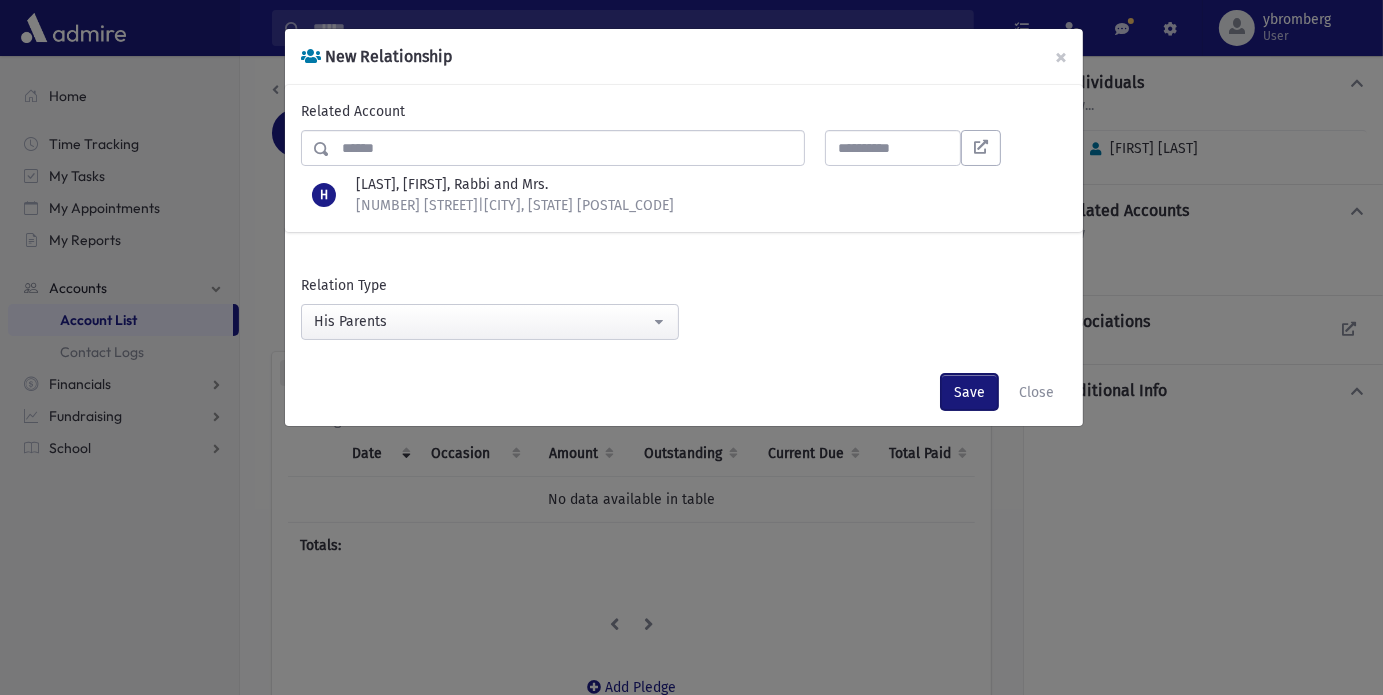 click on "Save" at bounding box center (969, 392) 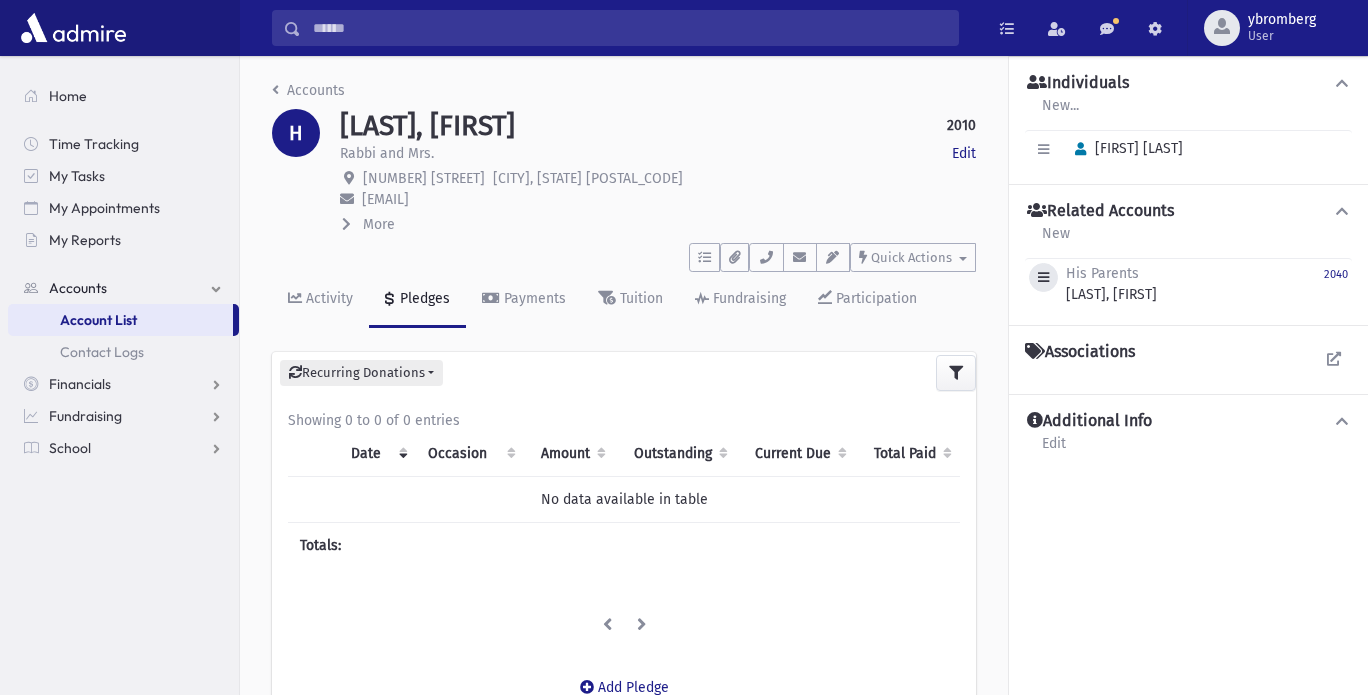 click at bounding box center [1043, 277] 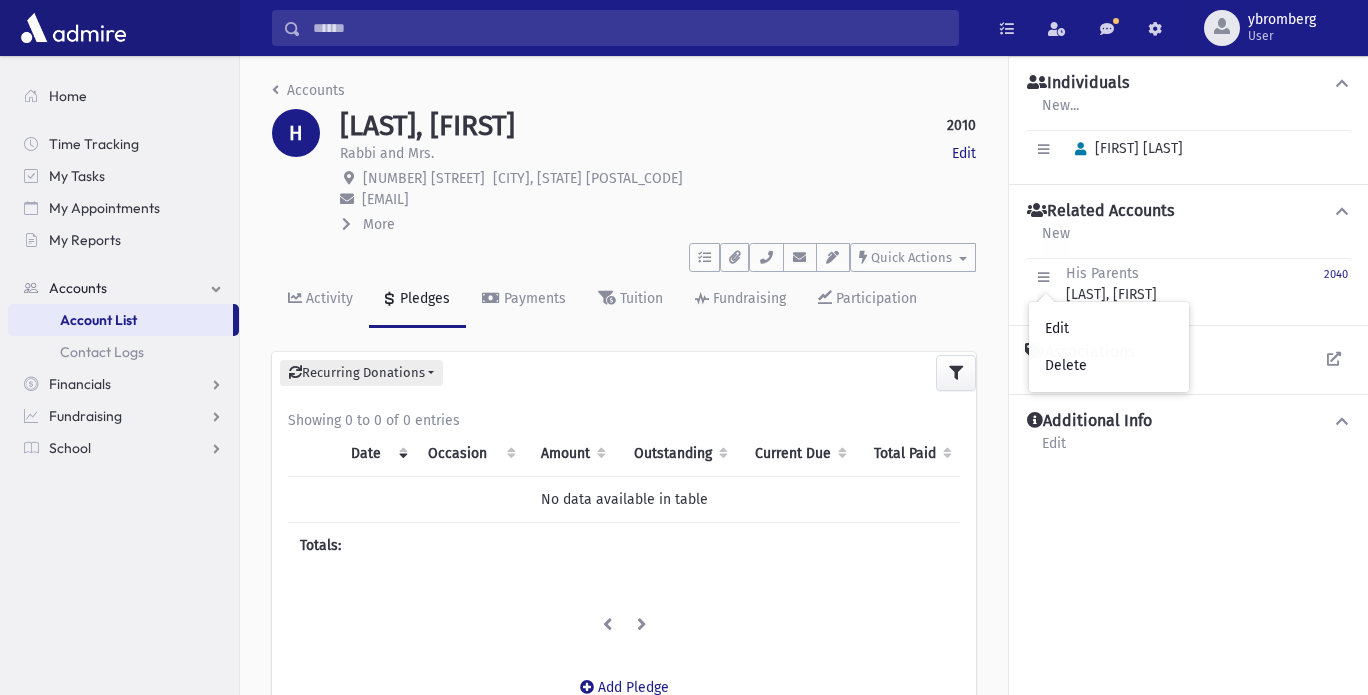 click on "New" at bounding box center (1056, 240) 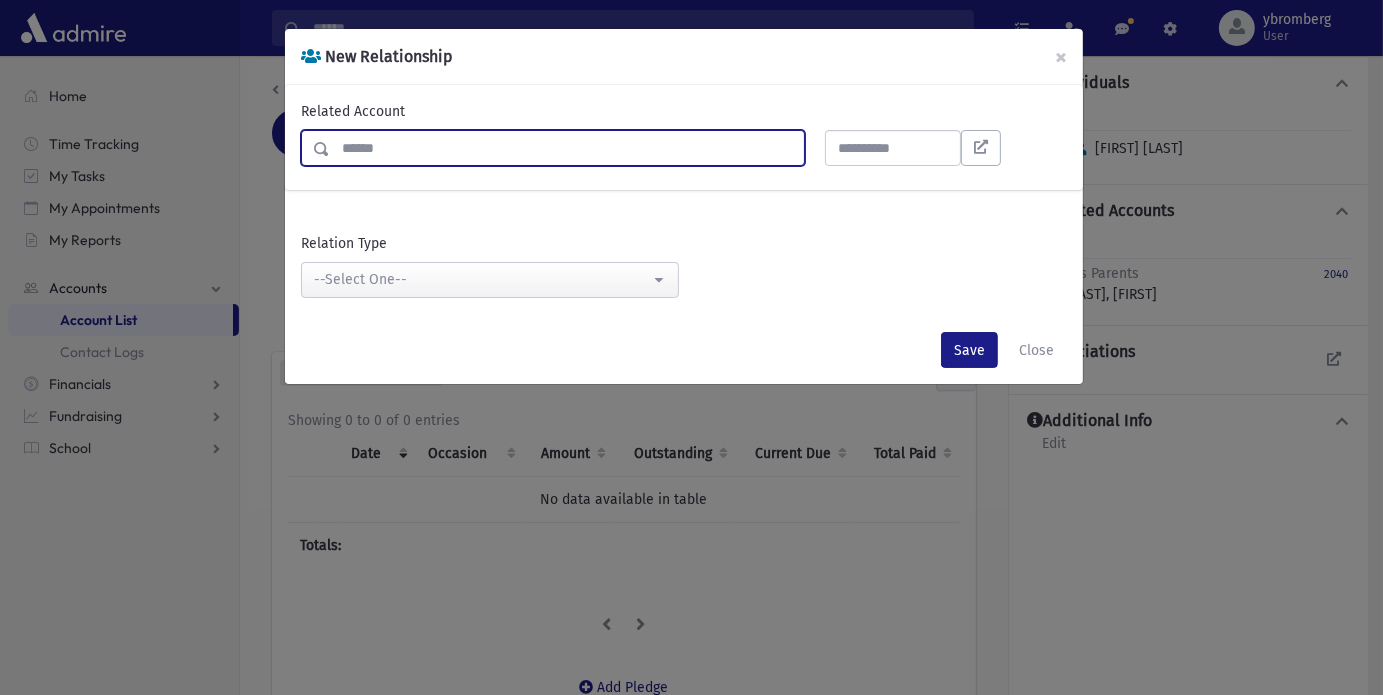 click at bounding box center (567, 148) 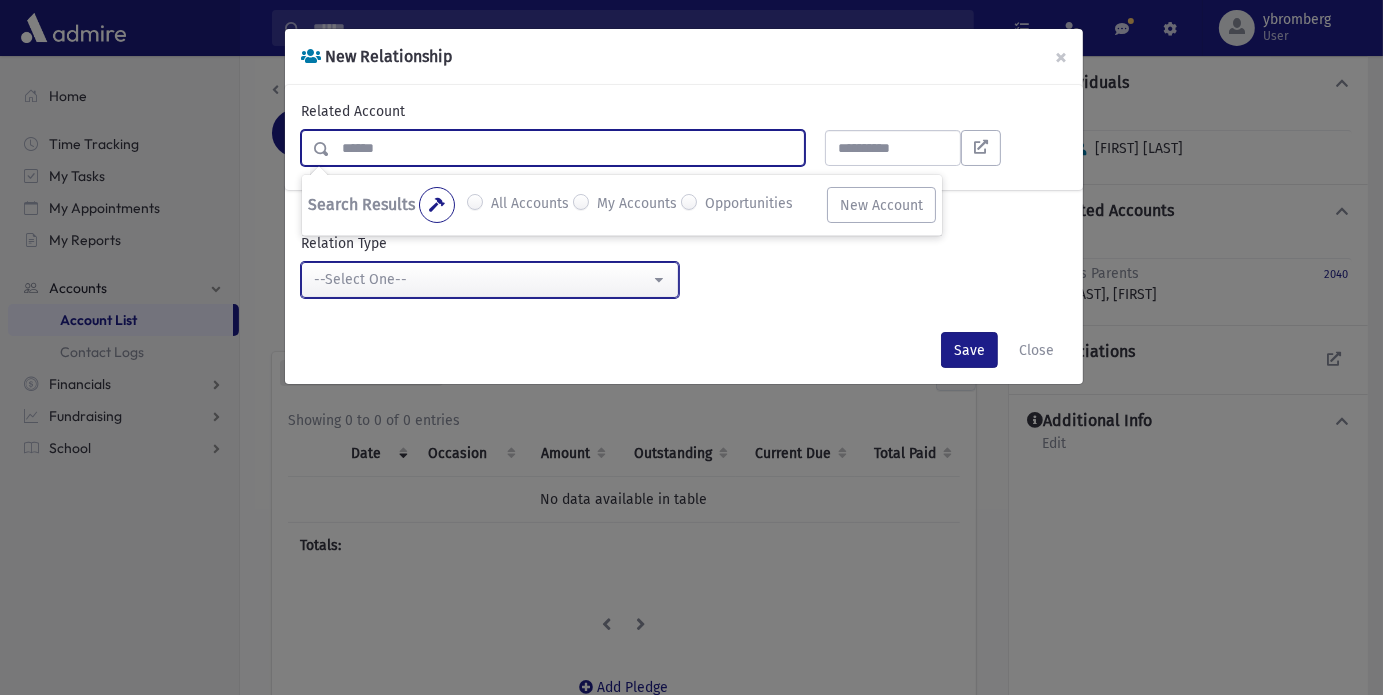 click on "--Select One--" at bounding box center [482, 279] 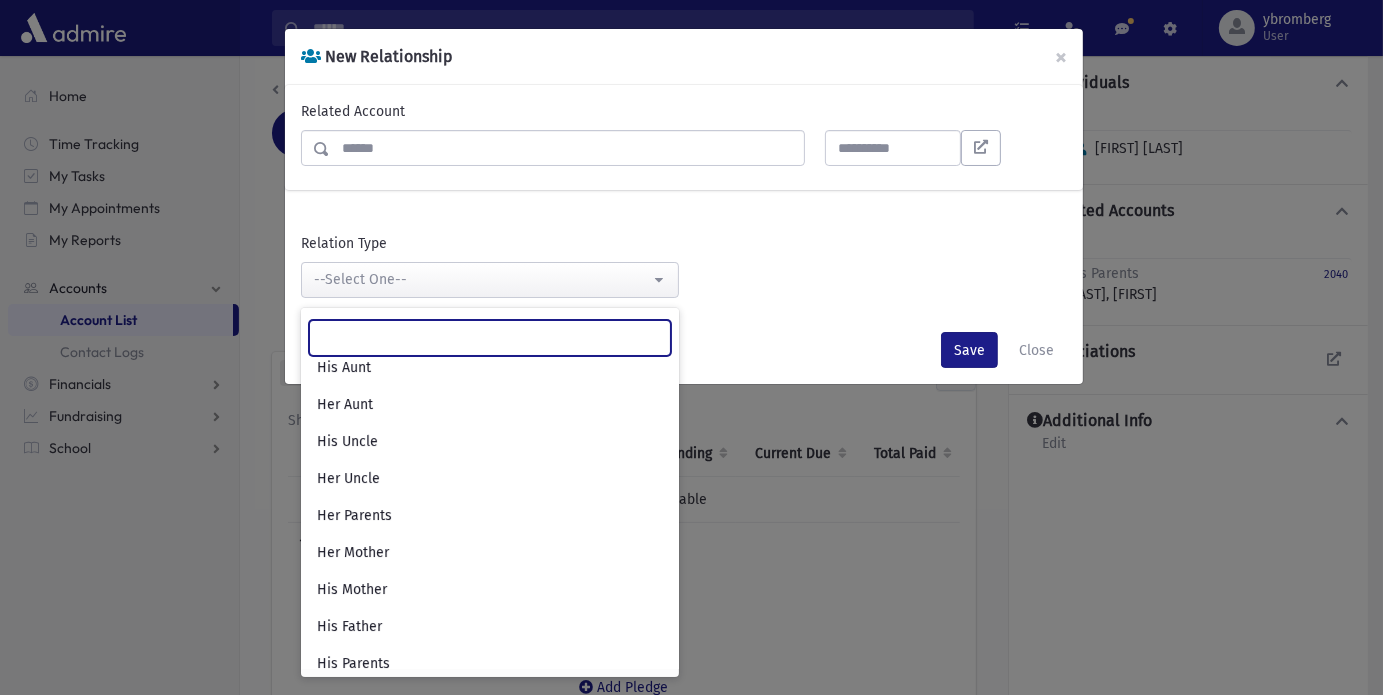 scroll, scrollTop: 200, scrollLeft: 0, axis: vertical 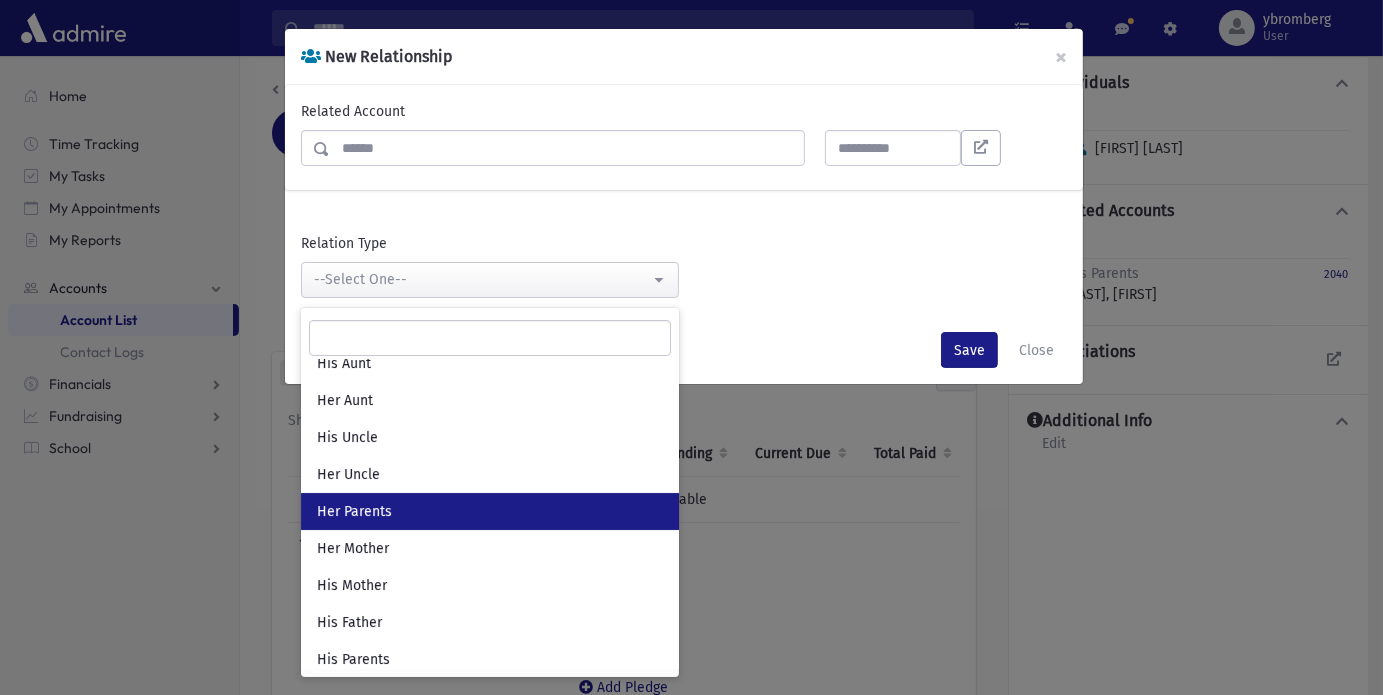 click on "Her Parents" at bounding box center [490, 511] 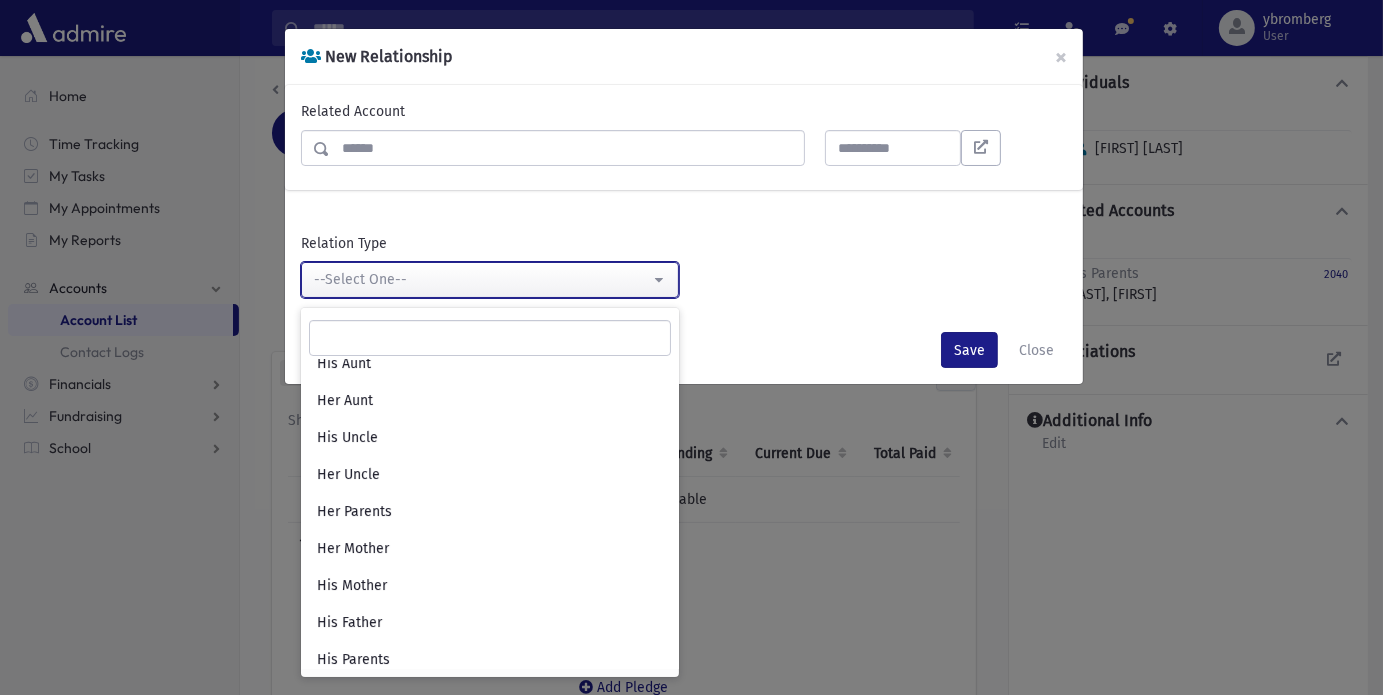 select on "*" 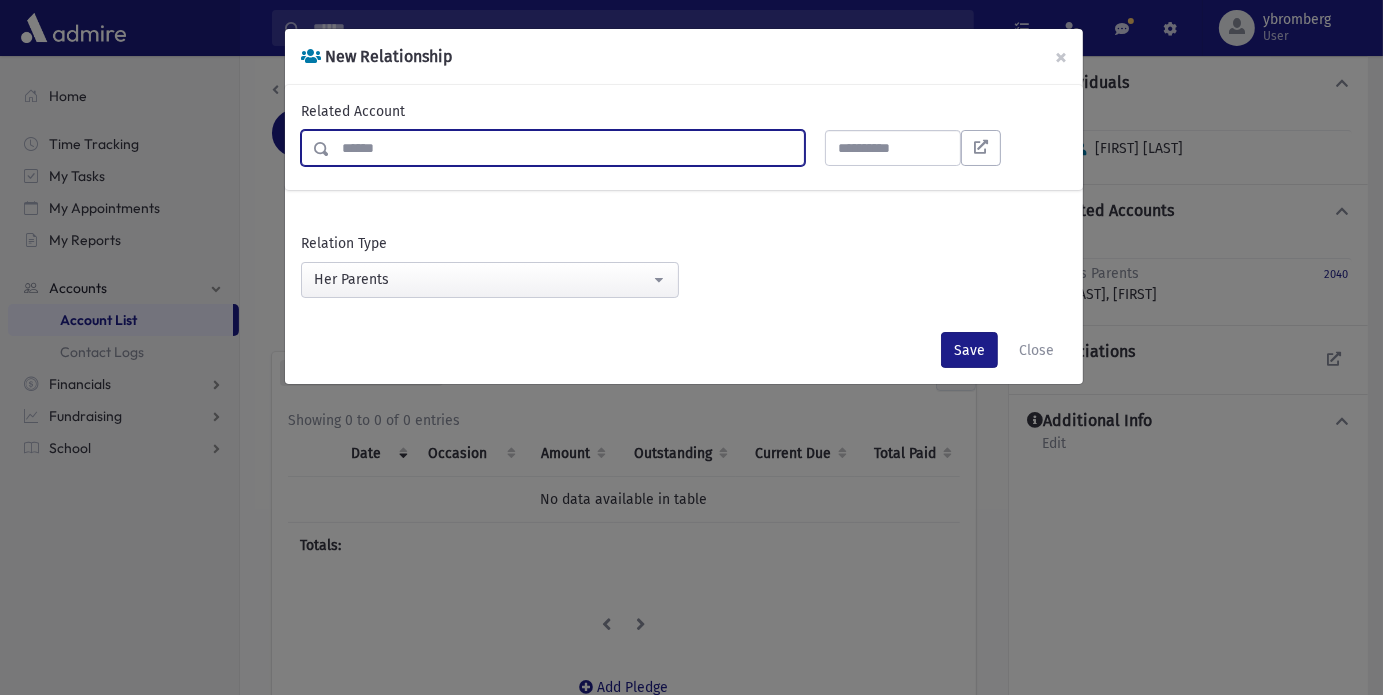 click at bounding box center [567, 148] 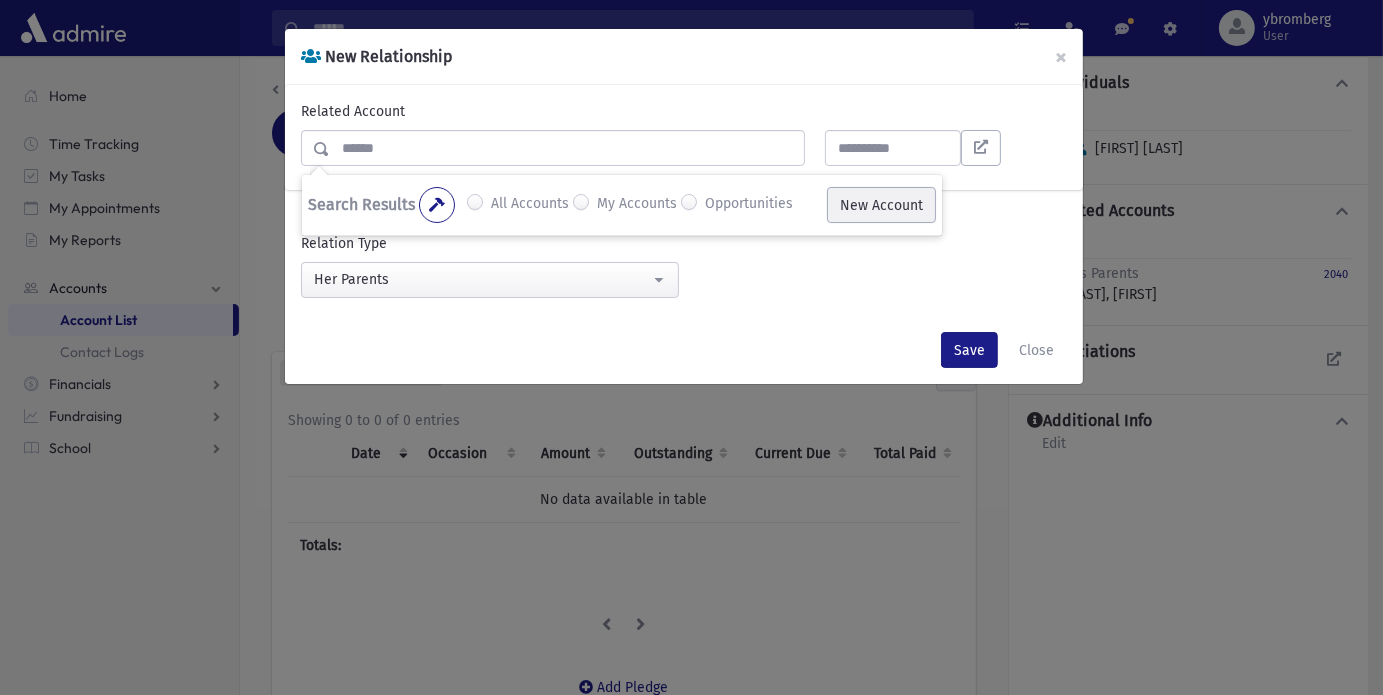 click on "New Account" at bounding box center [881, 205] 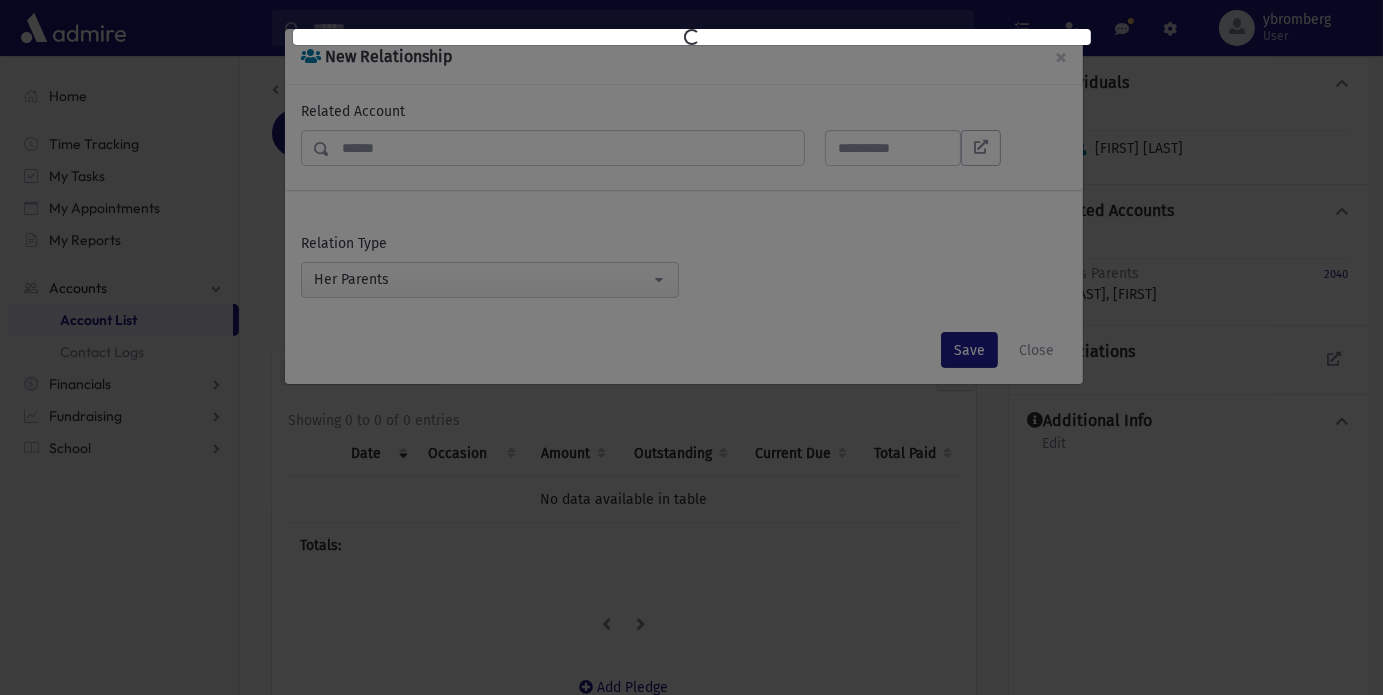 select on "*" 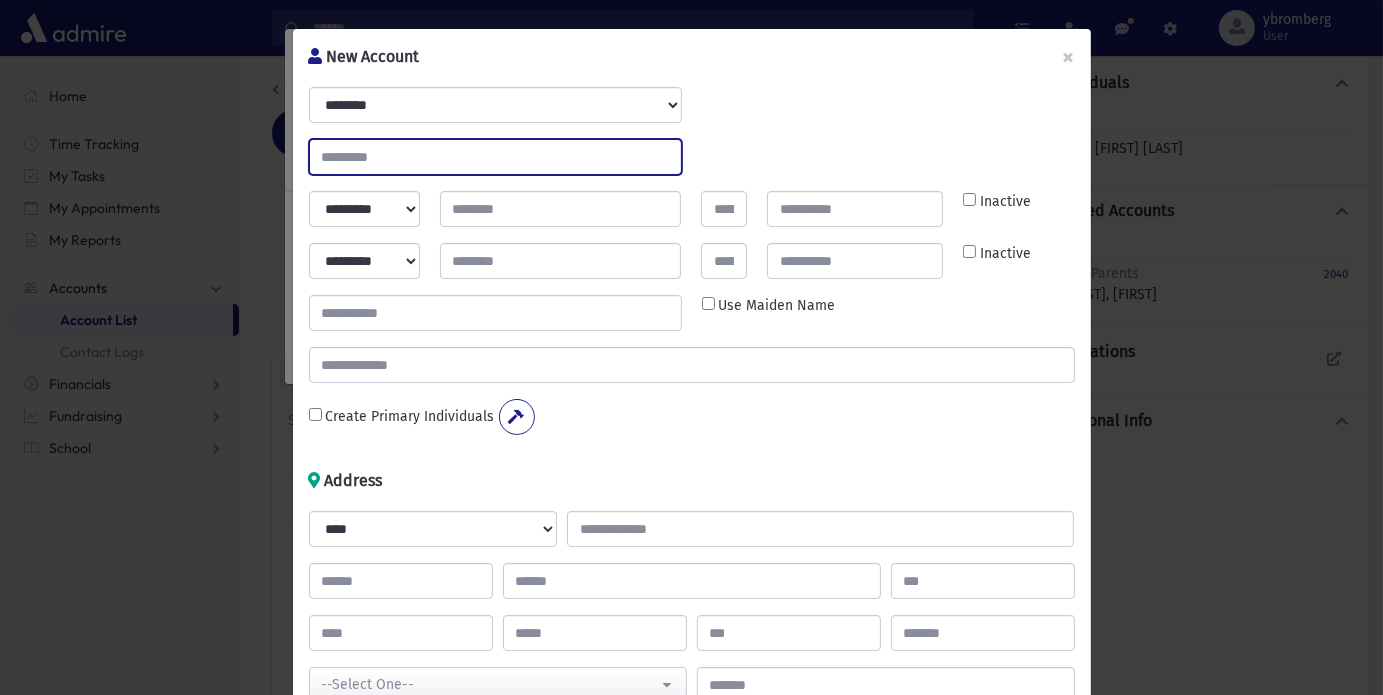 click at bounding box center [495, 157] 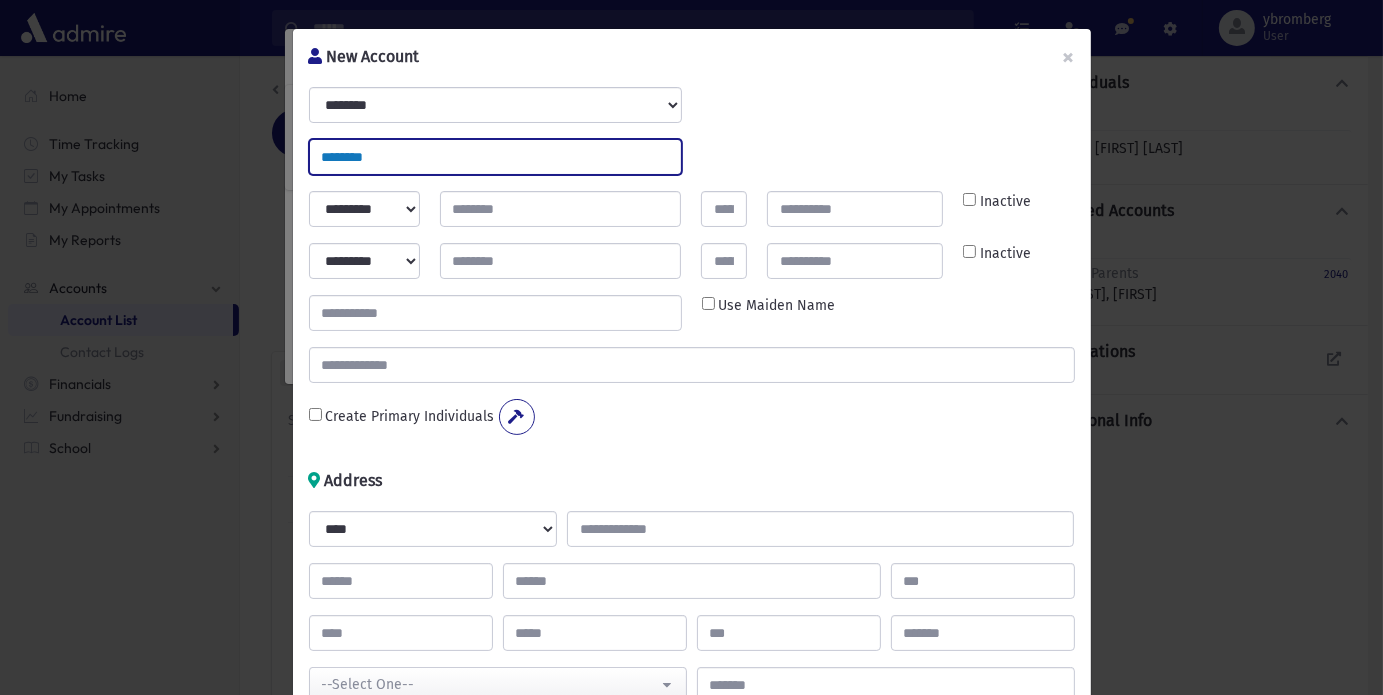 type on "********" 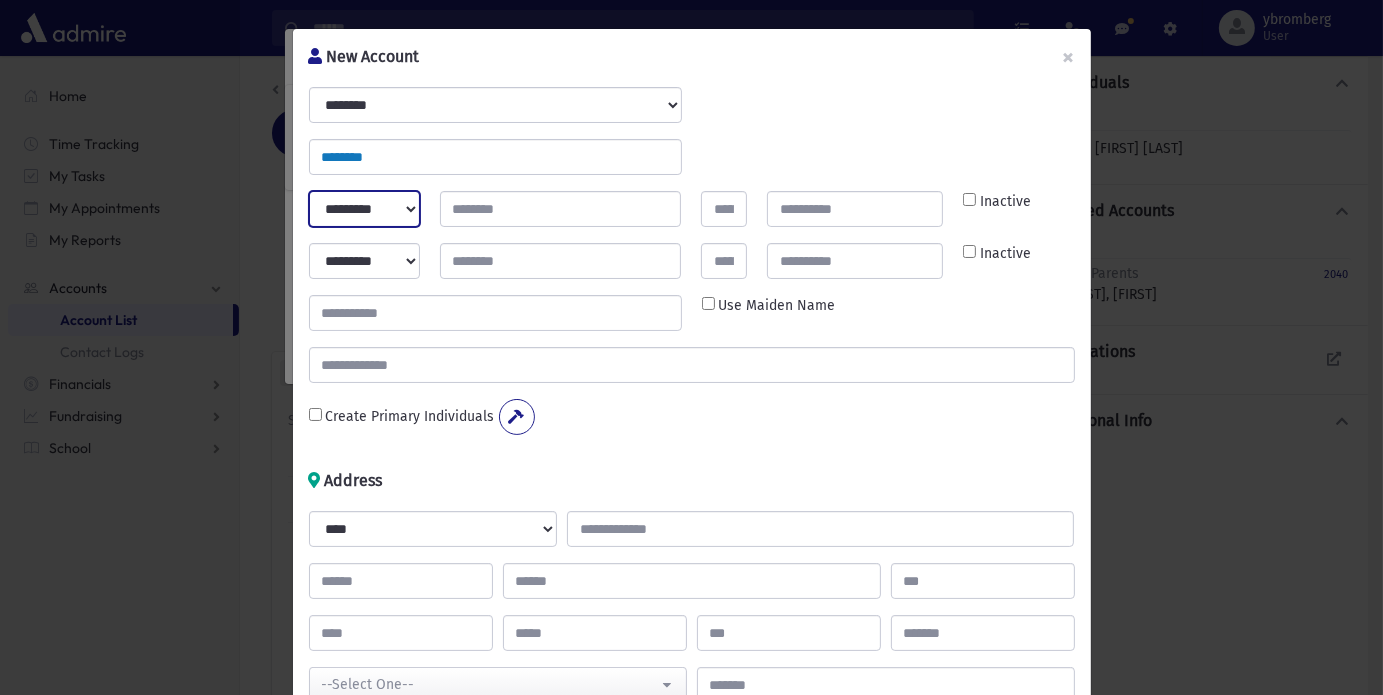 select on "*****" 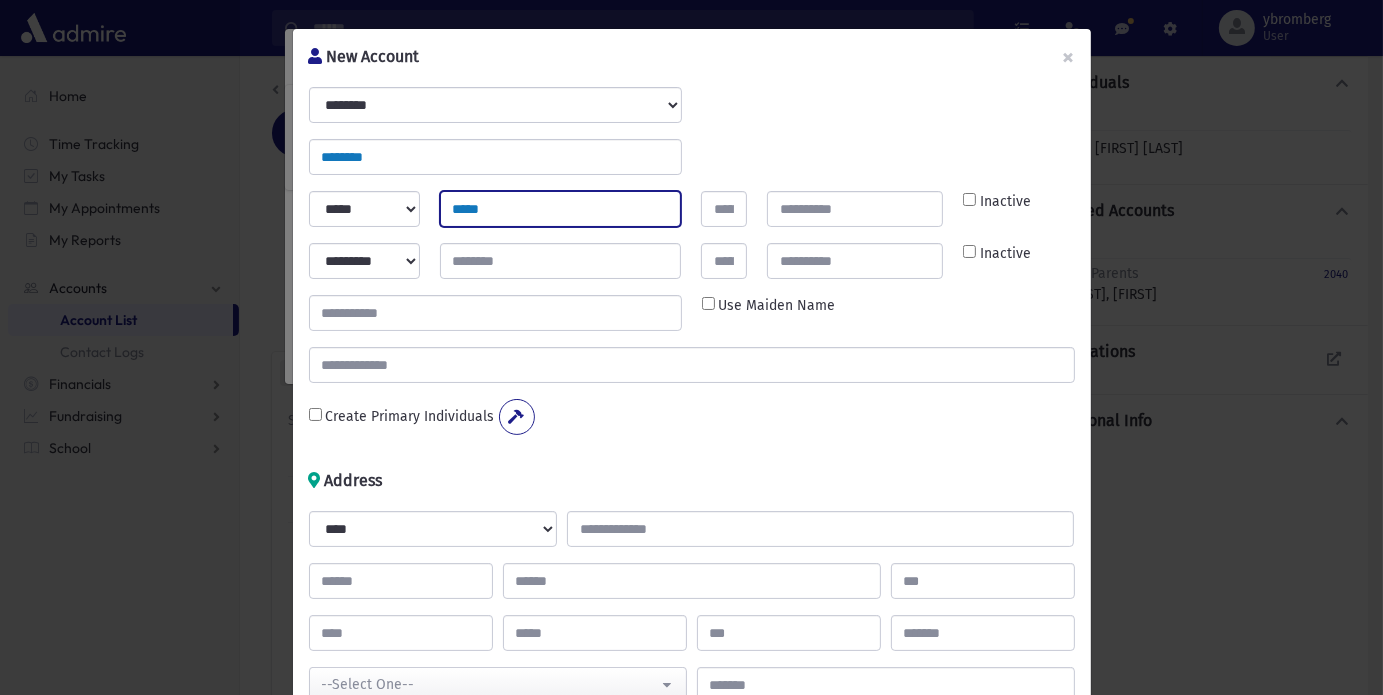 type on "*****" 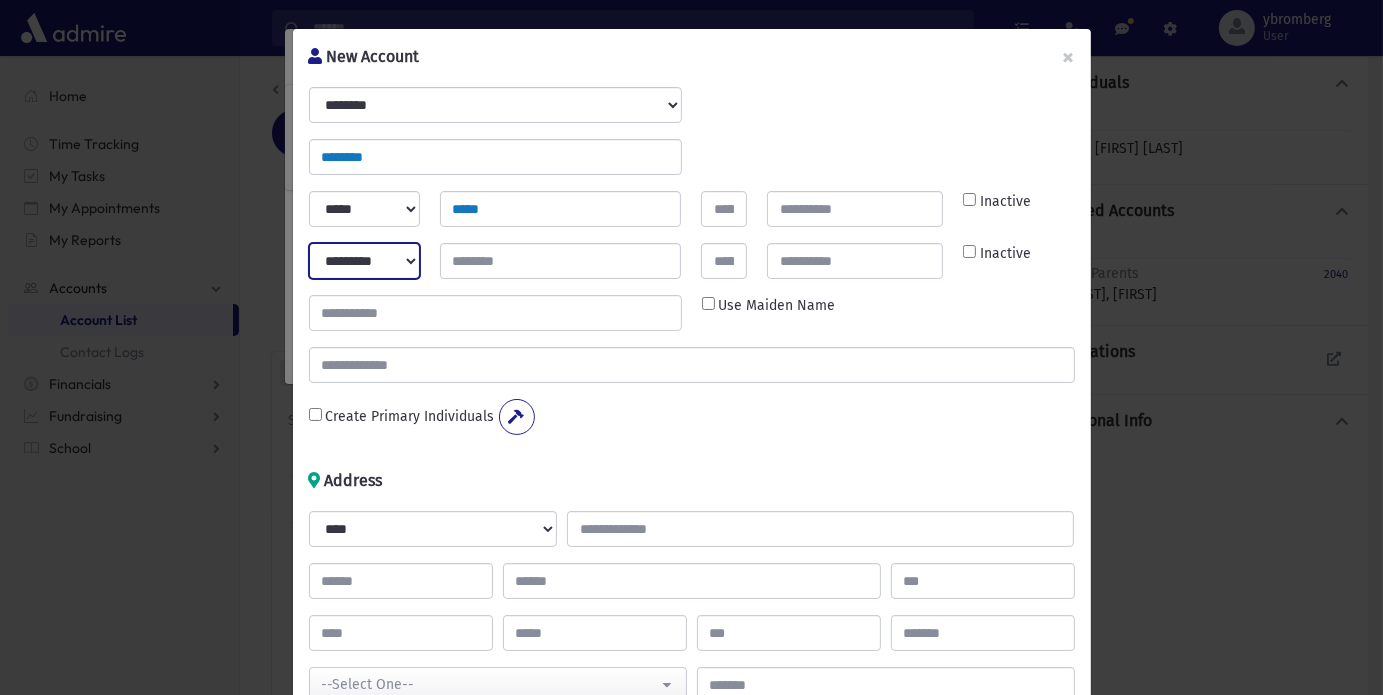 select on "****" 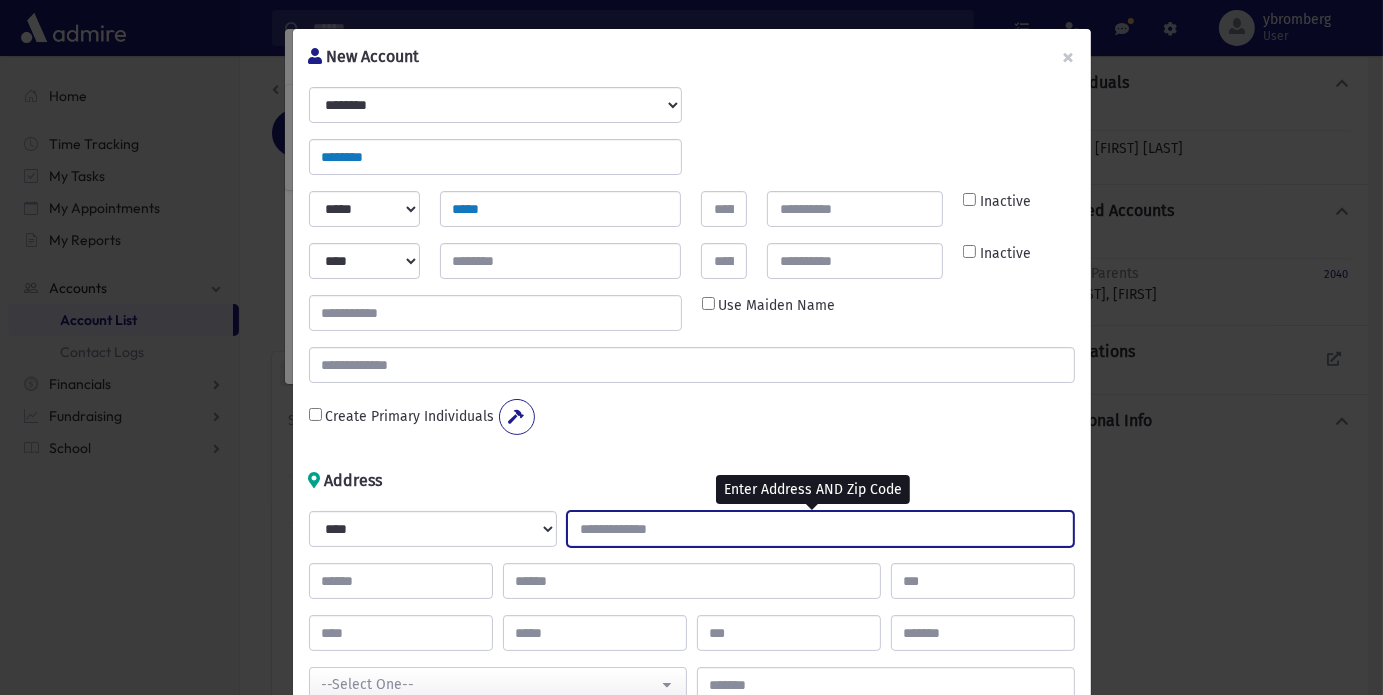 click at bounding box center (820, 529) 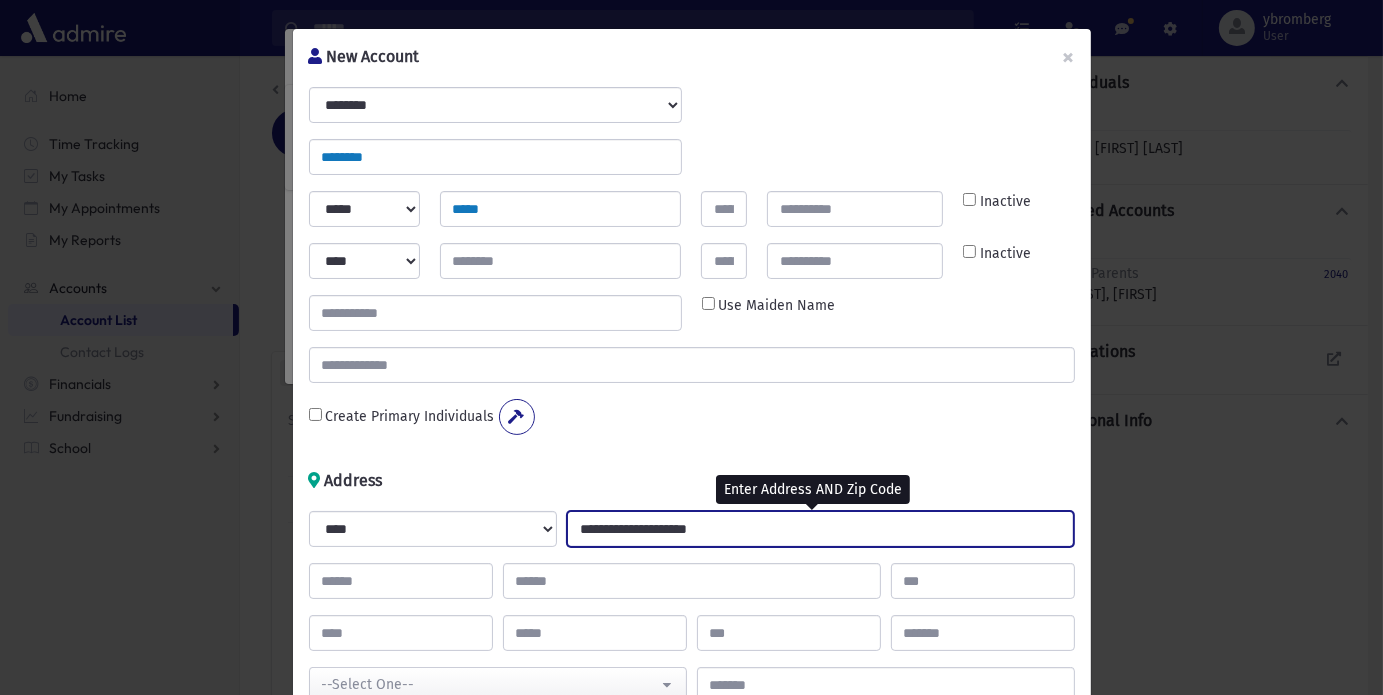 type on "**********" 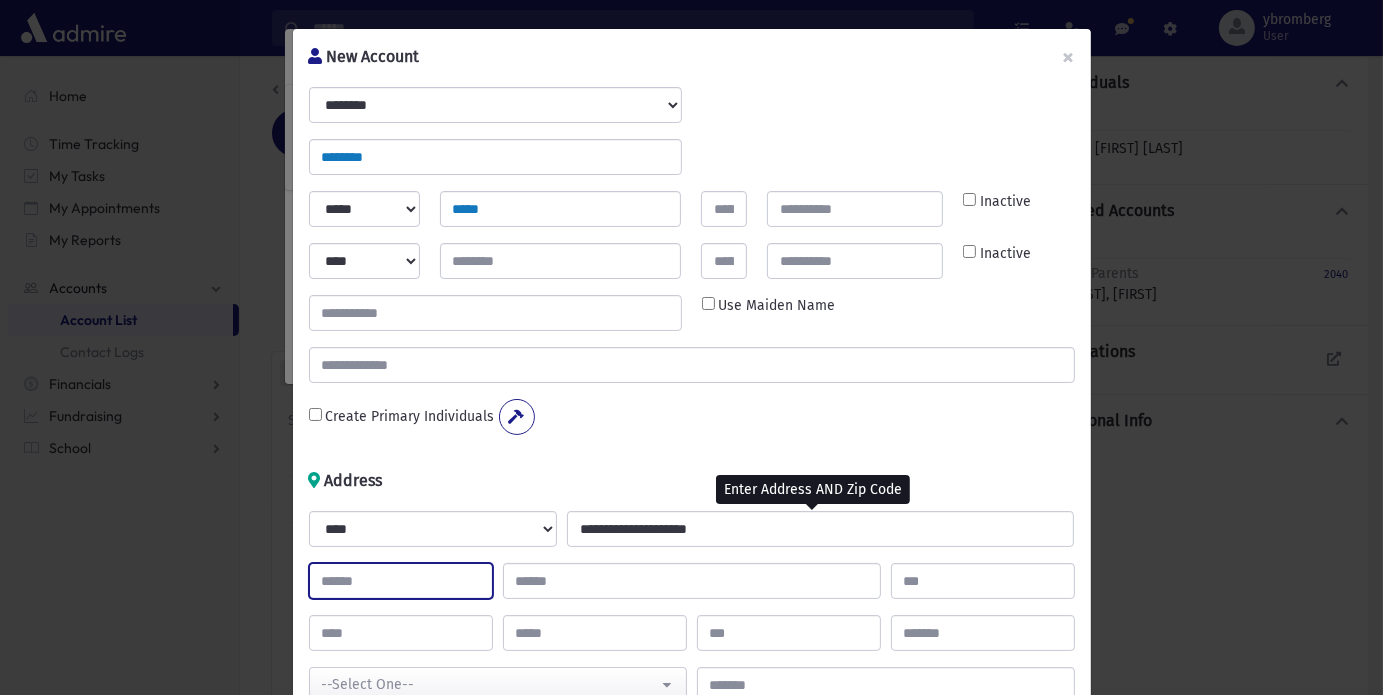 type on "**" 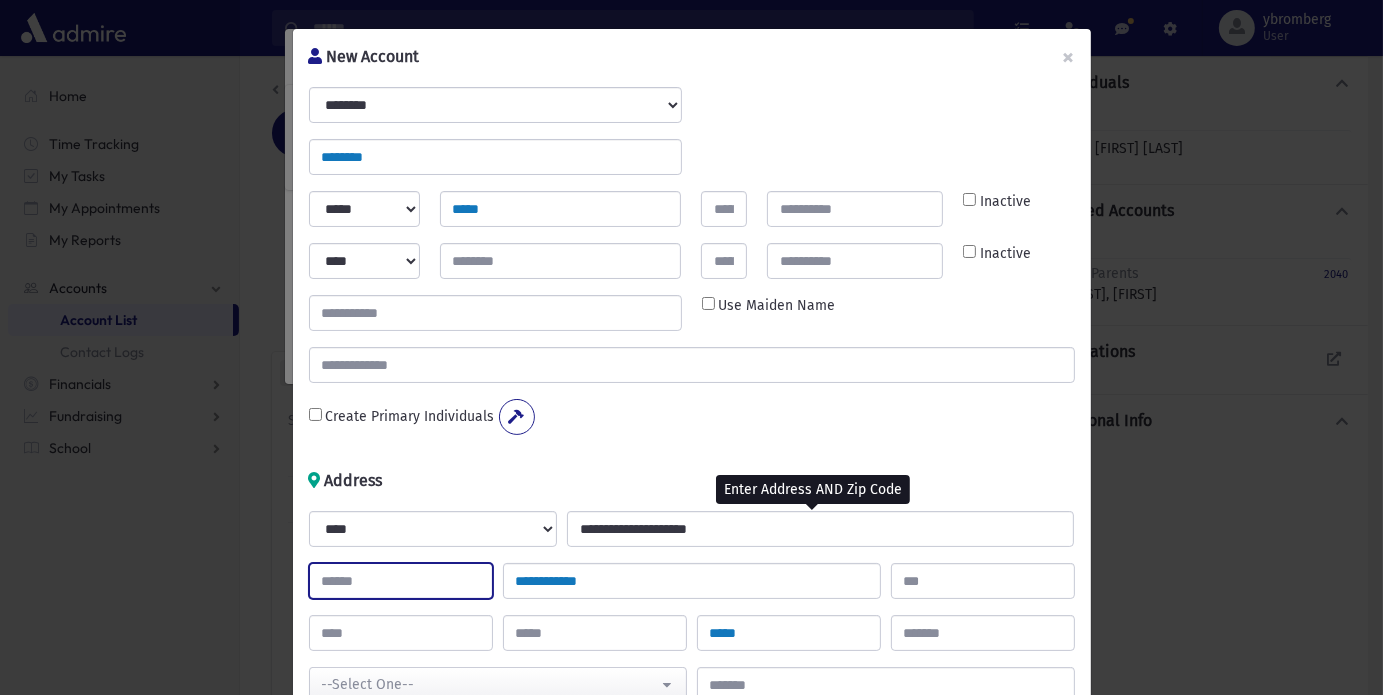 type on "**" 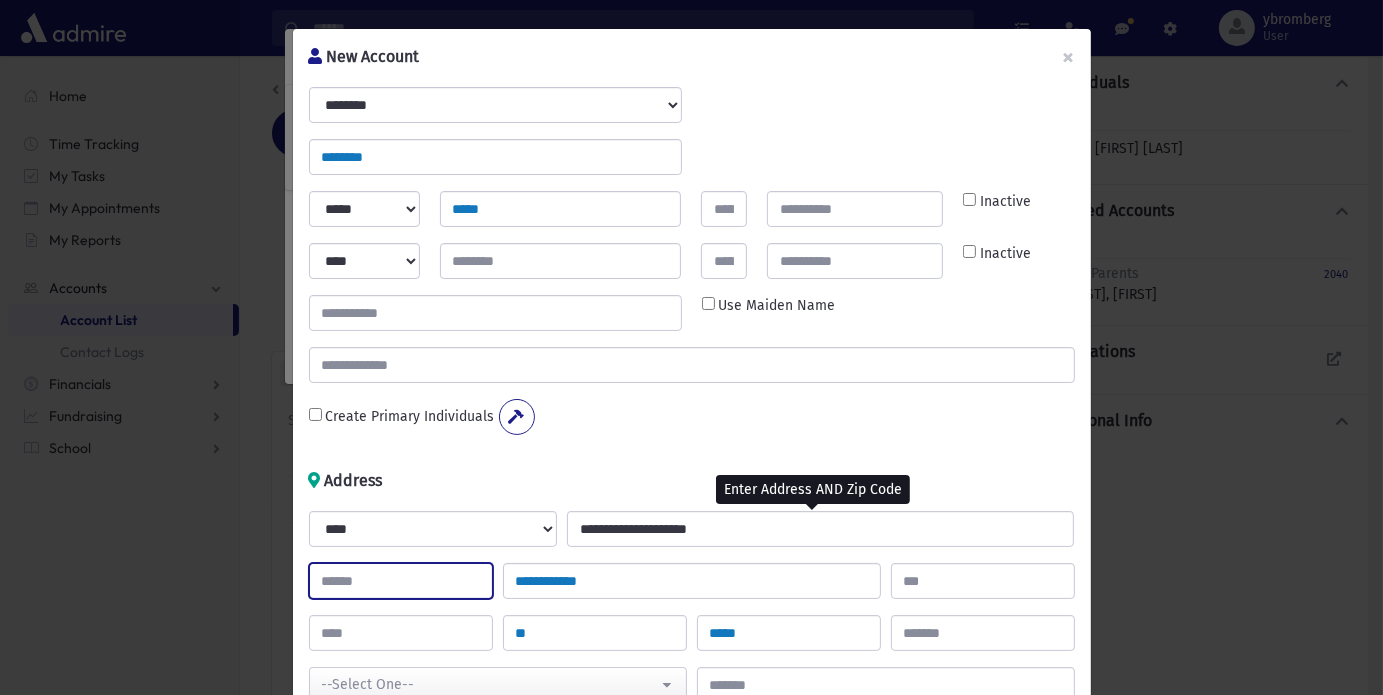 select on "********" 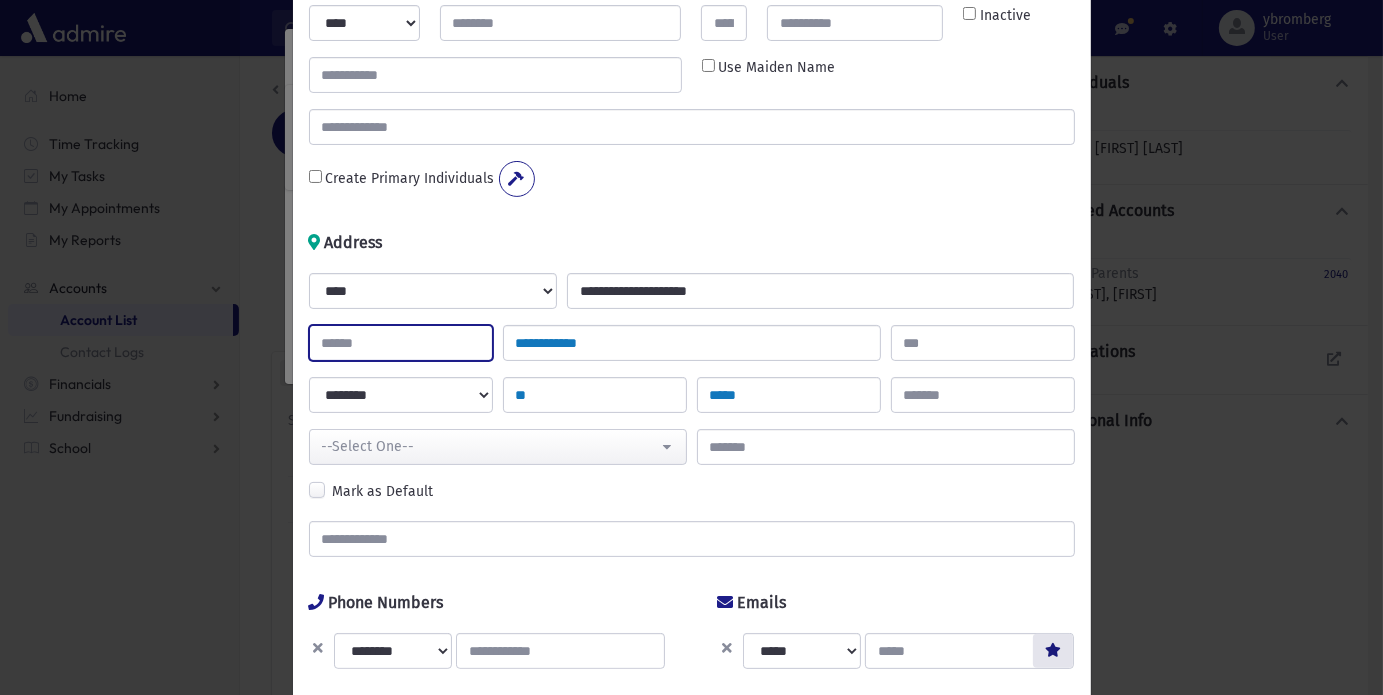 scroll, scrollTop: 439, scrollLeft: 0, axis: vertical 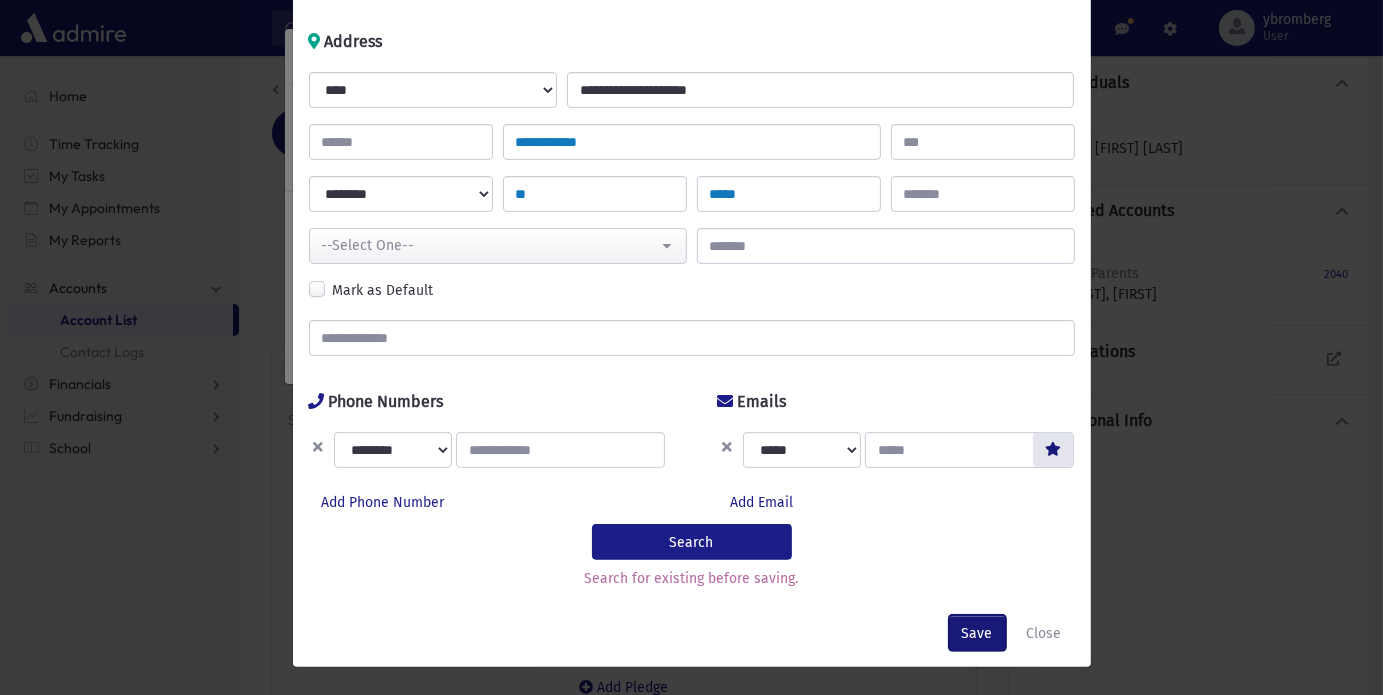click on "Save" at bounding box center [977, 633] 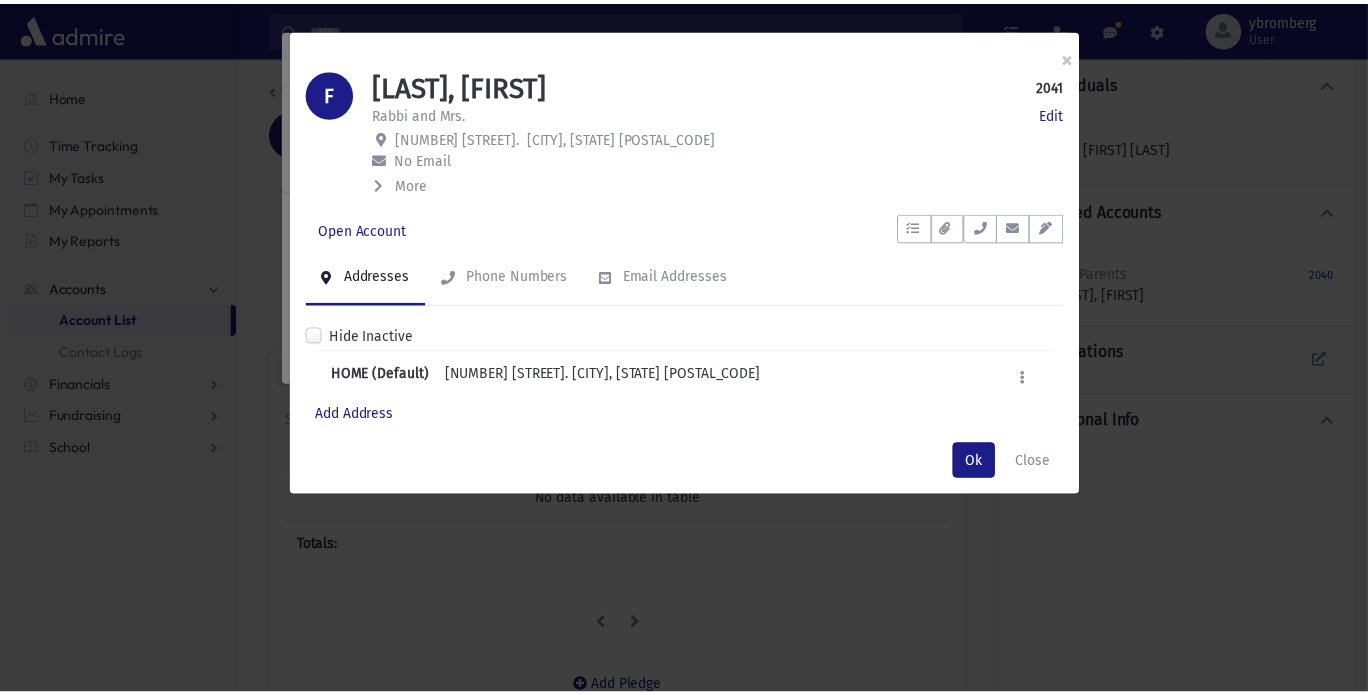 scroll, scrollTop: 0, scrollLeft: 0, axis: both 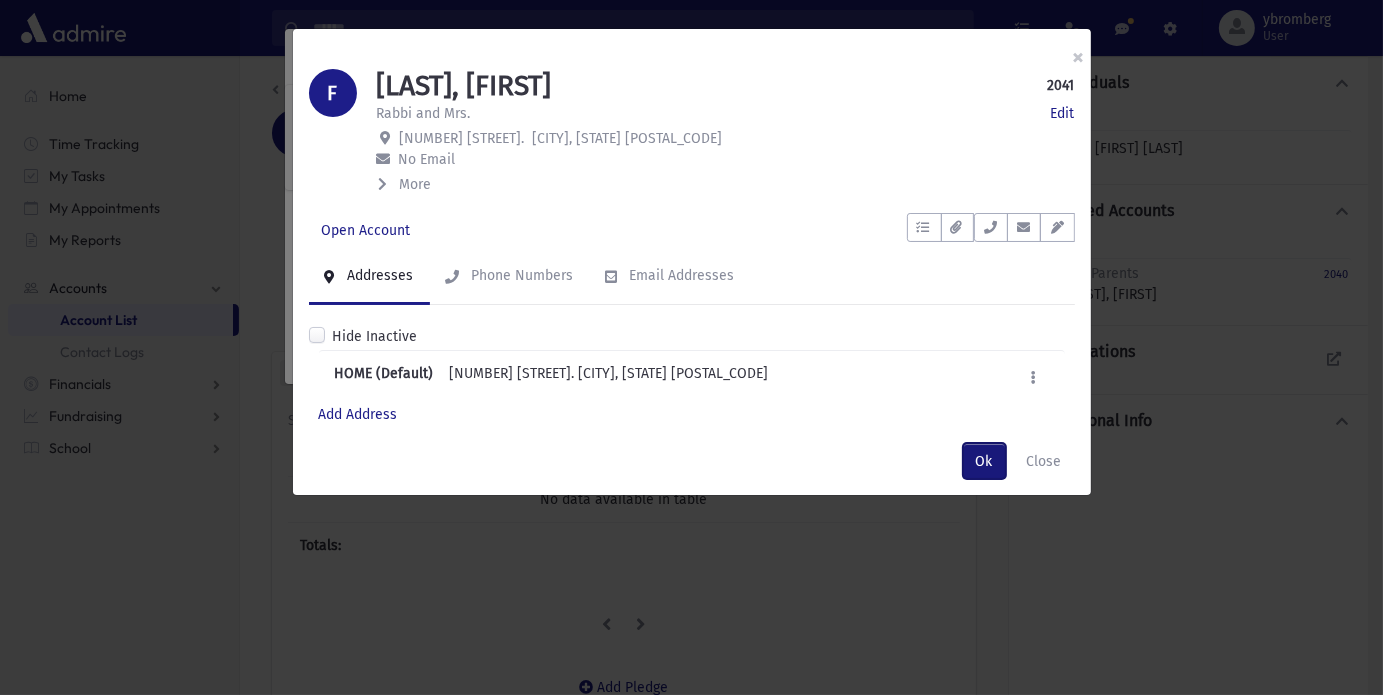 click on "Ok" at bounding box center [984, 461] 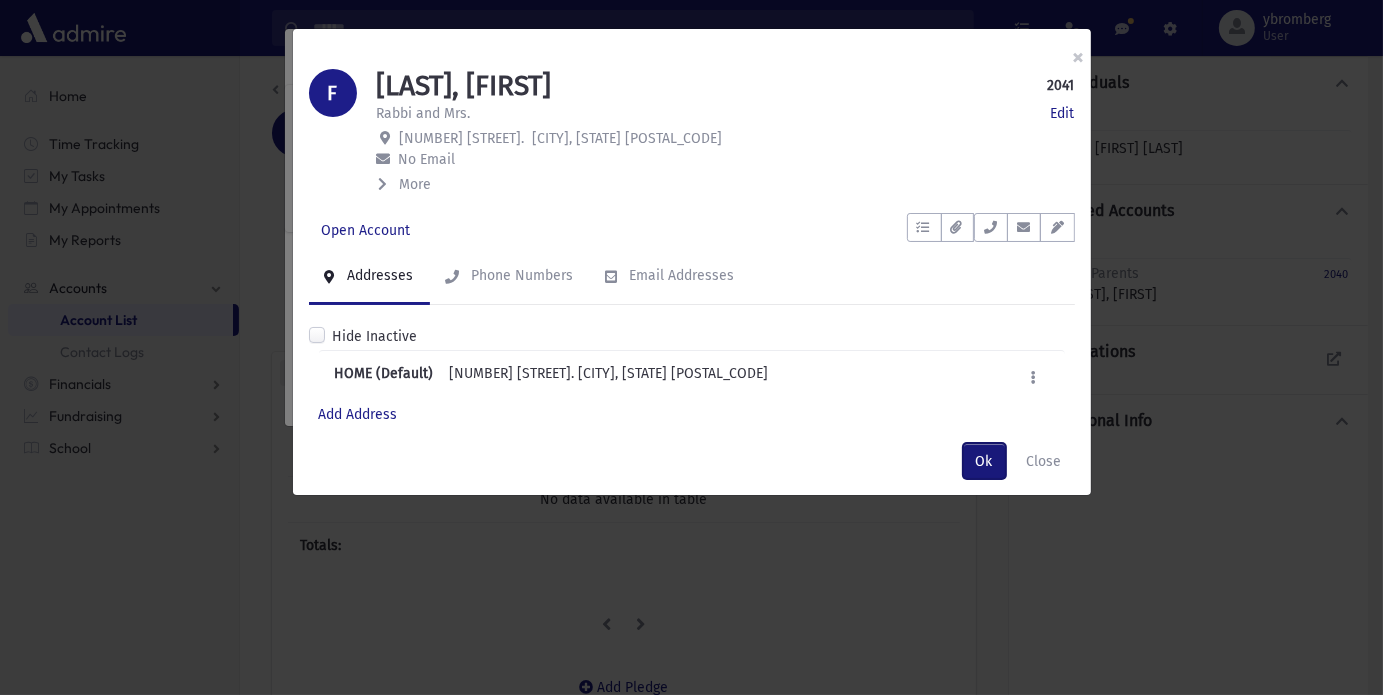 click on "Ok" at bounding box center [984, 461] 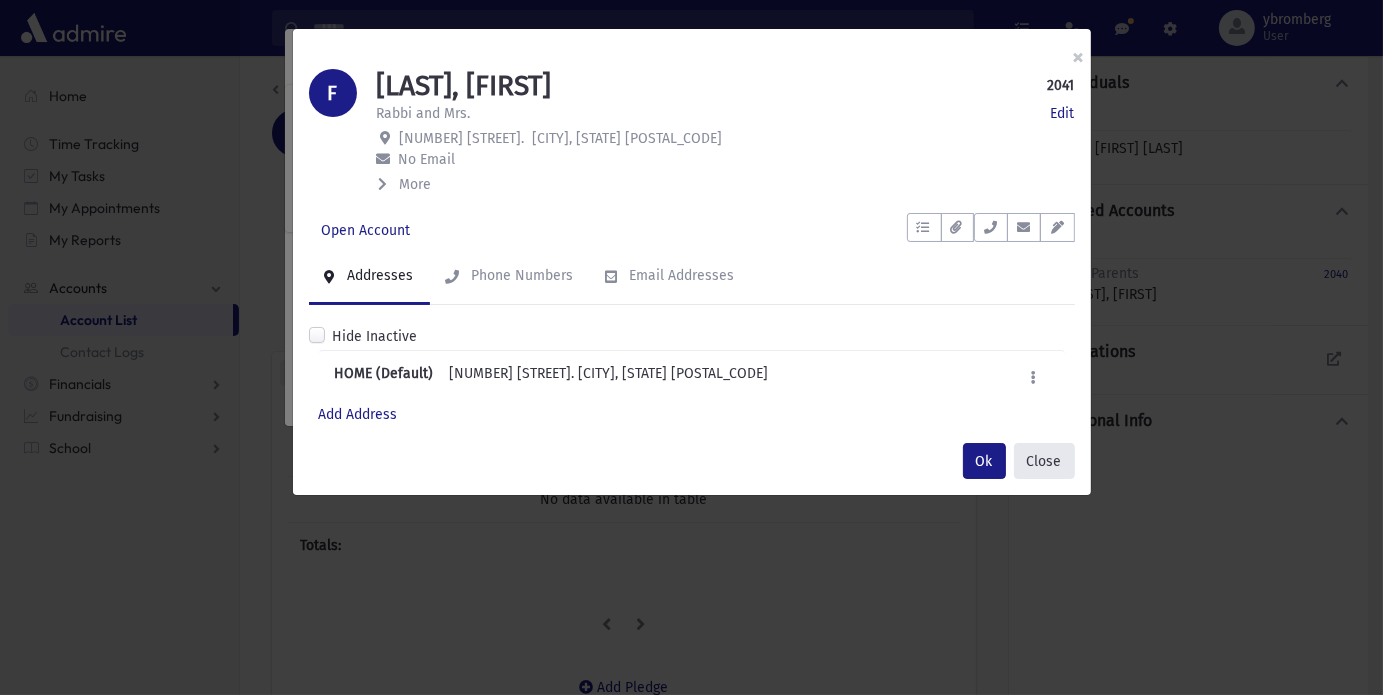 click on "Close" at bounding box center (1044, 461) 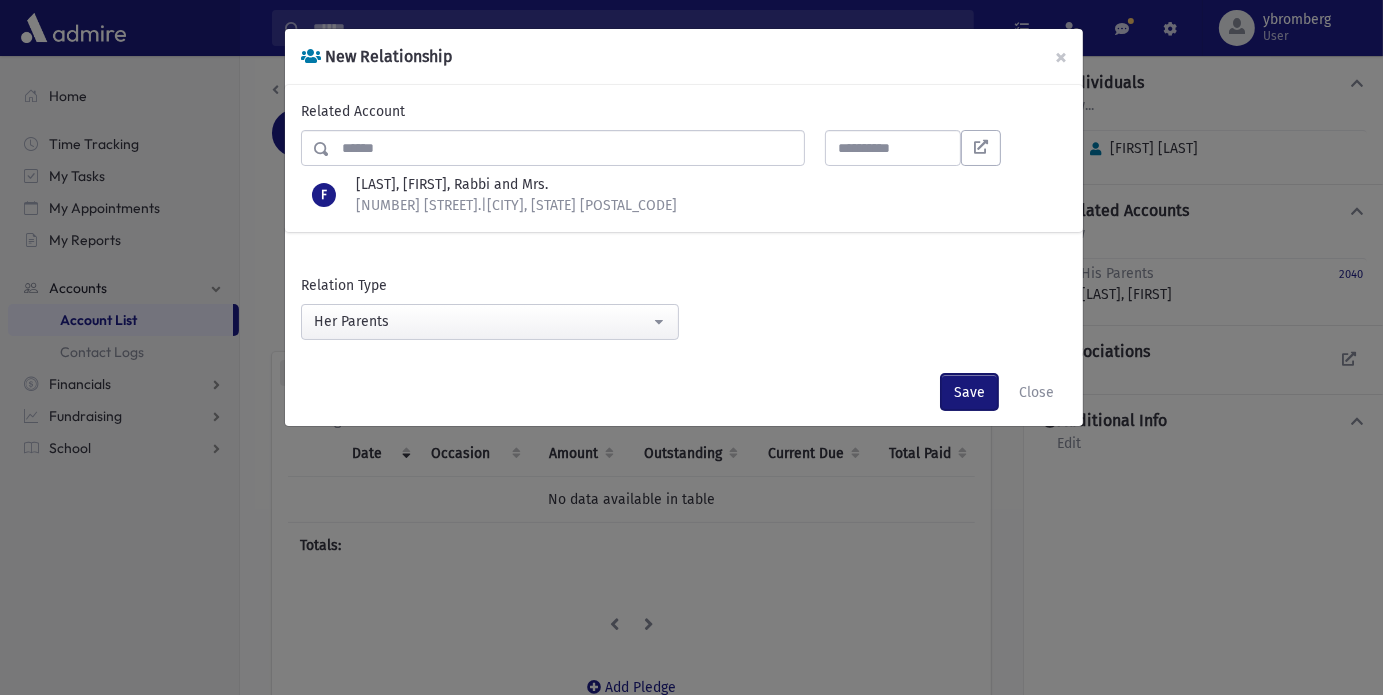 click on "Save" at bounding box center (969, 392) 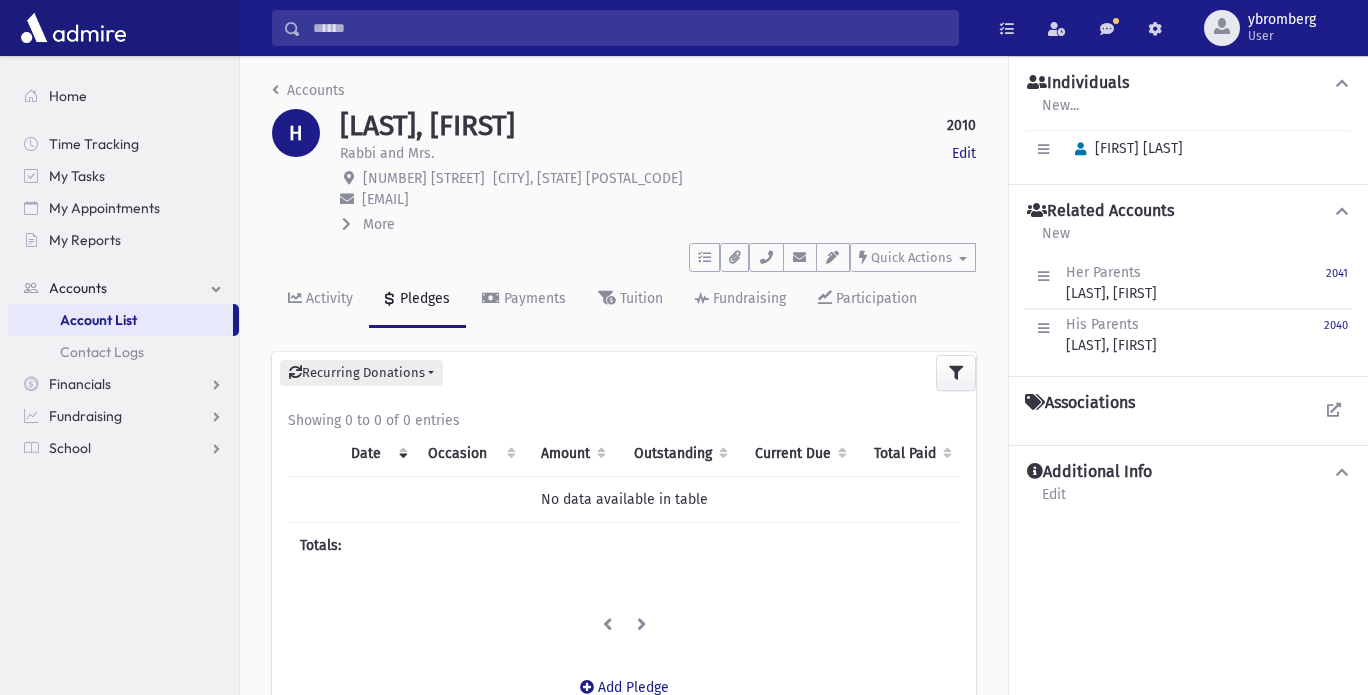 click at bounding box center (629, 28) 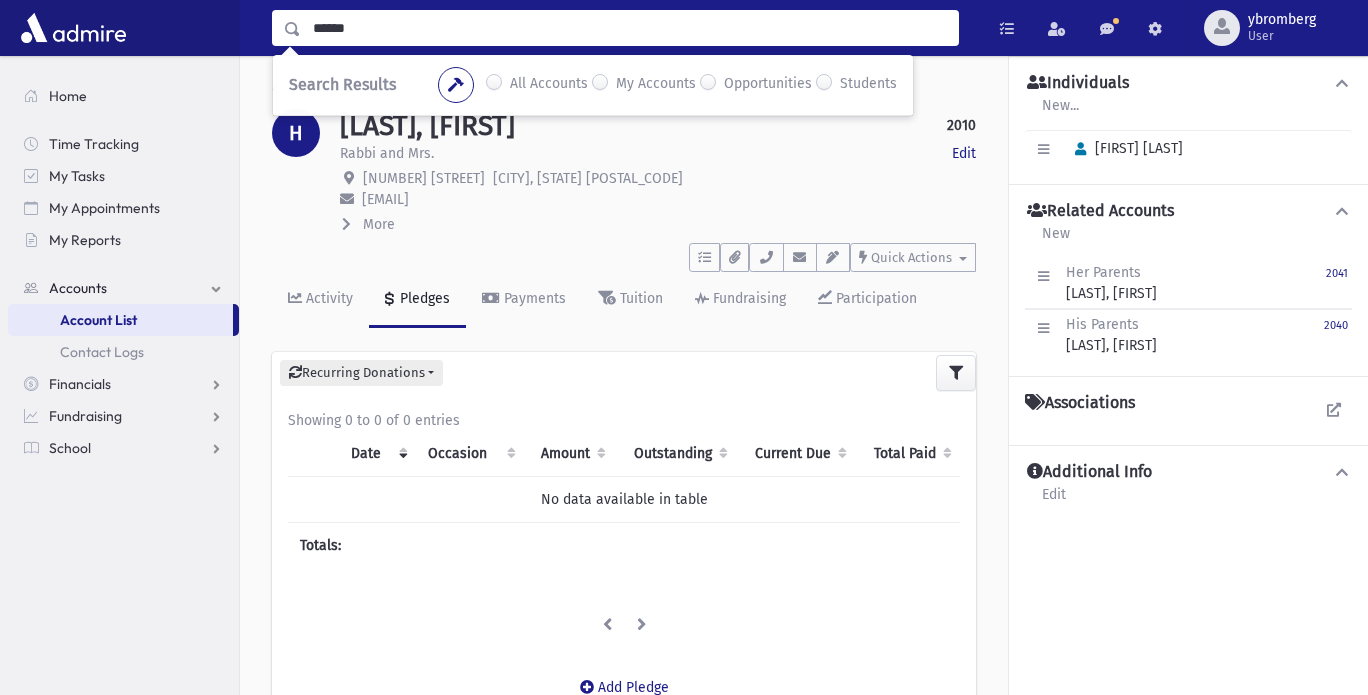 type on "******" 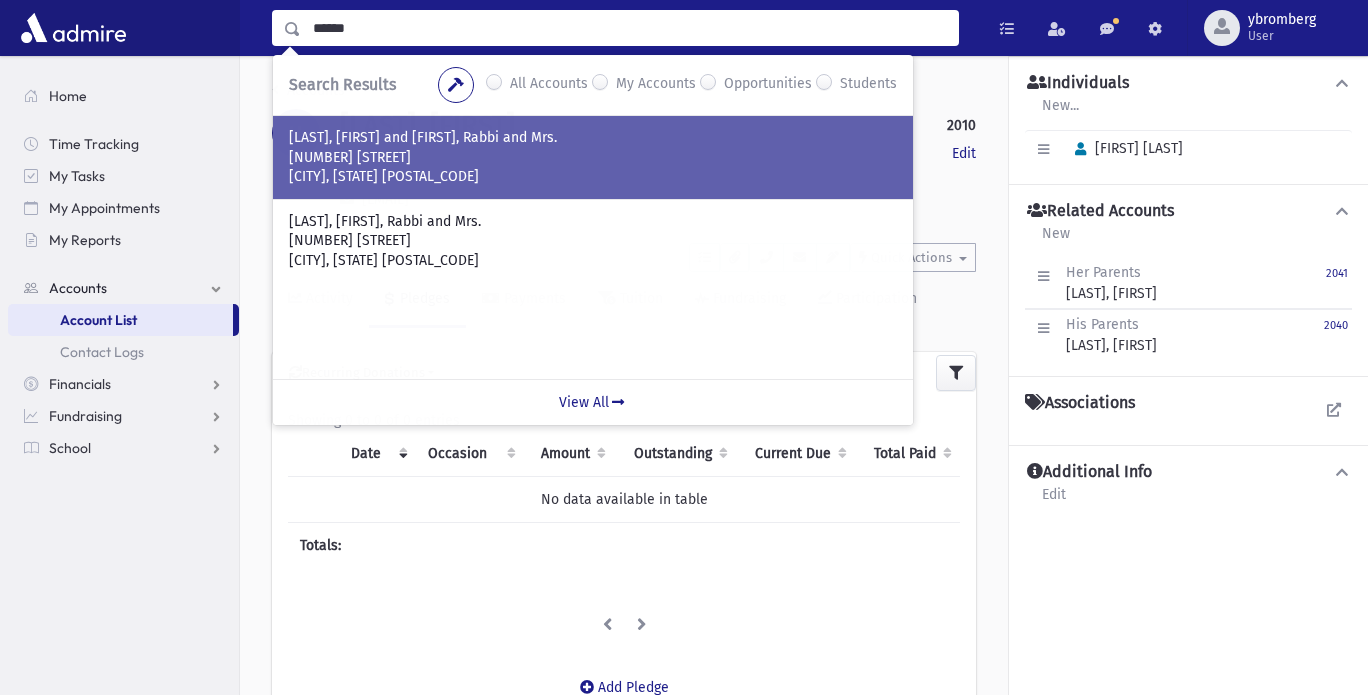 click on "[CITY], [STATE] [POSTAL_CODE]" at bounding box center [593, 177] 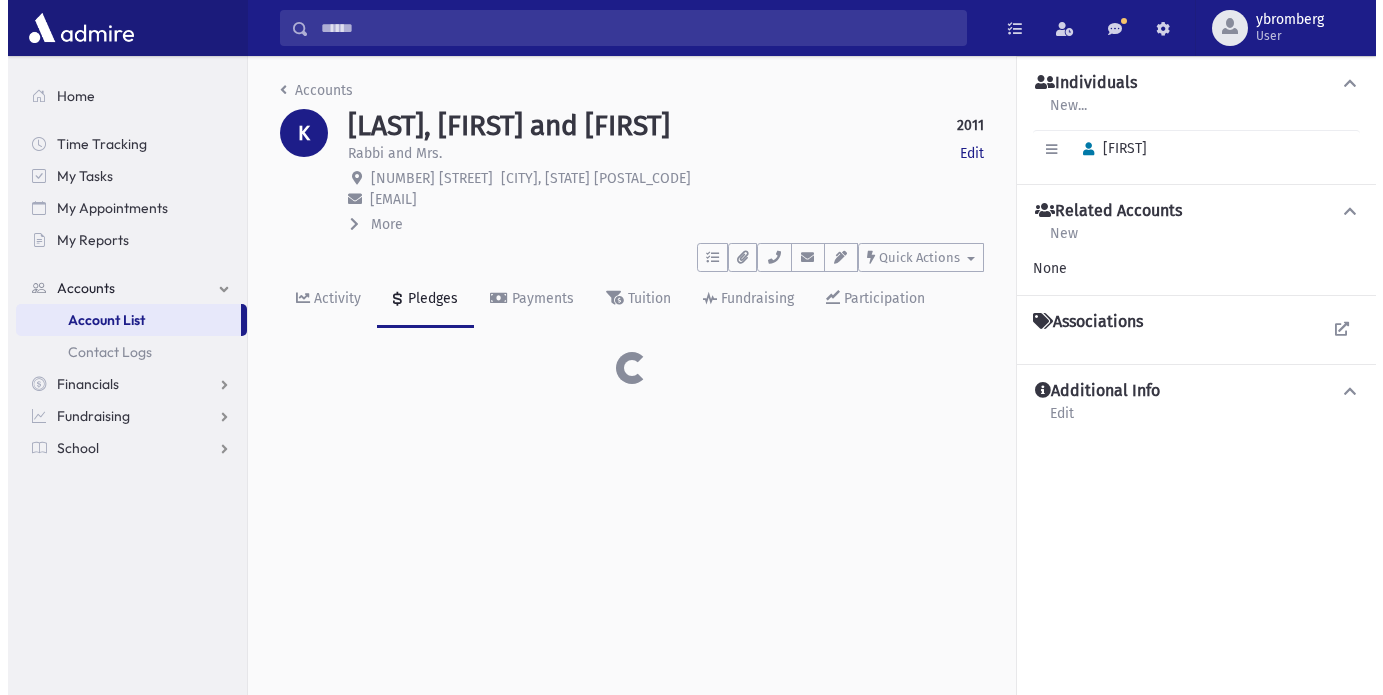 scroll, scrollTop: 0, scrollLeft: 0, axis: both 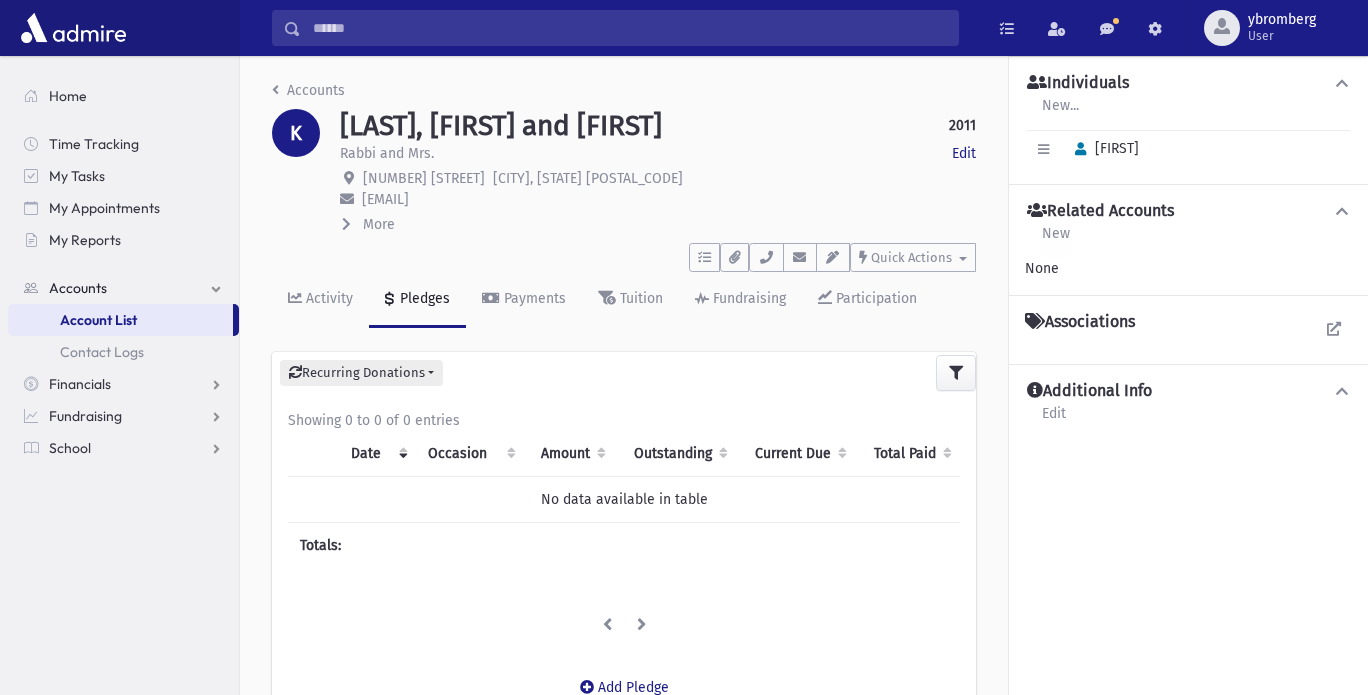 click on "New" at bounding box center [1056, 240] 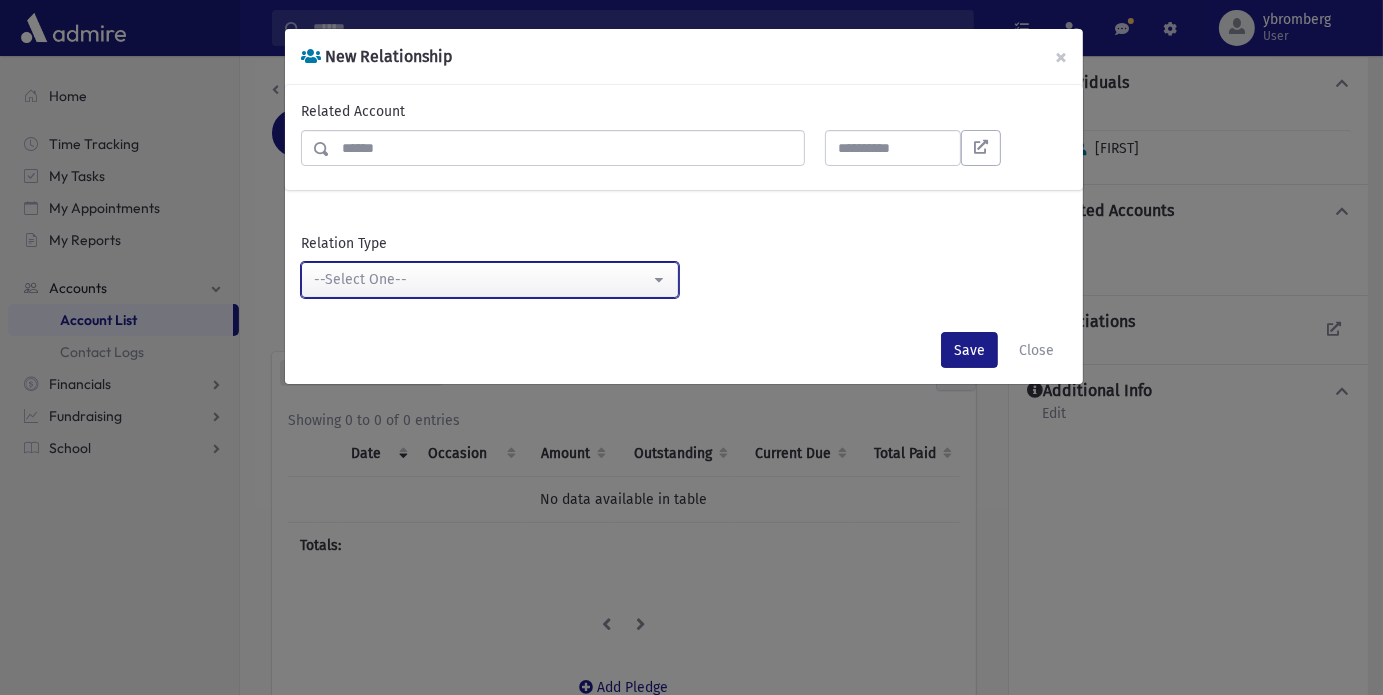 click on "--Select One--" at bounding box center [490, 280] 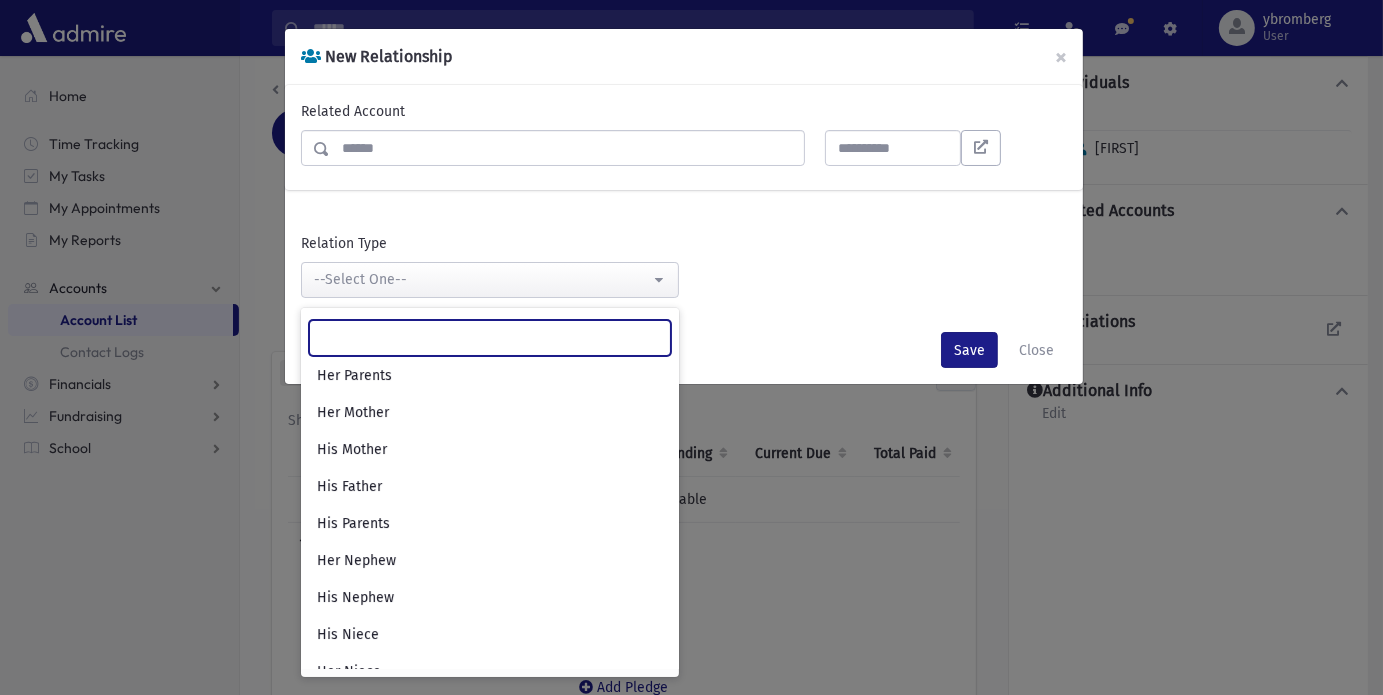 scroll, scrollTop: 341, scrollLeft: 0, axis: vertical 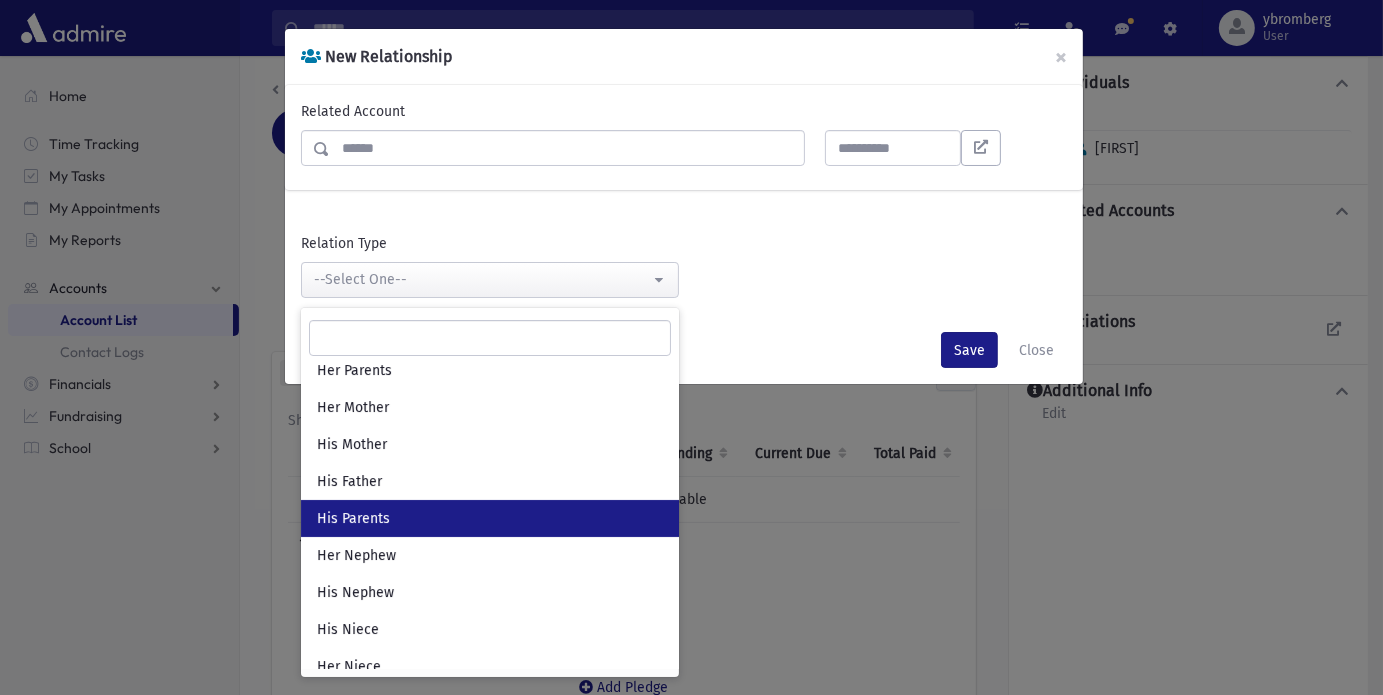 click on "His Parents" at bounding box center [490, 518] 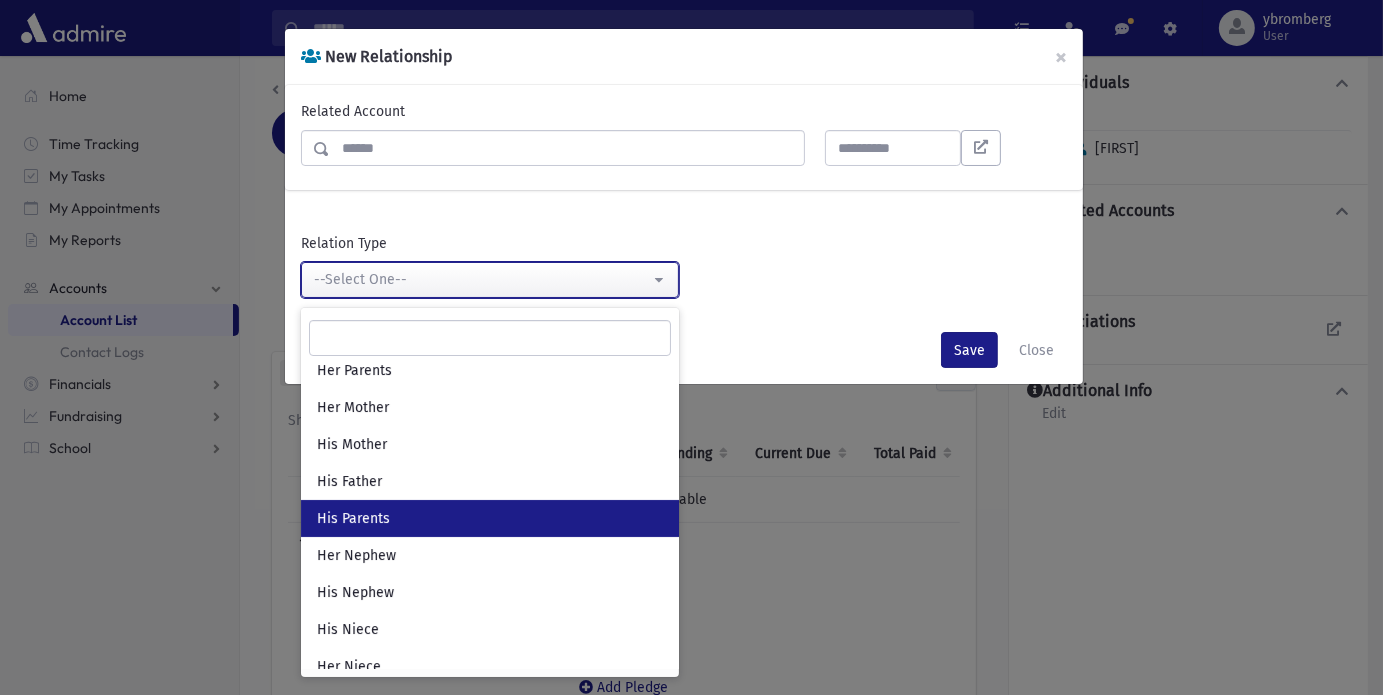 select on "**" 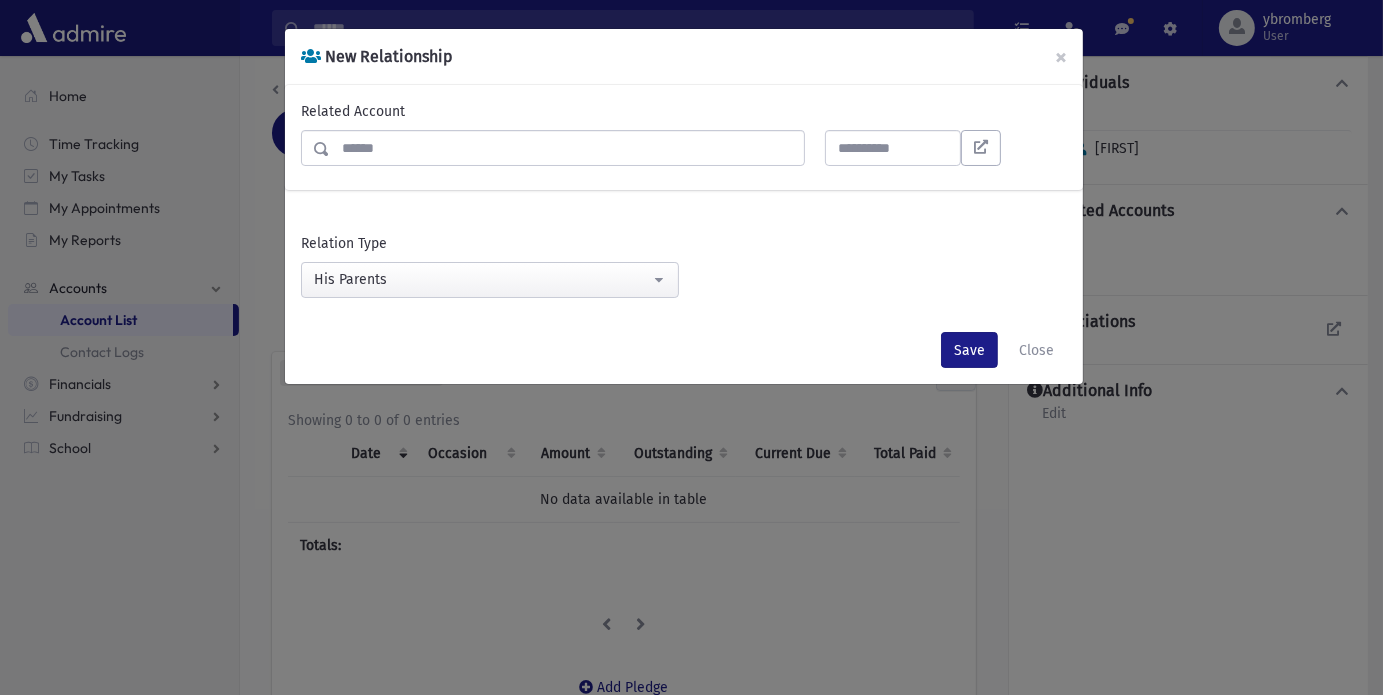click at bounding box center (567, 148) 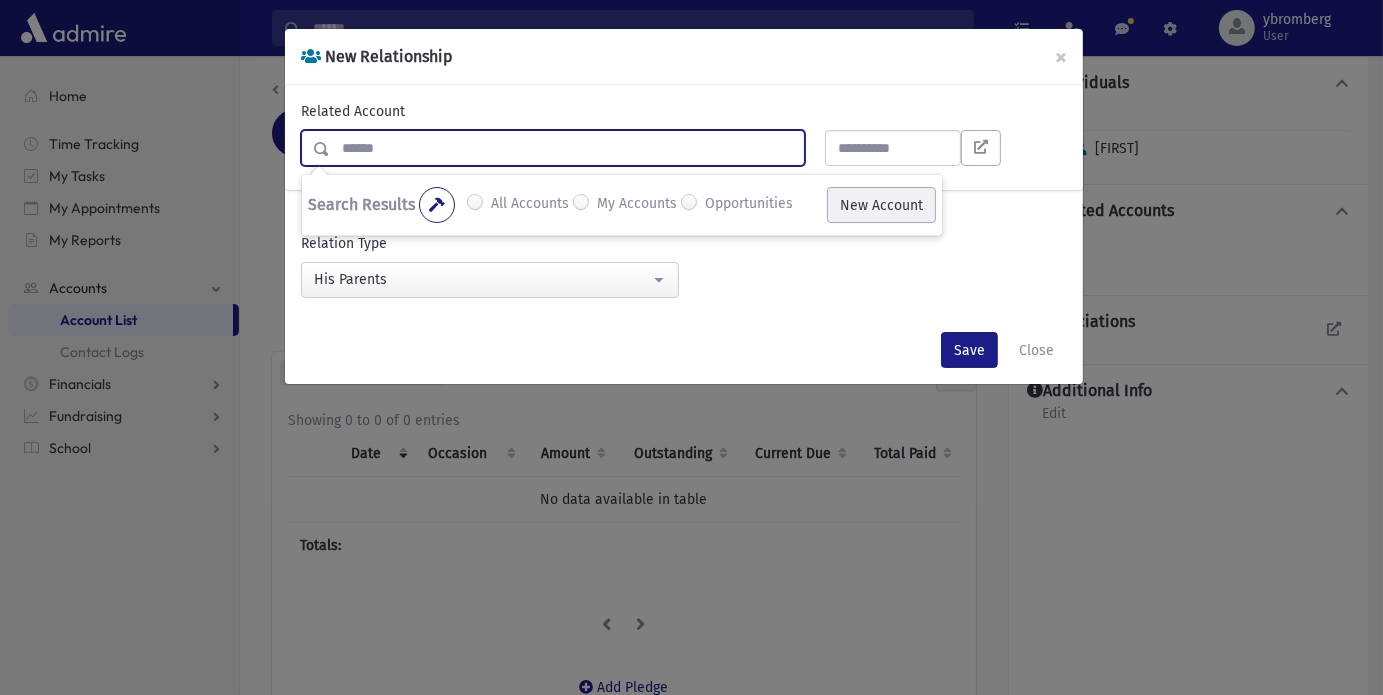 click on "New Account" at bounding box center [881, 205] 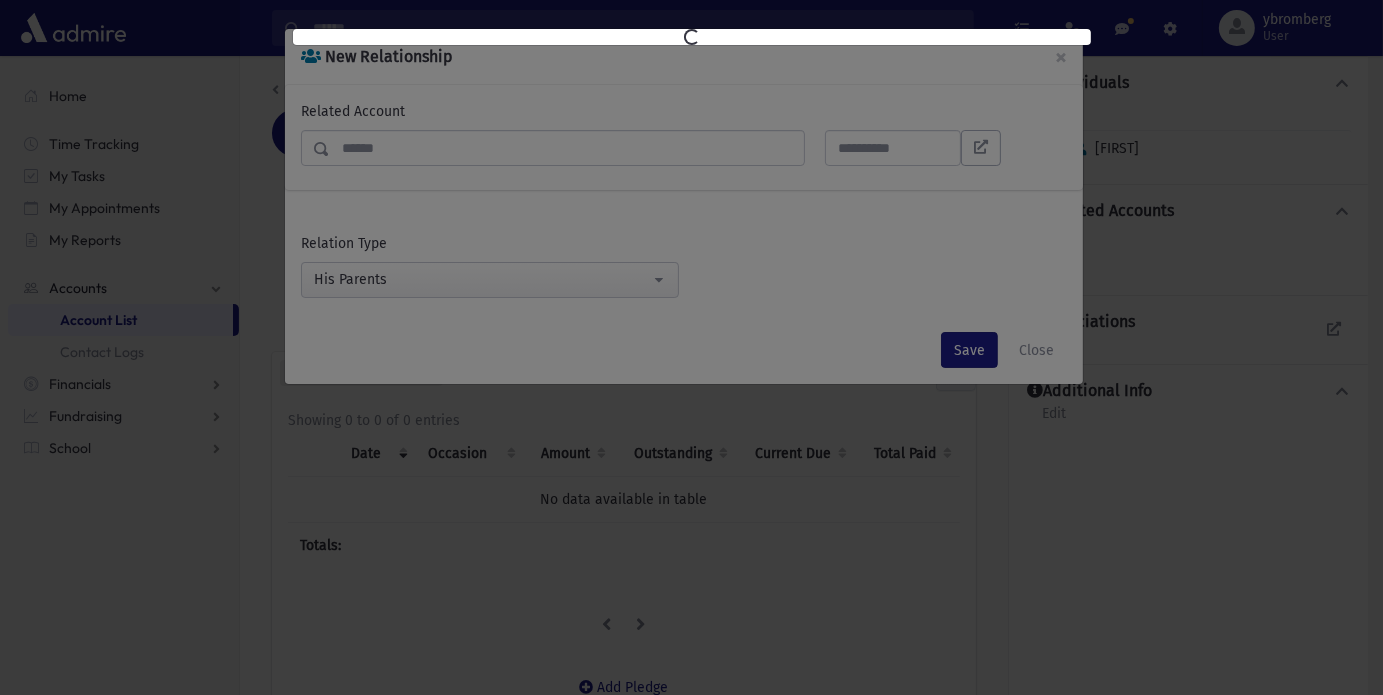 select on "*" 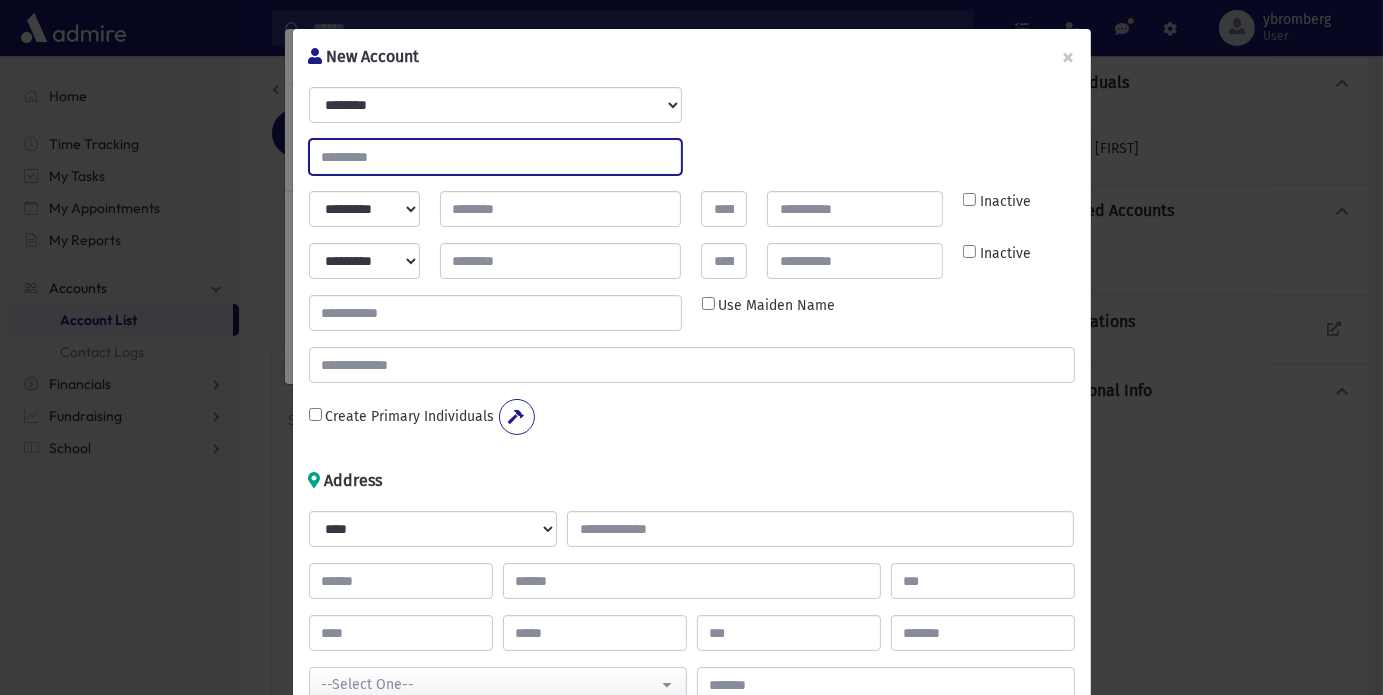 click at bounding box center [495, 157] 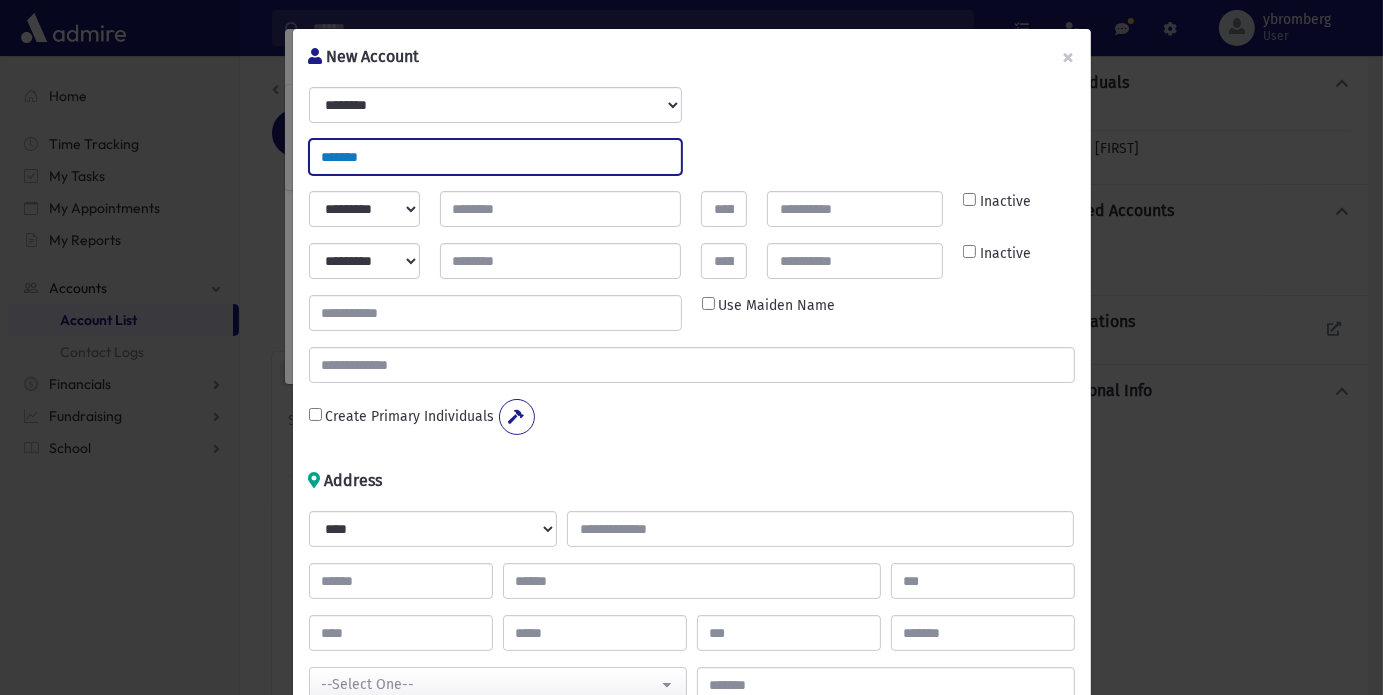 type on "*******" 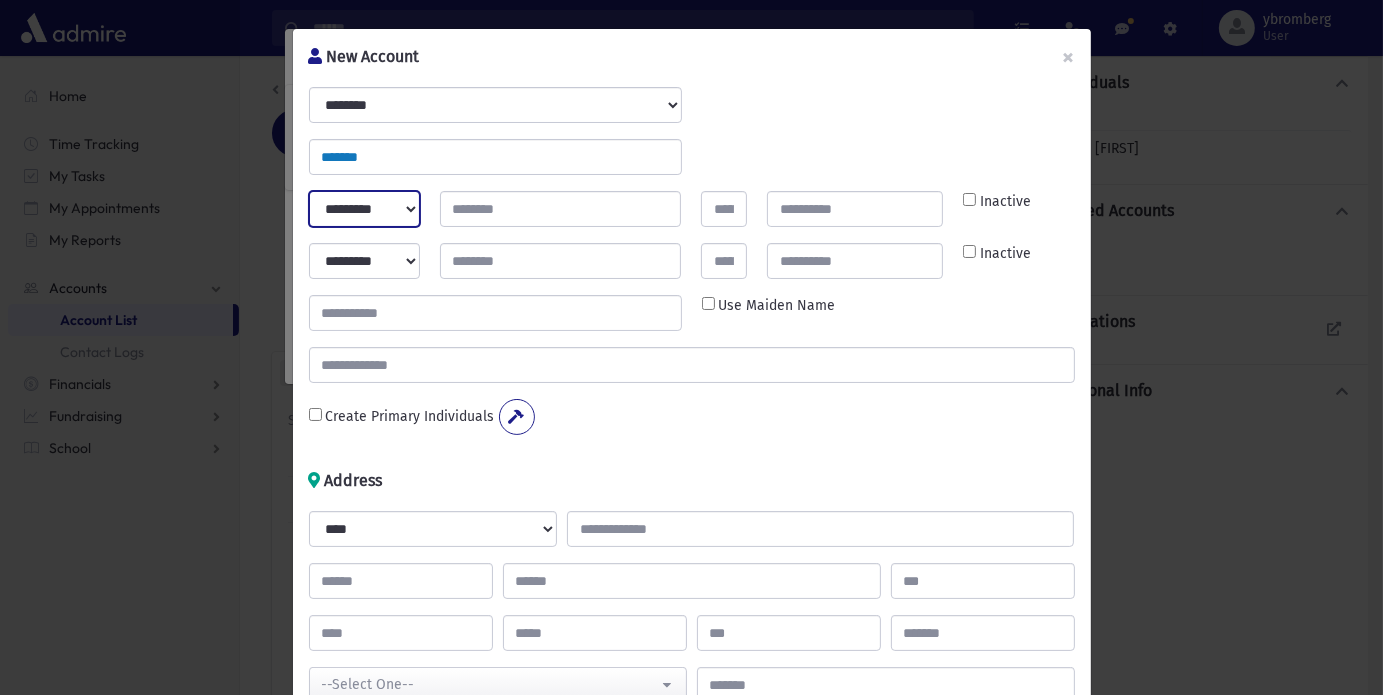select on "*****" 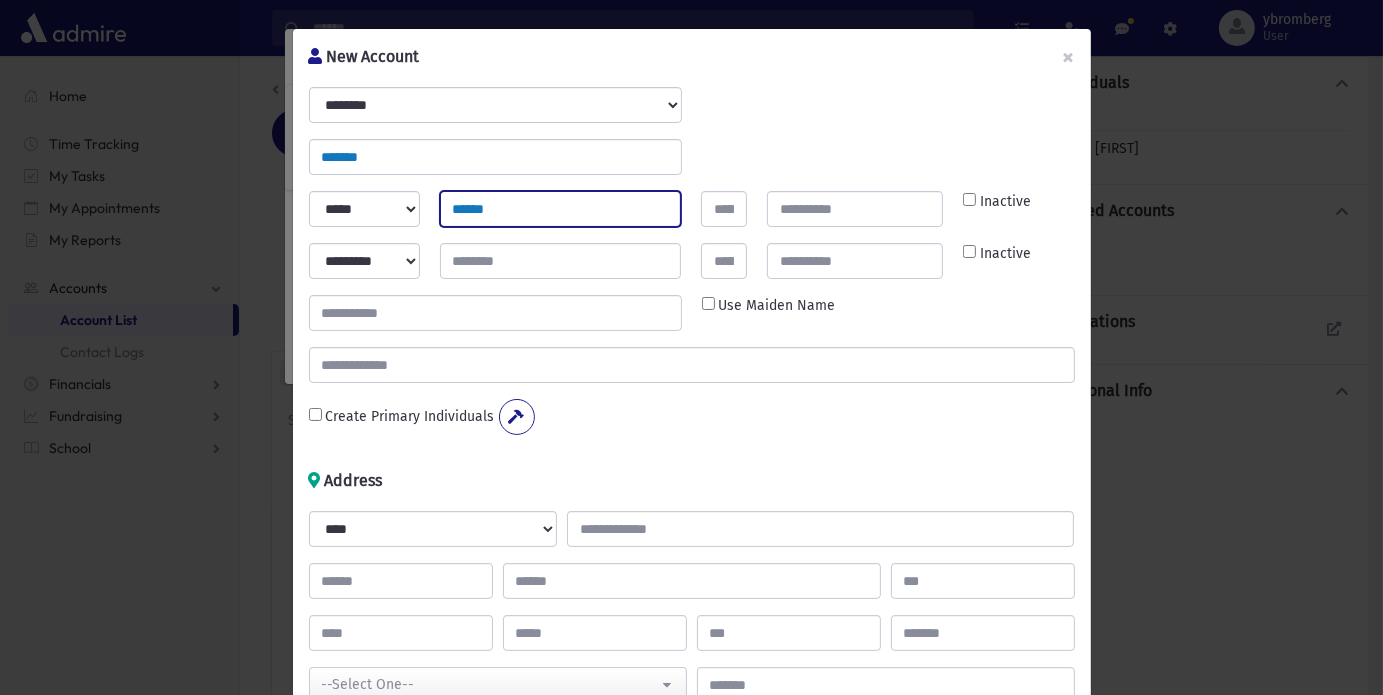 type on "******" 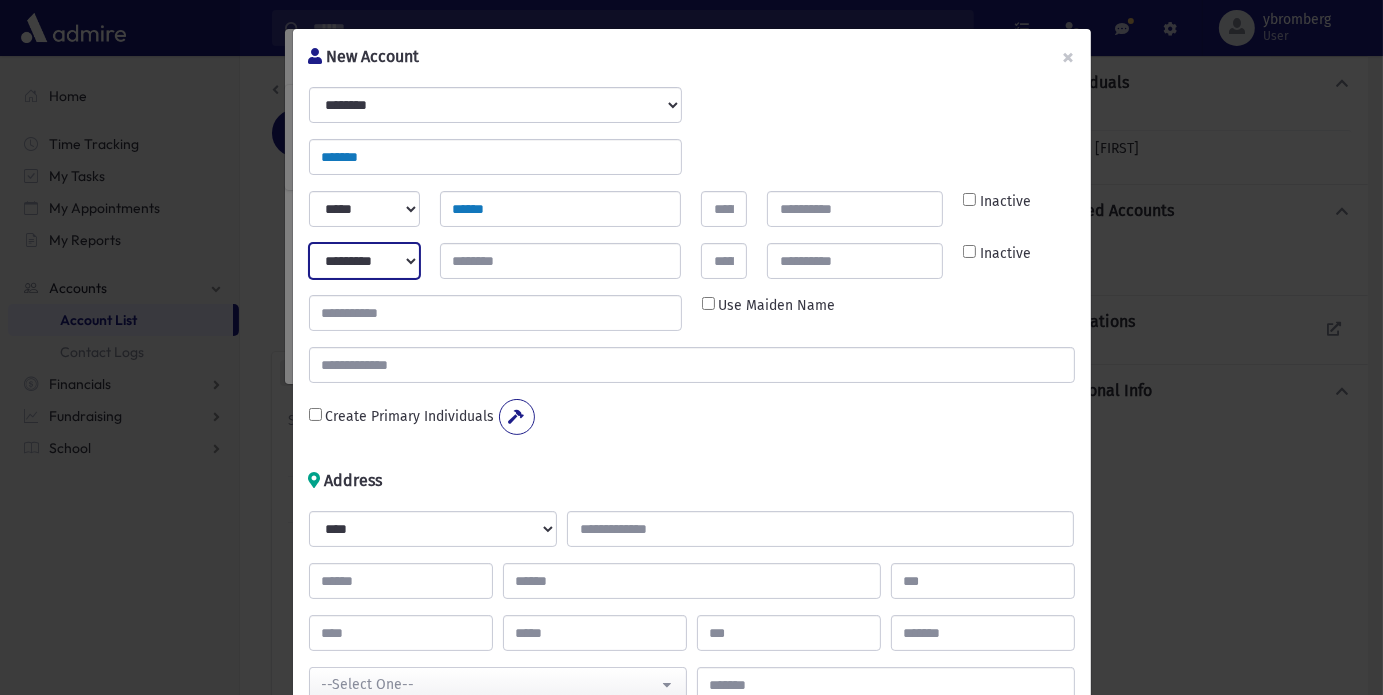 select on "****" 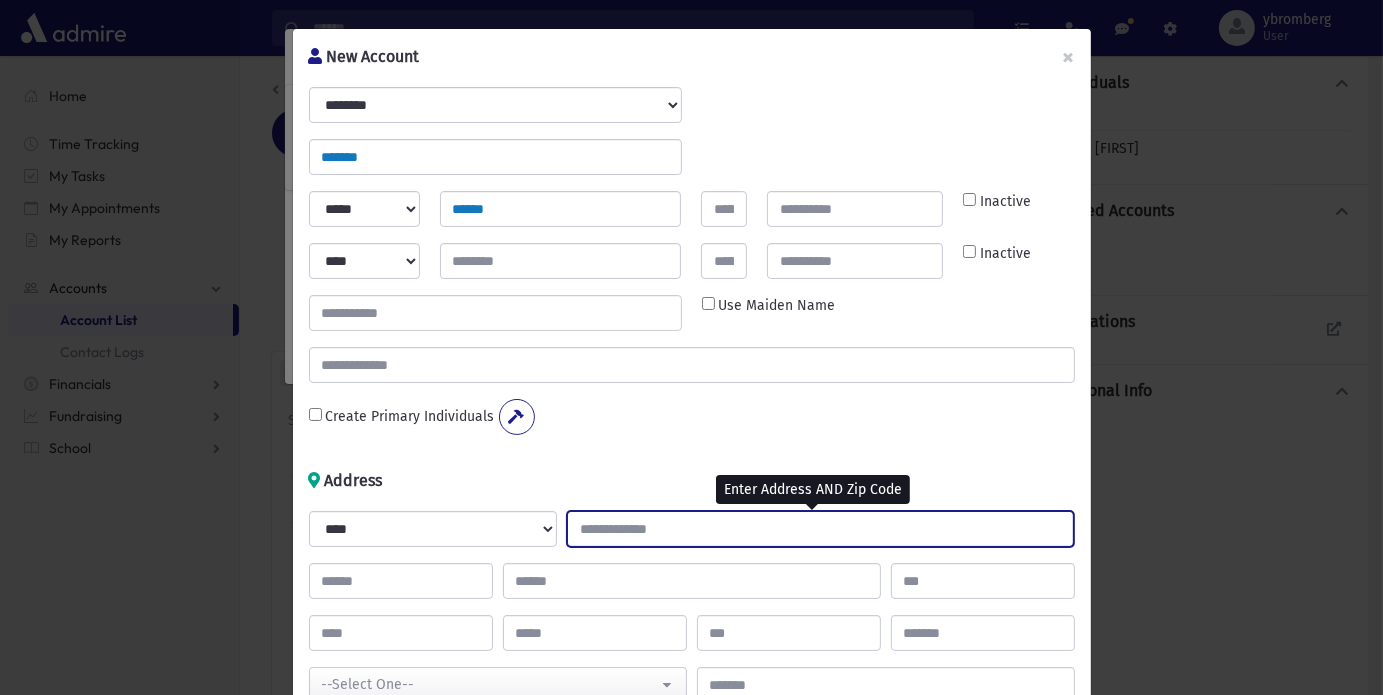click at bounding box center [820, 529] 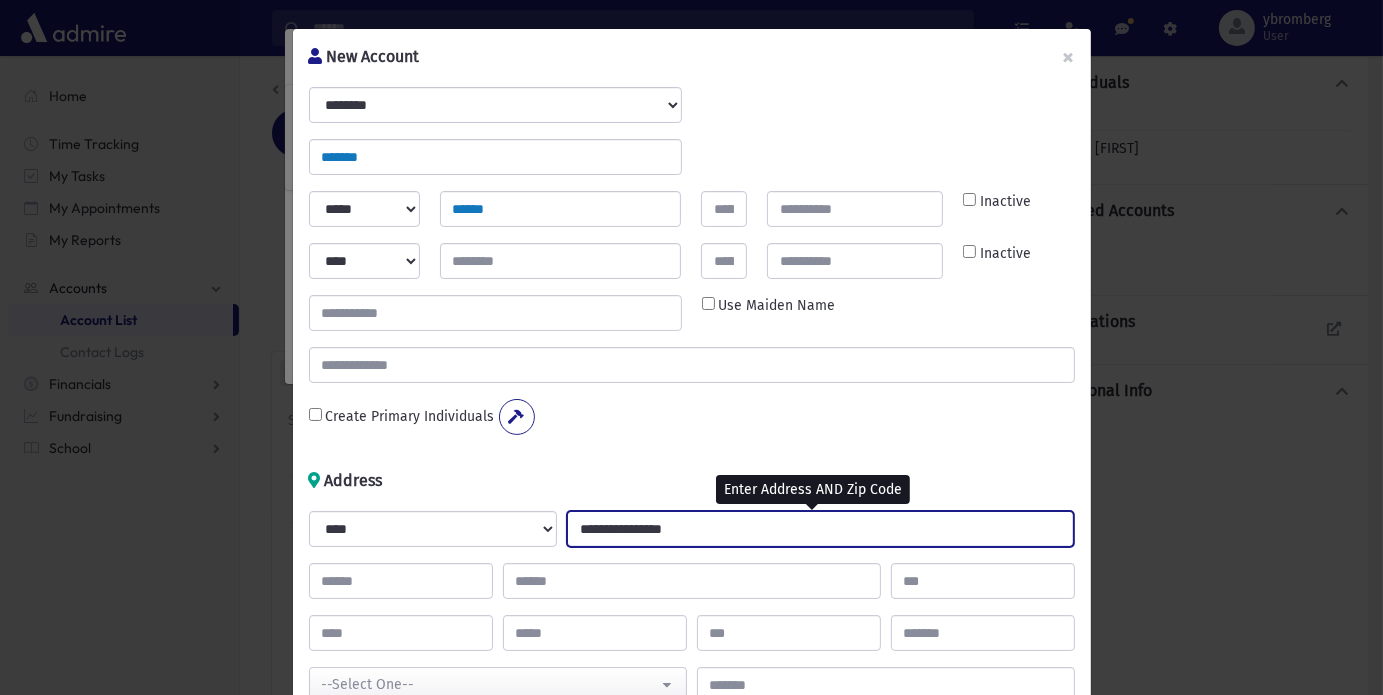 click on "**********" at bounding box center (820, 529) 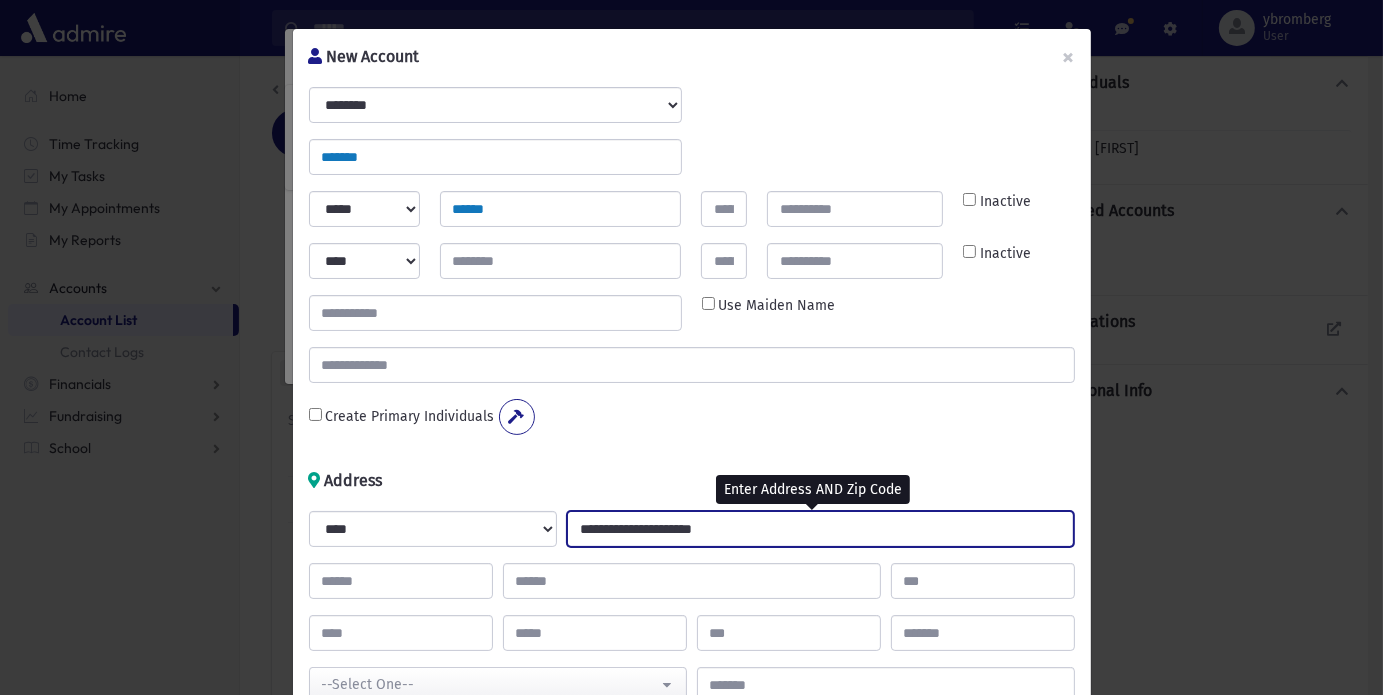 type on "**********" 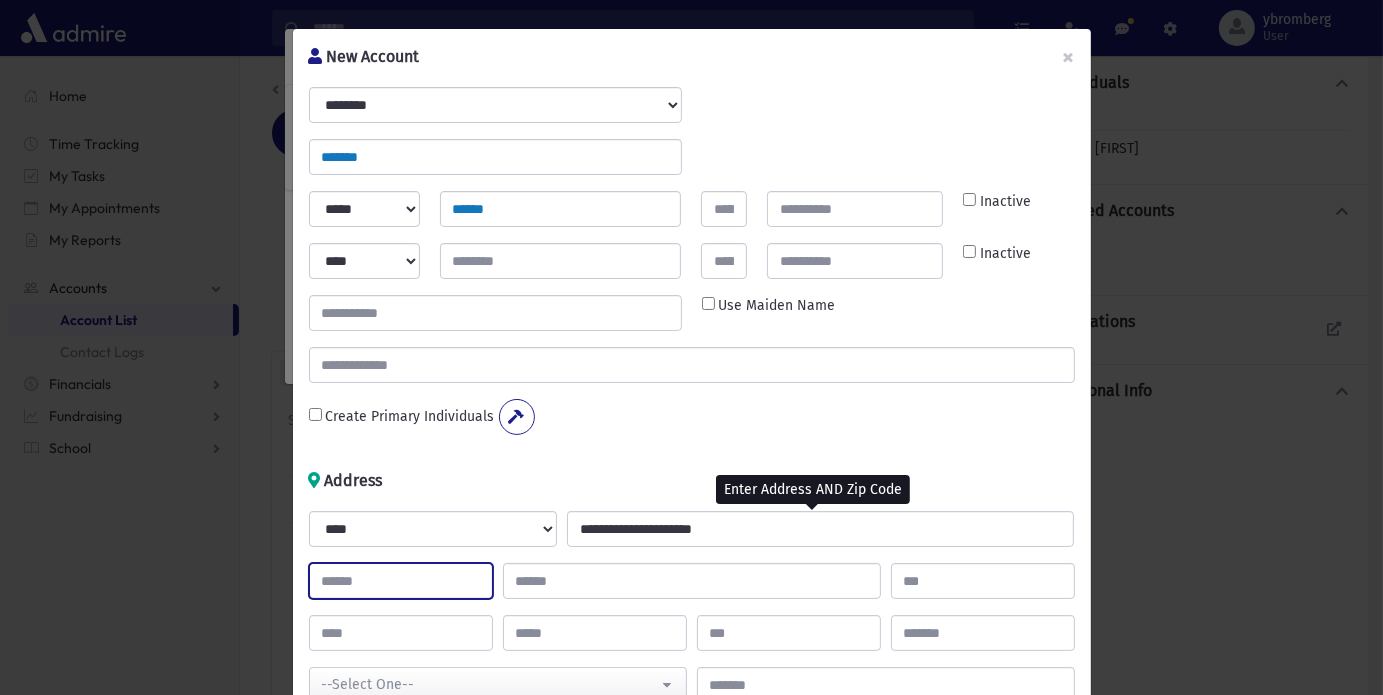 type on "****" 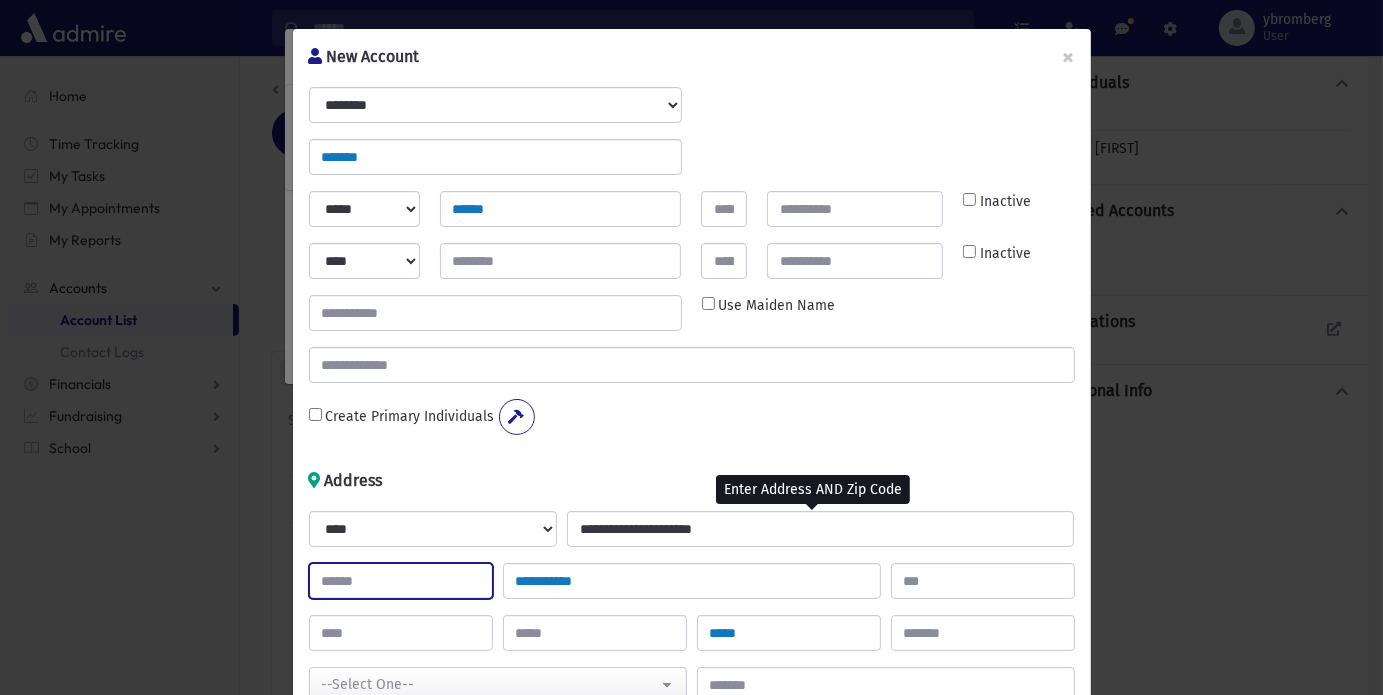 type on "**" 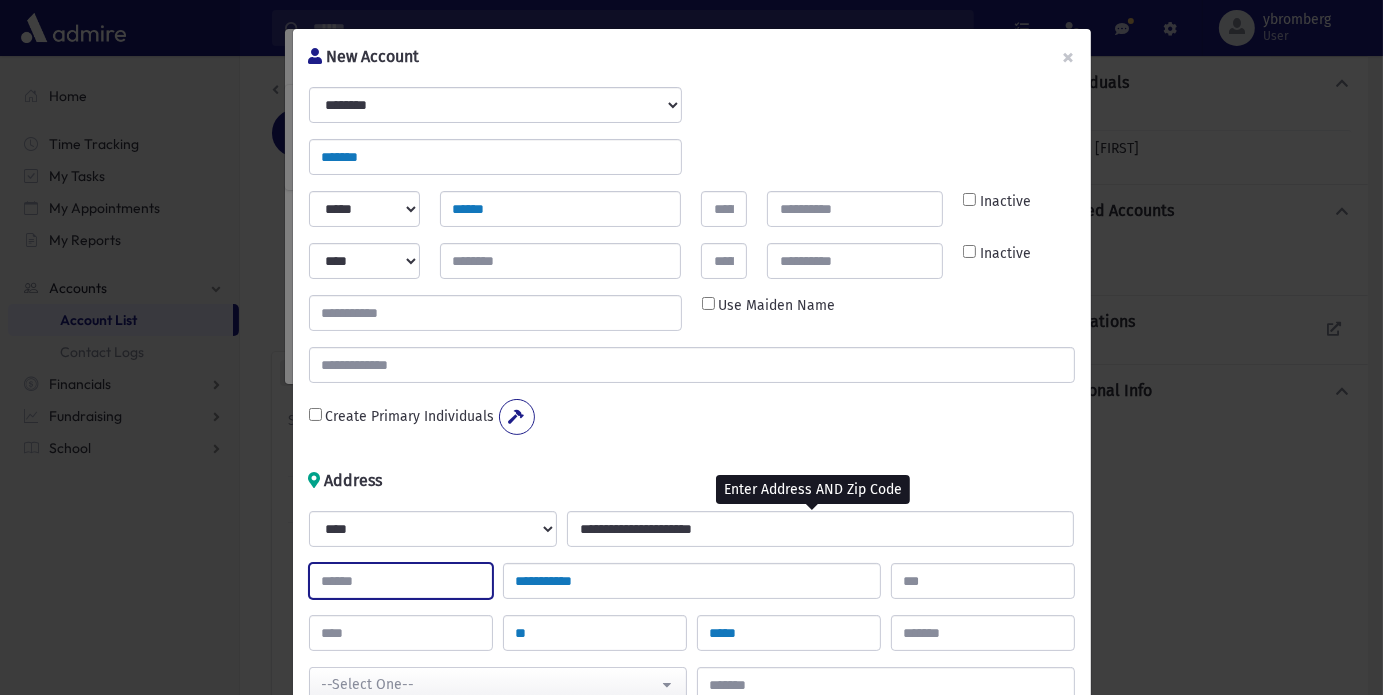 select on "********" 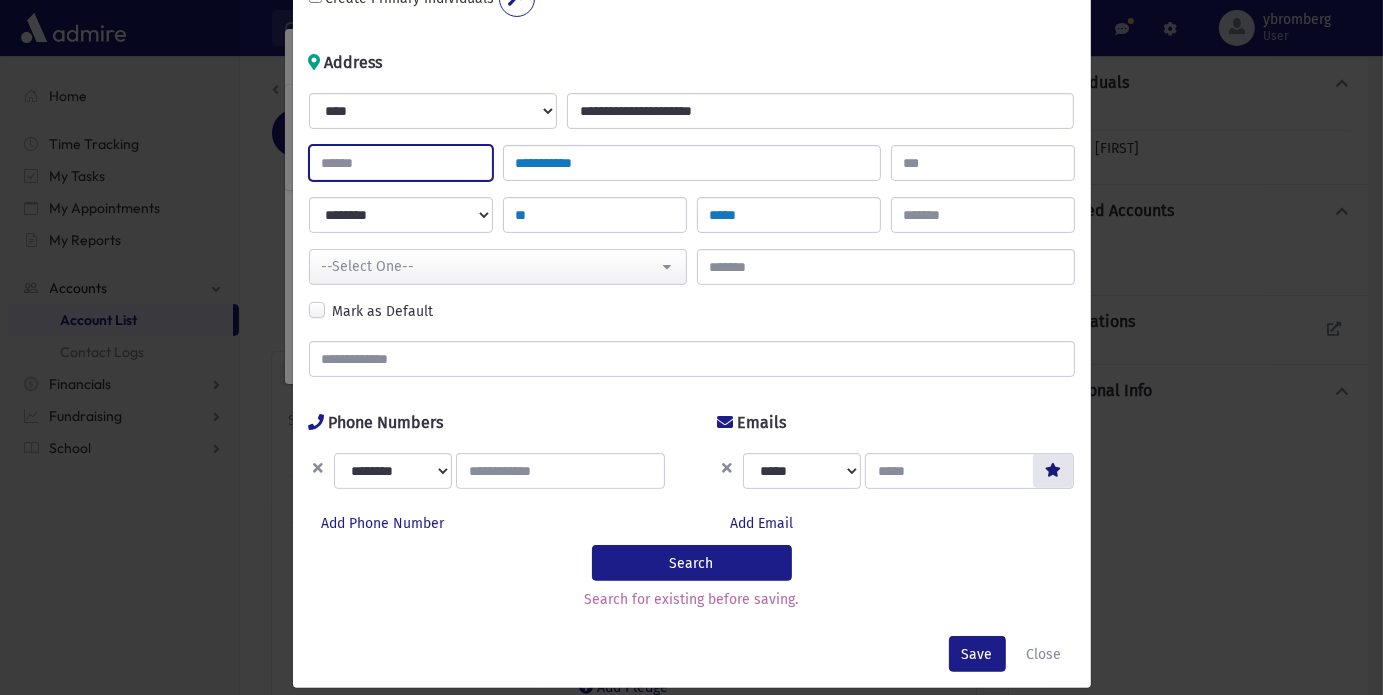 scroll, scrollTop: 439, scrollLeft: 0, axis: vertical 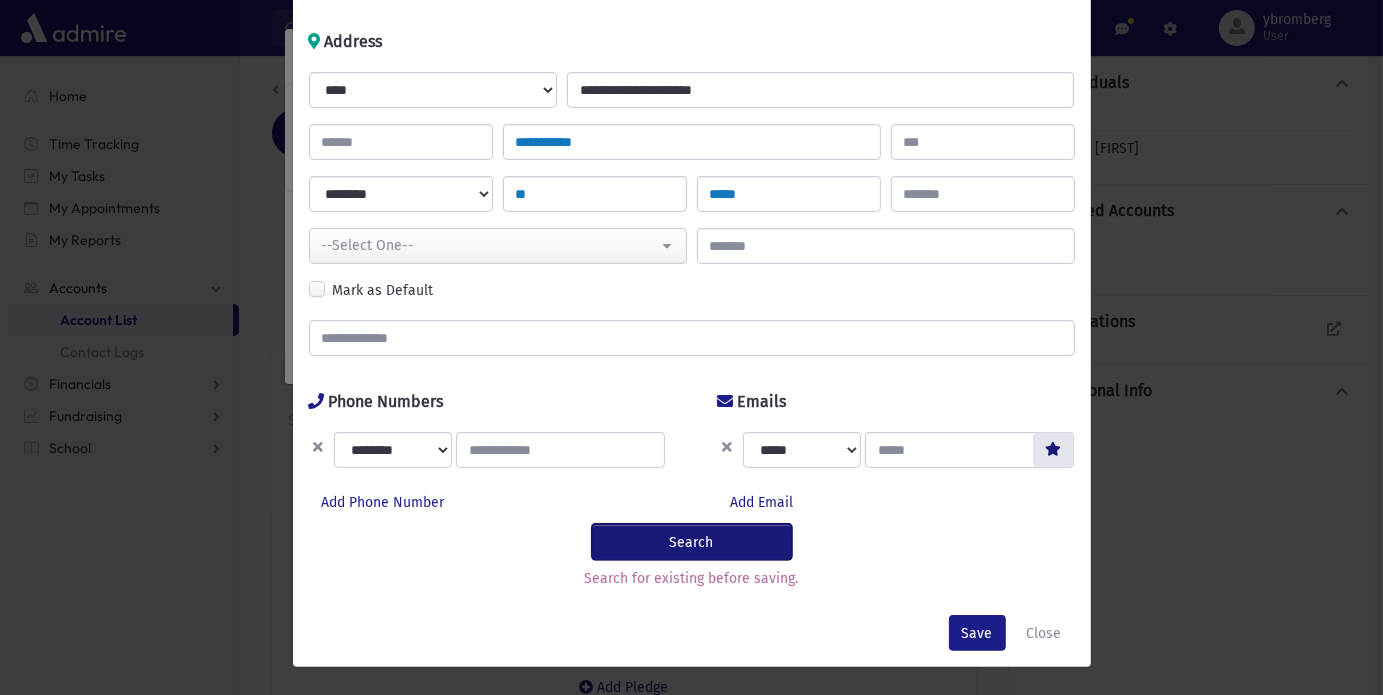 click on "Search" at bounding box center (692, 542) 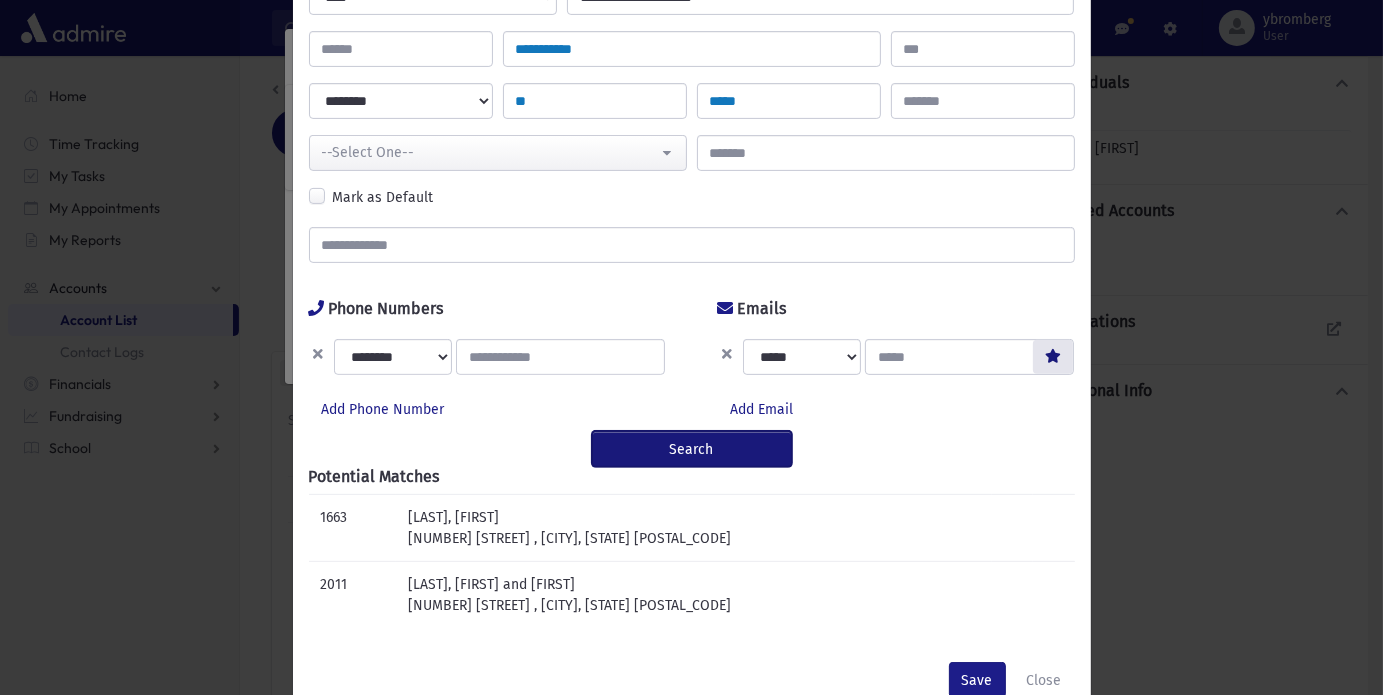 scroll, scrollTop: 579, scrollLeft: 0, axis: vertical 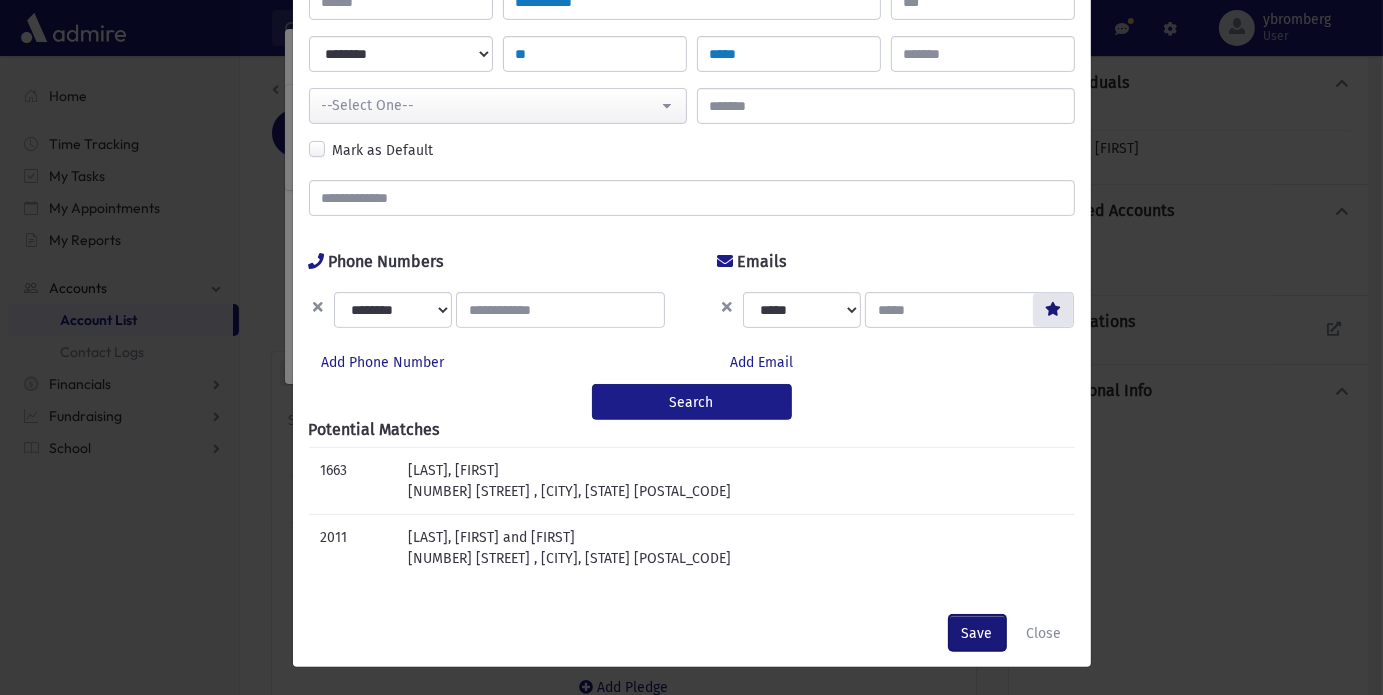 click on "Save" at bounding box center [977, 633] 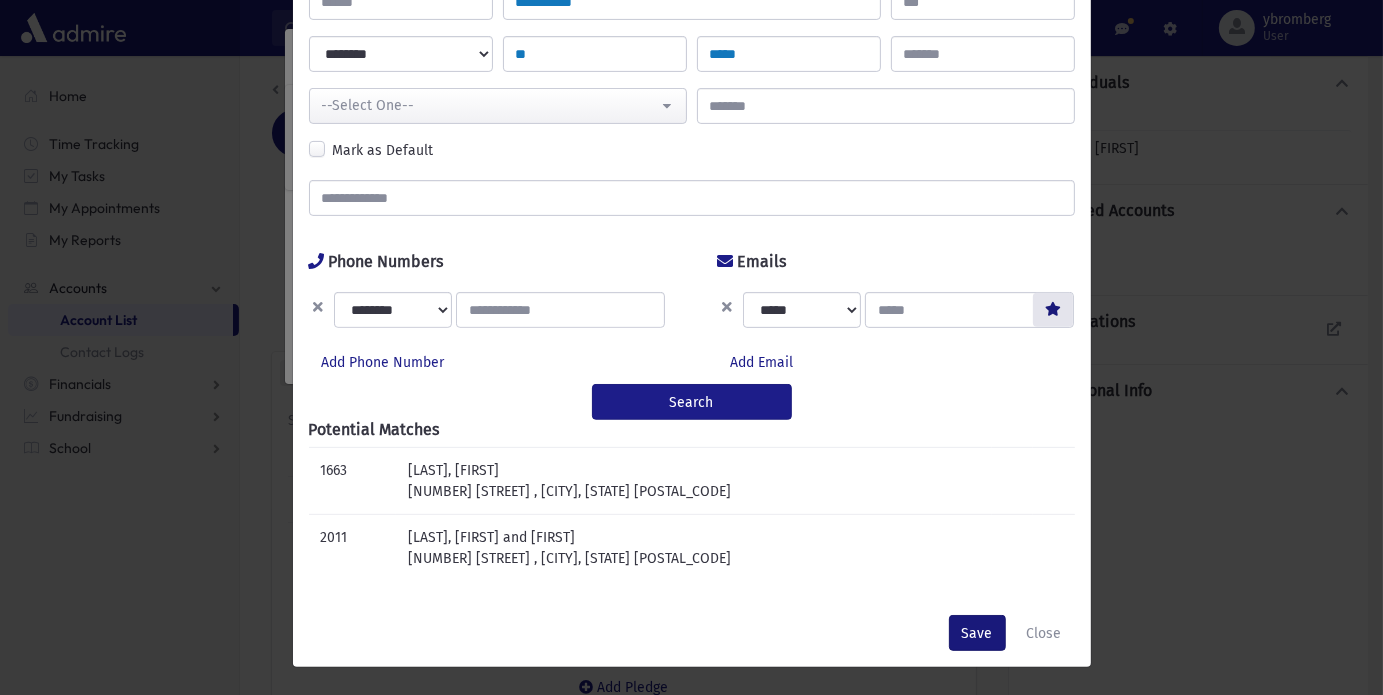 scroll, scrollTop: 0, scrollLeft: 0, axis: both 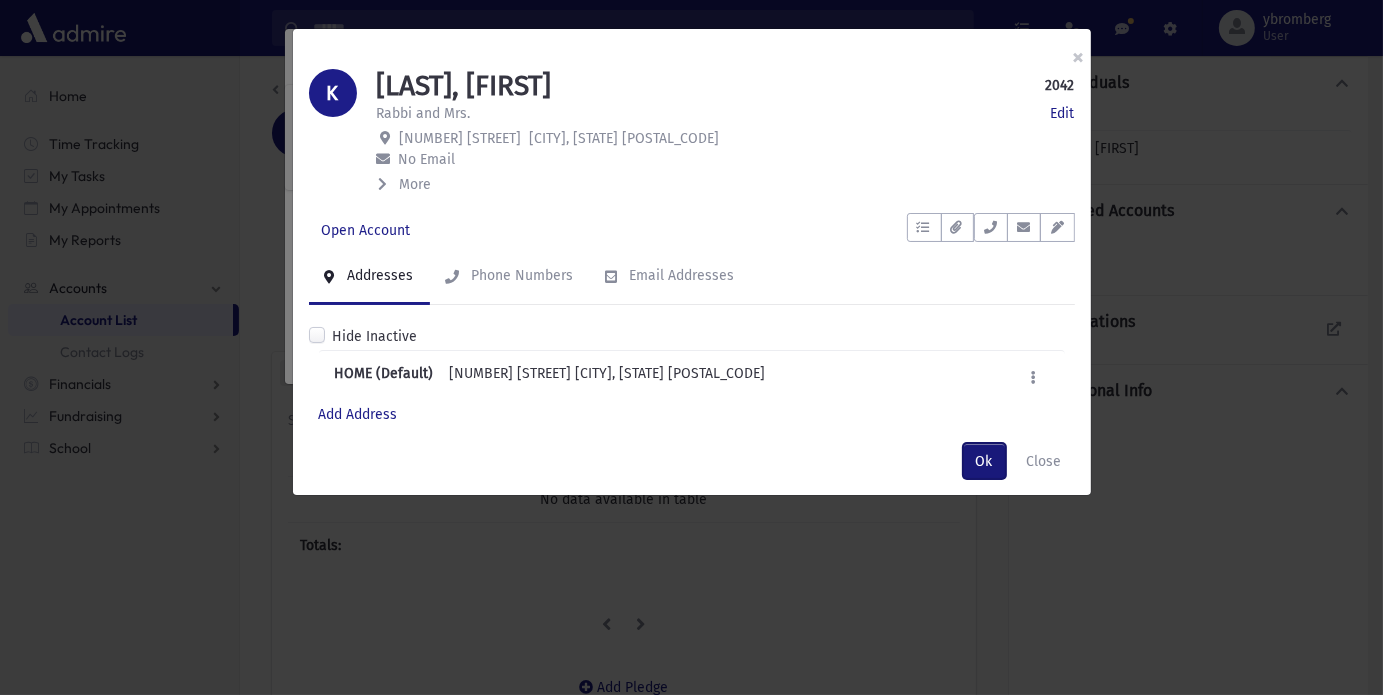 click on "Ok" at bounding box center [984, 461] 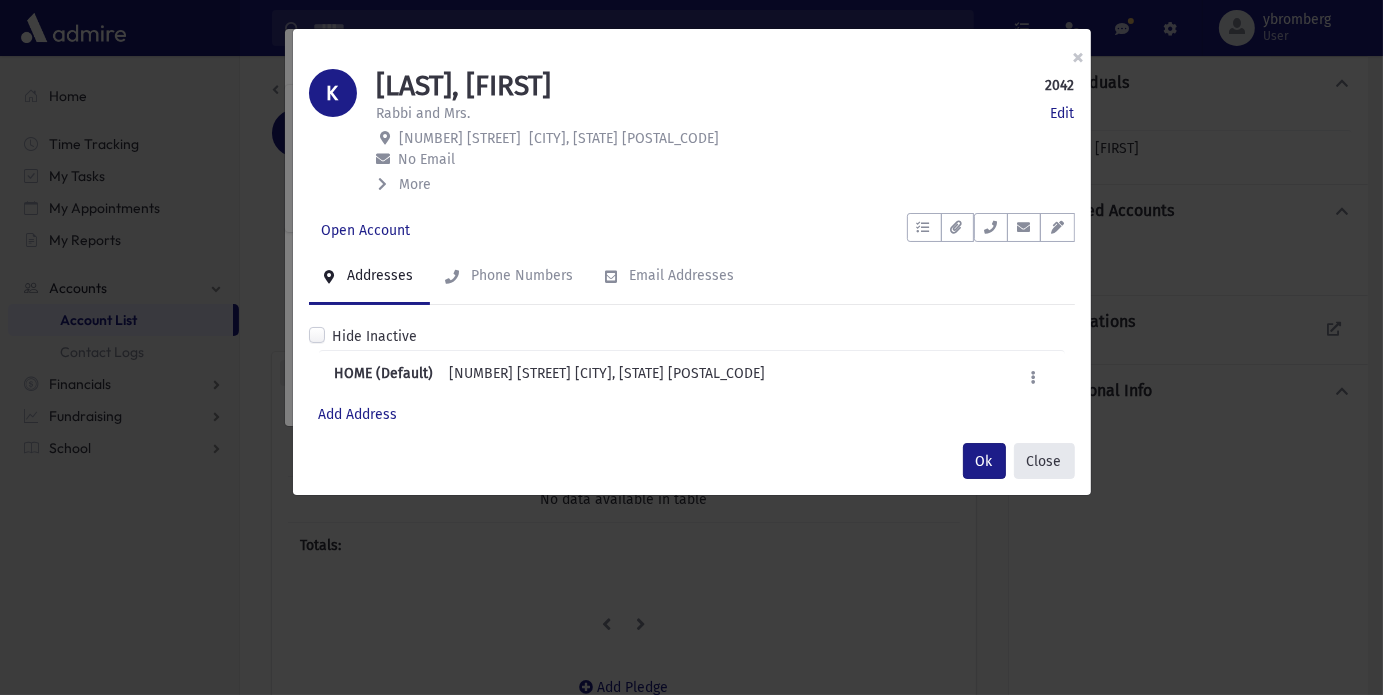 click on "Close" at bounding box center [1044, 461] 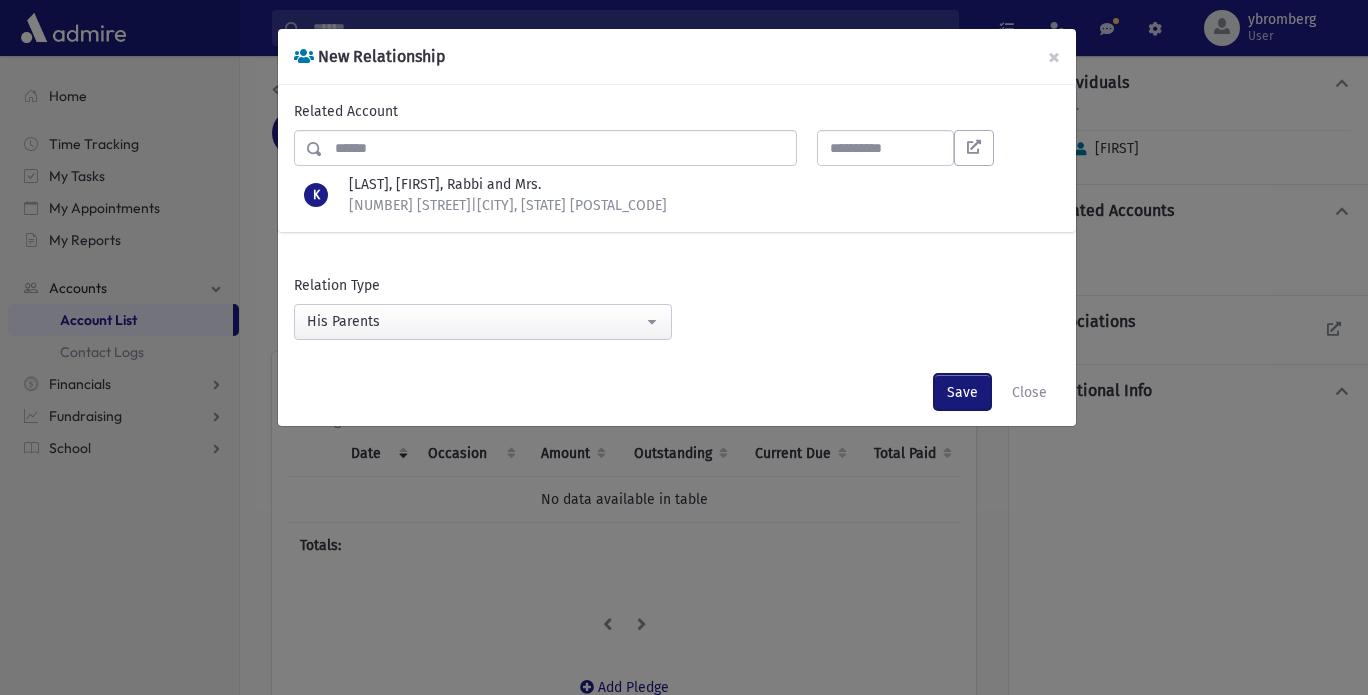 click on "Save" at bounding box center (962, 392) 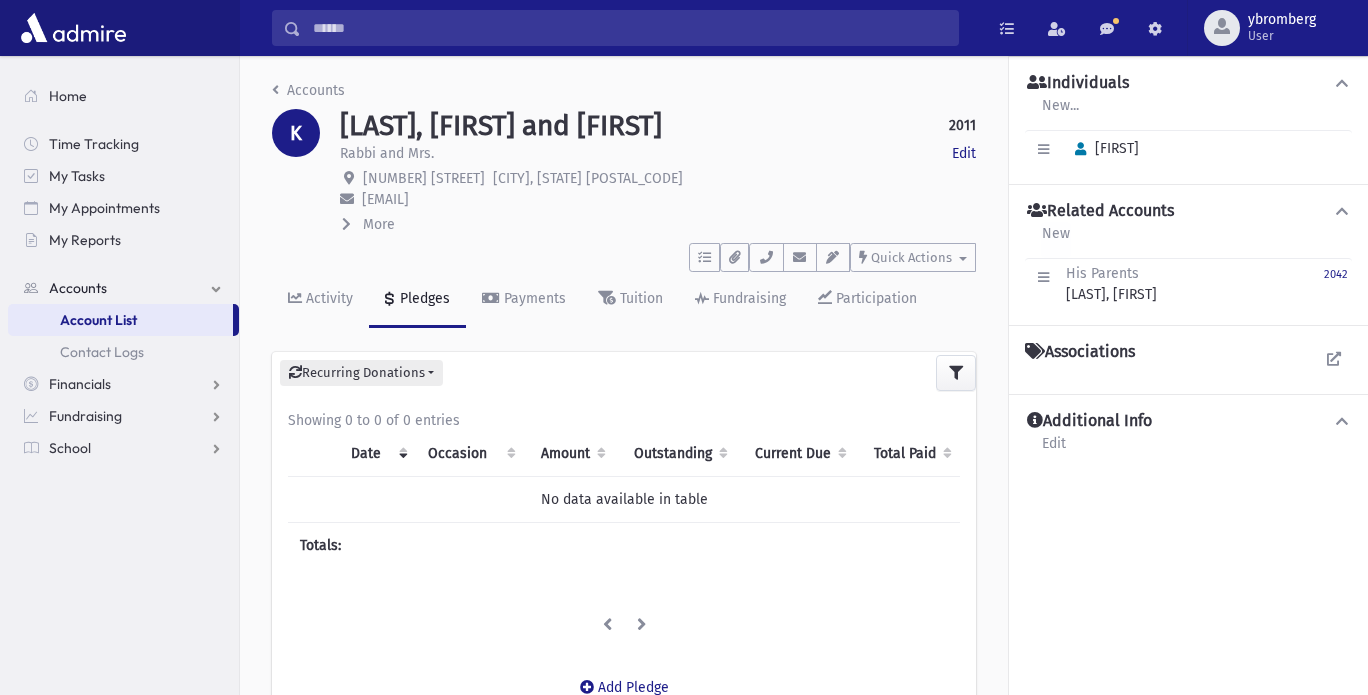 click on "New" at bounding box center (1056, 240) 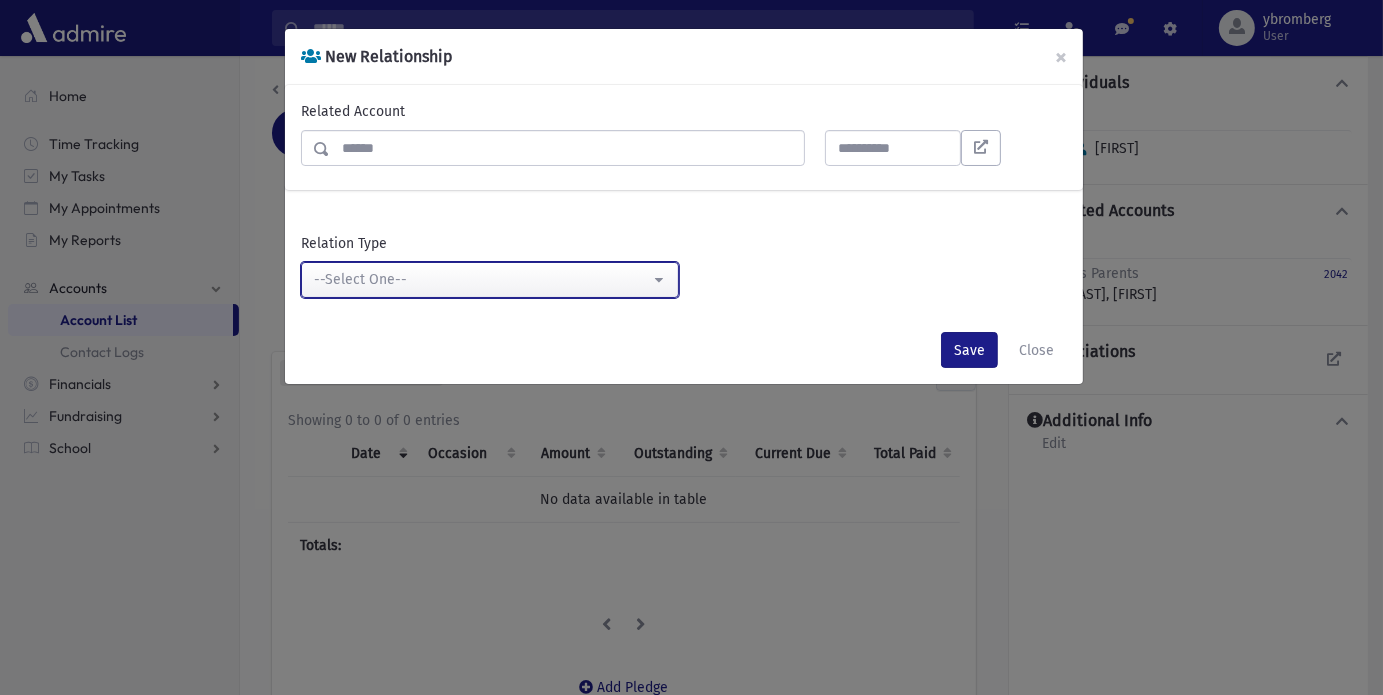 click on "--Select One--" at bounding box center (482, 279) 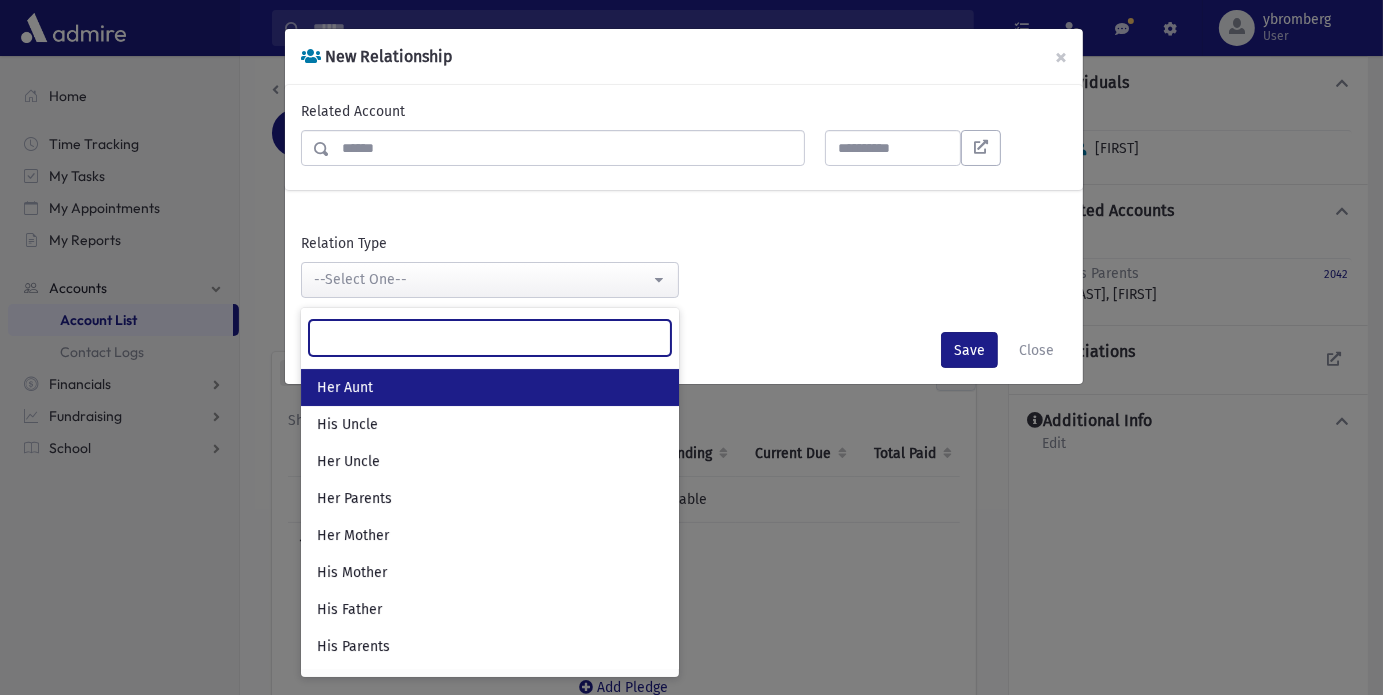 scroll, scrollTop: 214, scrollLeft: 0, axis: vertical 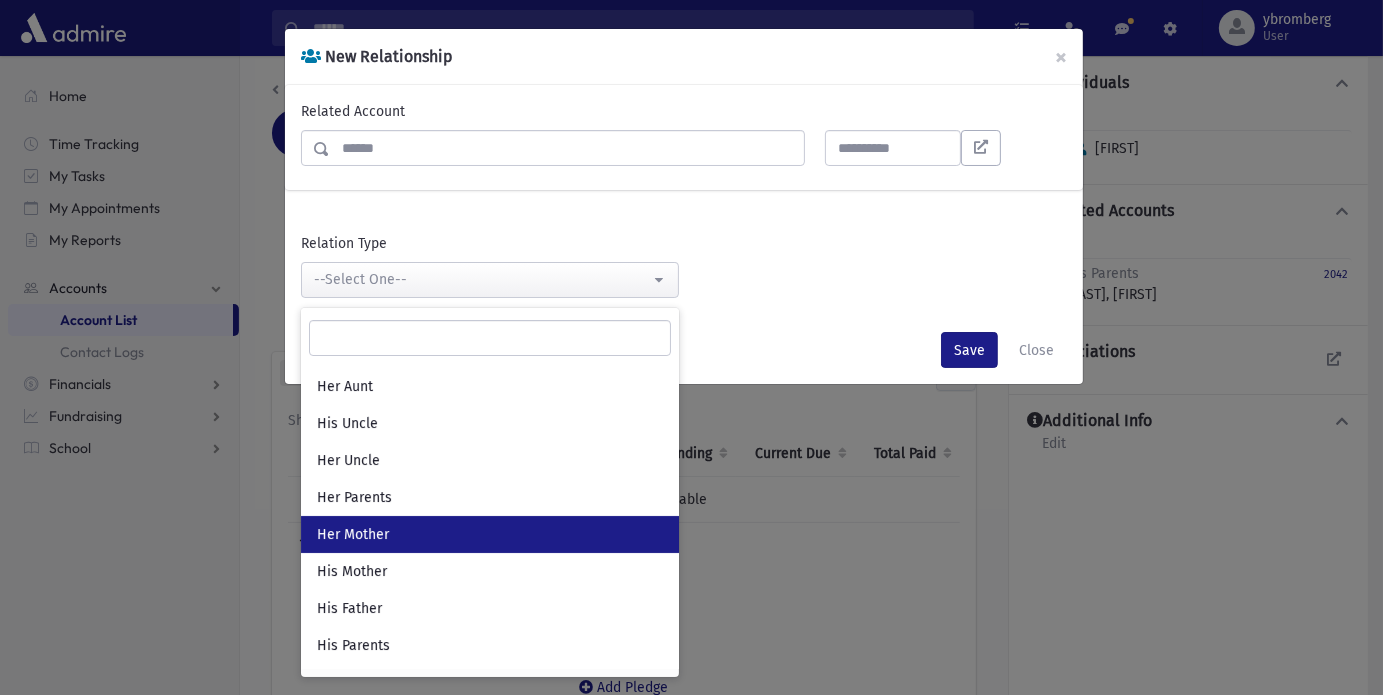 click on "Her Mother" at bounding box center [353, 535] 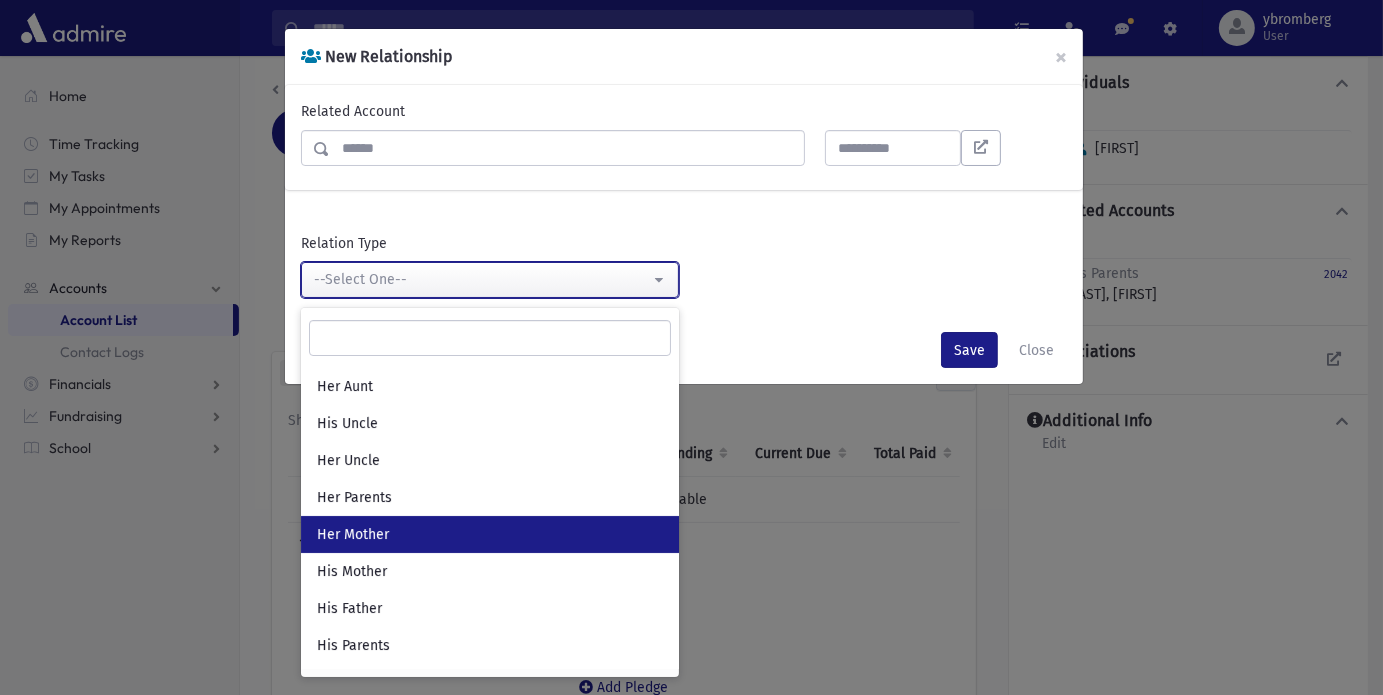 select on "**" 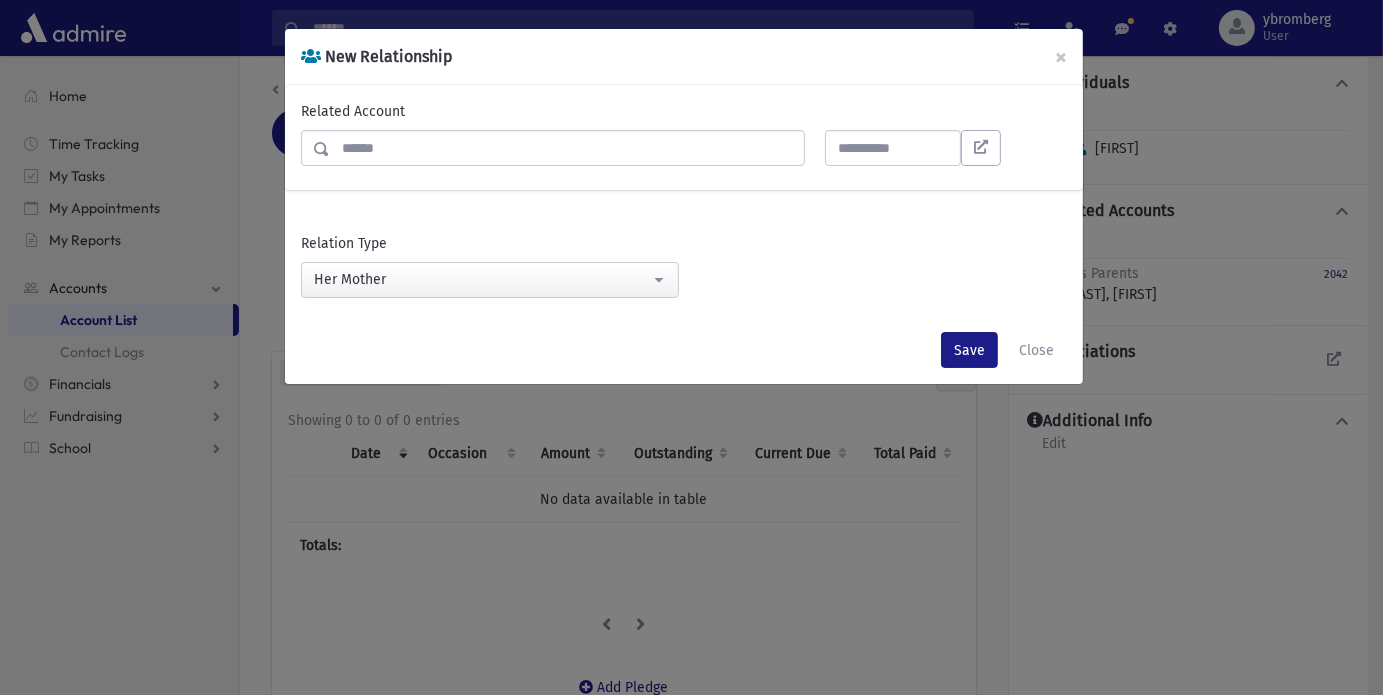 click at bounding box center (567, 148) 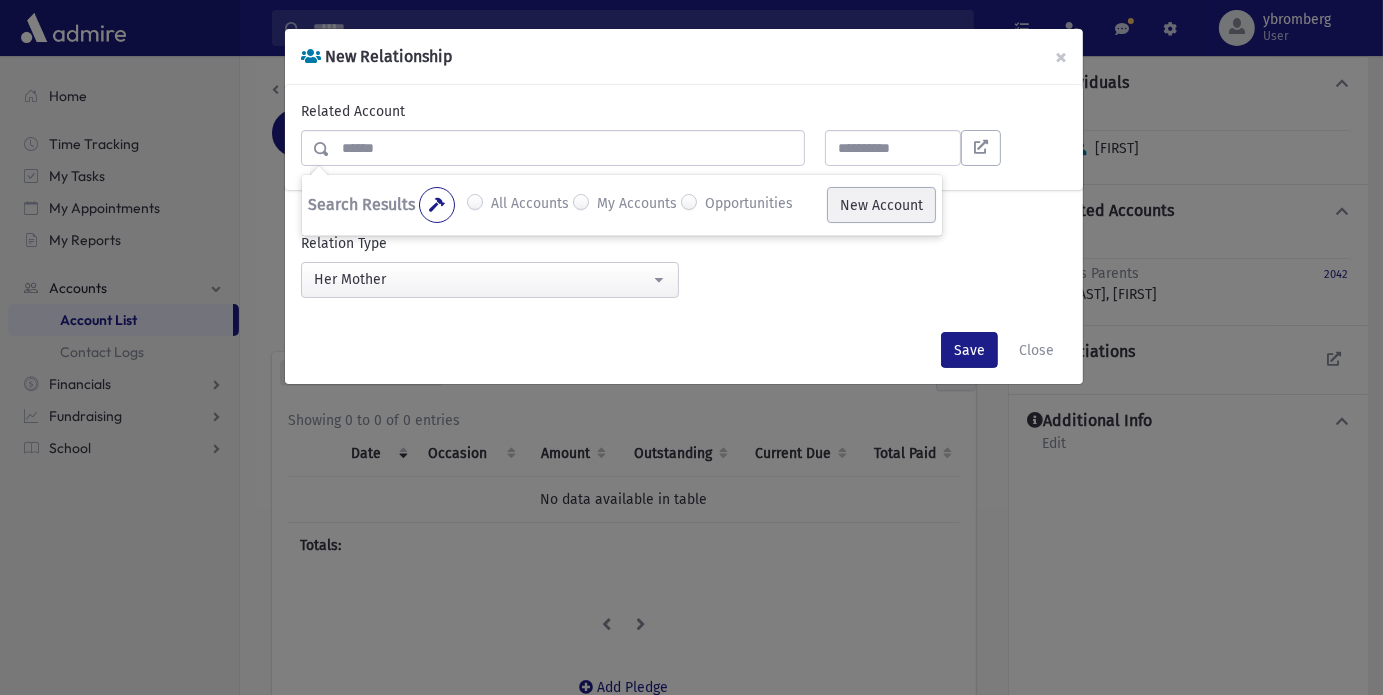 click on "New Account" at bounding box center (881, 205) 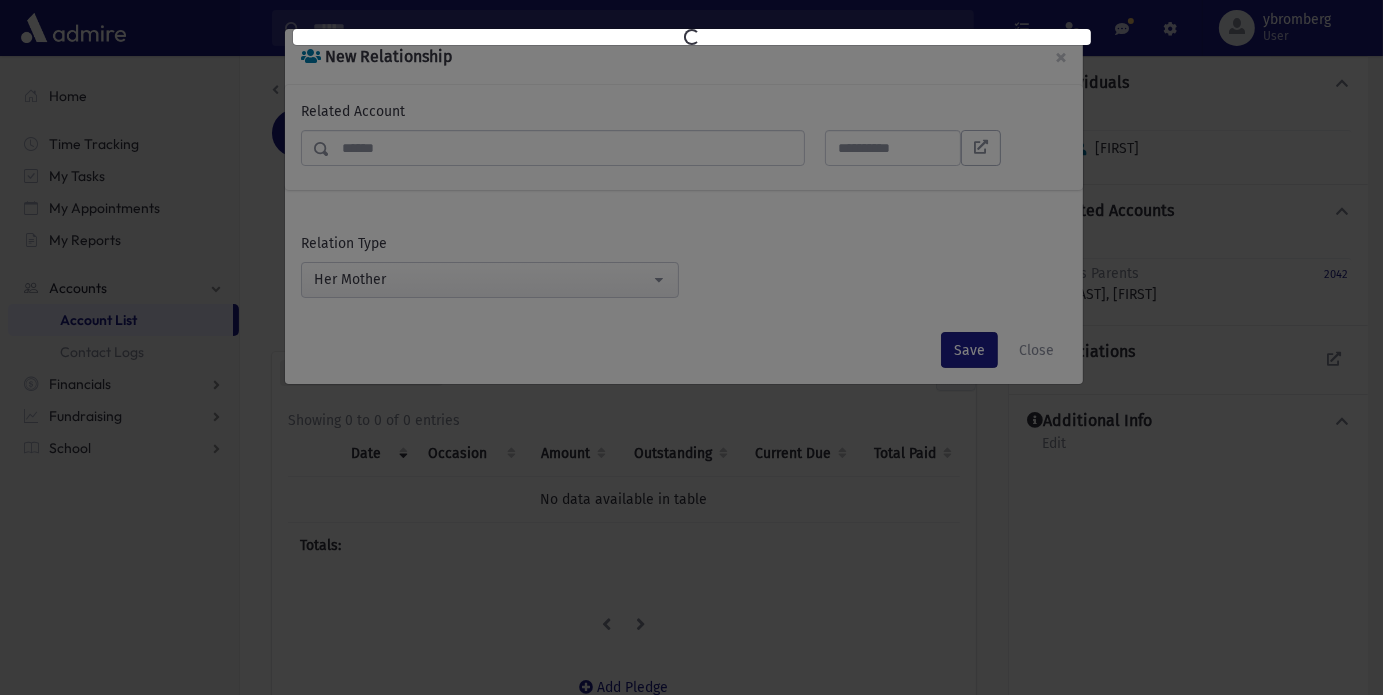 select on "*" 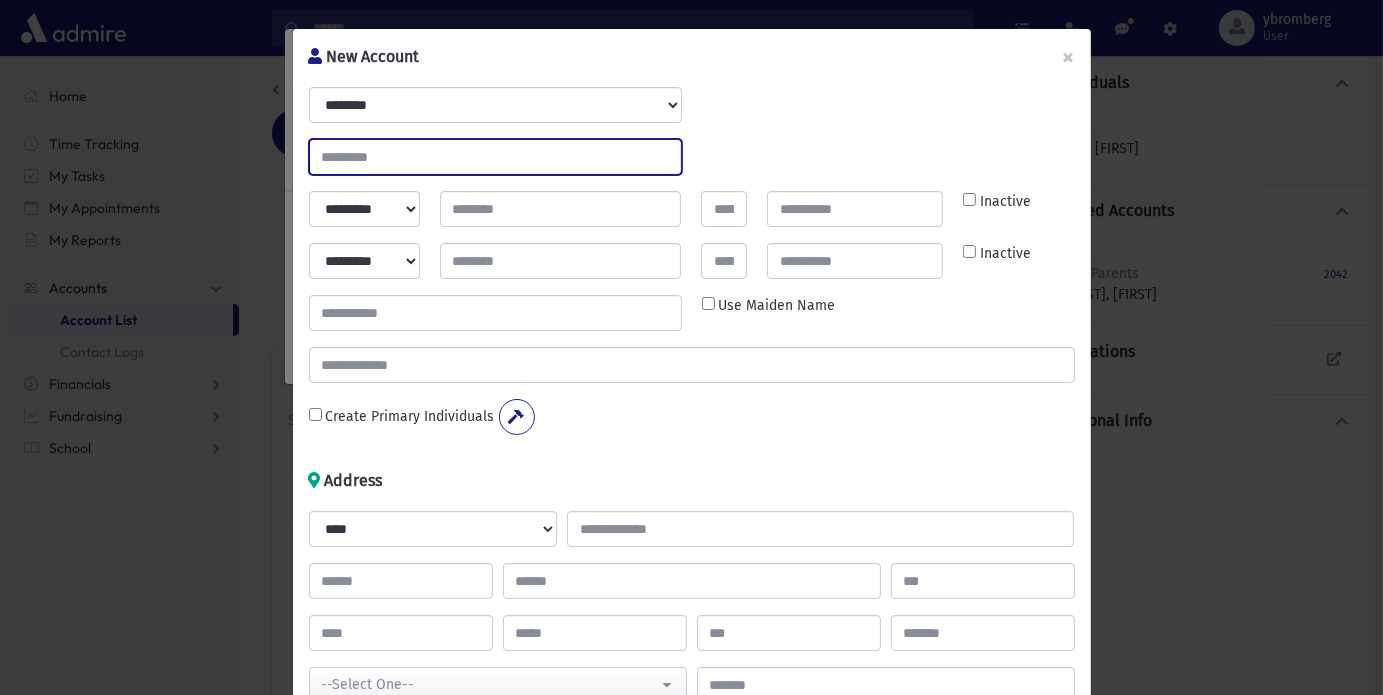 click at bounding box center [495, 157] 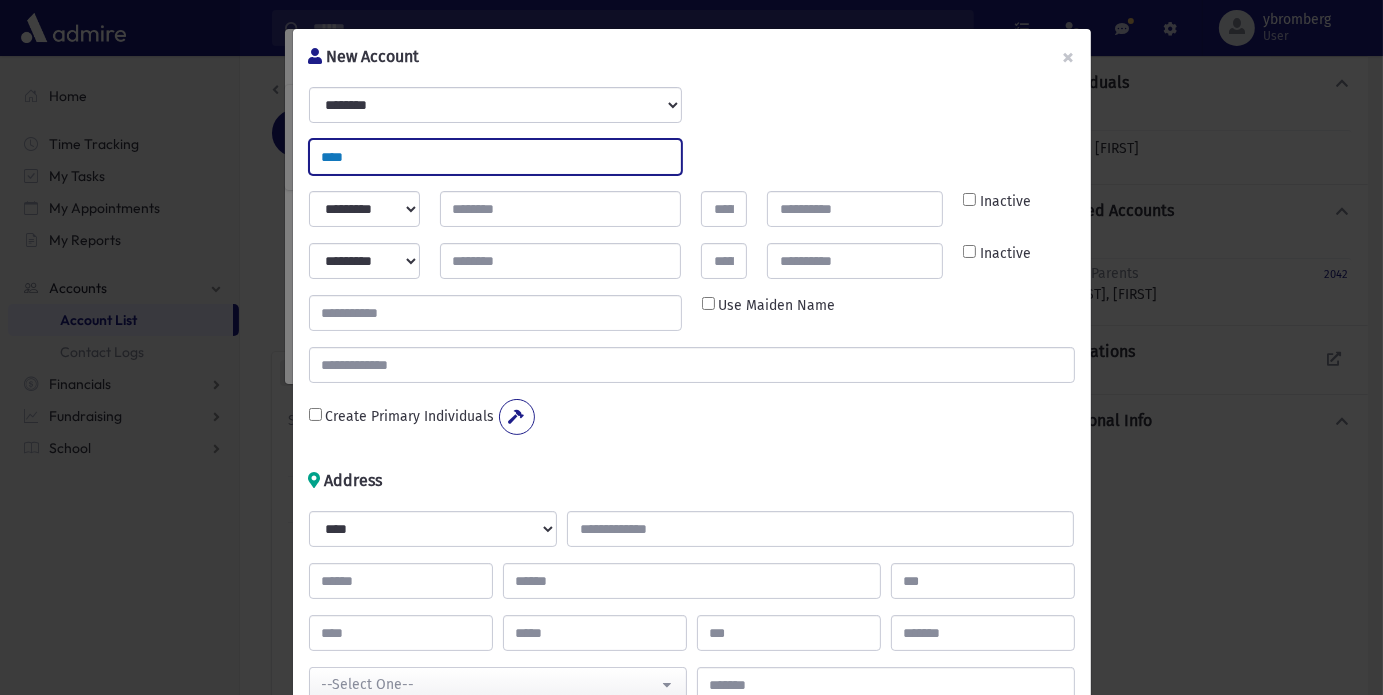 type on "****" 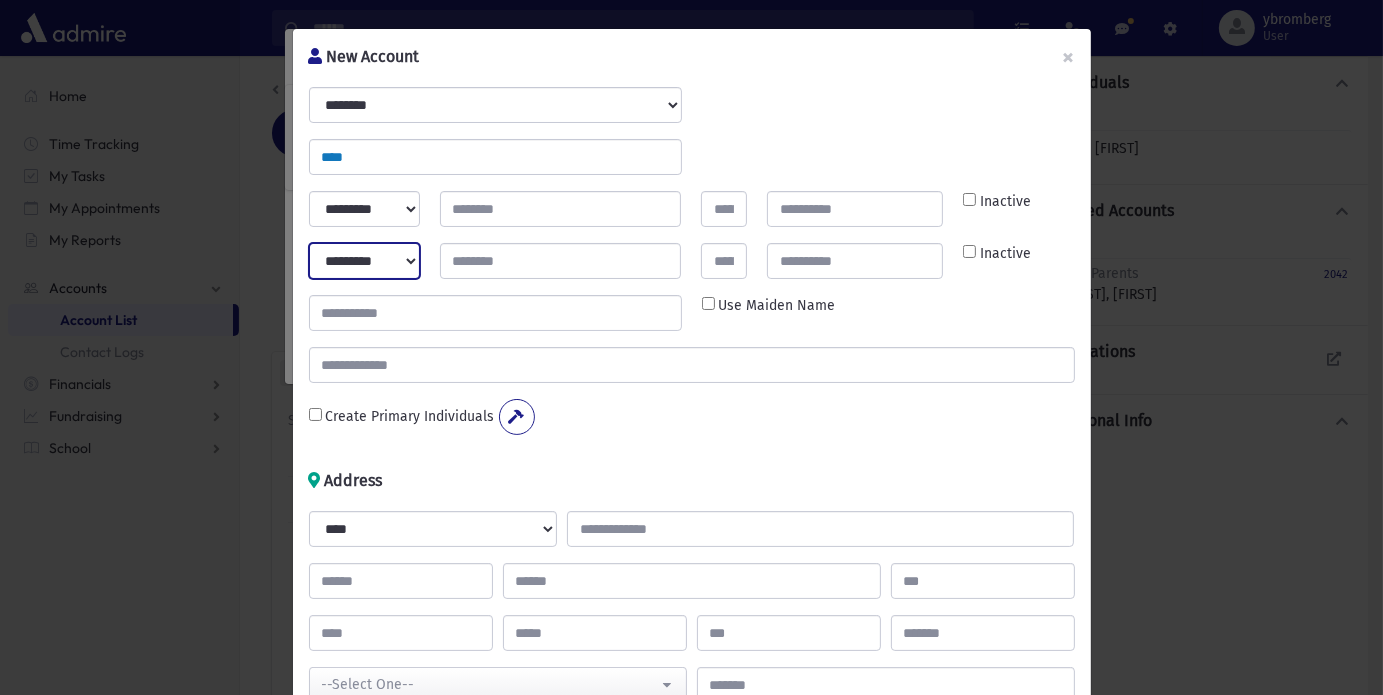 click on "*********
****
***
***
****" at bounding box center (364, 261) 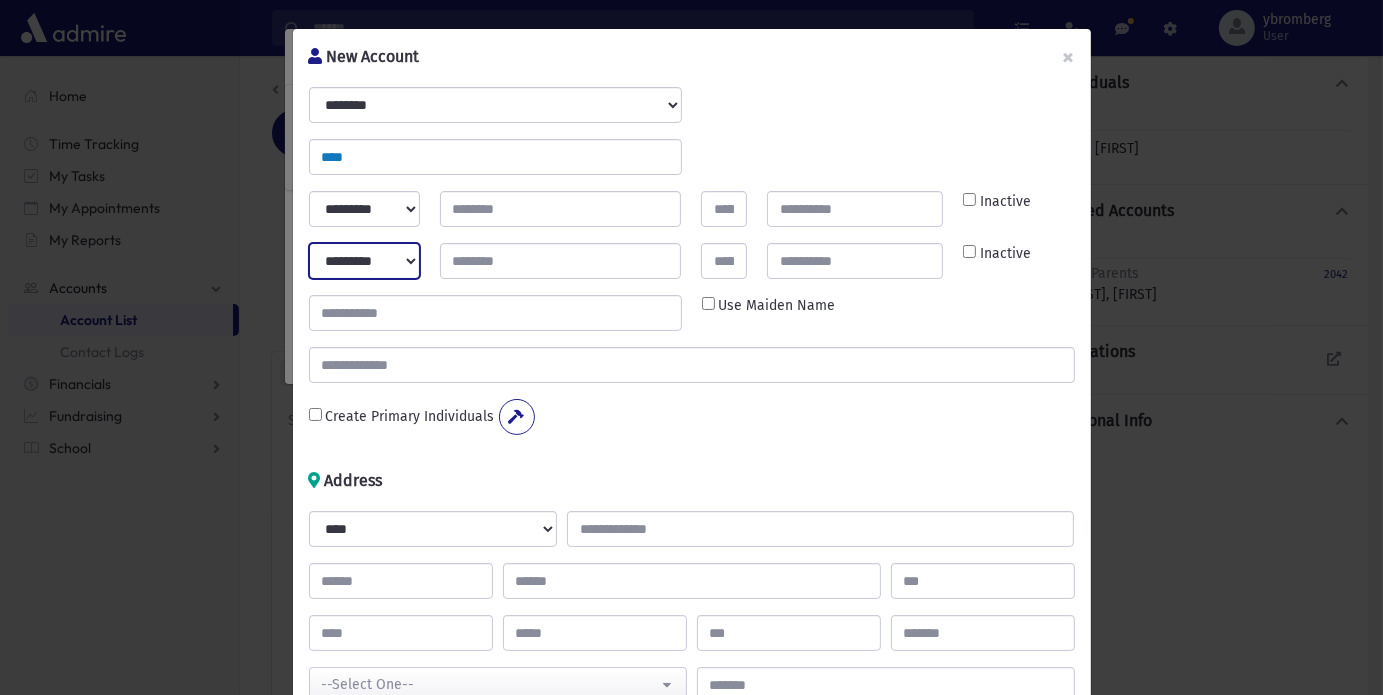 select on "****" 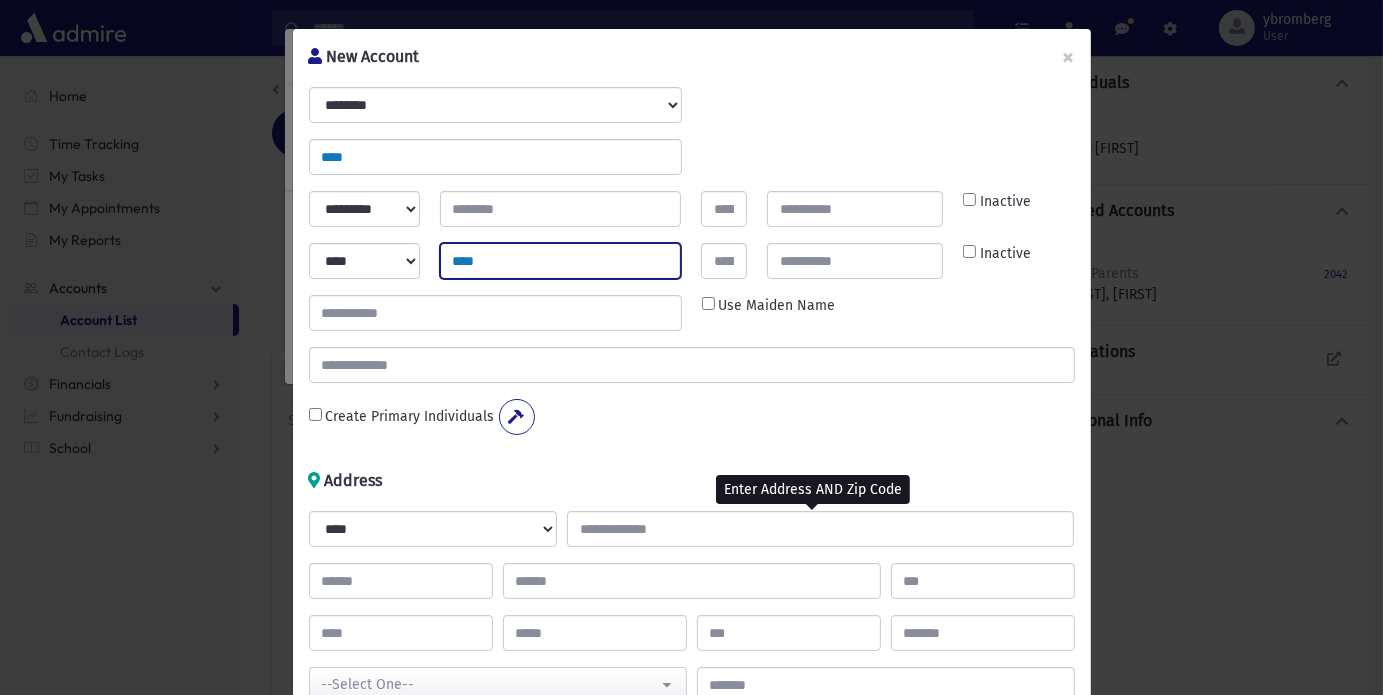 type on "****" 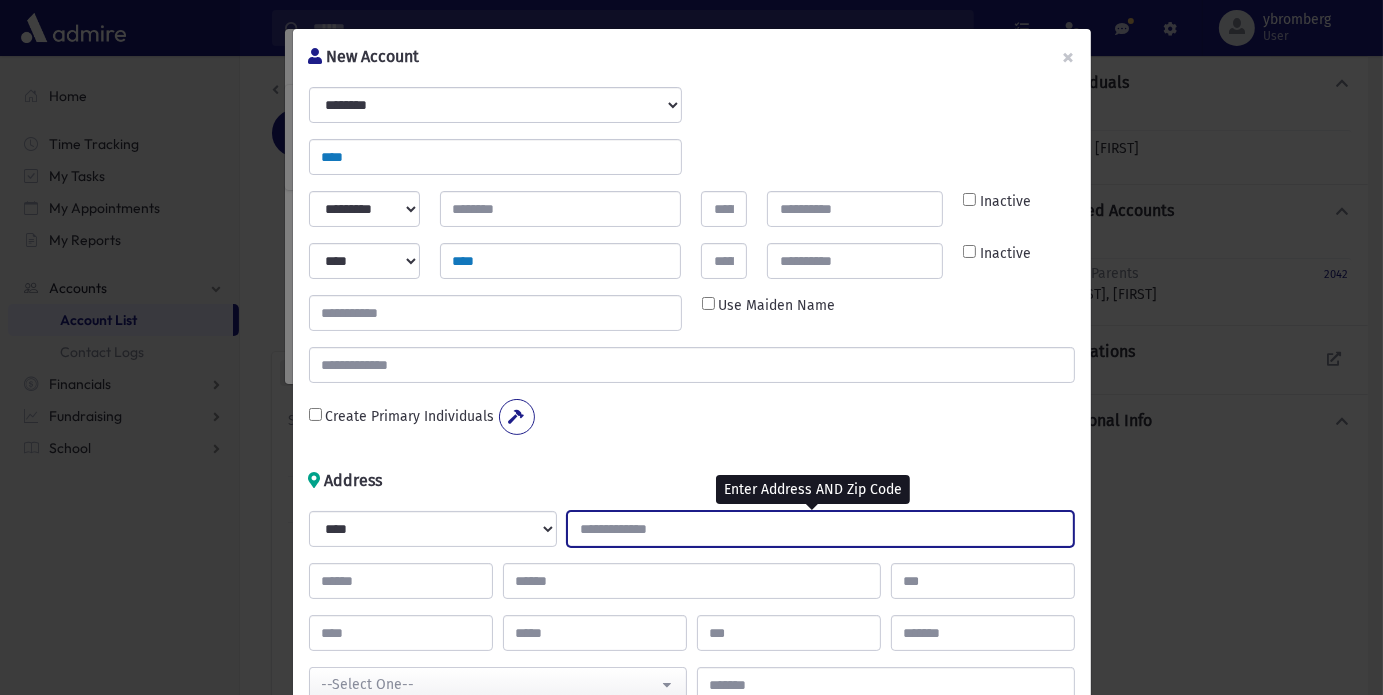 click at bounding box center (820, 529) 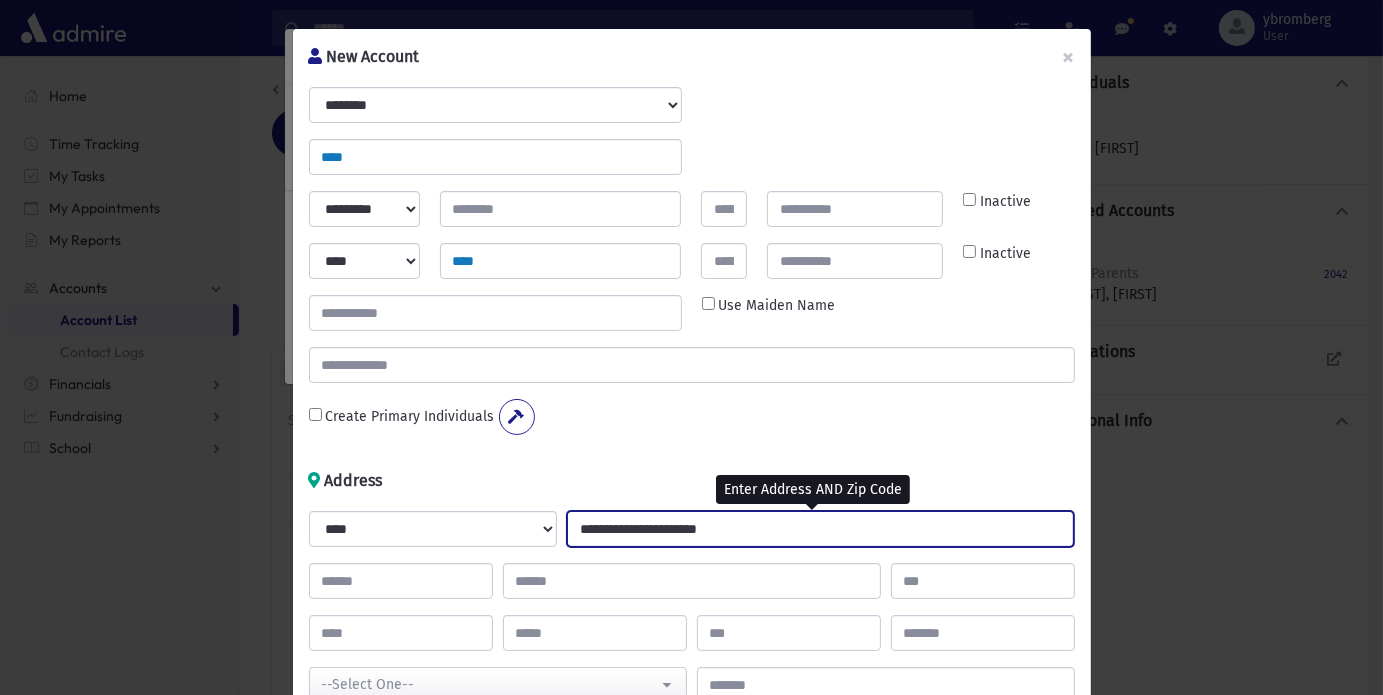type on "**********" 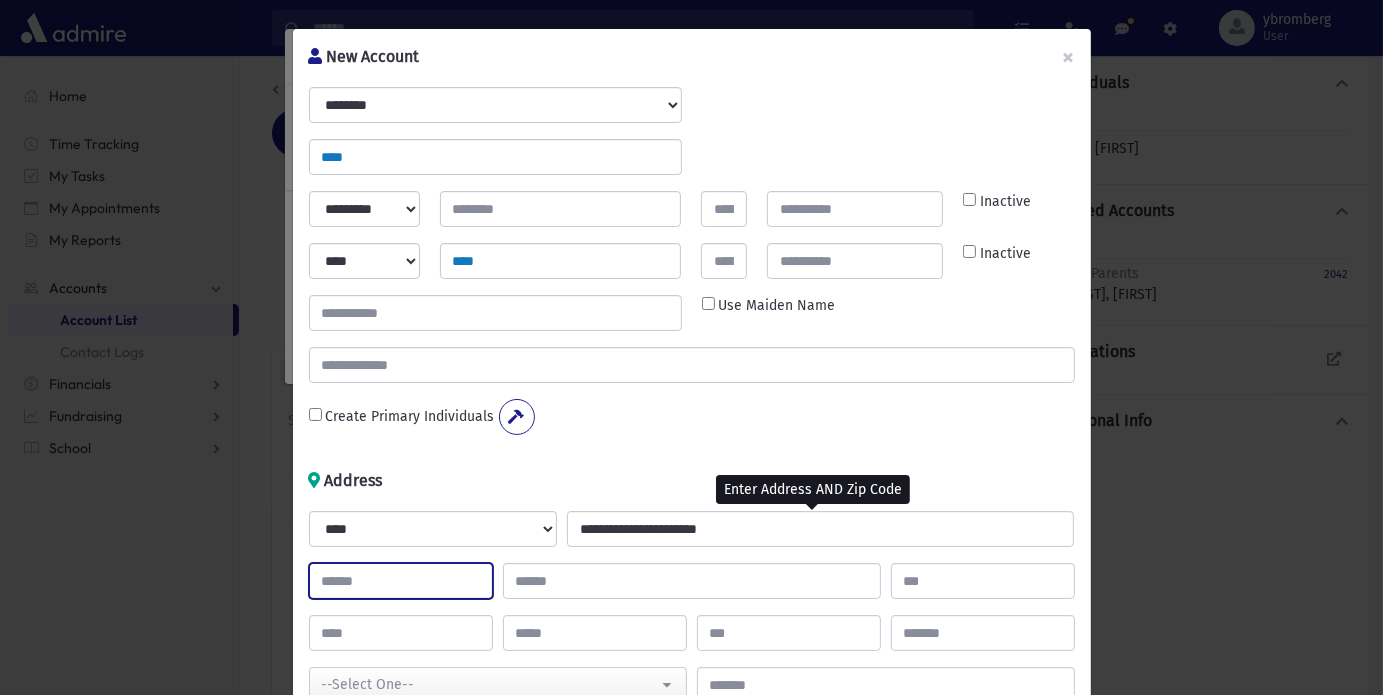 type on "****" 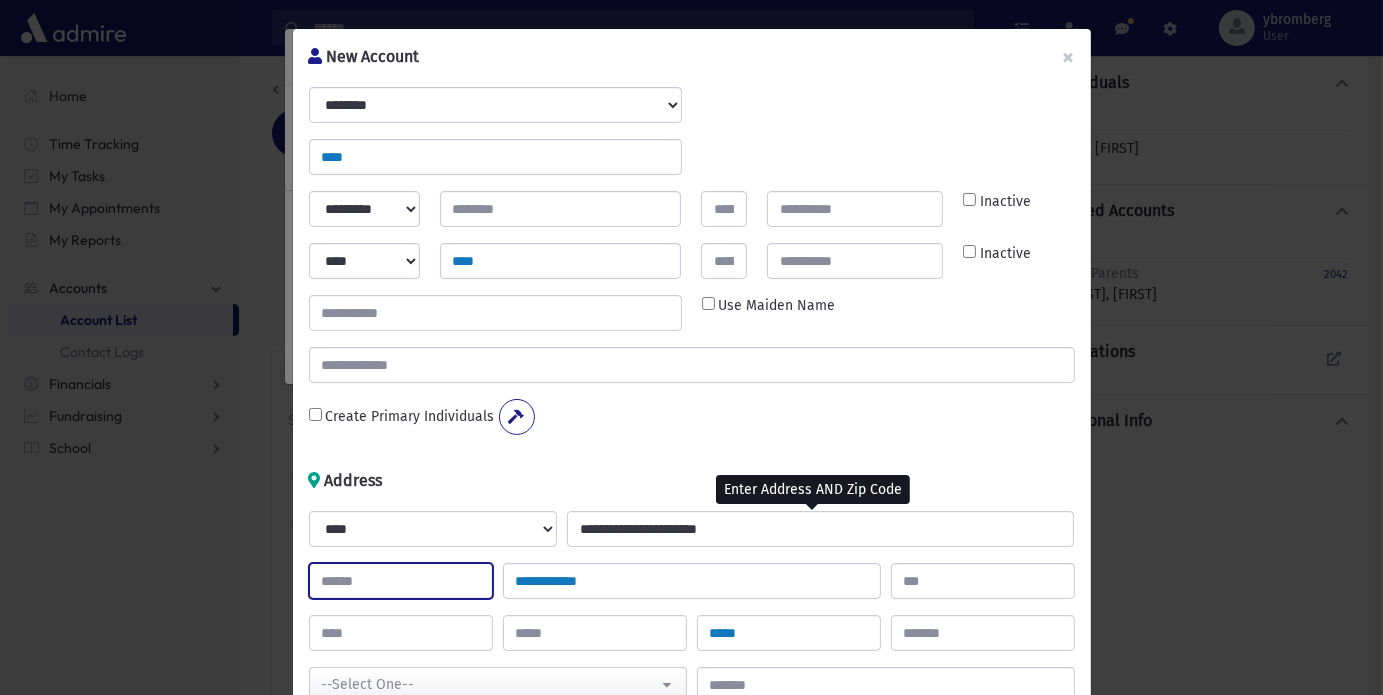 type on "**" 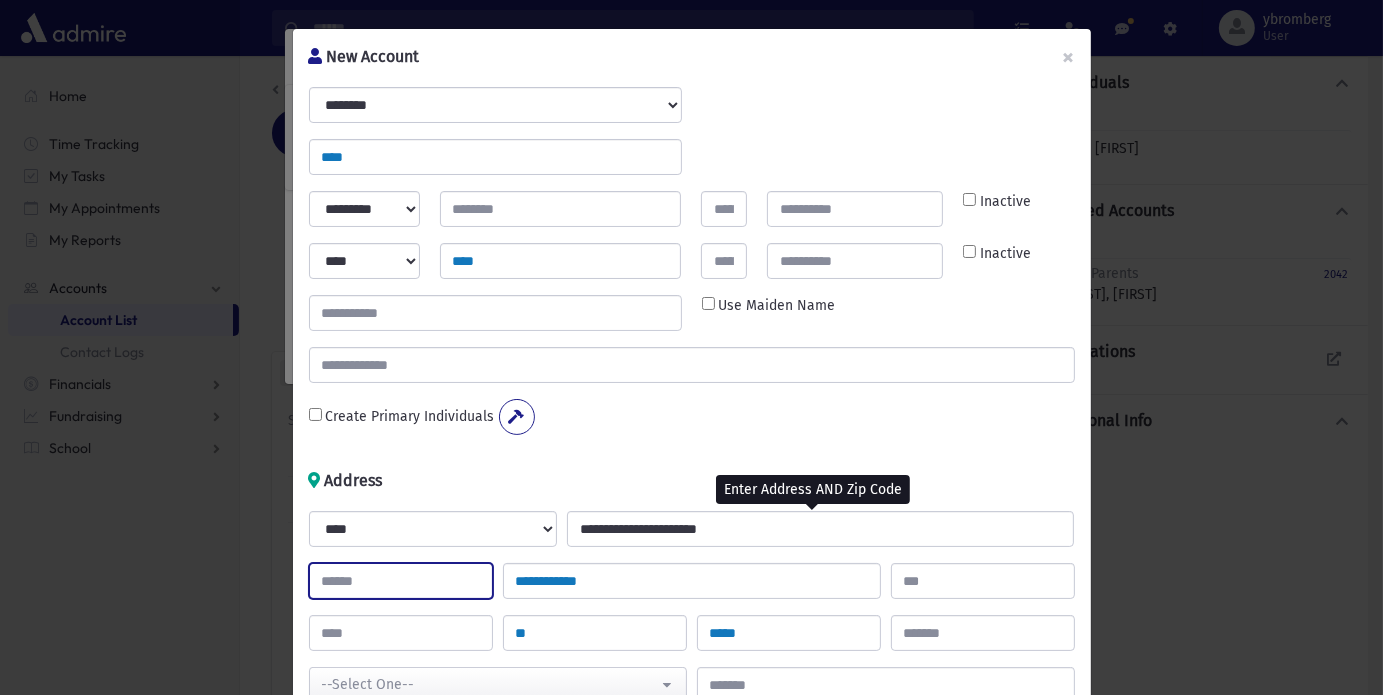 select on "********" 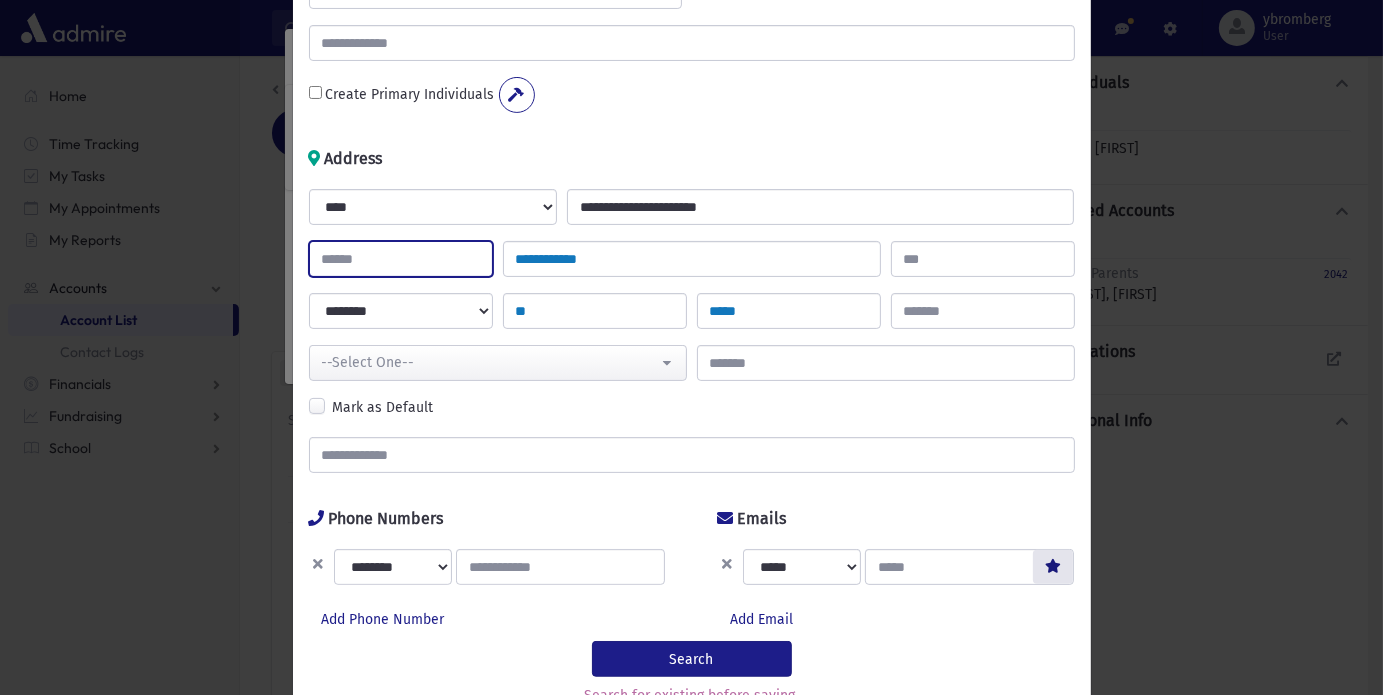 scroll, scrollTop: 328, scrollLeft: 0, axis: vertical 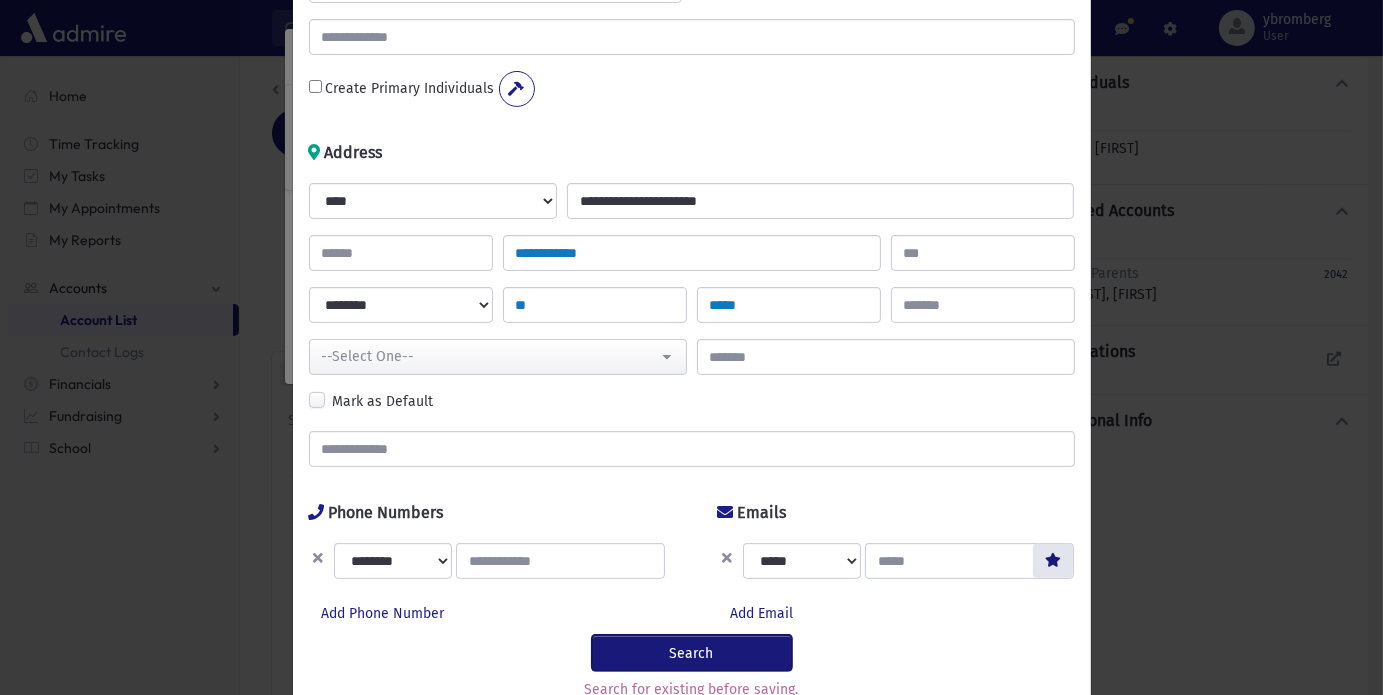 click on "Search" at bounding box center (692, 653) 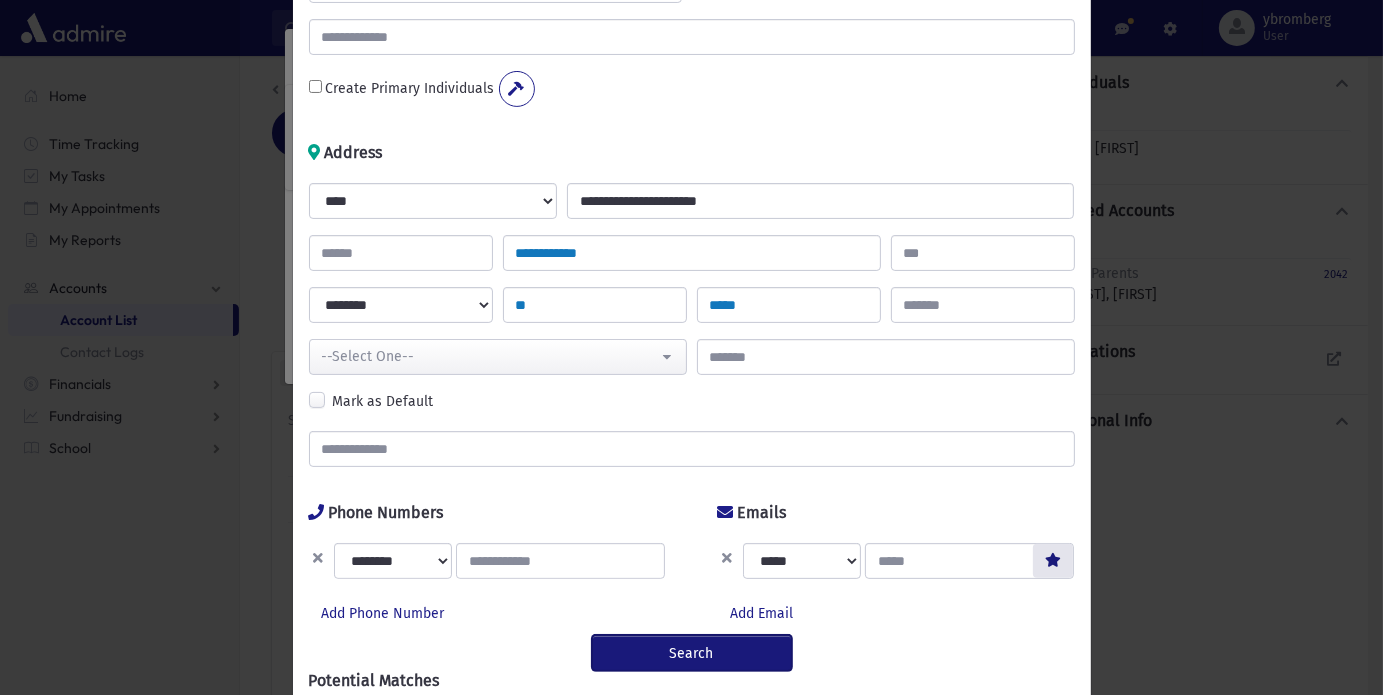 scroll, scrollTop: 466, scrollLeft: 0, axis: vertical 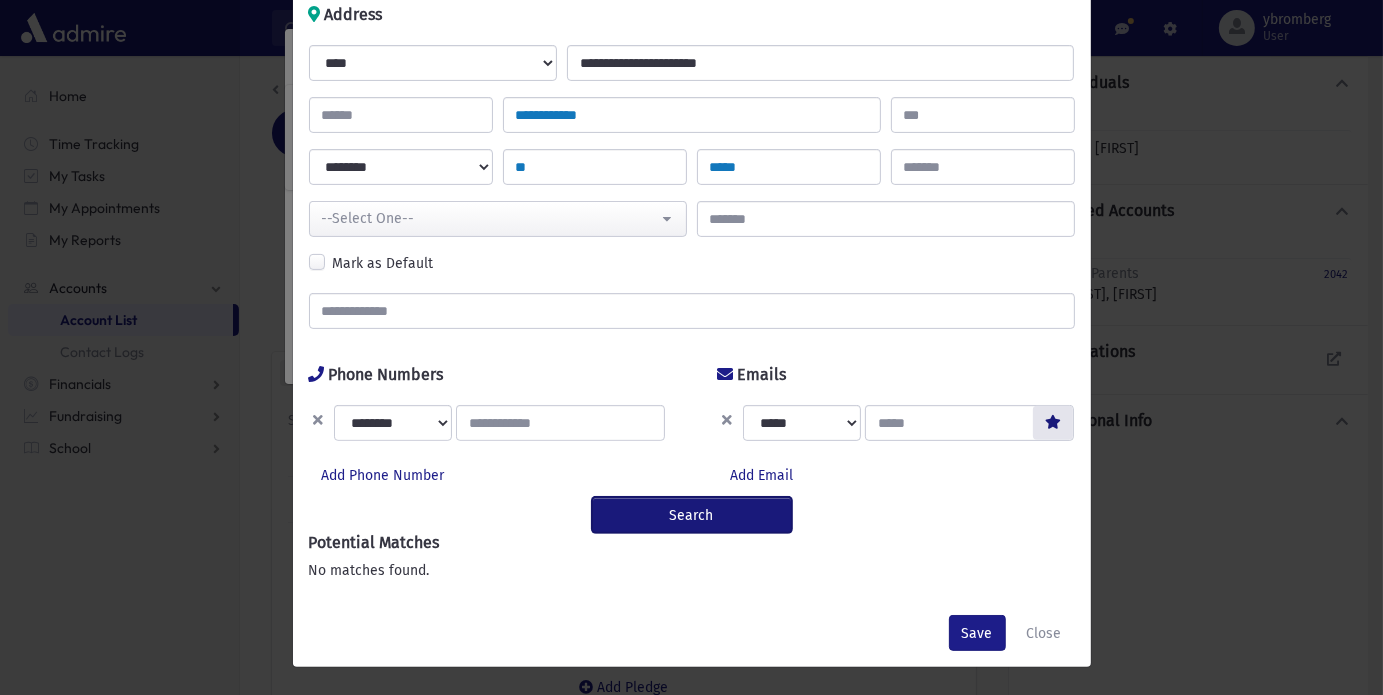 click on "Search" at bounding box center [692, 515] 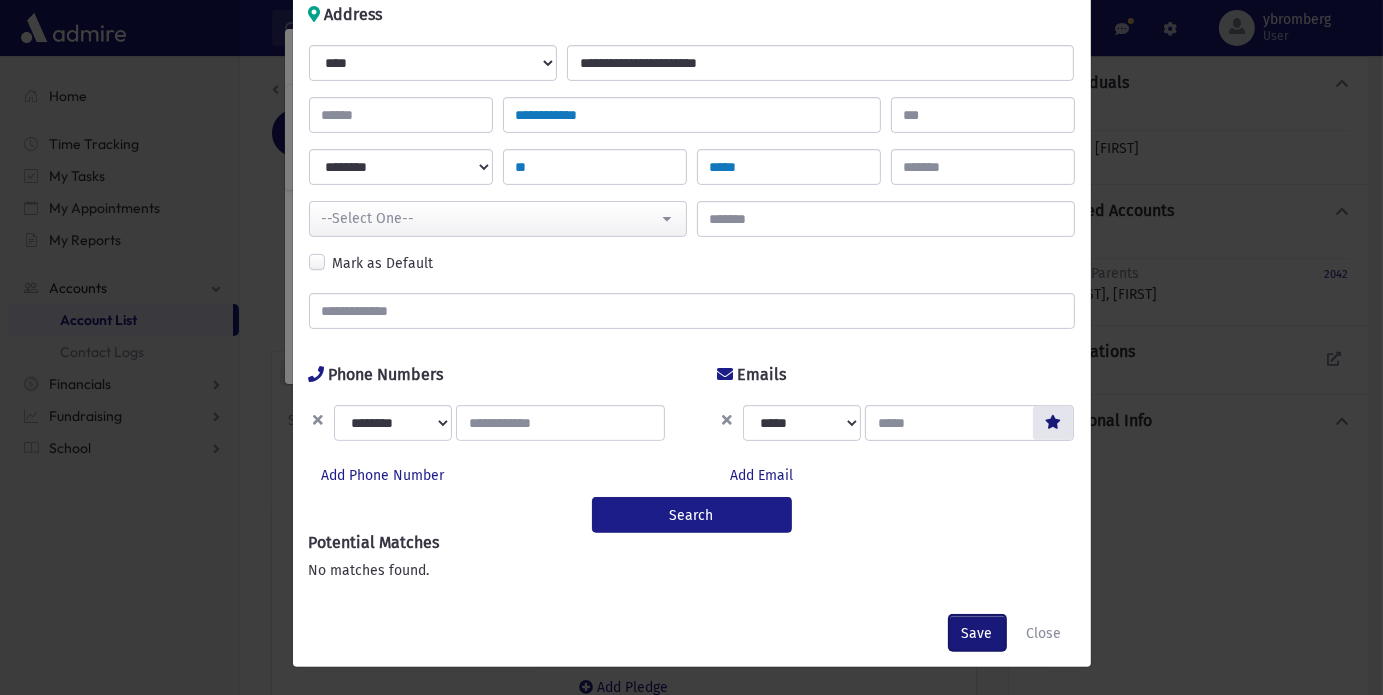 click on "Save" at bounding box center (977, 633) 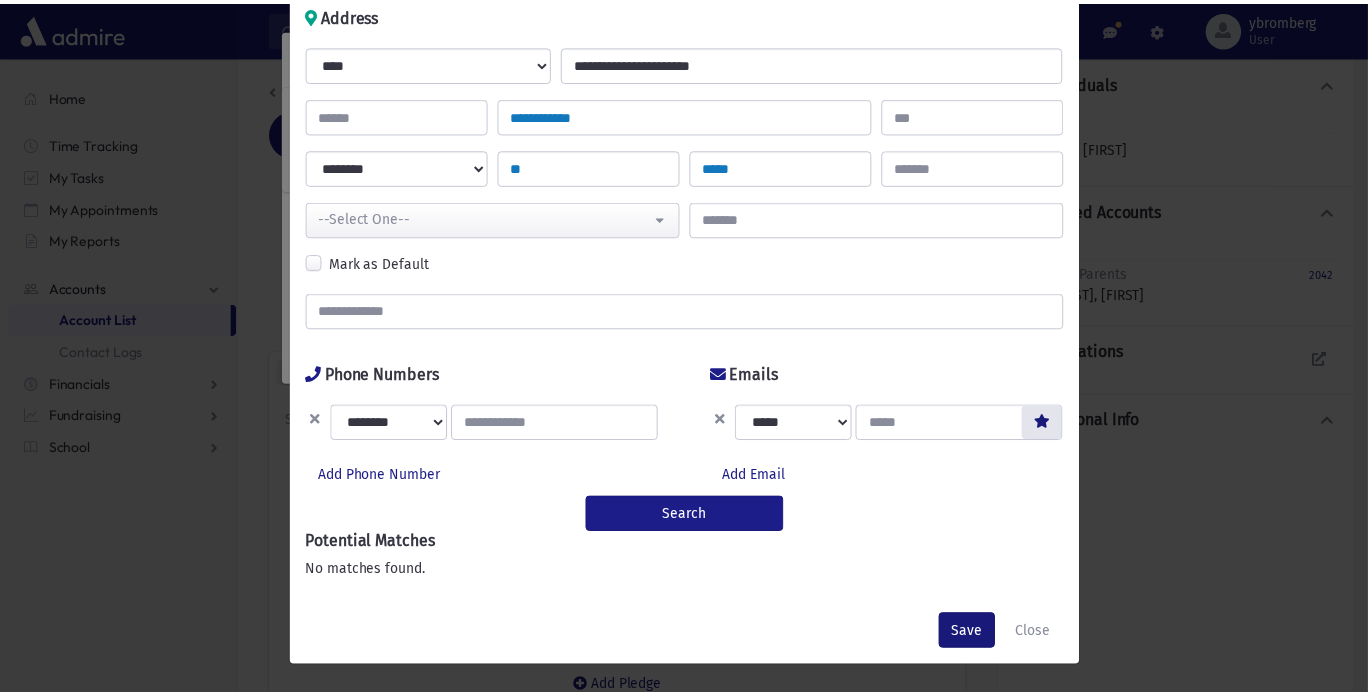 scroll, scrollTop: 0, scrollLeft: 0, axis: both 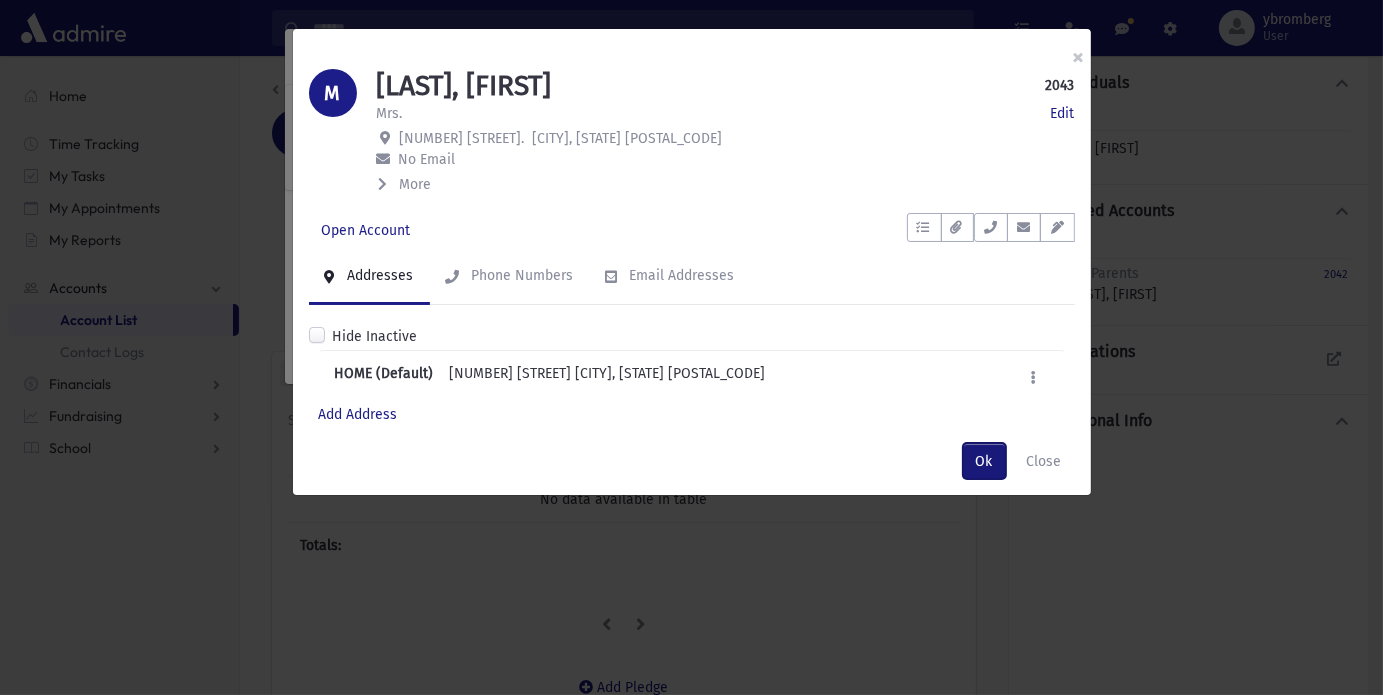 click on "Ok" at bounding box center (984, 461) 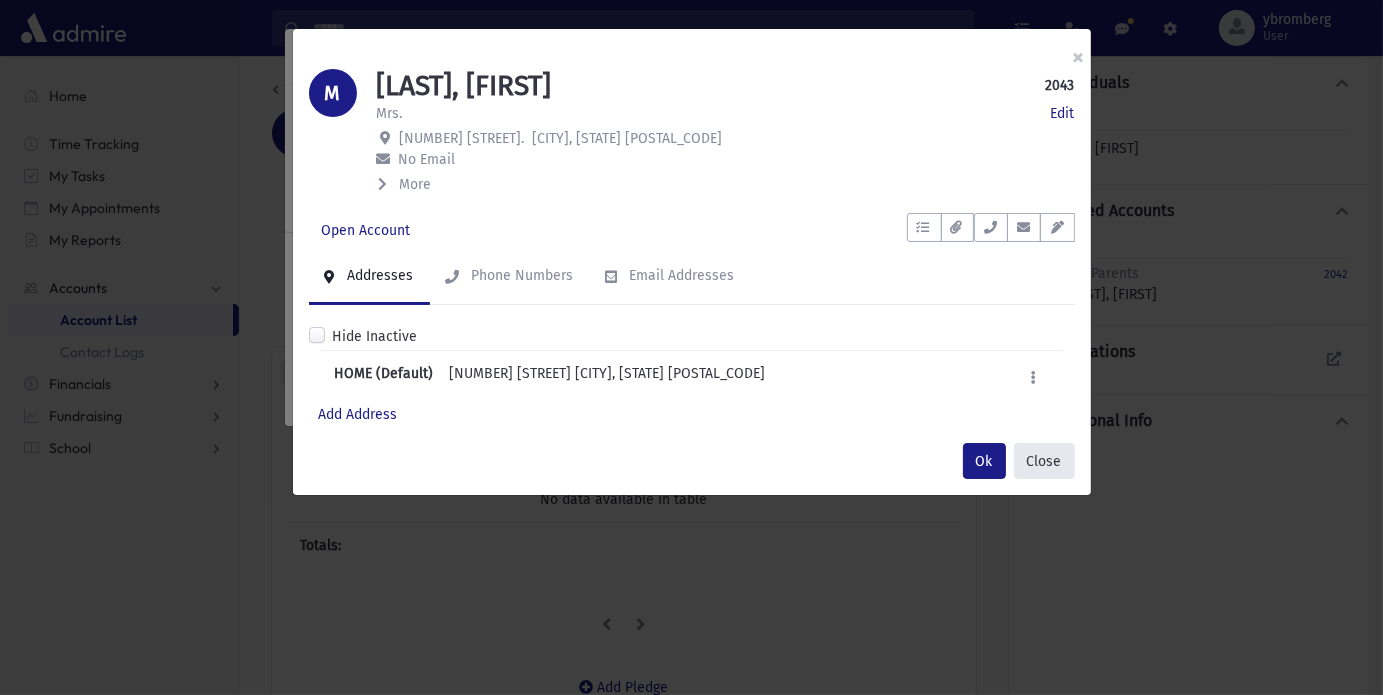 click on "Close" at bounding box center [1044, 461] 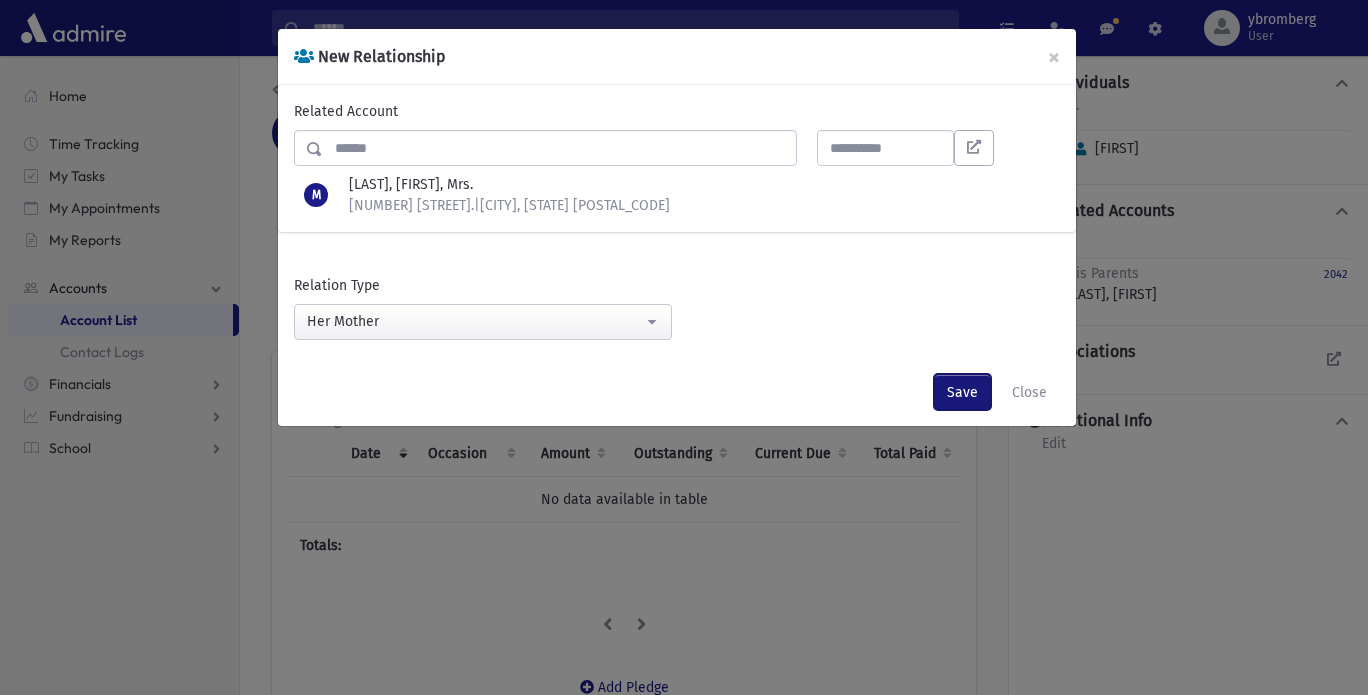 click on "Save" at bounding box center (962, 392) 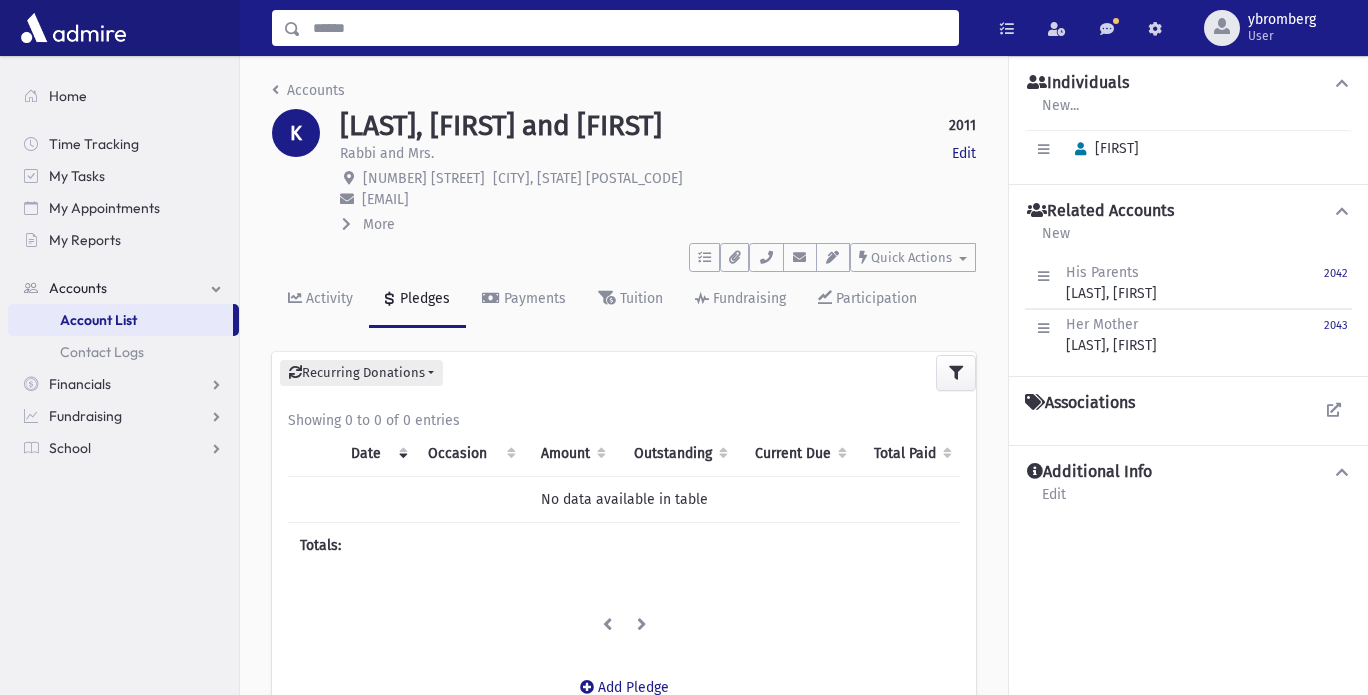click at bounding box center [629, 28] 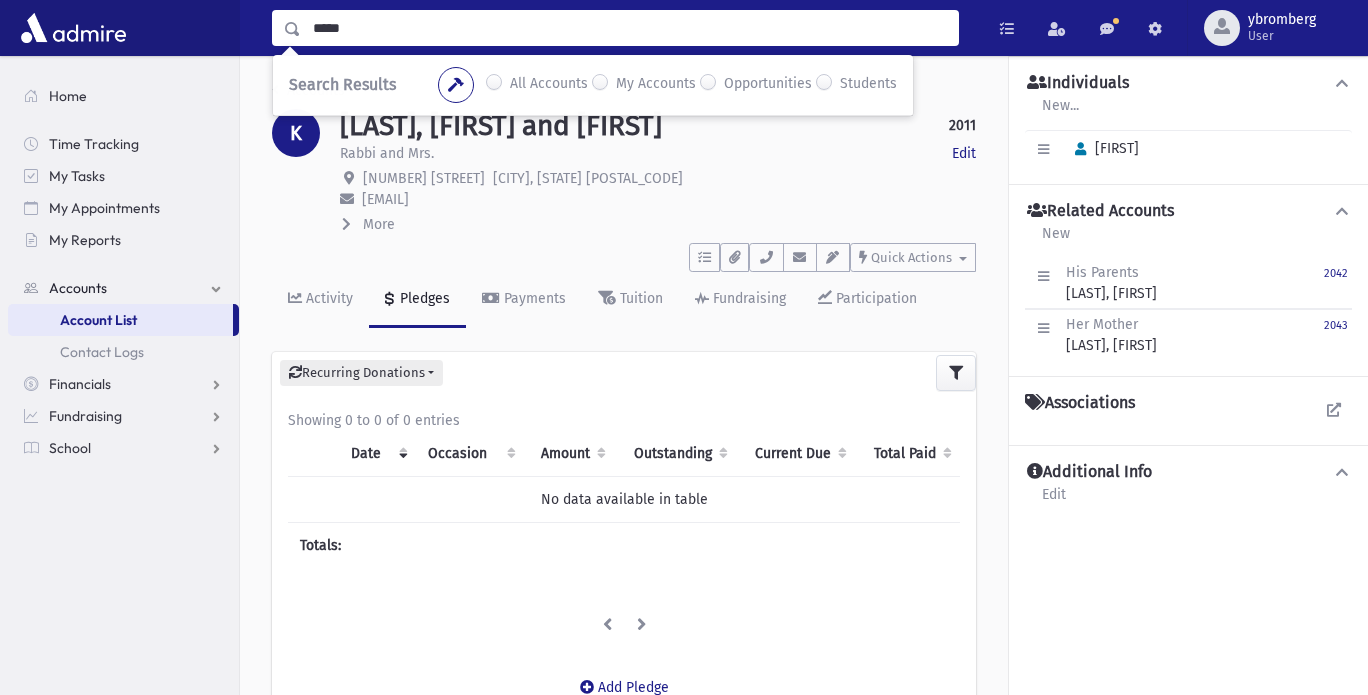 type on "*****" 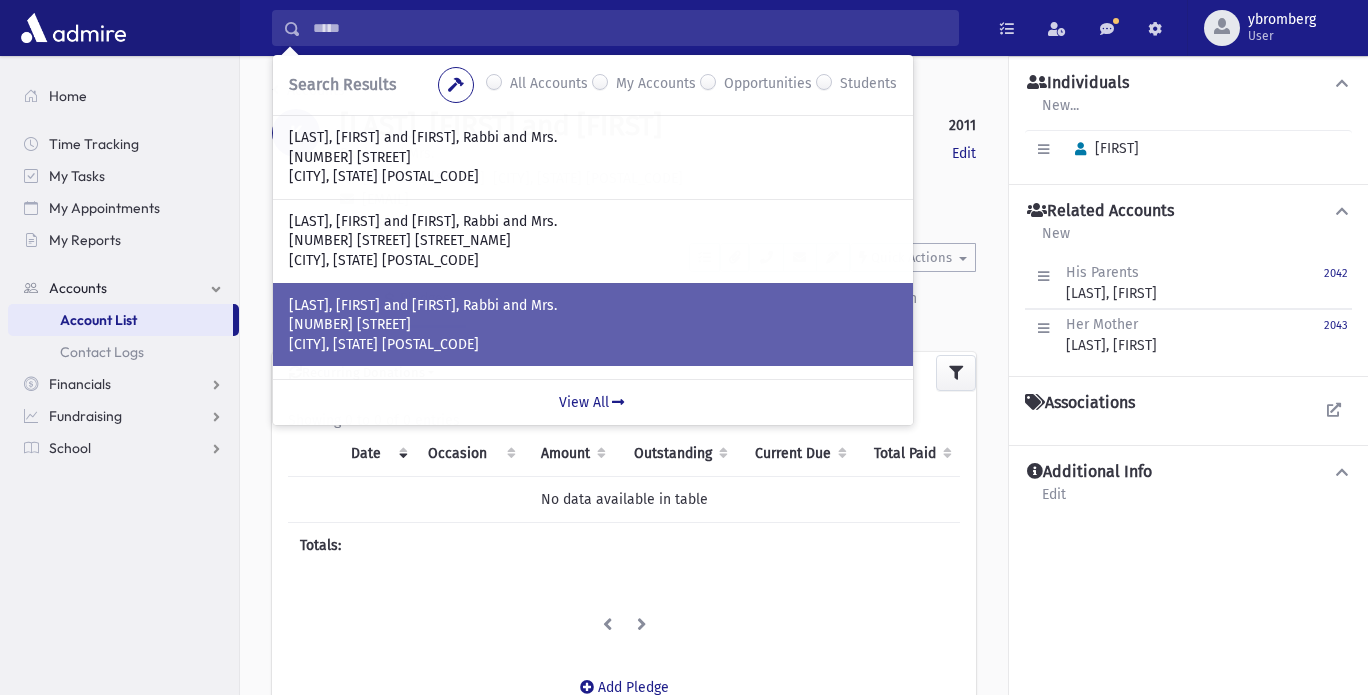 click on "NEWMARK, Simcha Bunim and Miri, Rabbi and Mrs." at bounding box center (593, 306) 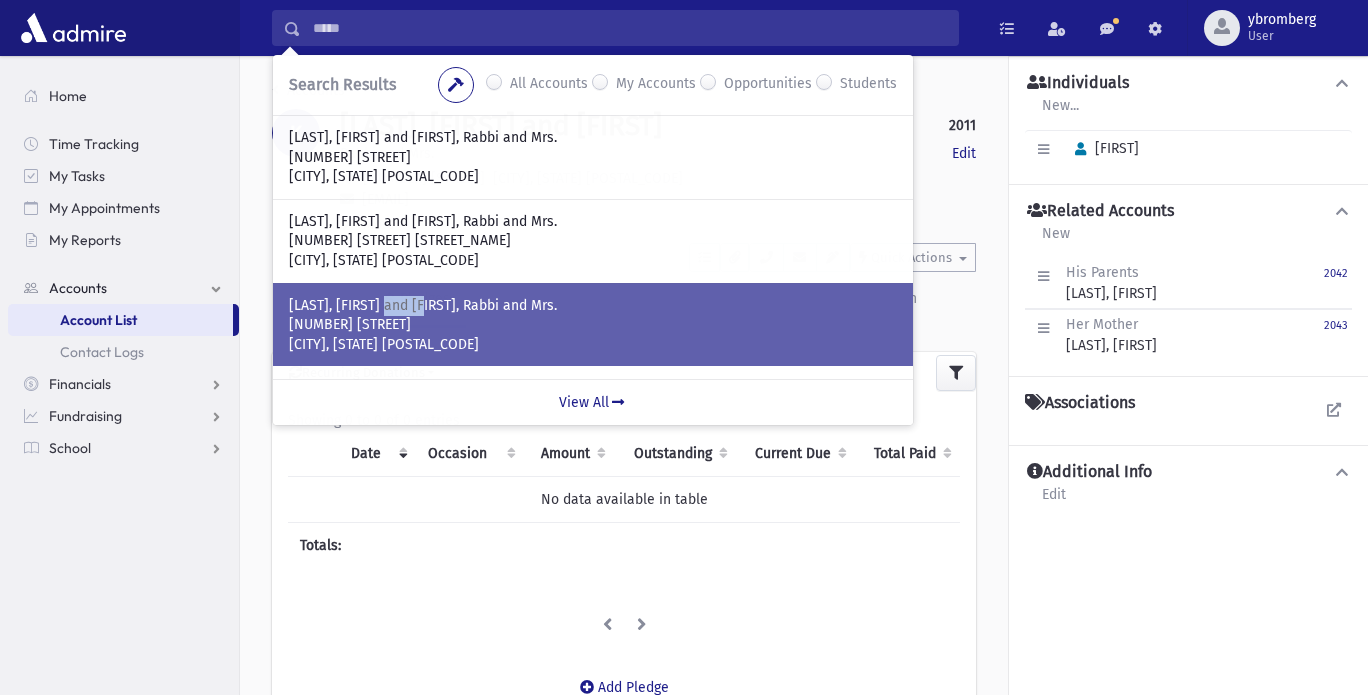 click on "NEWMARK, Simcha Bunim and Miri, Rabbi and Mrs." at bounding box center (593, 306) 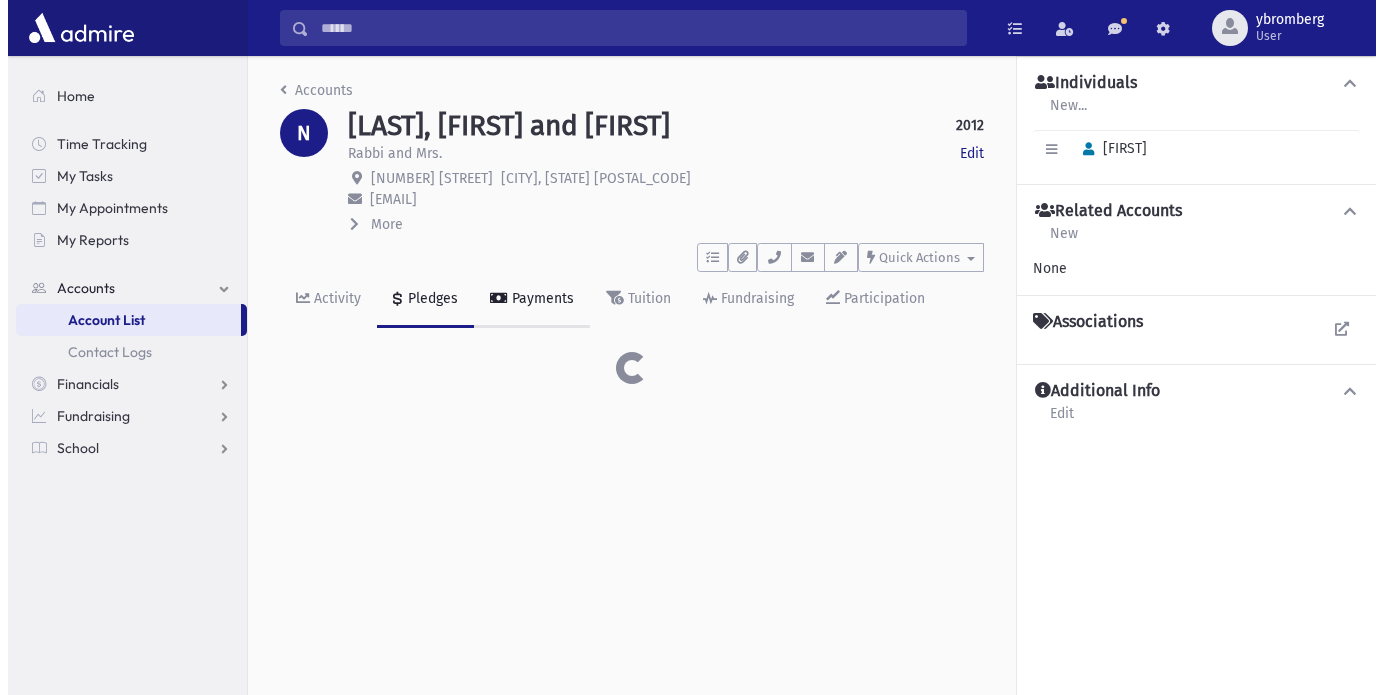 scroll, scrollTop: 0, scrollLeft: 0, axis: both 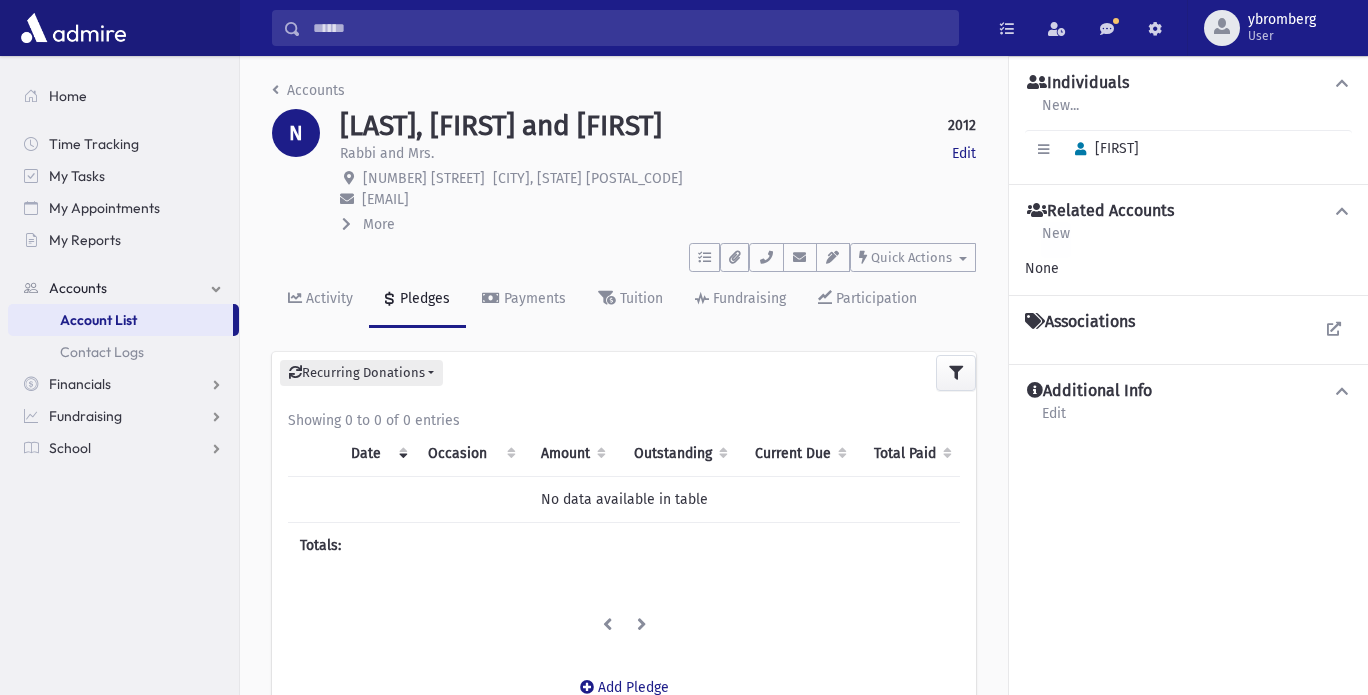 click on "New" at bounding box center [1056, 240] 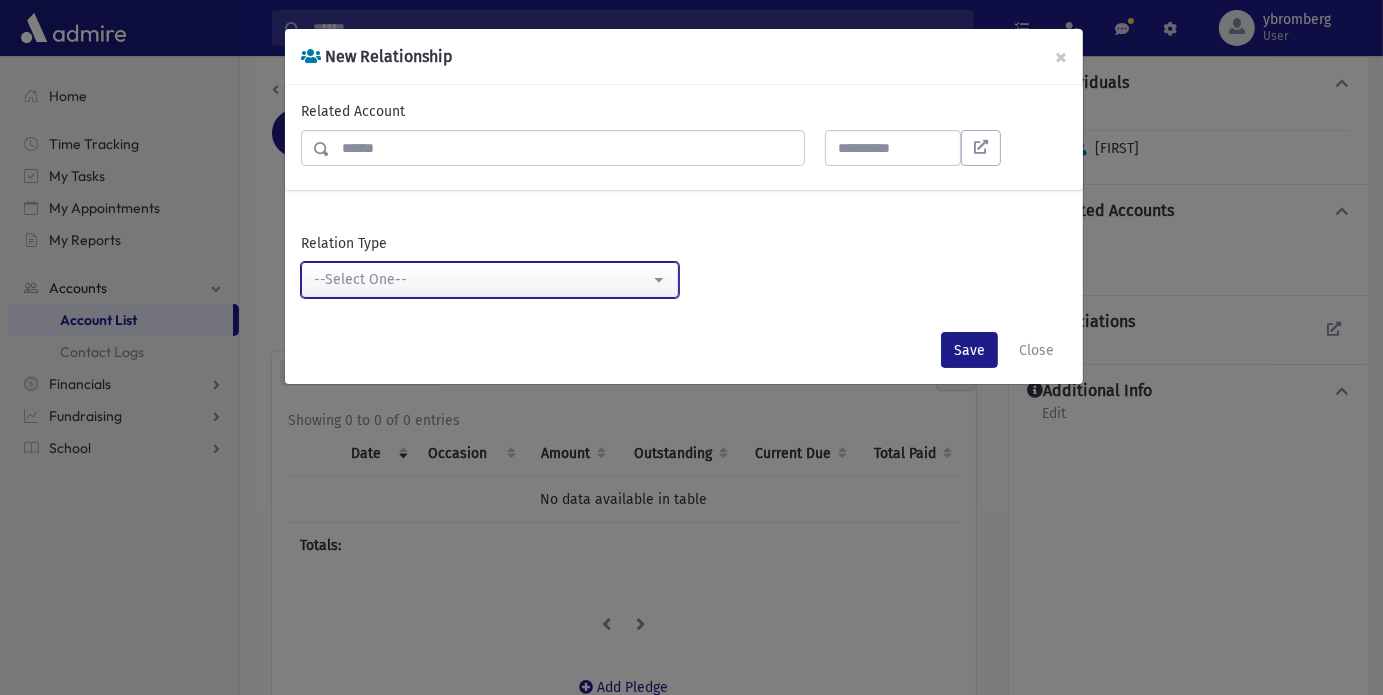 click on "--Select One--" at bounding box center [482, 279] 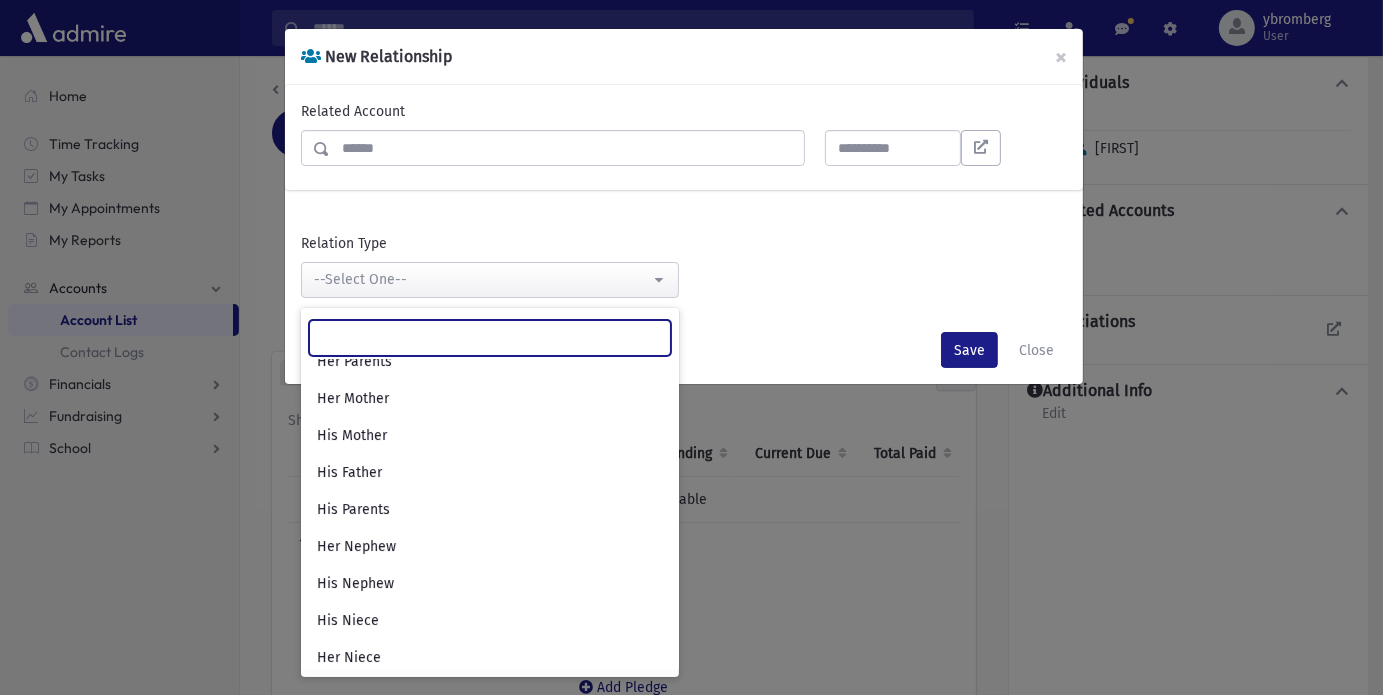 scroll, scrollTop: 353, scrollLeft: 0, axis: vertical 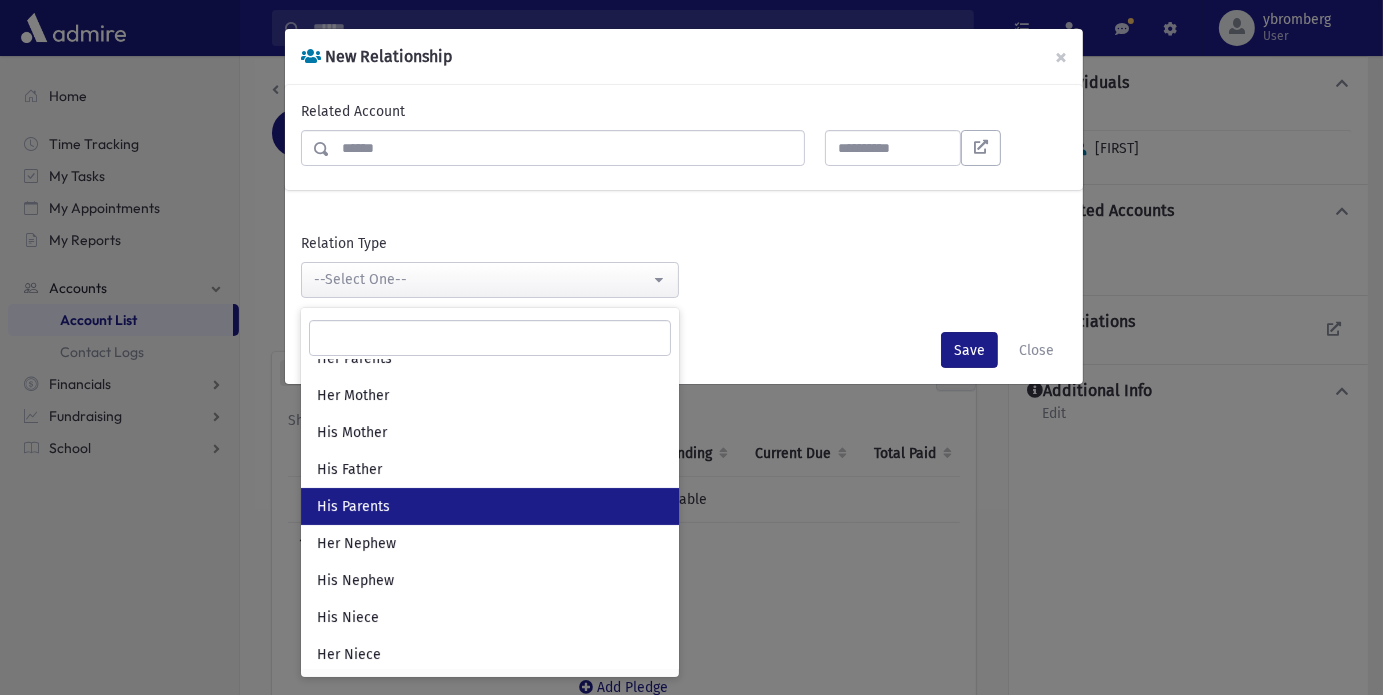 click on "His Parents" at bounding box center (353, 507) 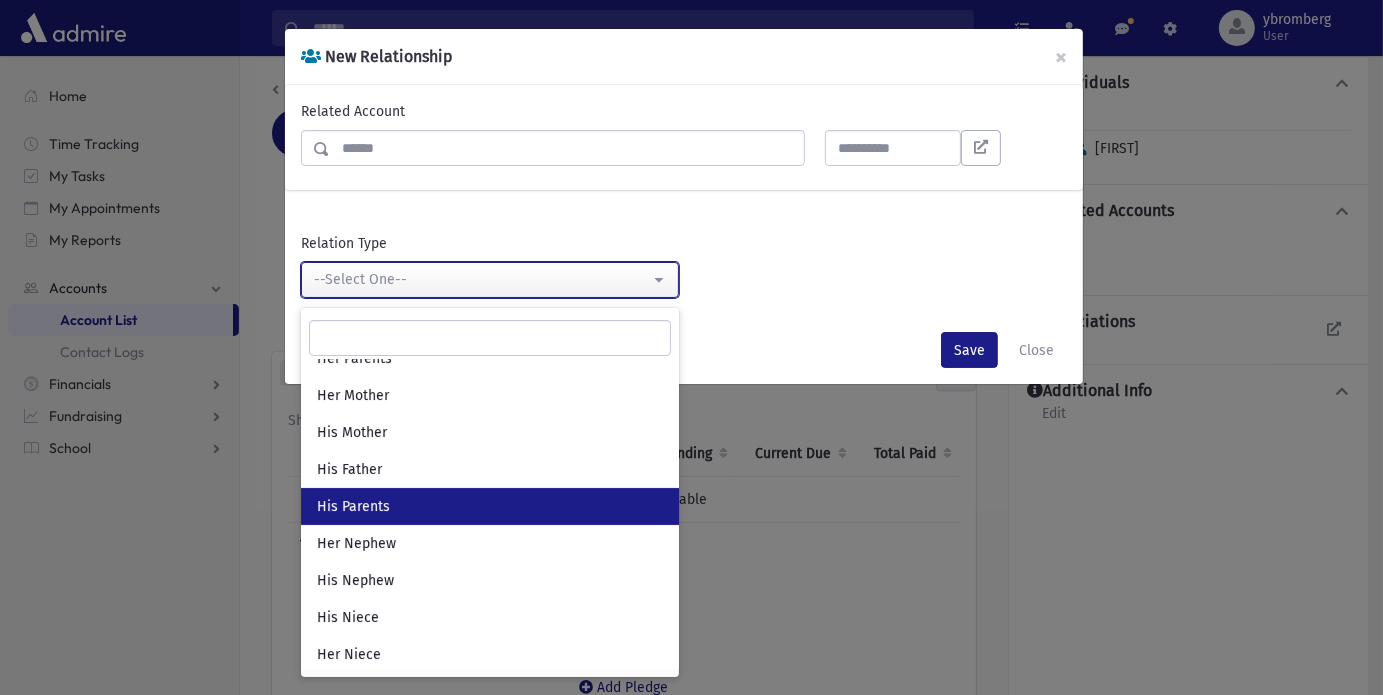 select on "**" 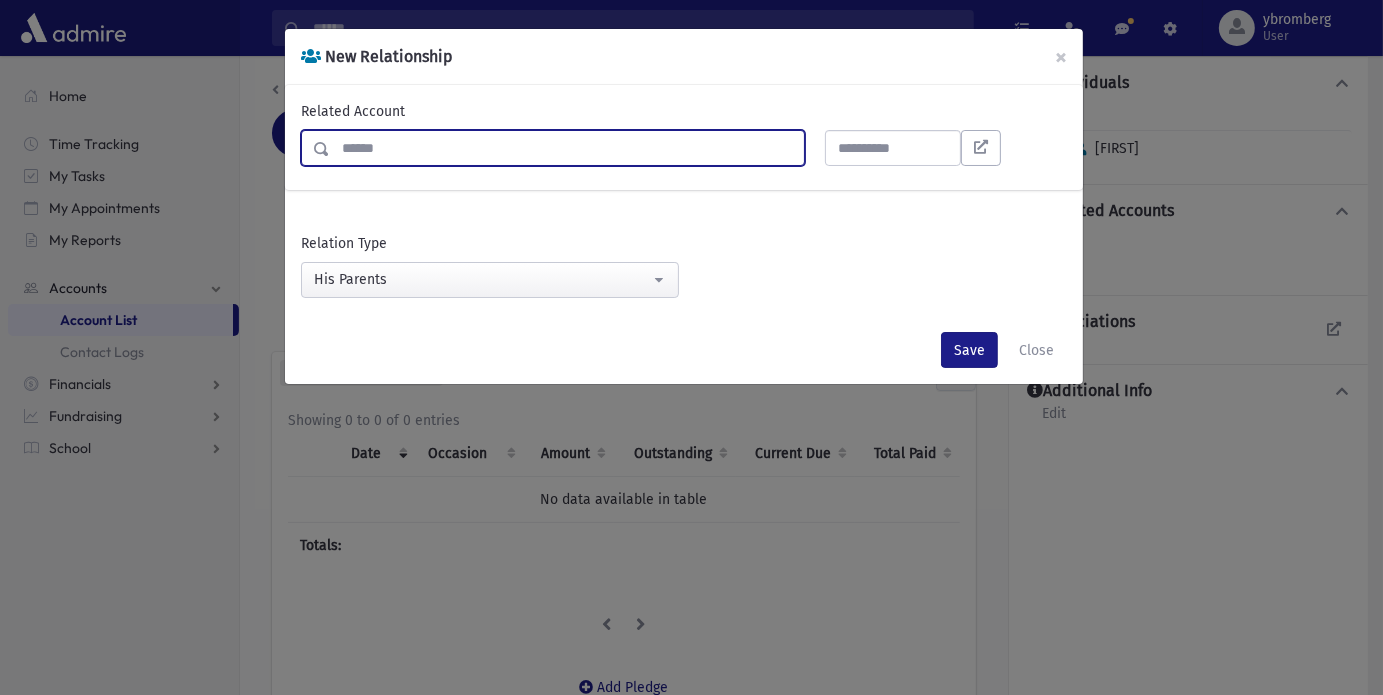 click at bounding box center (567, 148) 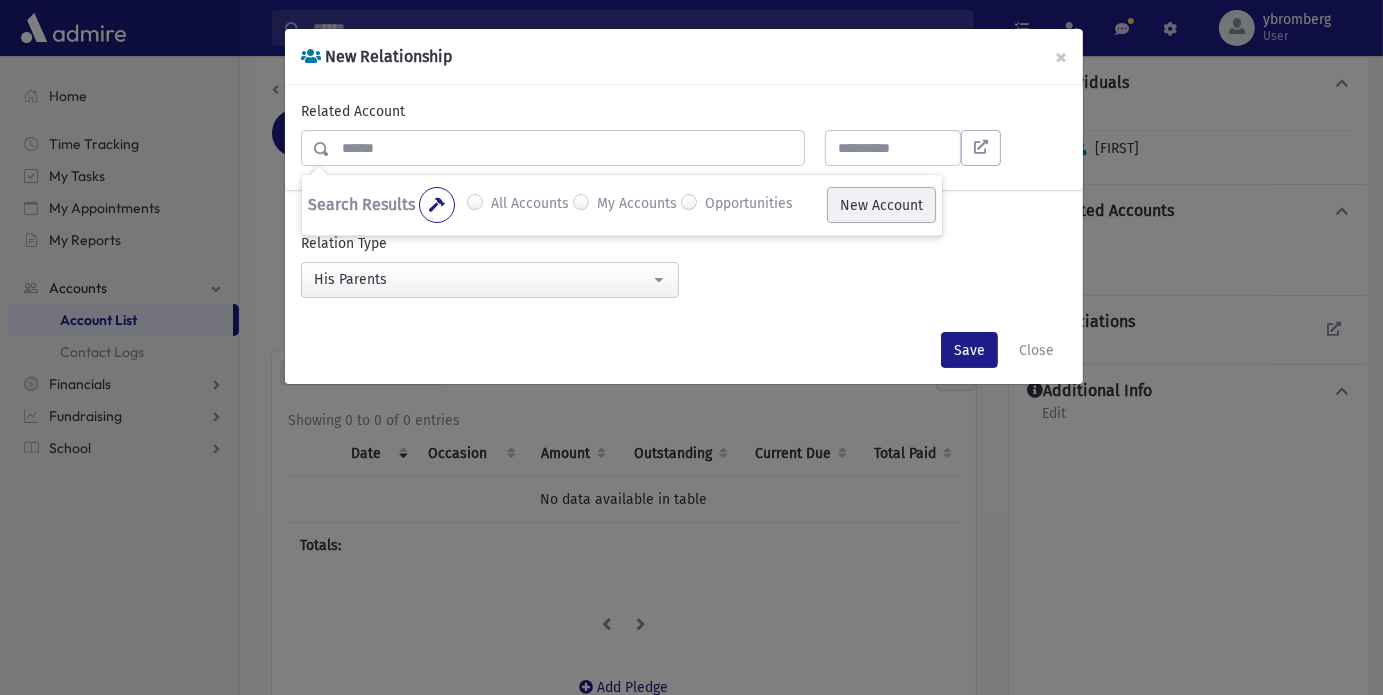 click on "New Account" at bounding box center (881, 205) 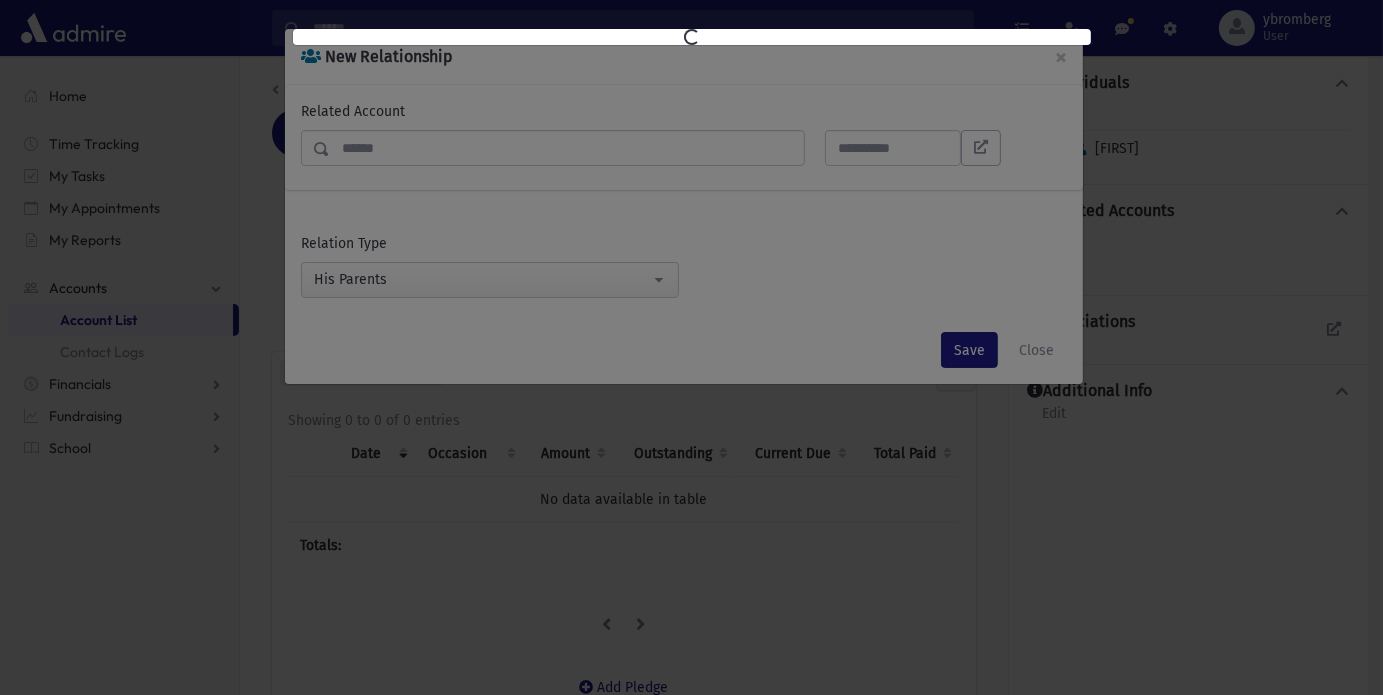 select on "*" 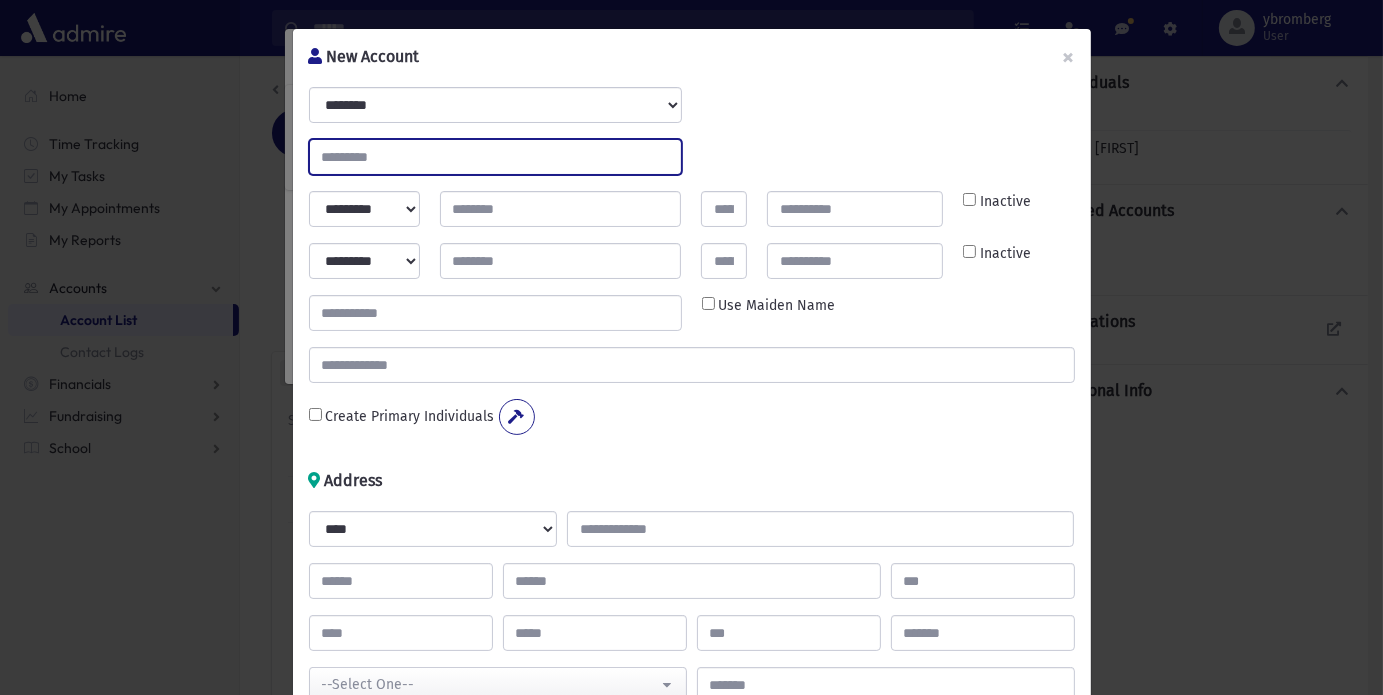 click at bounding box center (495, 157) 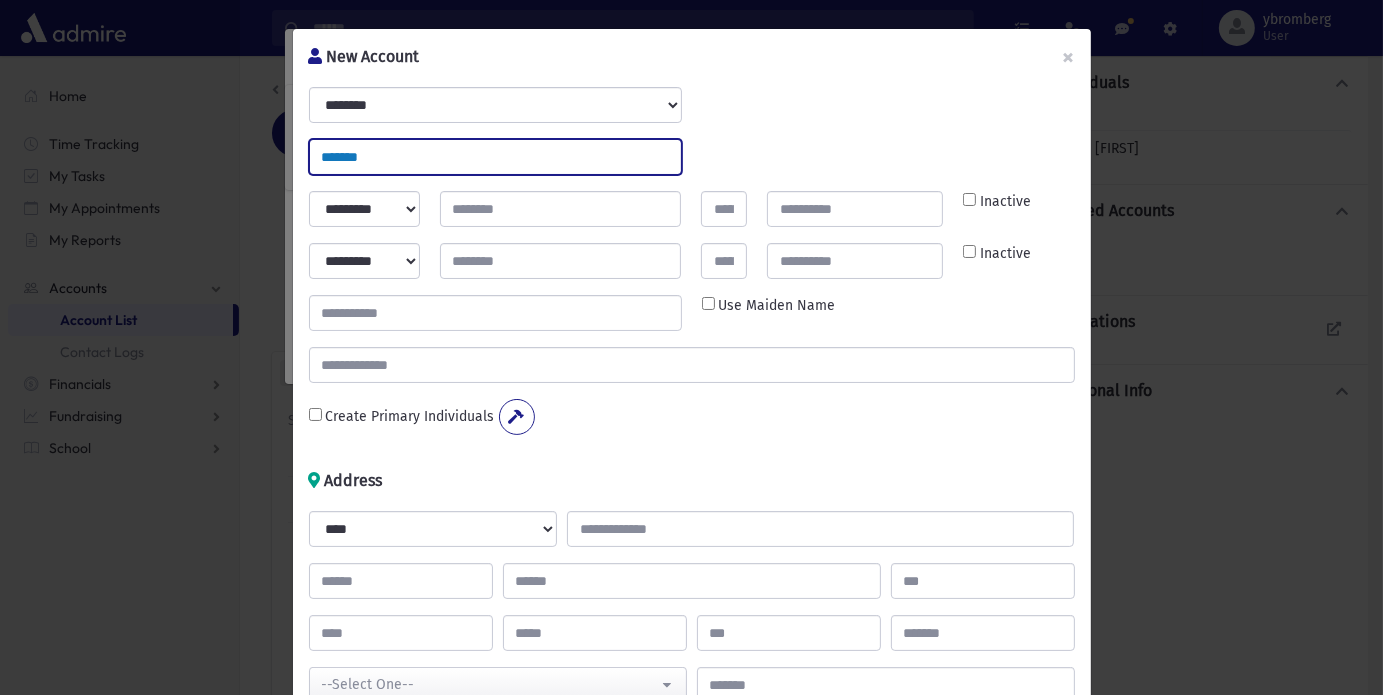 type on "*******" 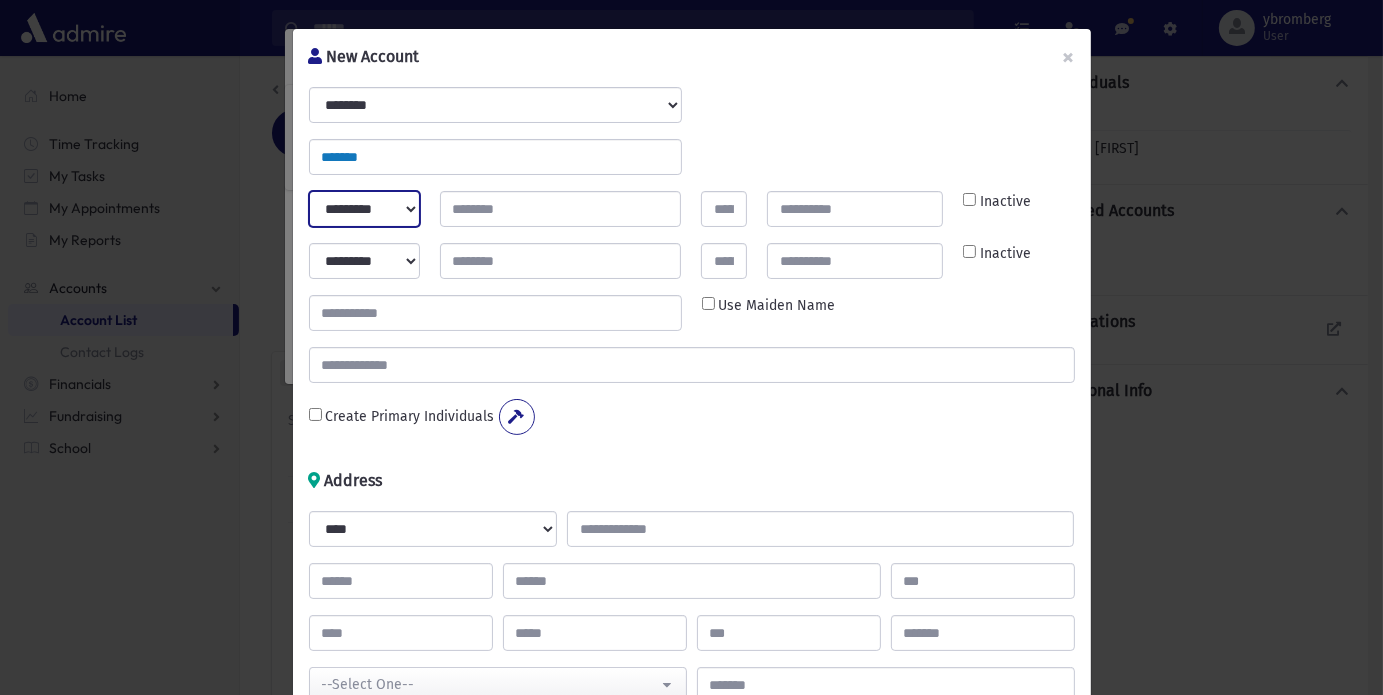 select on "*****" 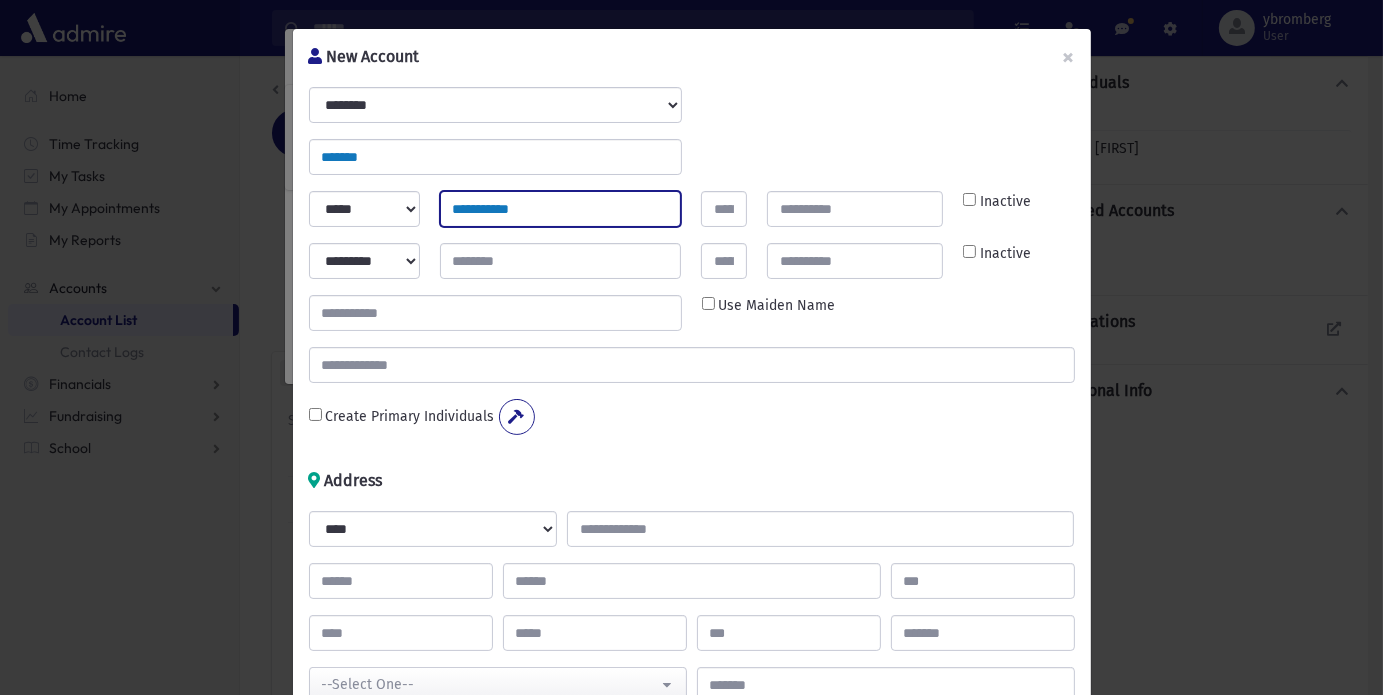 type on "**********" 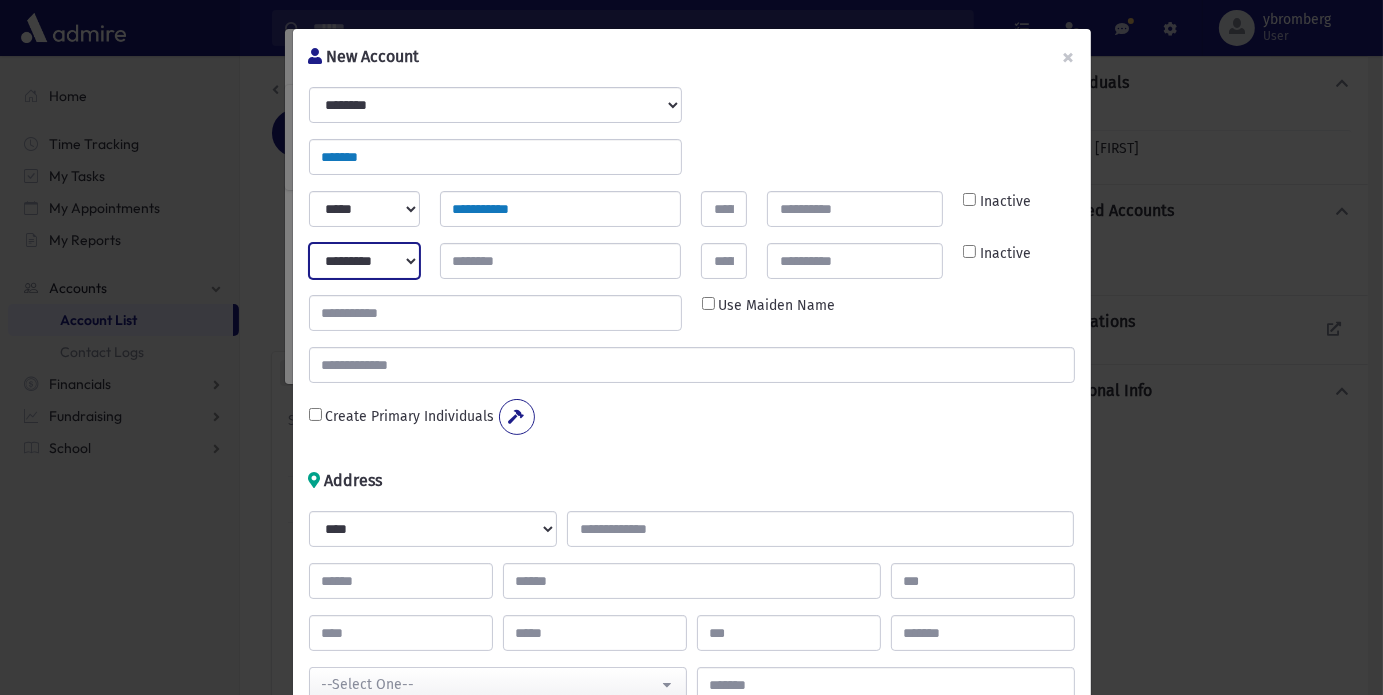 select on "****" 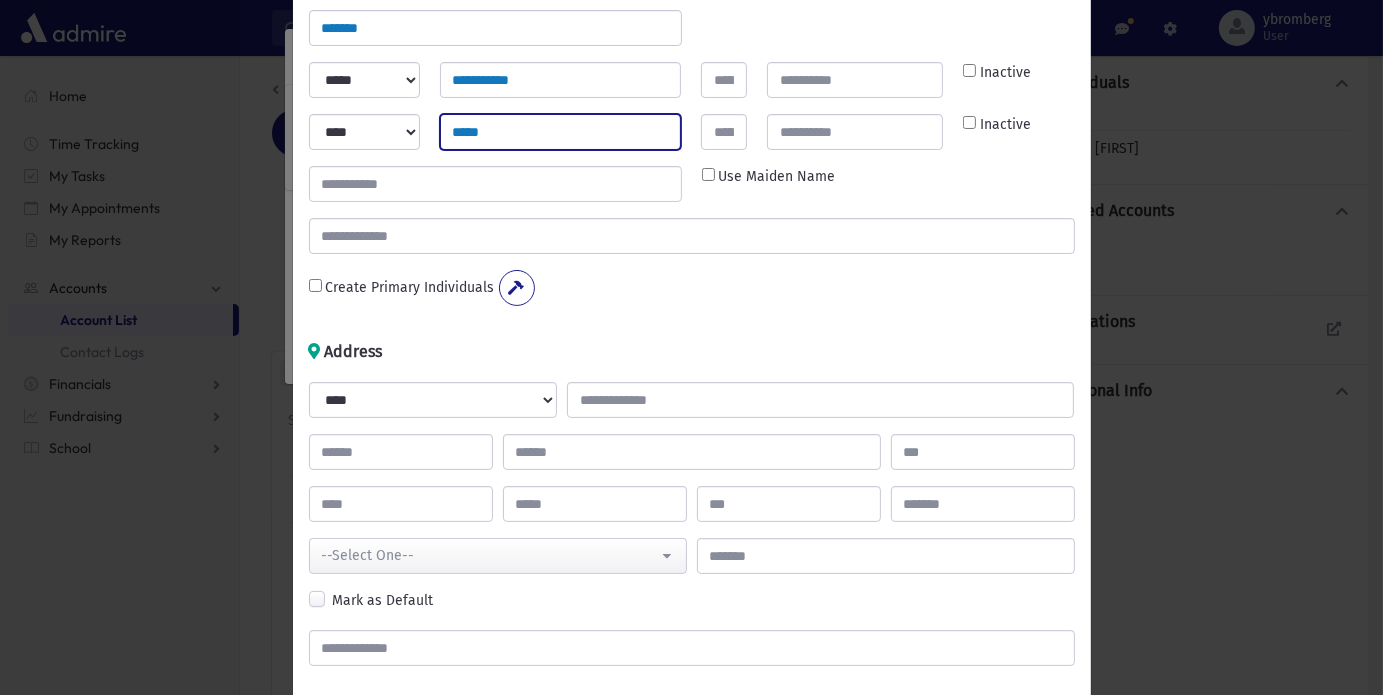 scroll, scrollTop: 126, scrollLeft: 0, axis: vertical 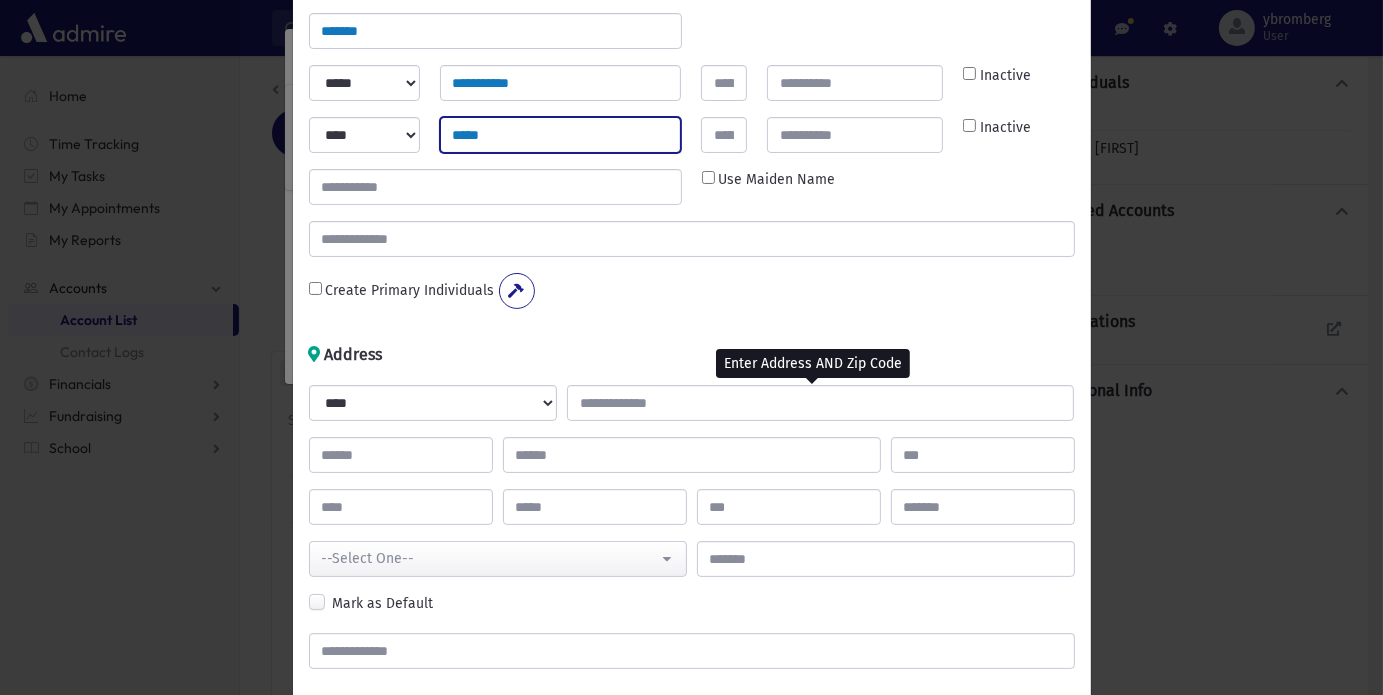 type on "*****" 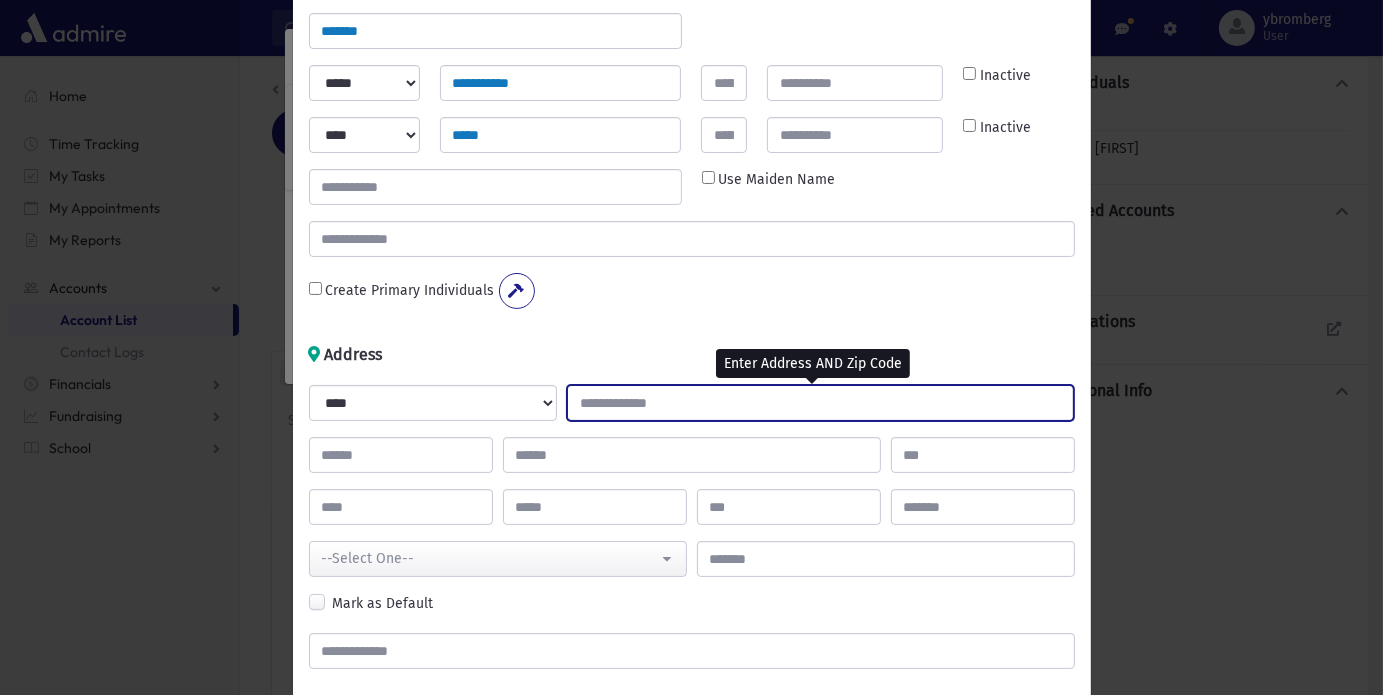 click at bounding box center [820, 403] 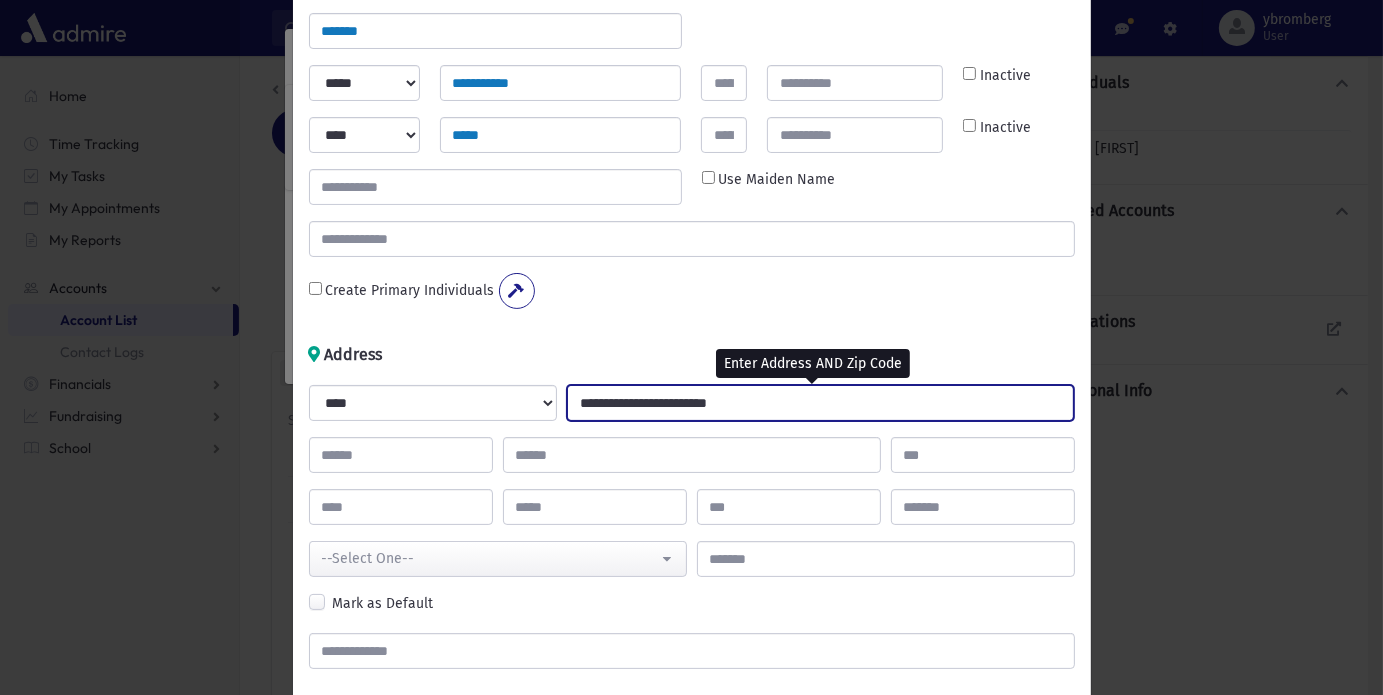 type on "**********" 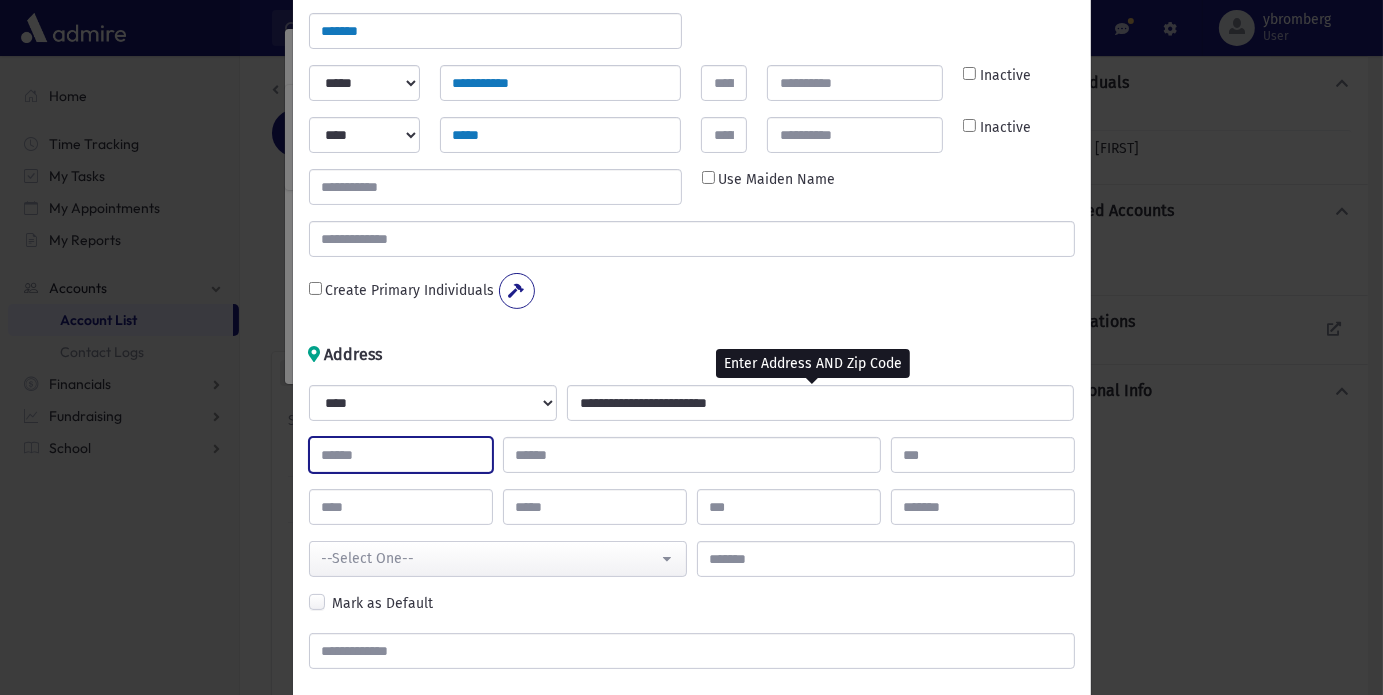 type on "****" 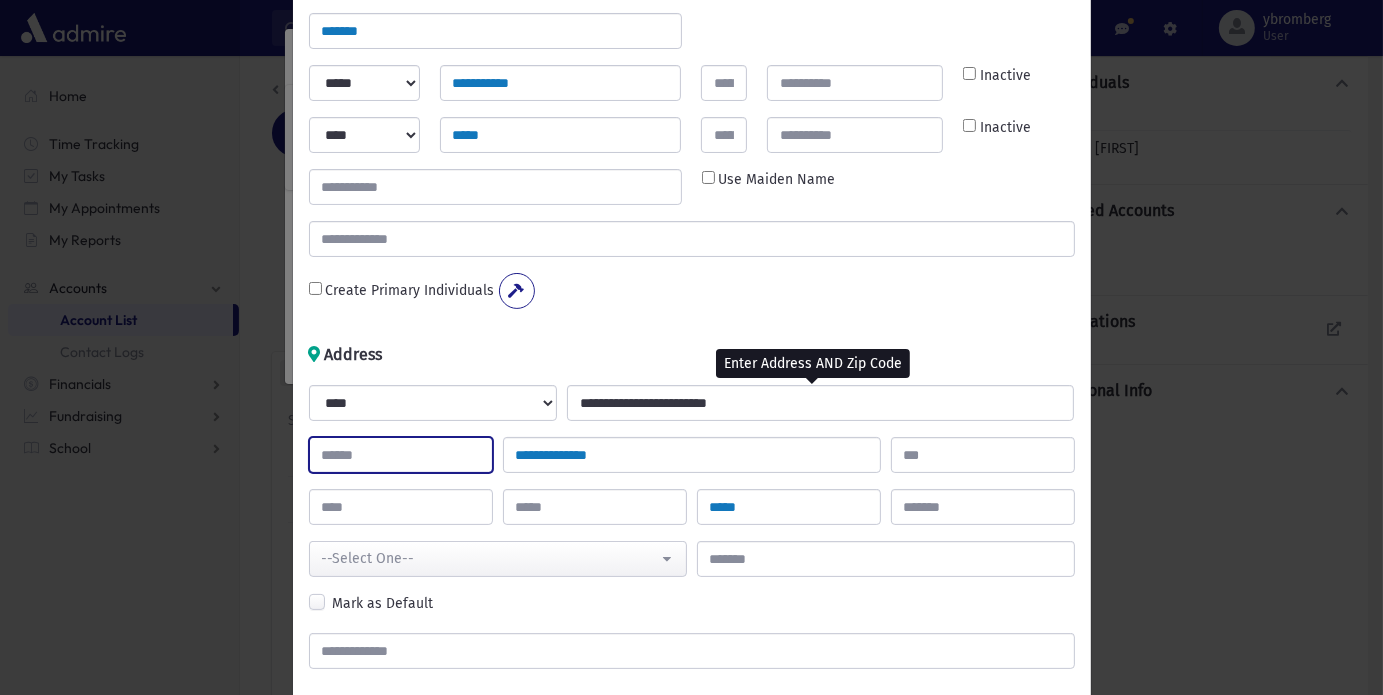 type on "**" 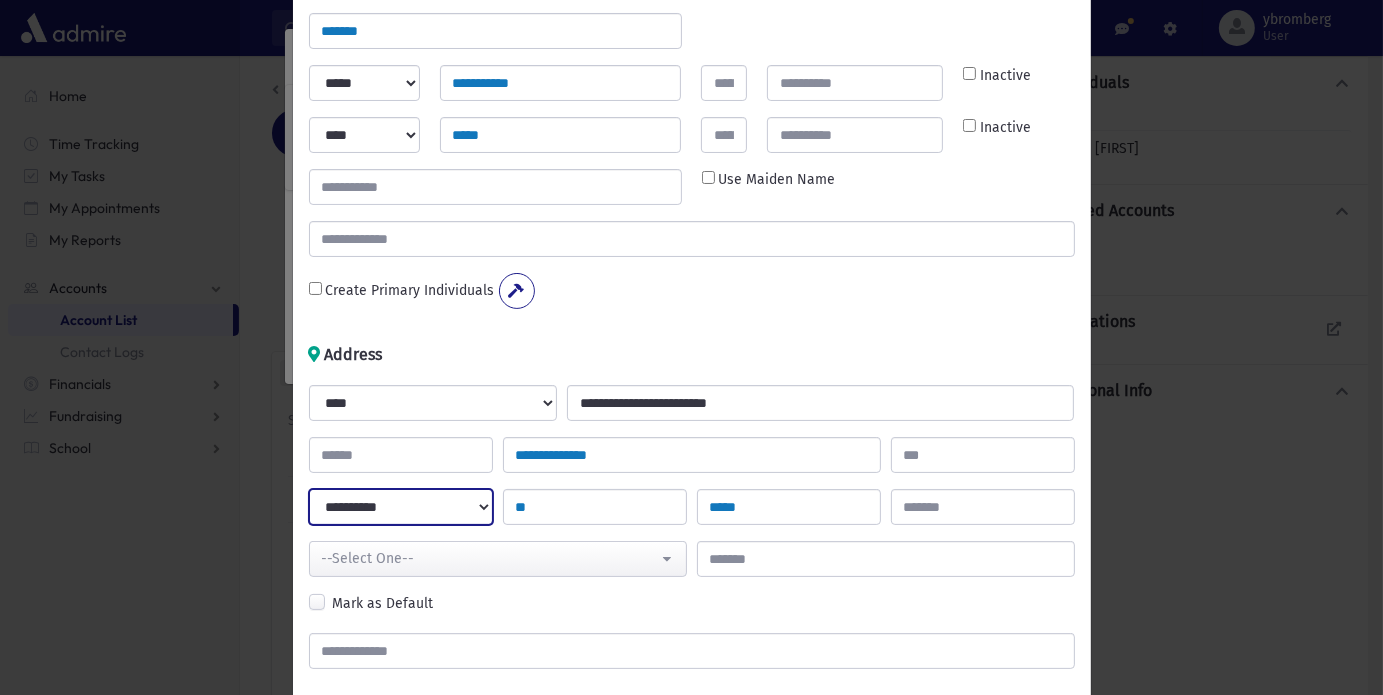 click on "**********" at bounding box center (401, 507) 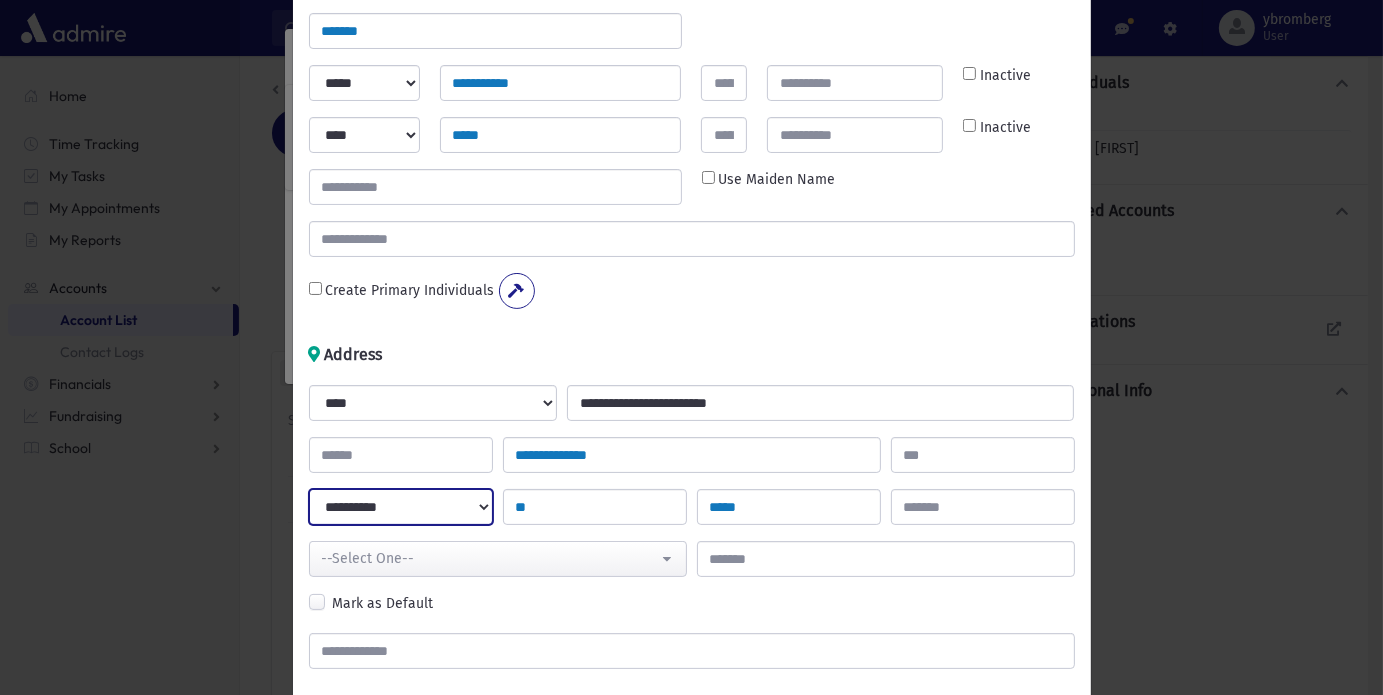 select on "*********" 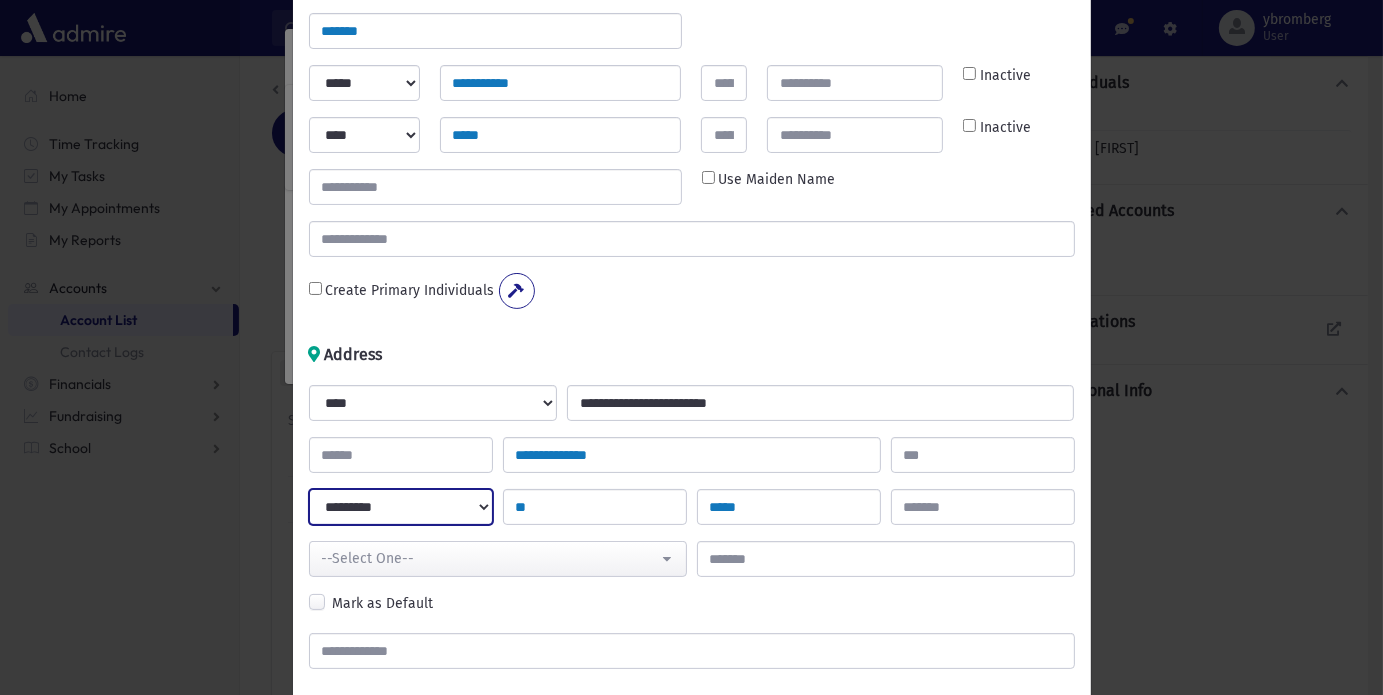 click on "**********" at bounding box center (401, 507) 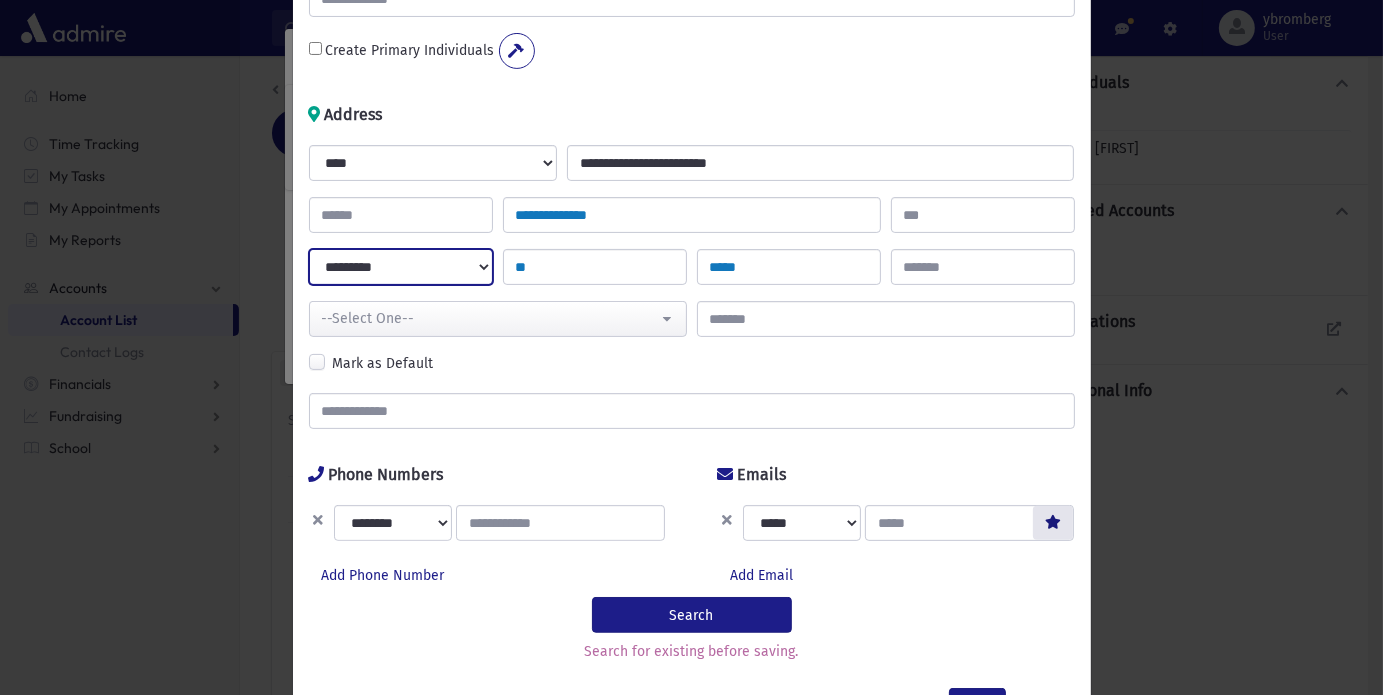 scroll, scrollTop: 371, scrollLeft: 0, axis: vertical 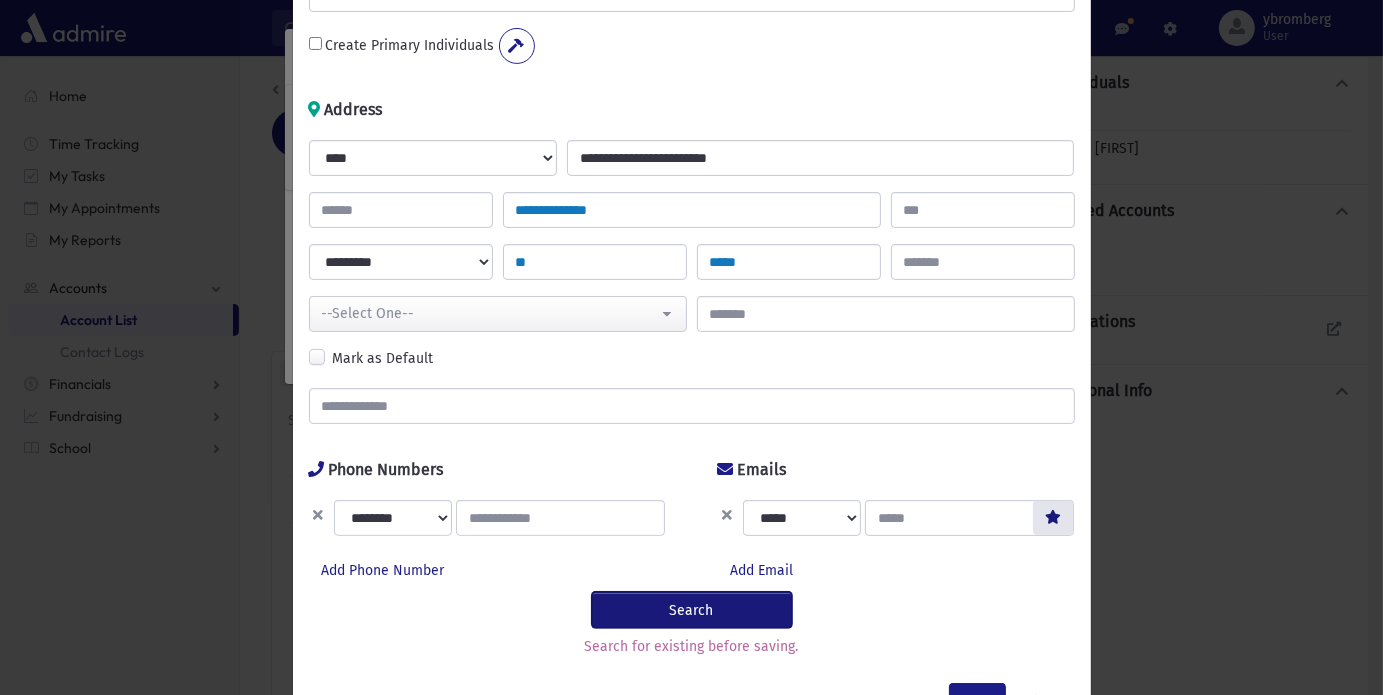 click on "Search" at bounding box center (692, 610) 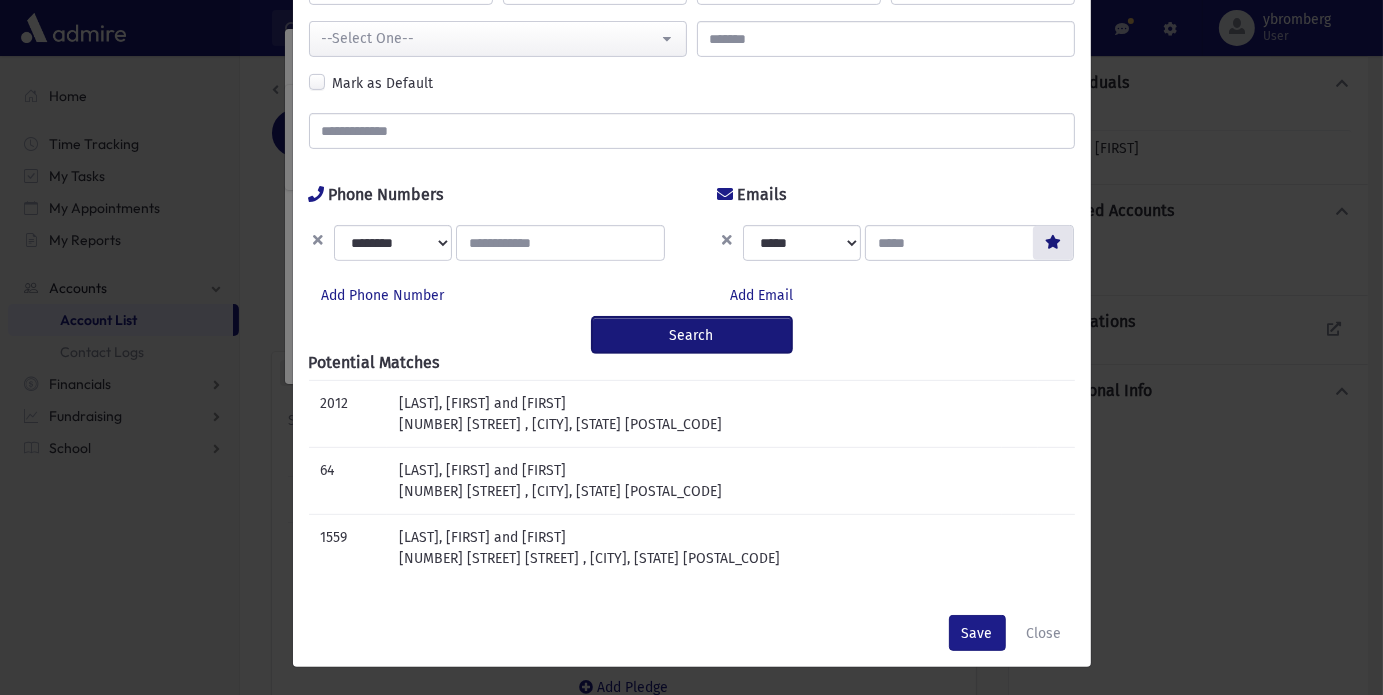 scroll, scrollTop: 646, scrollLeft: 0, axis: vertical 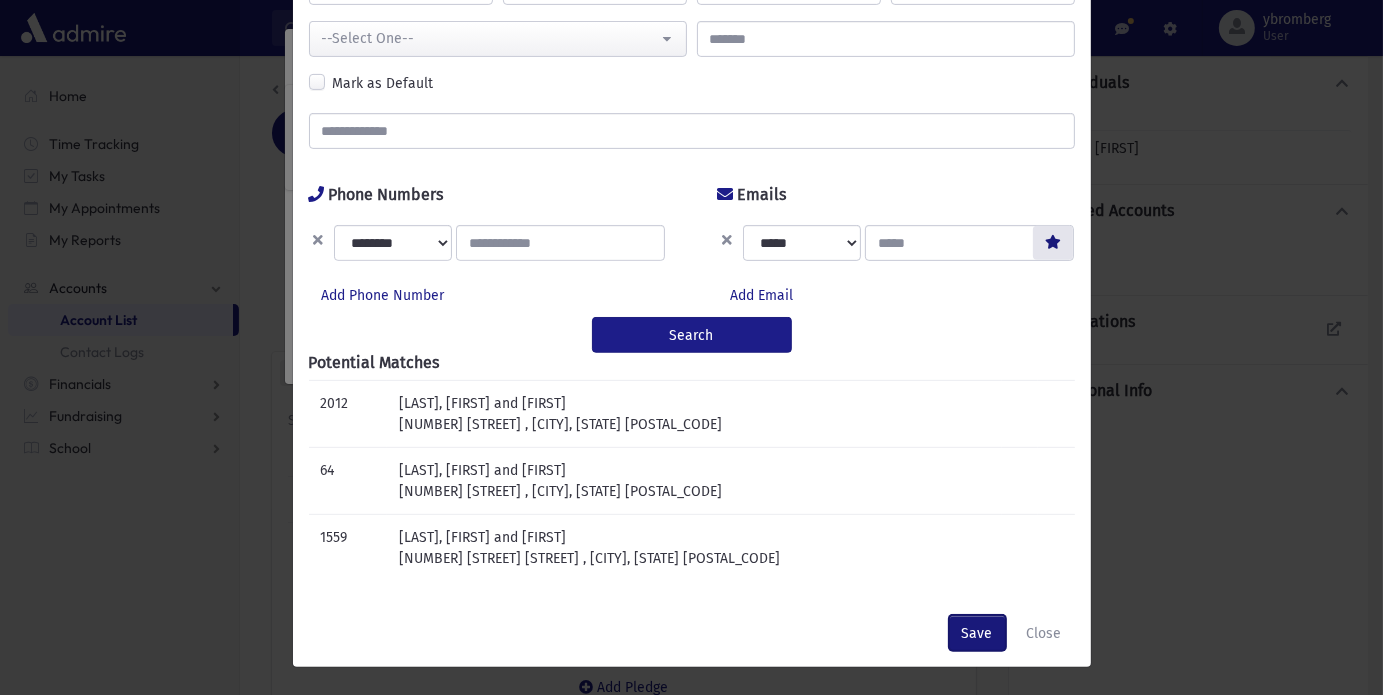 click on "Save" at bounding box center (977, 633) 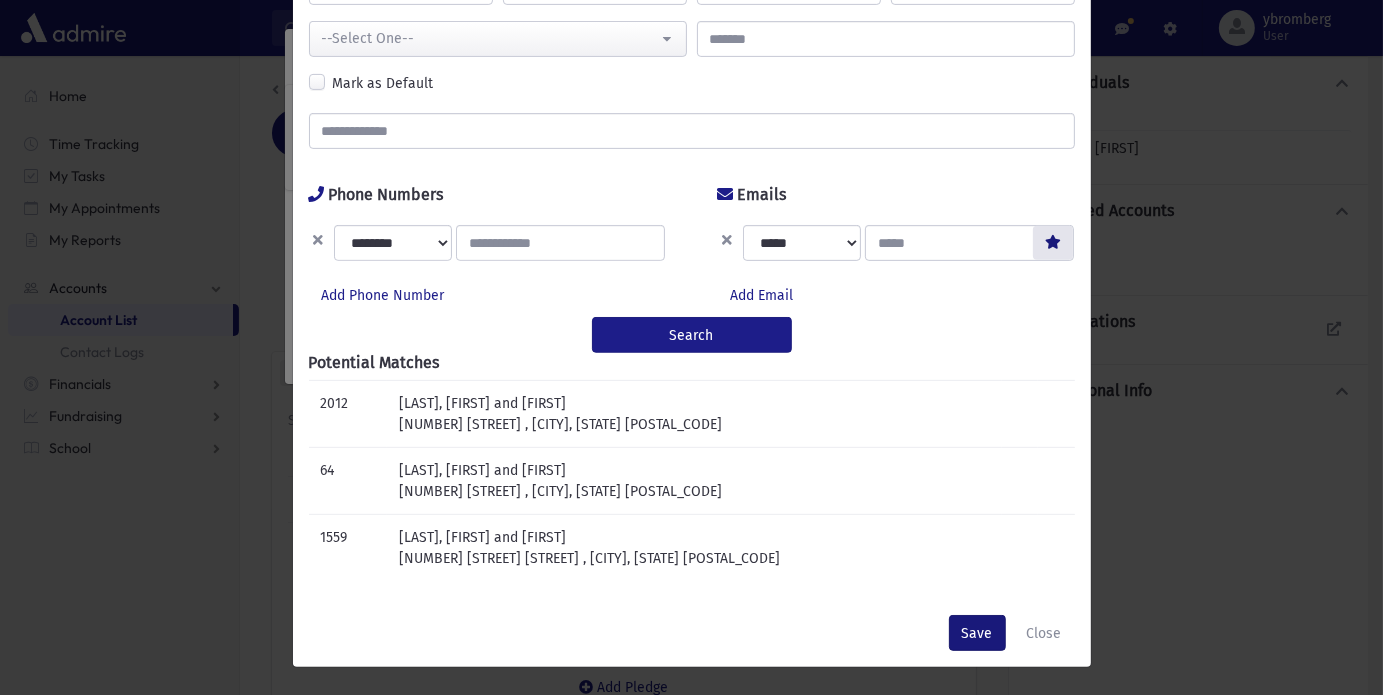 scroll, scrollTop: 0, scrollLeft: 0, axis: both 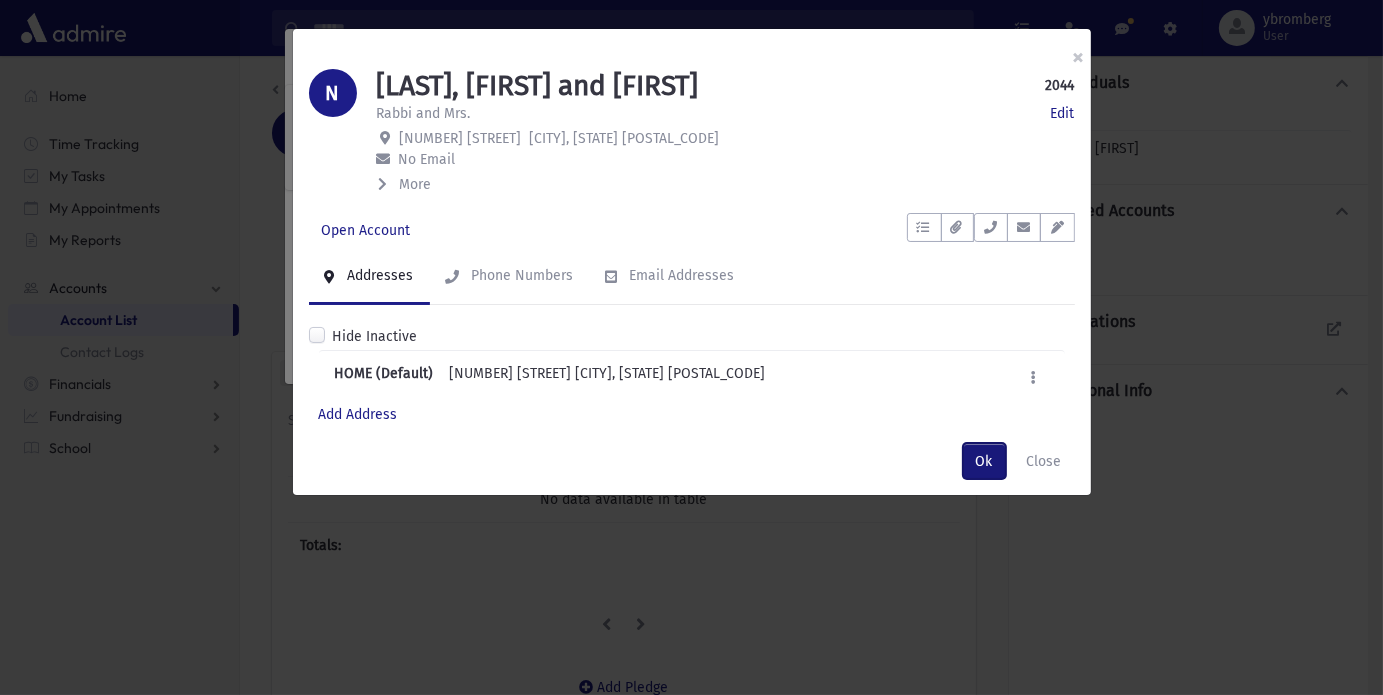 click on "Ok" at bounding box center (984, 461) 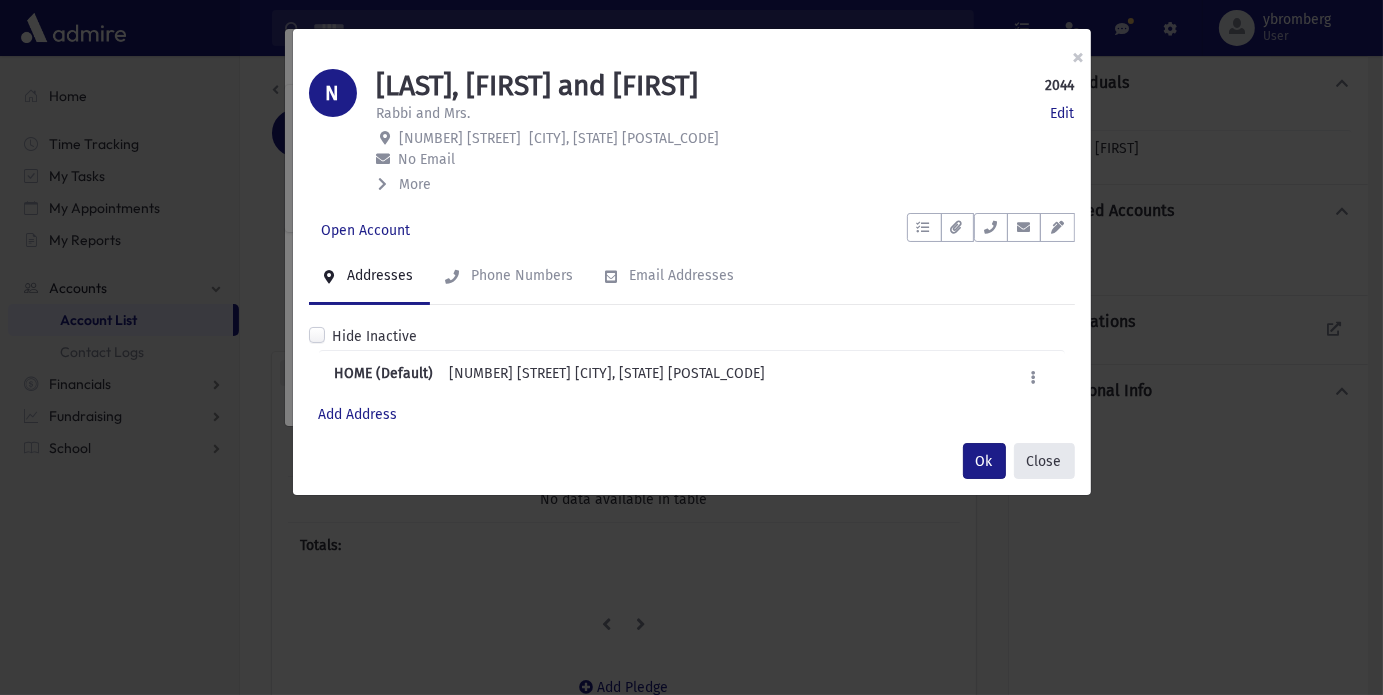 click on "Close" at bounding box center (1044, 461) 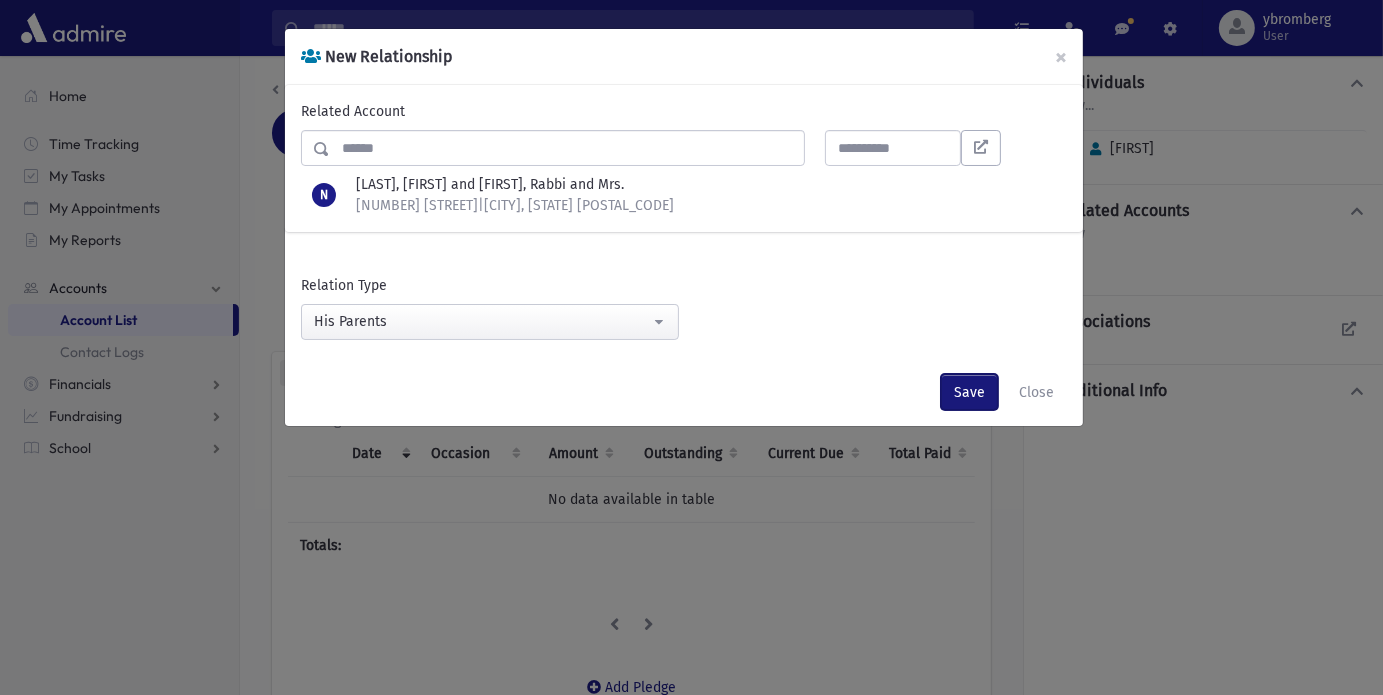click on "Save" at bounding box center (969, 392) 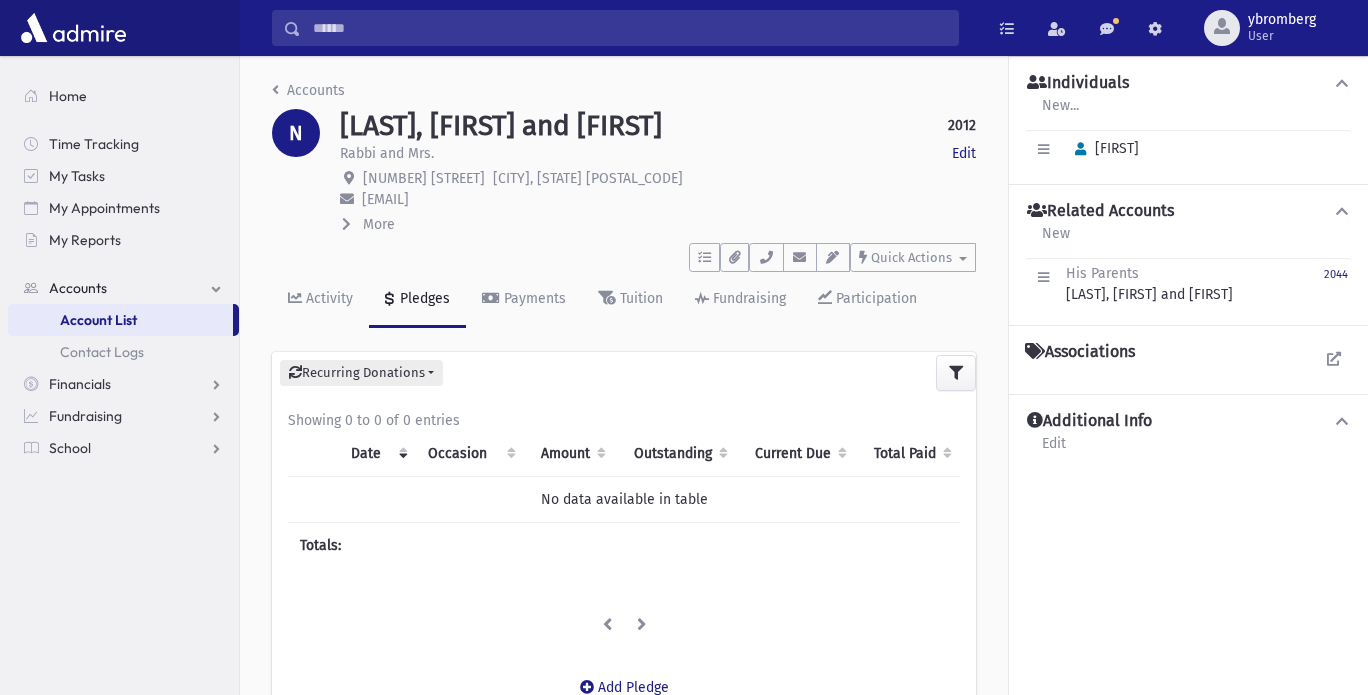 click on "New" at bounding box center (1056, 240) 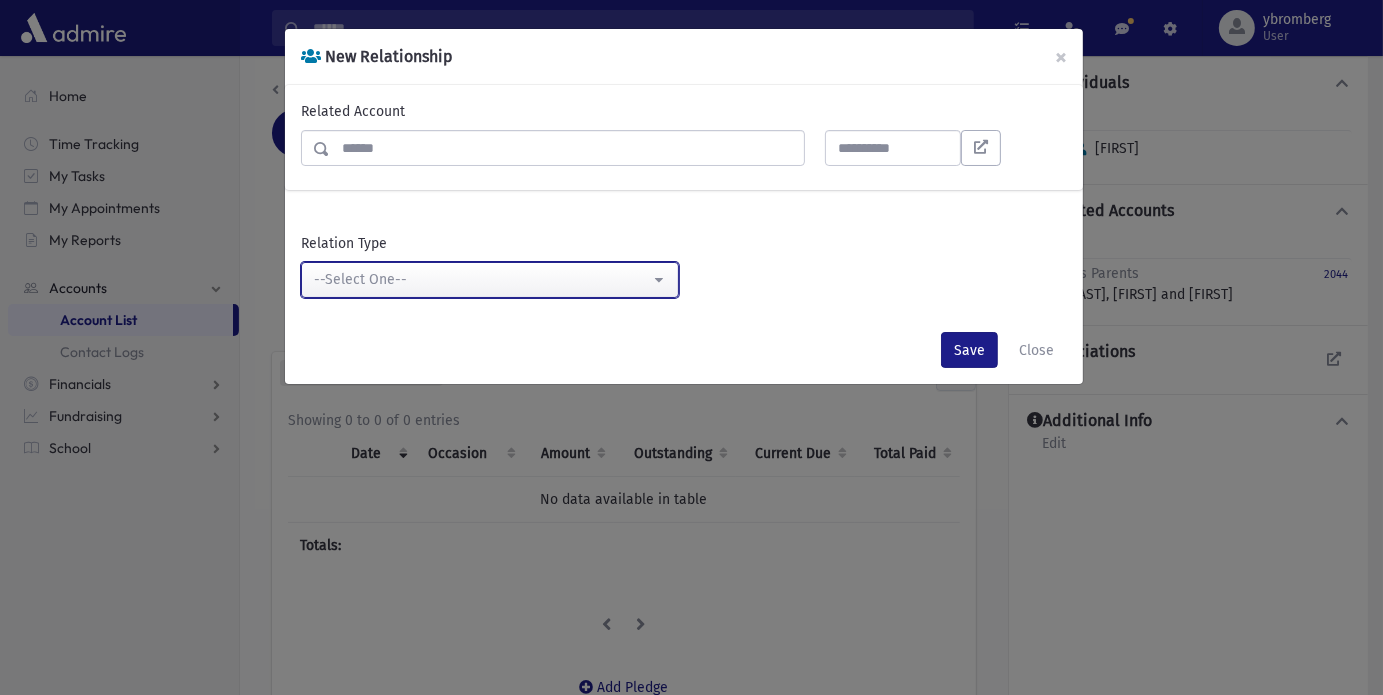 click on "--Select One--" at bounding box center (482, 279) 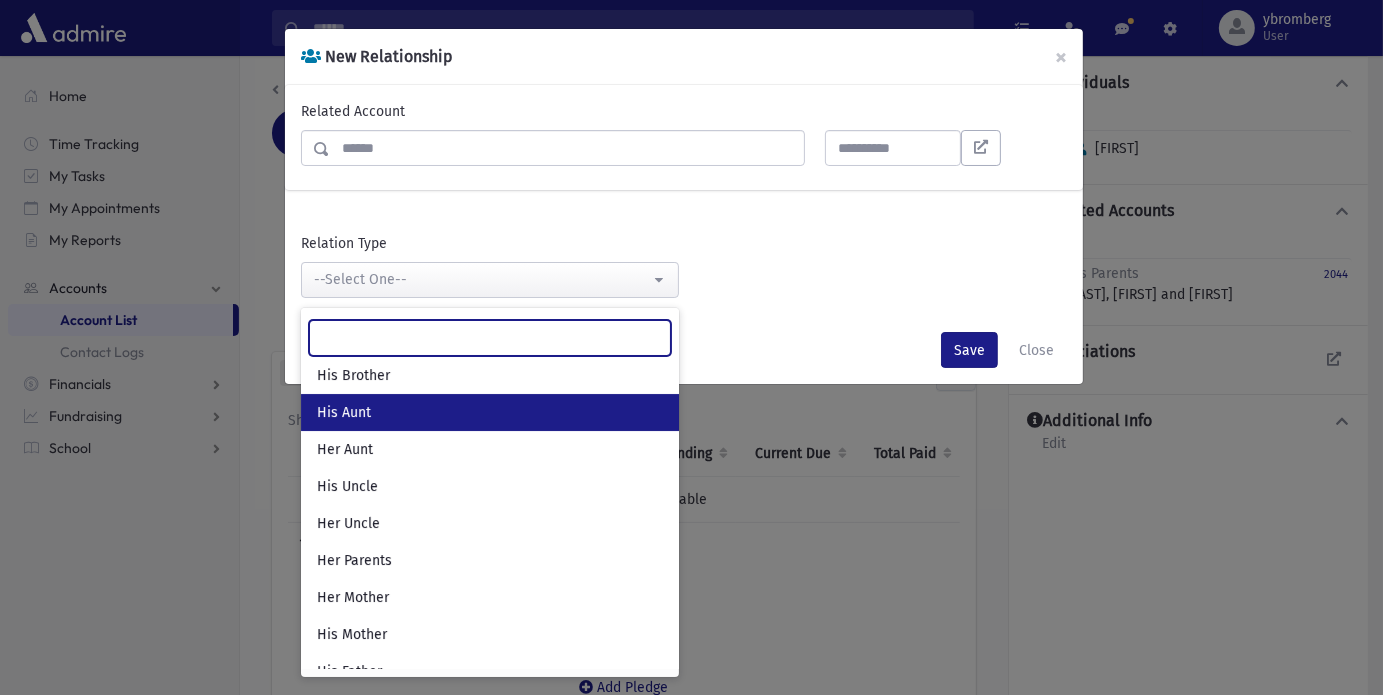 scroll, scrollTop: 157, scrollLeft: 0, axis: vertical 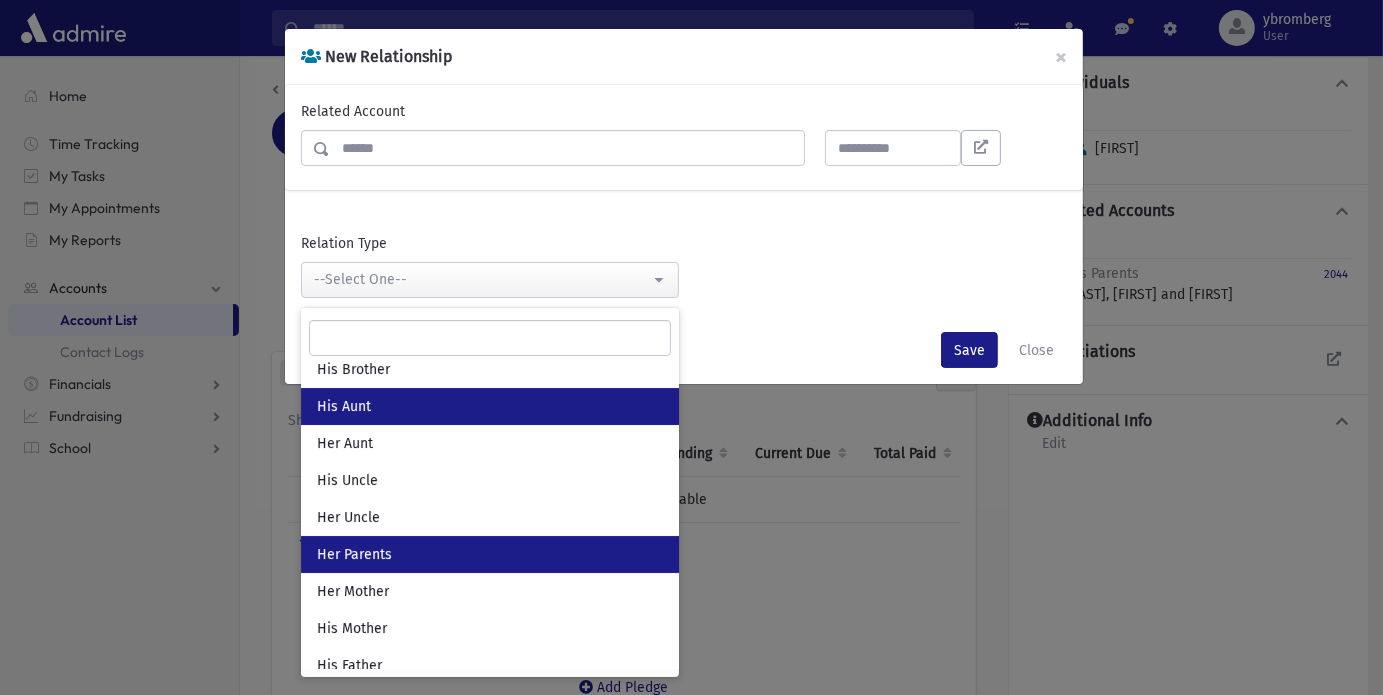 click on "Her Parents" at bounding box center (490, 554) 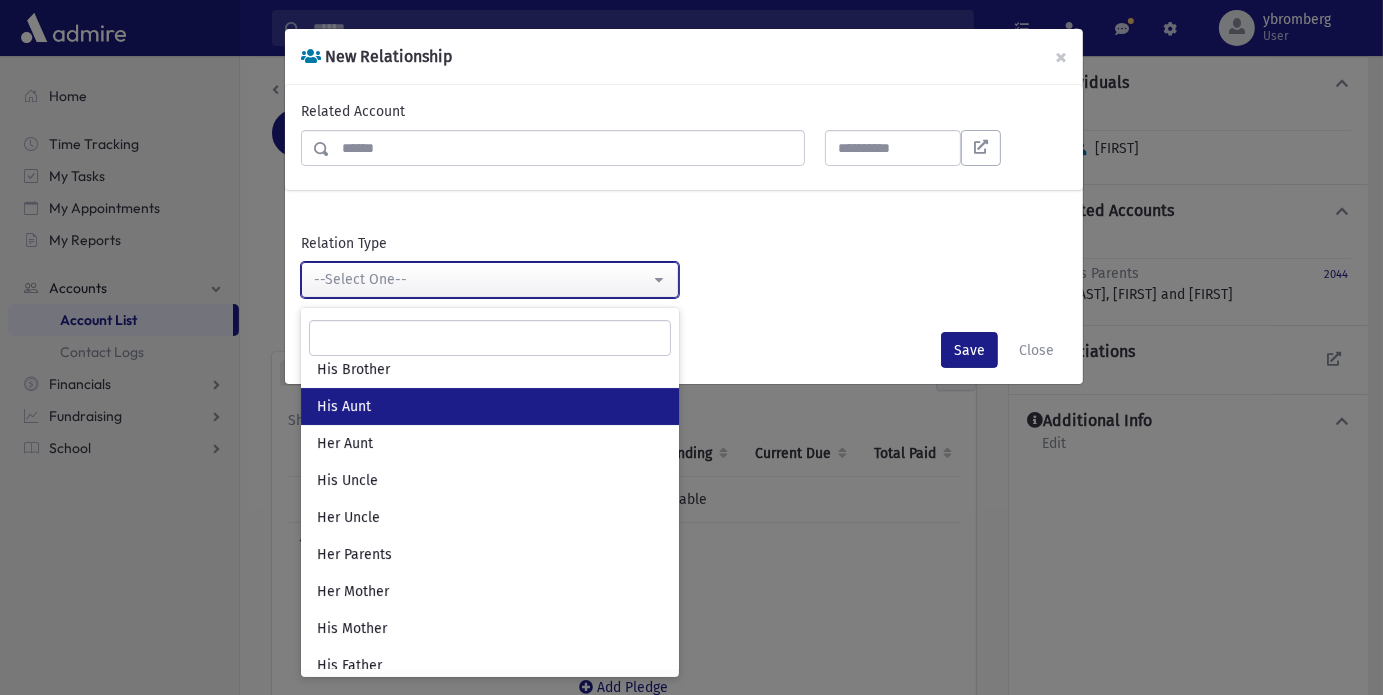 select on "*" 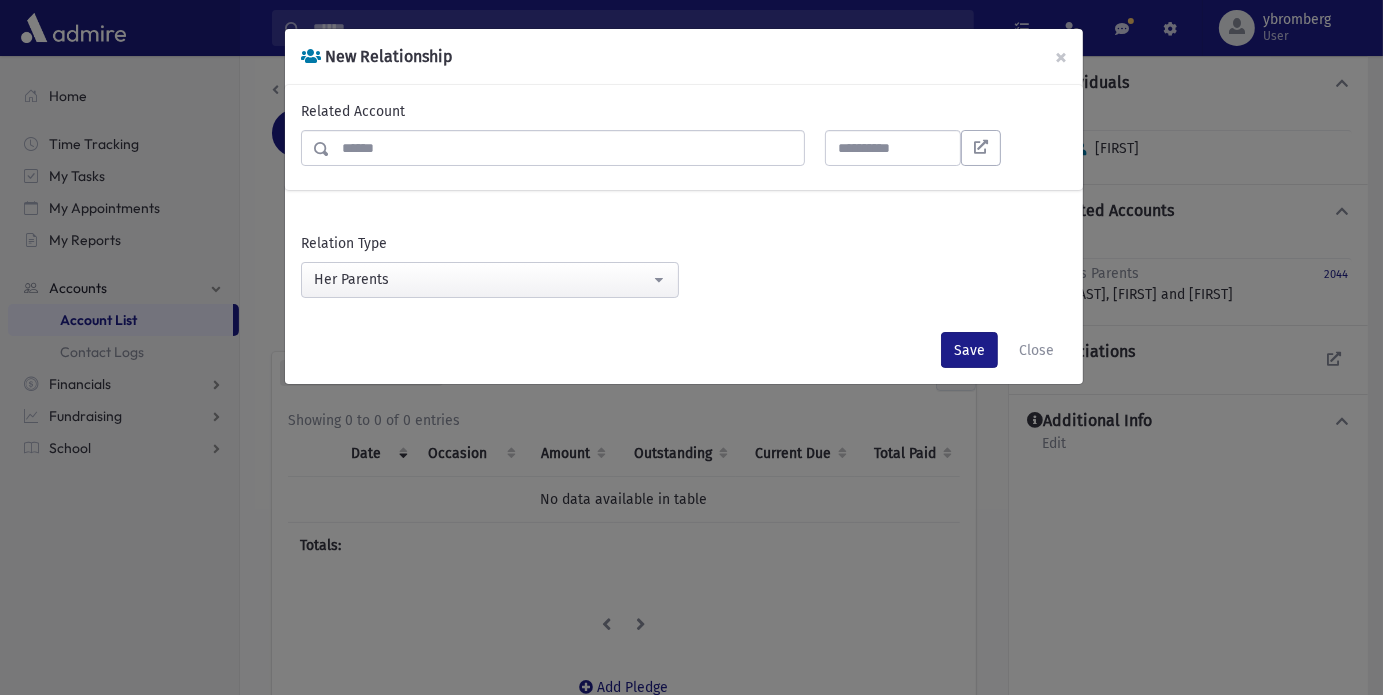 click at bounding box center (567, 148) 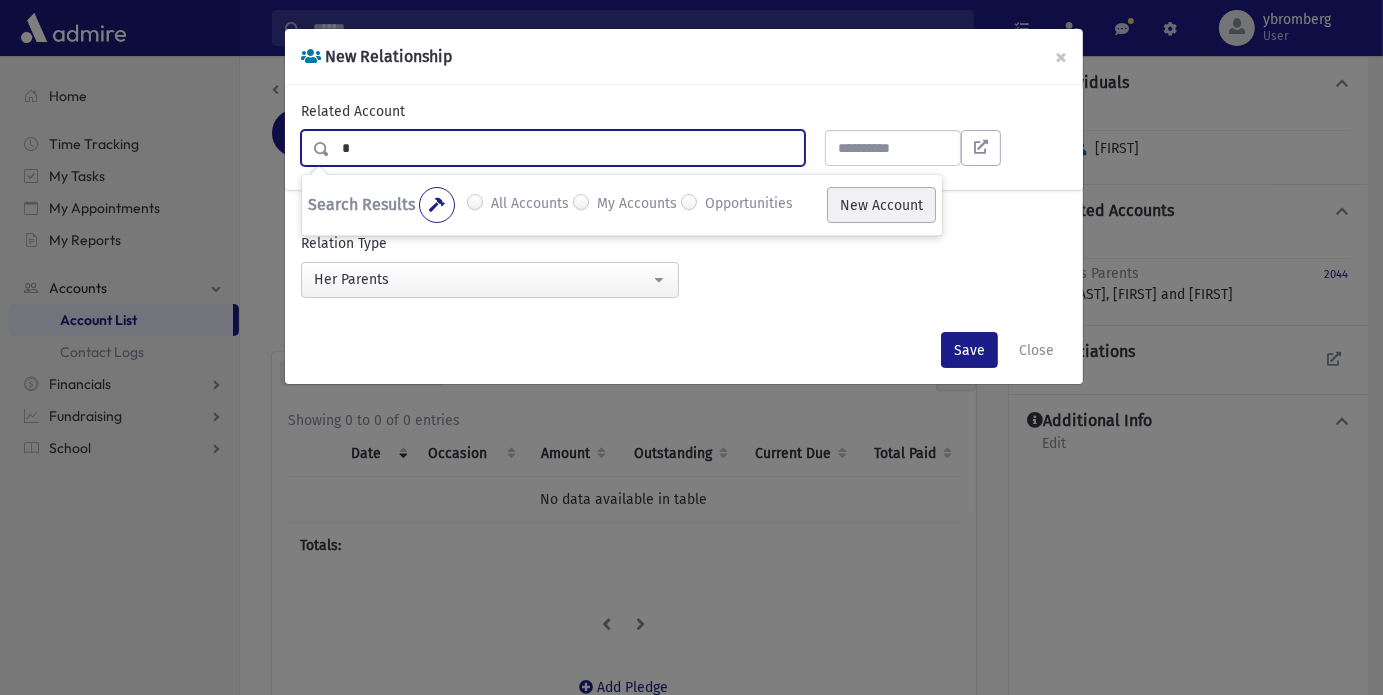 type on "*" 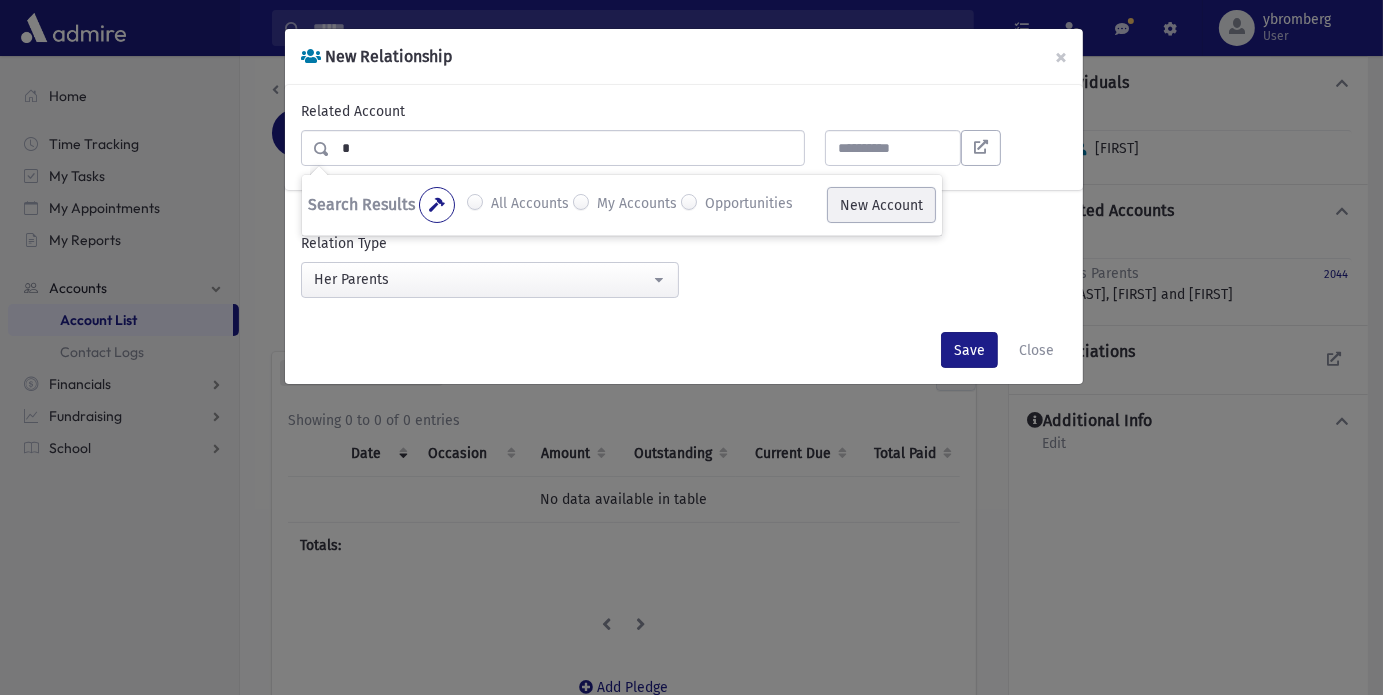 click on "New Account" at bounding box center [881, 205] 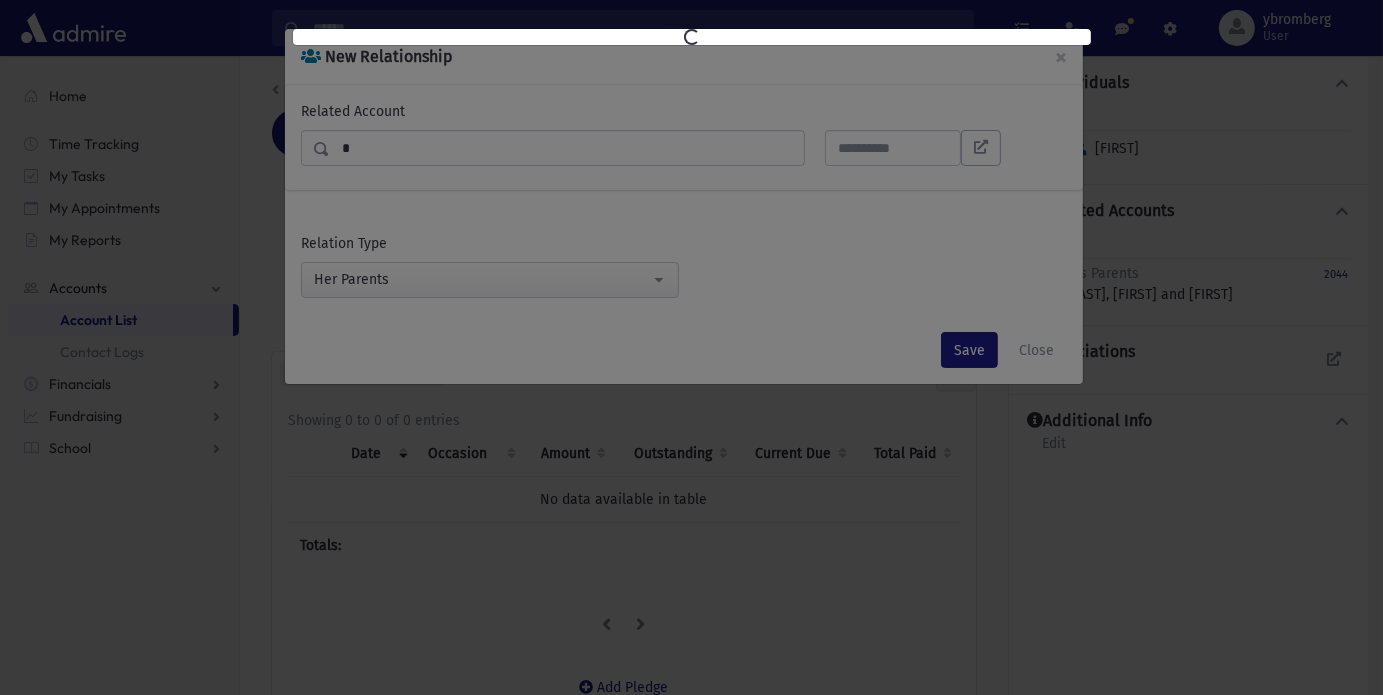 select on "*" 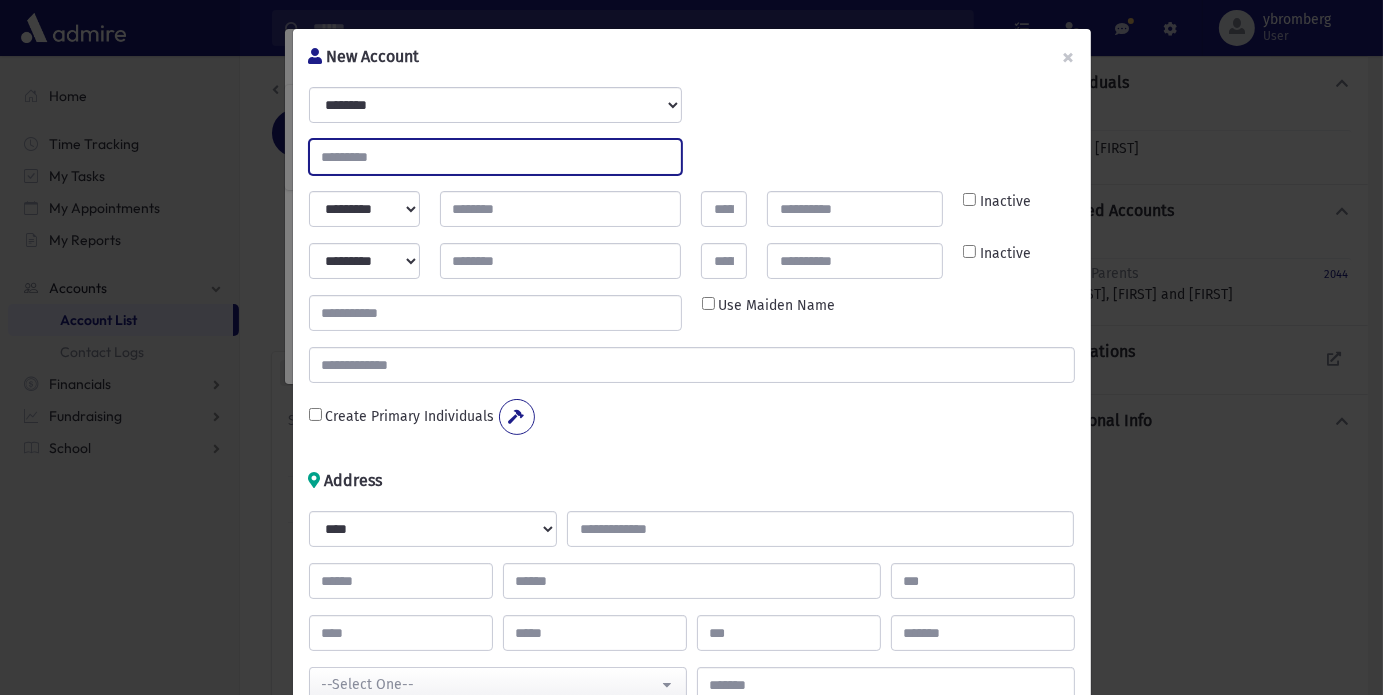 click at bounding box center [495, 157] 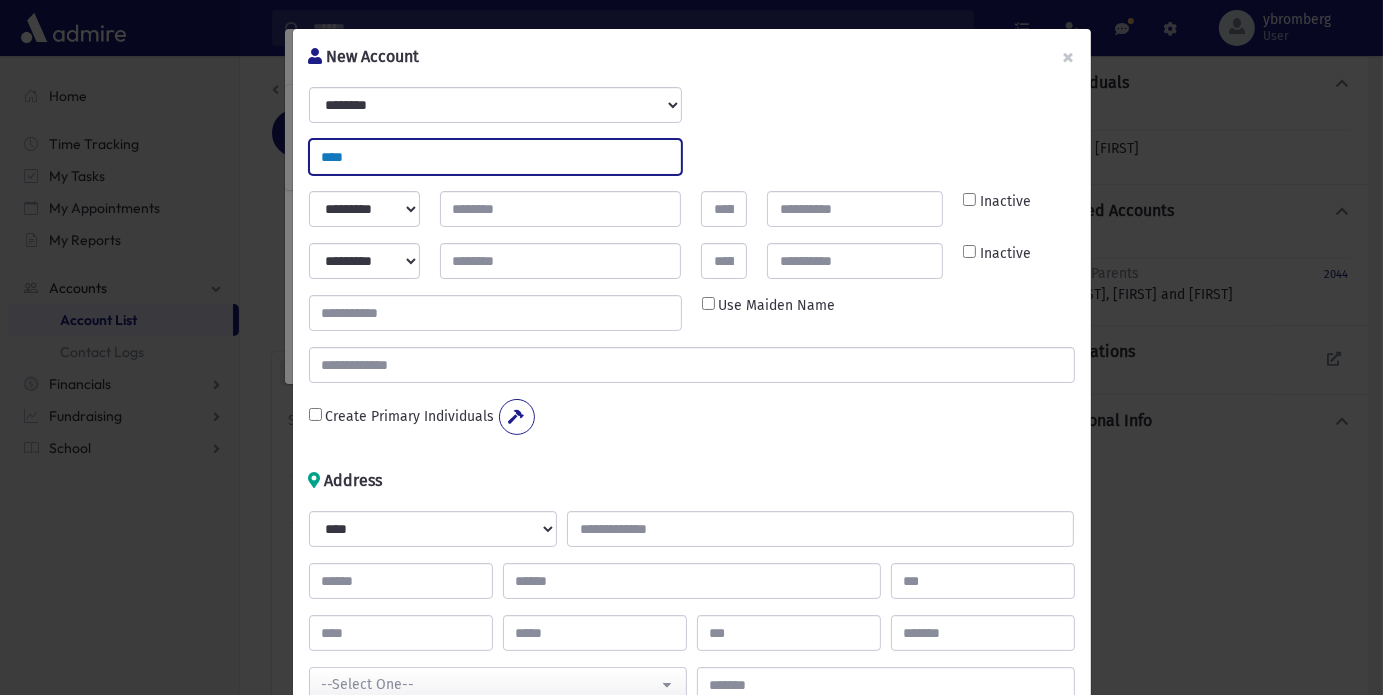 type on "****" 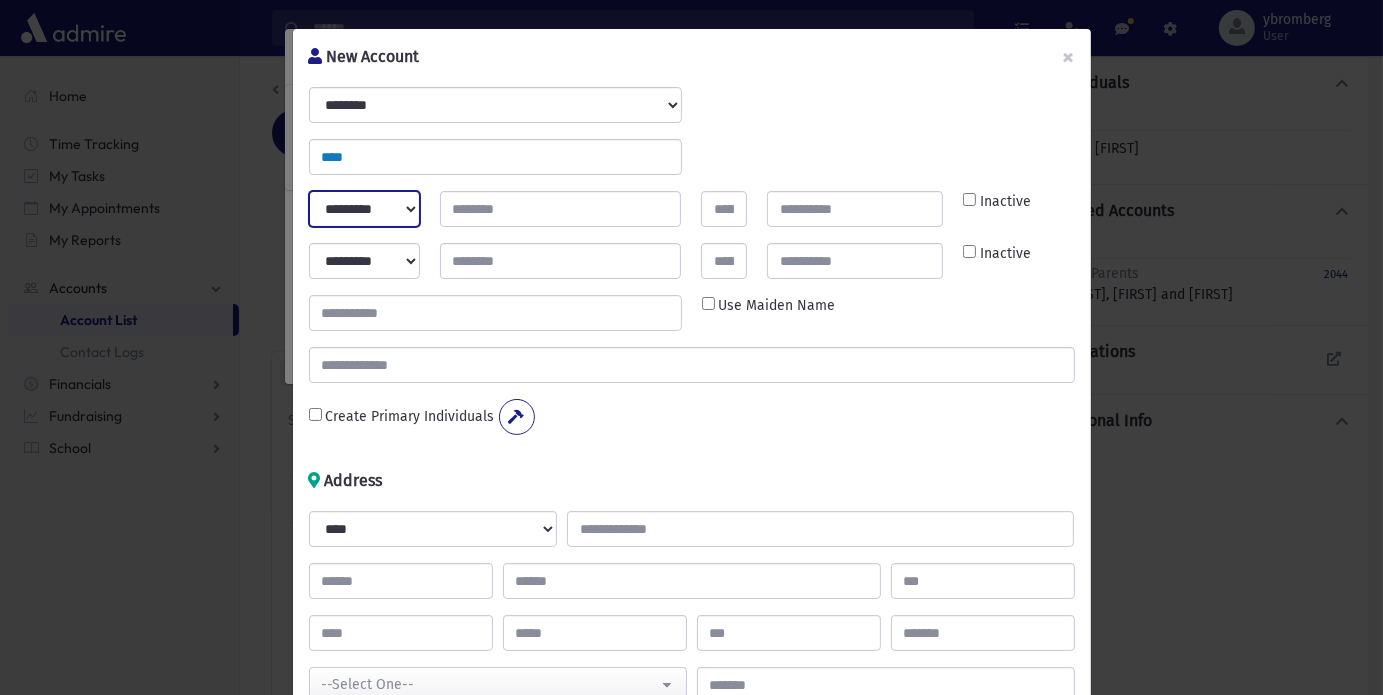 select on "*****" 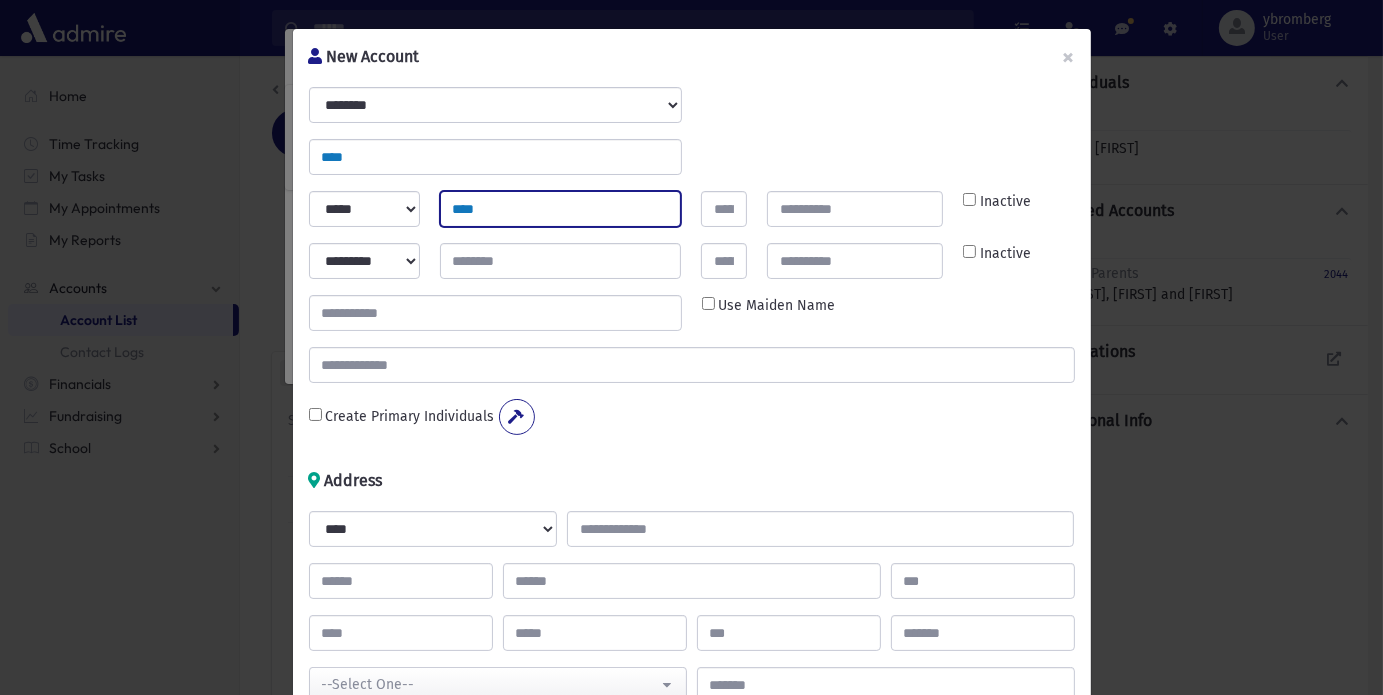 type on "****" 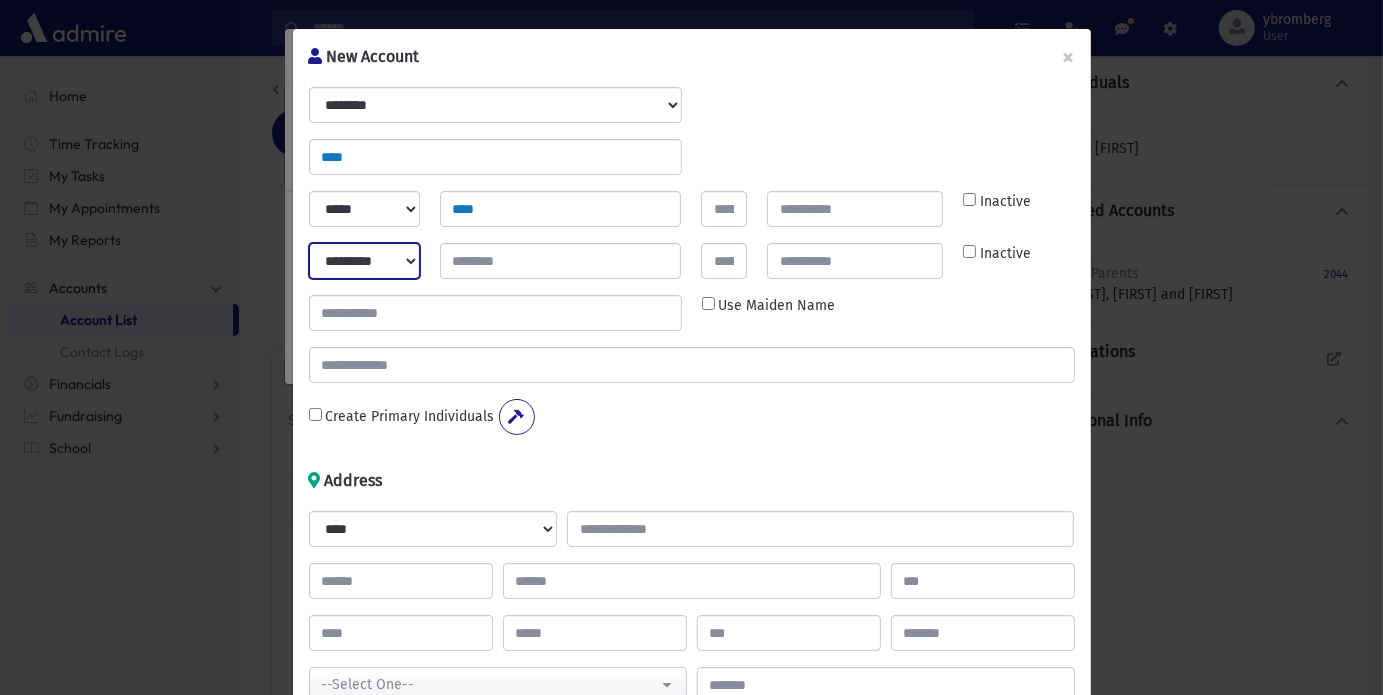 select on "****" 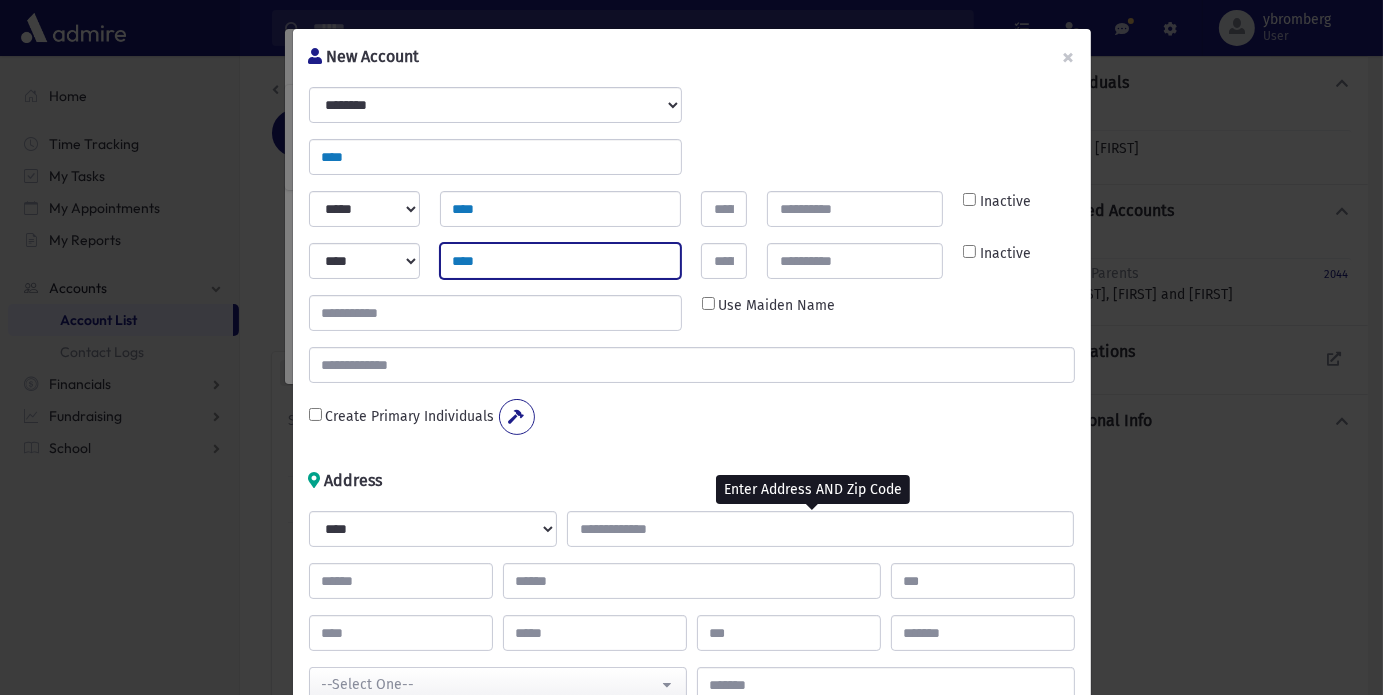 type on "****" 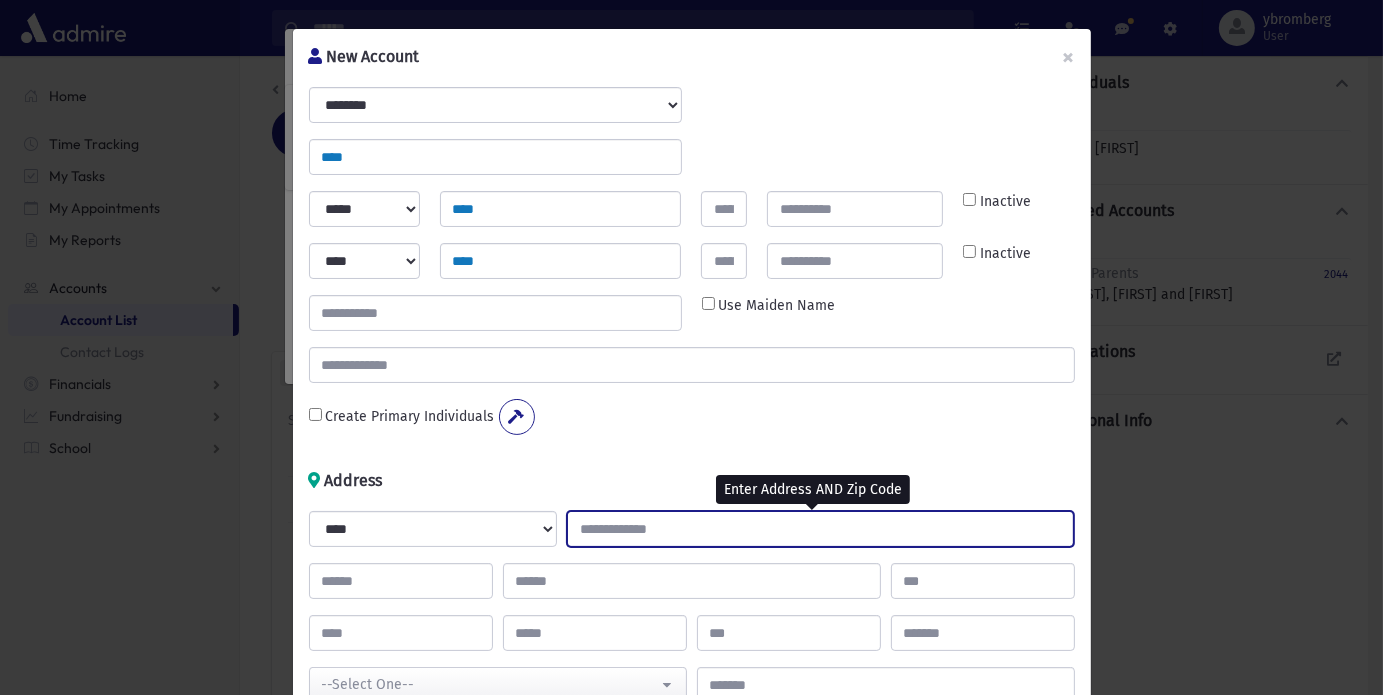 click at bounding box center [820, 529] 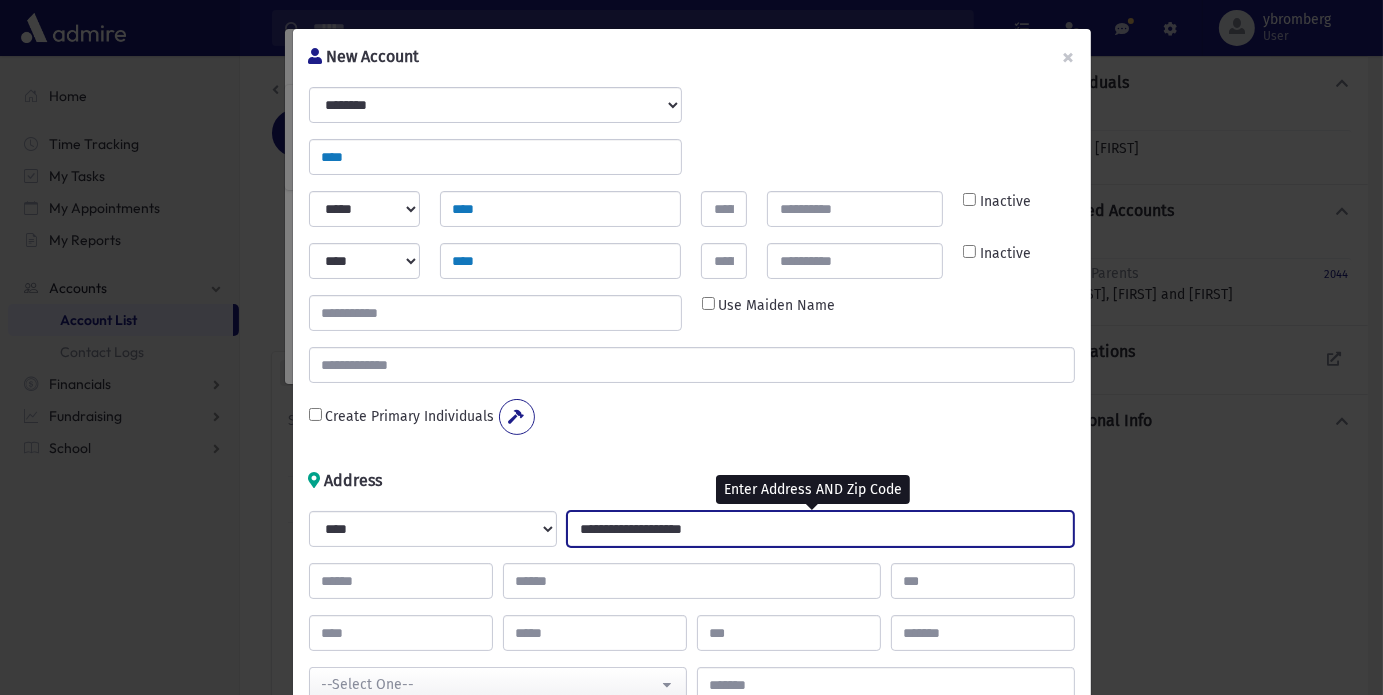 type on "**********" 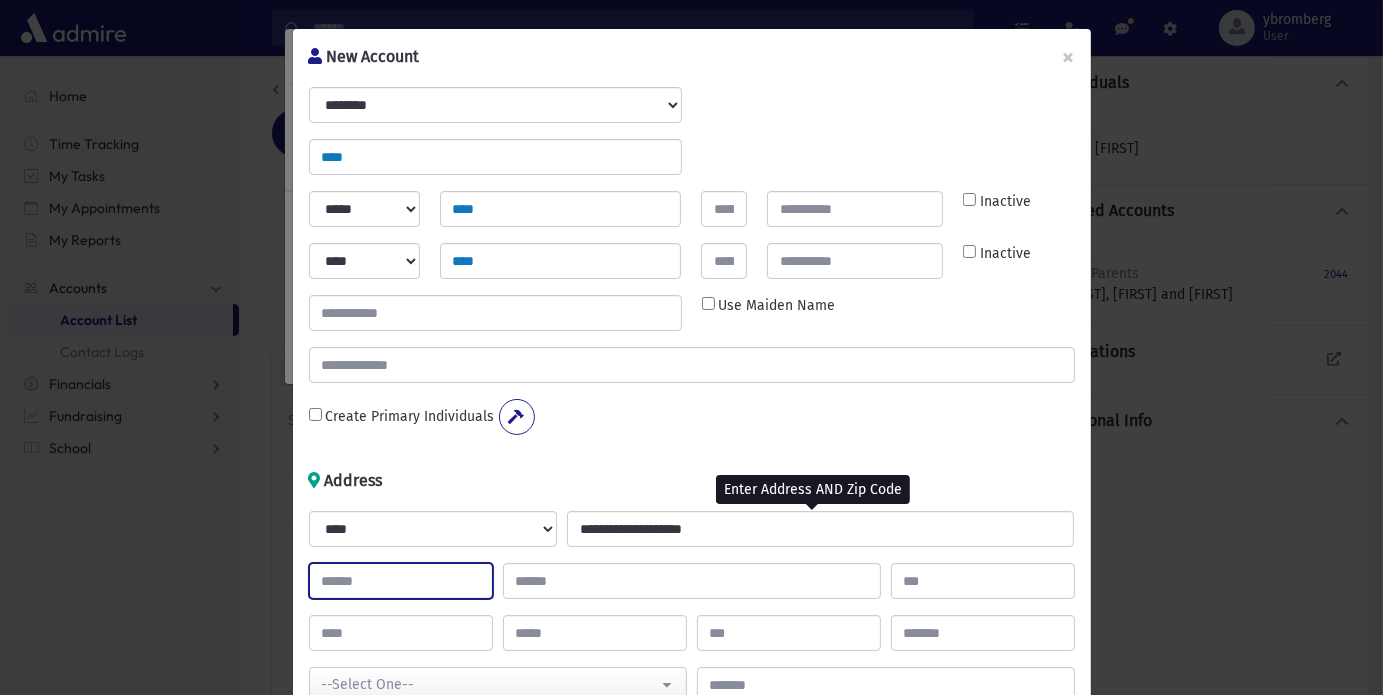 type on "**" 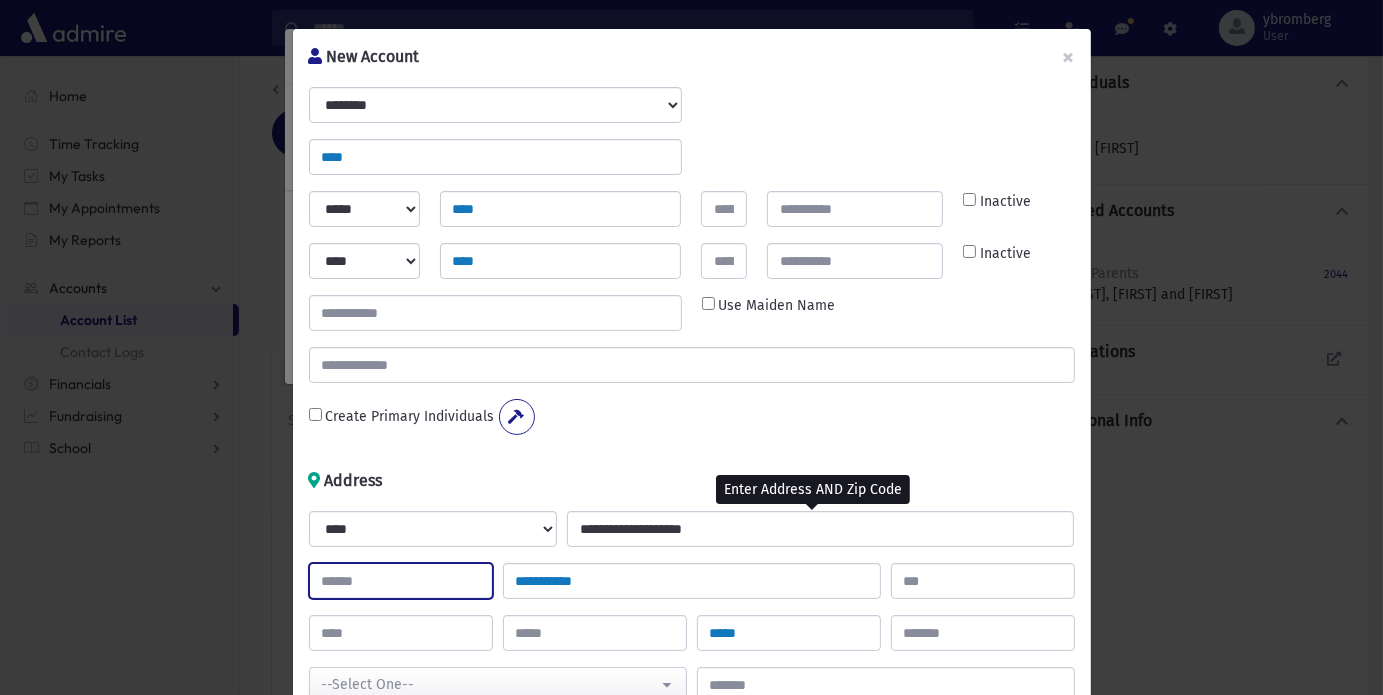 type on "**" 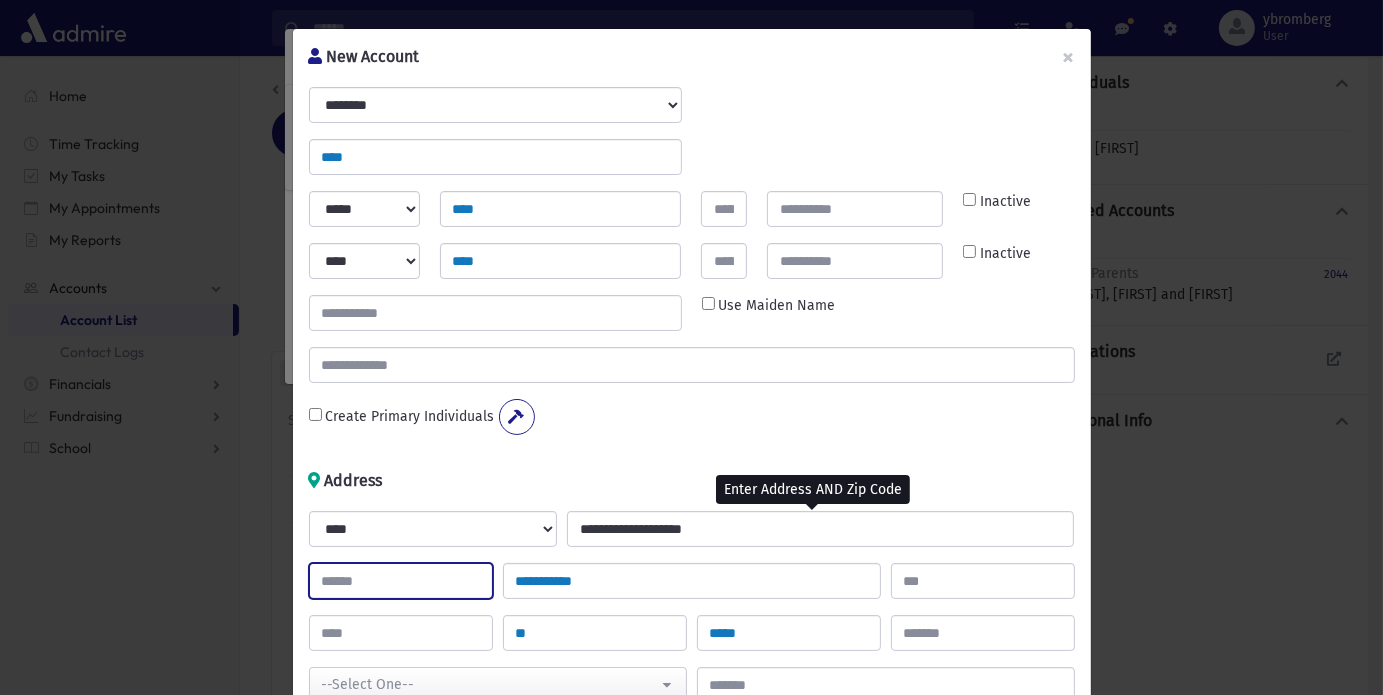 select on "********" 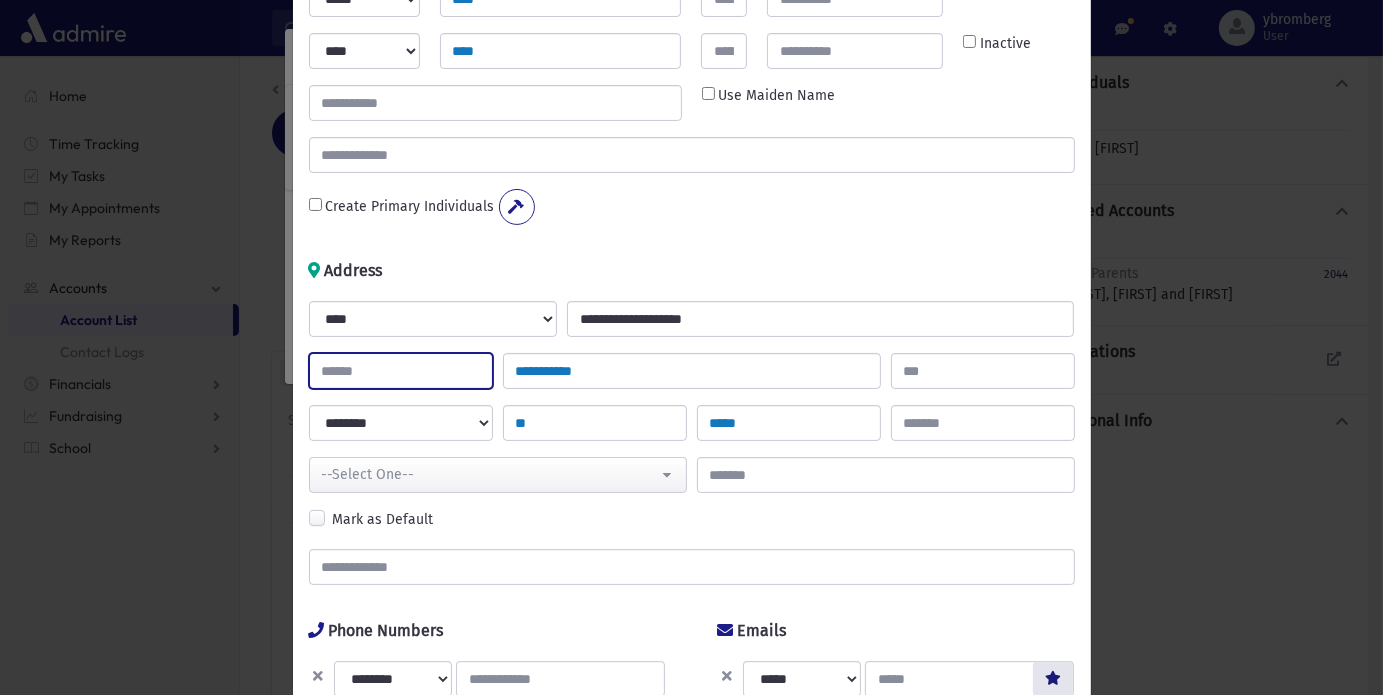 scroll, scrollTop: 439, scrollLeft: 0, axis: vertical 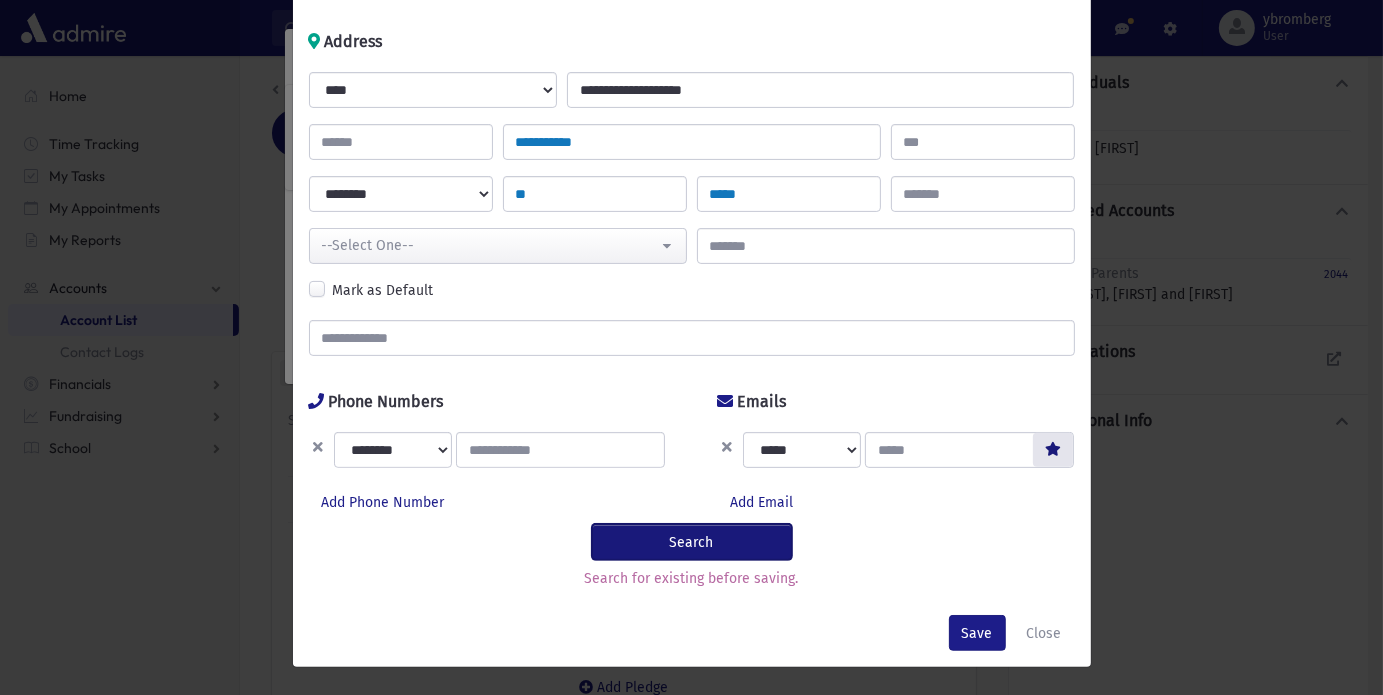 click on "Search" at bounding box center (692, 542) 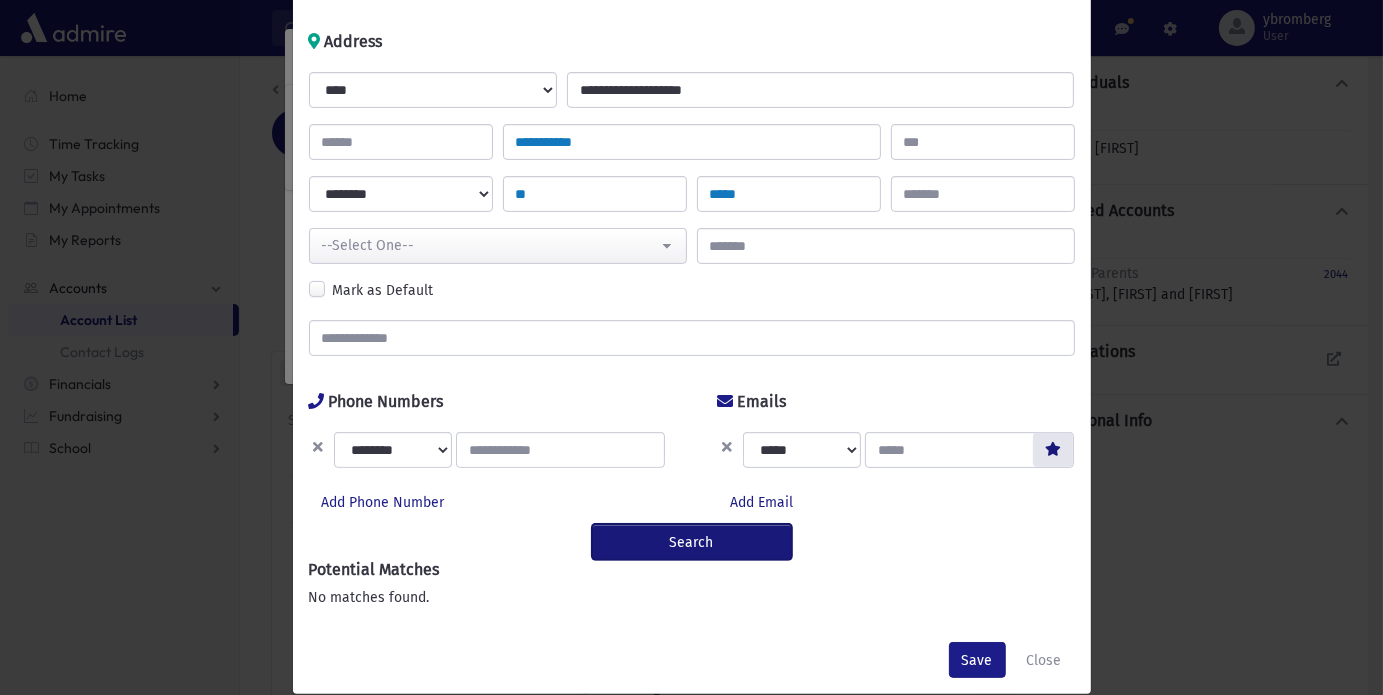 scroll, scrollTop: 466, scrollLeft: 0, axis: vertical 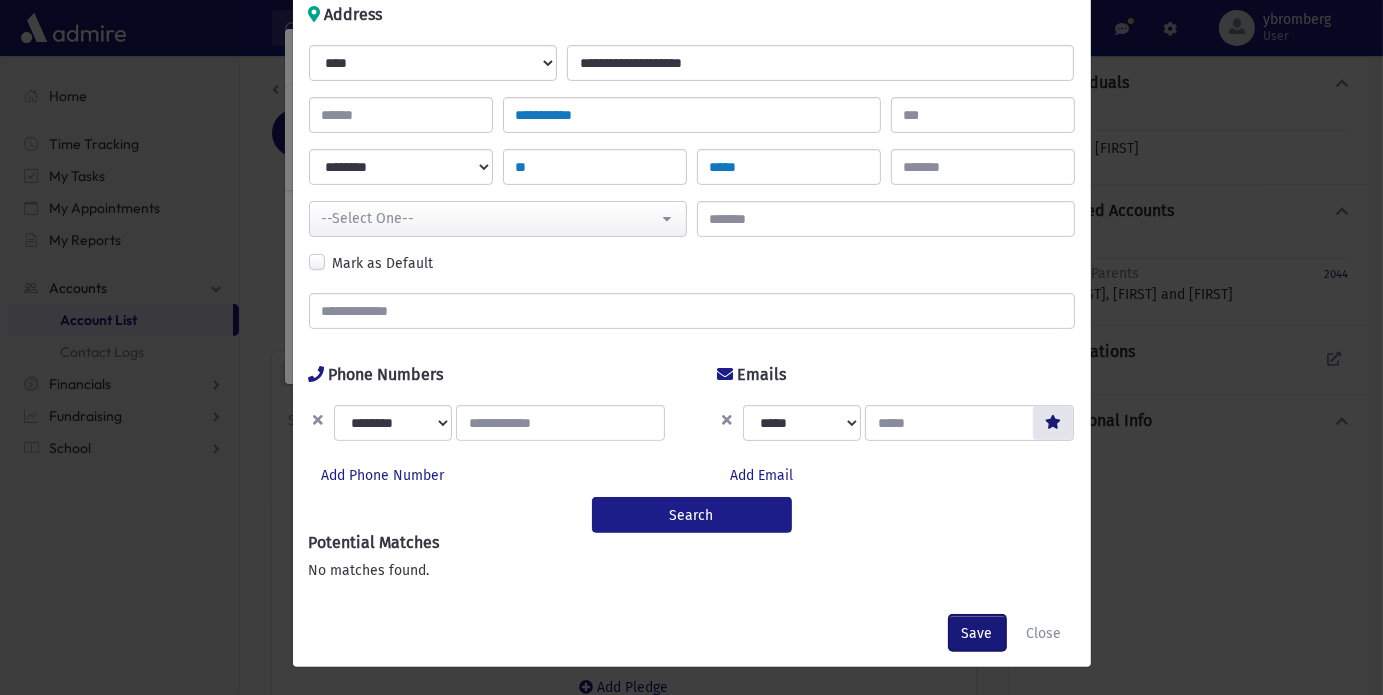 click on "Save" at bounding box center (977, 633) 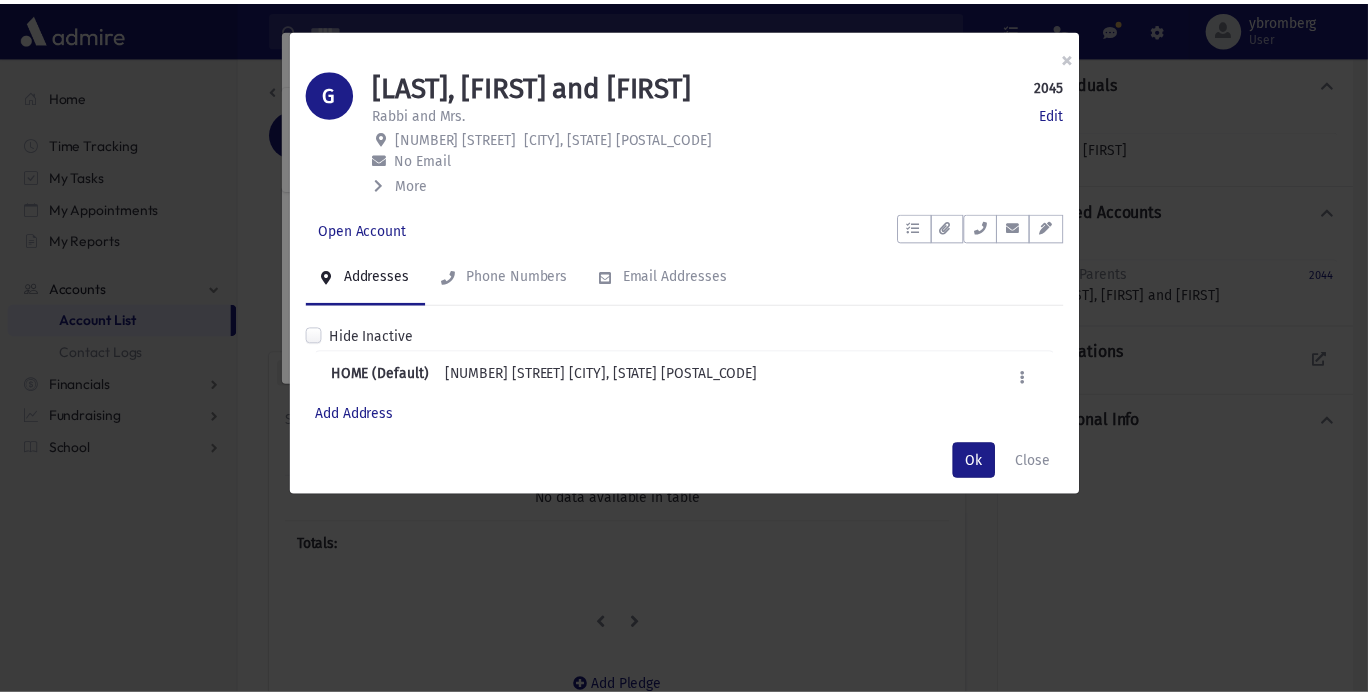scroll, scrollTop: 0, scrollLeft: 0, axis: both 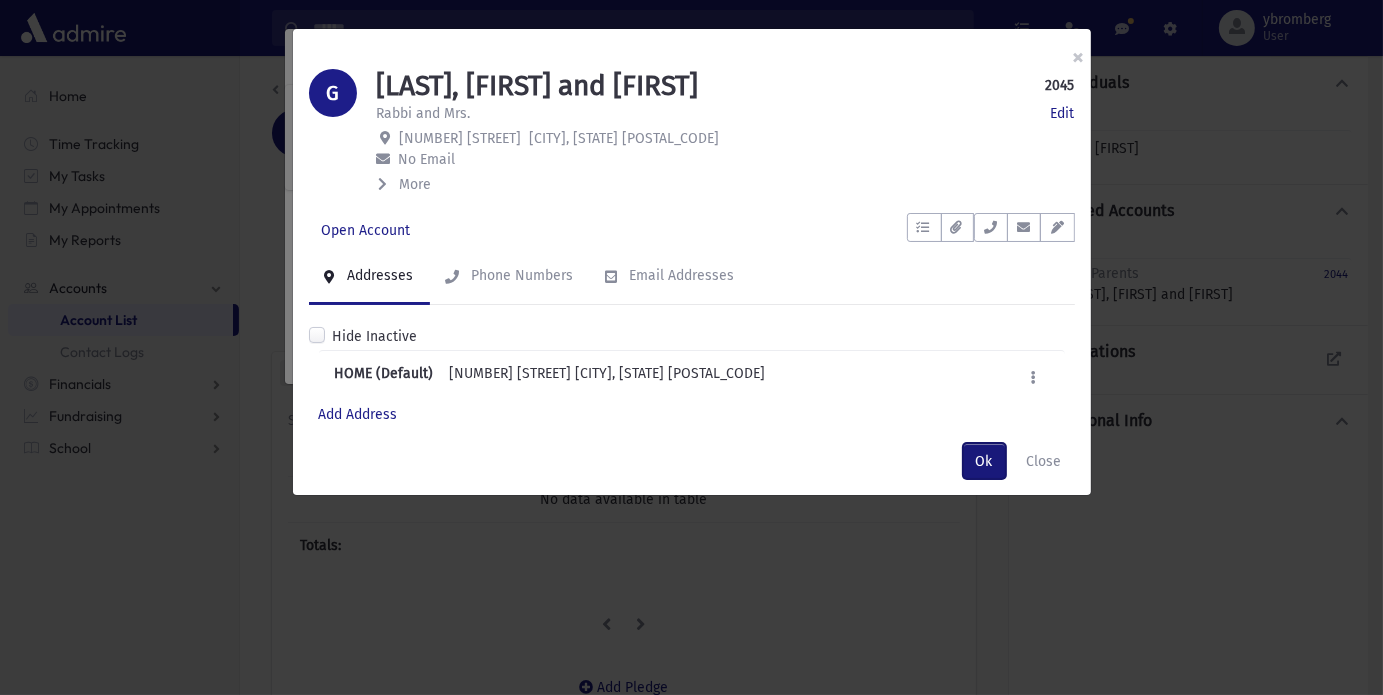 click on "Ok" at bounding box center (984, 461) 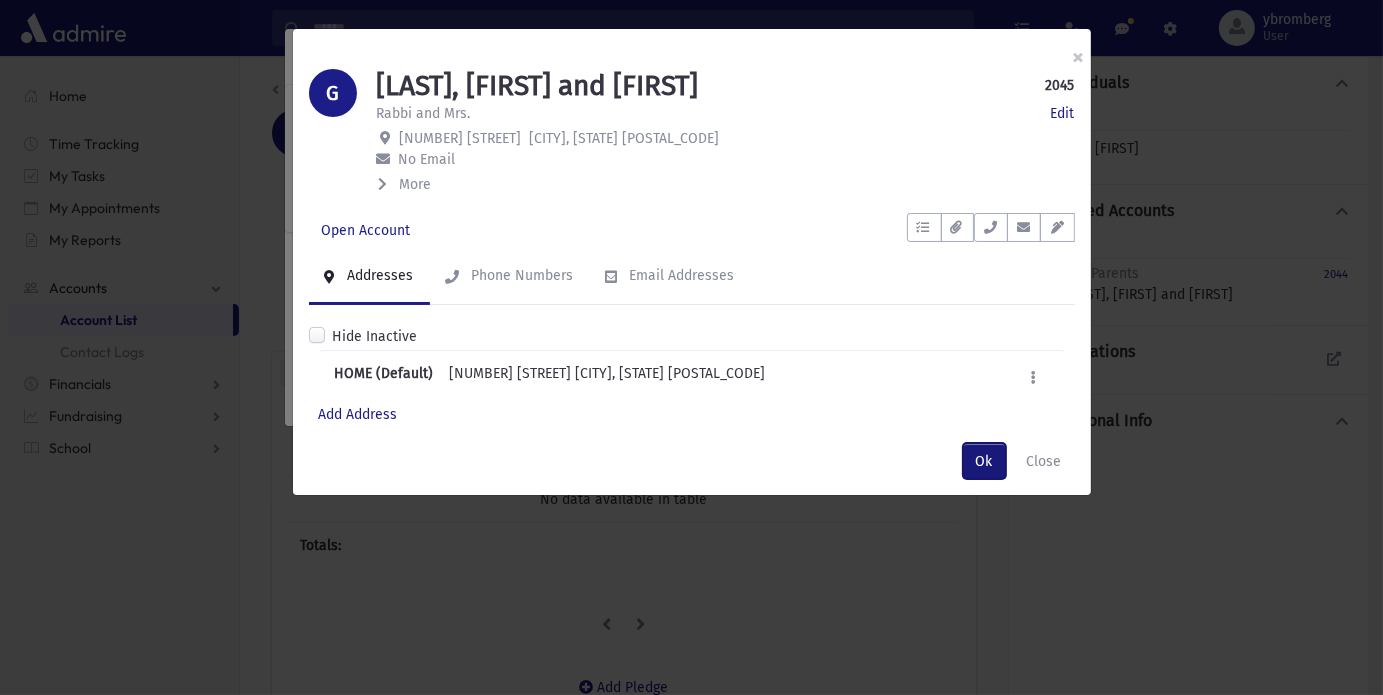 click on "Ok" at bounding box center (984, 461) 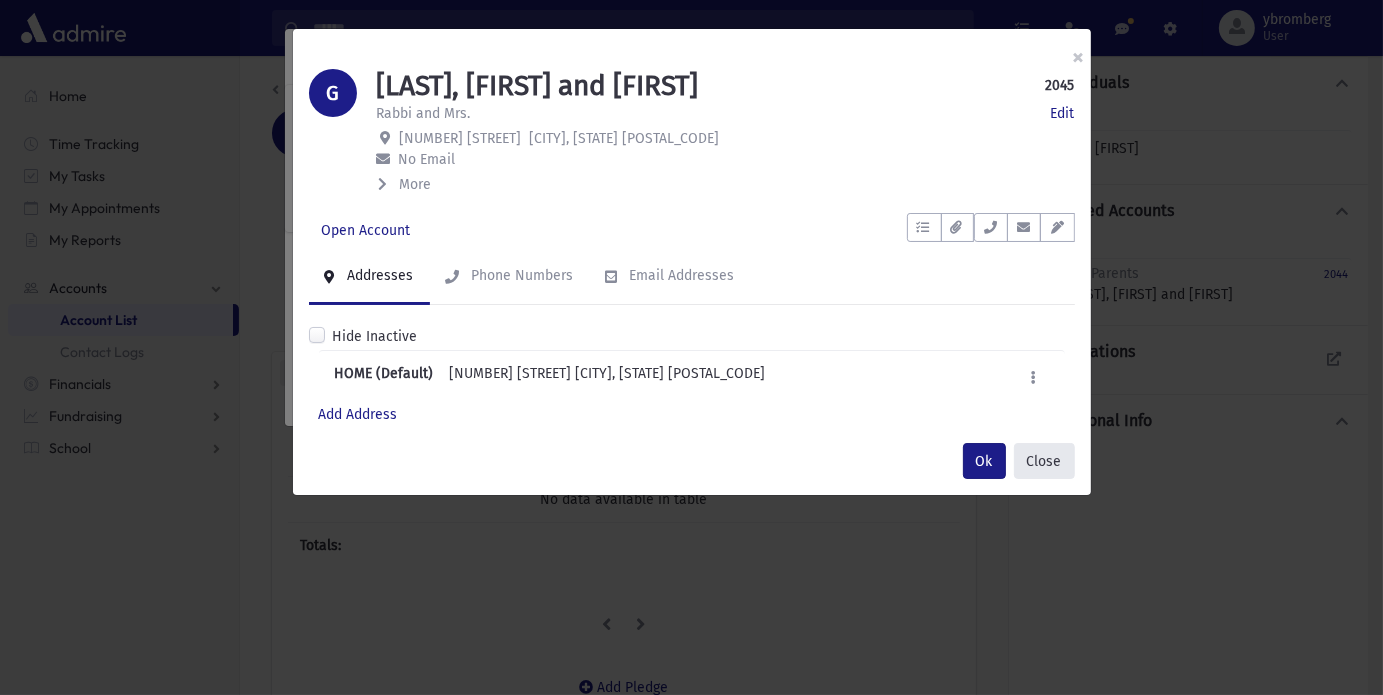 click on "Close" at bounding box center (1044, 461) 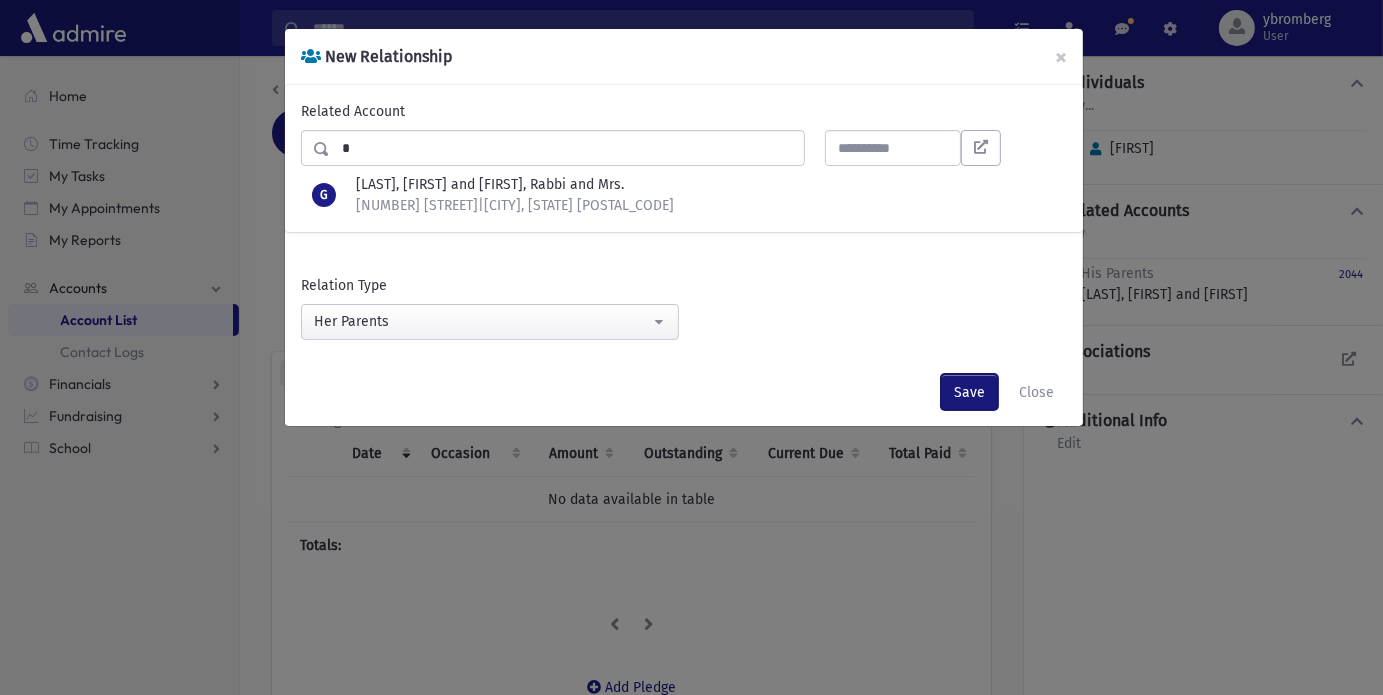 click on "Save" at bounding box center (969, 392) 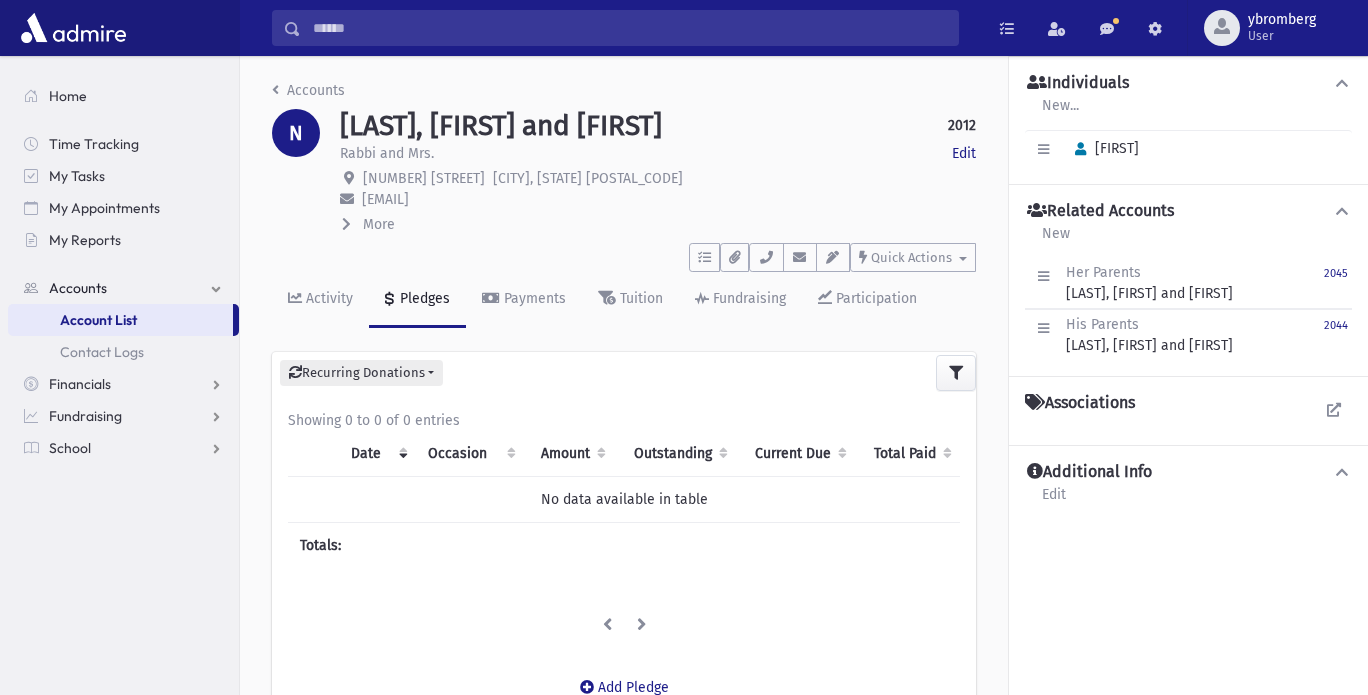 click at bounding box center [629, 28] 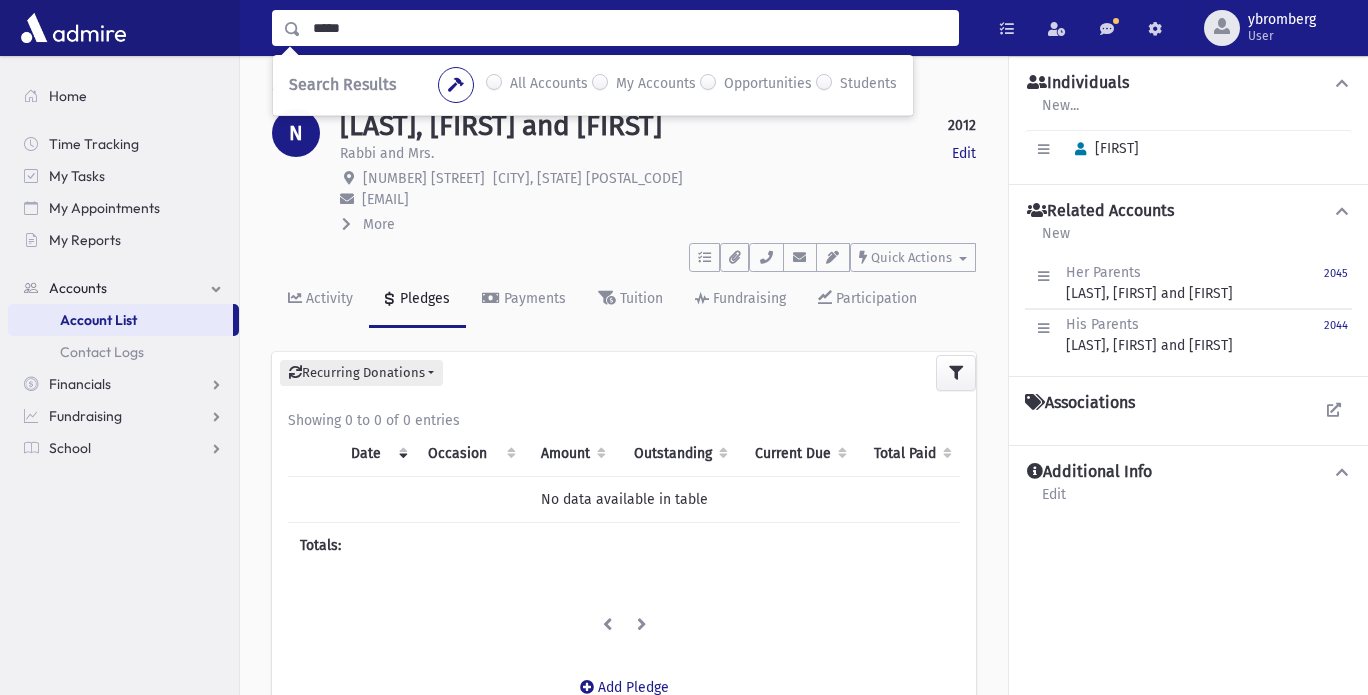 type on "*****" 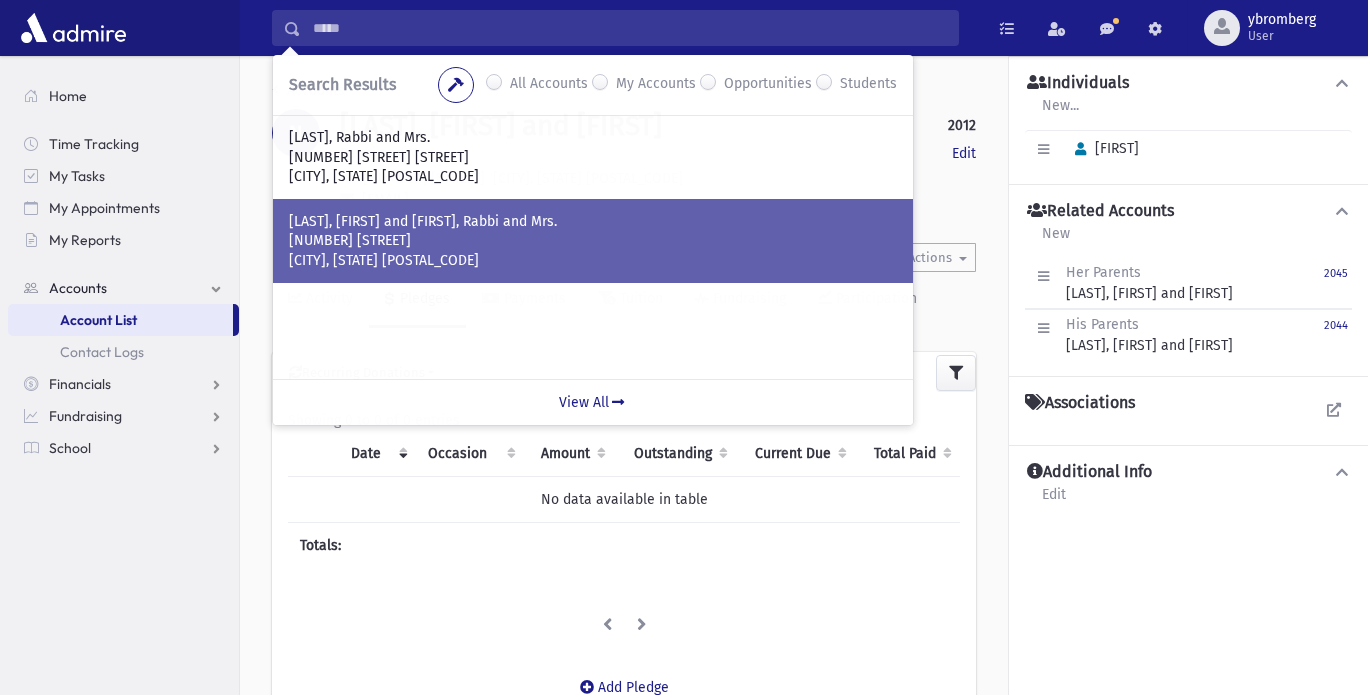 click on "[NUMBER] [STREET]" at bounding box center (593, 241) 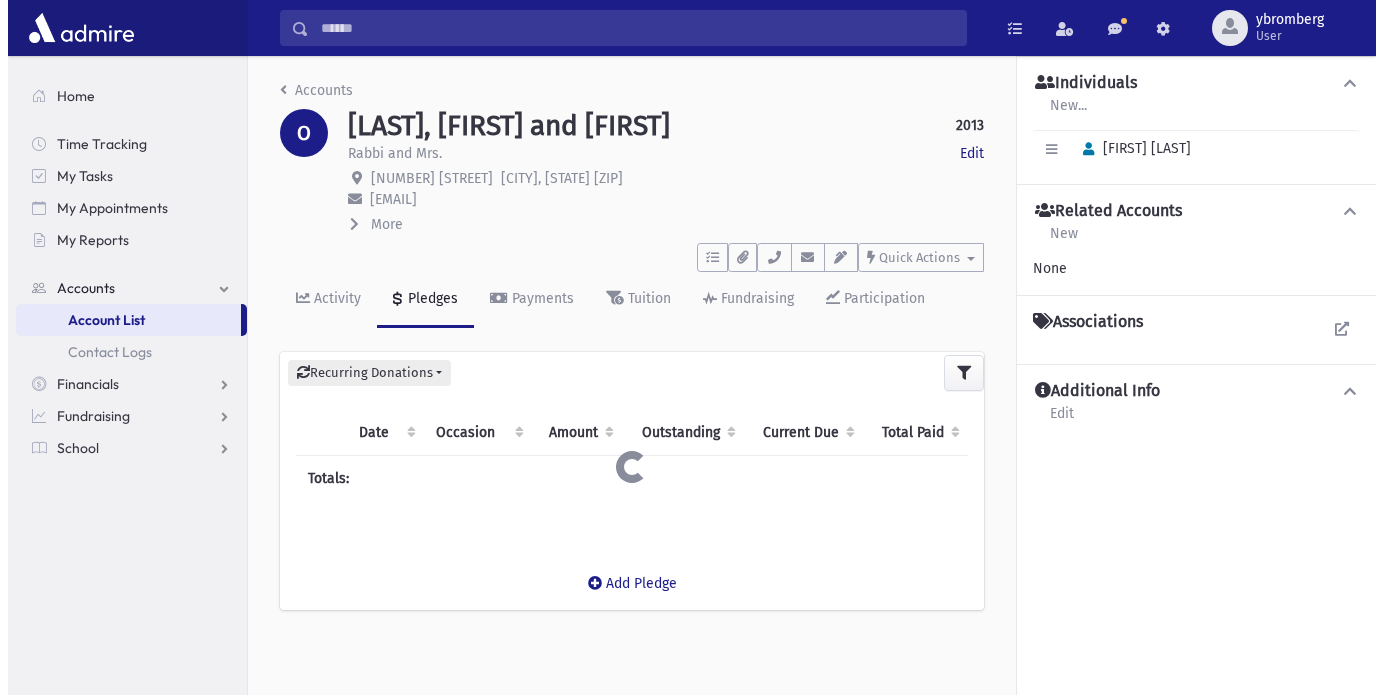 scroll, scrollTop: 0, scrollLeft: 0, axis: both 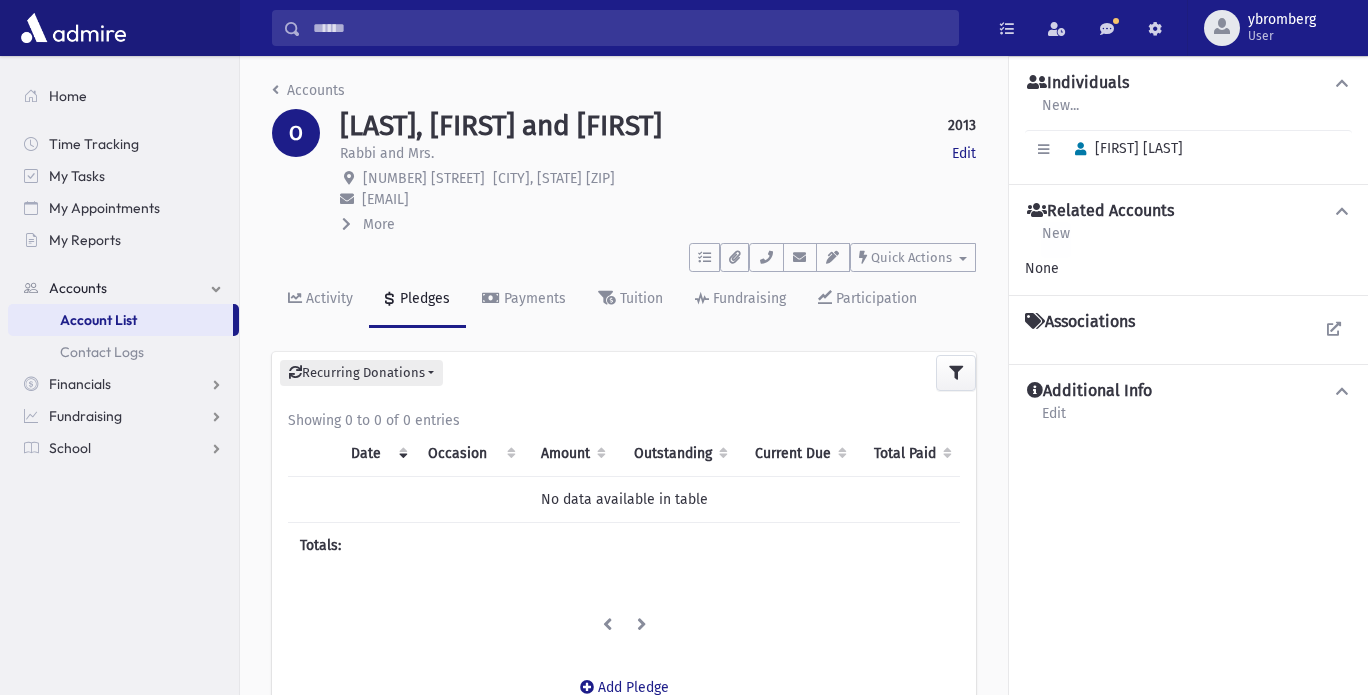 click on "New" at bounding box center [1056, 240] 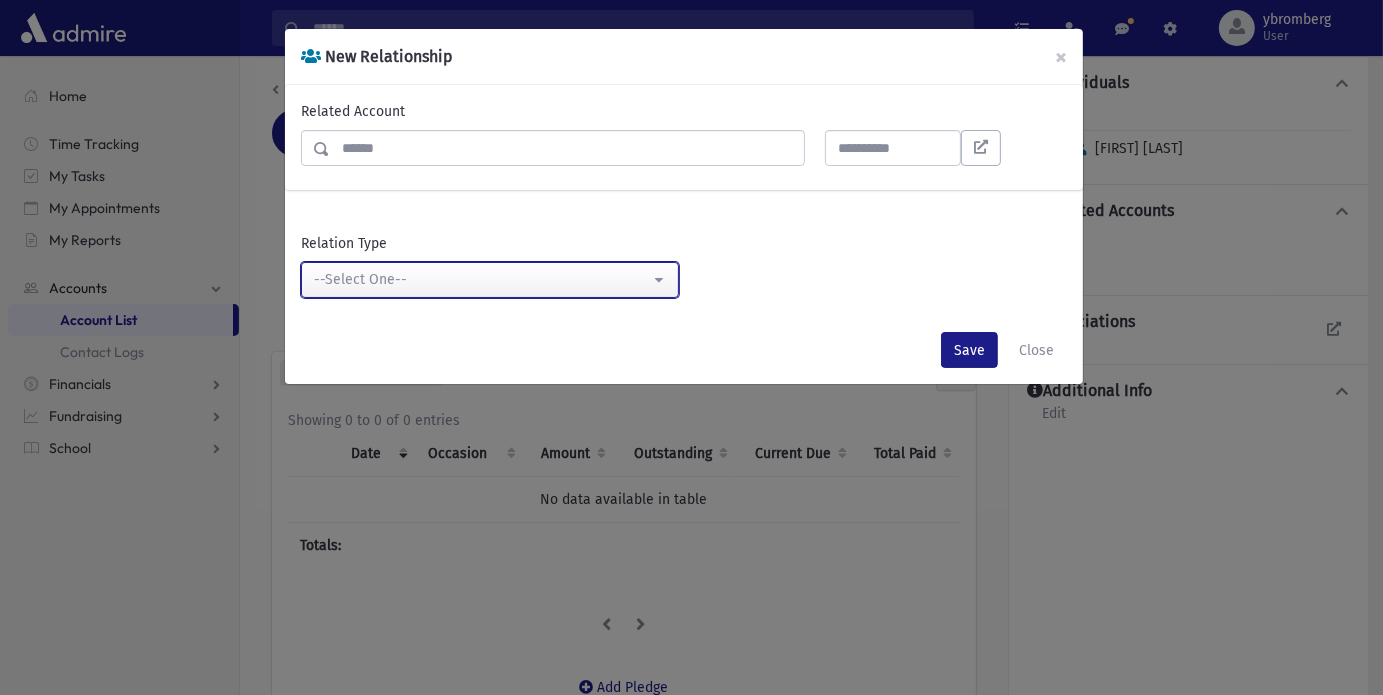 click on "--Select One--" at bounding box center (482, 279) 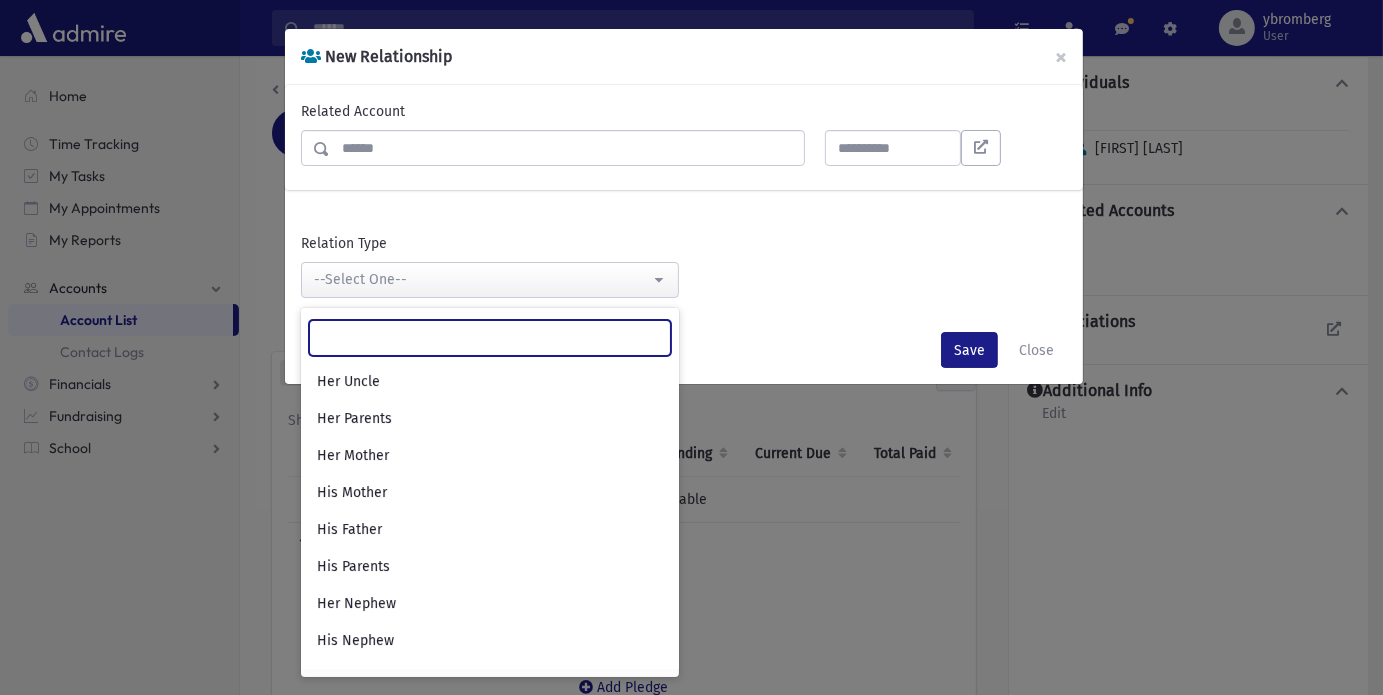 scroll, scrollTop: 317, scrollLeft: 0, axis: vertical 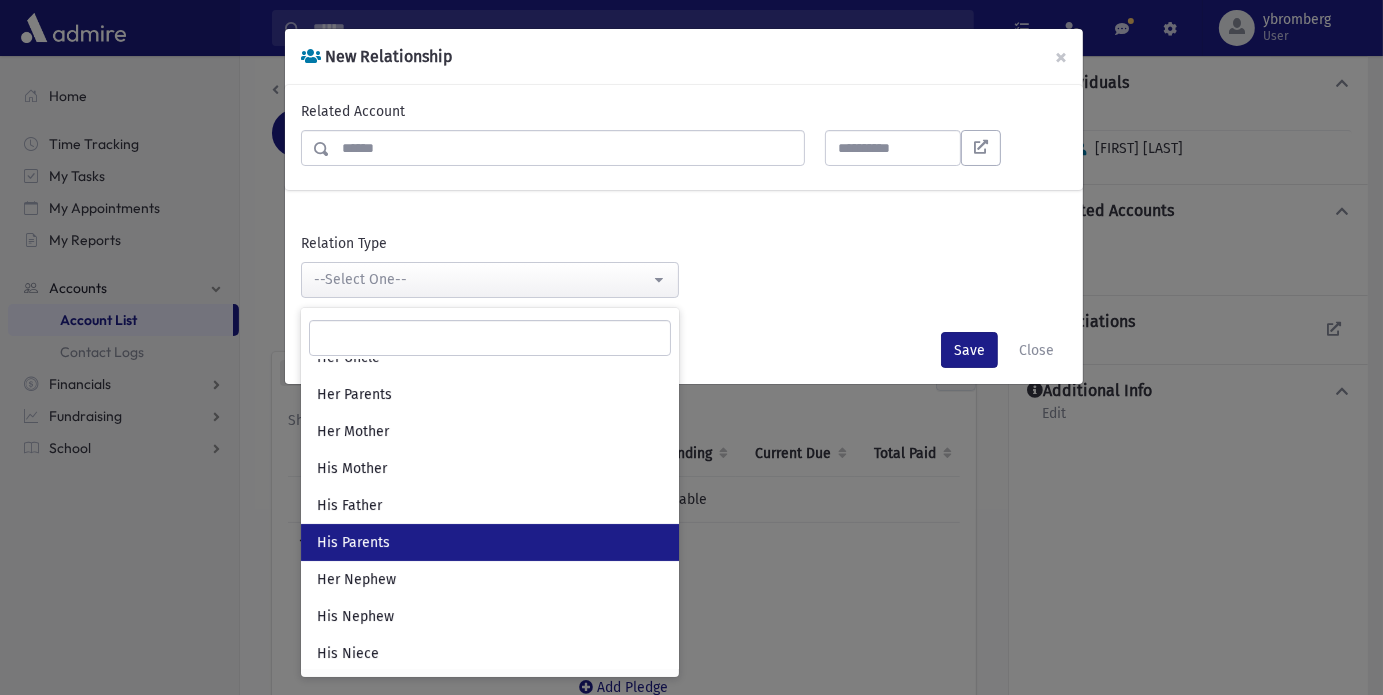 click on "His Parents" at bounding box center [490, 542] 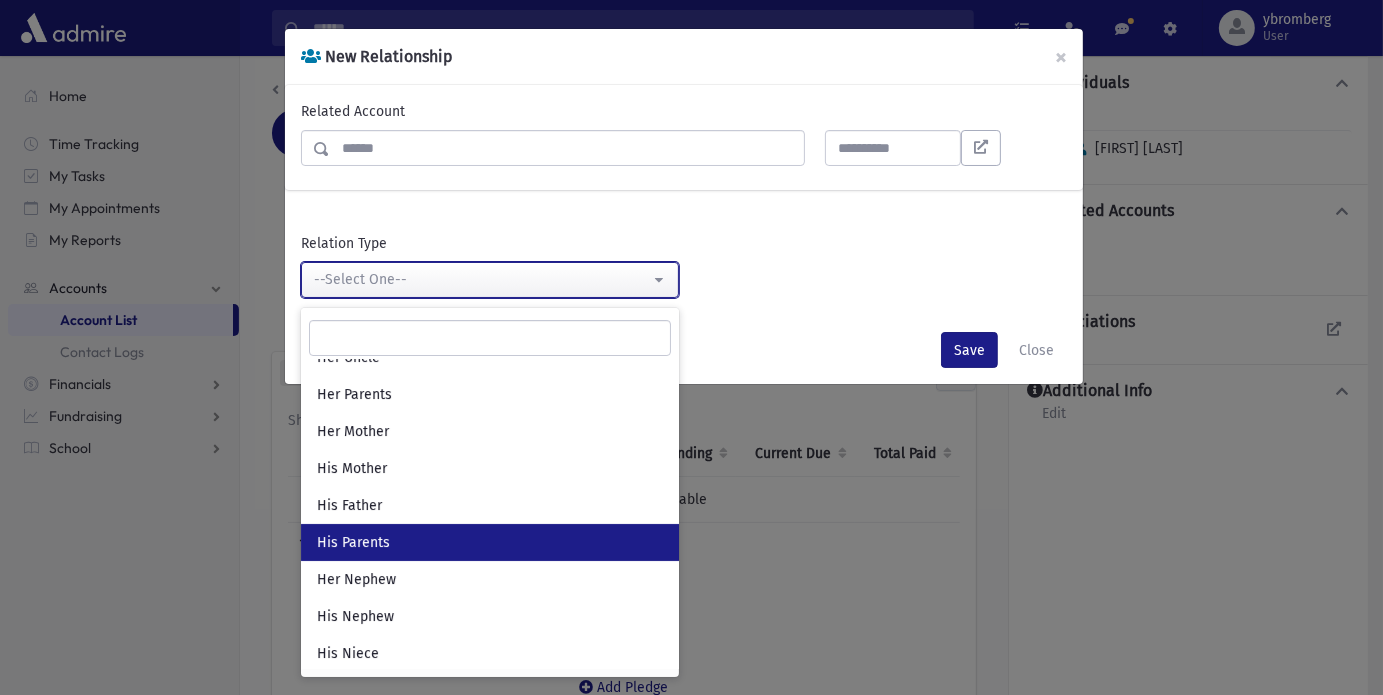 select on "**" 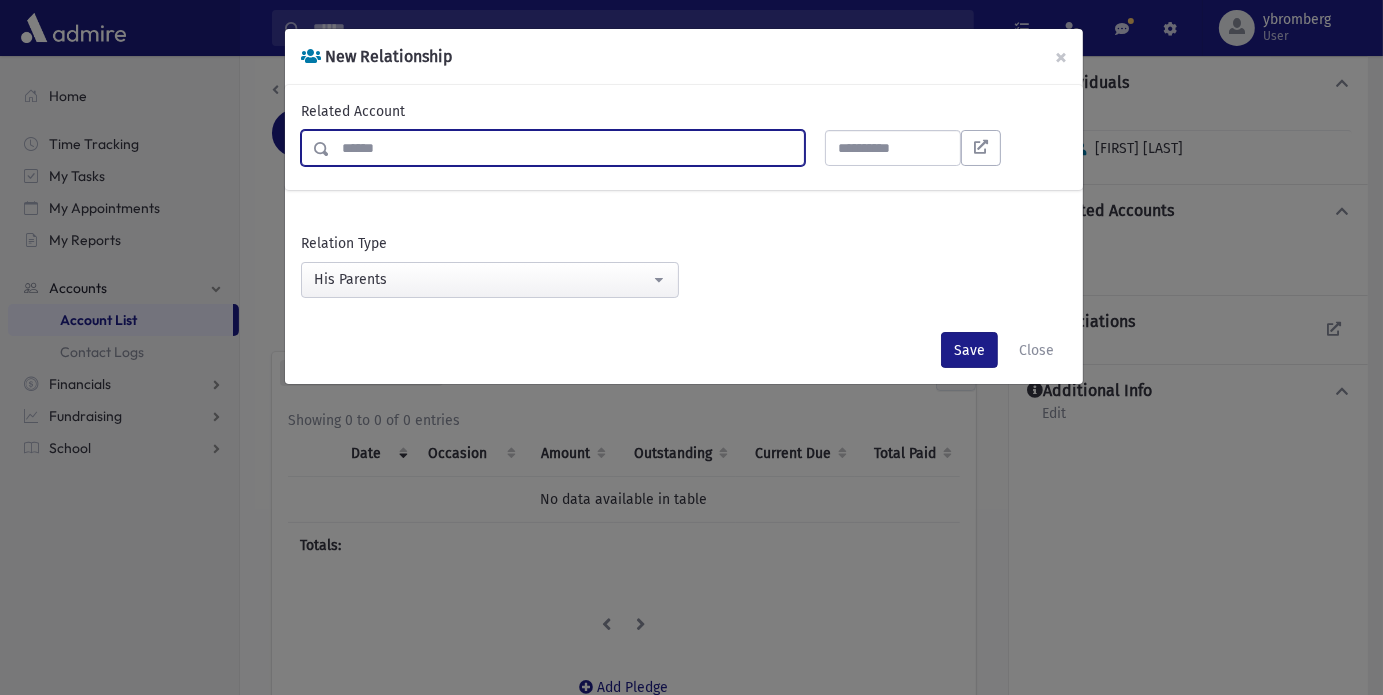click at bounding box center (567, 148) 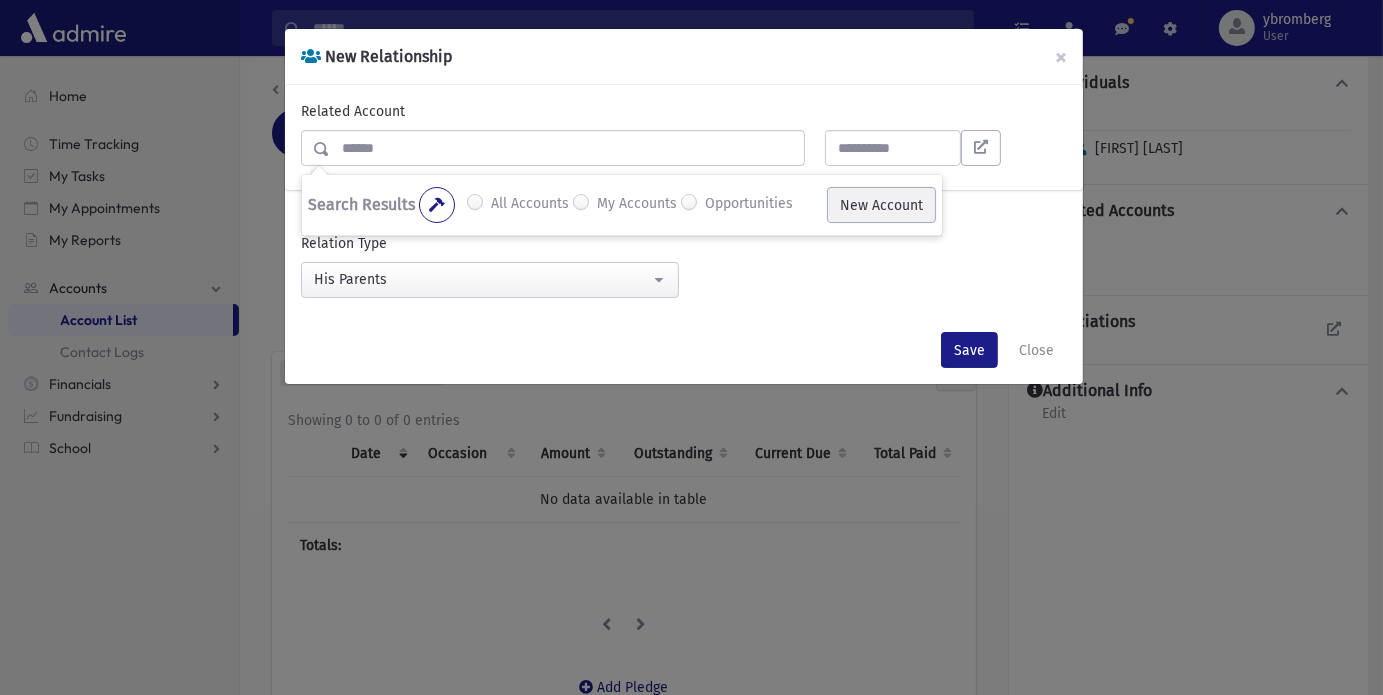 click on "New Account" at bounding box center (881, 205) 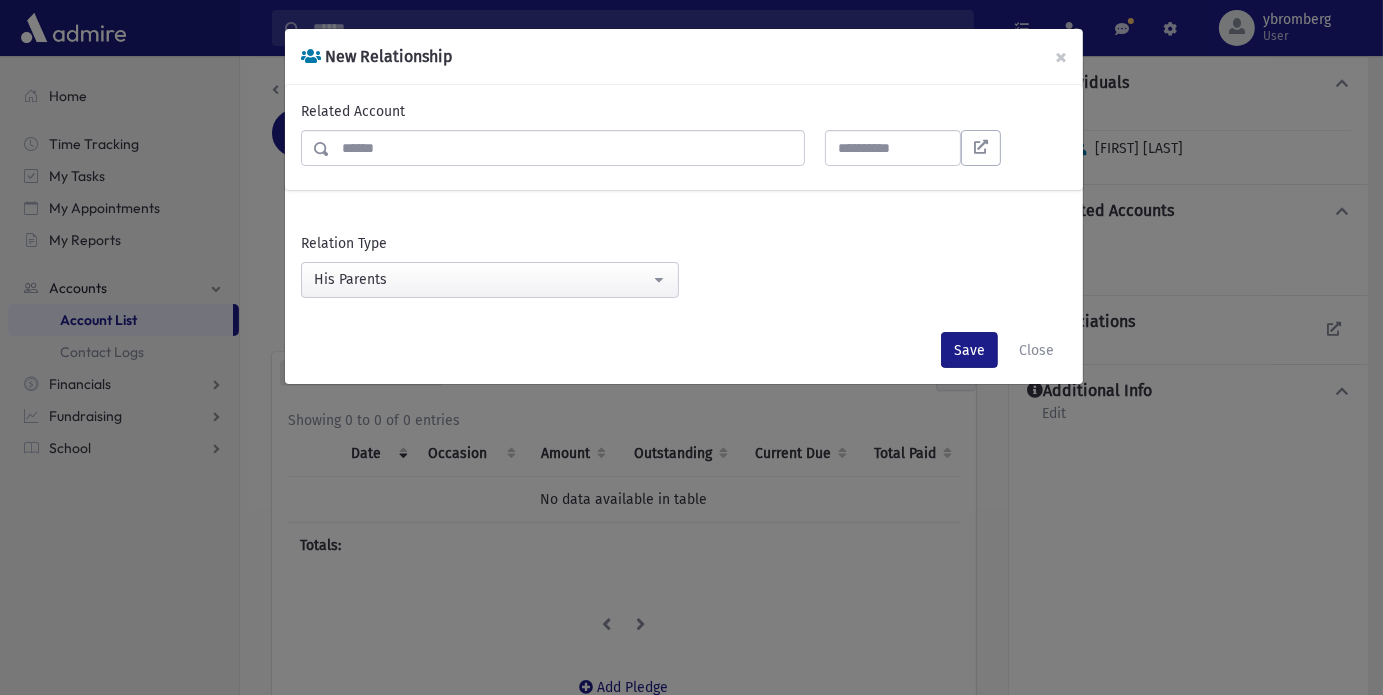 select on "*" 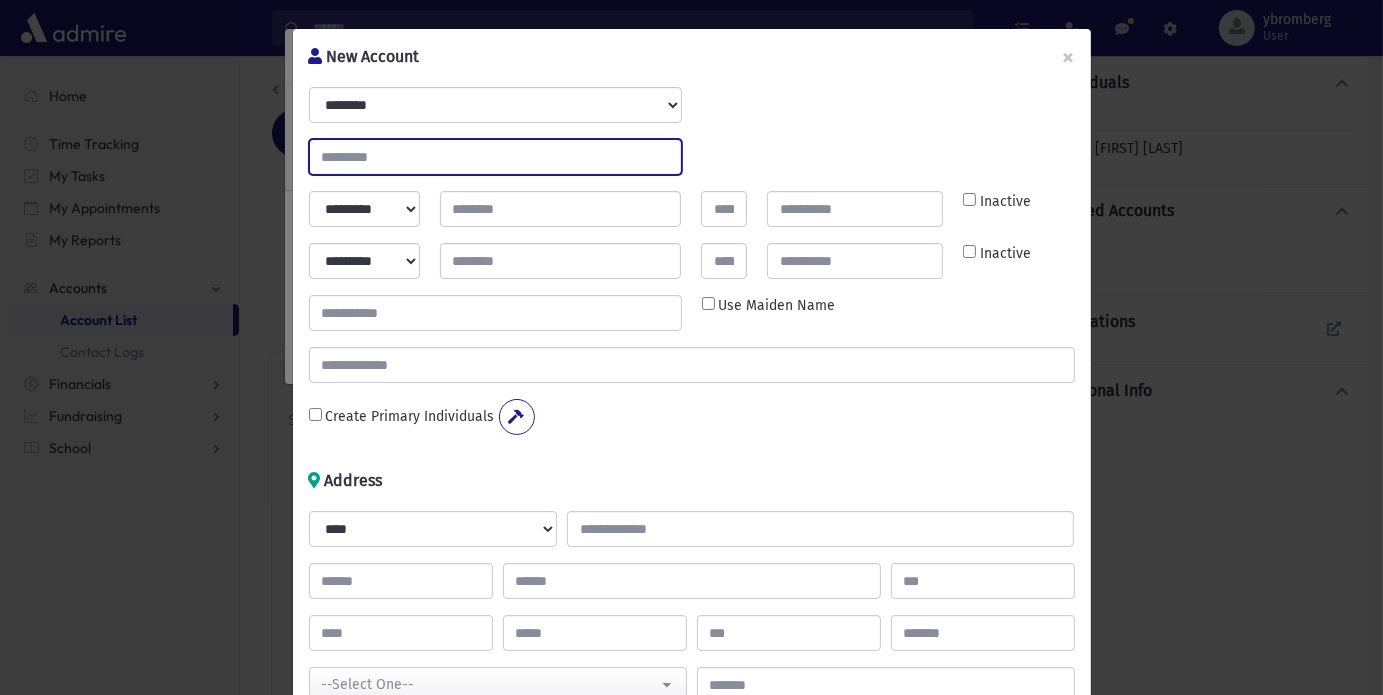 click at bounding box center (495, 157) 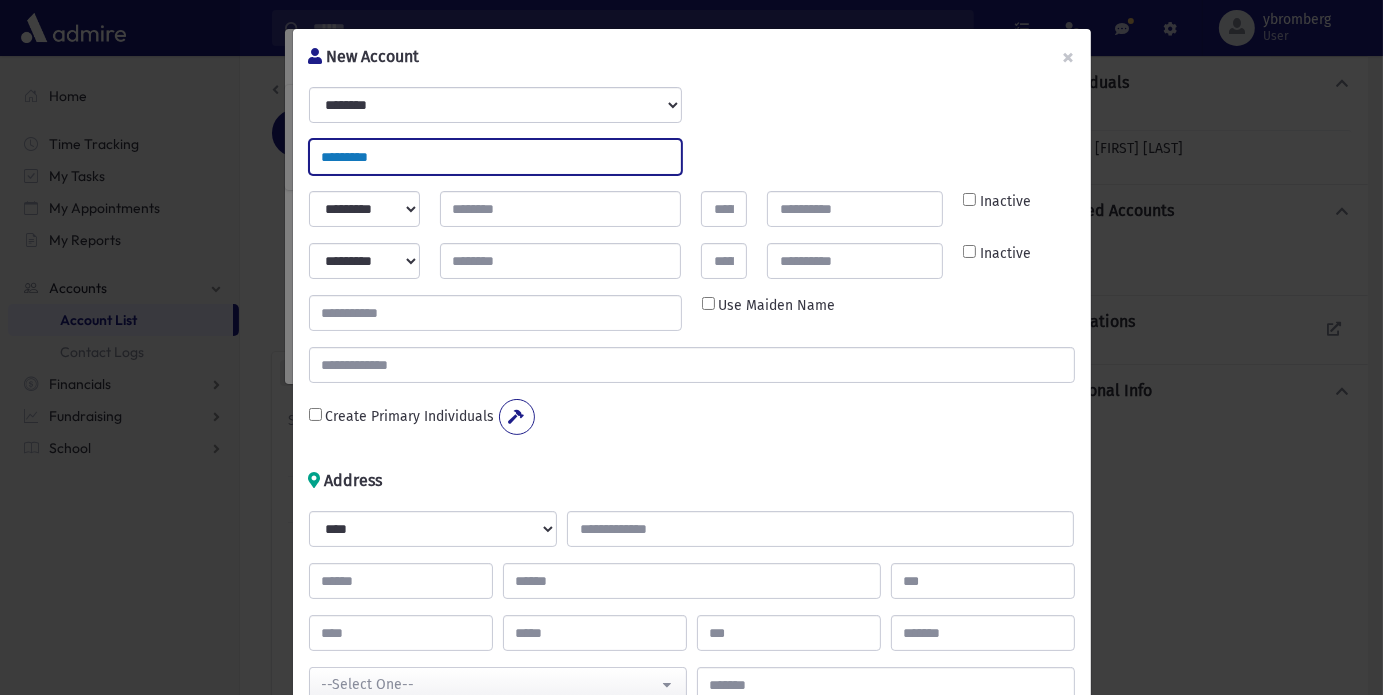 type on "*********" 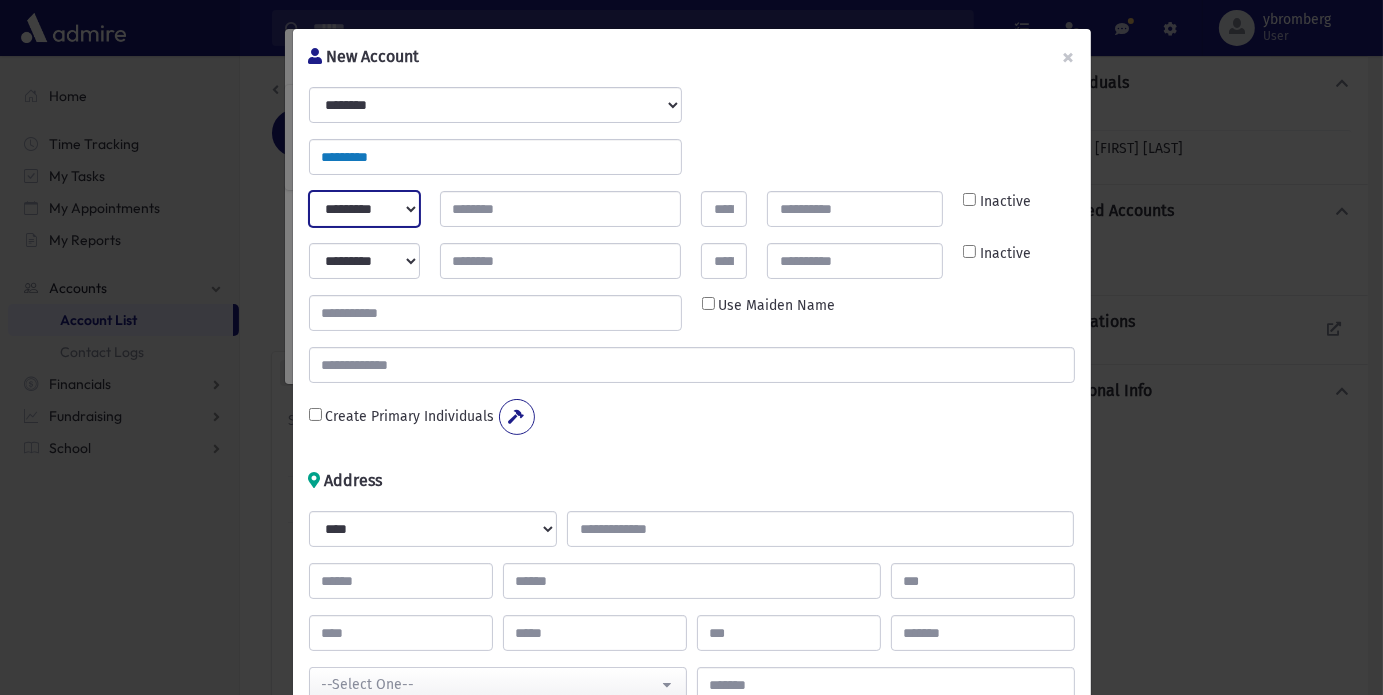 select on "*****" 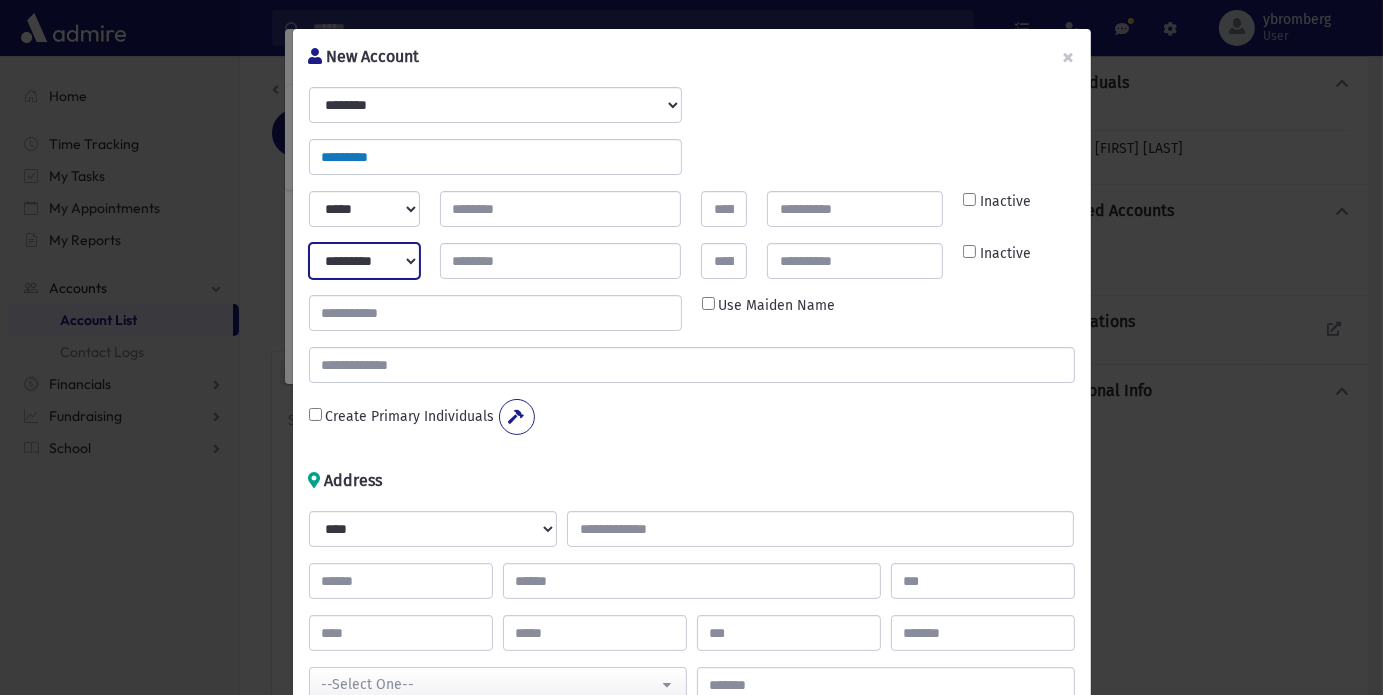 select on "****" 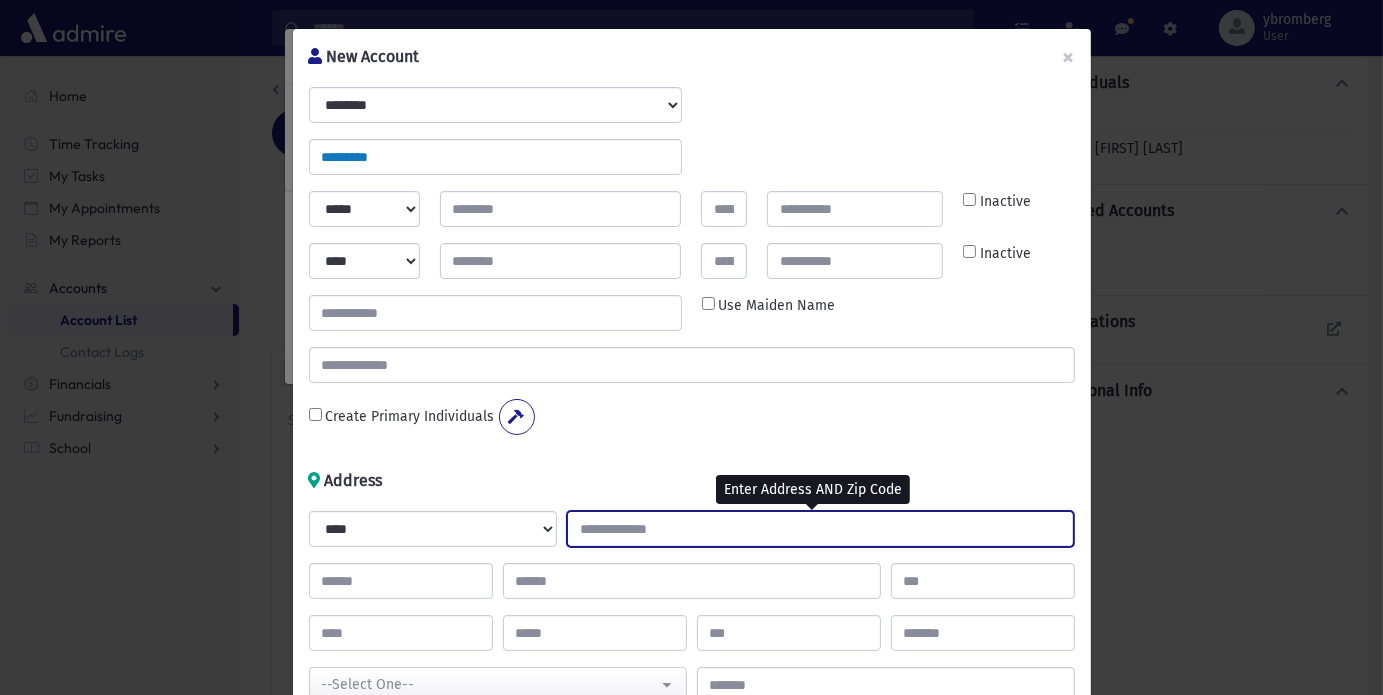 click at bounding box center [820, 529] 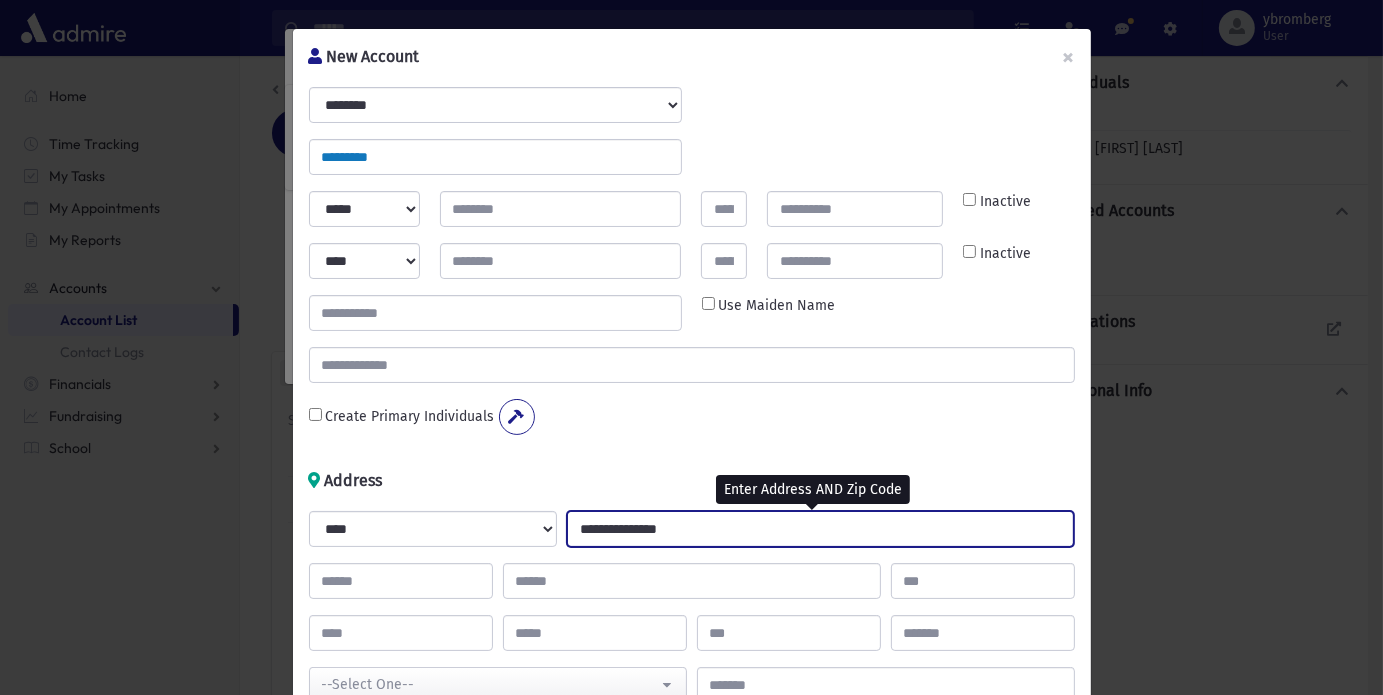 type on "**********" 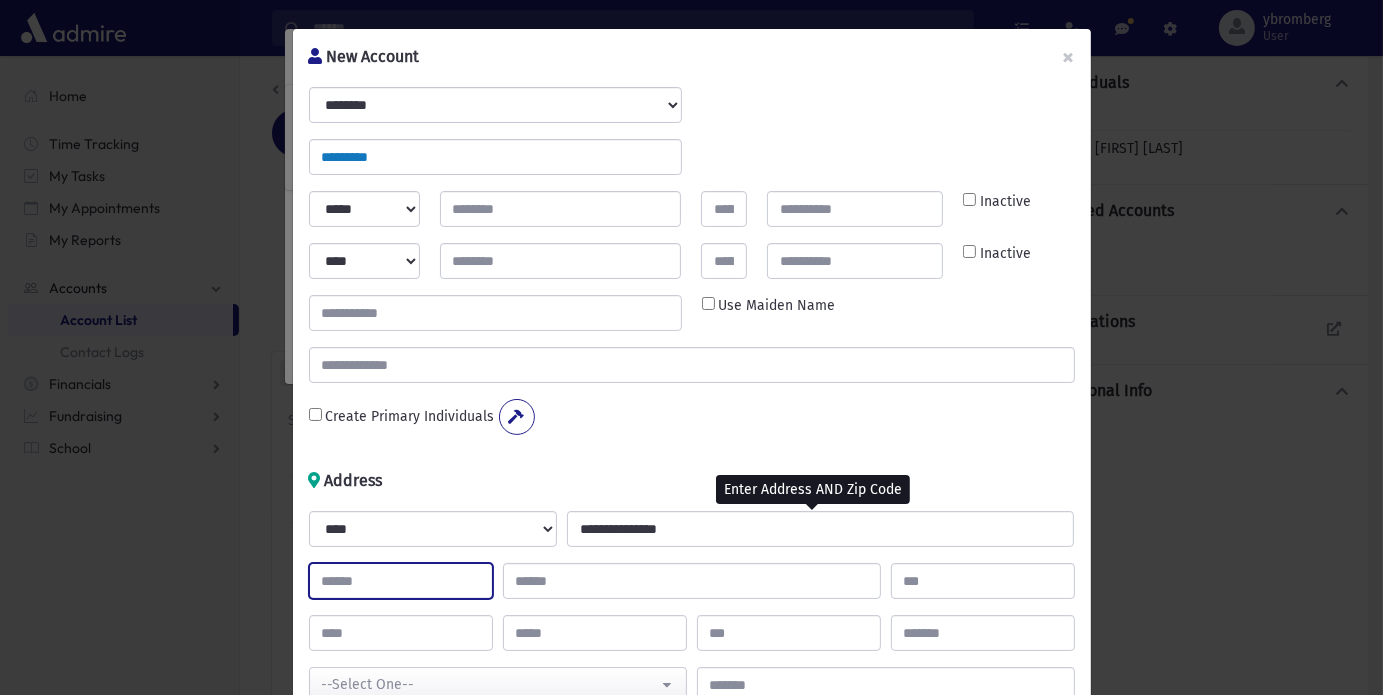 type on "**" 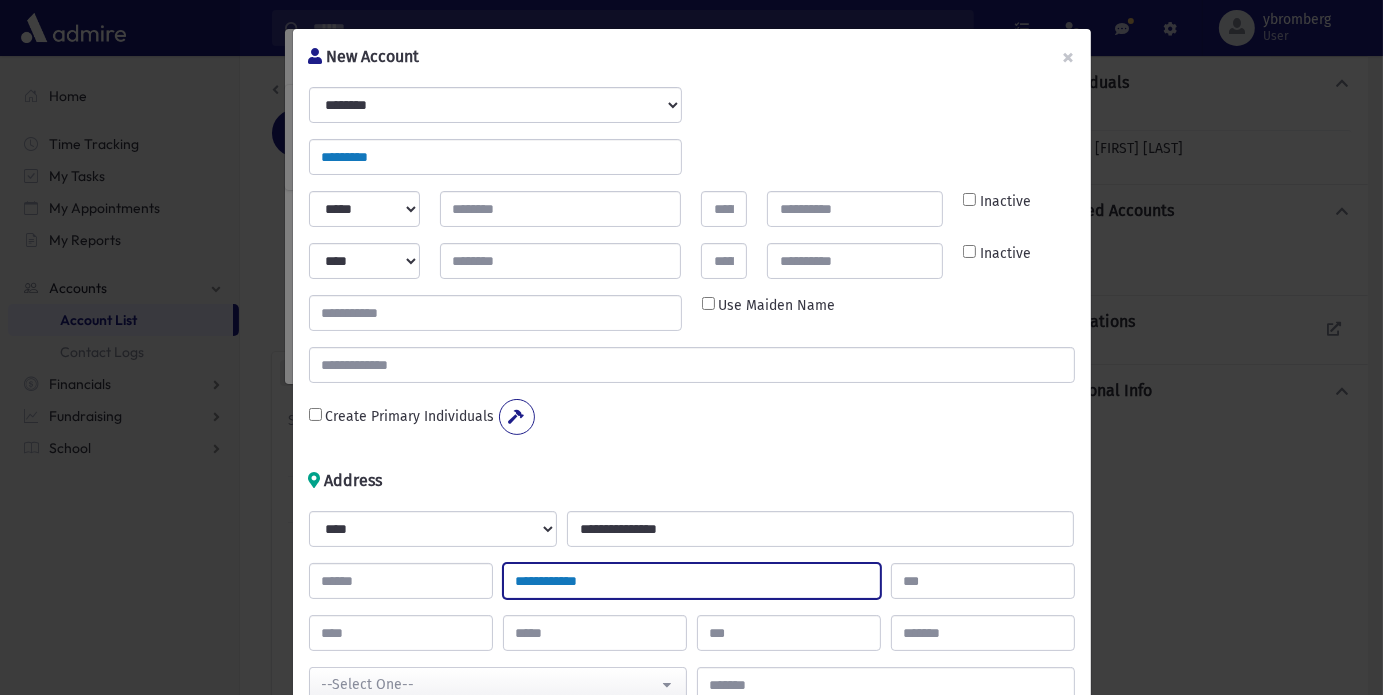 type on "**********" 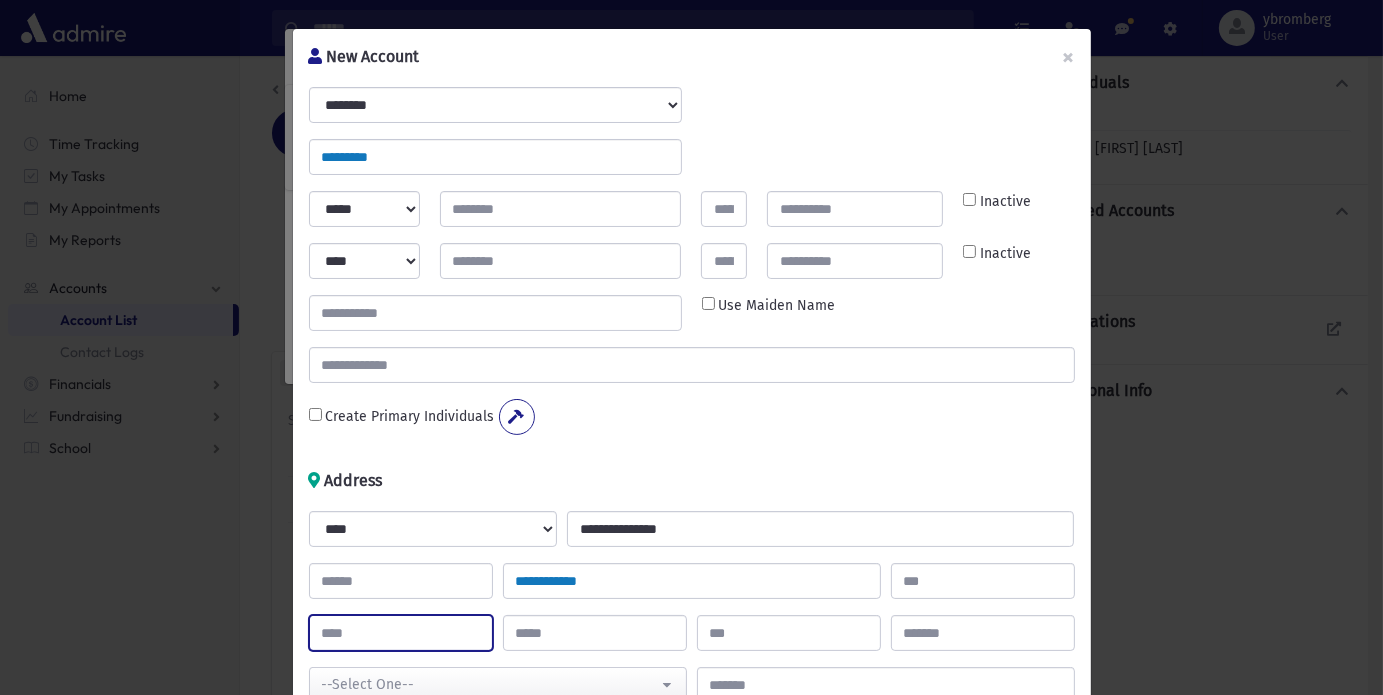 click at bounding box center [401, 633] 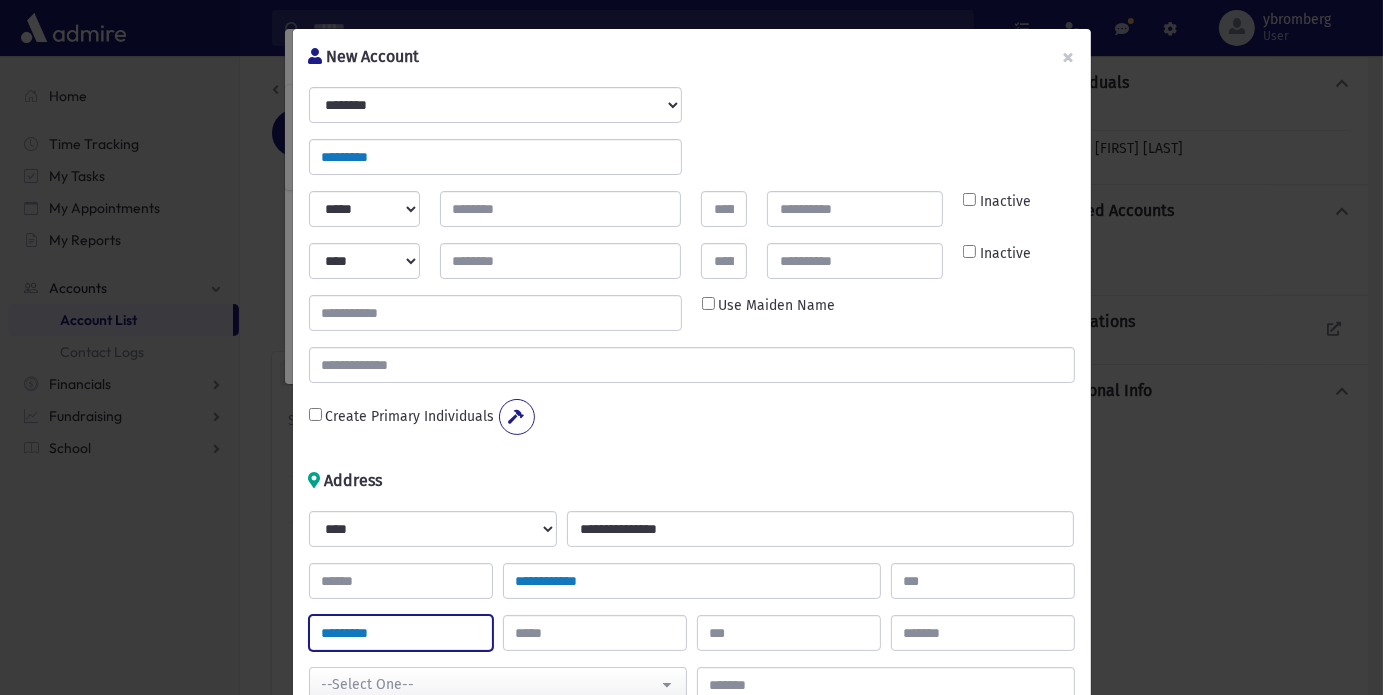 type on "*********" 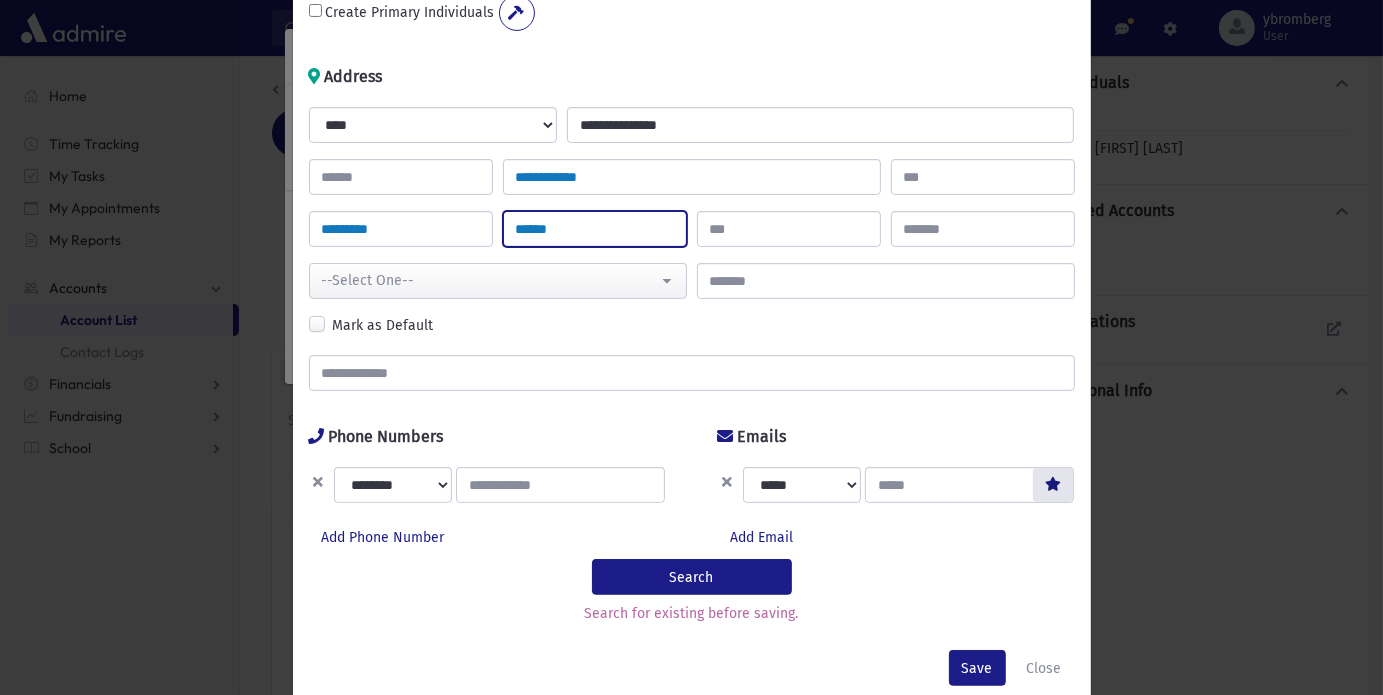 scroll, scrollTop: 439, scrollLeft: 0, axis: vertical 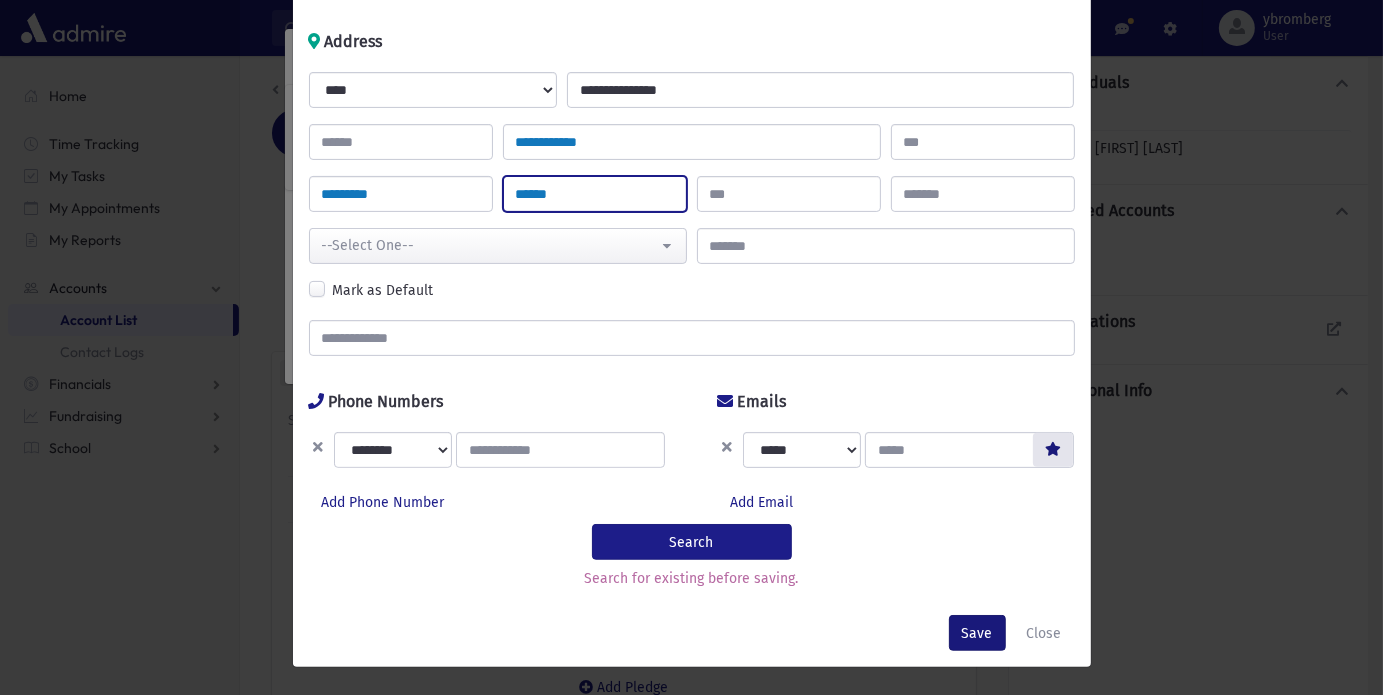 type on "******" 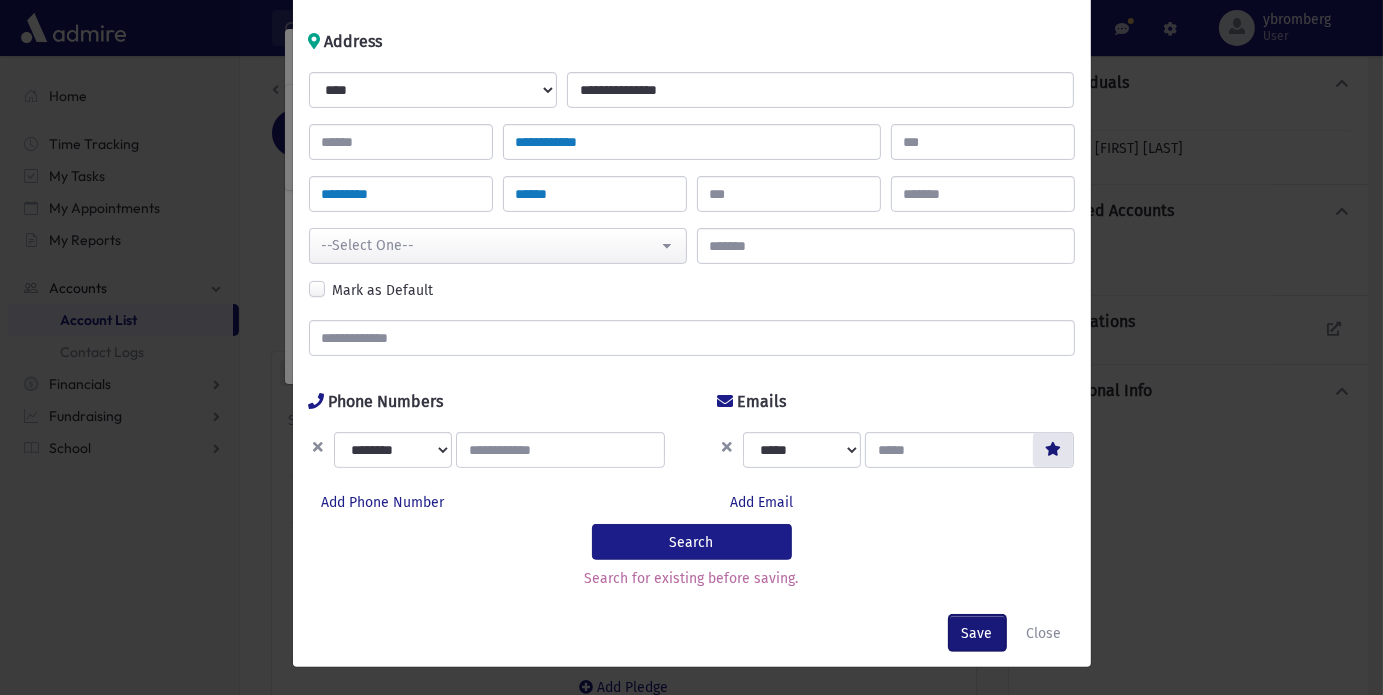 click on "Save" at bounding box center [977, 633] 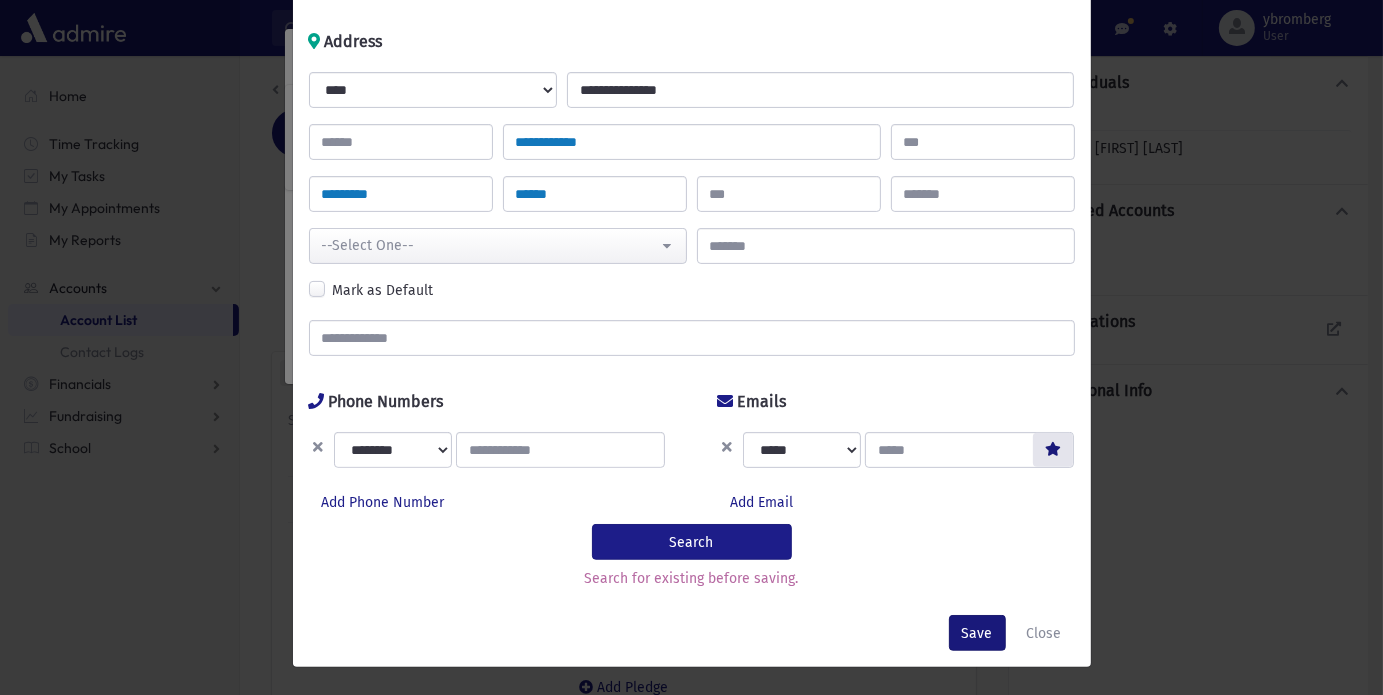scroll, scrollTop: 0, scrollLeft: 0, axis: both 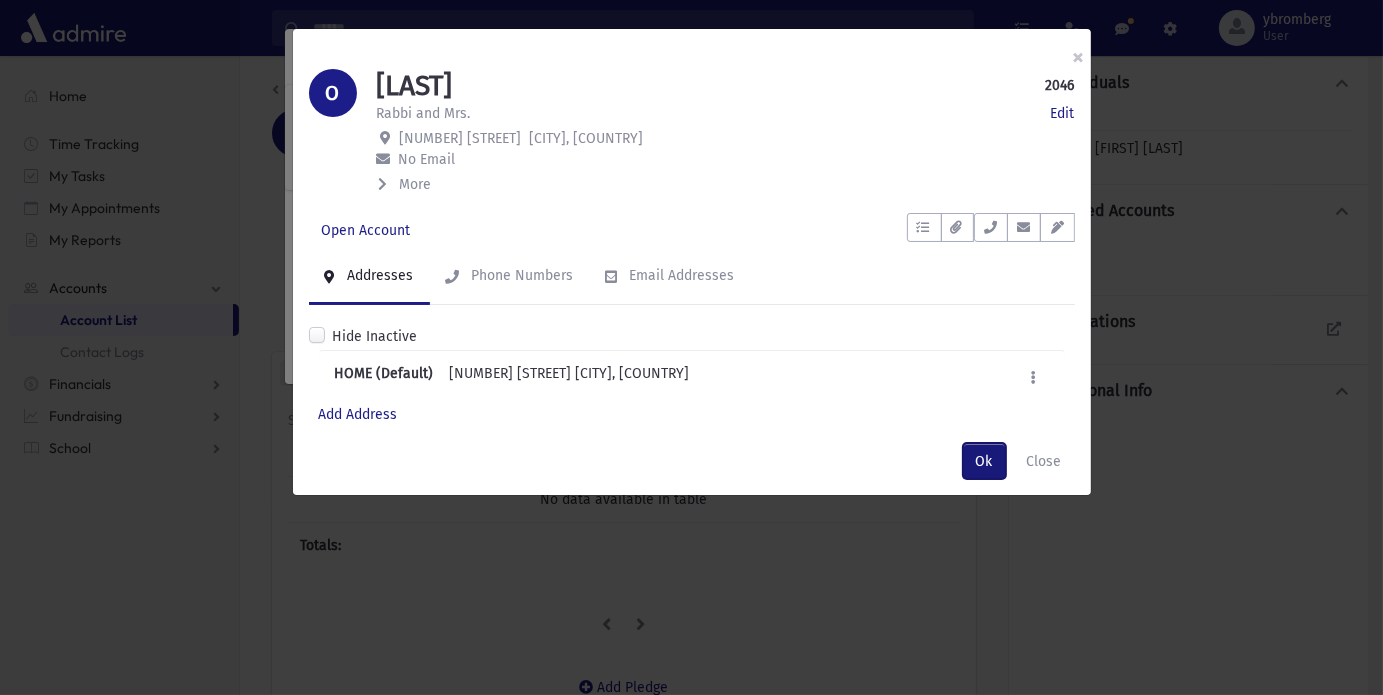 click on "Ok" at bounding box center [984, 461] 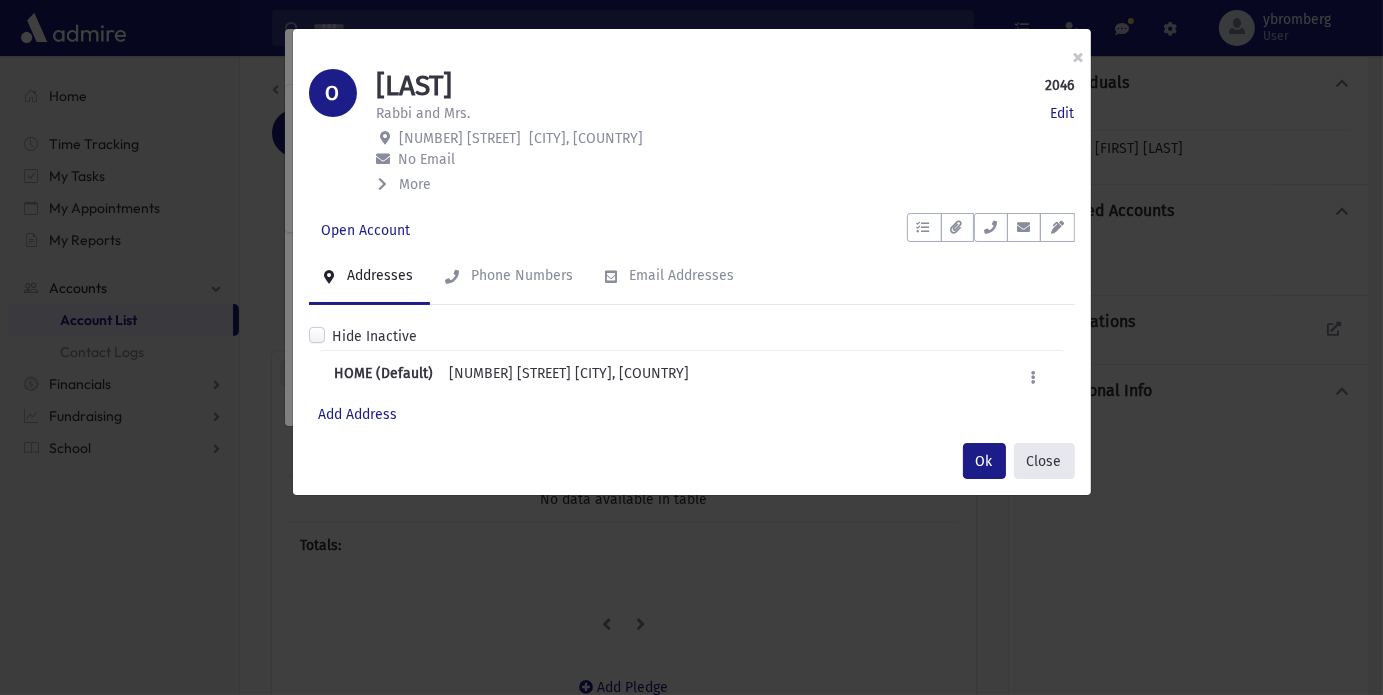 click on "Close" at bounding box center [1044, 461] 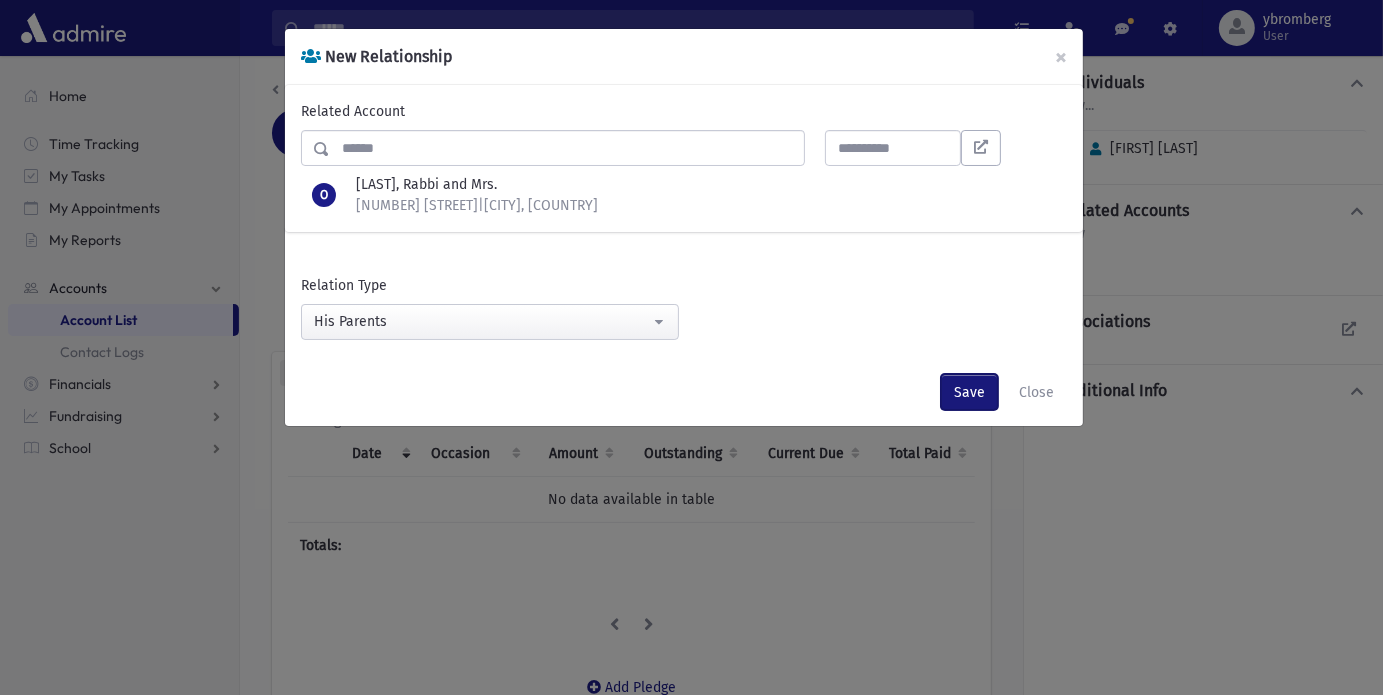 click on "Save" at bounding box center (969, 392) 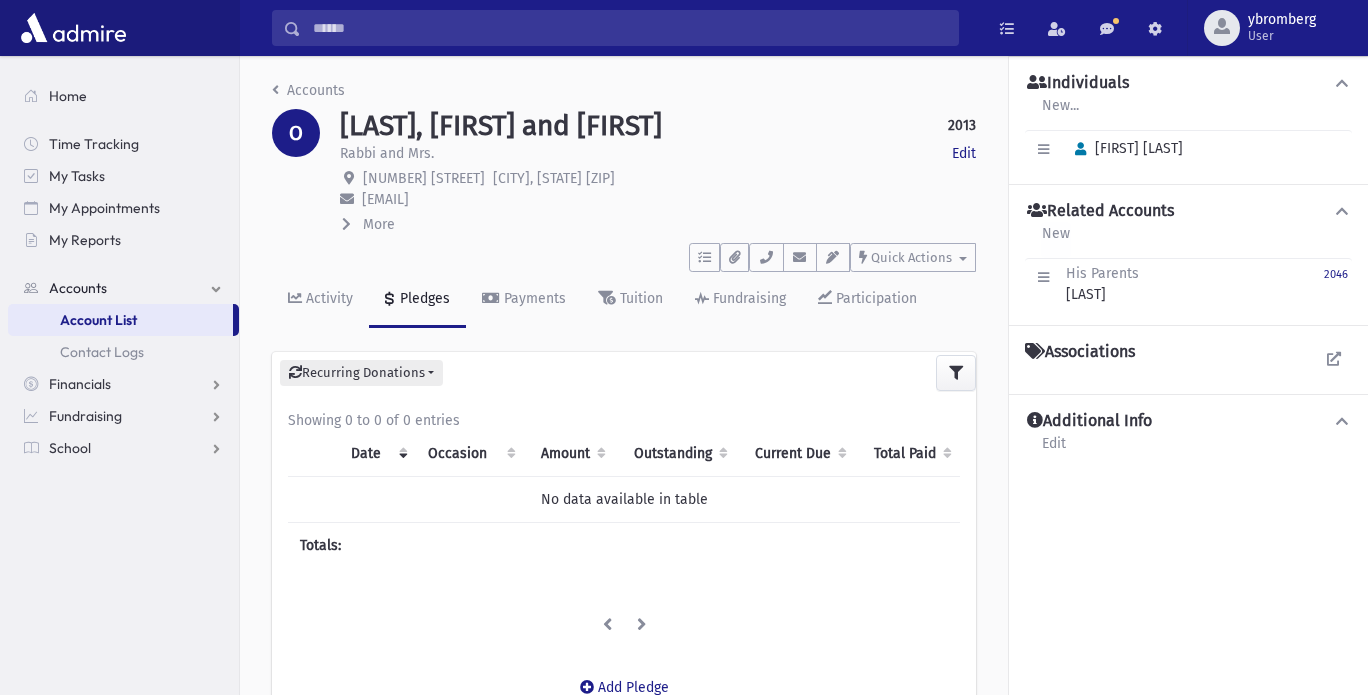 click on "New" at bounding box center [1056, 240] 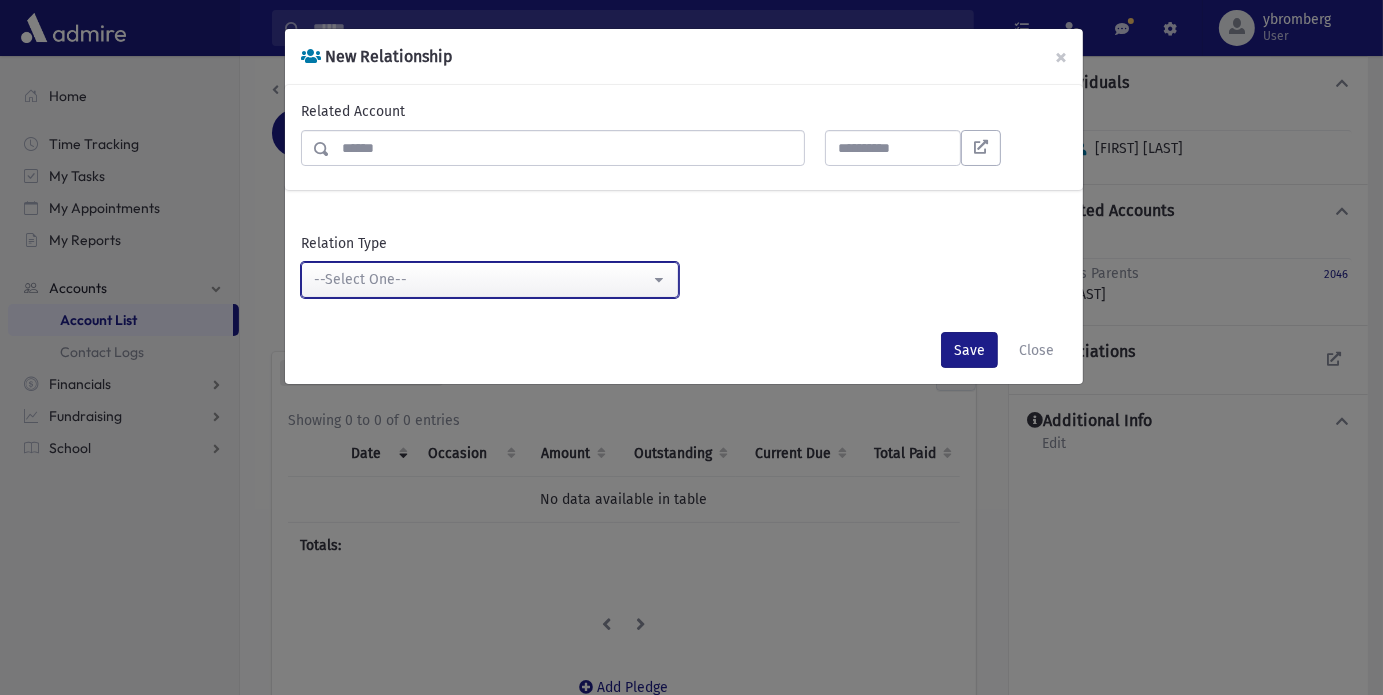click on "--Select One--" at bounding box center [482, 279] 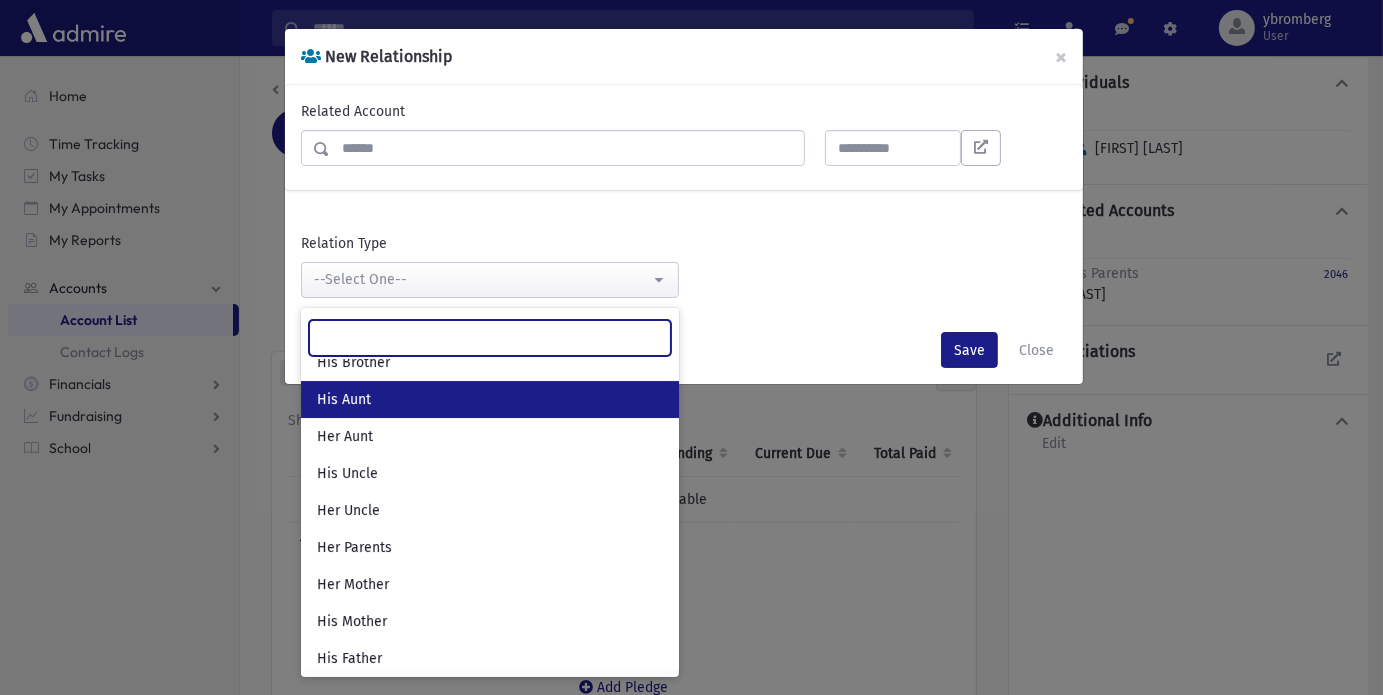 scroll, scrollTop: 155, scrollLeft: 0, axis: vertical 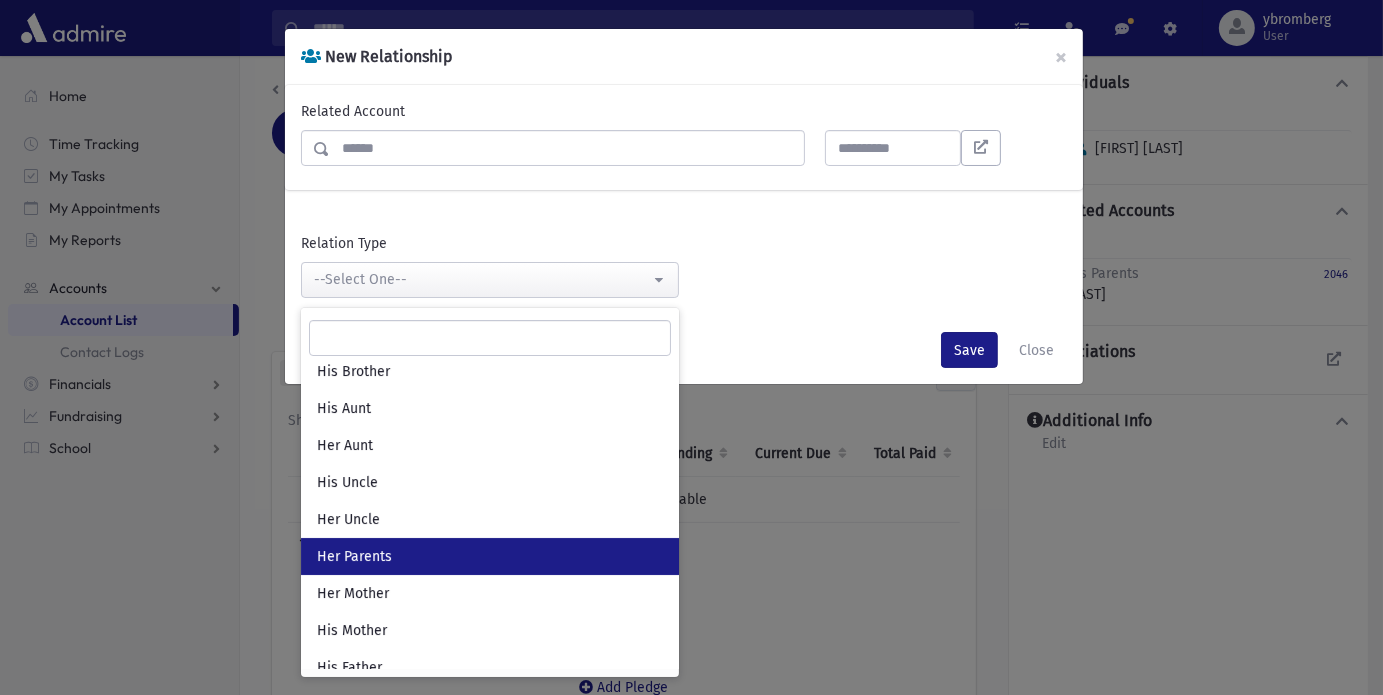 click on "Her Parents" at bounding box center (354, 557) 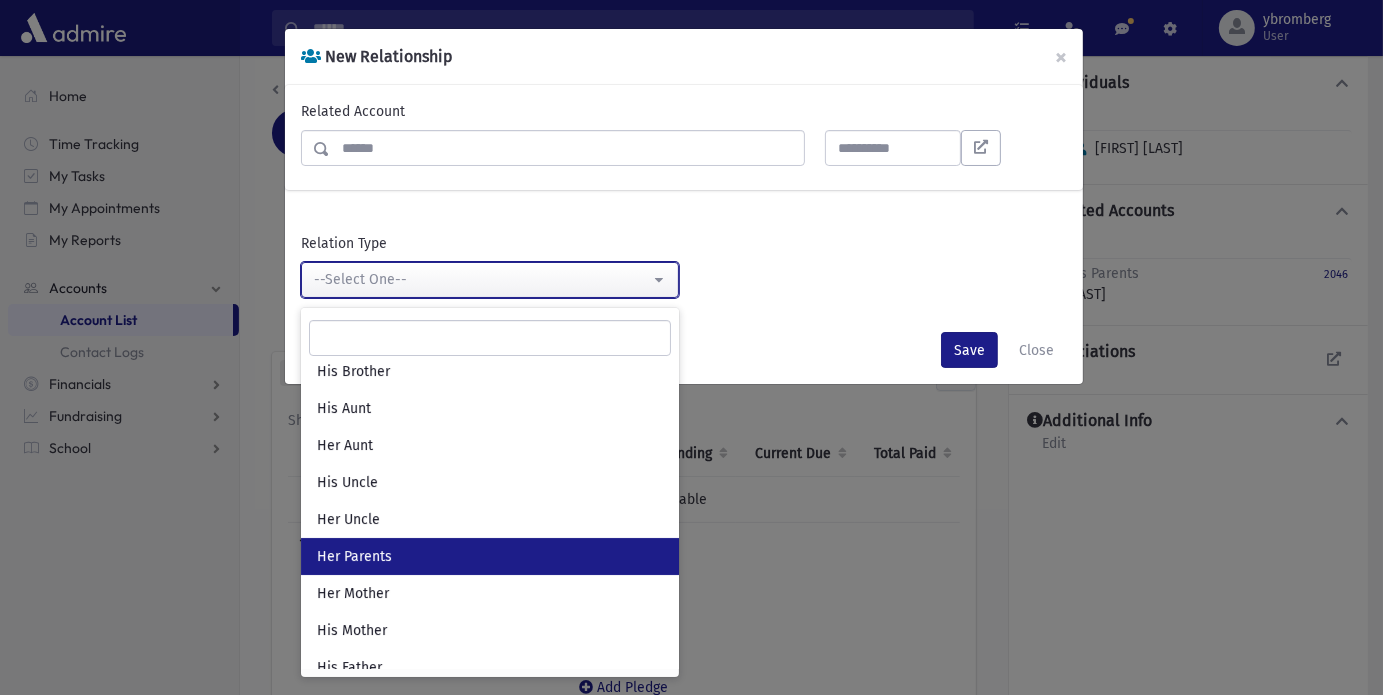 select on "*" 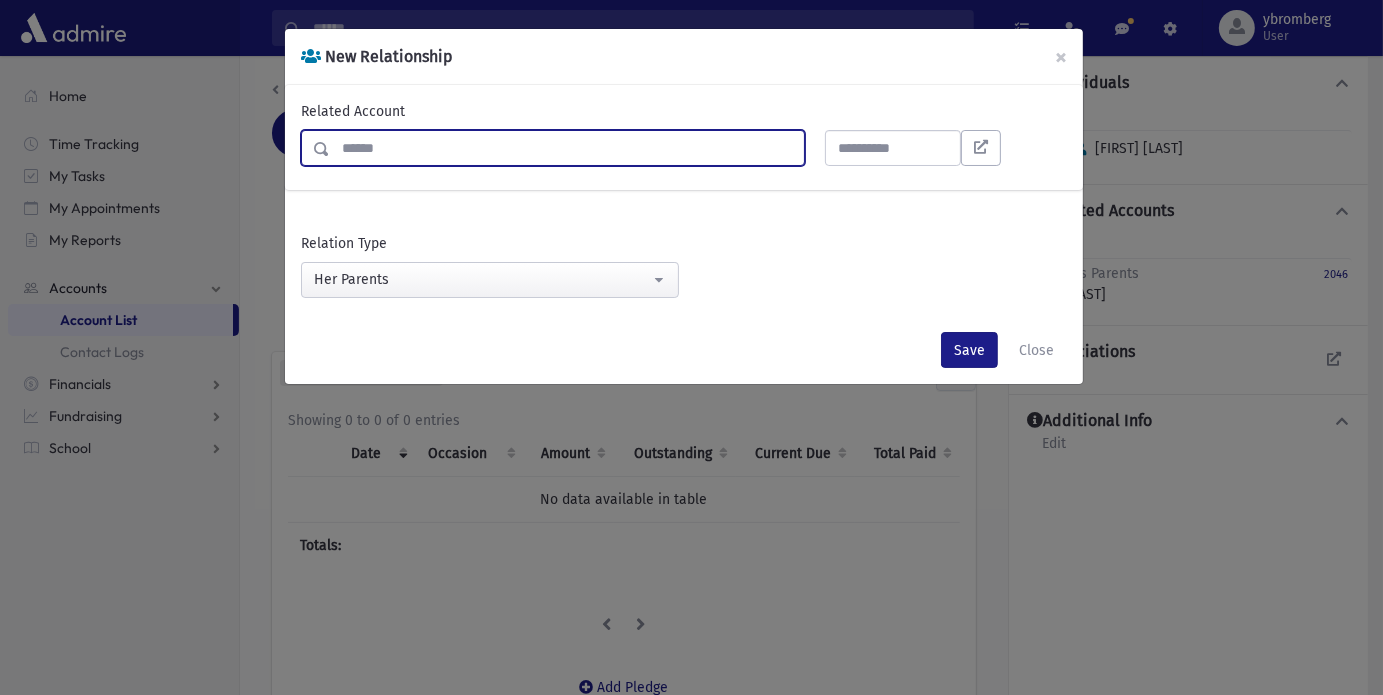 click at bounding box center (567, 148) 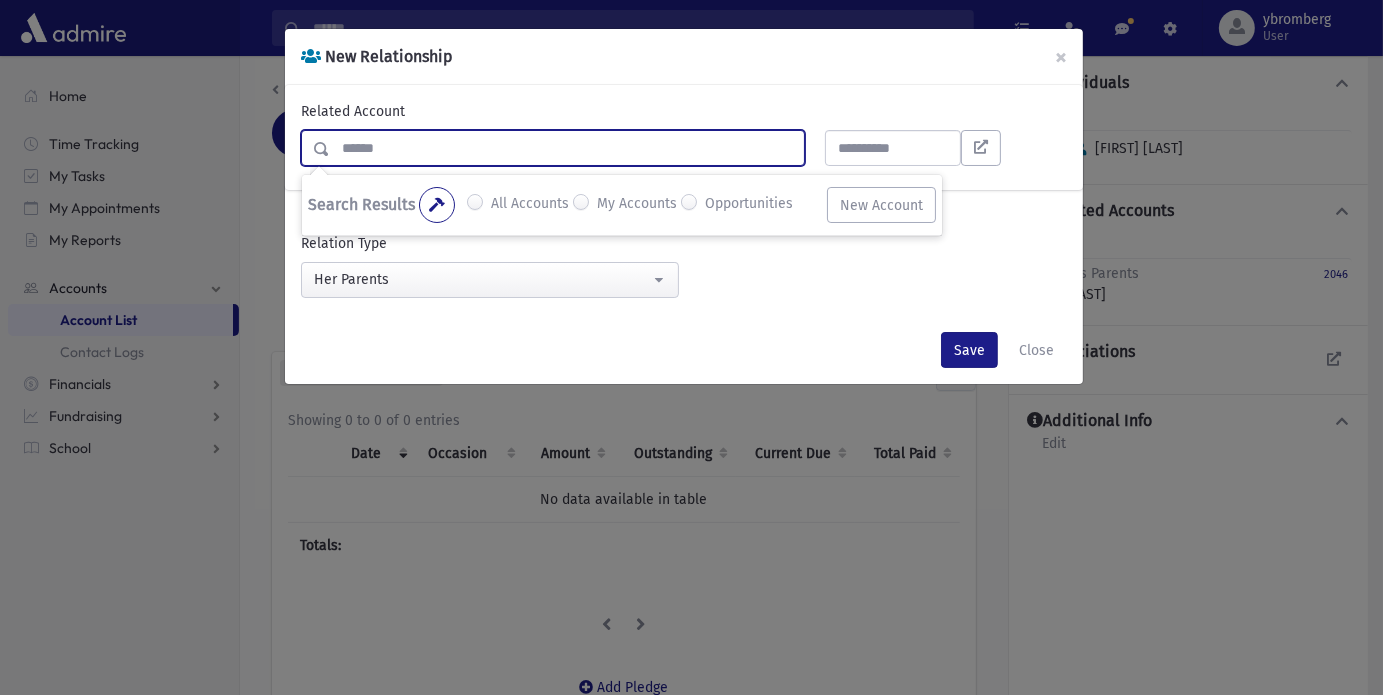 type on "*" 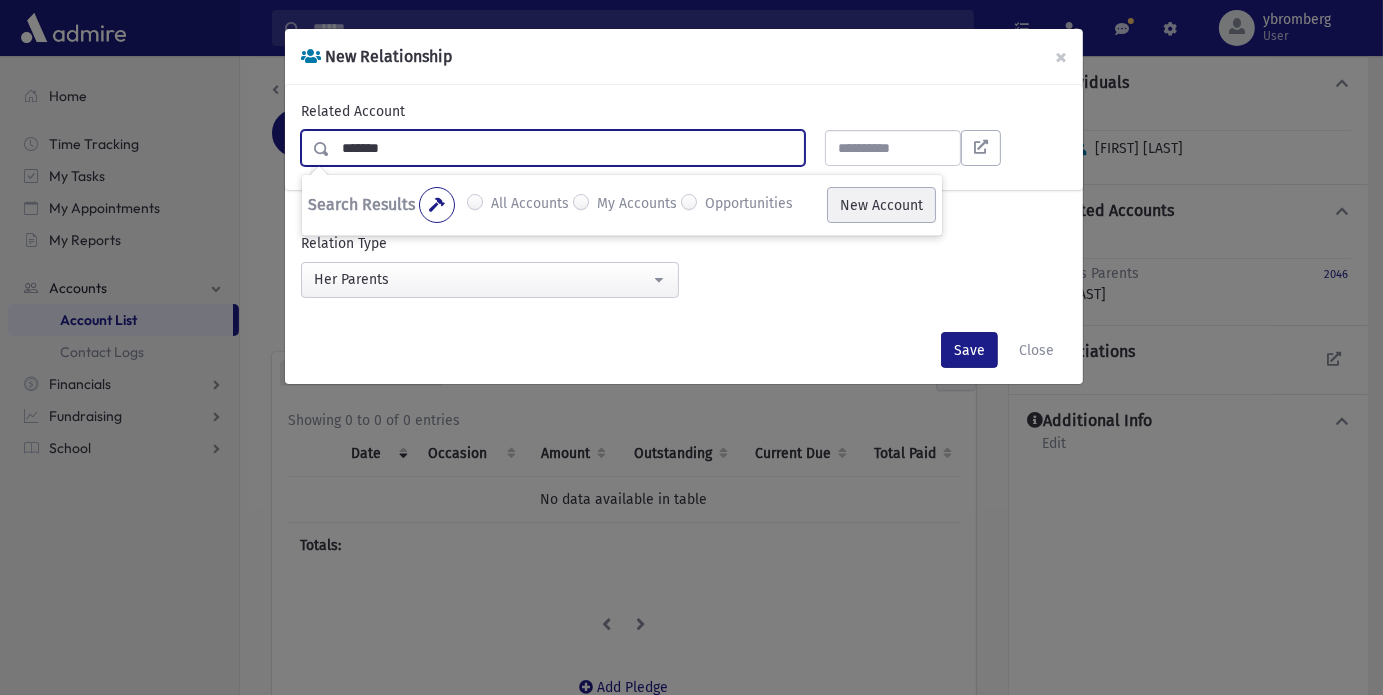 type on "*******" 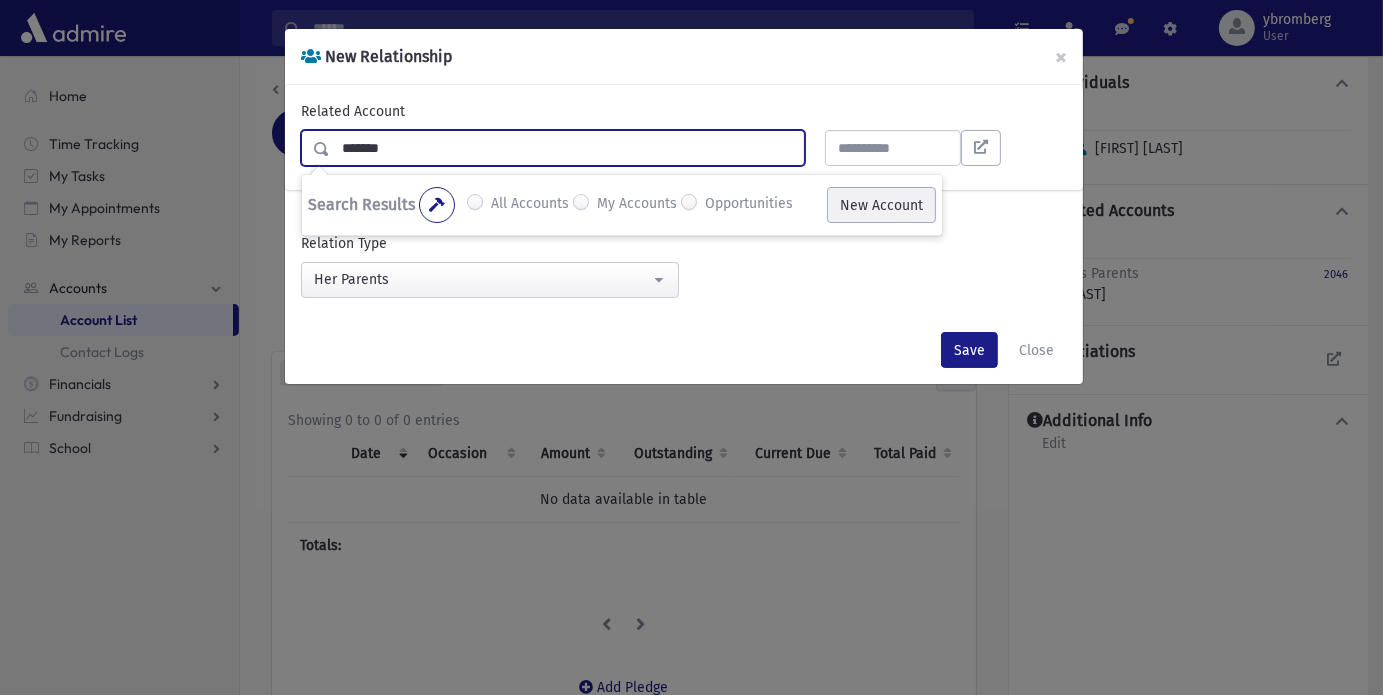 click on "New Account" at bounding box center (881, 205) 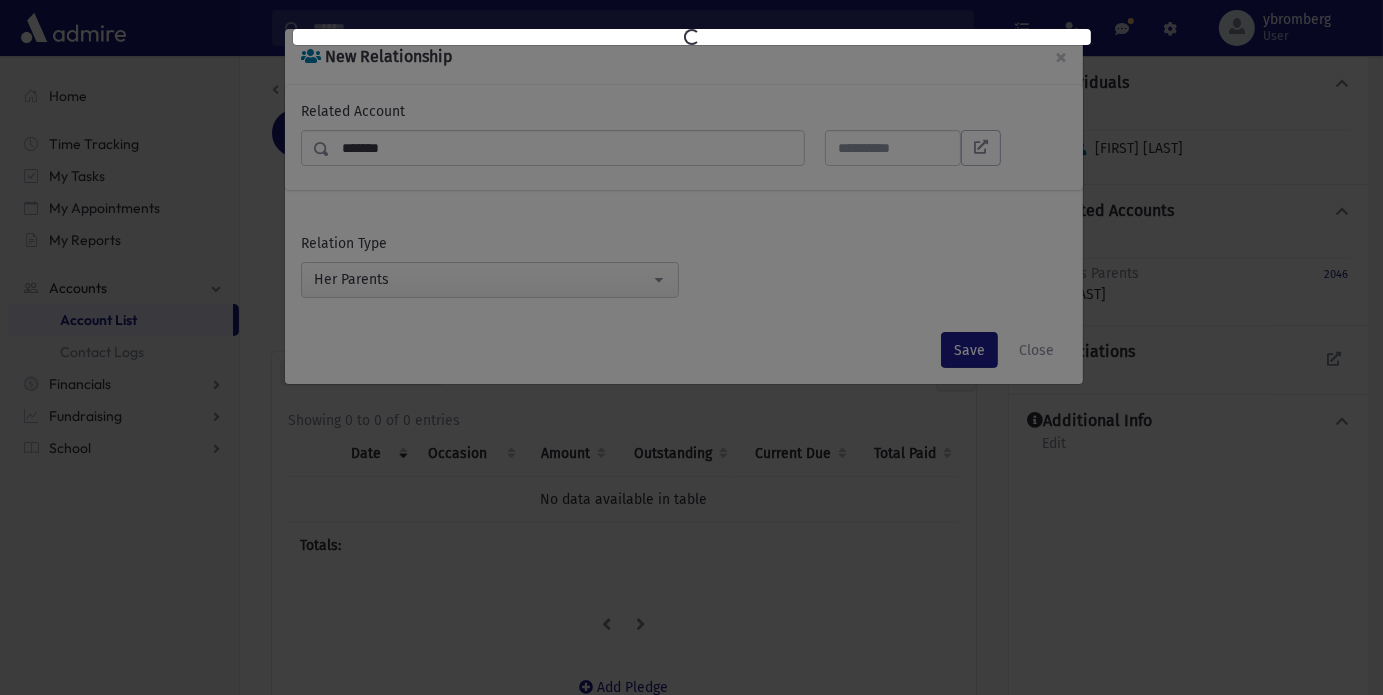select on "*" 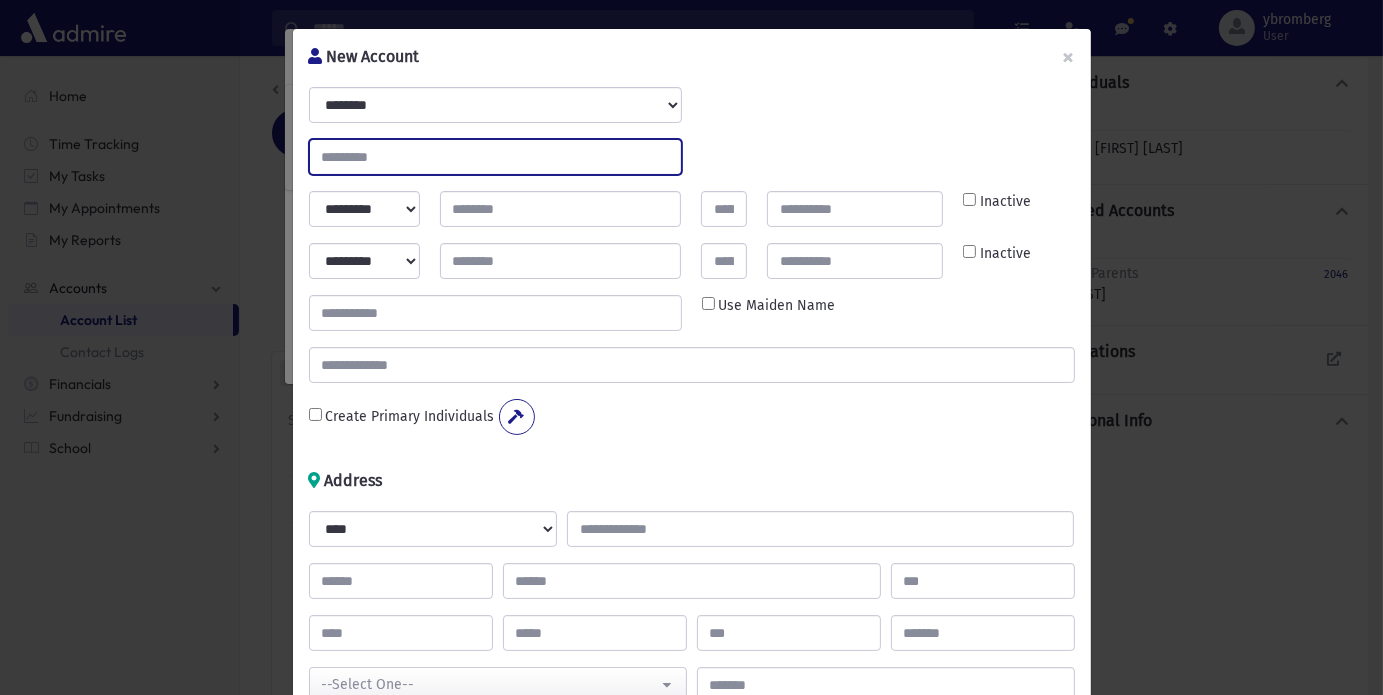 click at bounding box center [495, 157] 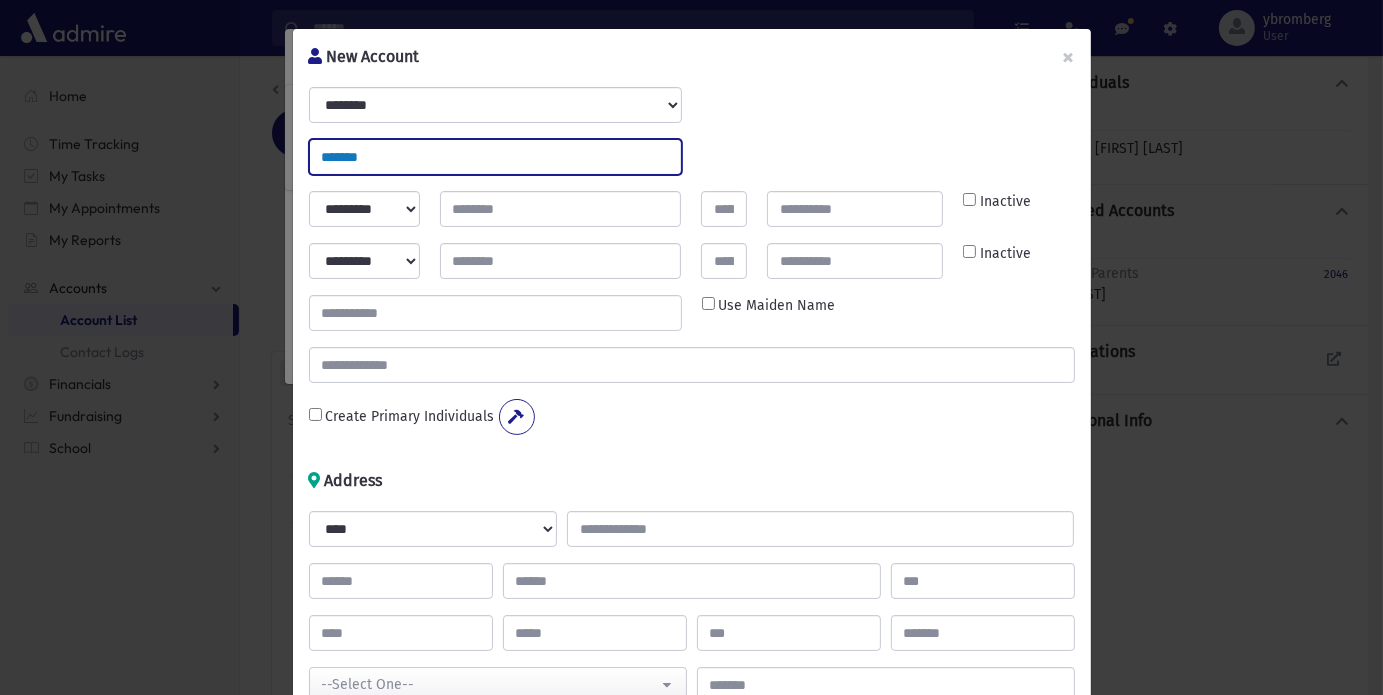 type on "*******" 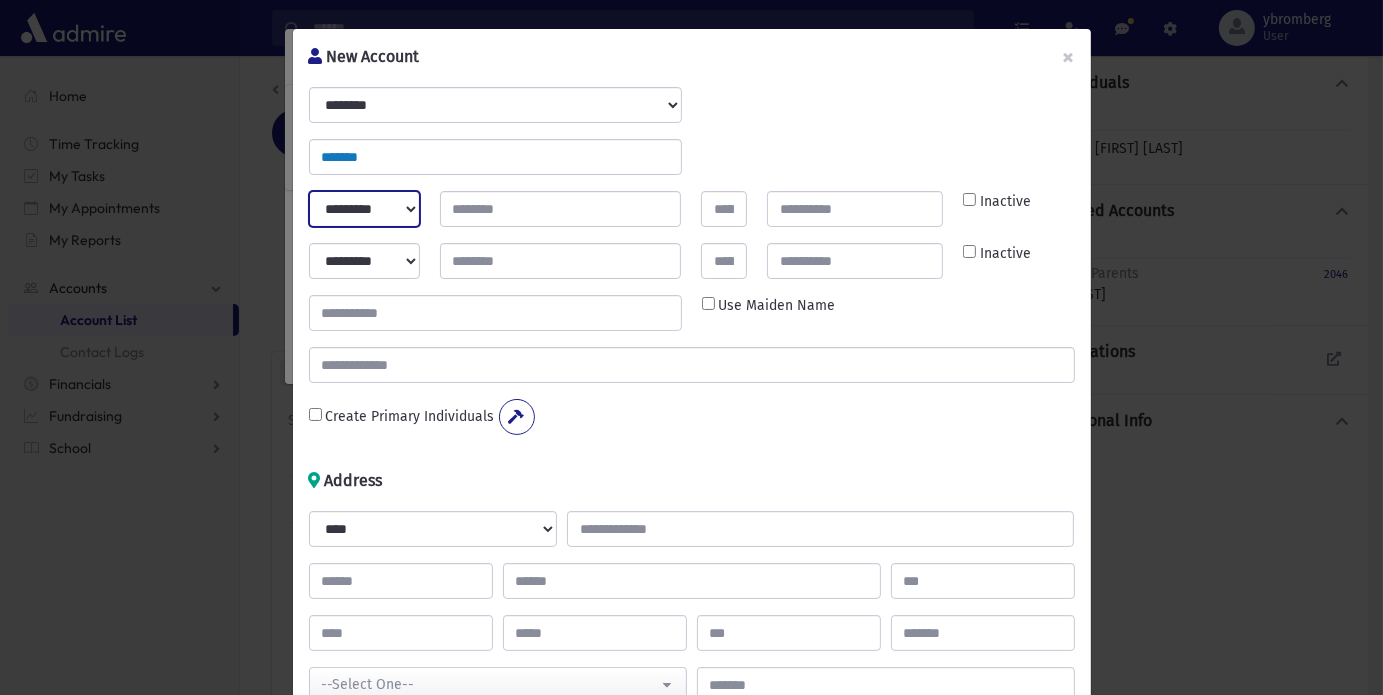 select on "*****" 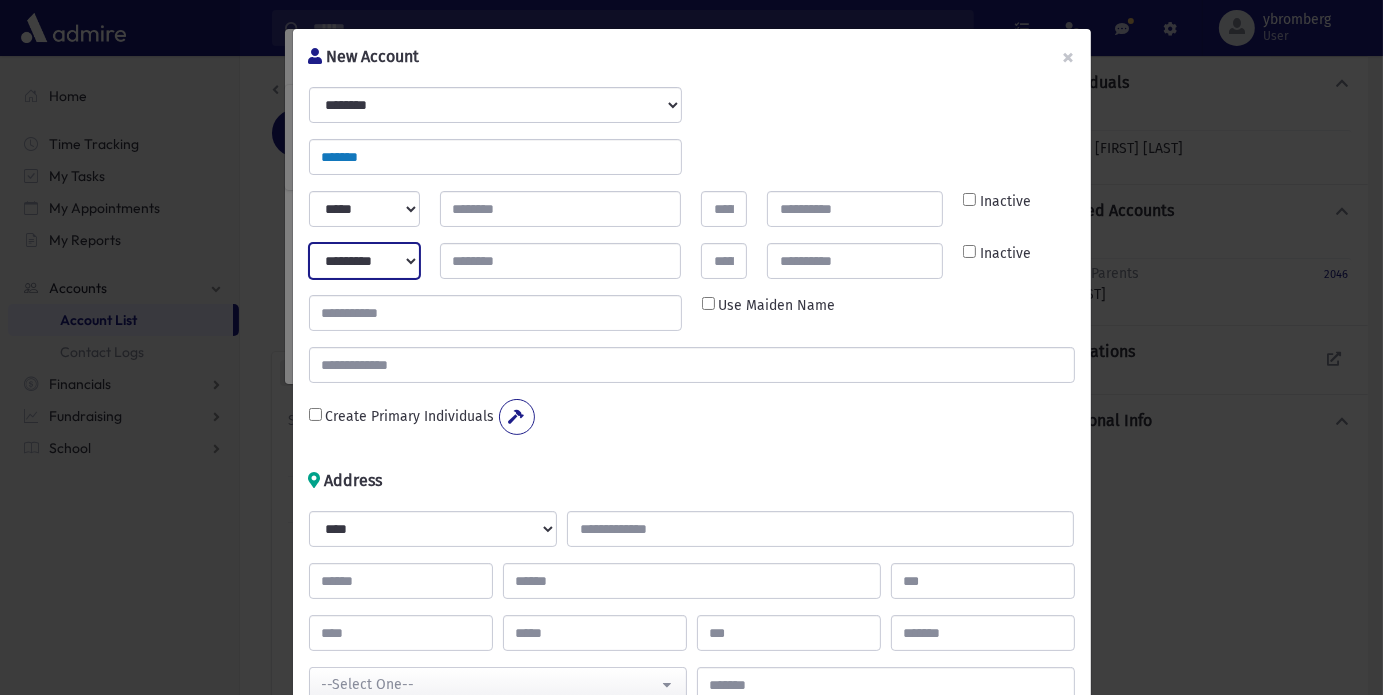 select on "****" 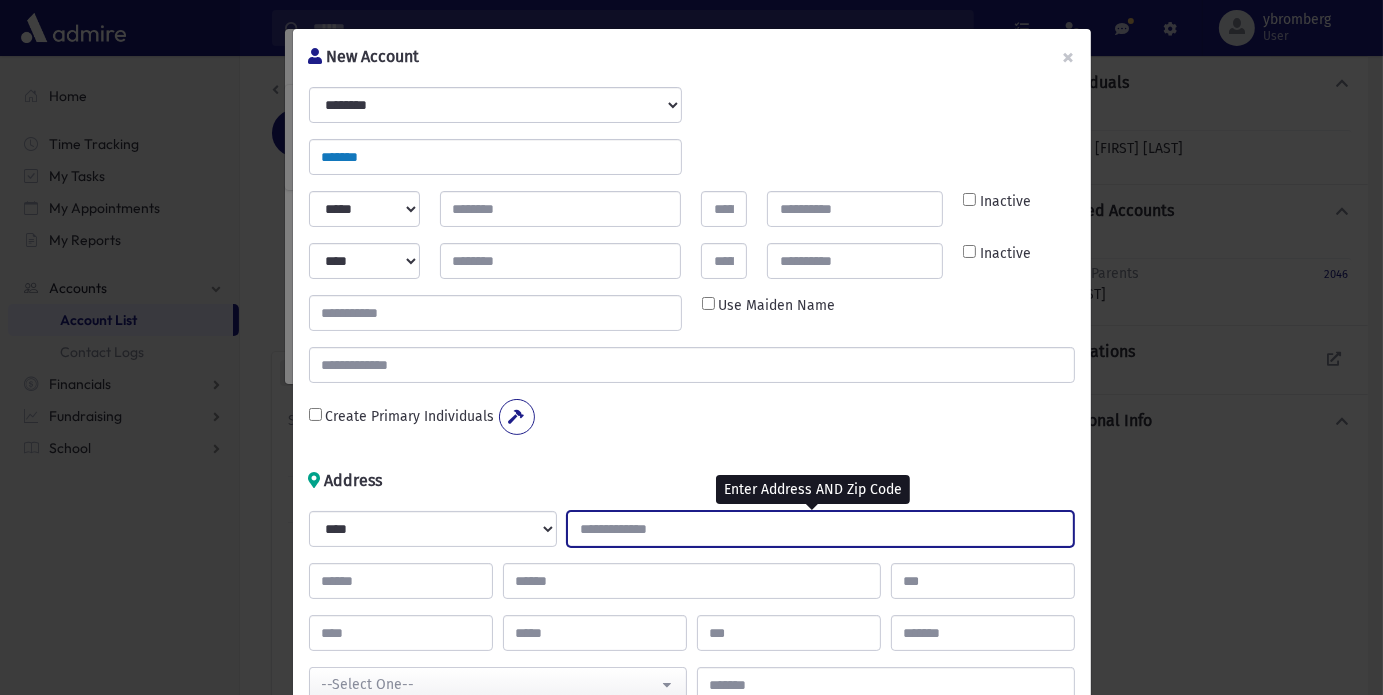 click at bounding box center [820, 529] 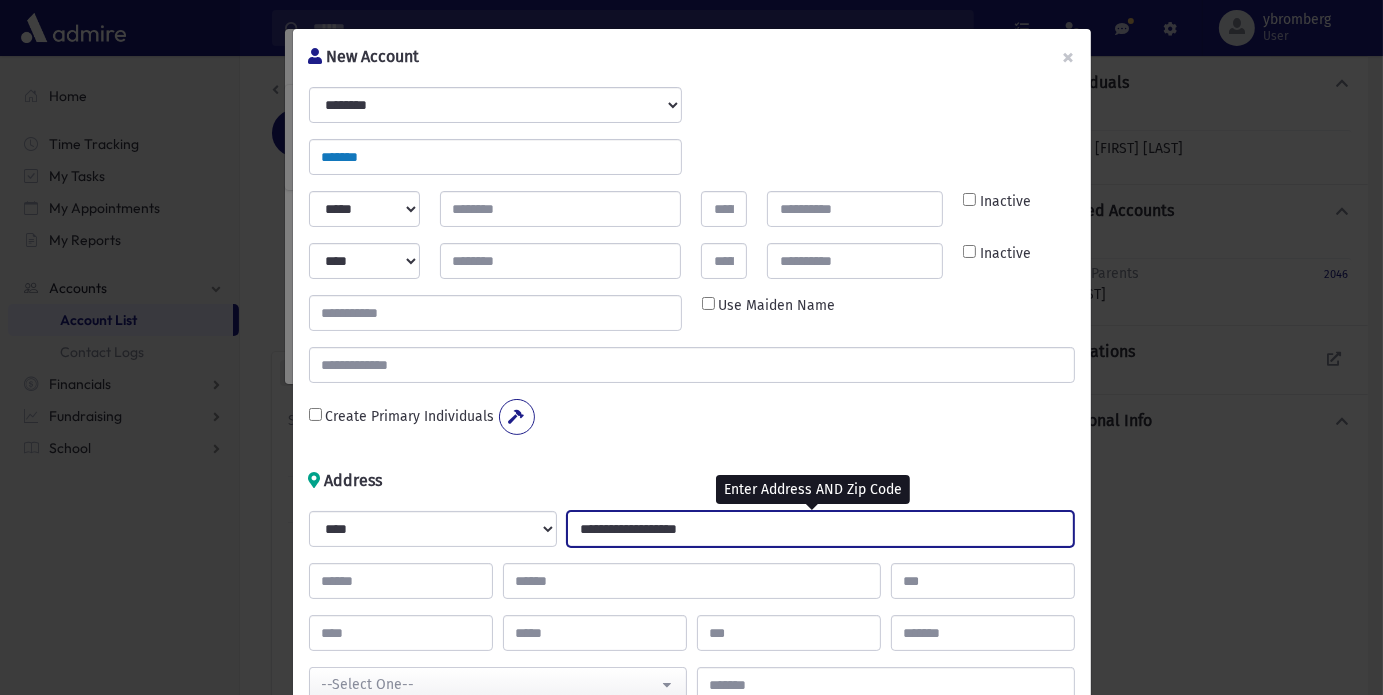 type on "**********" 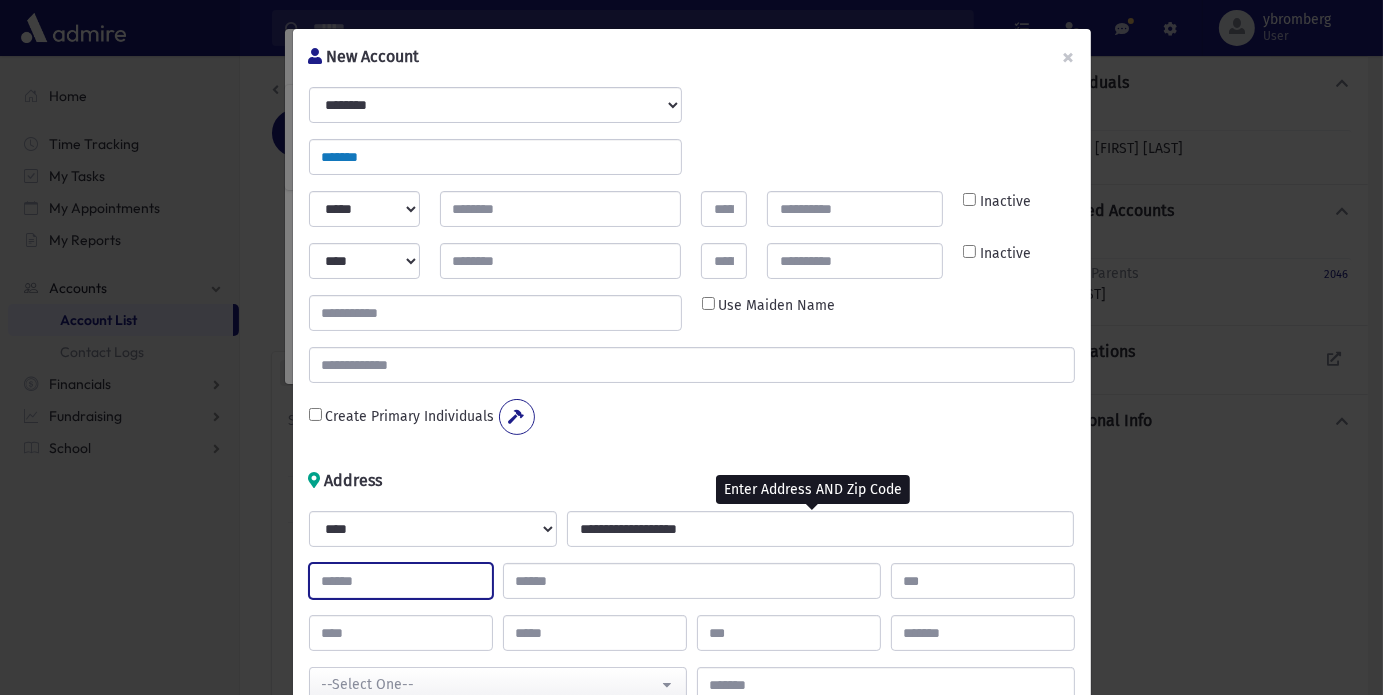 type on "**" 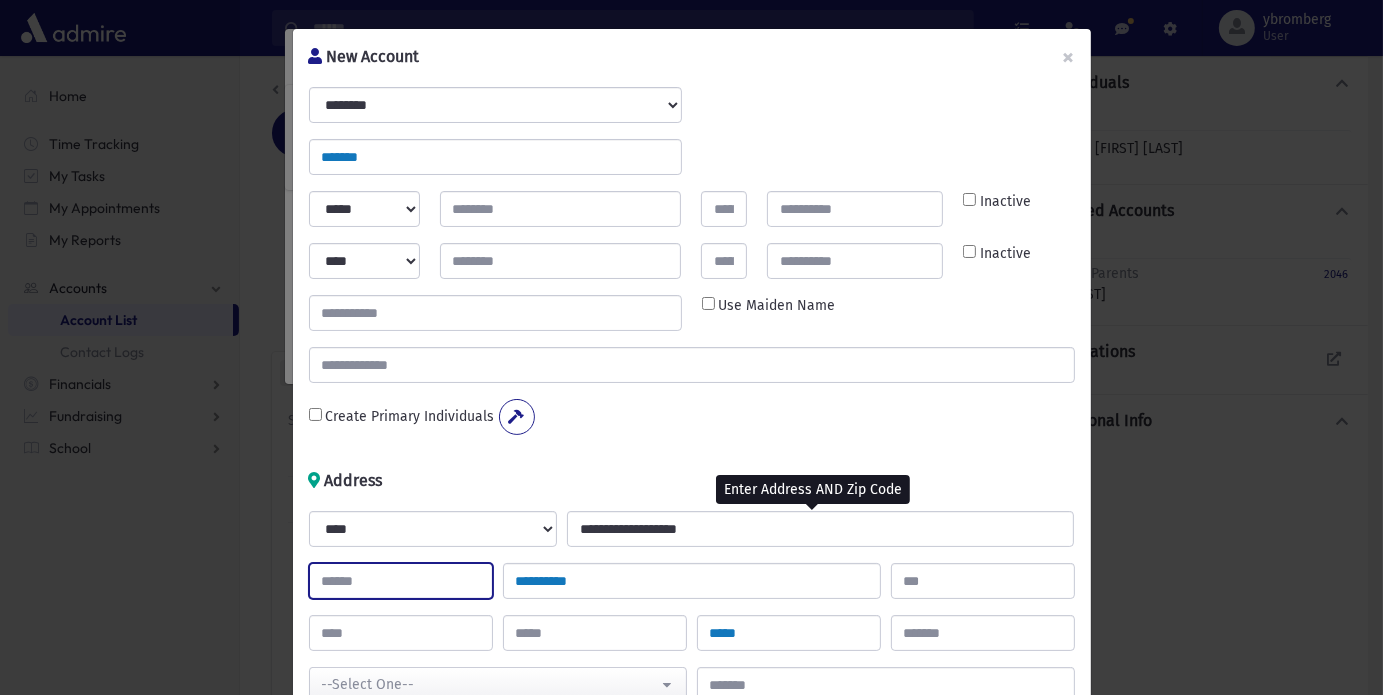 type on "**" 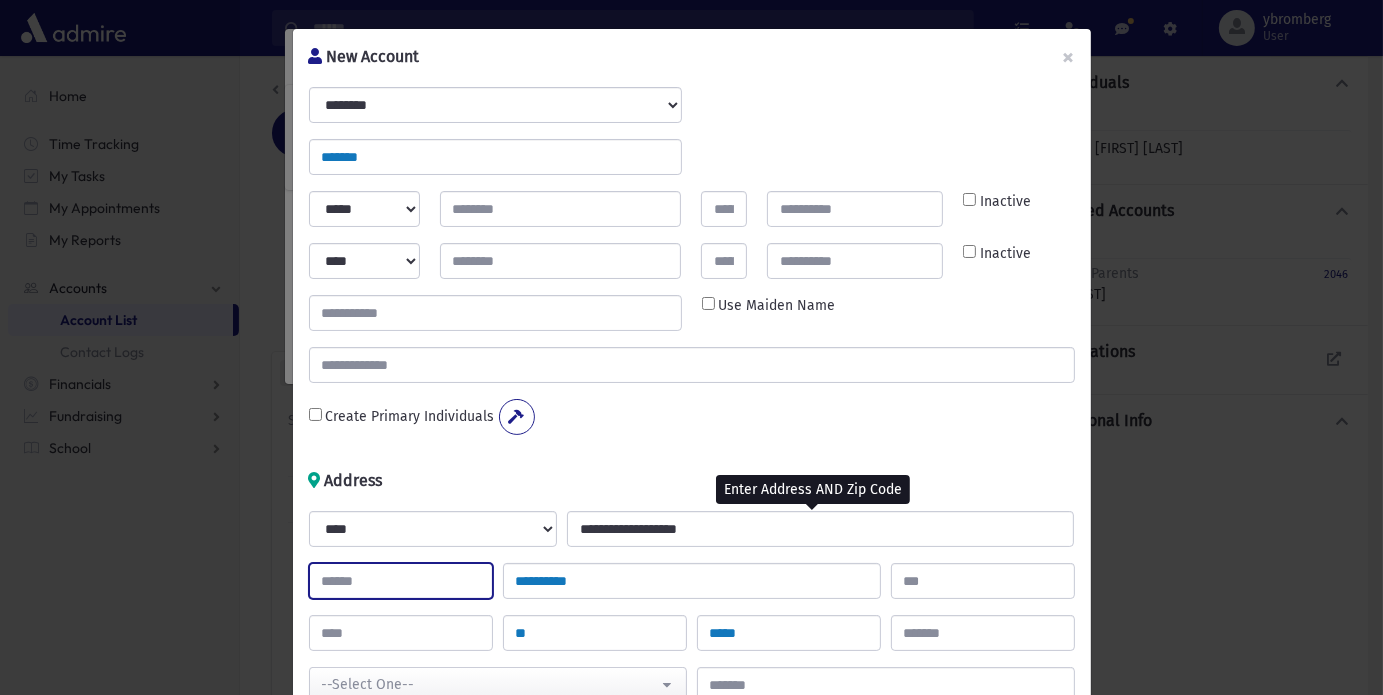 select on "********" 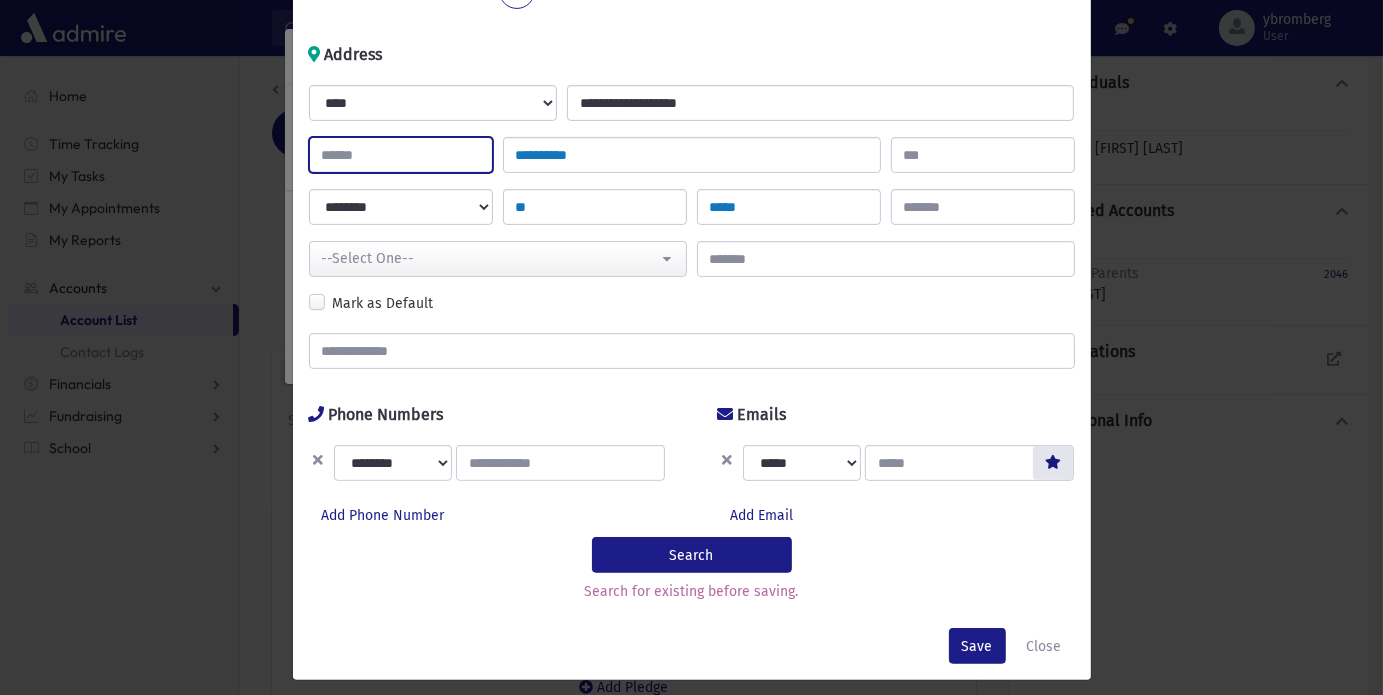 scroll, scrollTop: 439, scrollLeft: 0, axis: vertical 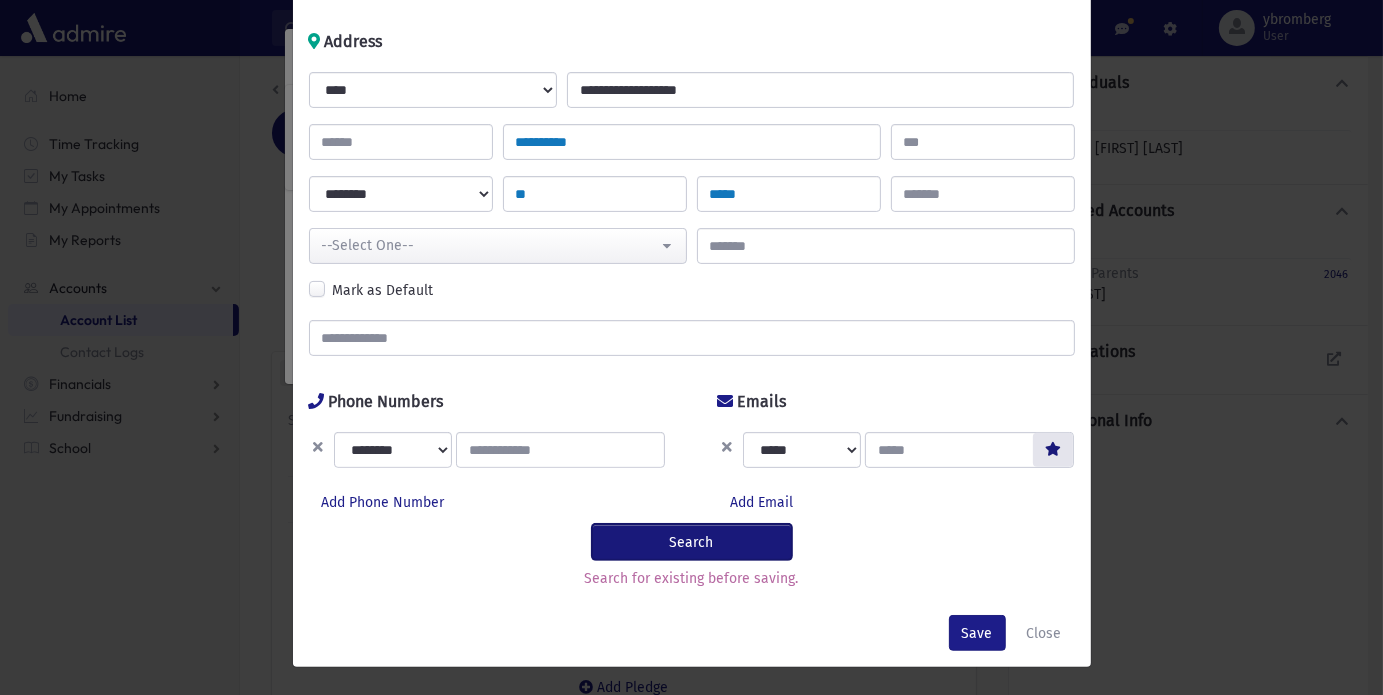 click on "Search" at bounding box center [692, 542] 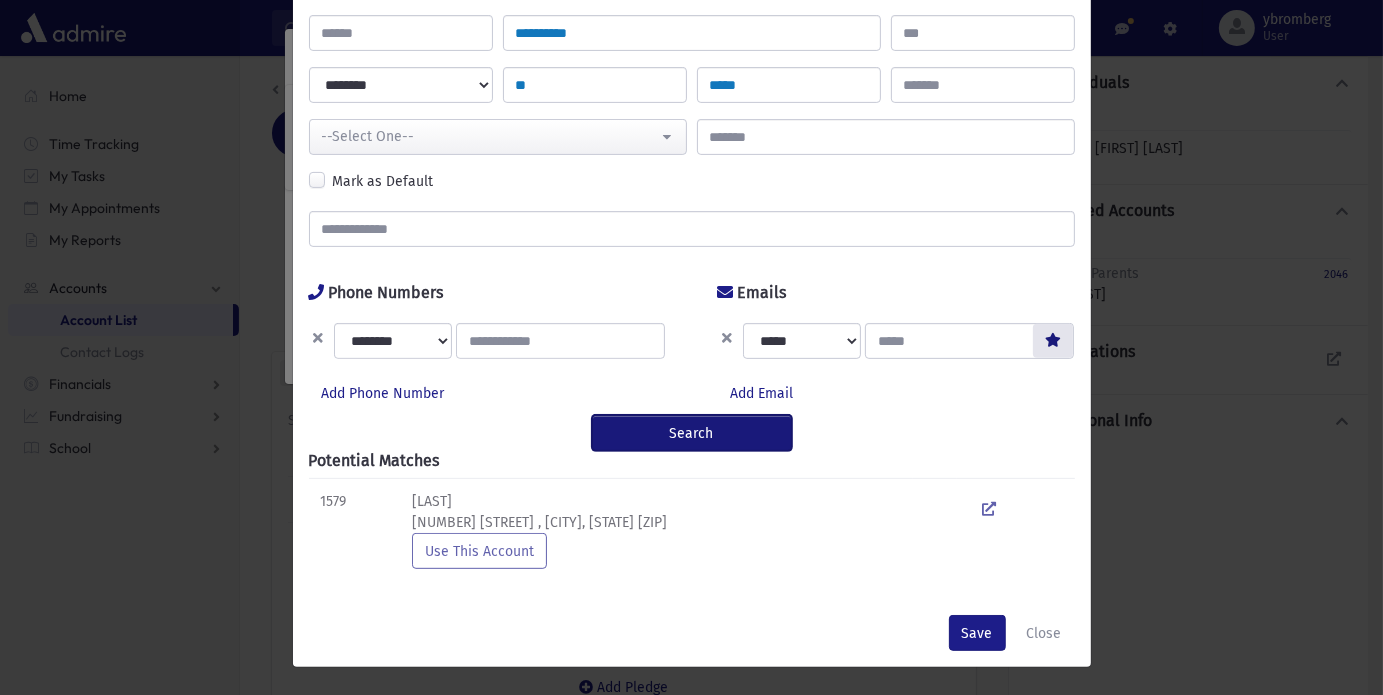 scroll, scrollTop: 512, scrollLeft: 0, axis: vertical 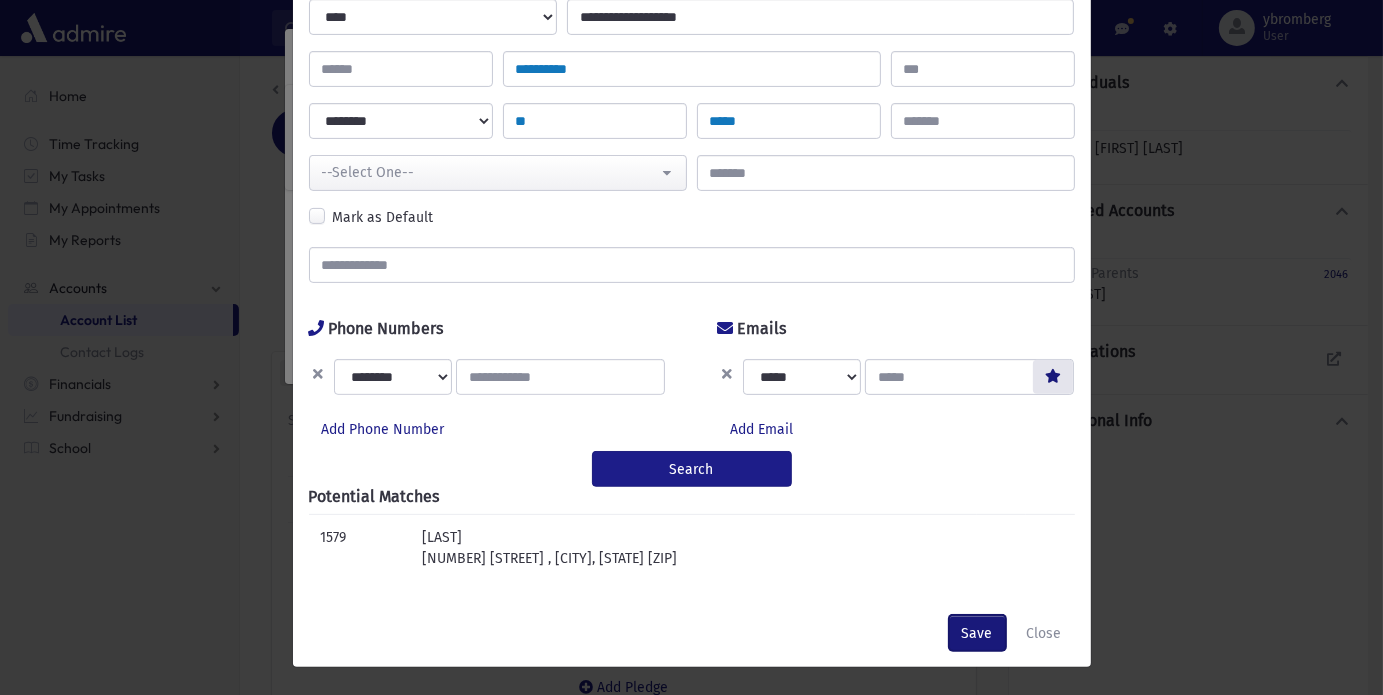 click on "Save" at bounding box center (977, 633) 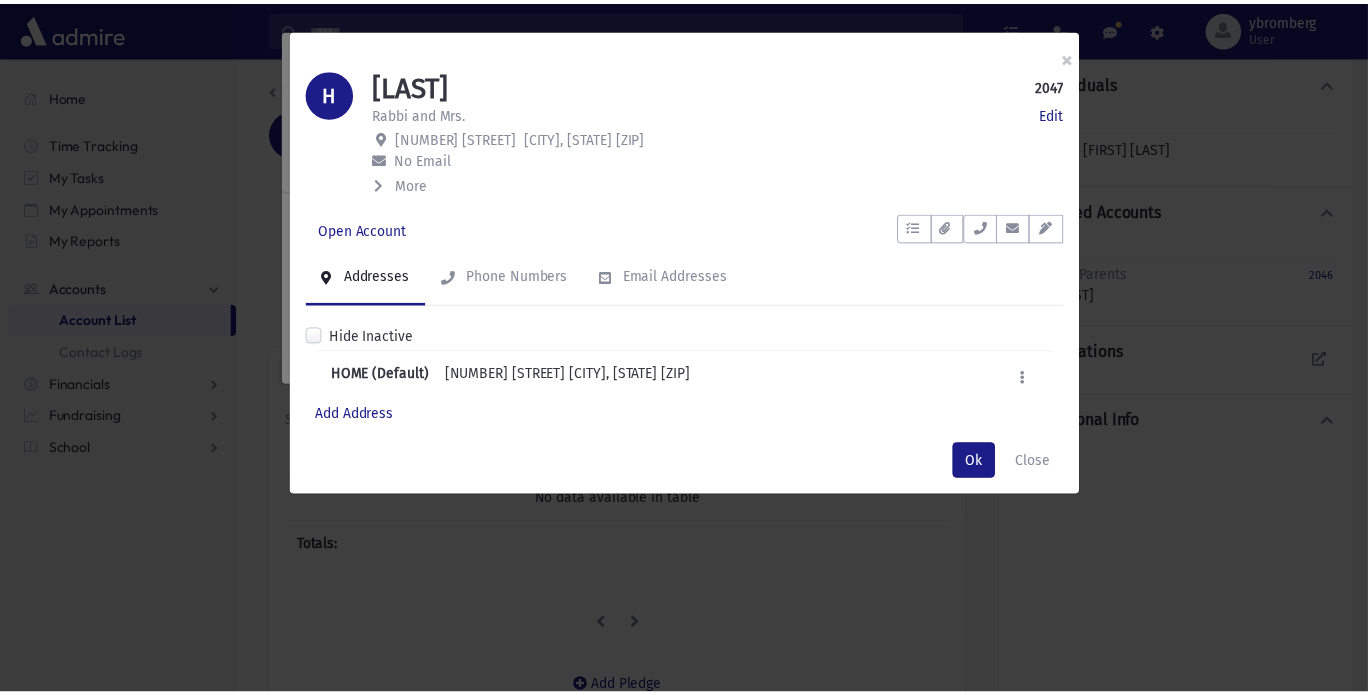 scroll, scrollTop: 0, scrollLeft: 0, axis: both 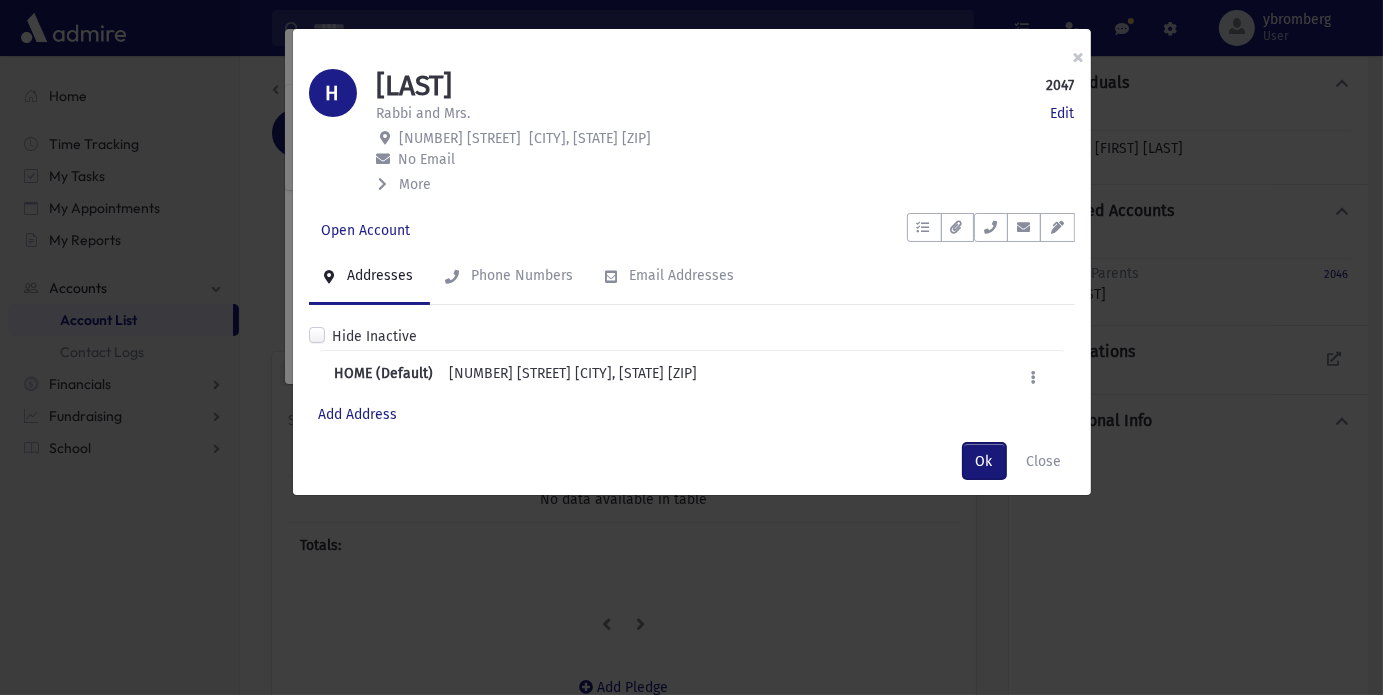 click on "Ok" at bounding box center [984, 461] 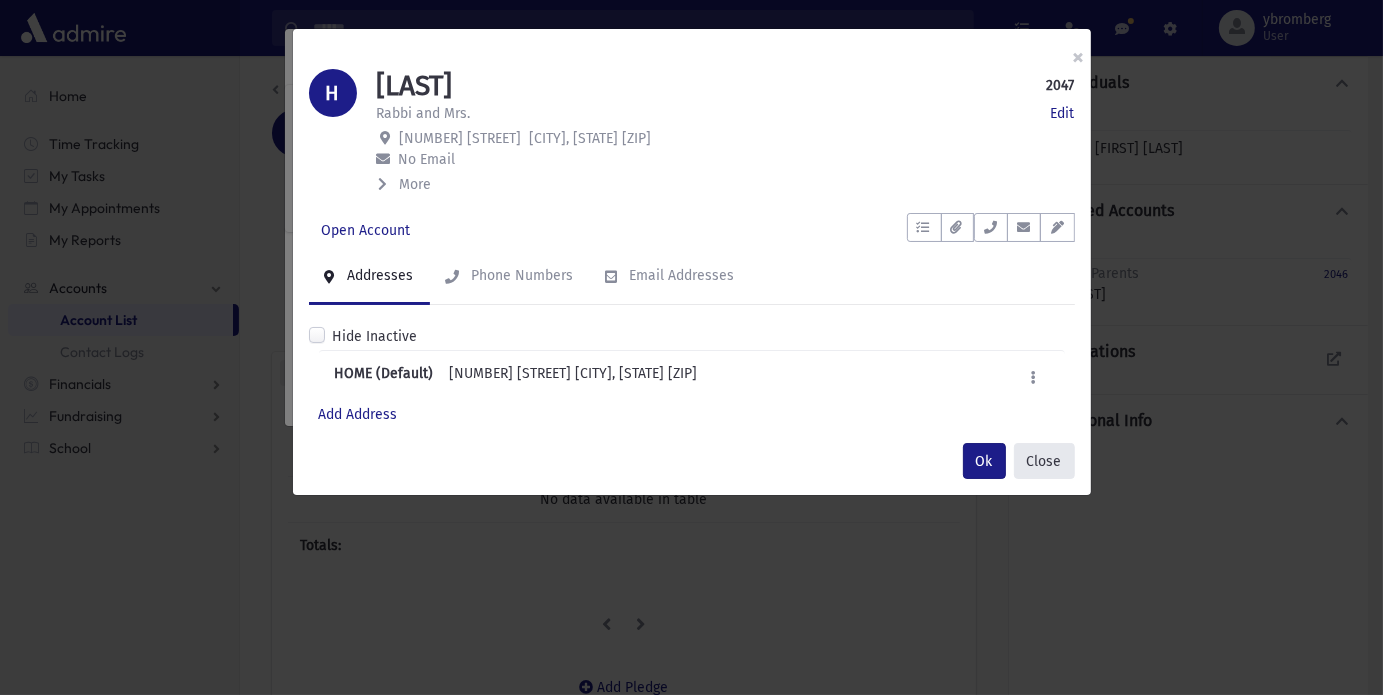 click on "Close" at bounding box center (1044, 461) 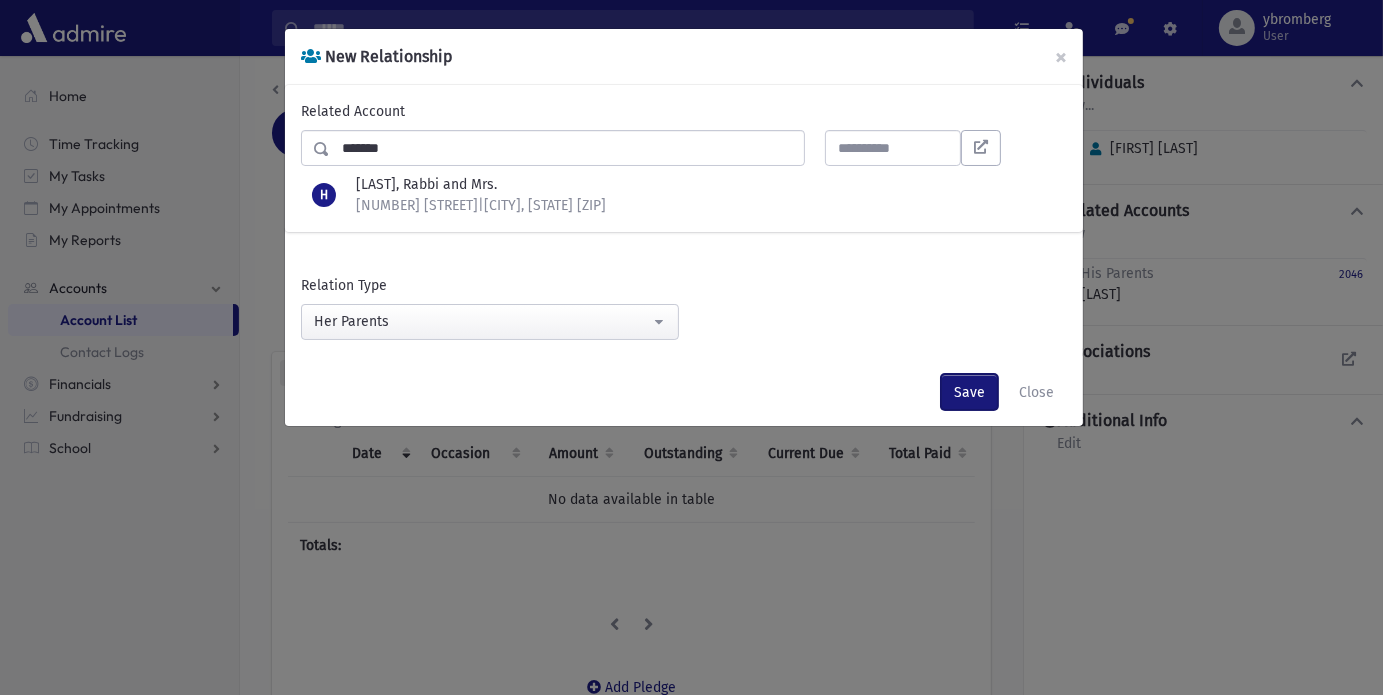 click on "Save" at bounding box center [969, 392] 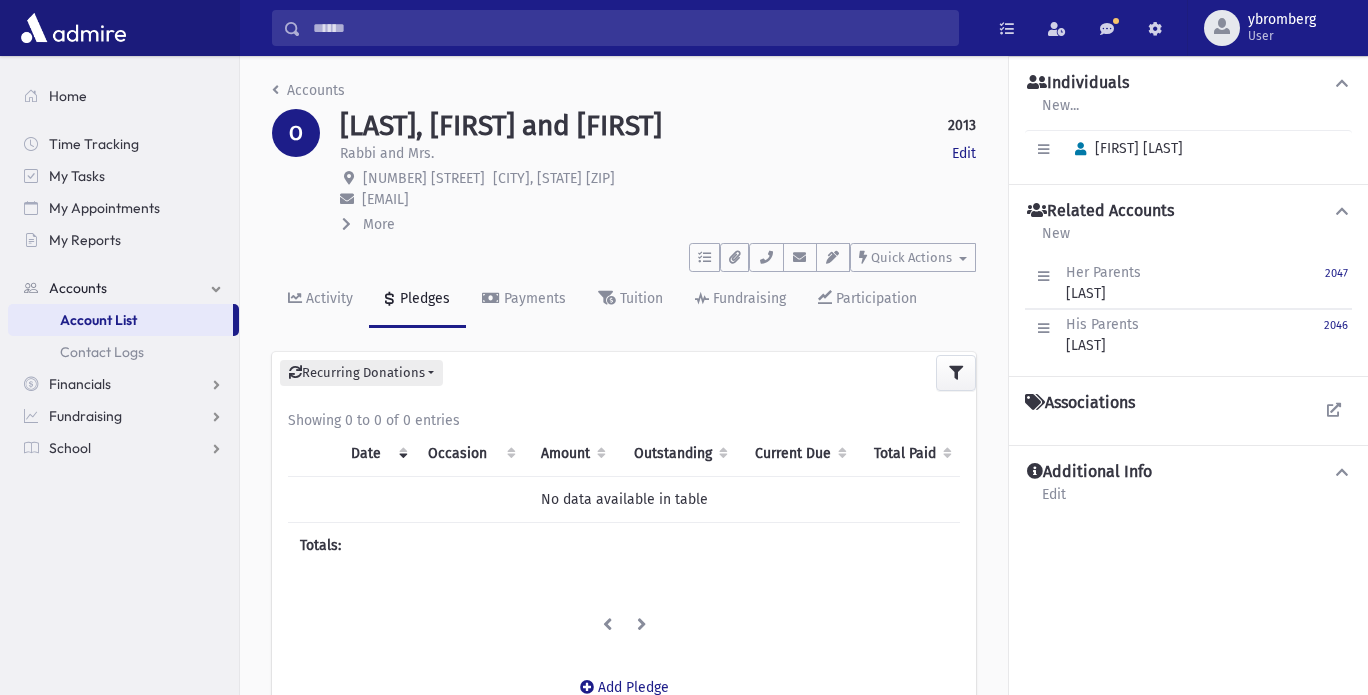 click at bounding box center (629, 28) 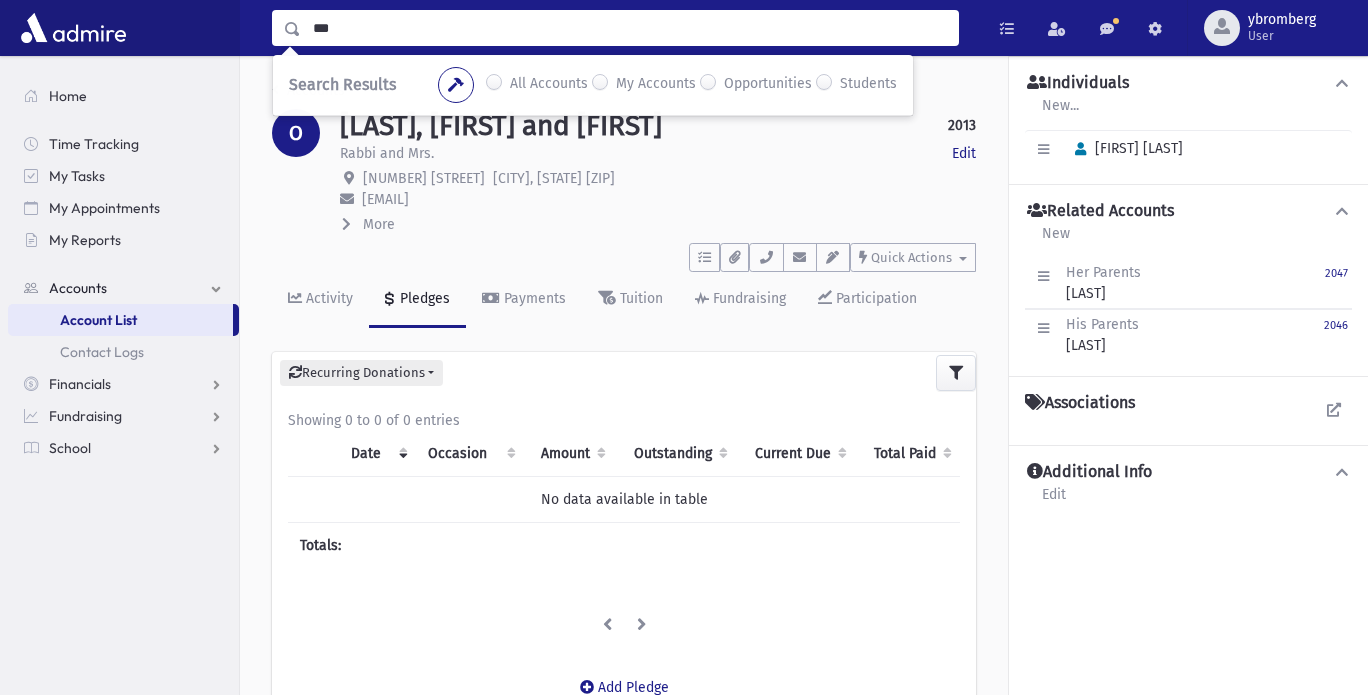 type on "***" 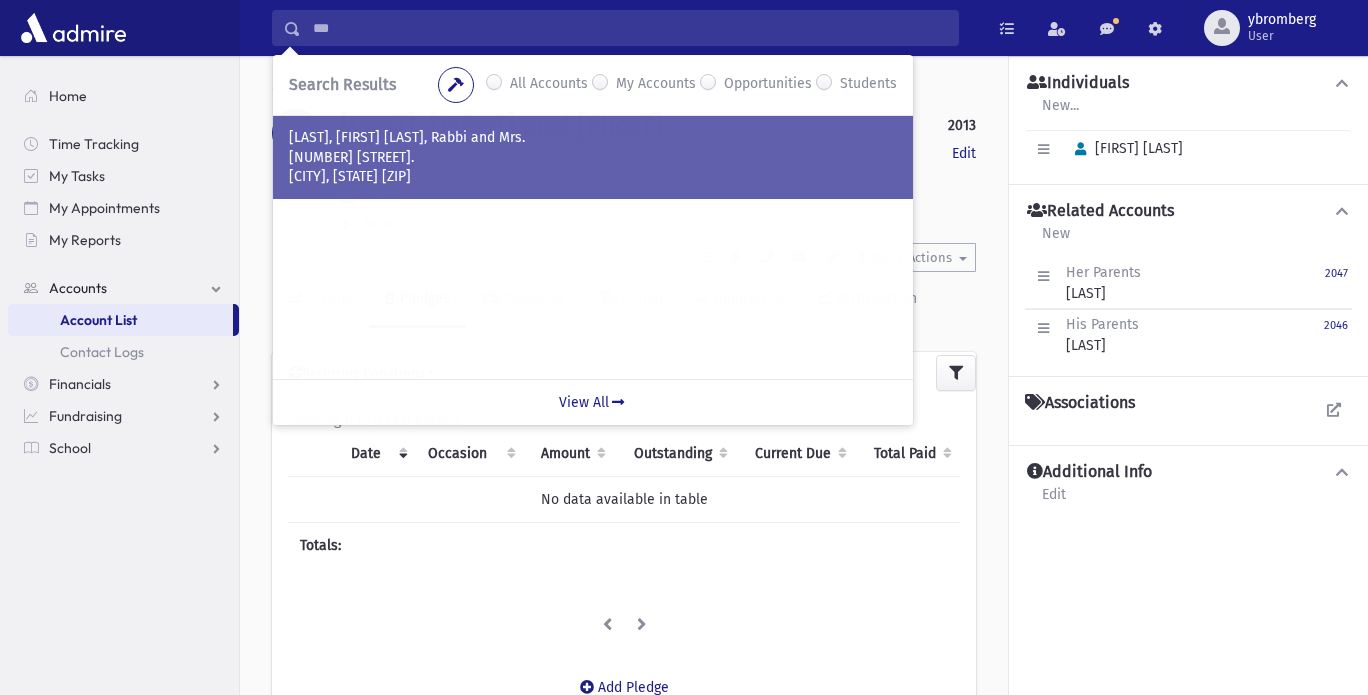 click on "[NUMBER] [STREET]" at bounding box center [593, 158] 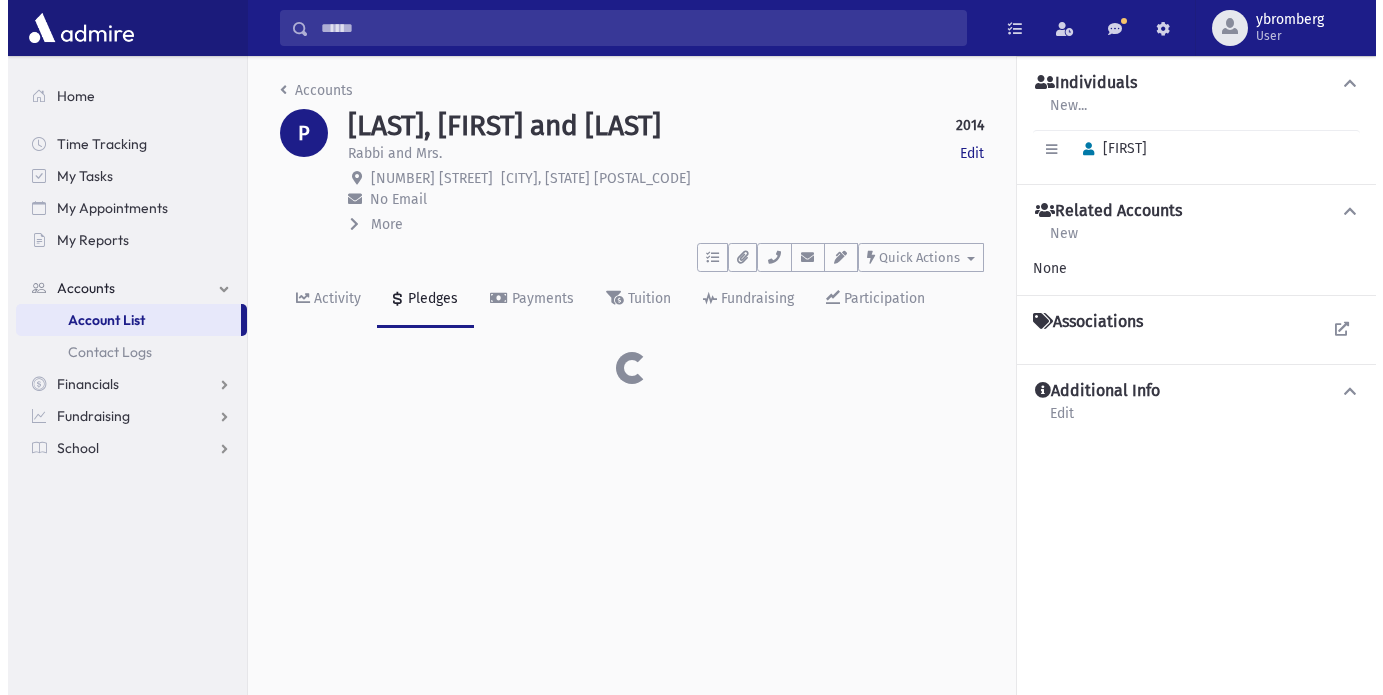 scroll, scrollTop: 0, scrollLeft: 0, axis: both 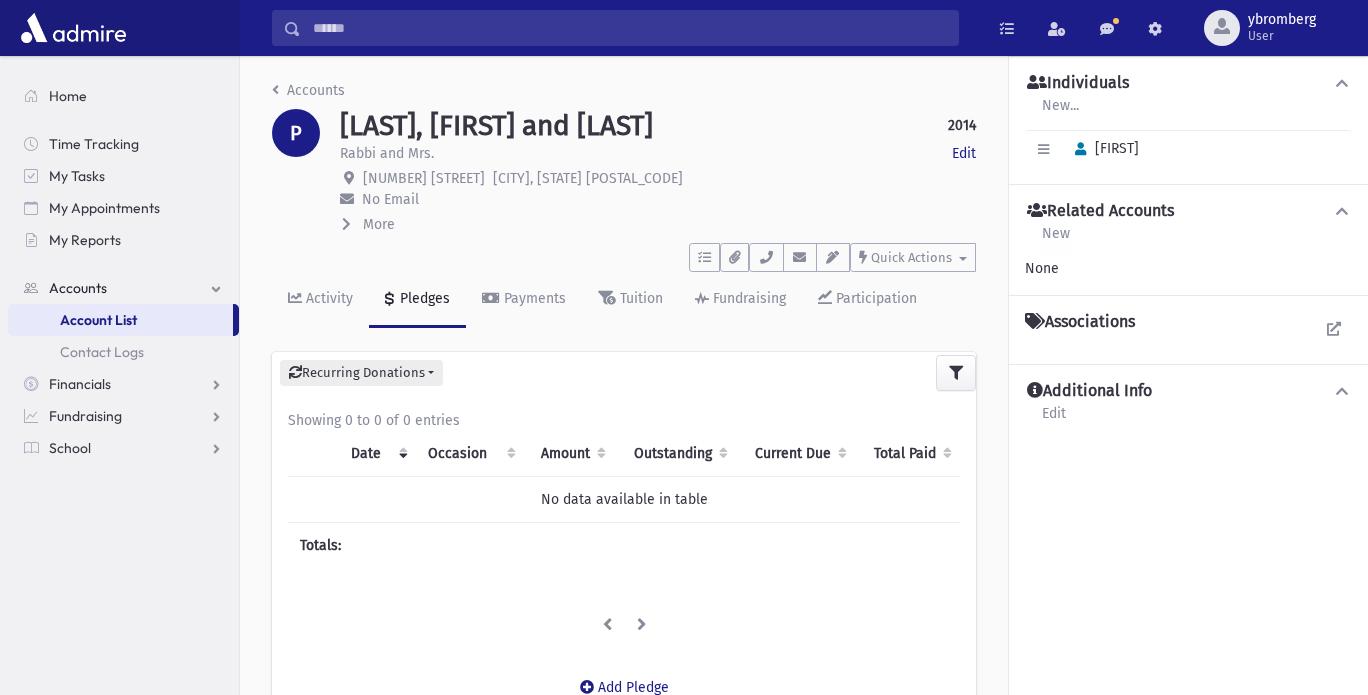 click on "New" at bounding box center [1056, 240] 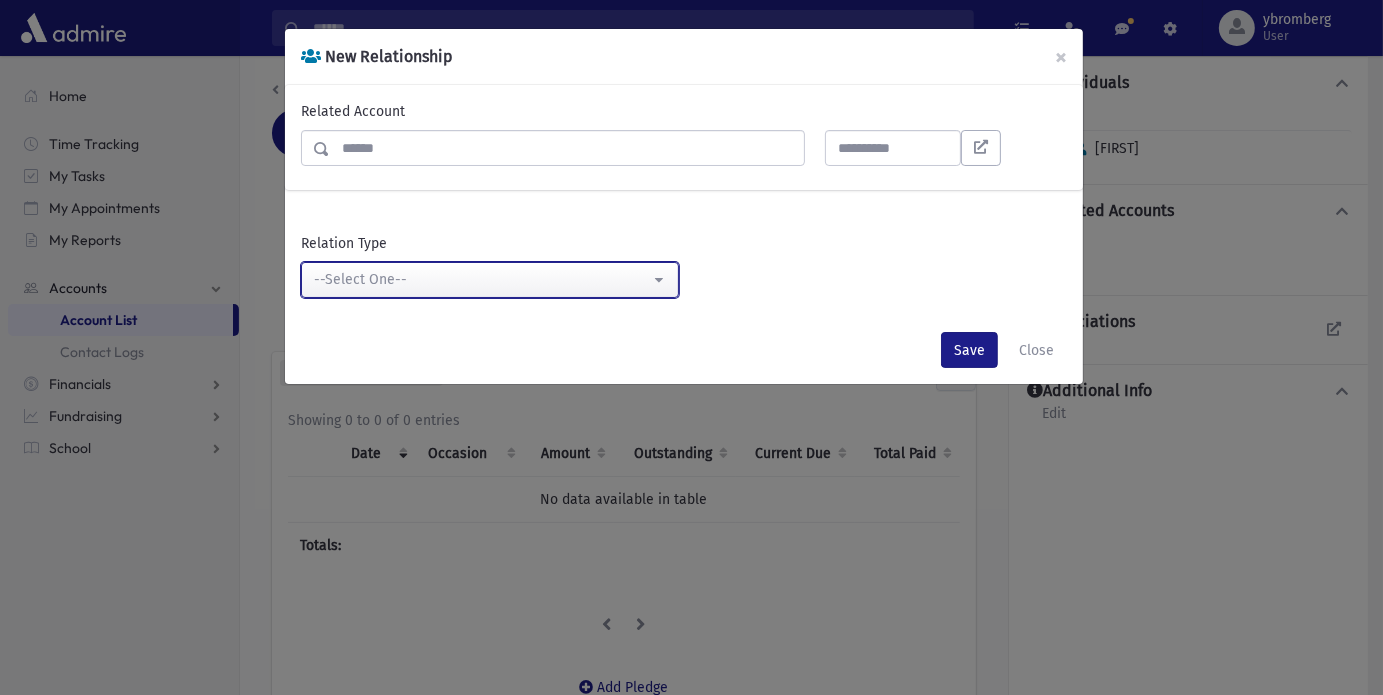 click on "--Select One--" at bounding box center (482, 279) 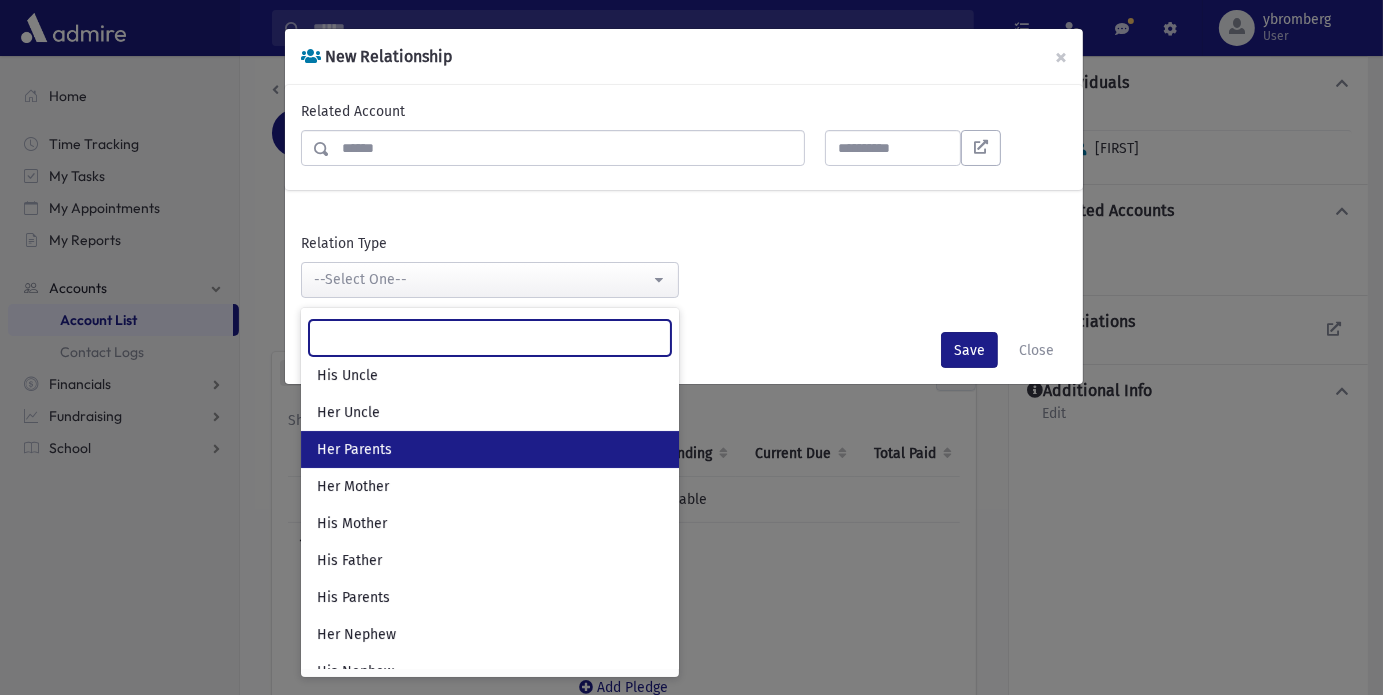 scroll, scrollTop: 286, scrollLeft: 0, axis: vertical 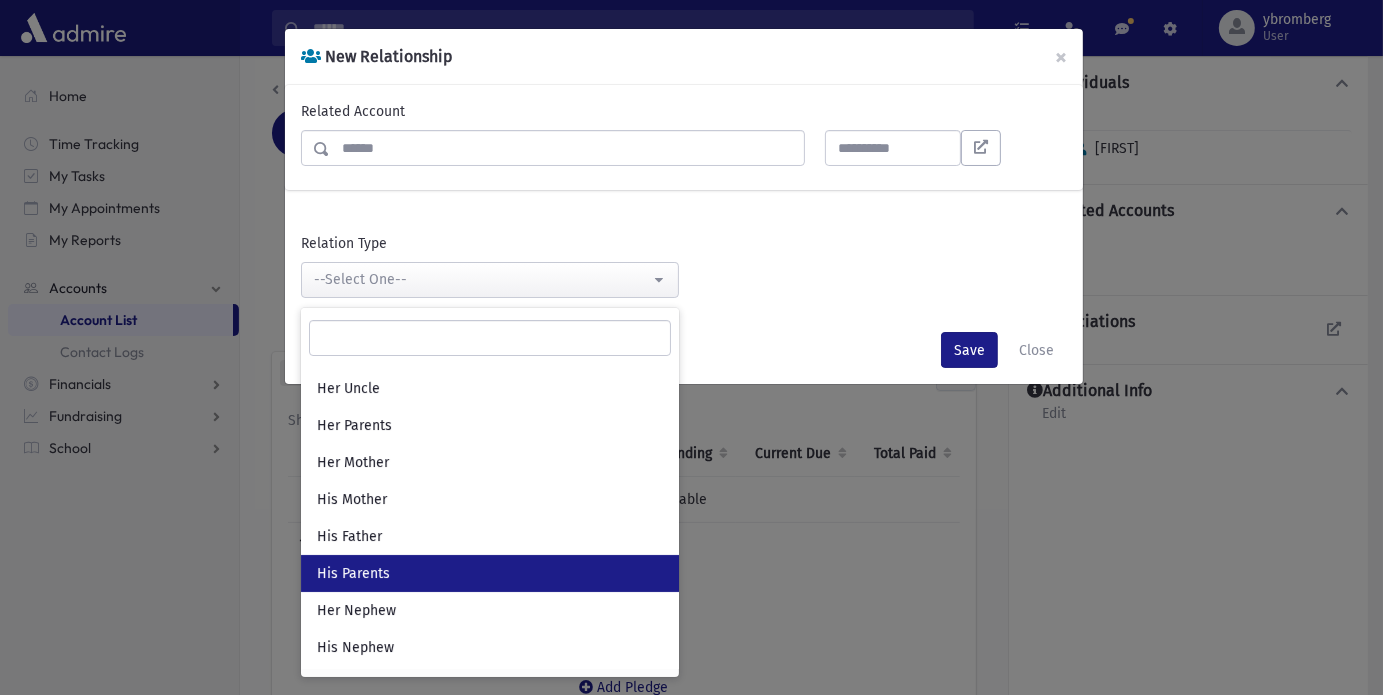 drag, startPoint x: 378, startPoint y: 565, endPoint x: 319, endPoint y: 573, distance: 59.5399 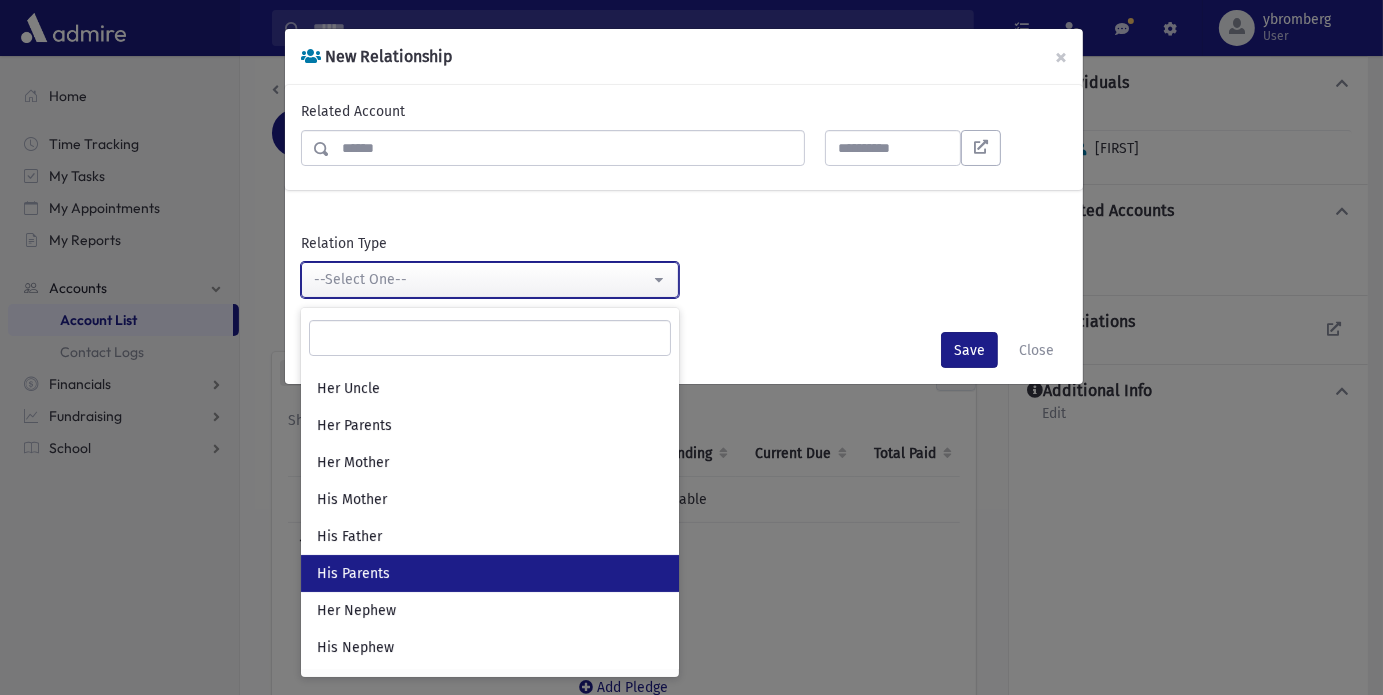select on "**" 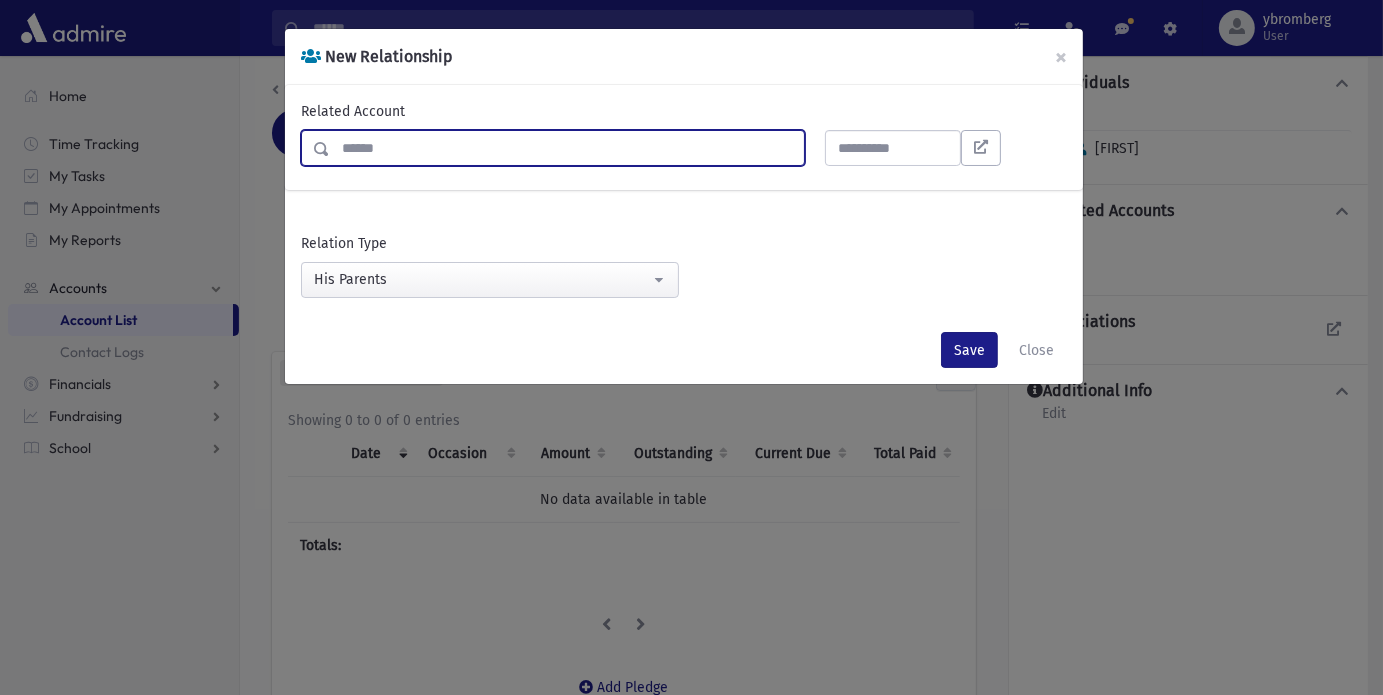 click at bounding box center [567, 148] 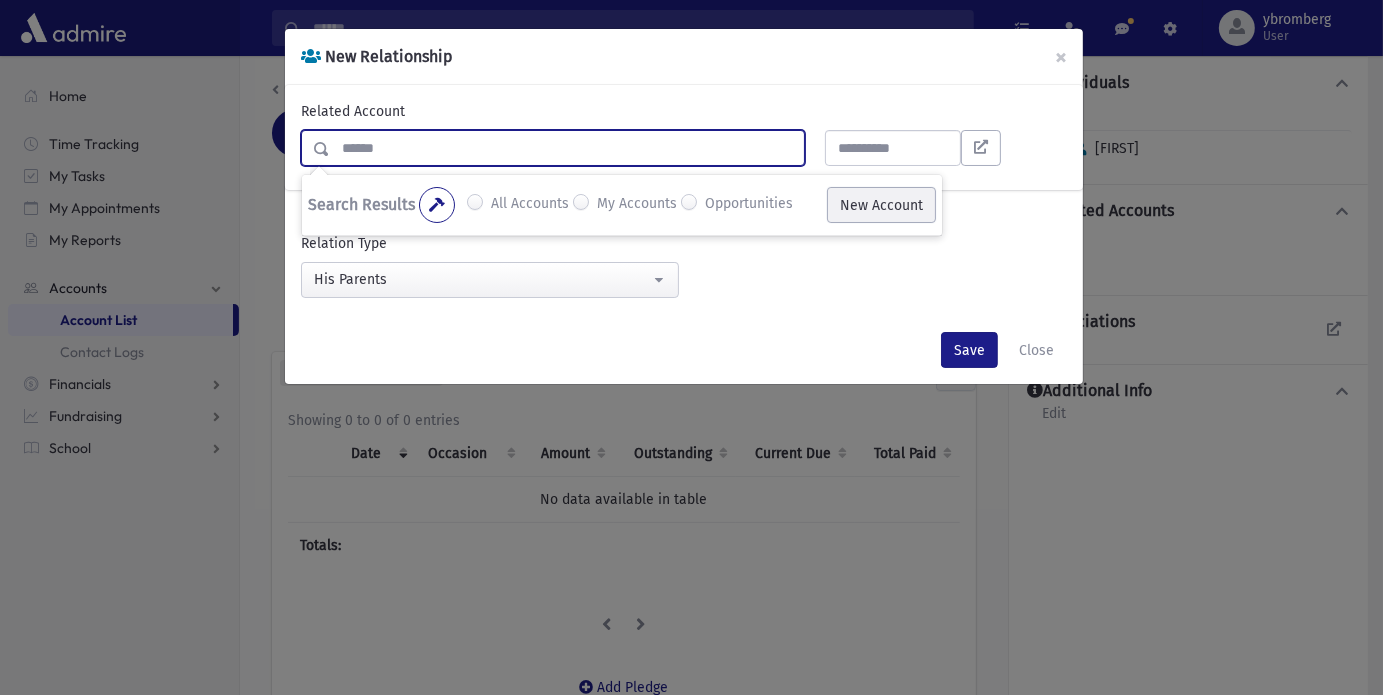 click on "New Account" at bounding box center (881, 205) 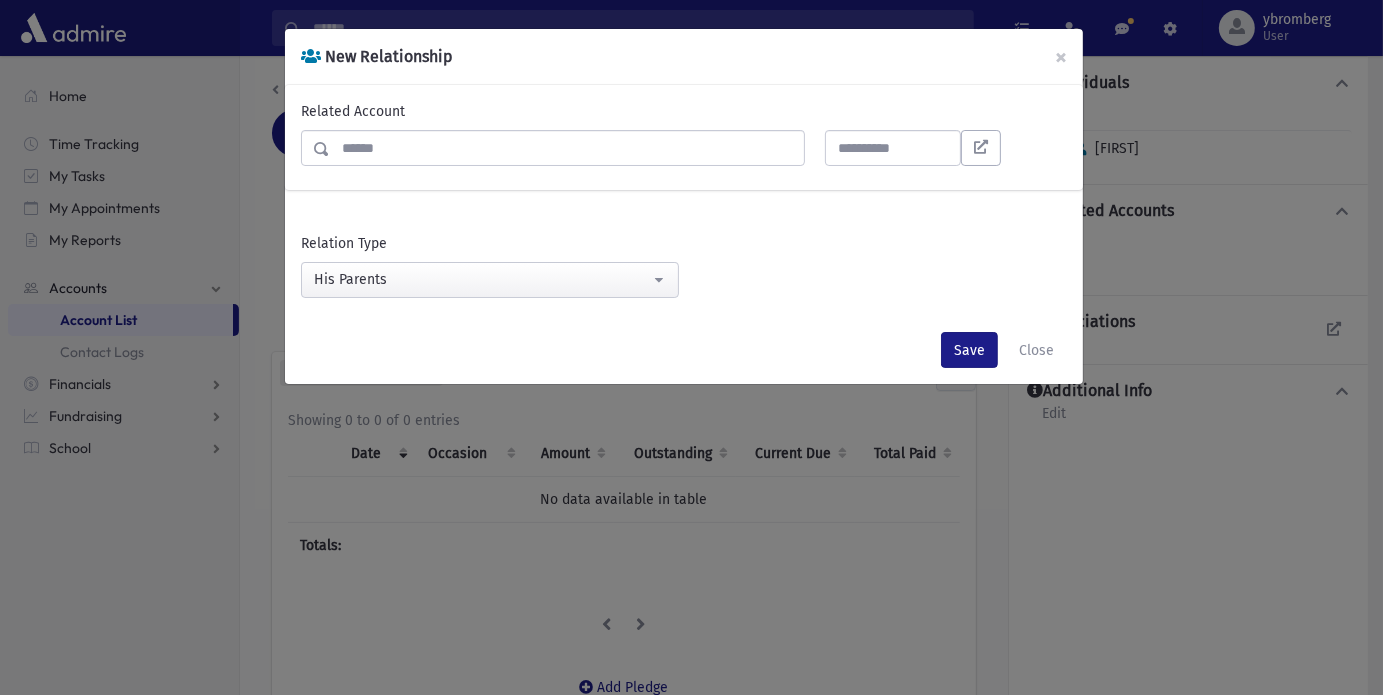 select on "*" 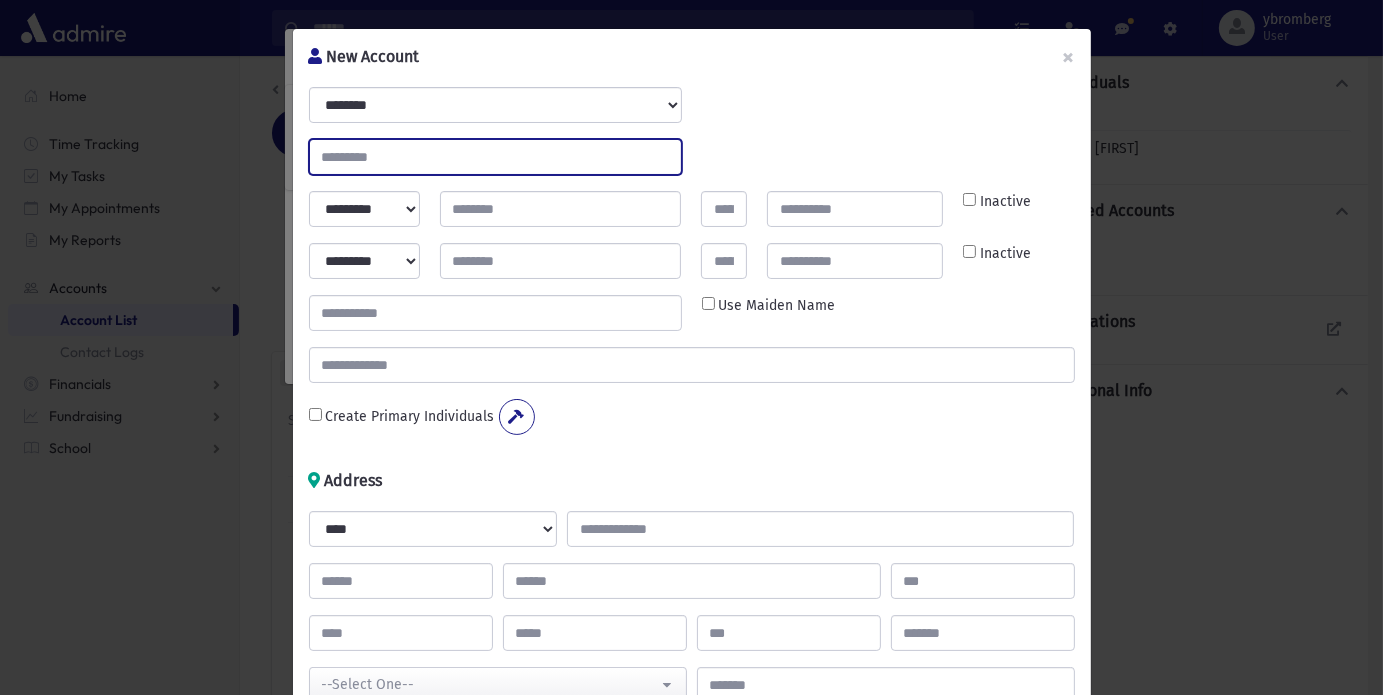 click at bounding box center [495, 157] 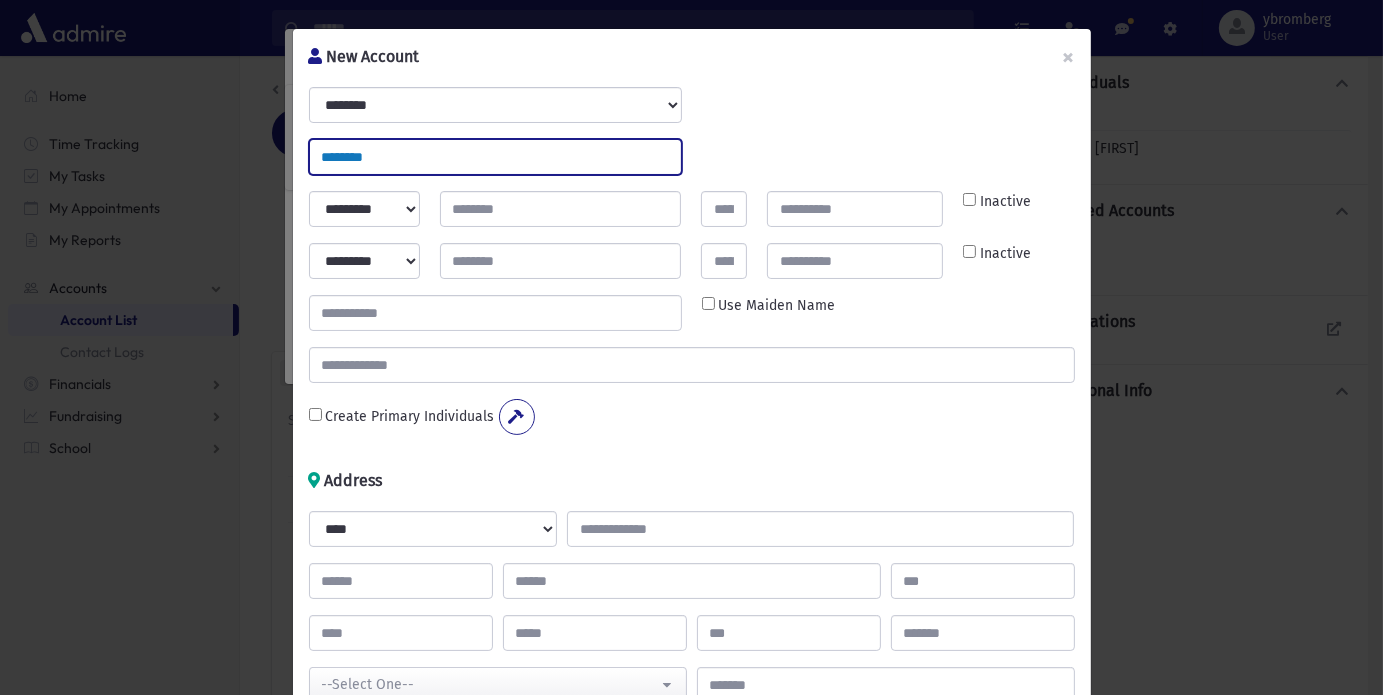 type on "********" 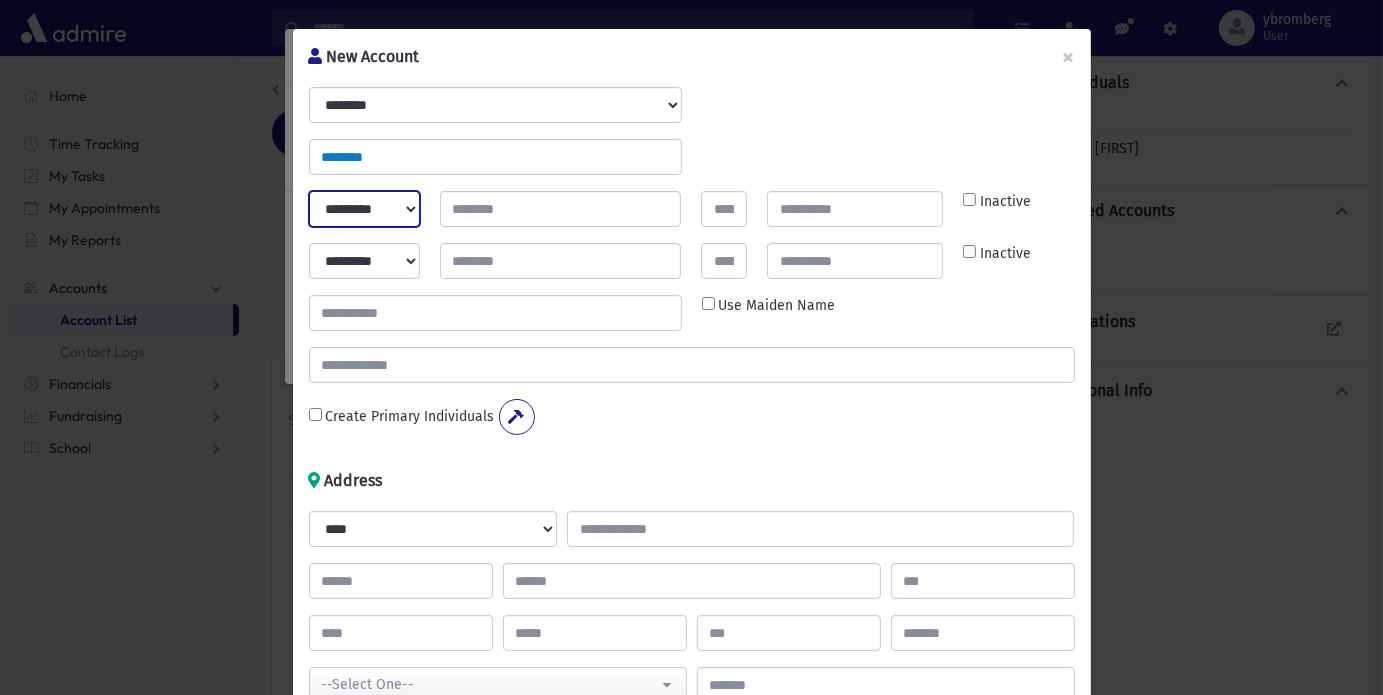 select on "***" 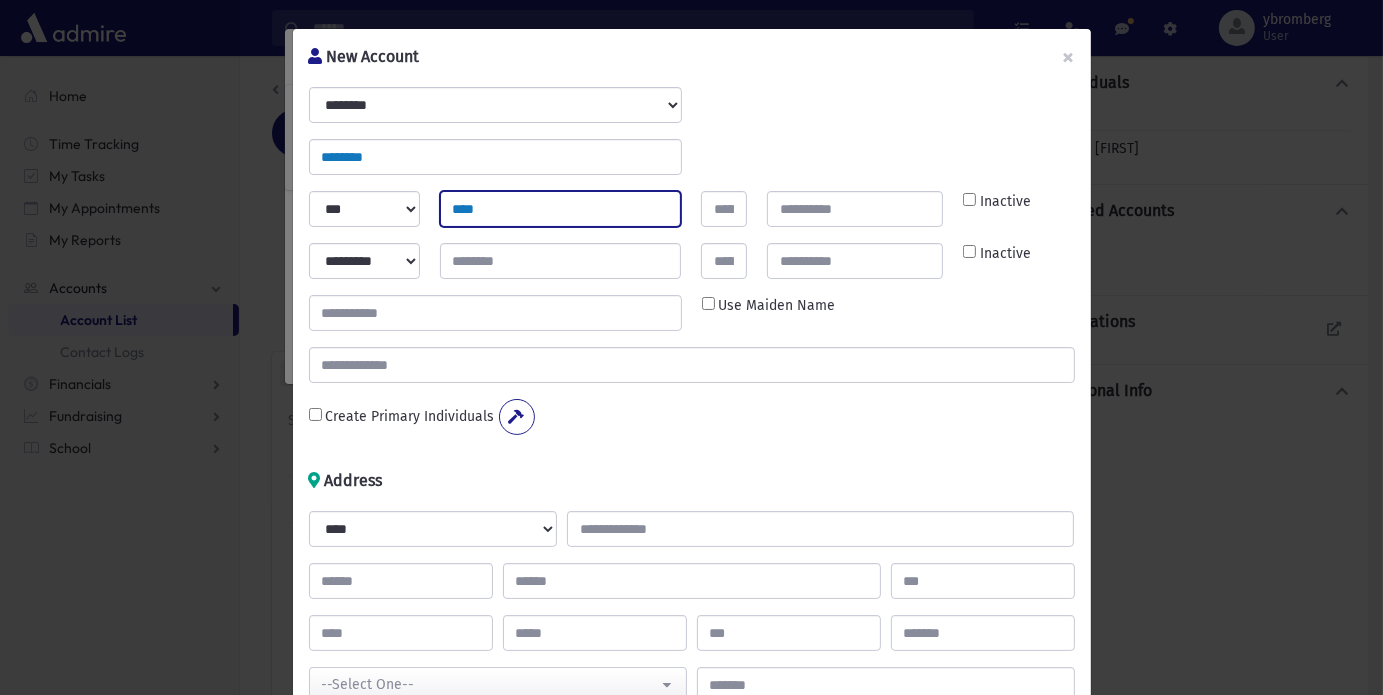 type on "****" 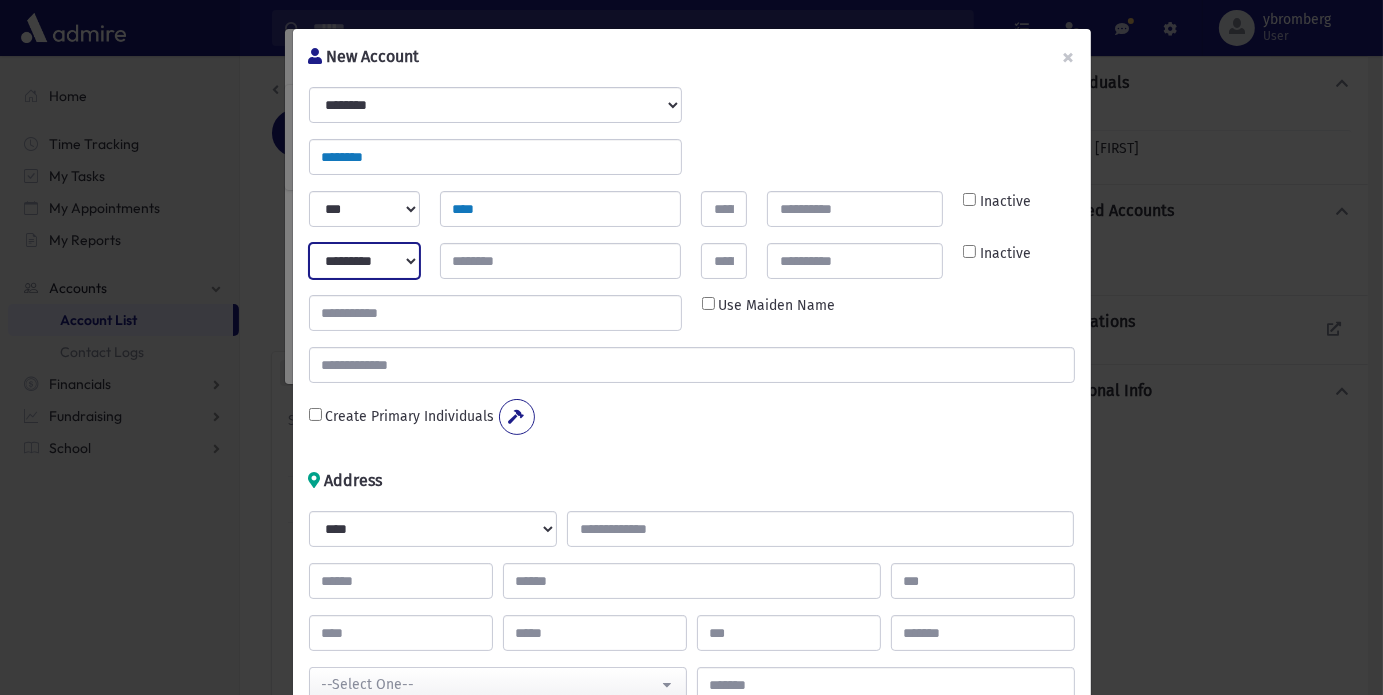 select on "****" 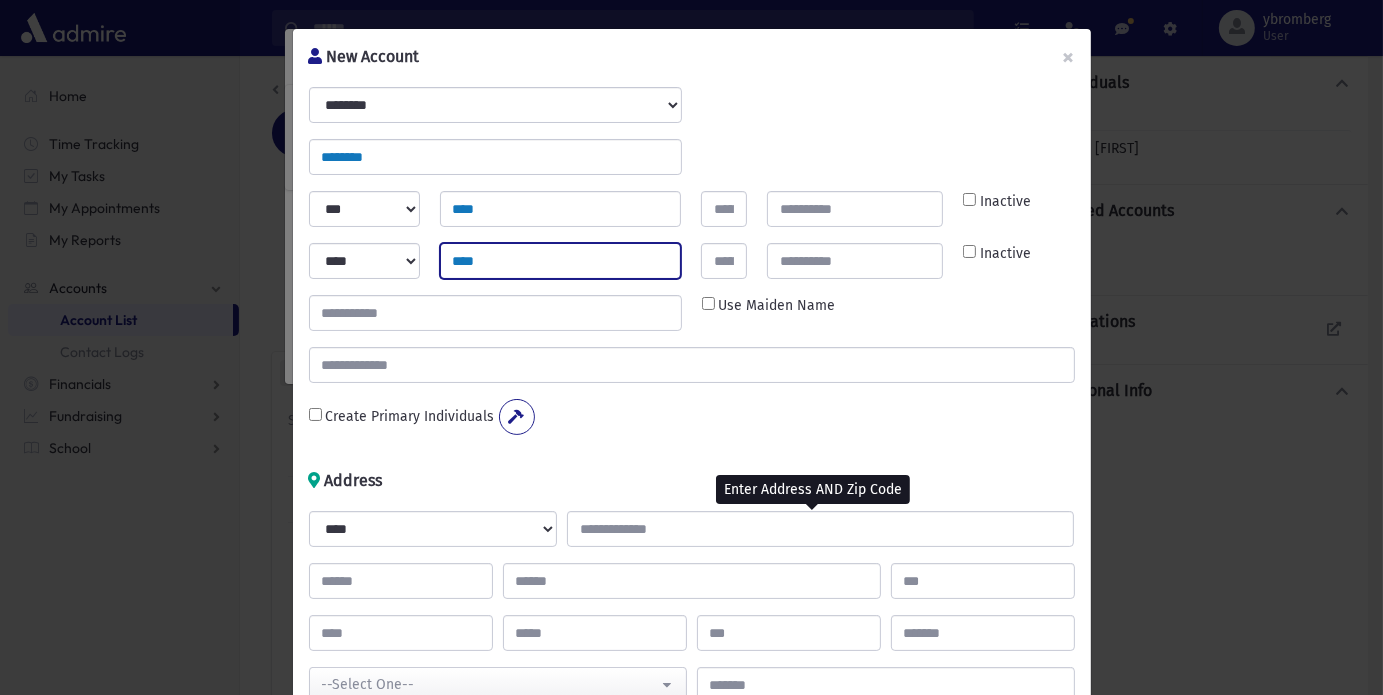 type on "****" 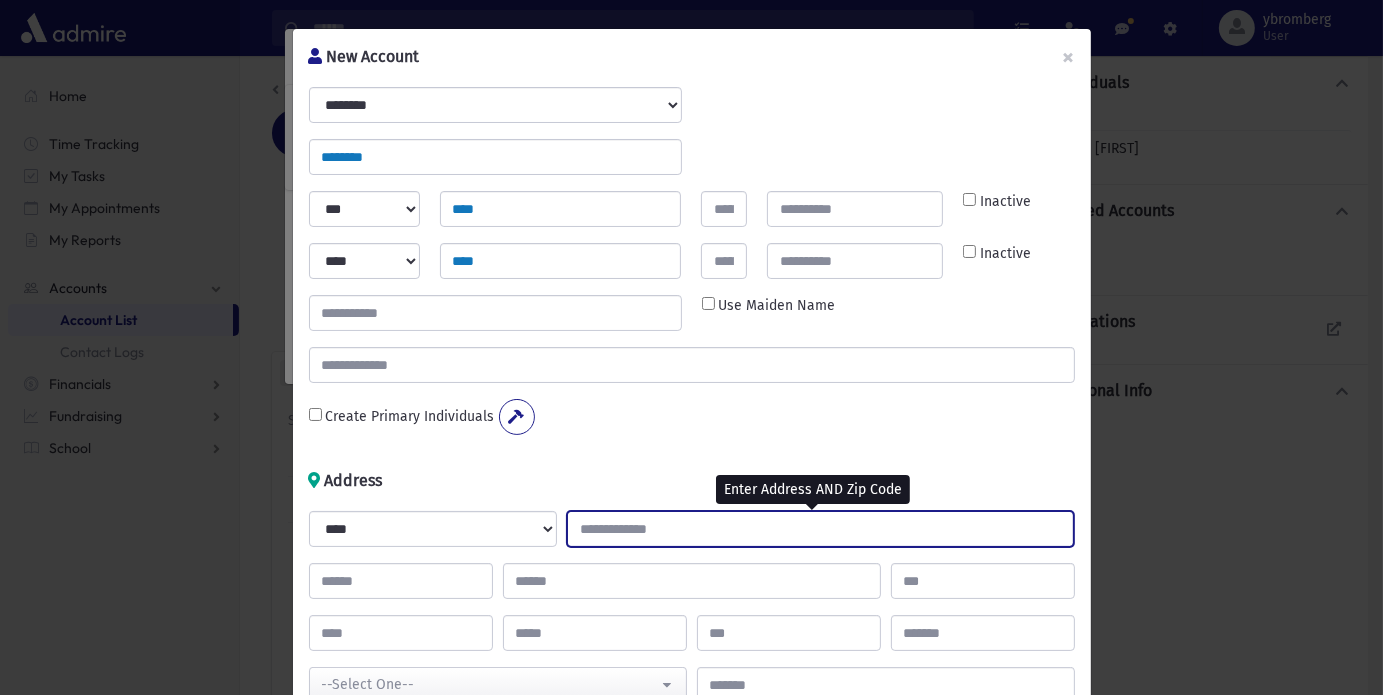 click at bounding box center (820, 529) 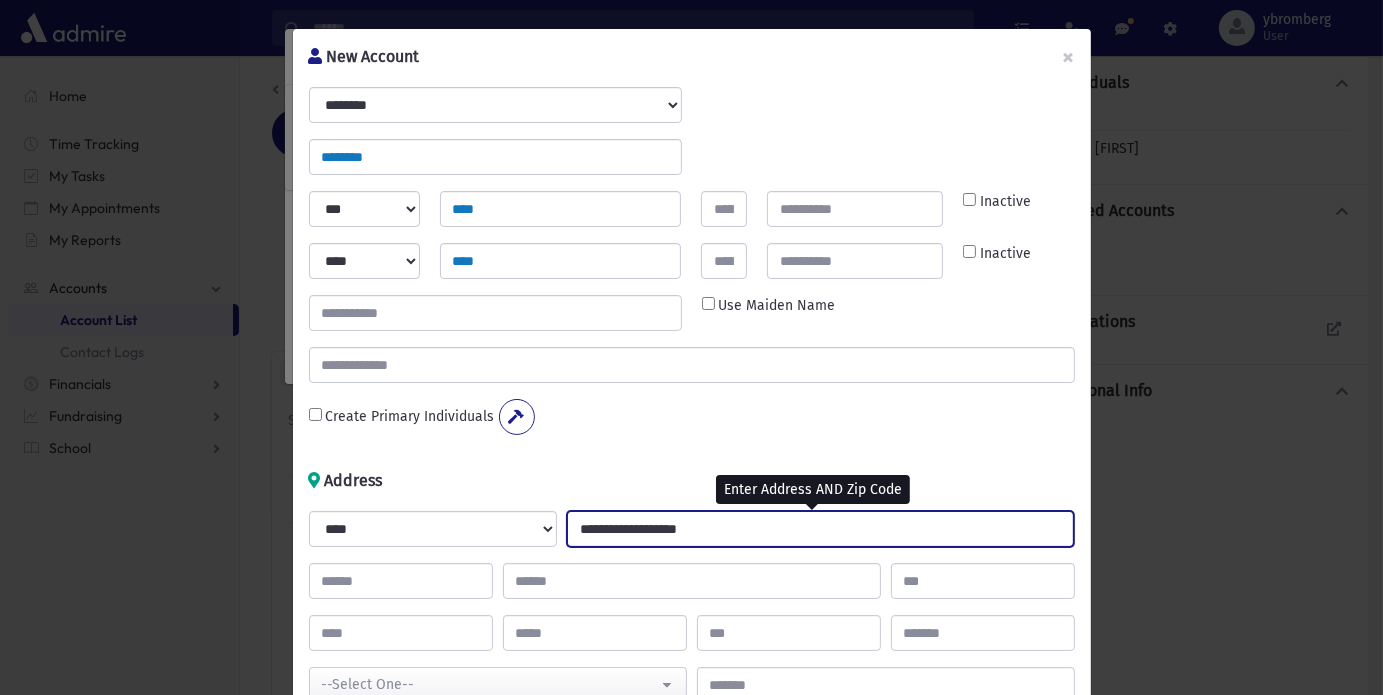 type on "**********" 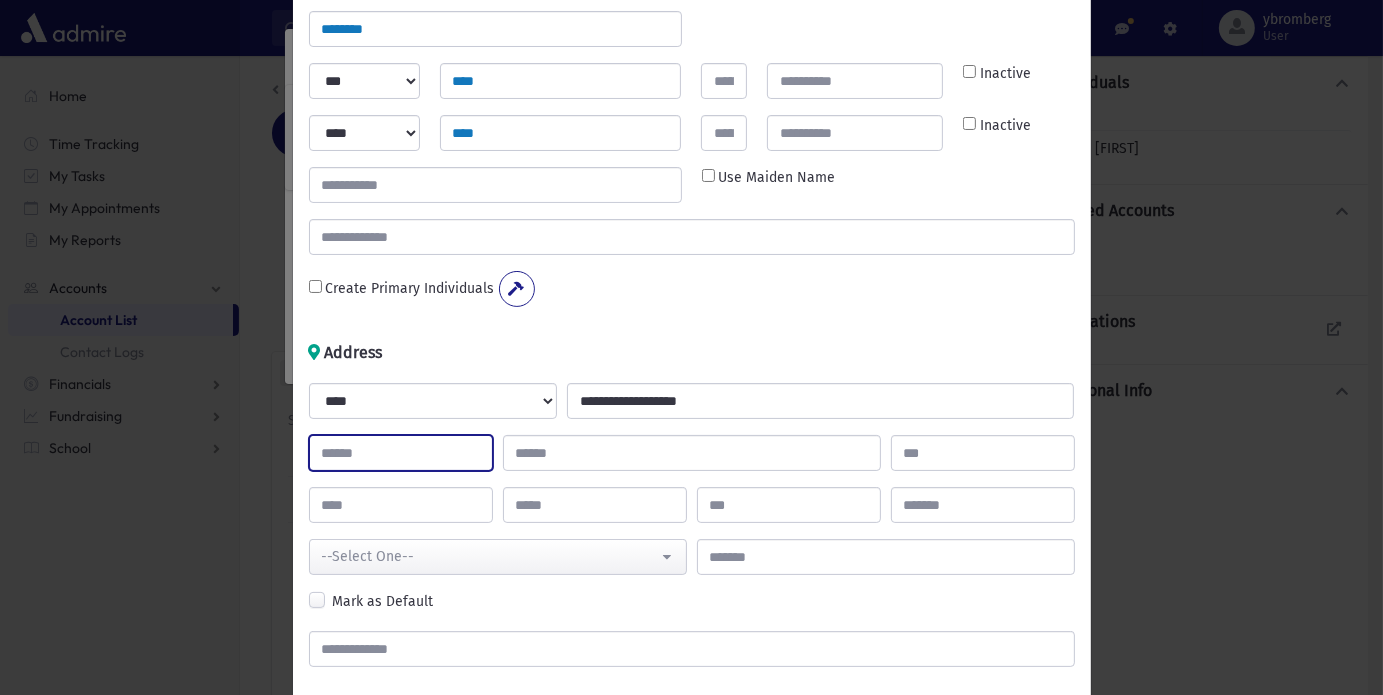 scroll, scrollTop: 128, scrollLeft: 0, axis: vertical 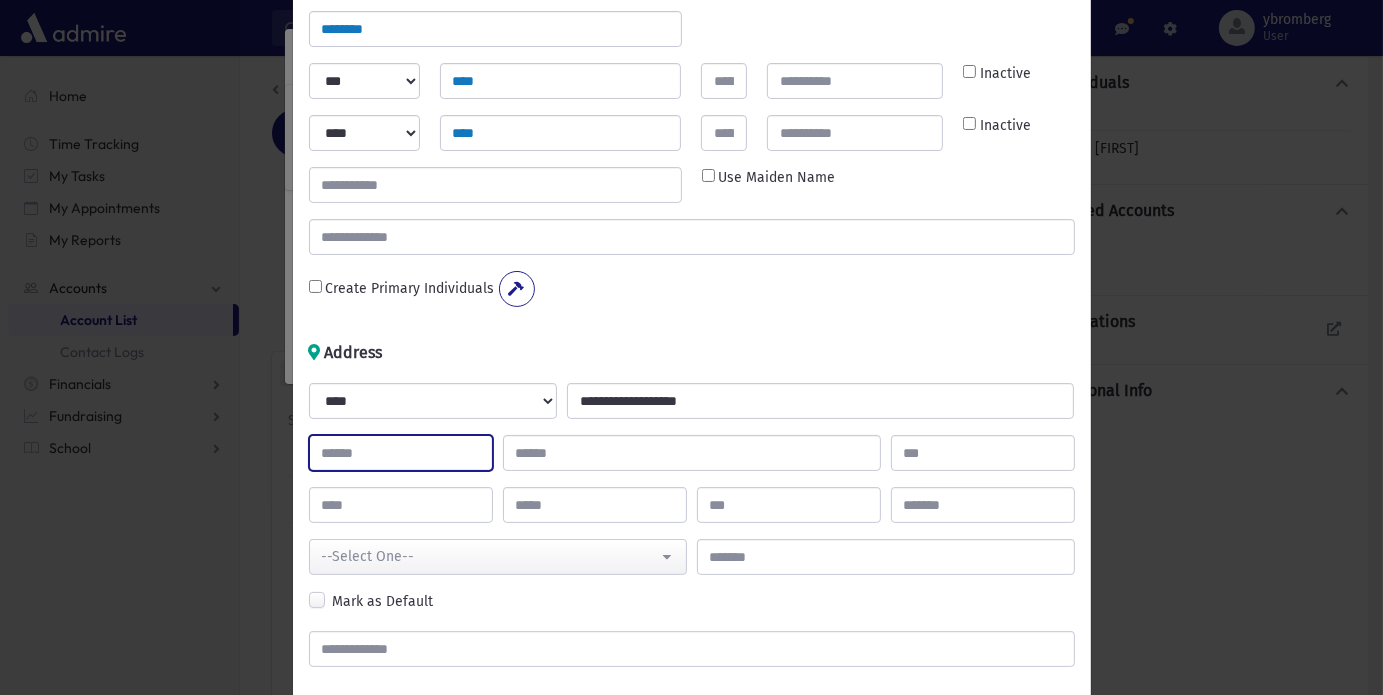 type on "****" 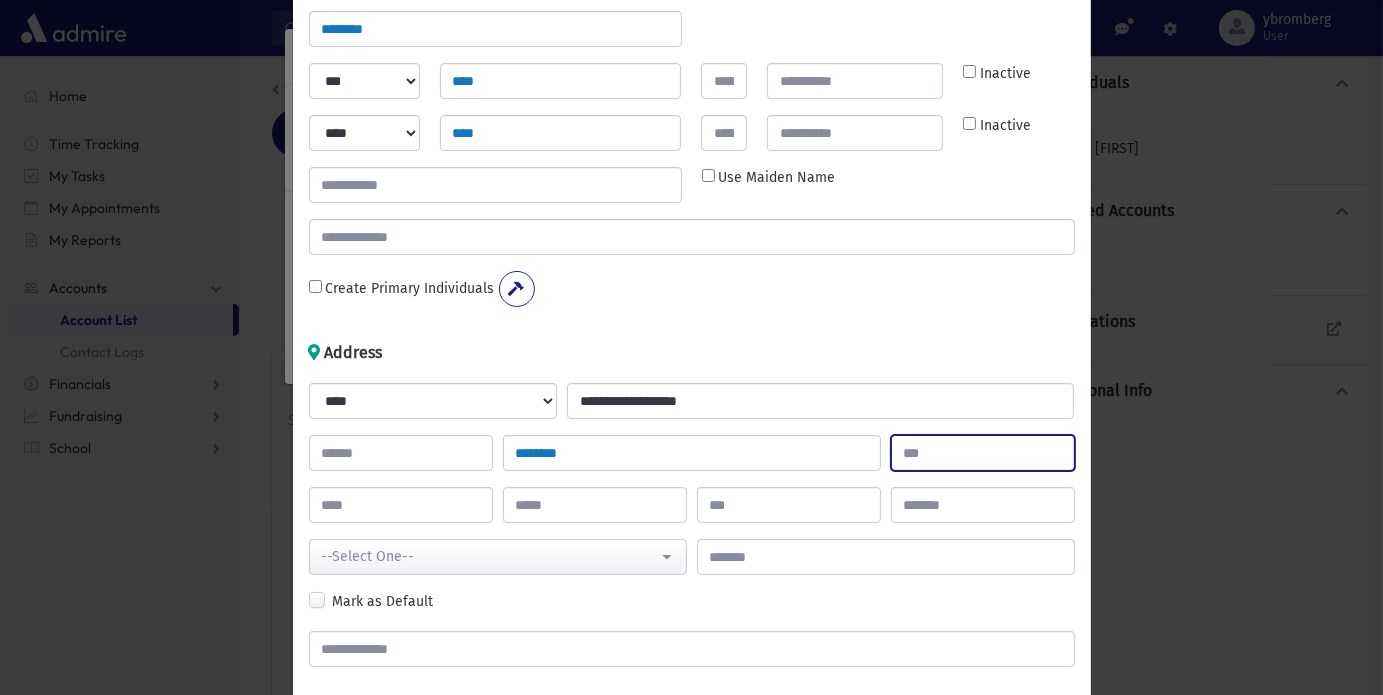 type on "*******" 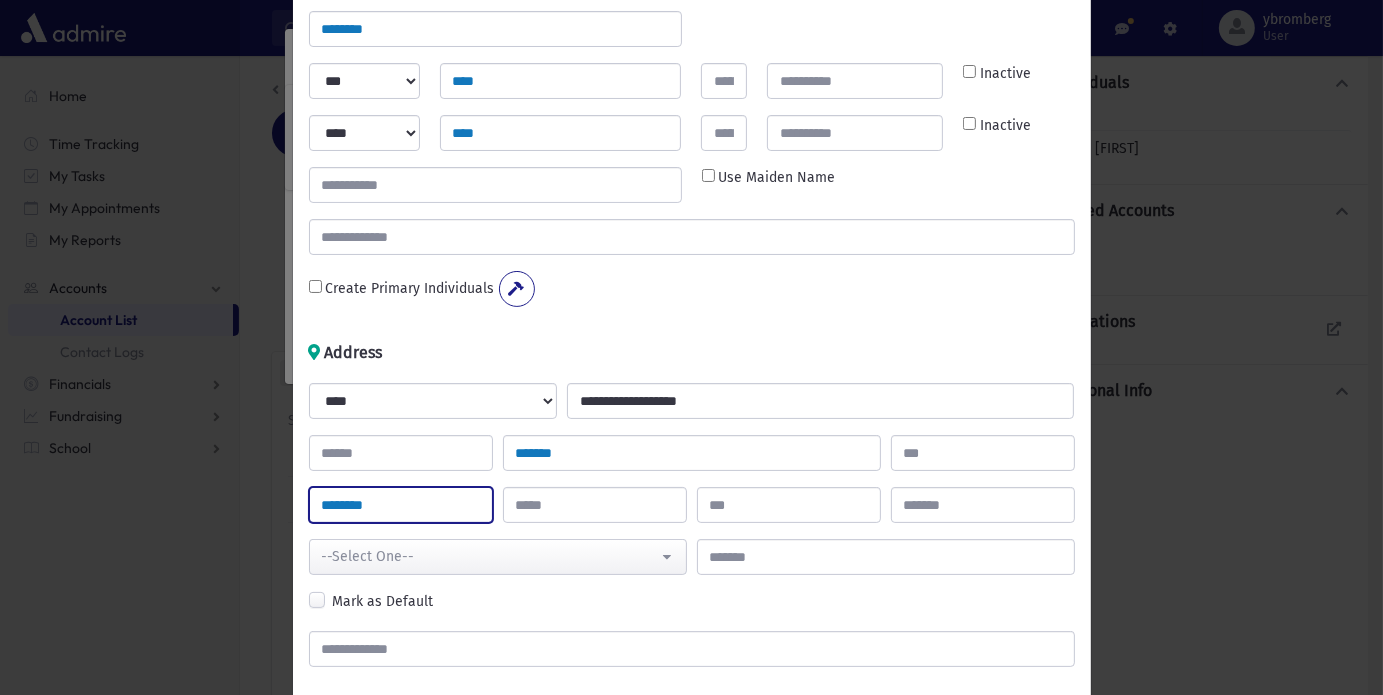 type on "********" 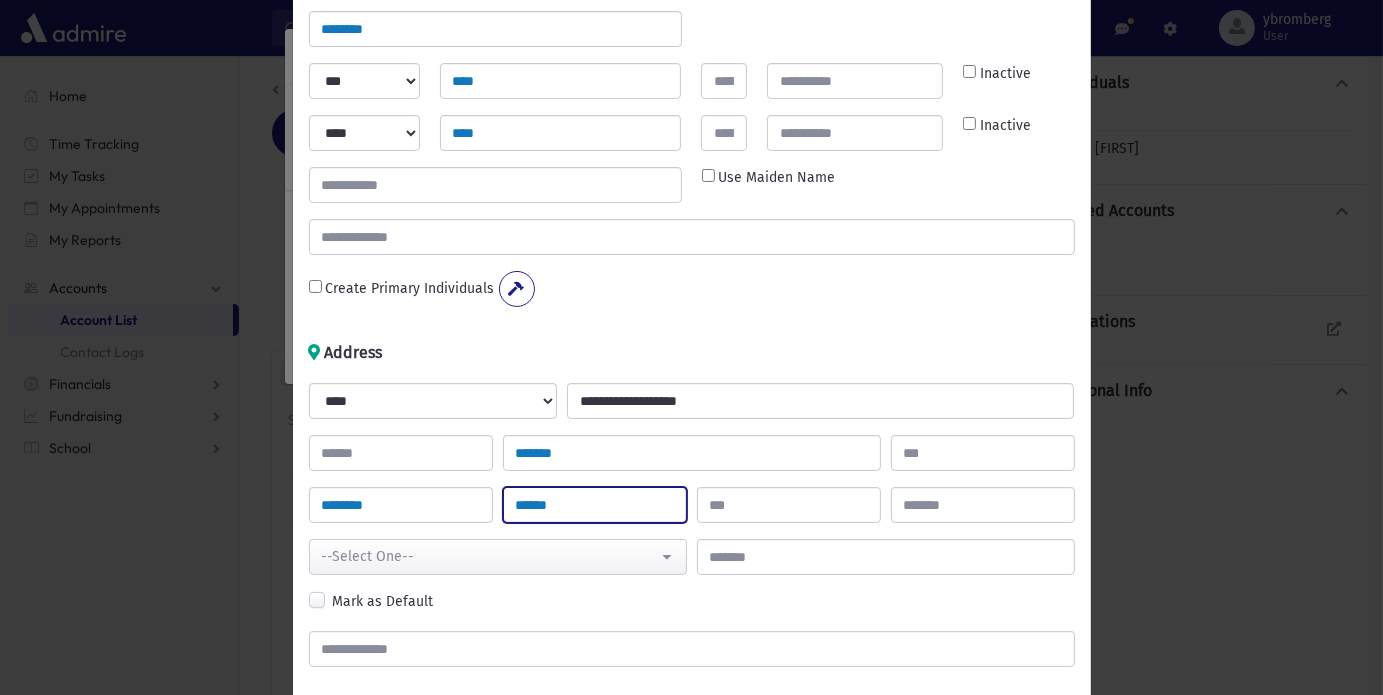 type on "******" 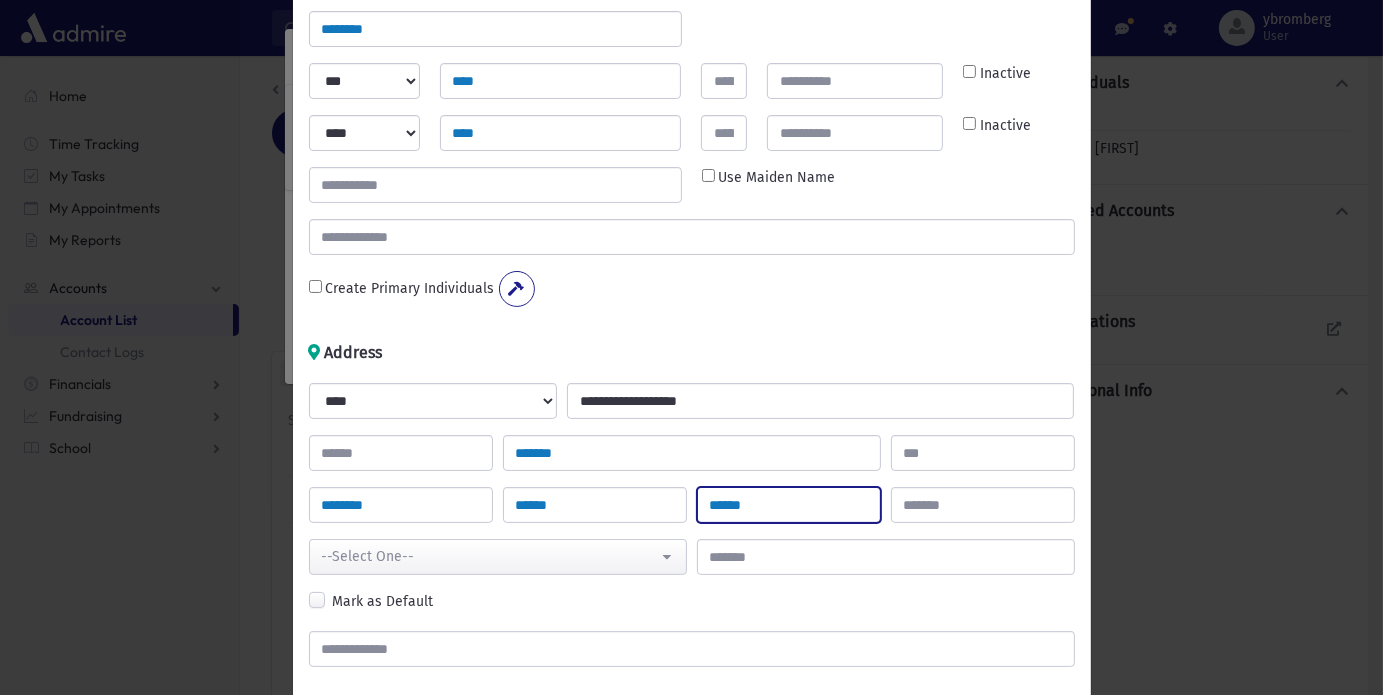 type on "******" 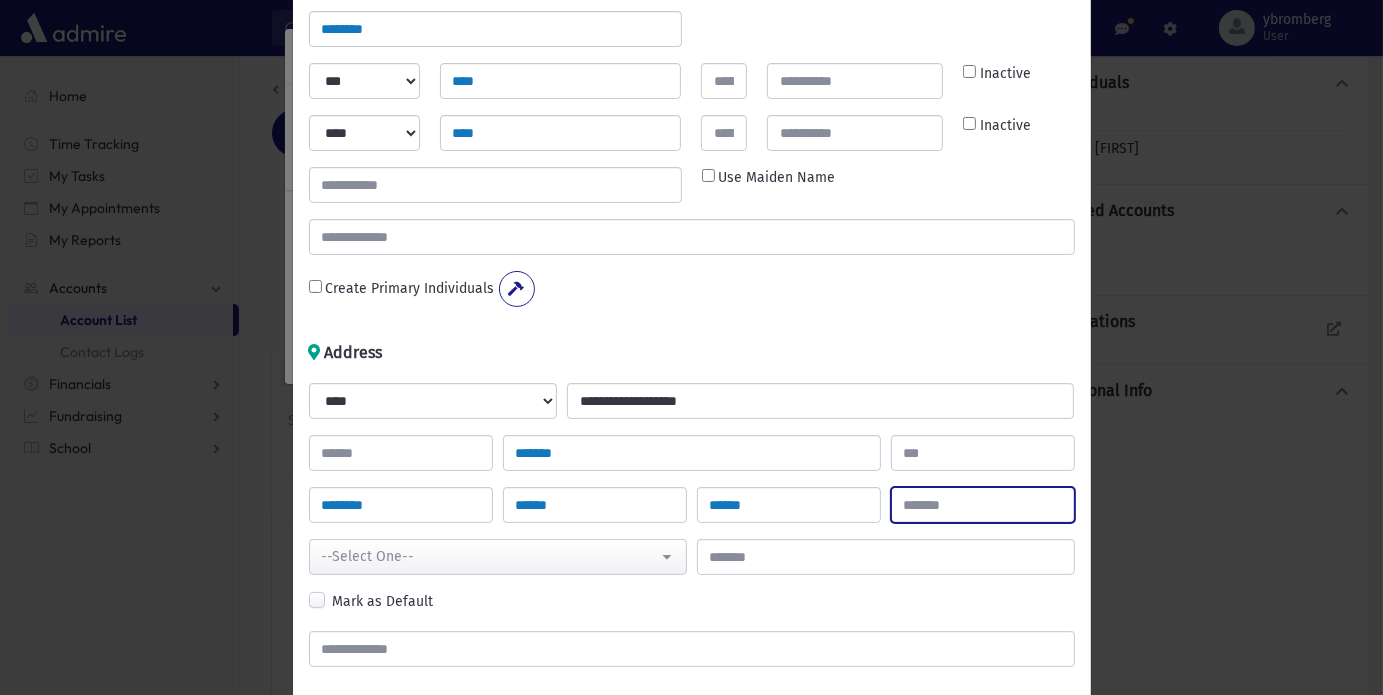 type 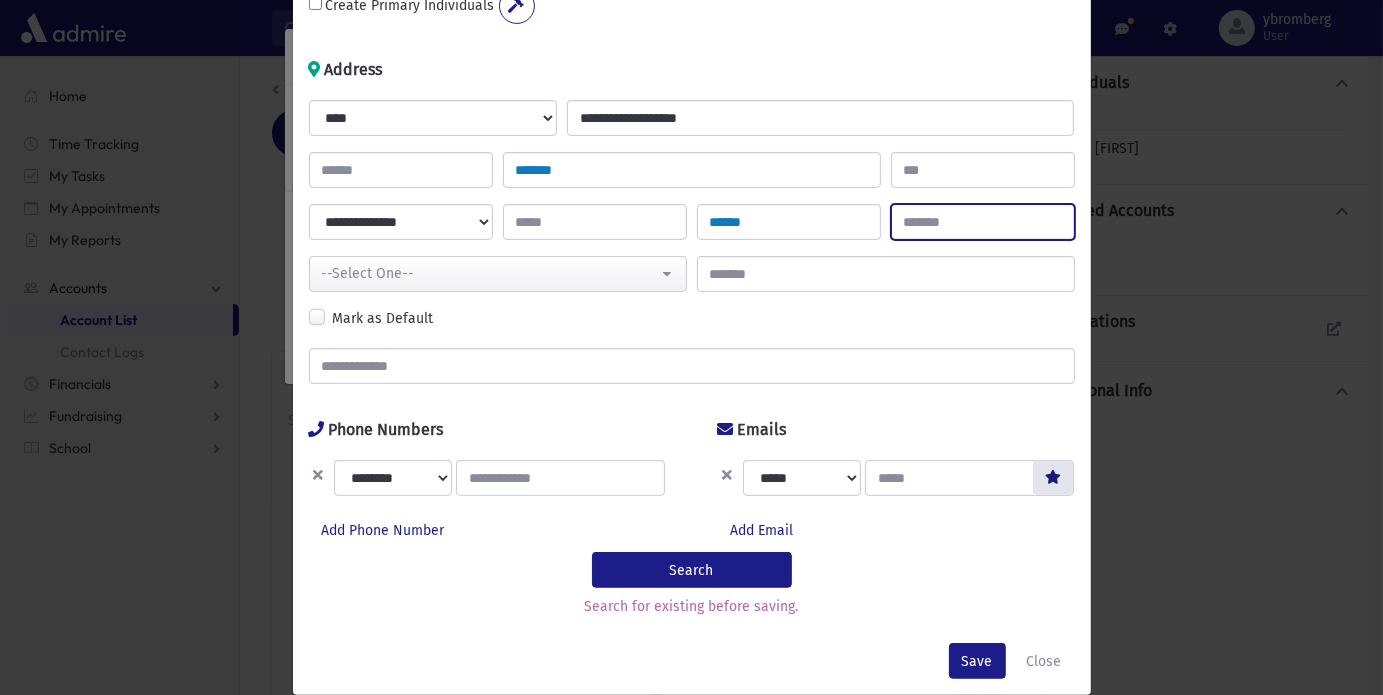 scroll, scrollTop: 412, scrollLeft: 0, axis: vertical 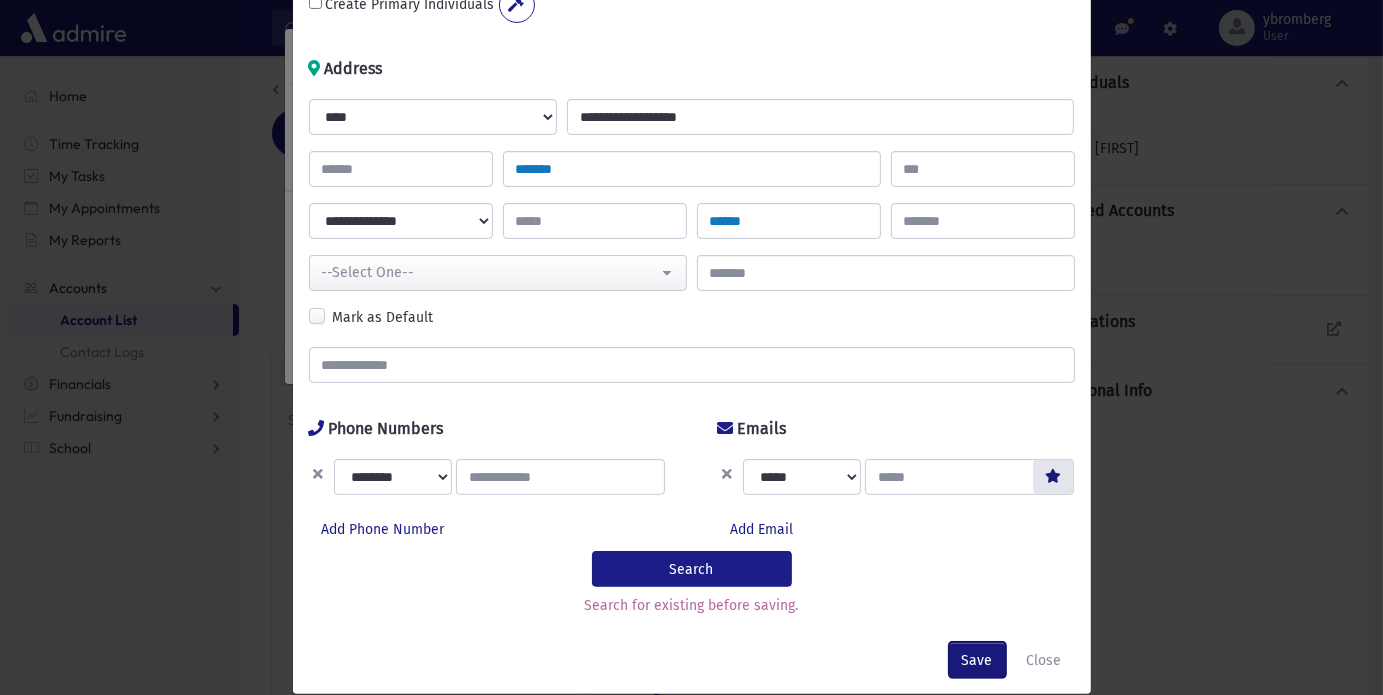 click on "Save" at bounding box center [977, 660] 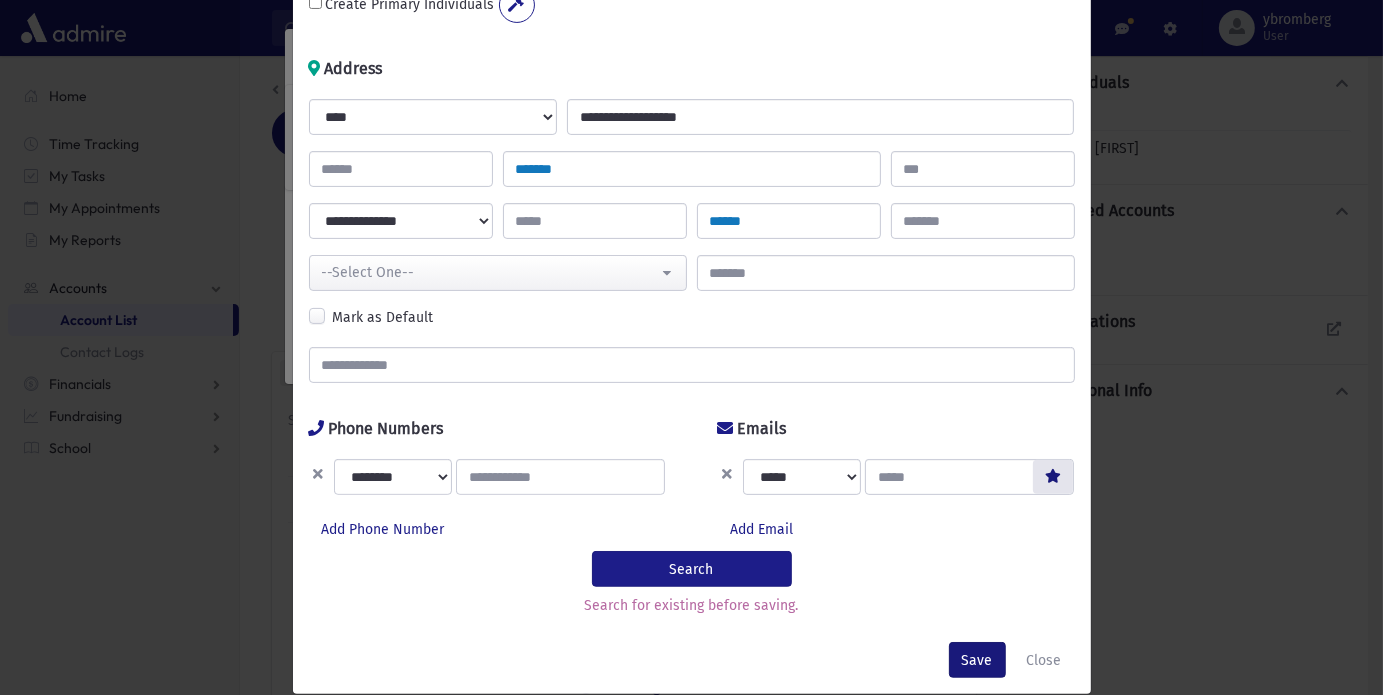 scroll, scrollTop: 0, scrollLeft: 0, axis: both 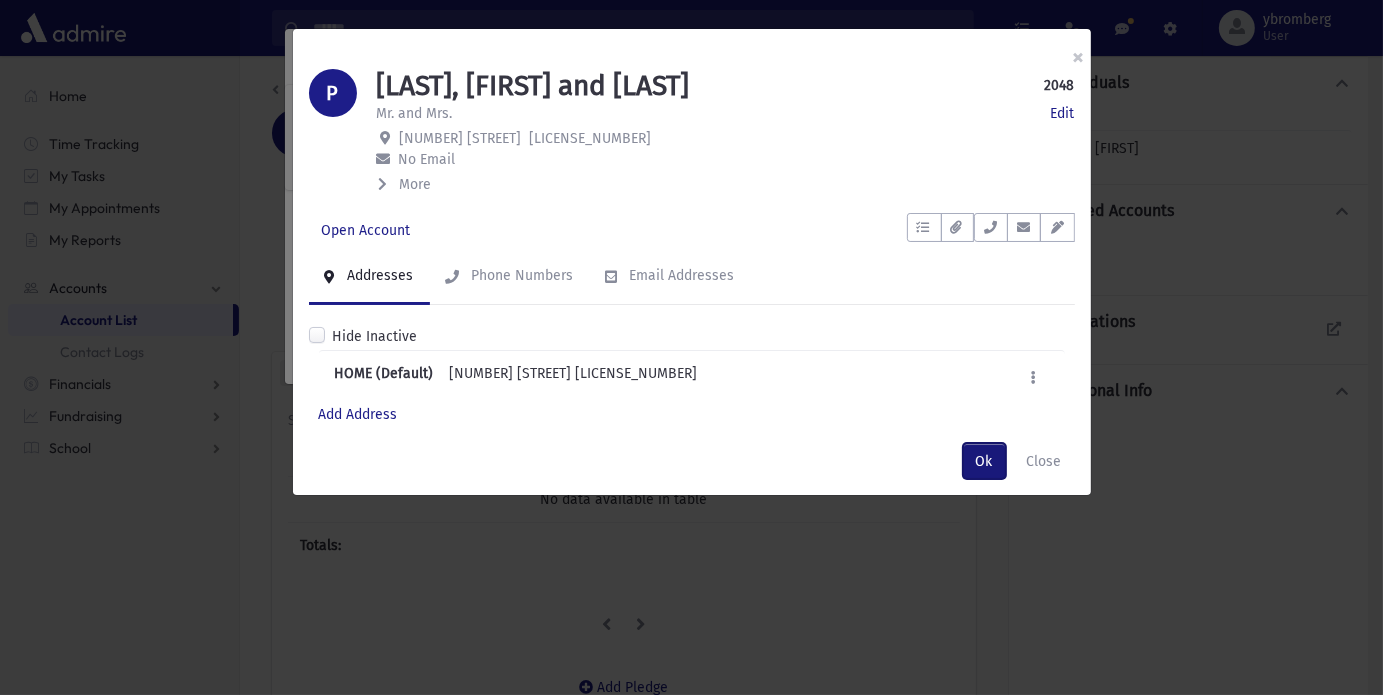 click on "Ok" at bounding box center (984, 461) 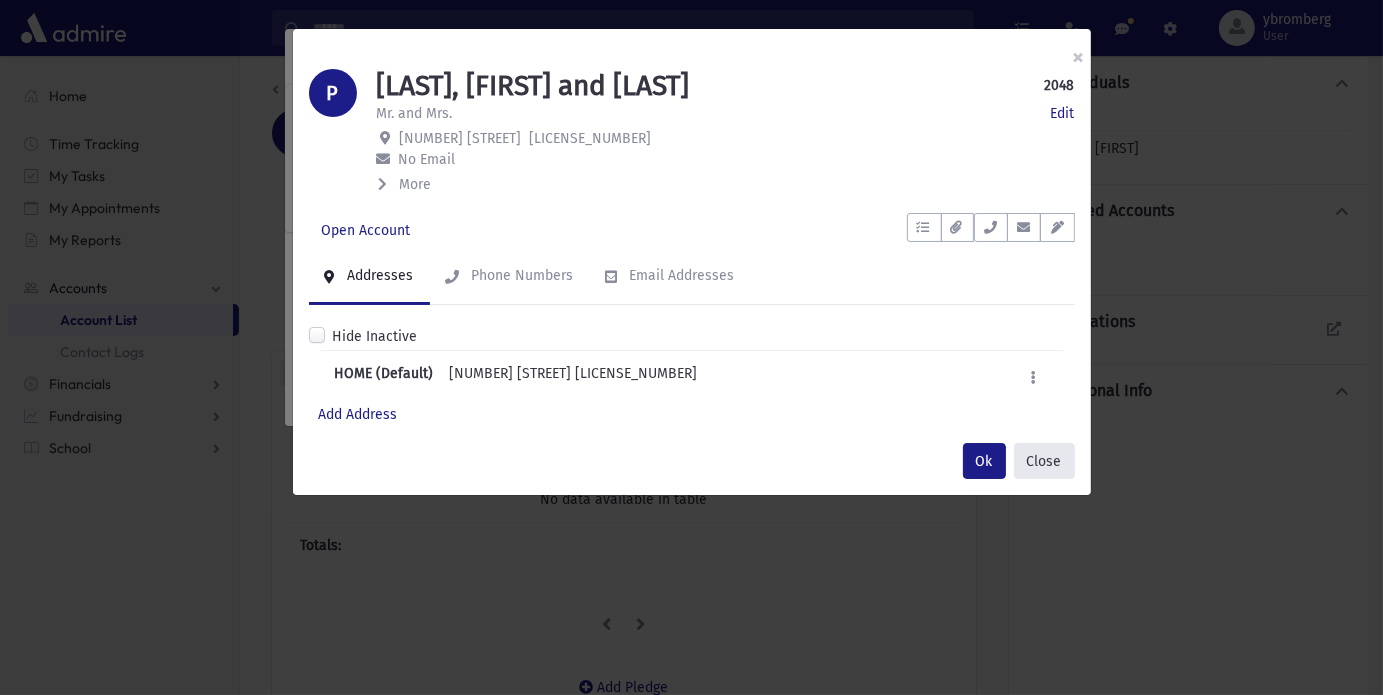 click on "Close" at bounding box center (1044, 461) 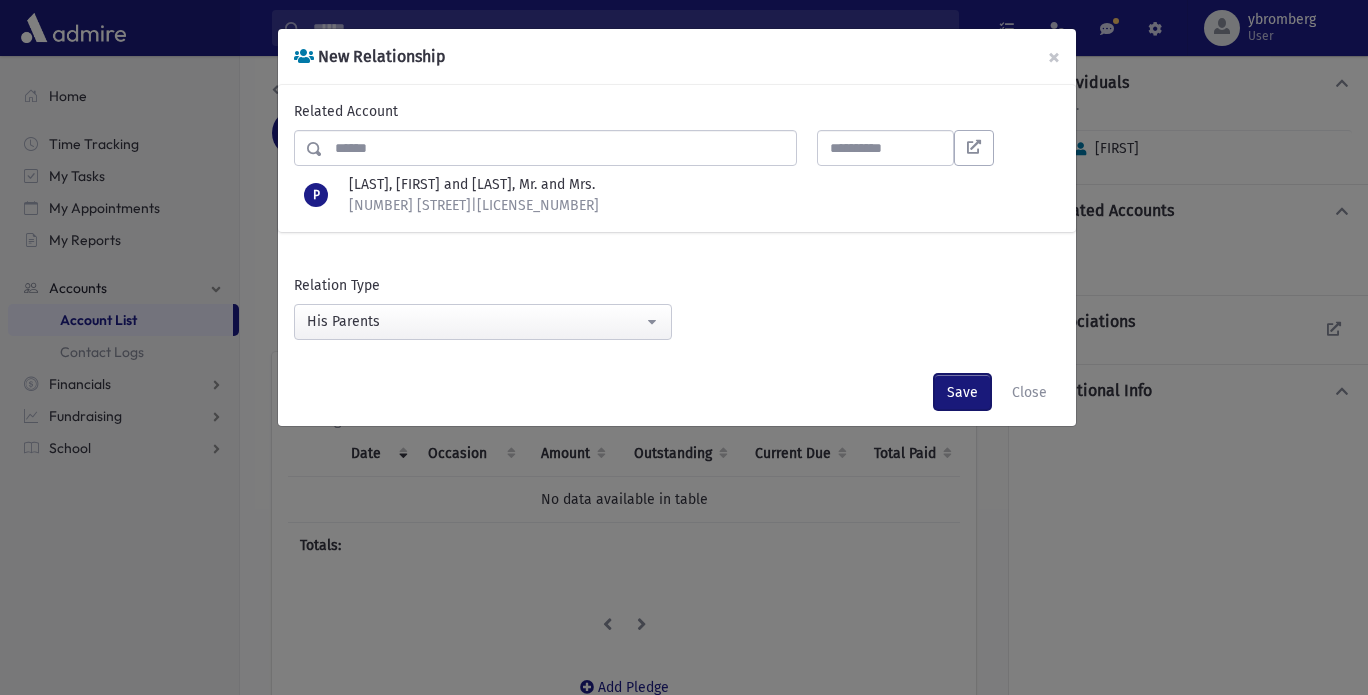 click on "Save" at bounding box center (962, 392) 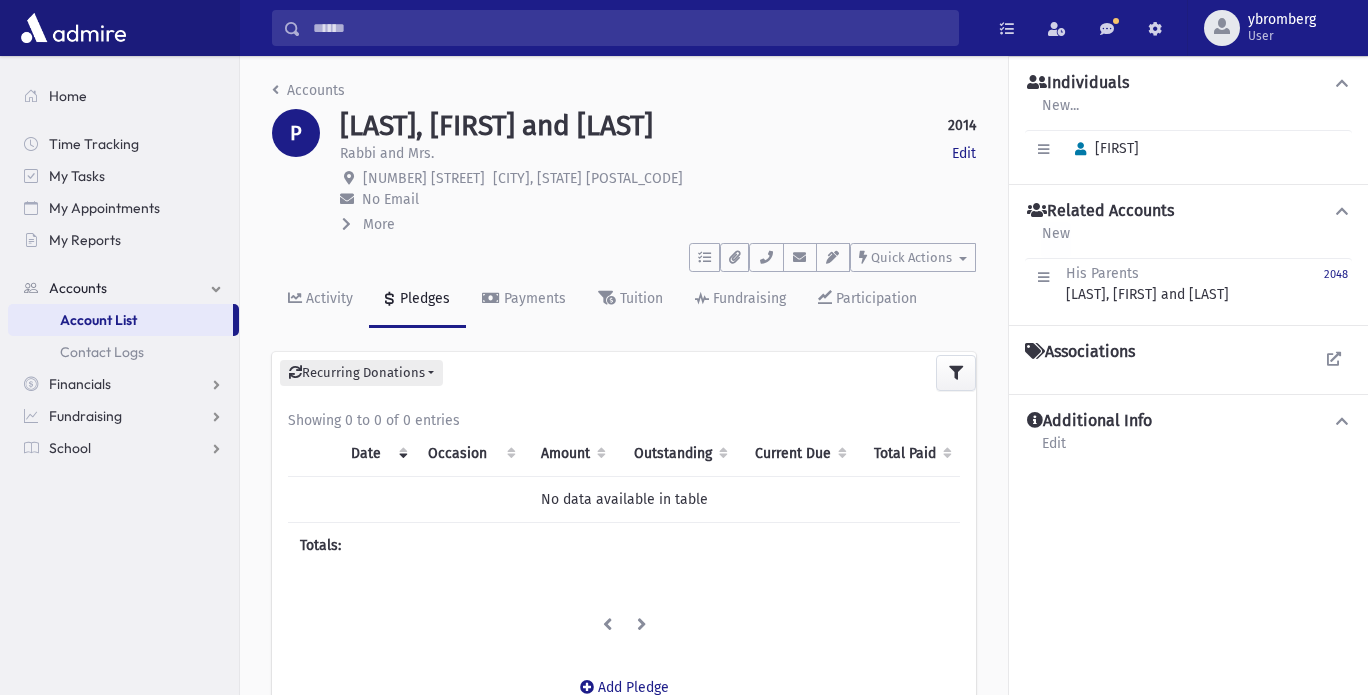 click on "New" at bounding box center (1056, 240) 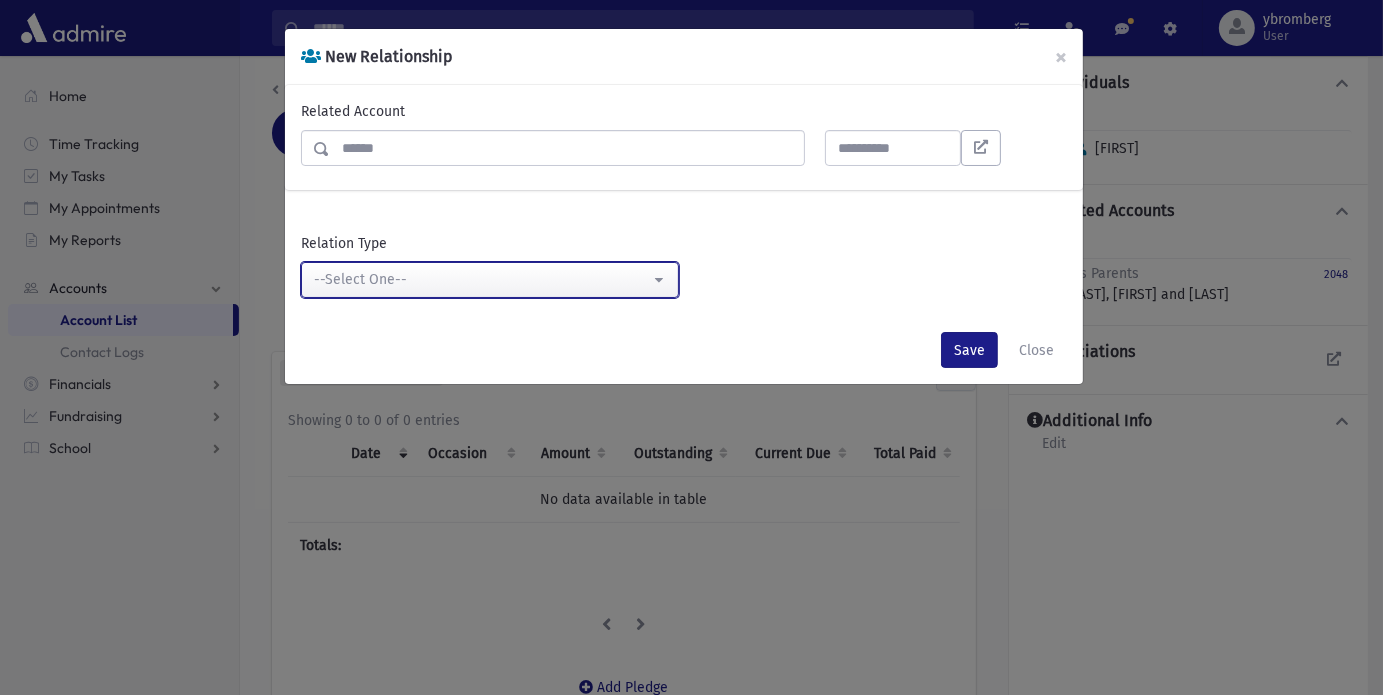 click on "--Select One--" at bounding box center (490, 280) 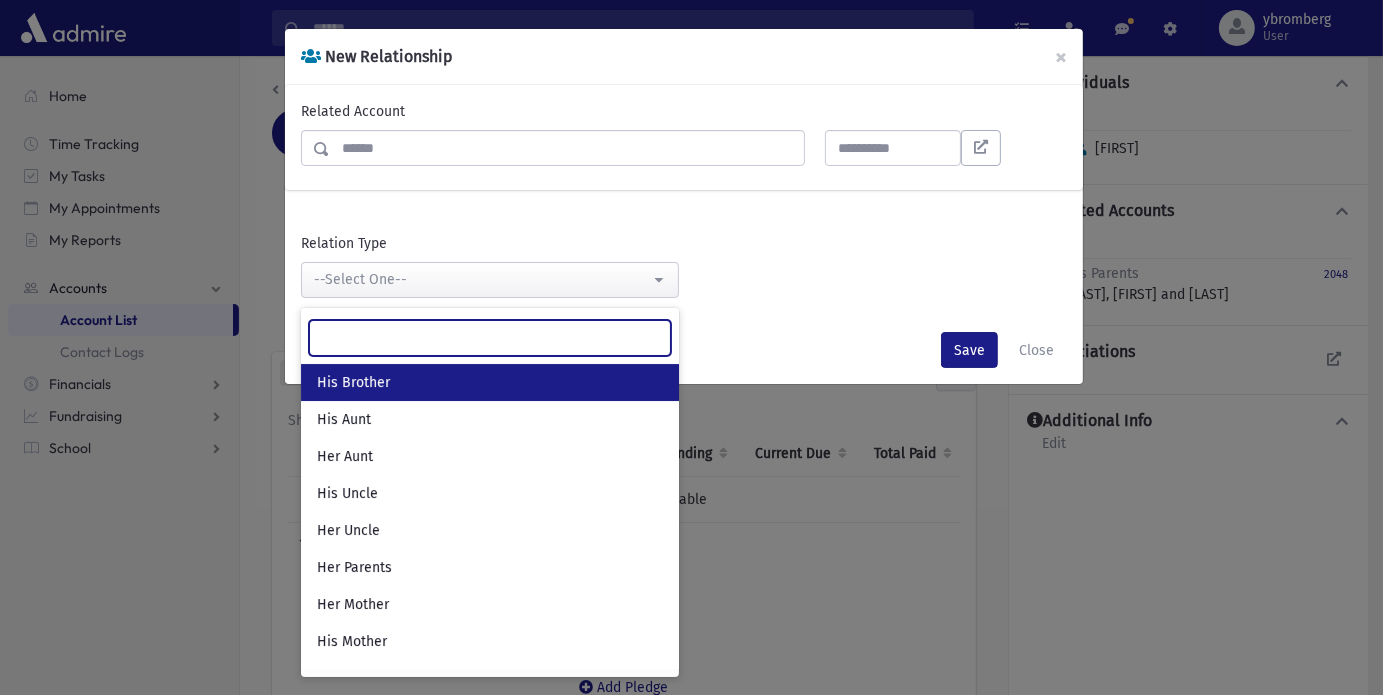 scroll, scrollTop: 146, scrollLeft: 0, axis: vertical 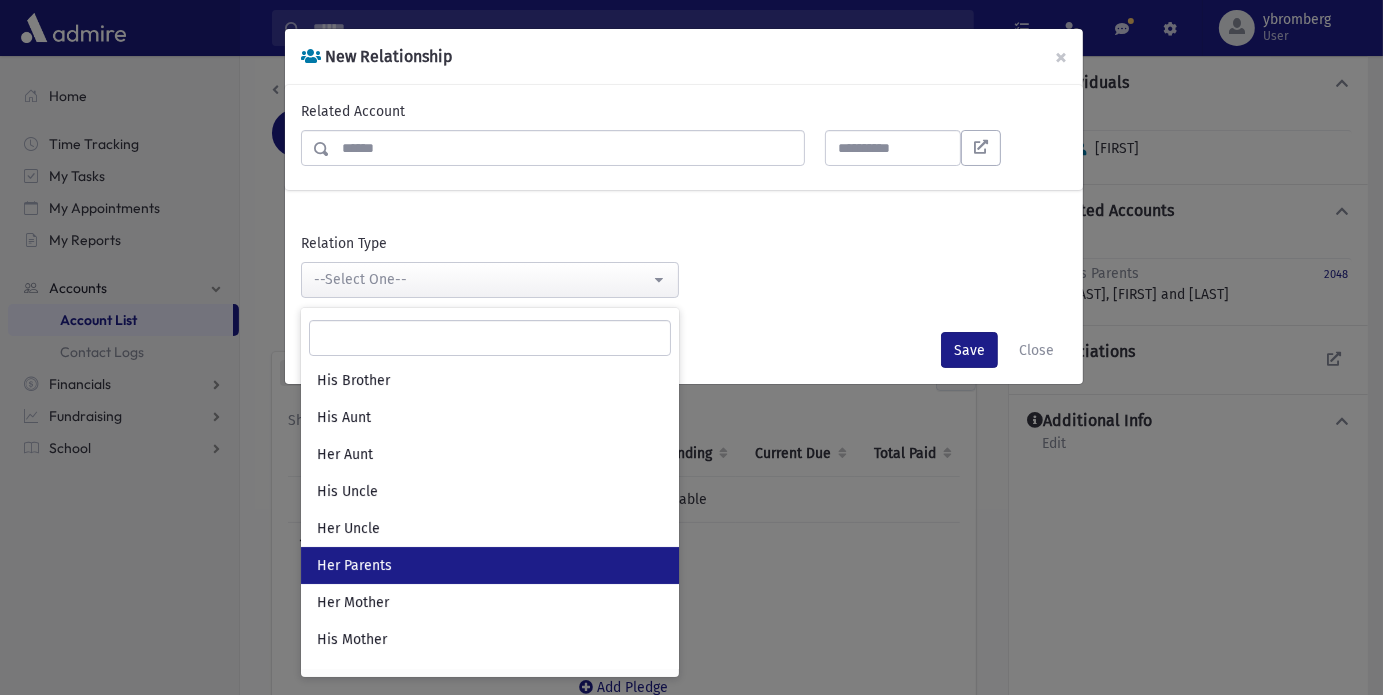 click on "Her Parents" at bounding box center (490, 565) 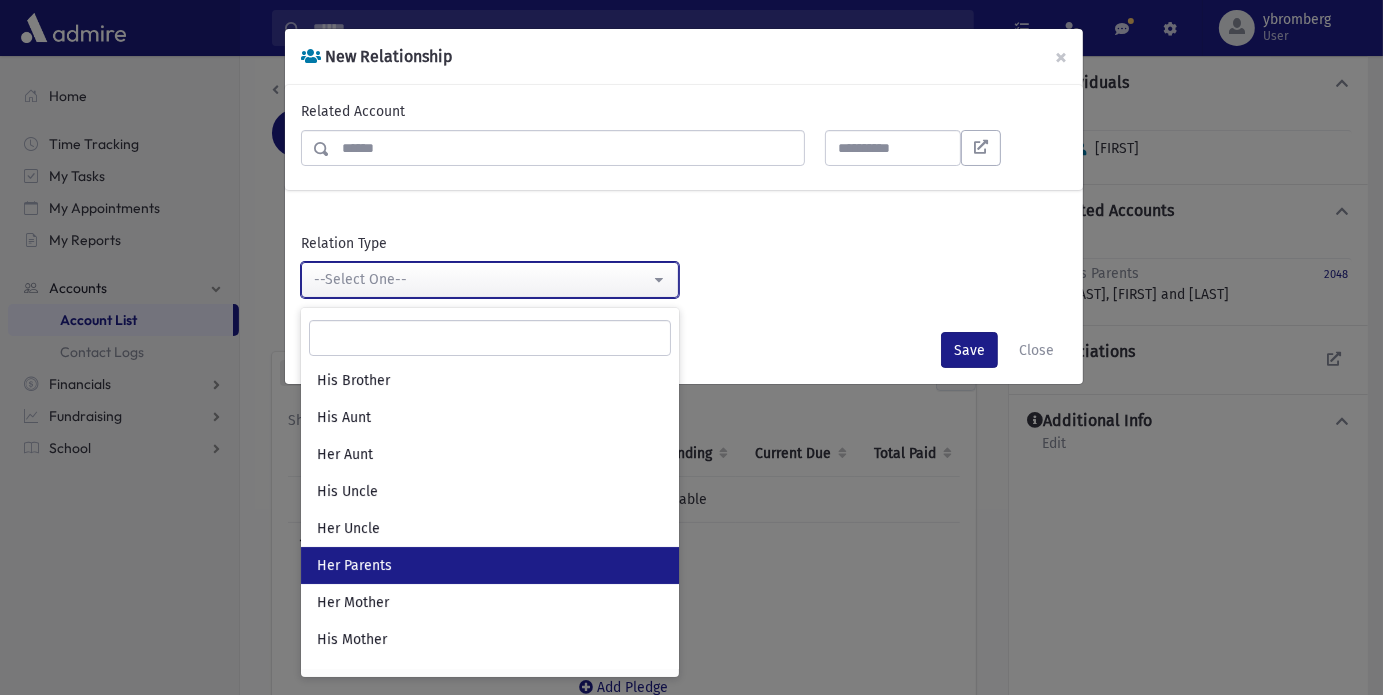 select on "*" 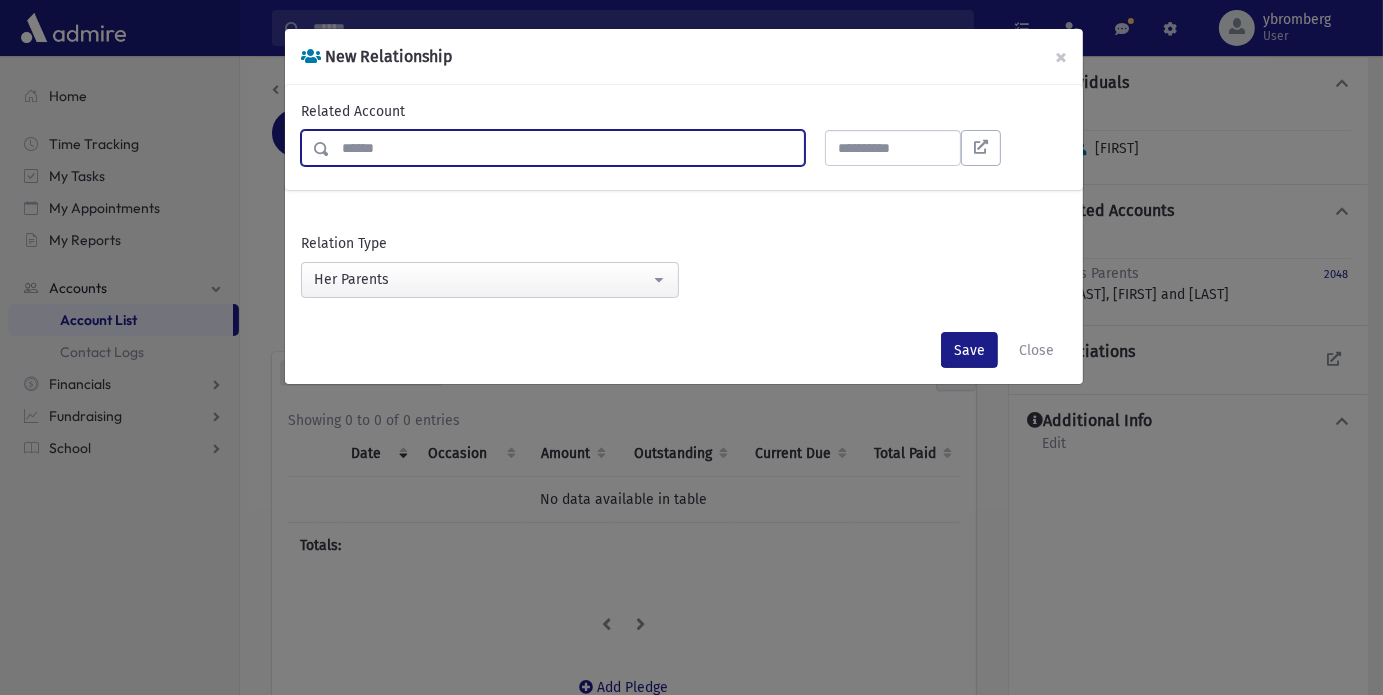 click at bounding box center (567, 148) 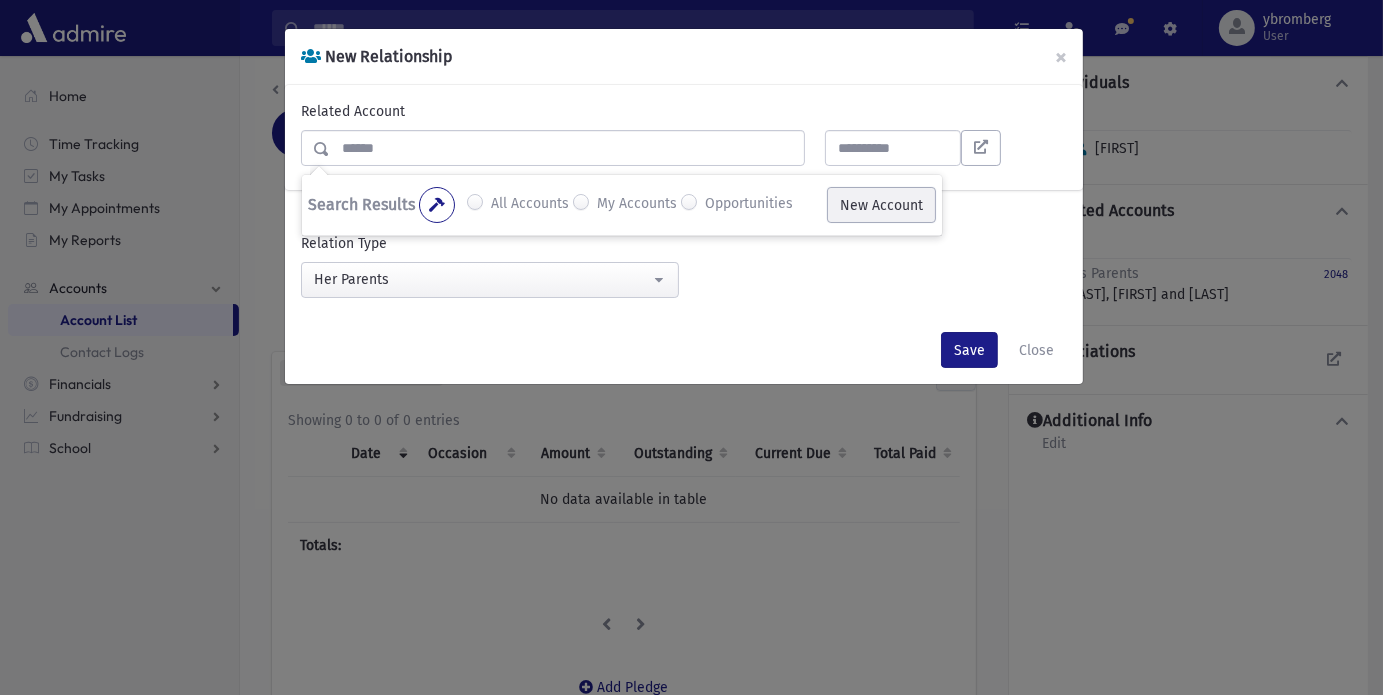 click on "New Account" at bounding box center [881, 205] 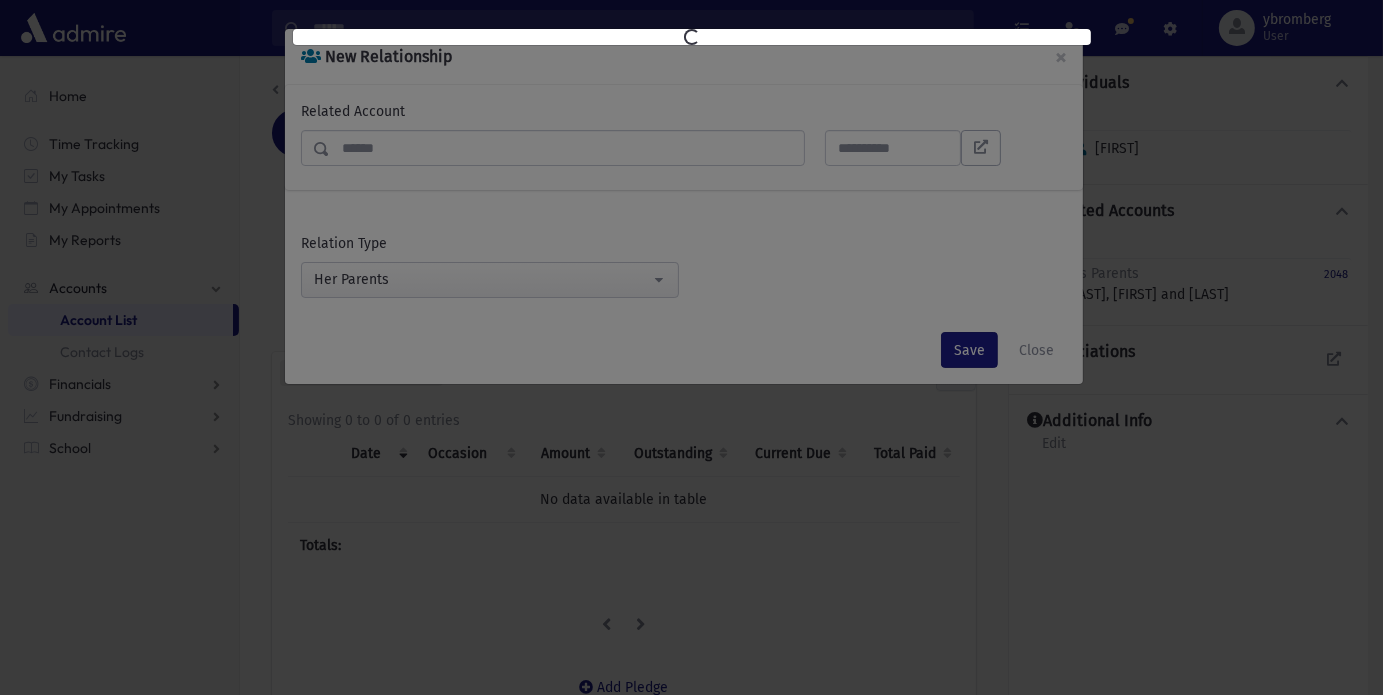 select on "*" 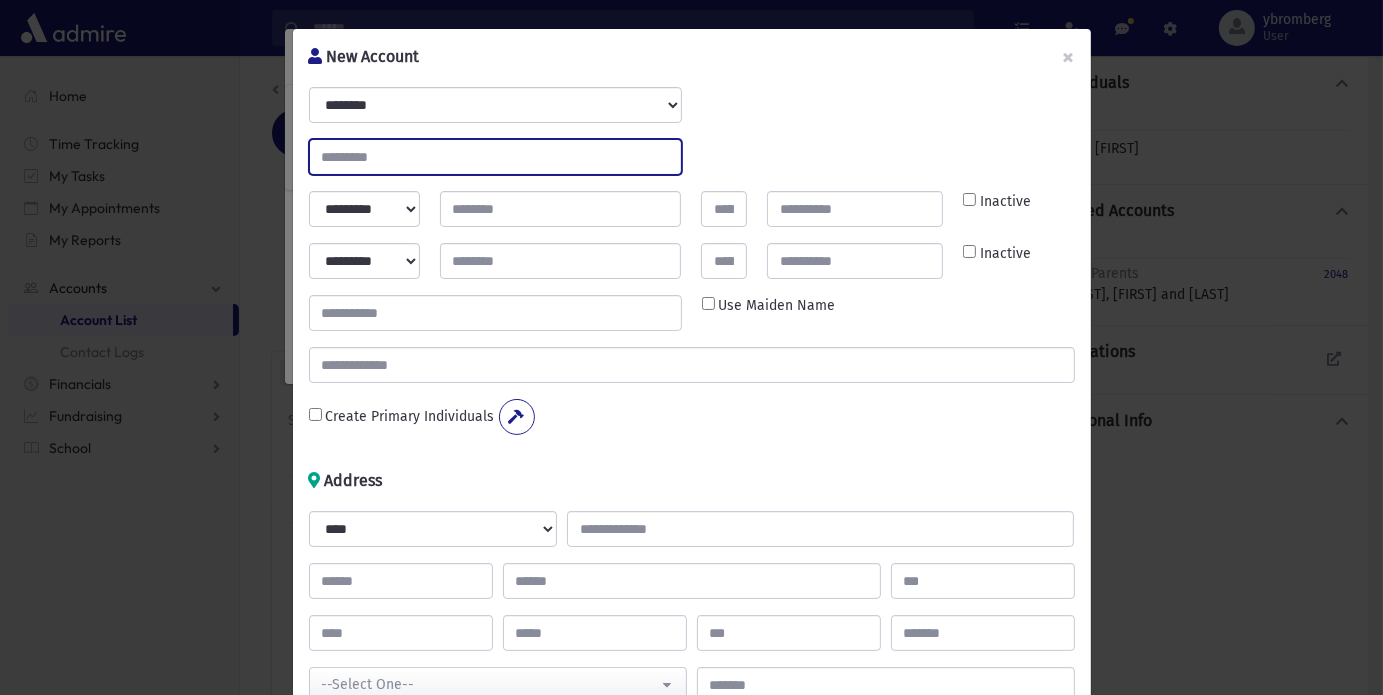 click at bounding box center (495, 157) 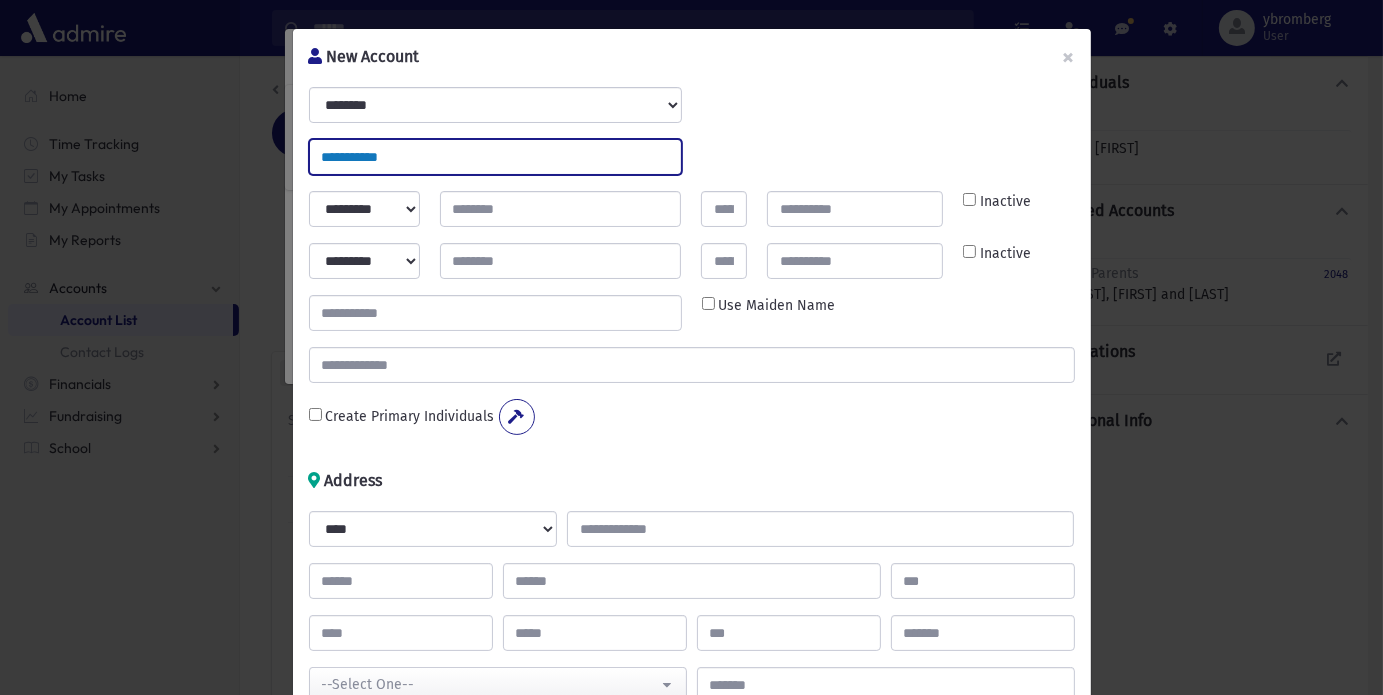 type on "**********" 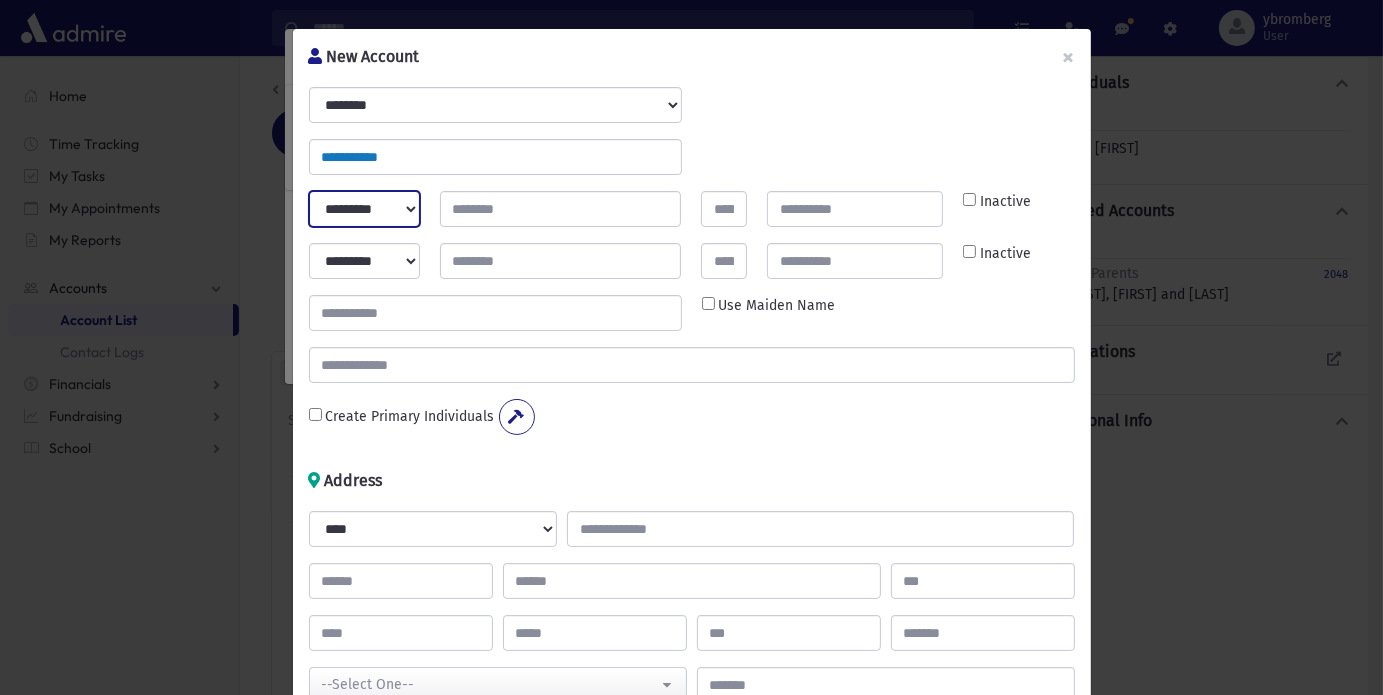 select on "*****" 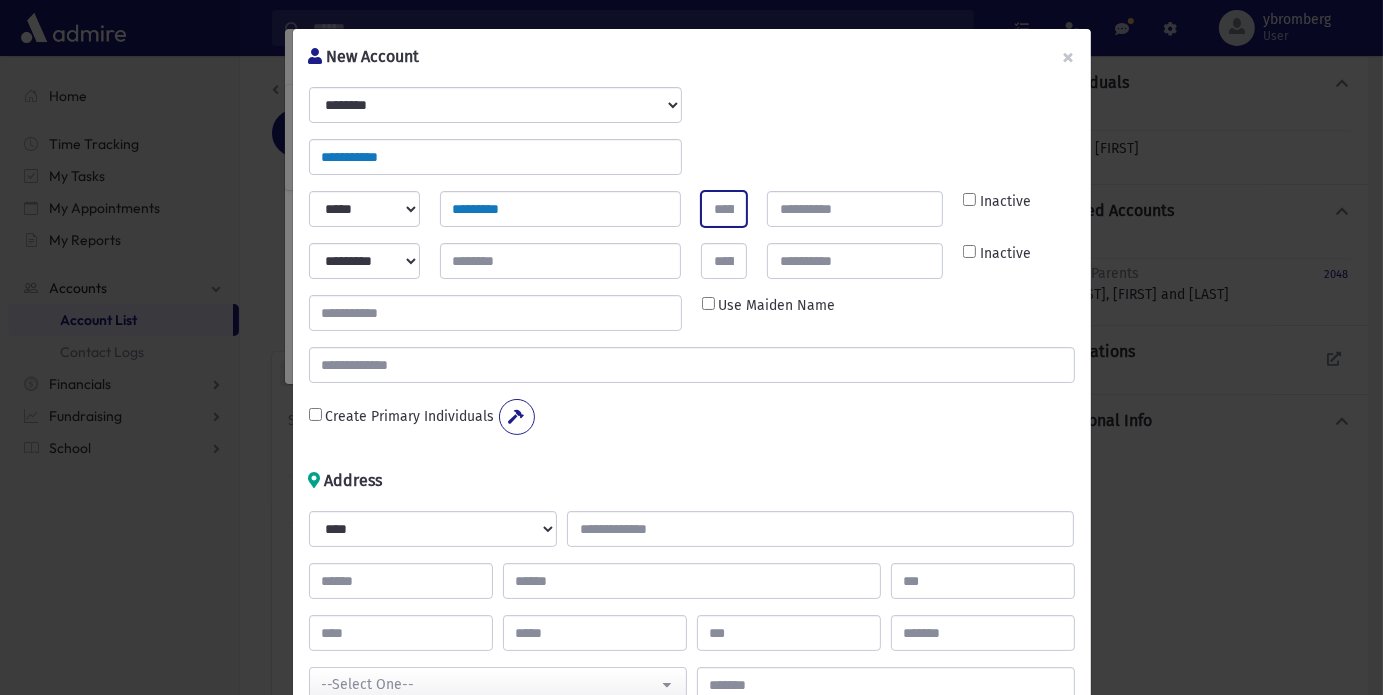 type on "*********" 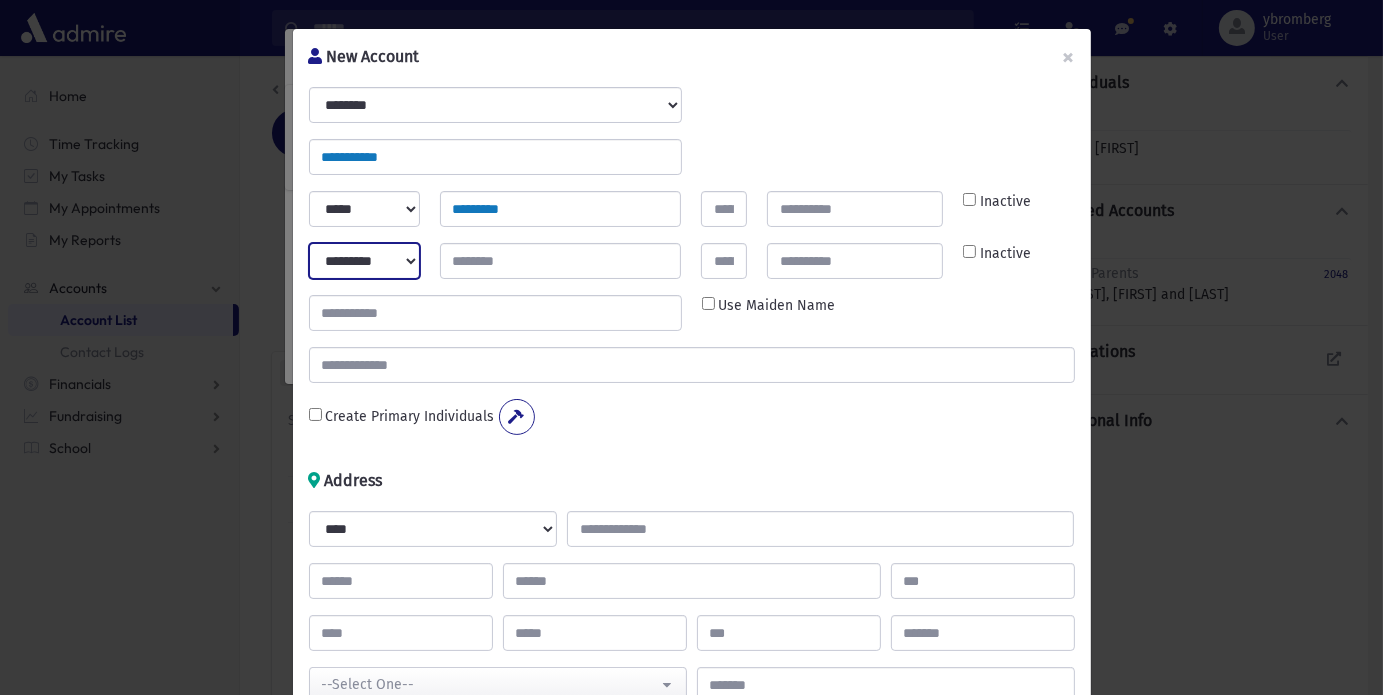 select on "****" 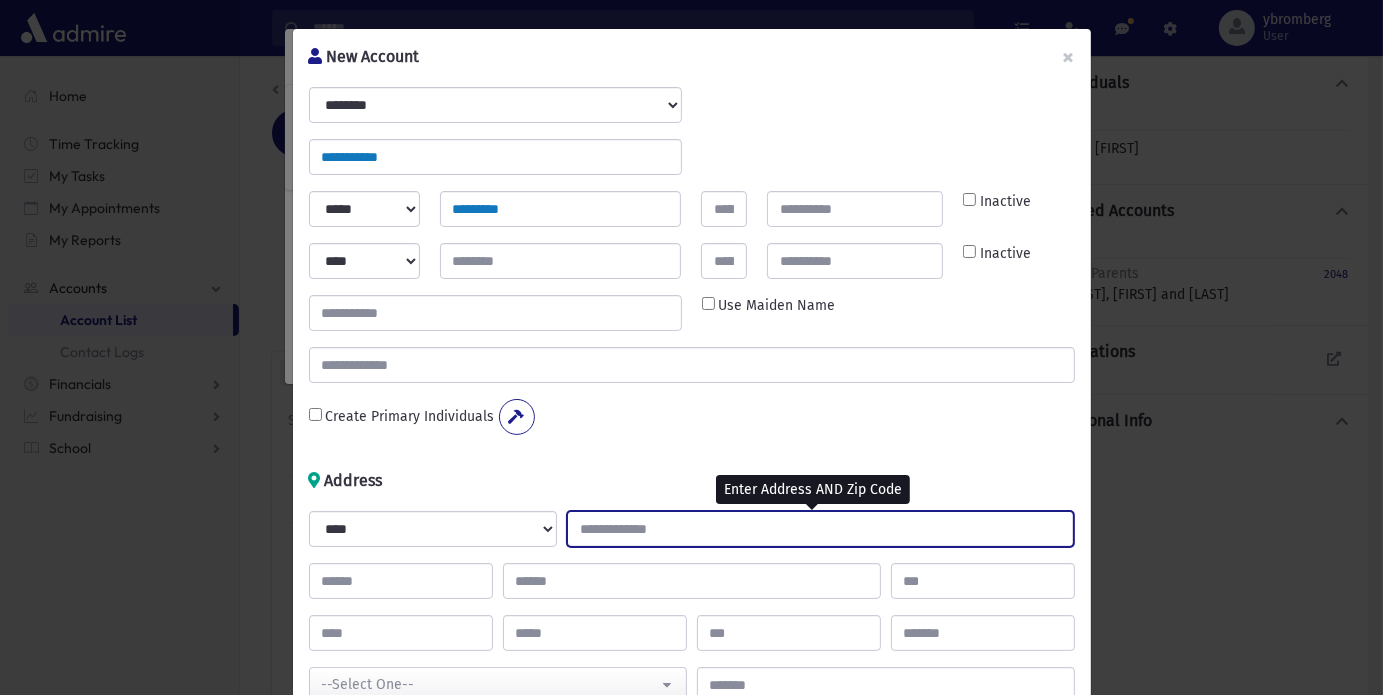 click at bounding box center [820, 529] 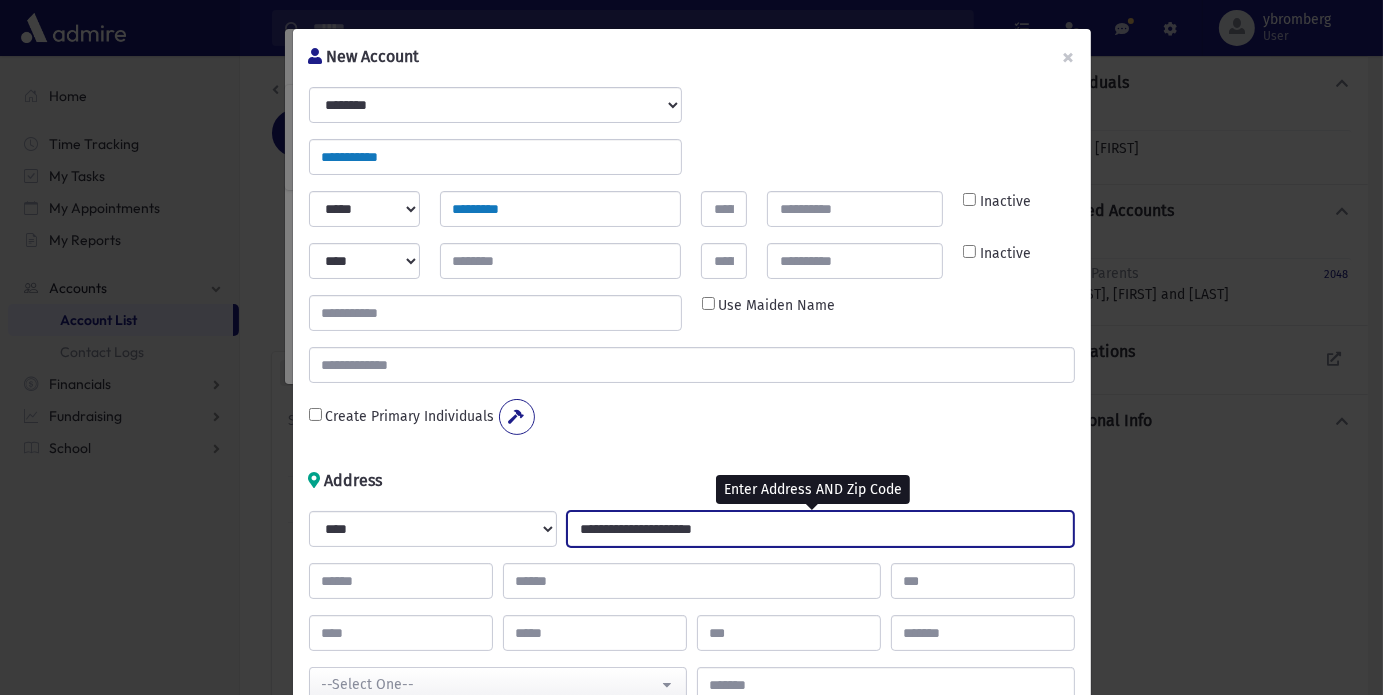 type on "**********" 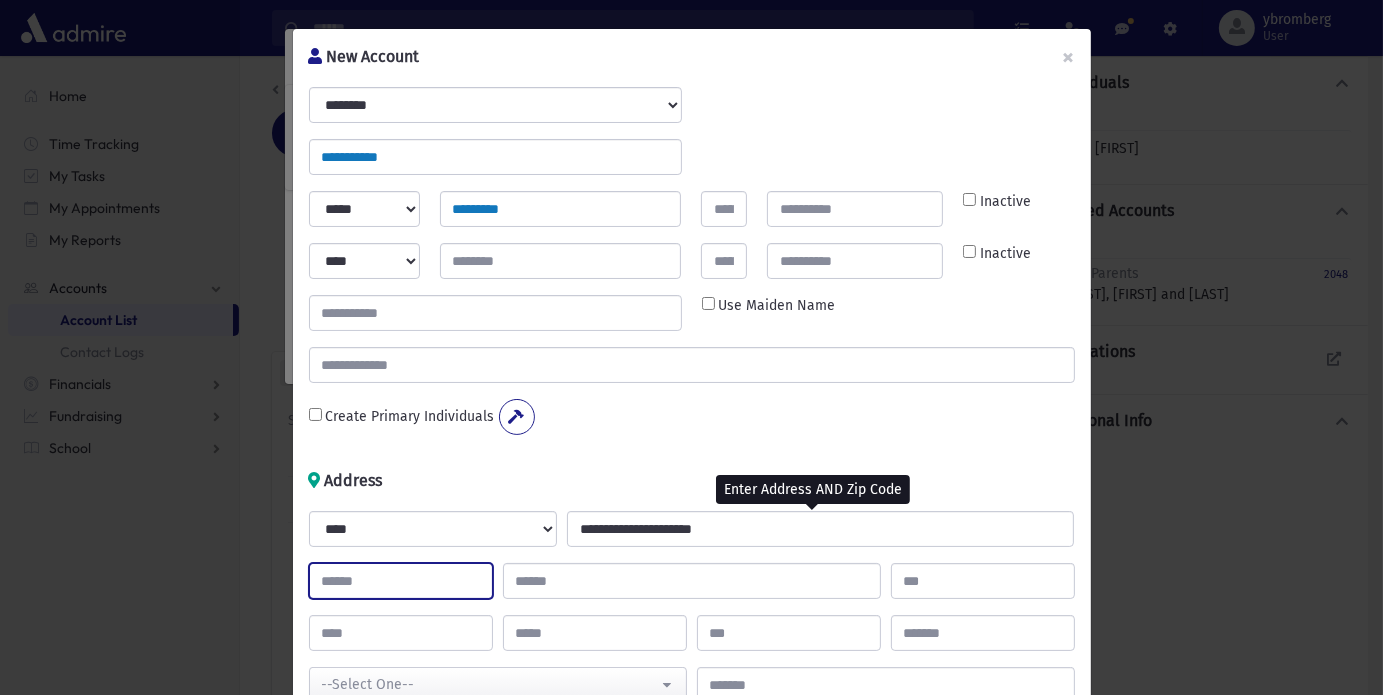type on "****" 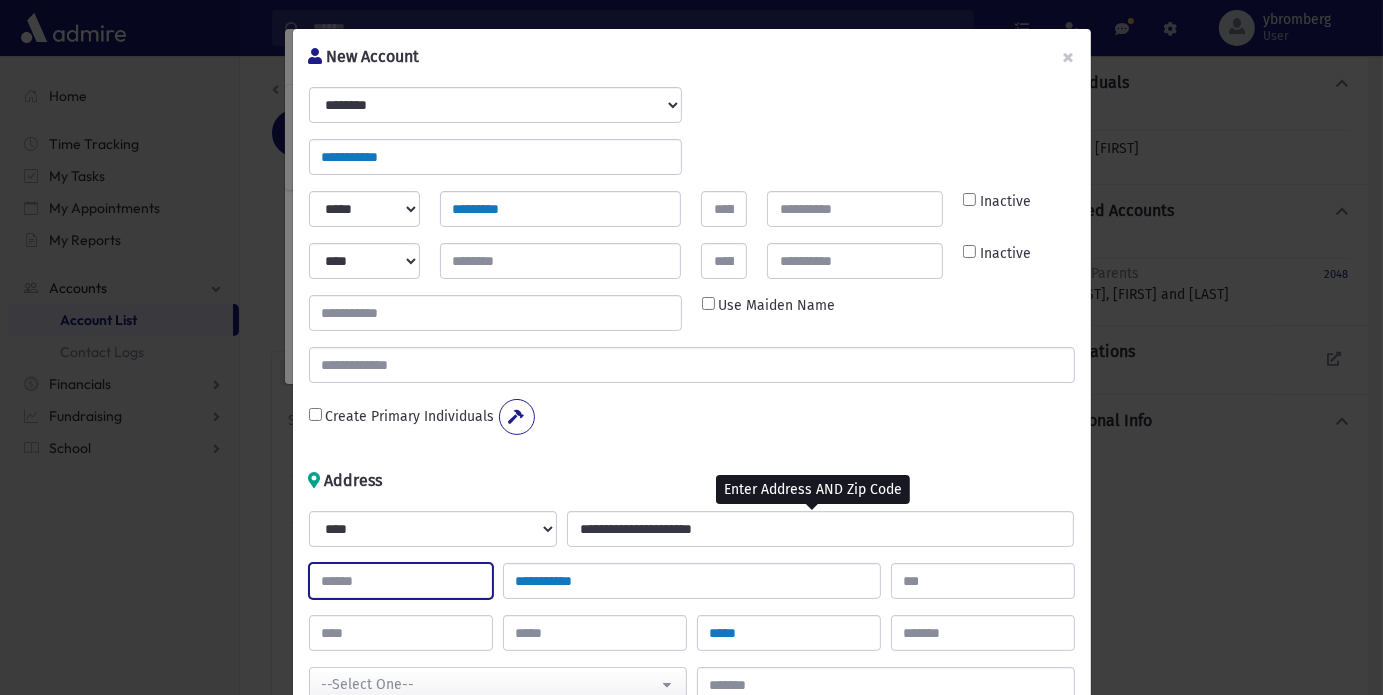 type on "**" 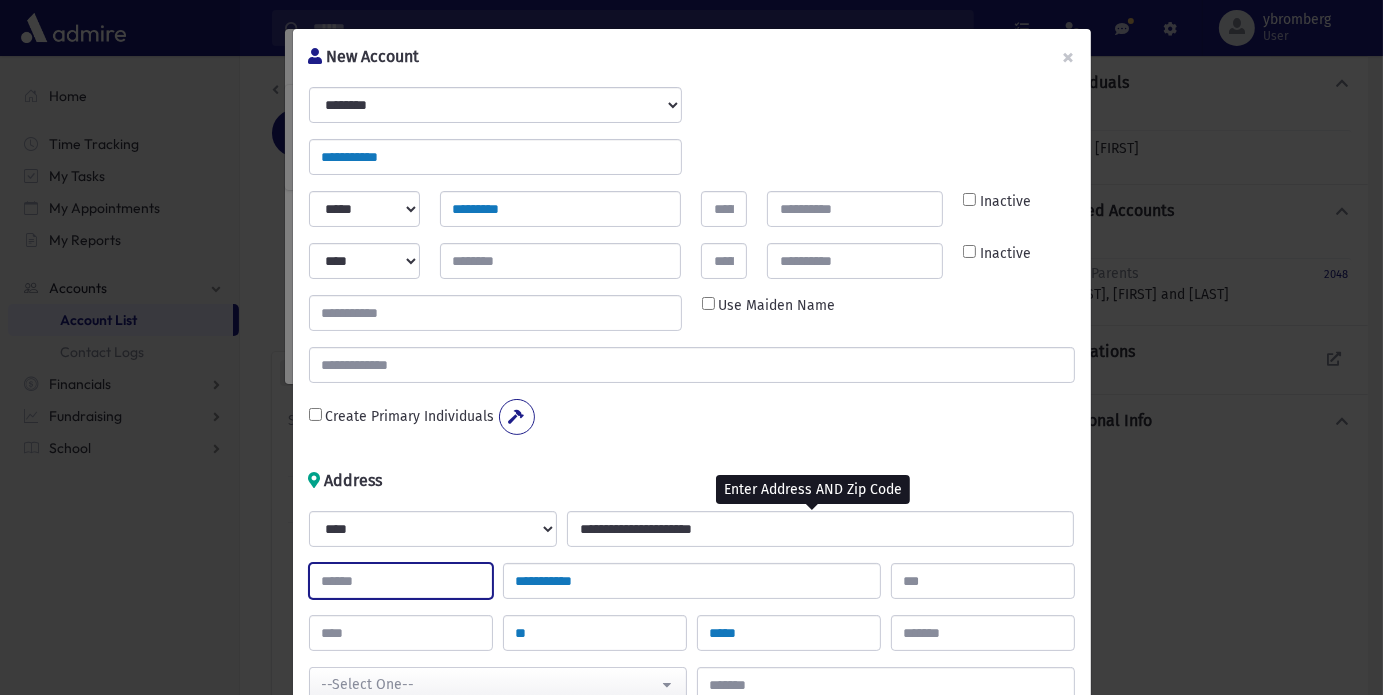 select on "********" 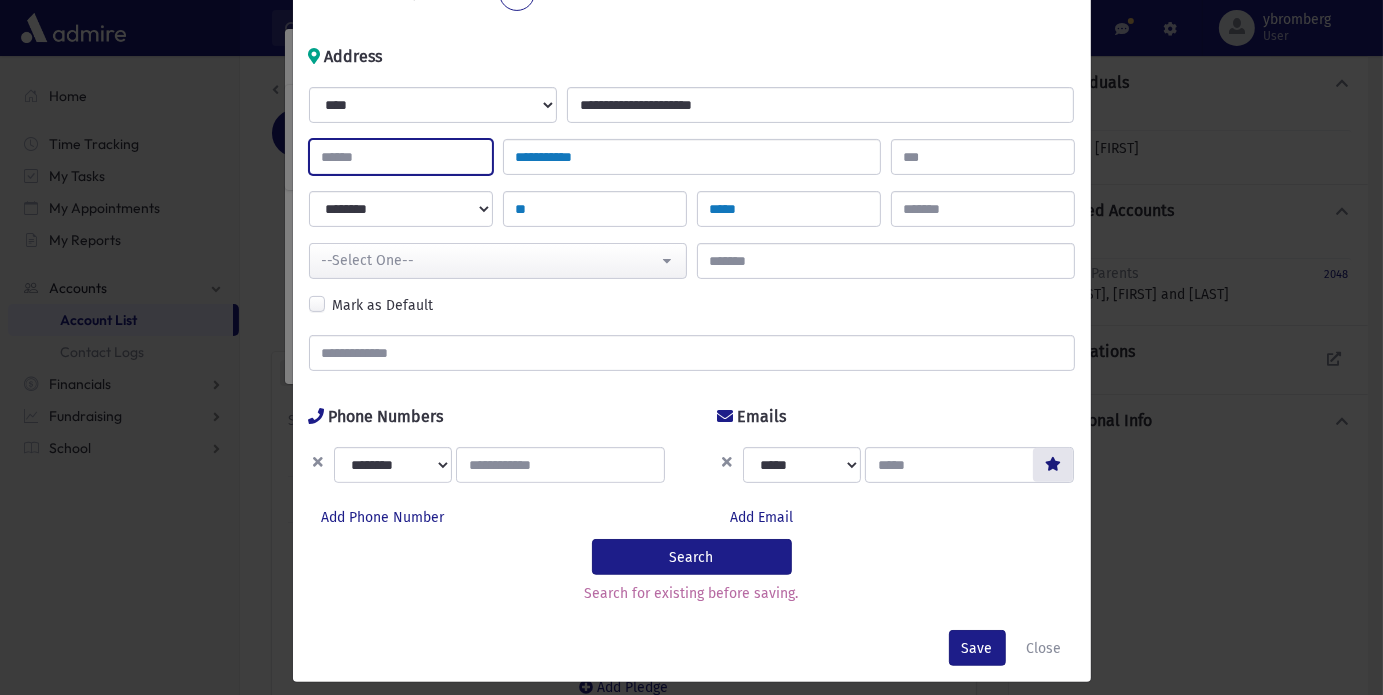 scroll, scrollTop: 438, scrollLeft: 0, axis: vertical 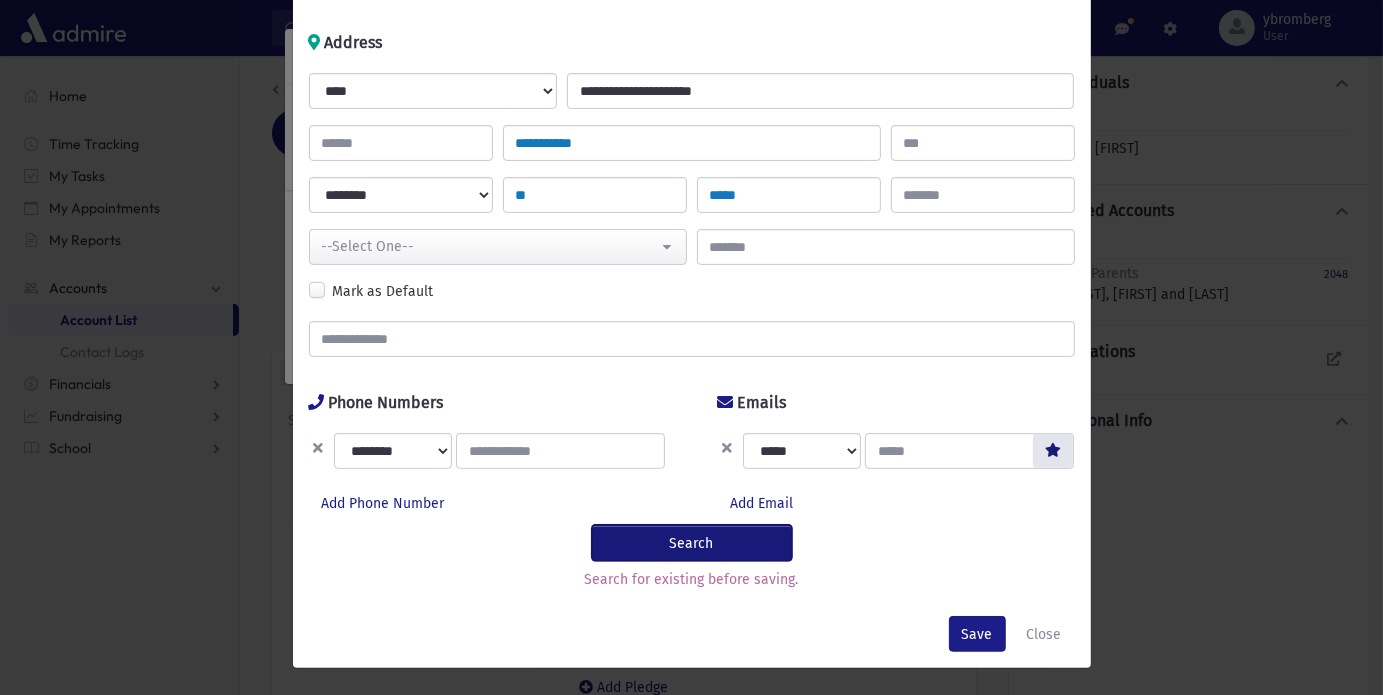 click on "Search" at bounding box center (692, 543) 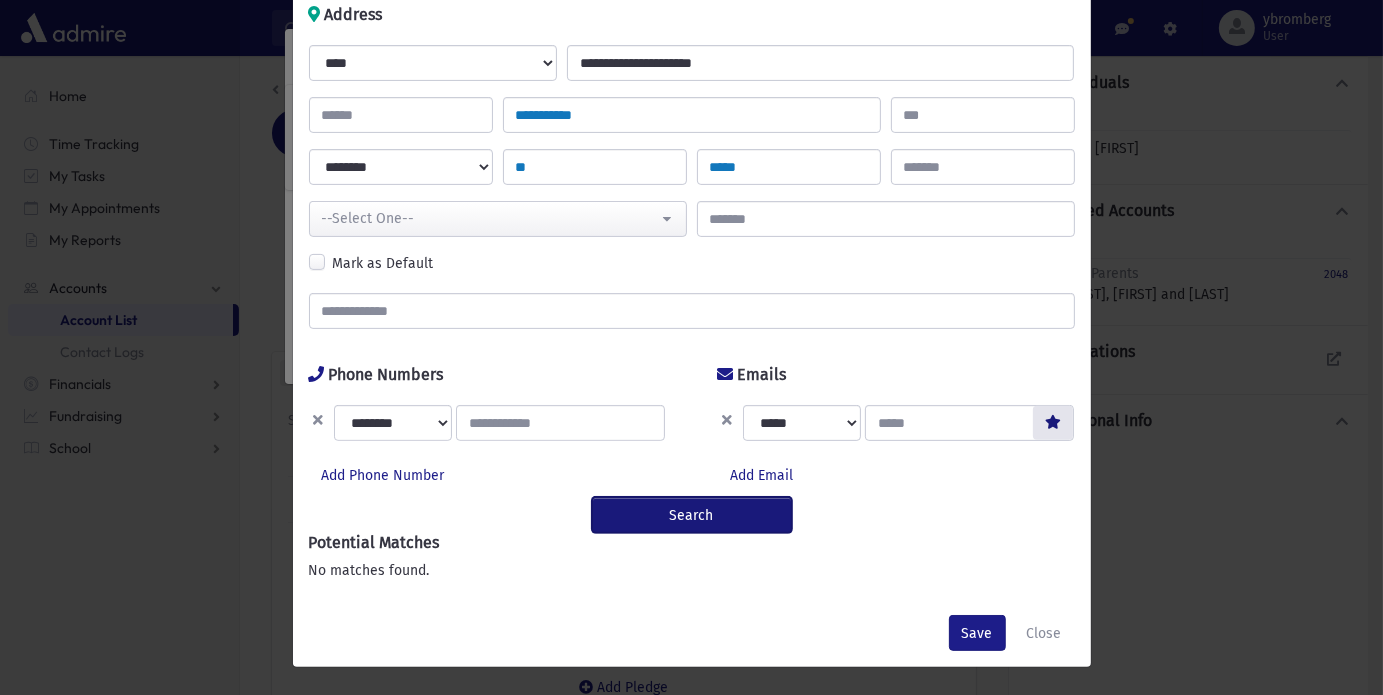 scroll, scrollTop: 460, scrollLeft: 0, axis: vertical 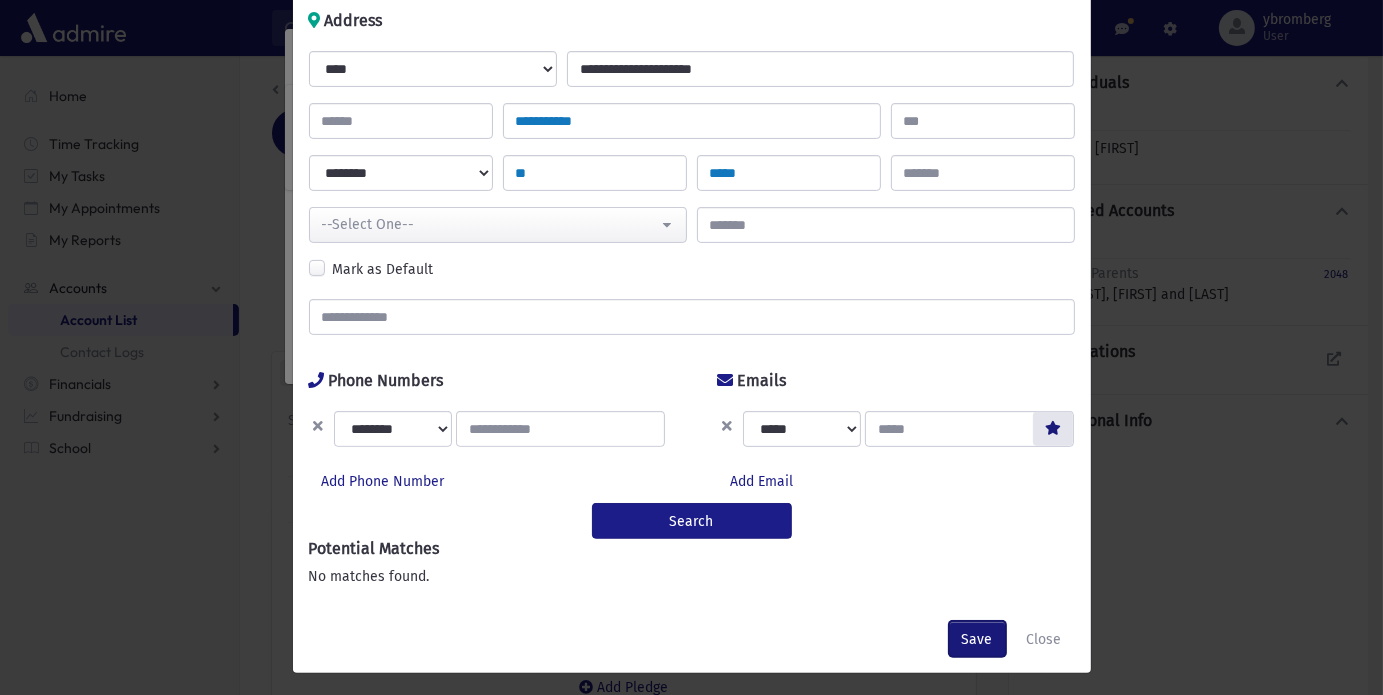 click on "Save" at bounding box center [977, 639] 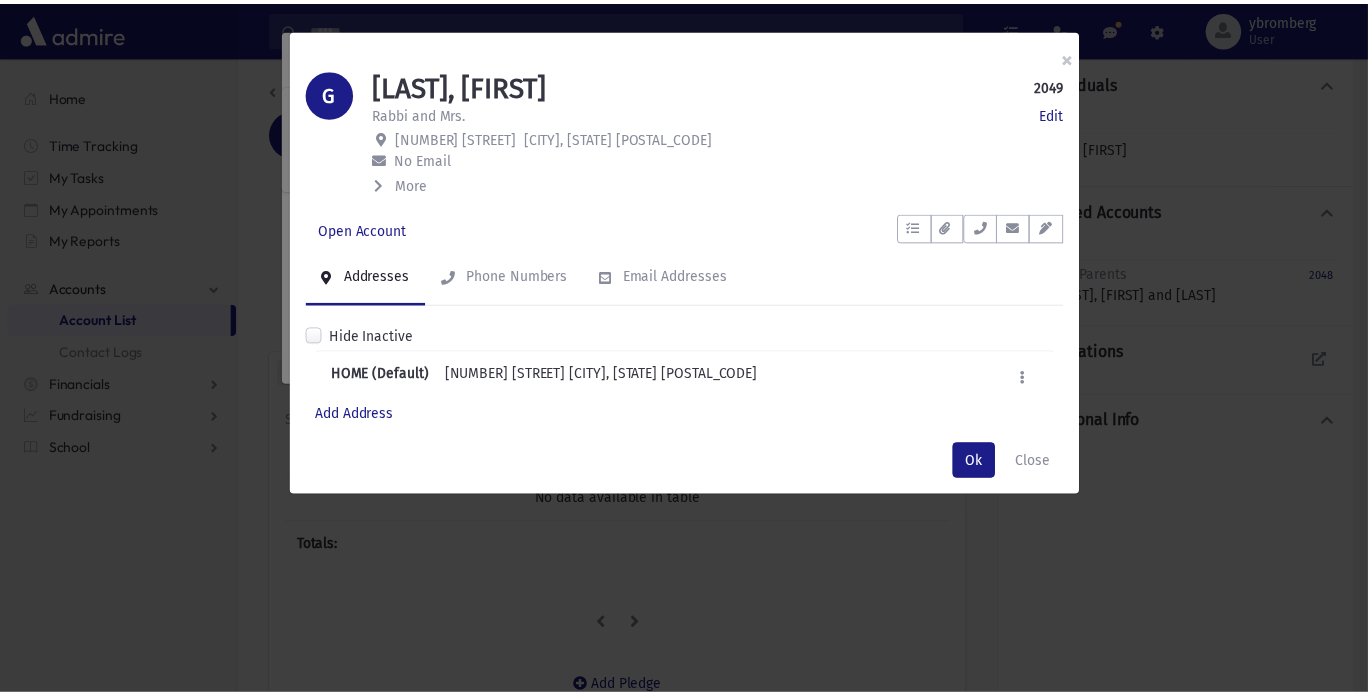 scroll, scrollTop: 0, scrollLeft: 0, axis: both 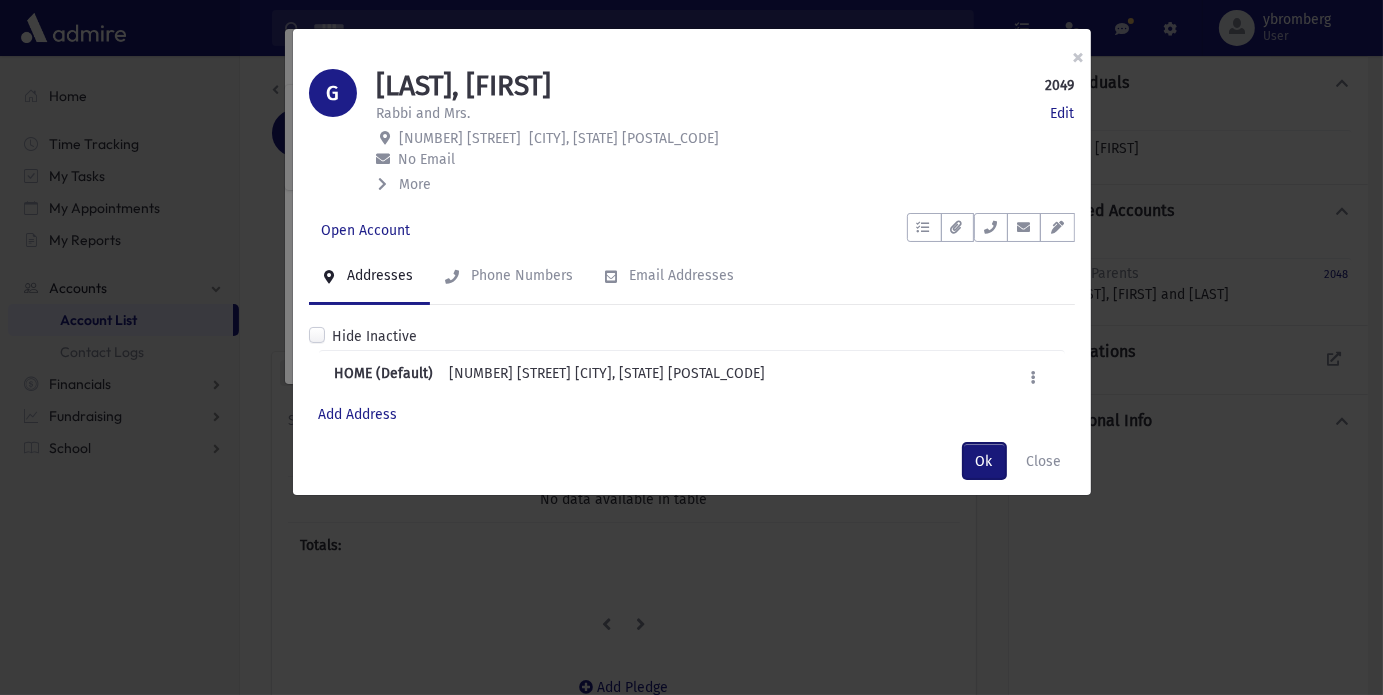 click on "Ok" at bounding box center [984, 461] 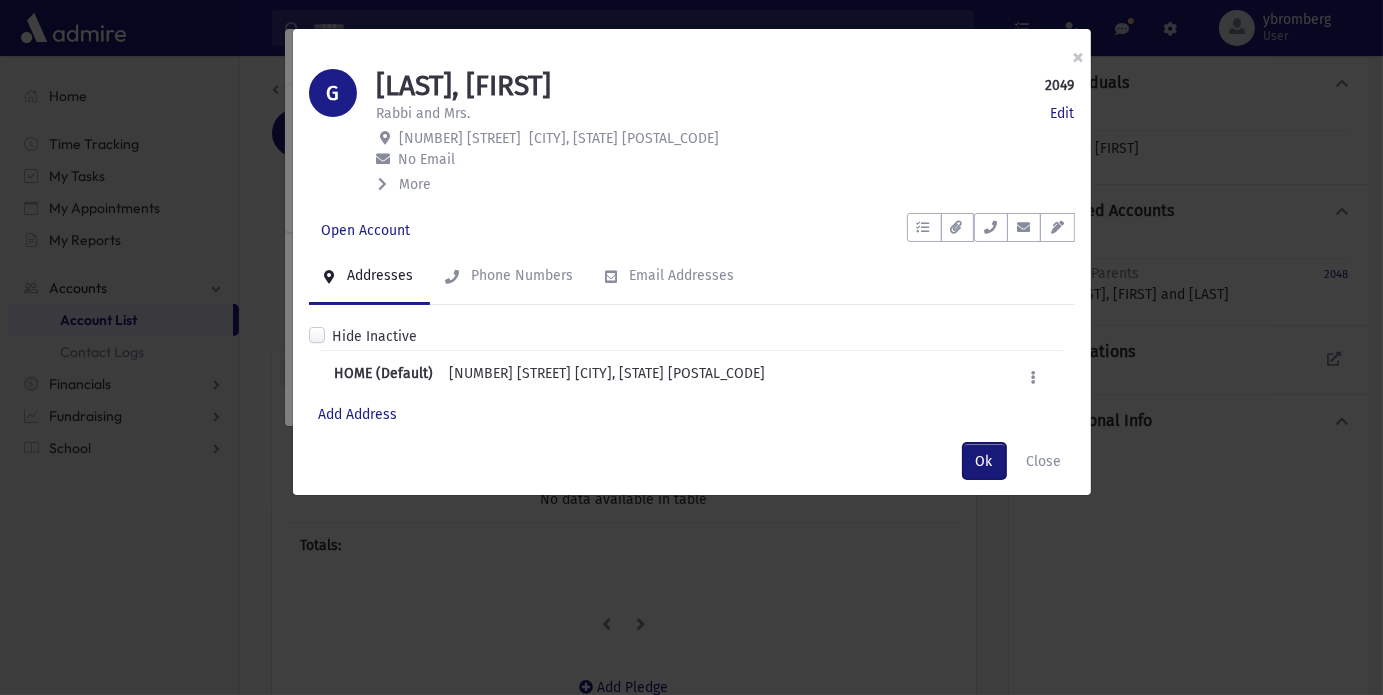click on "Ok" at bounding box center (984, 461) 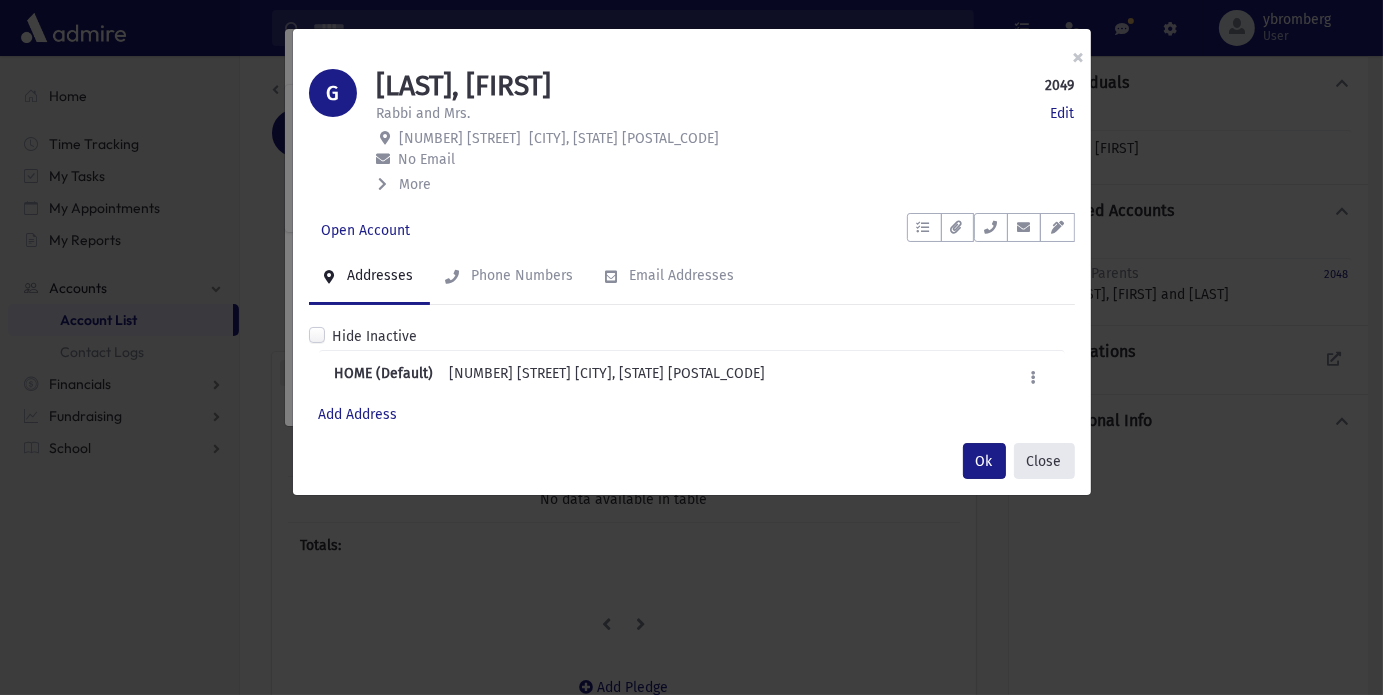click on "Close" at bounding box center (1044, 461) 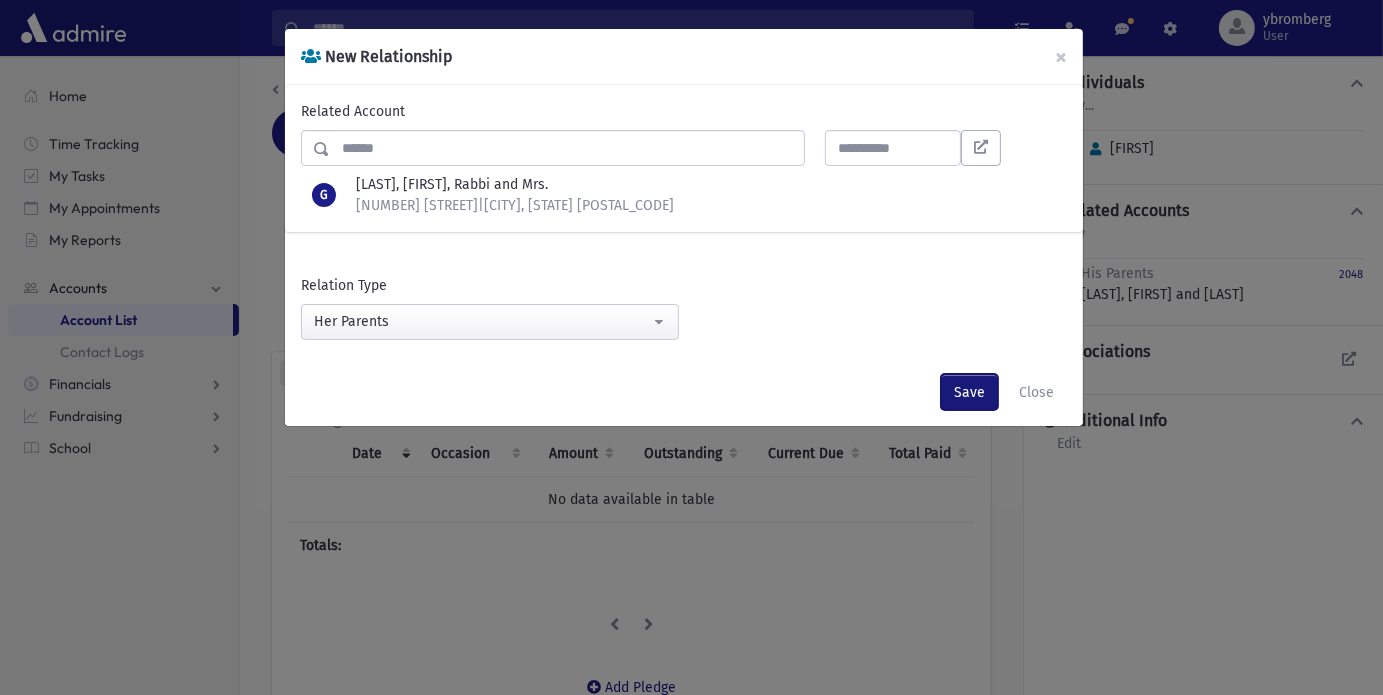 click on "Save" at bounding box center [969, 392] 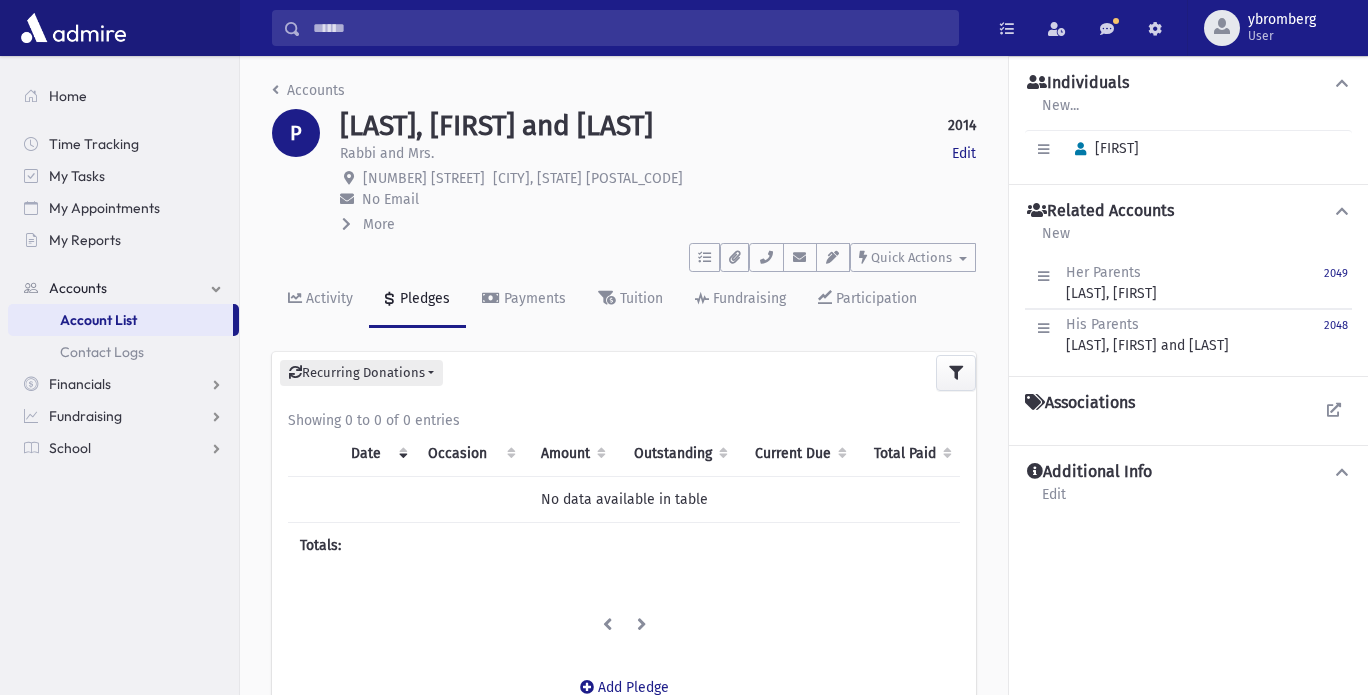 click at bounding box center (629, 28) 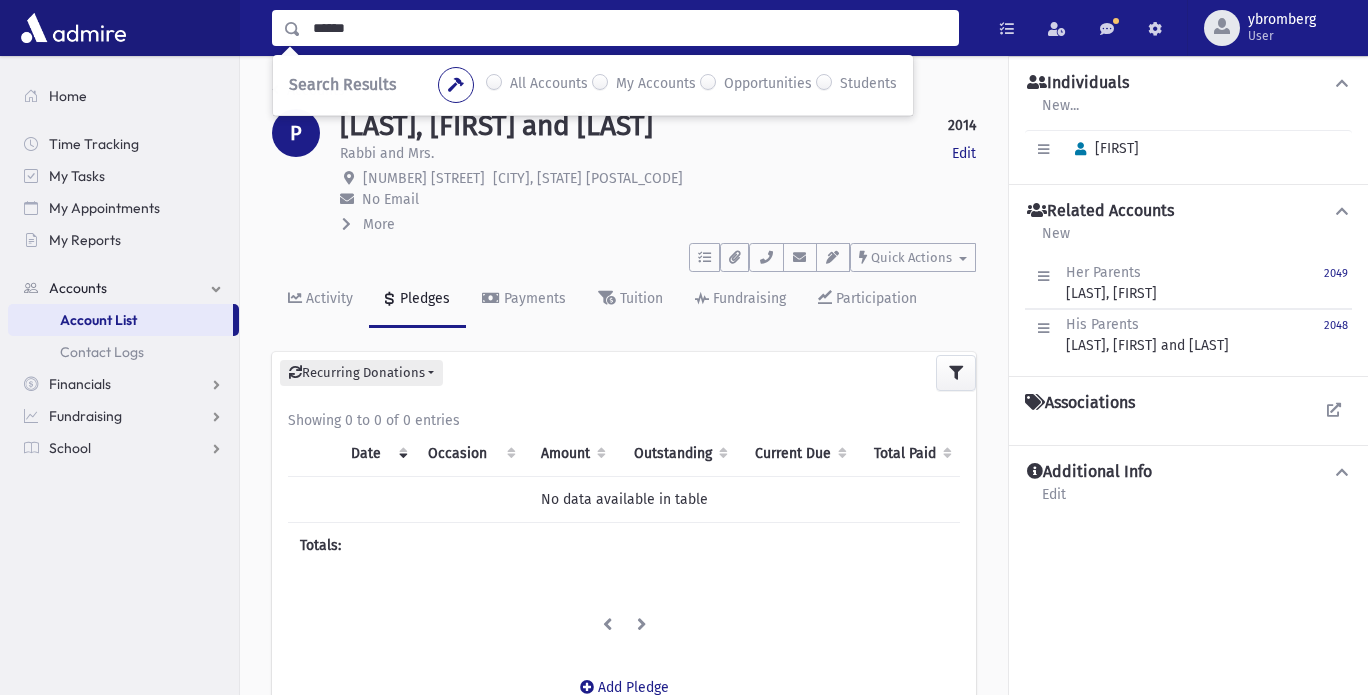 type on "******" 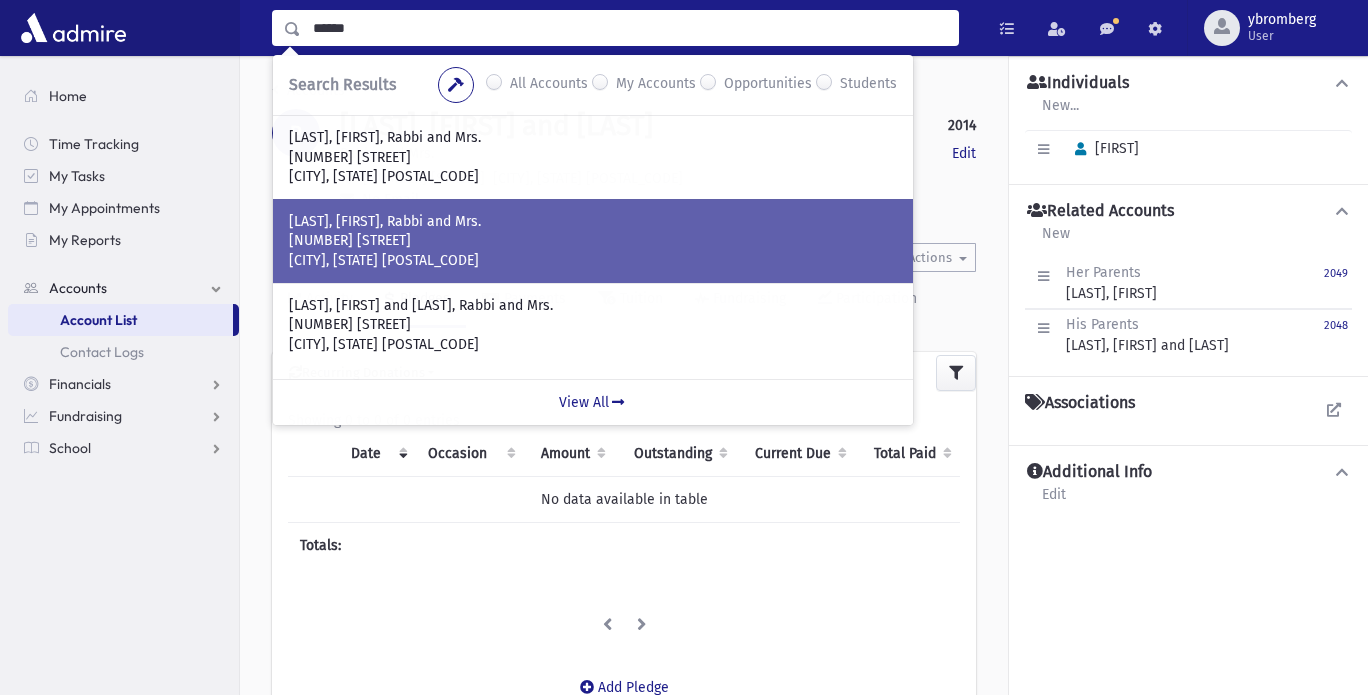 click on "73 Villanova Dr." at bounding box center [593, 241] 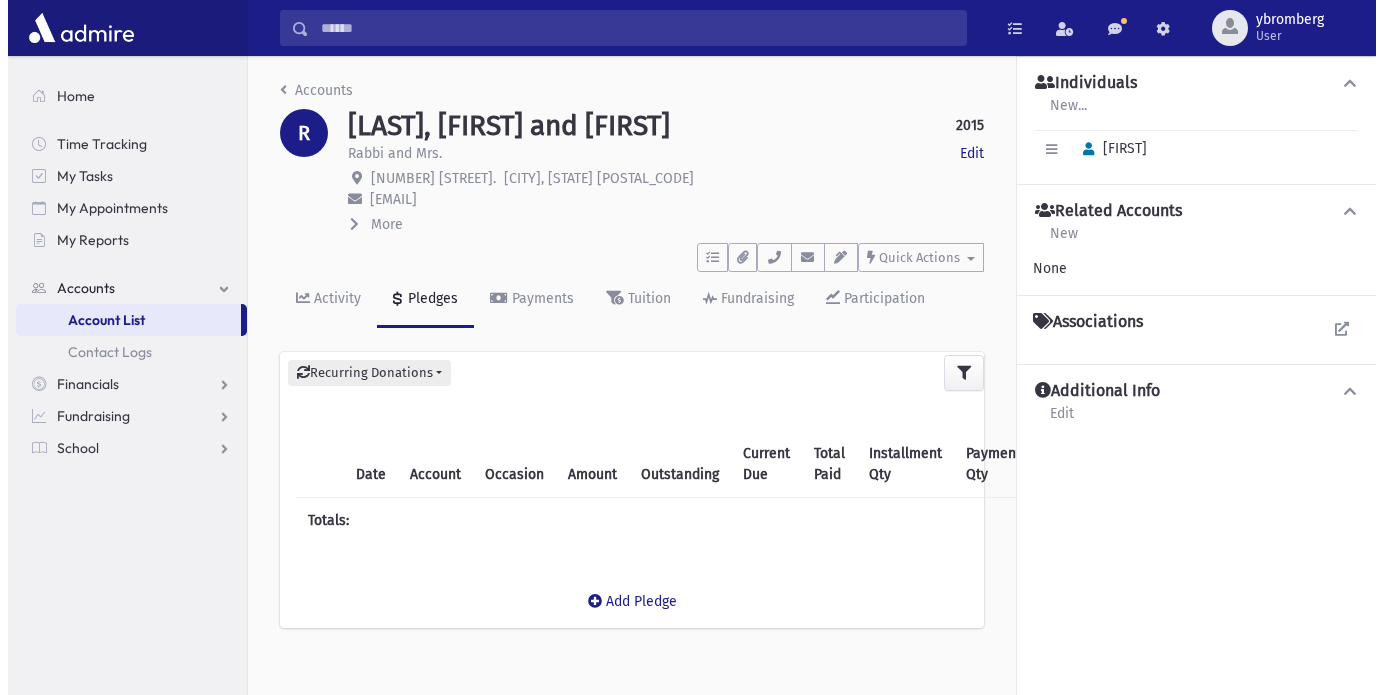 scroll, scrollTop: 0, scrollLeft: 0, axis: both 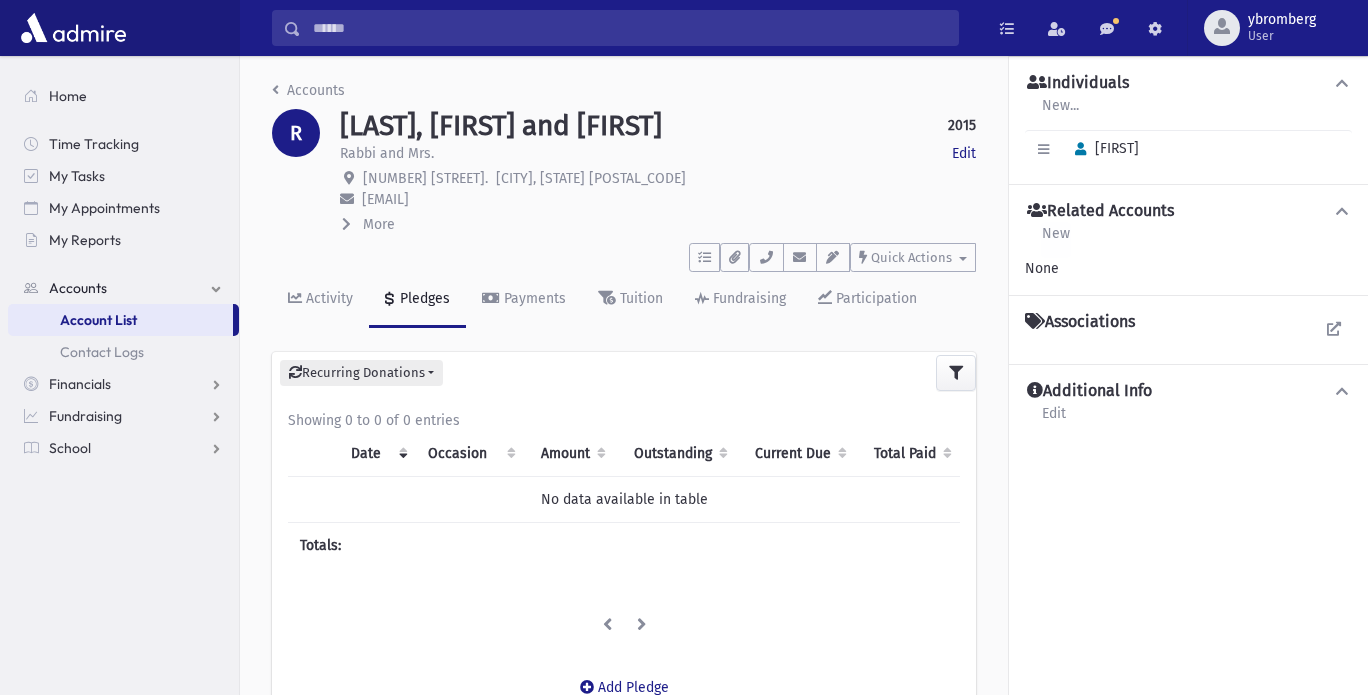 click on "New" at bounding box center (1056, 240) 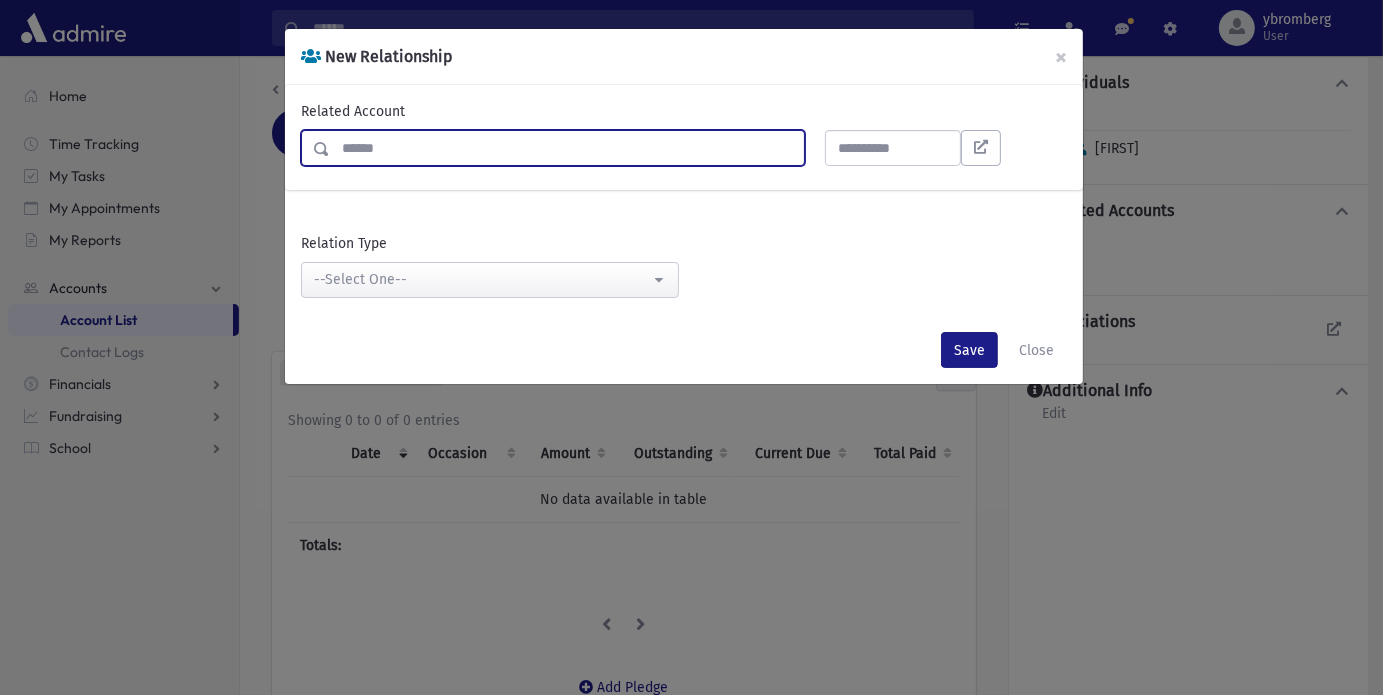 click at bounding box center [567, 148] 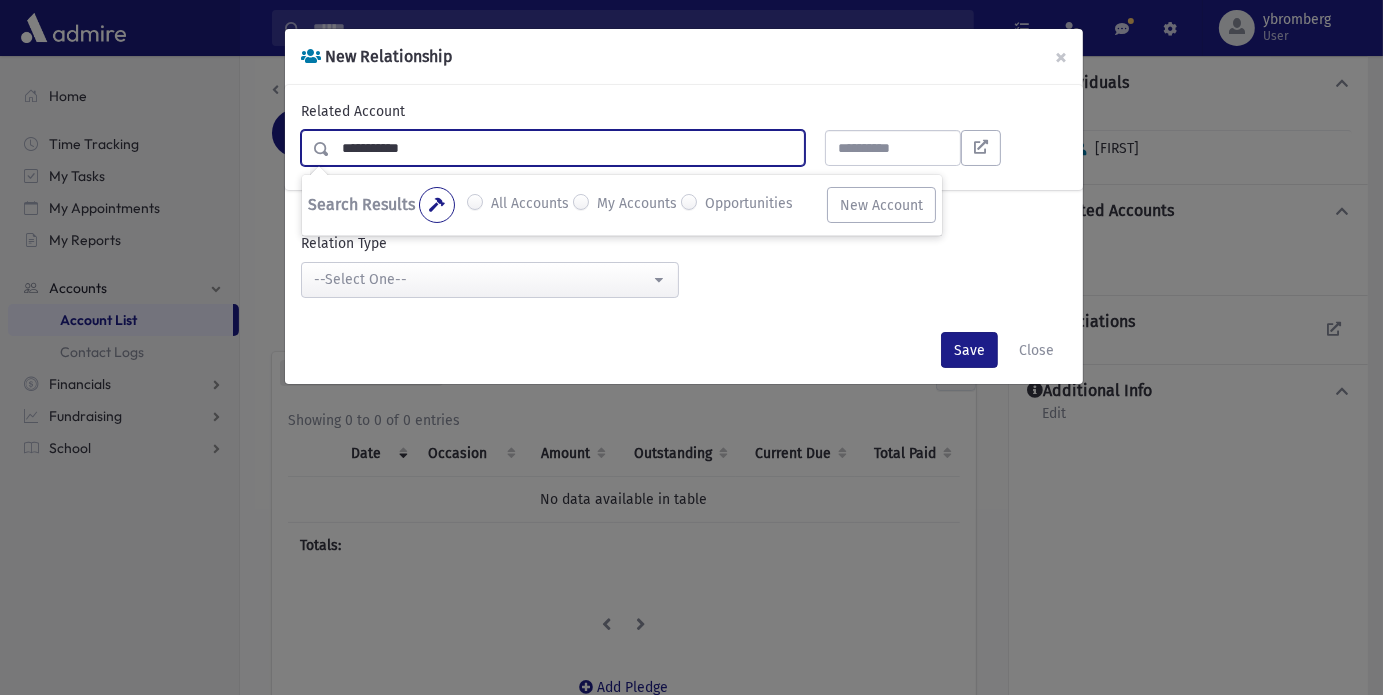 type on "**********" 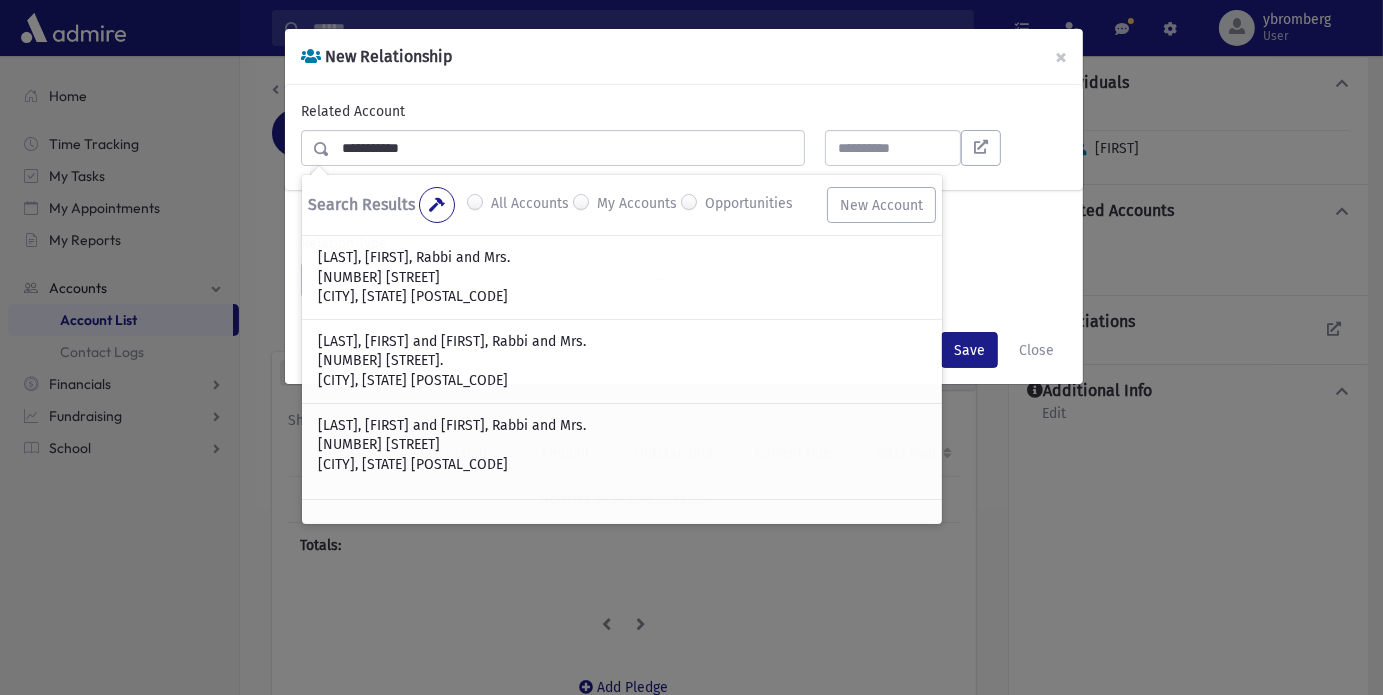 click on "New Relationship
×" at bounding box center [684, 57] 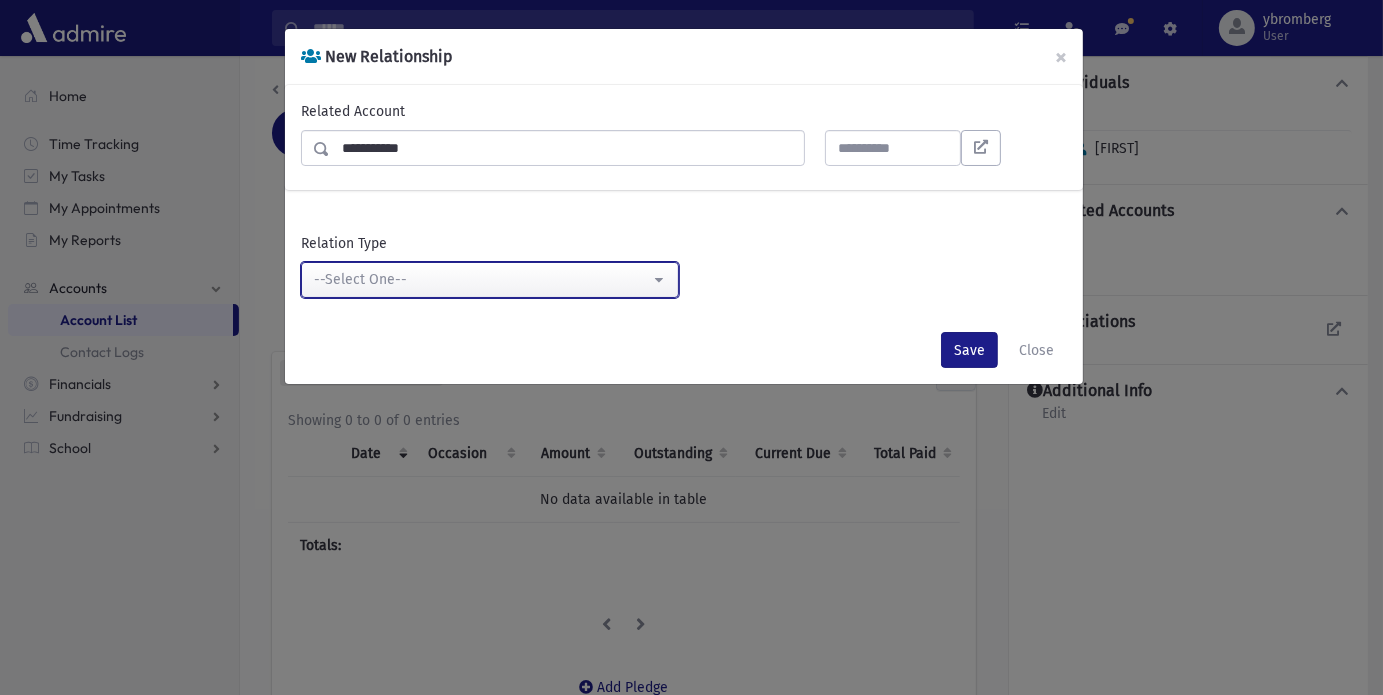 click on "--Select One--" at bounding box center (490, 280) 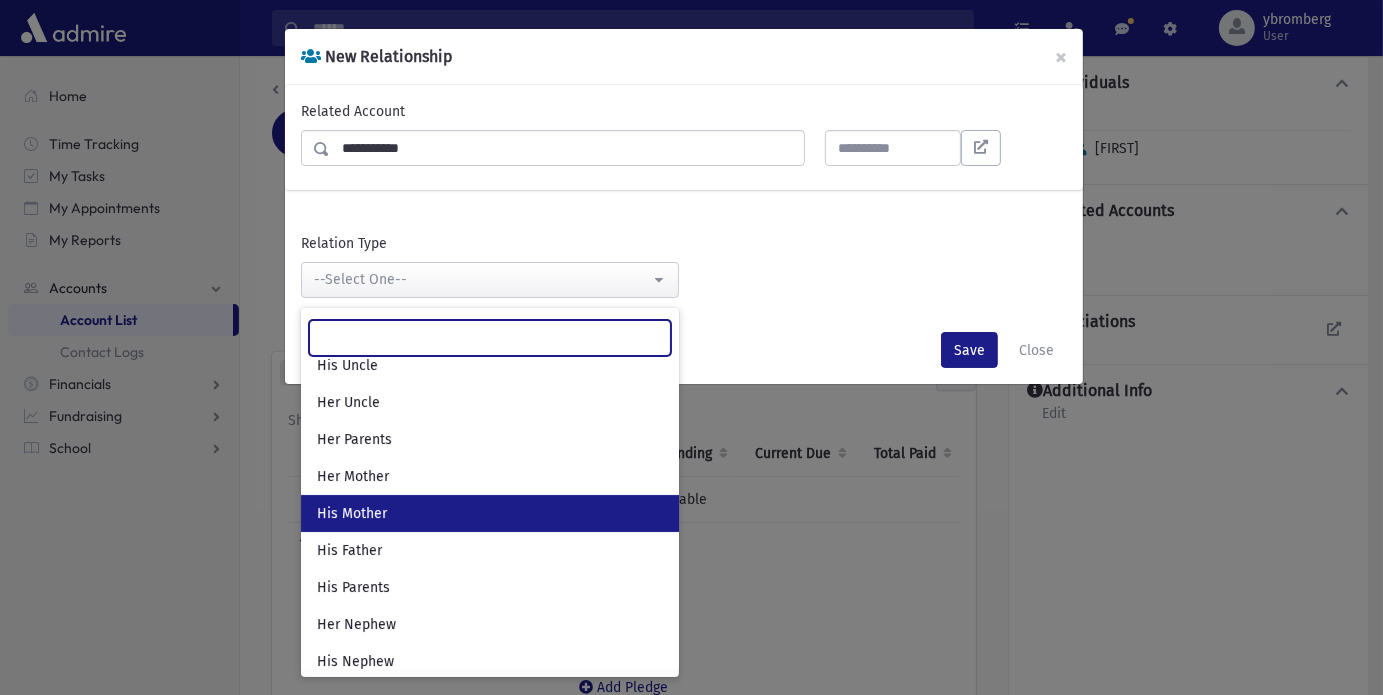 scroll, scrollTop: 275, scrollLeft: 0, axis: vertical 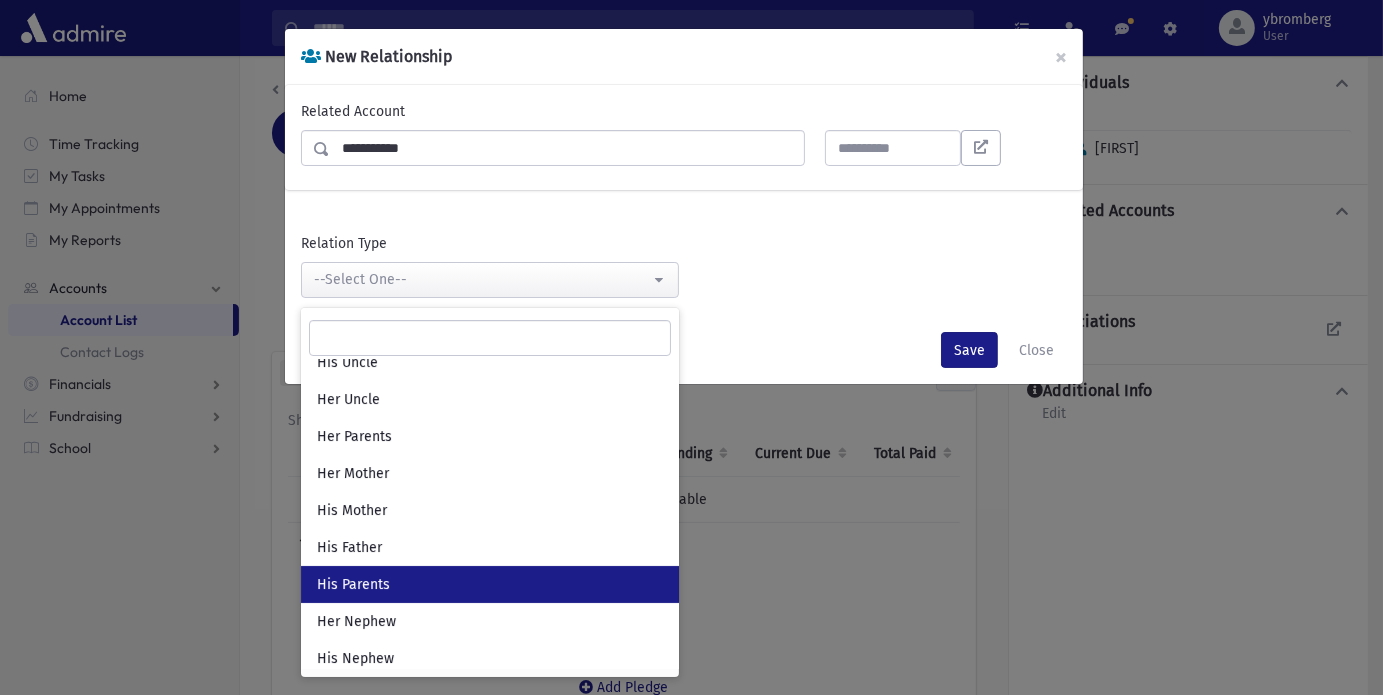 click on "His Parents" at bounding box center (353, 585) 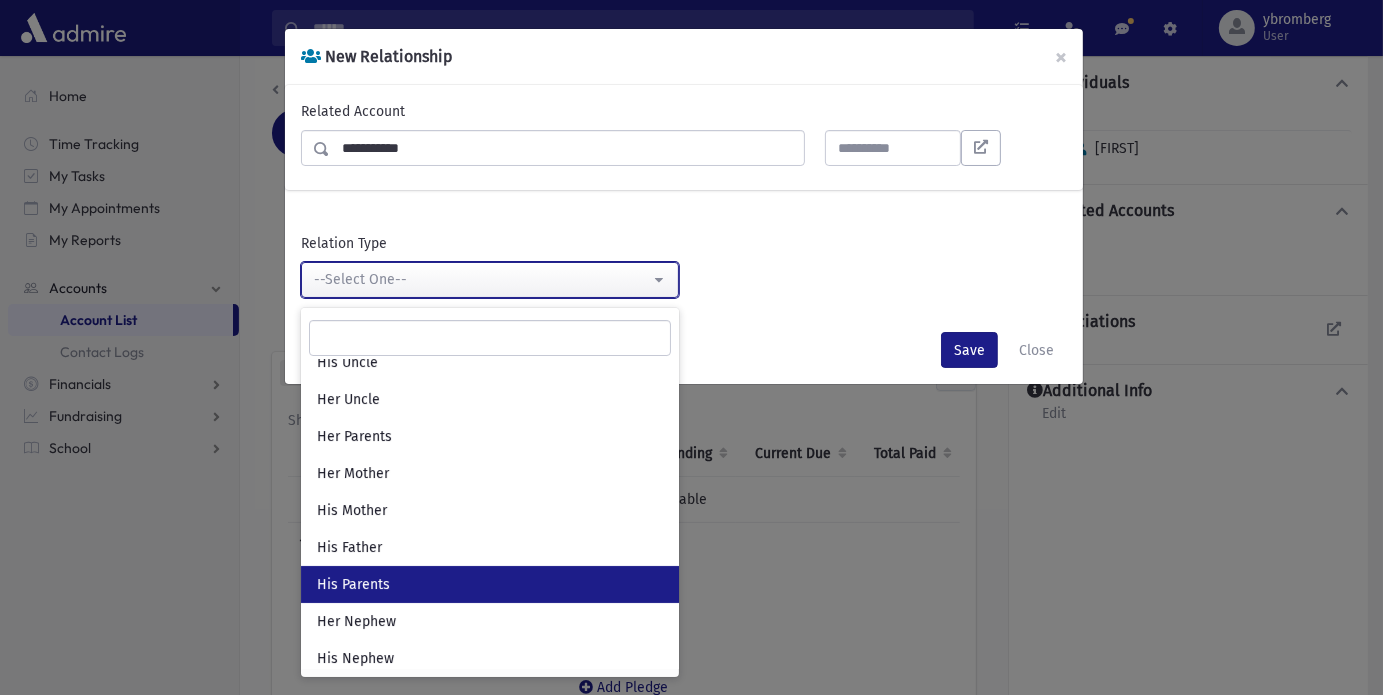 select on "**" 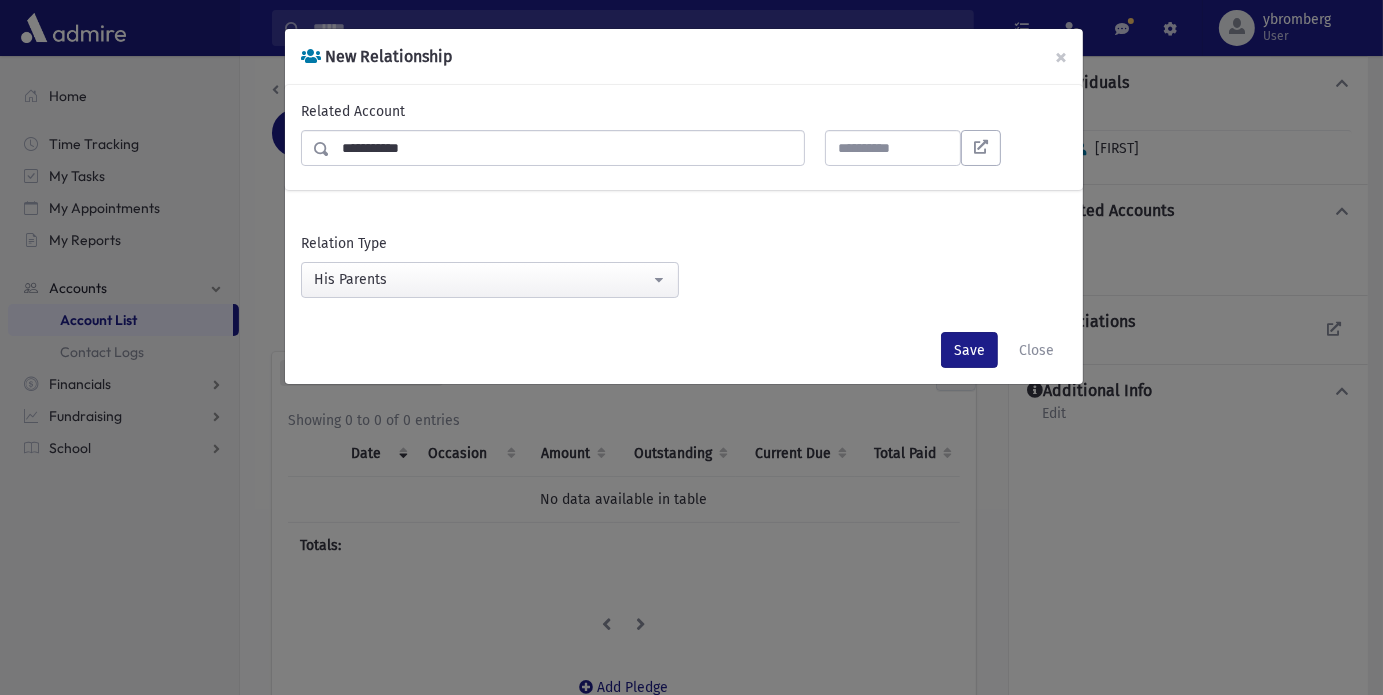 click on "**********" at bounding box center (567, 148) 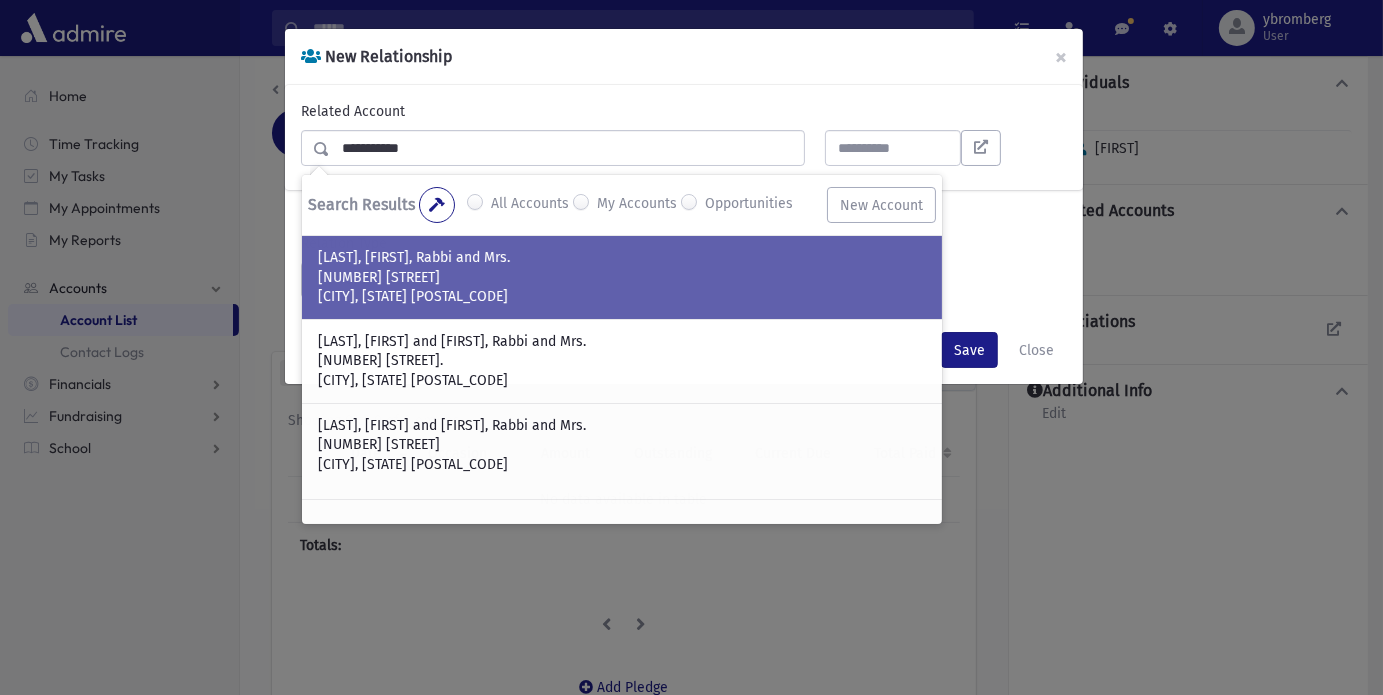 click on "30 Laurel Park Rd" at bounding box center (622, 278) 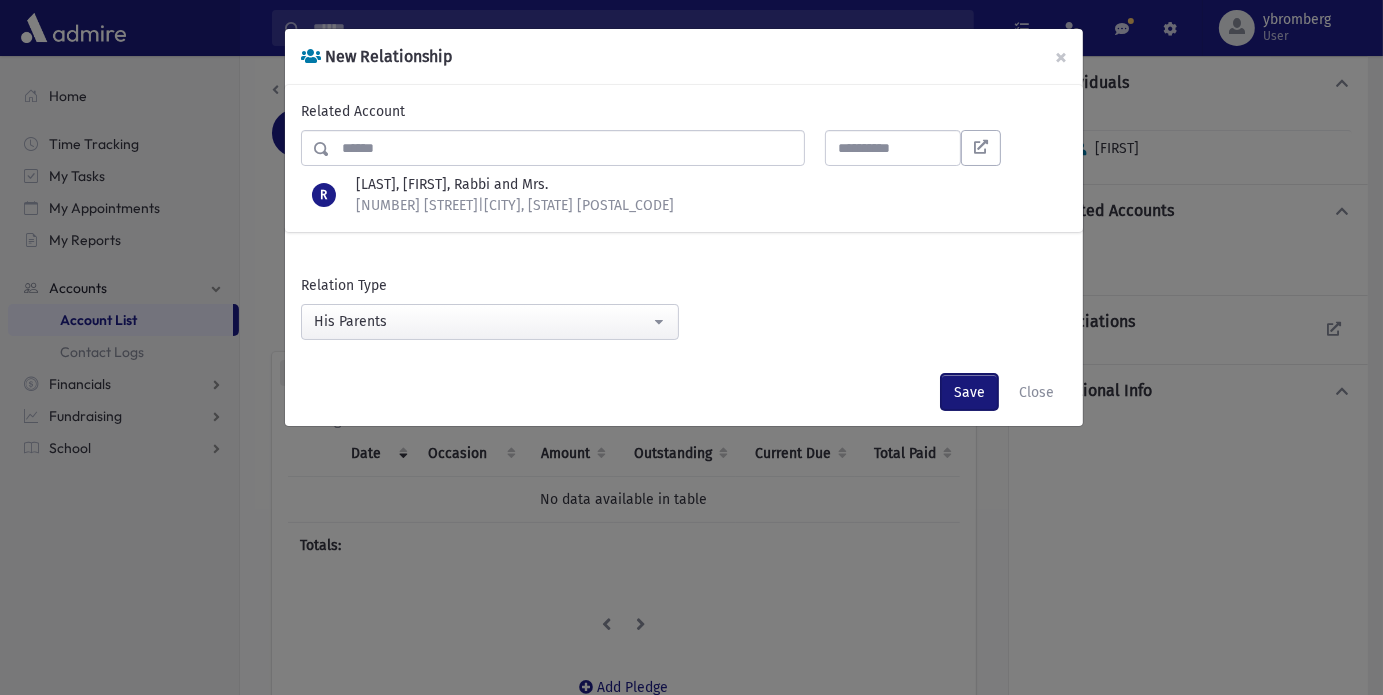 click on "Save" at bounding box center [969, 392] 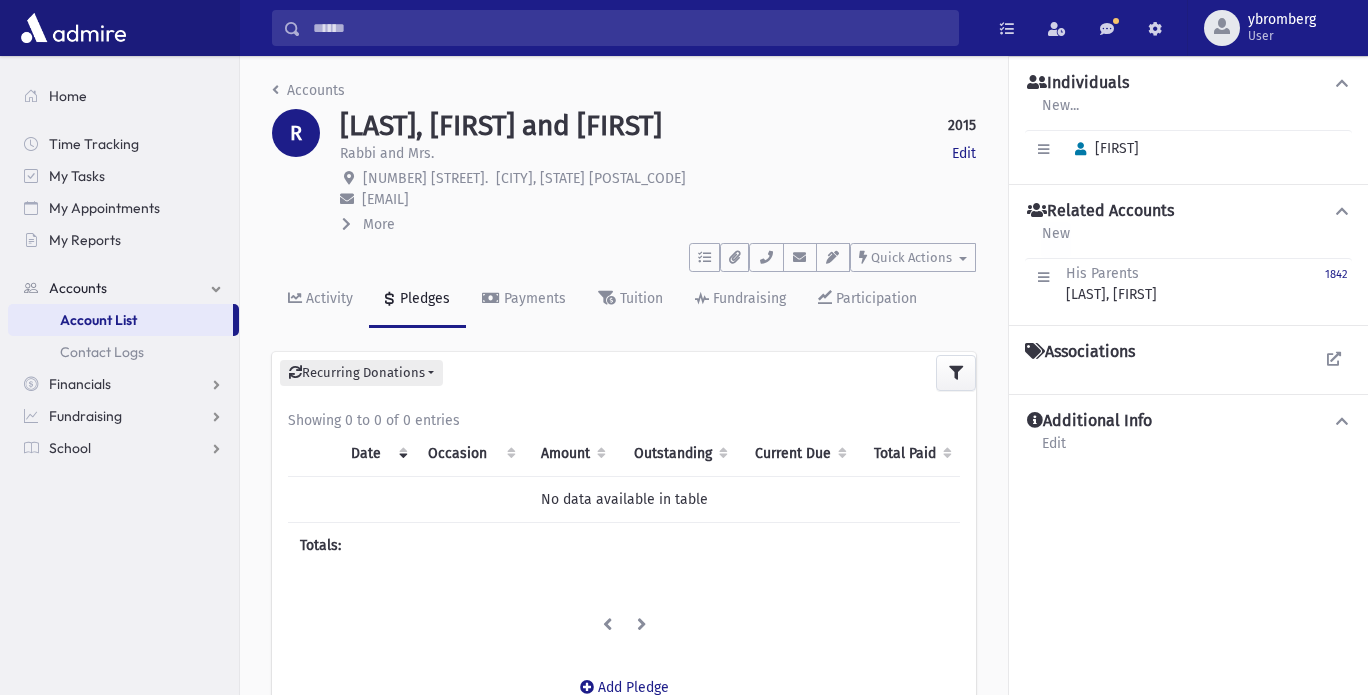 click on "New" at bounding box center [1056, 240] 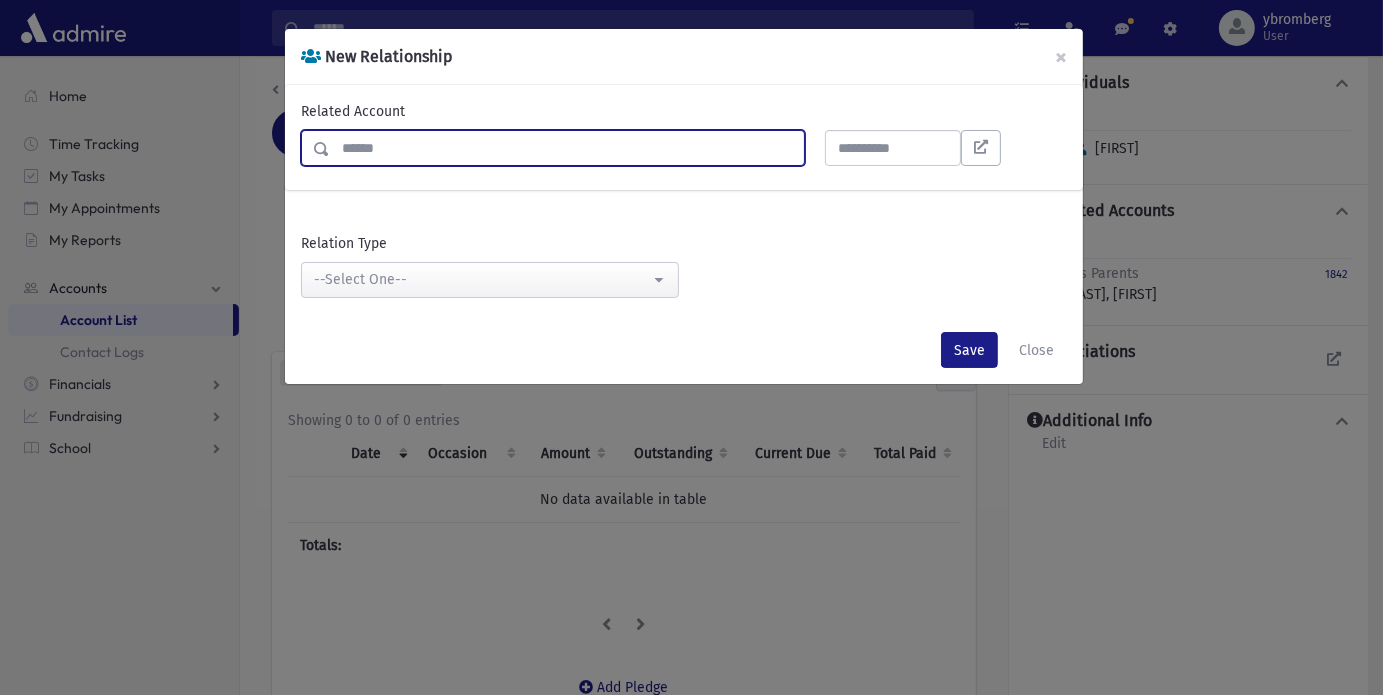 click at bounding box center (567, 148) 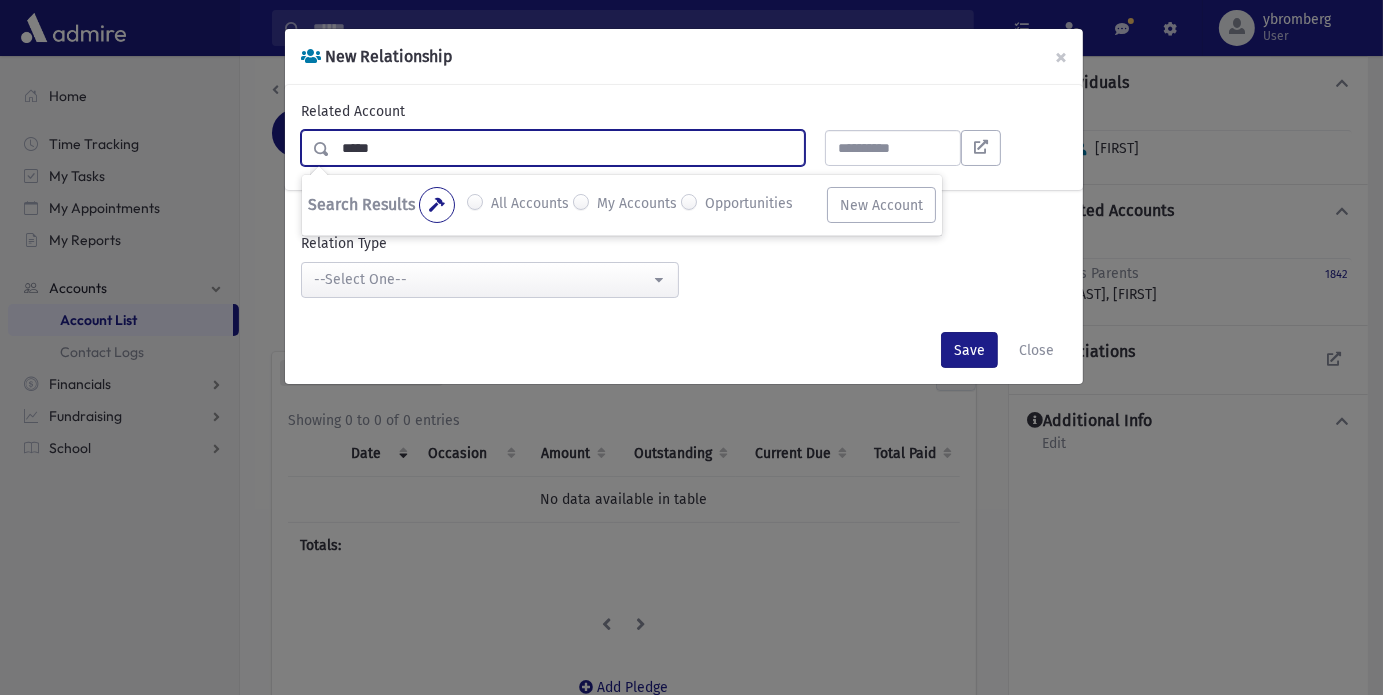 type on "*****" 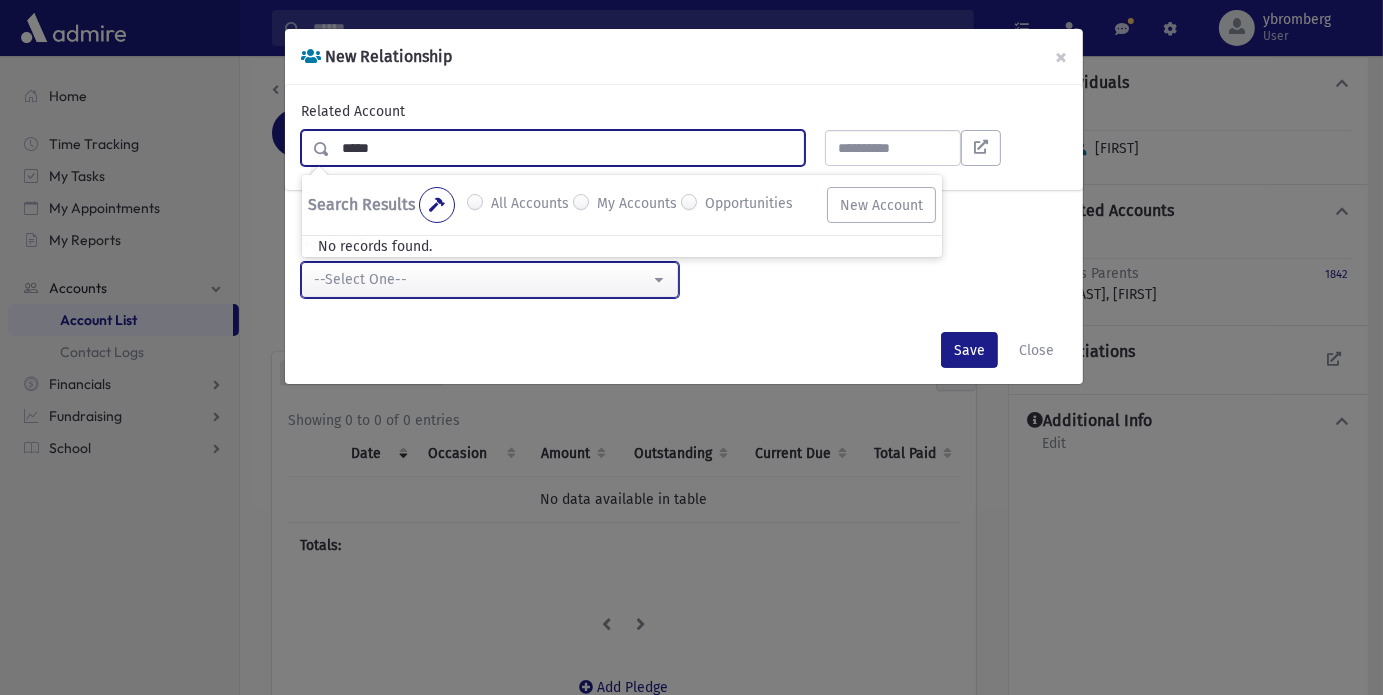 click on "--Select One--" at bounding box center [482, 279] 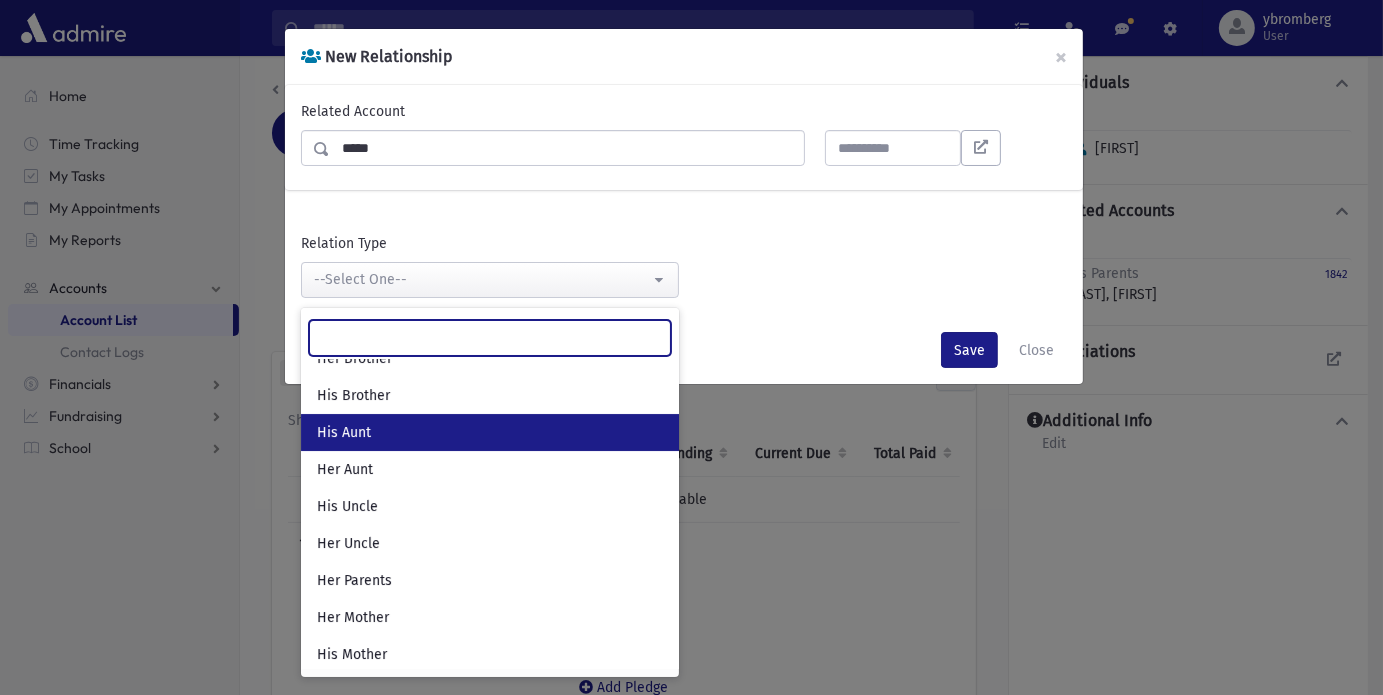 scroll, scrollTop: 145, scrollLeft: 0, axis: vertical 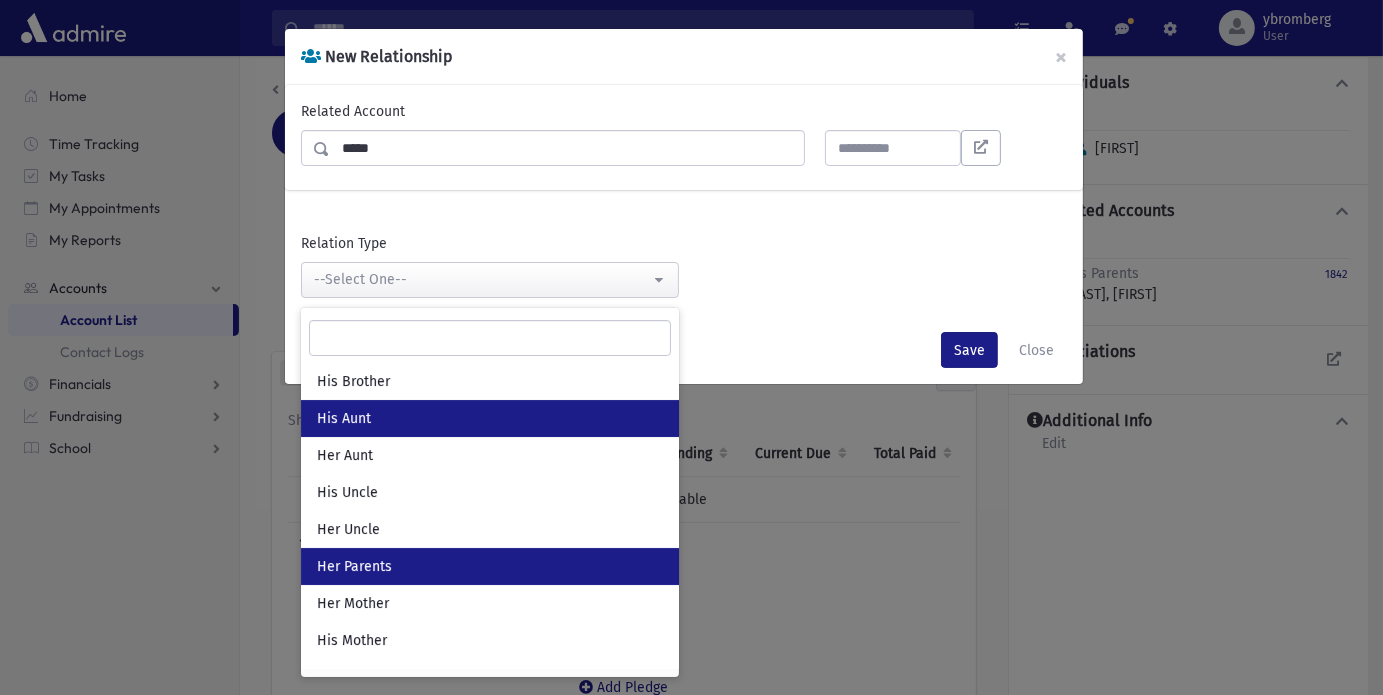 click on "Her Parents" at bounding box center [354, 567] 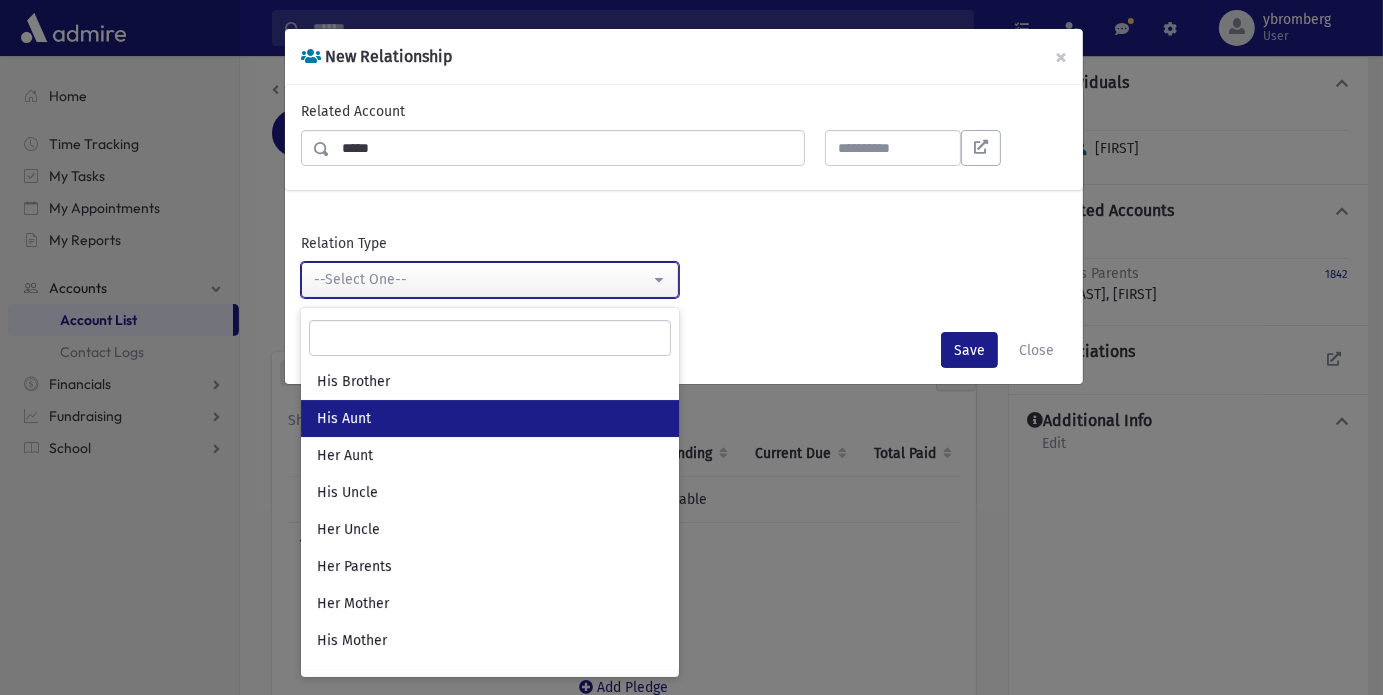 select on "*" 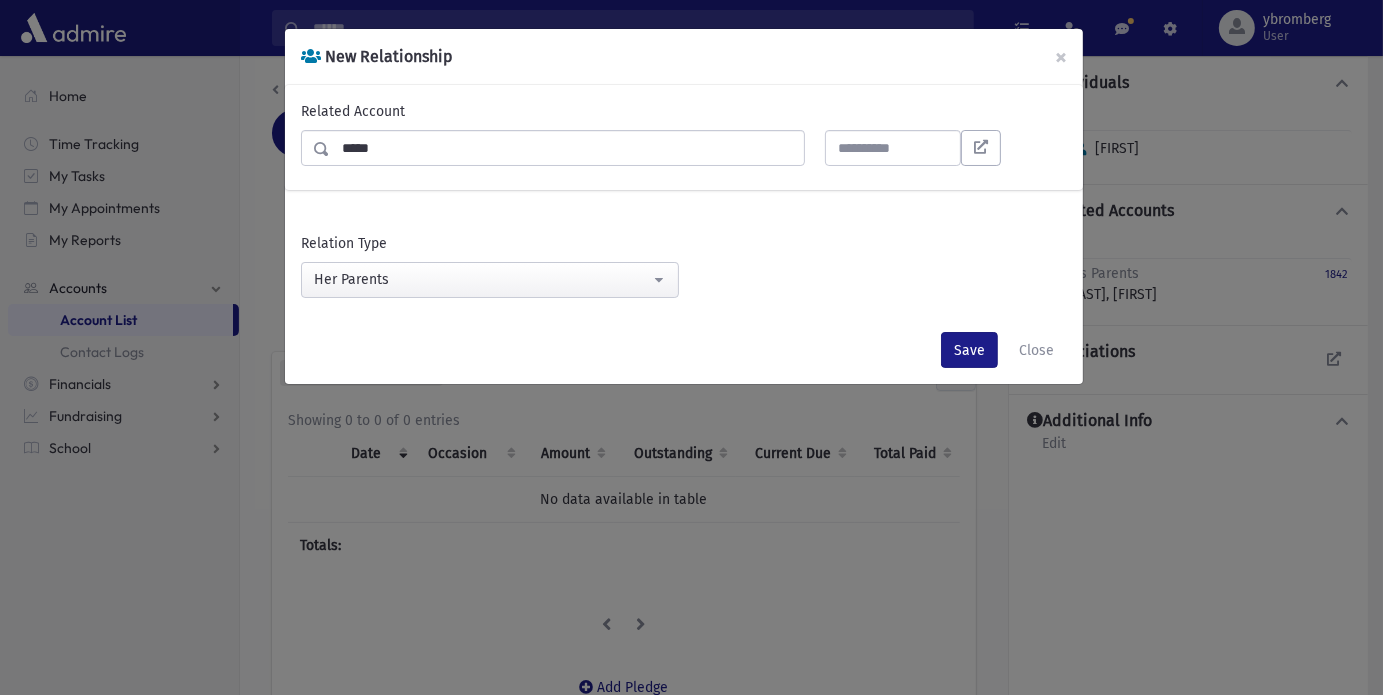 click on "*****" at bounding box center (567, 148) 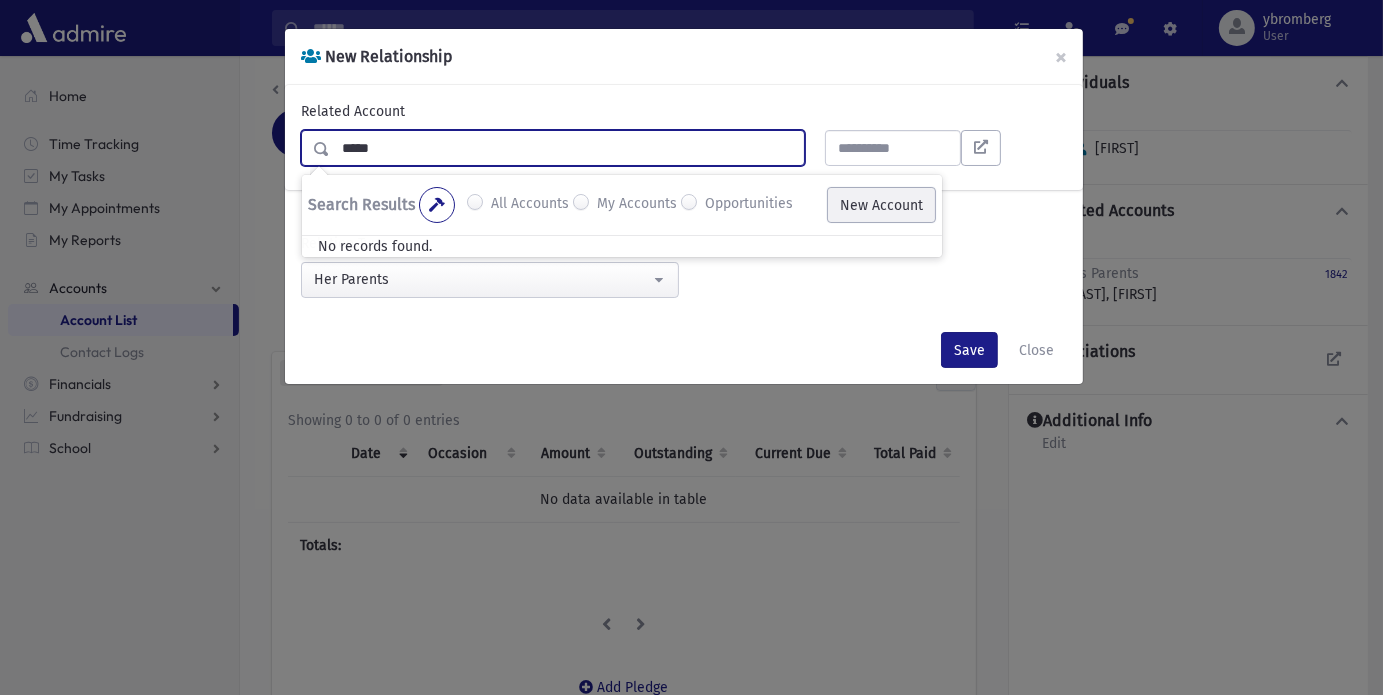 click on "New Account" at bounding box center (881, 205) 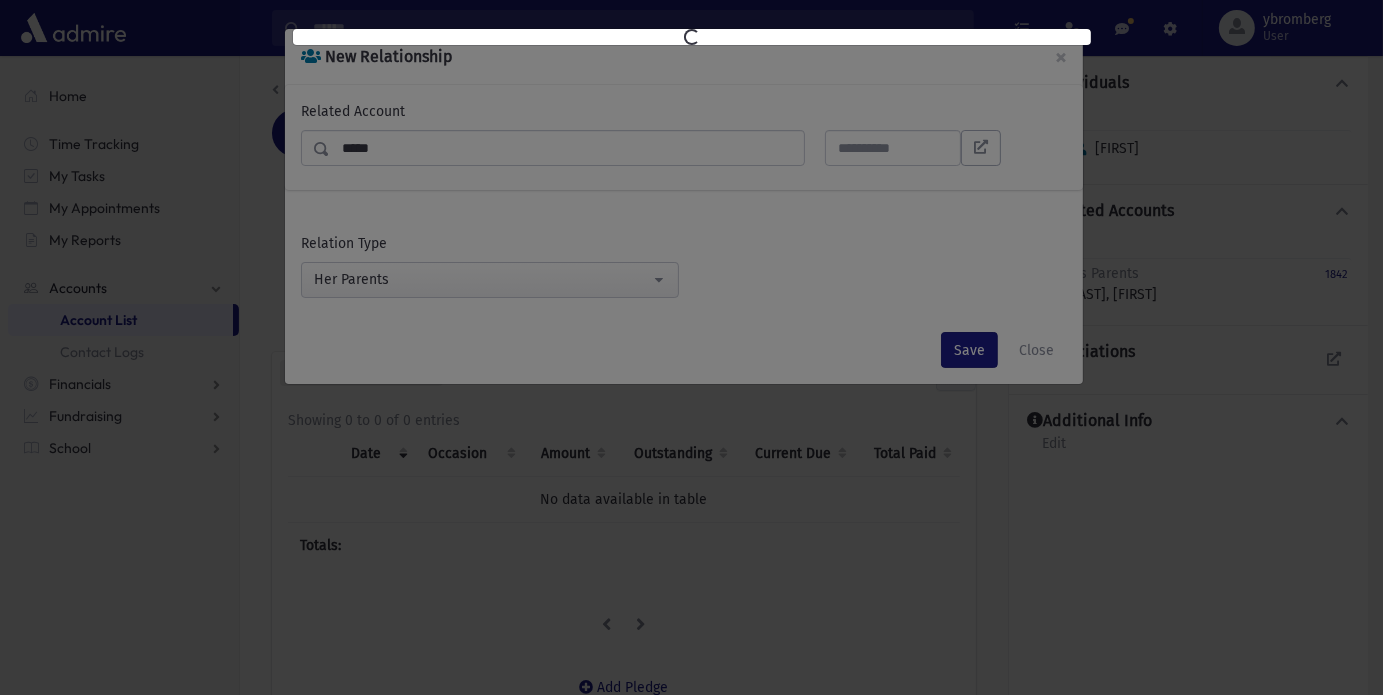 select on "*" 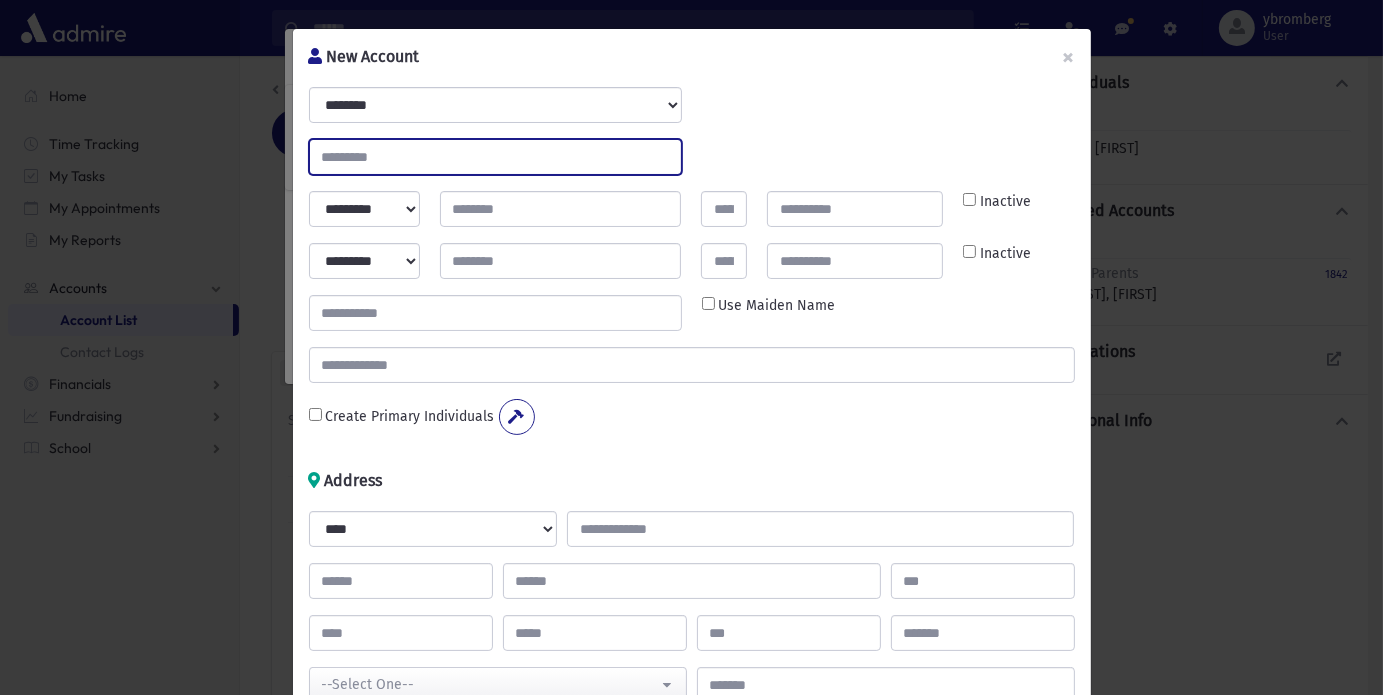 click at bounding box center (495, 157) 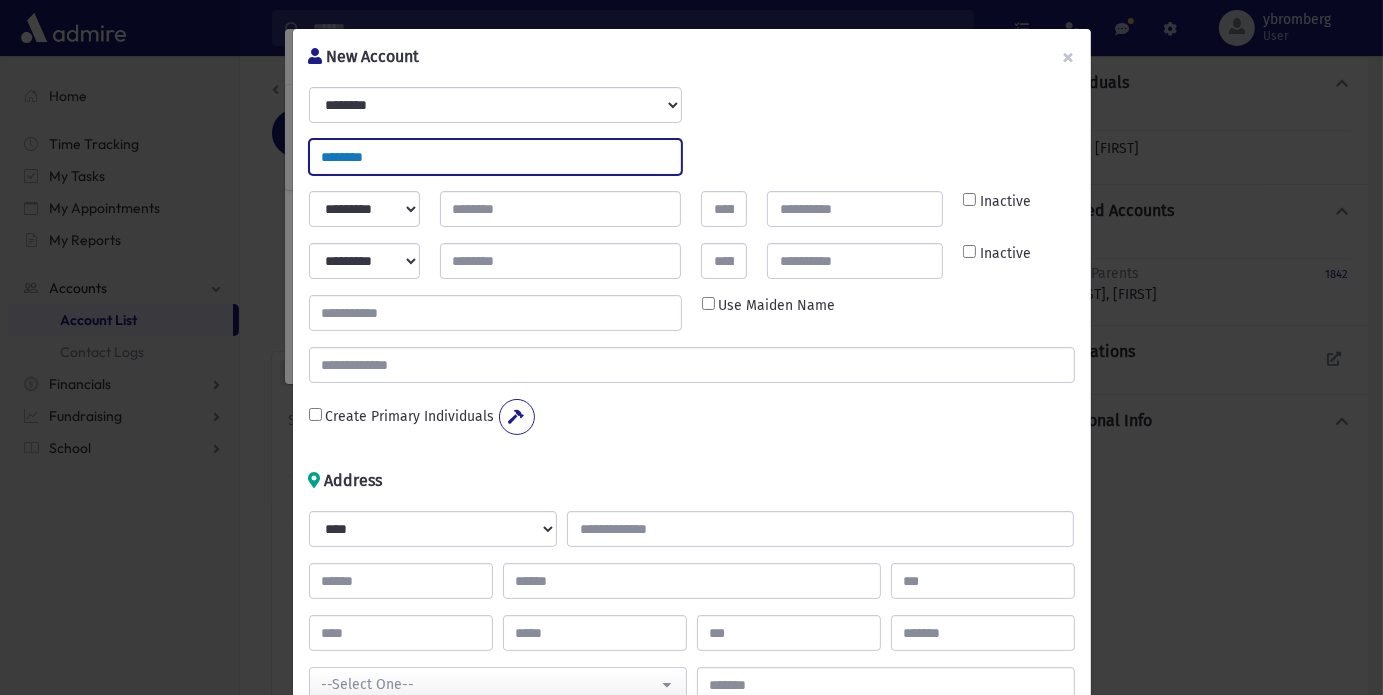 type on "********" 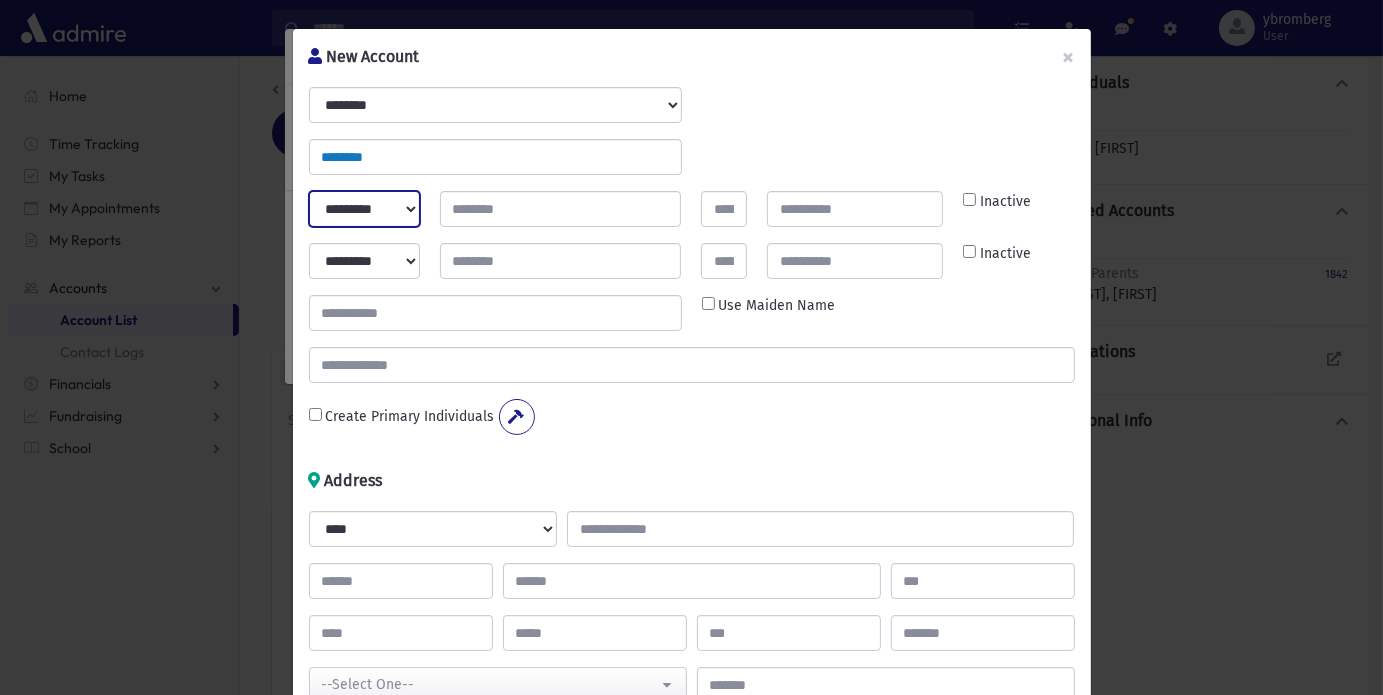 select on "*****" 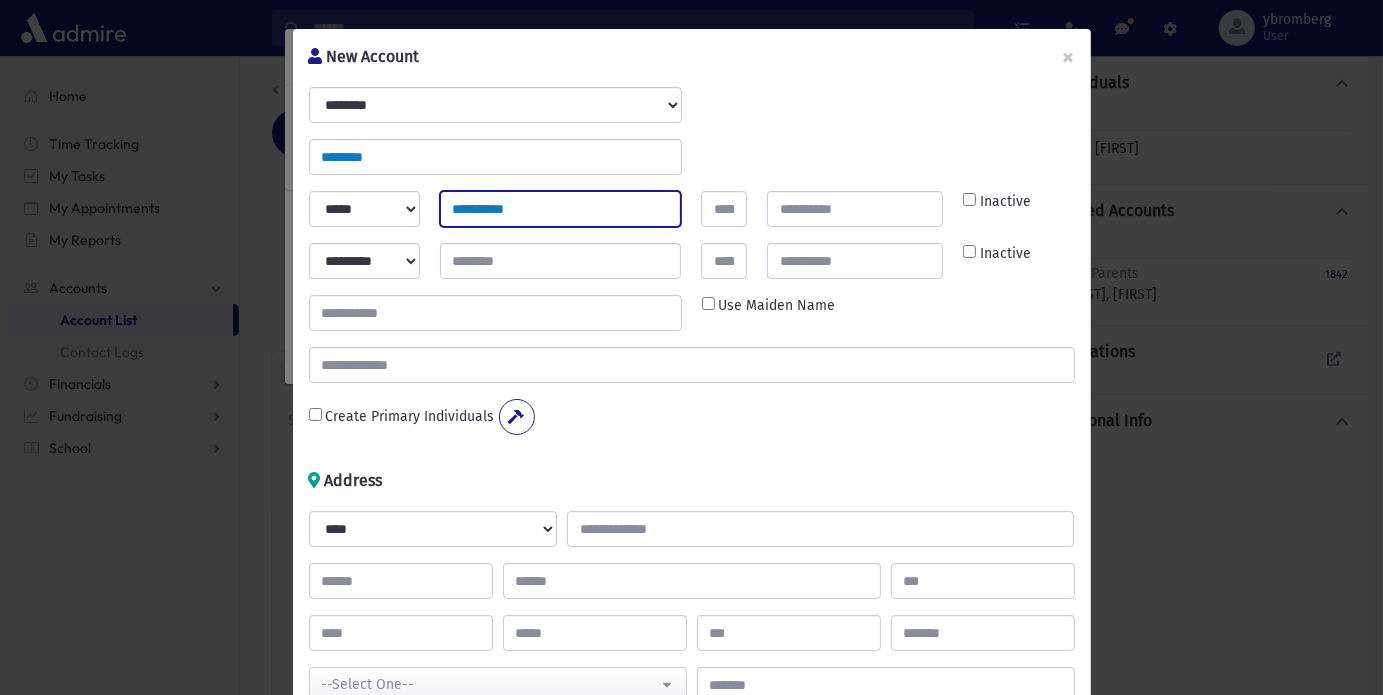 type on "**********" 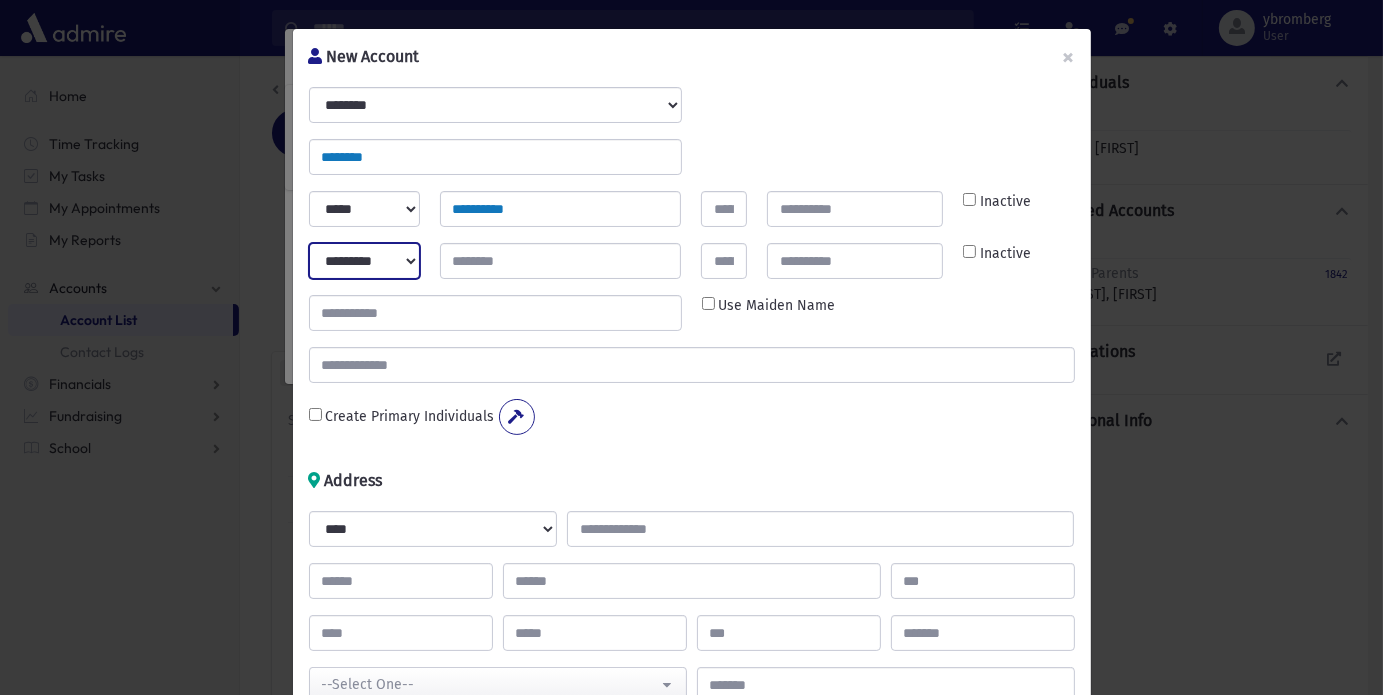 select on "****" 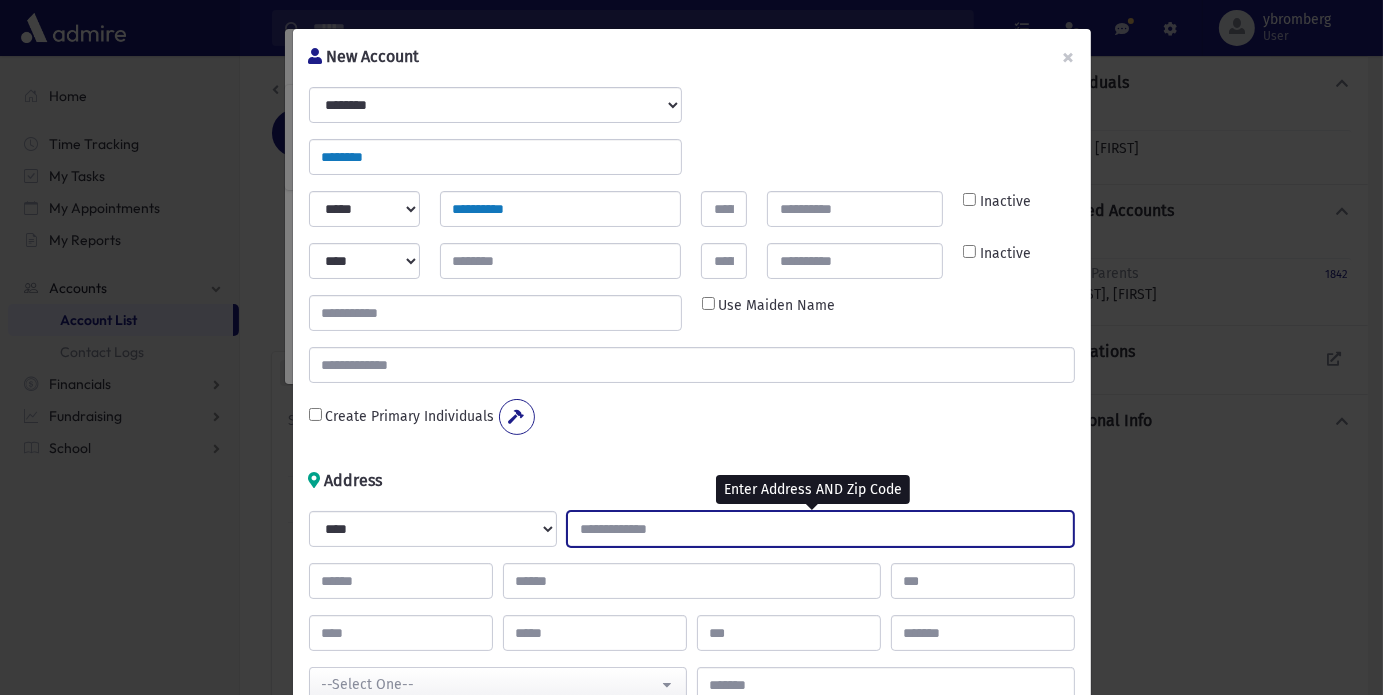 click at bounding box center (820, 529) 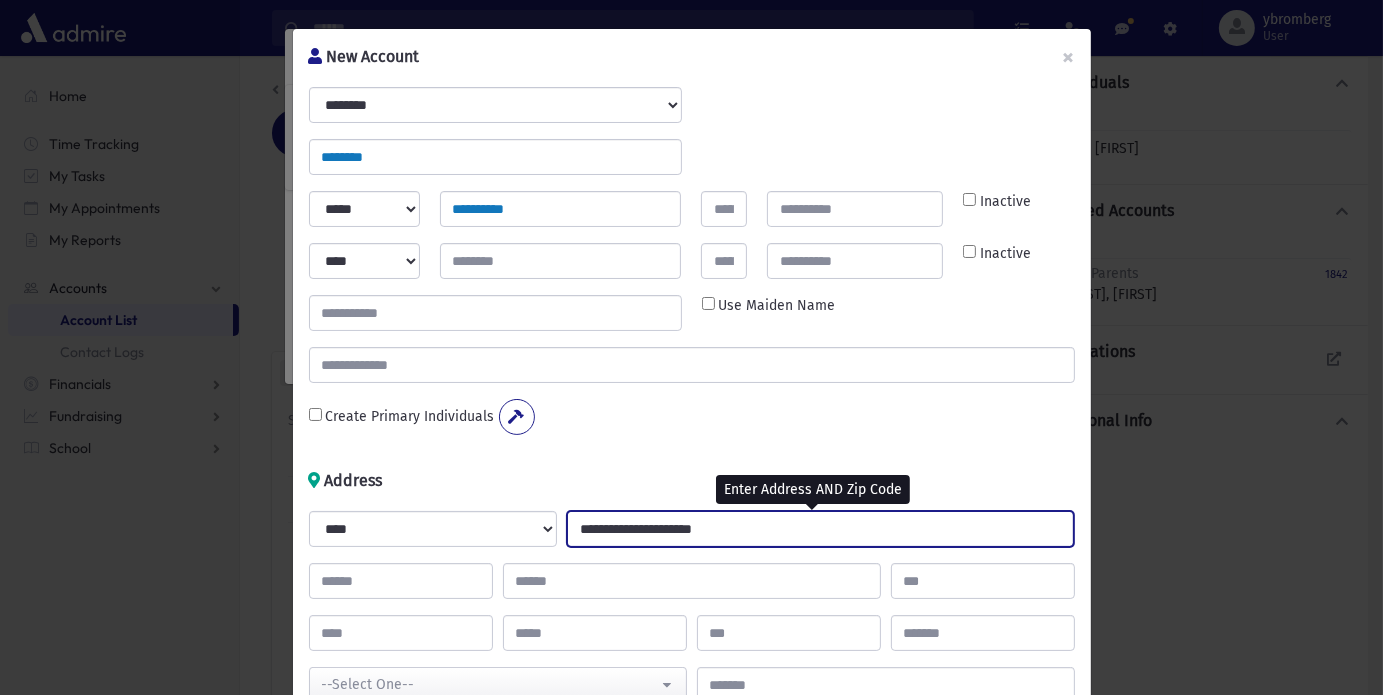 type on "**********" 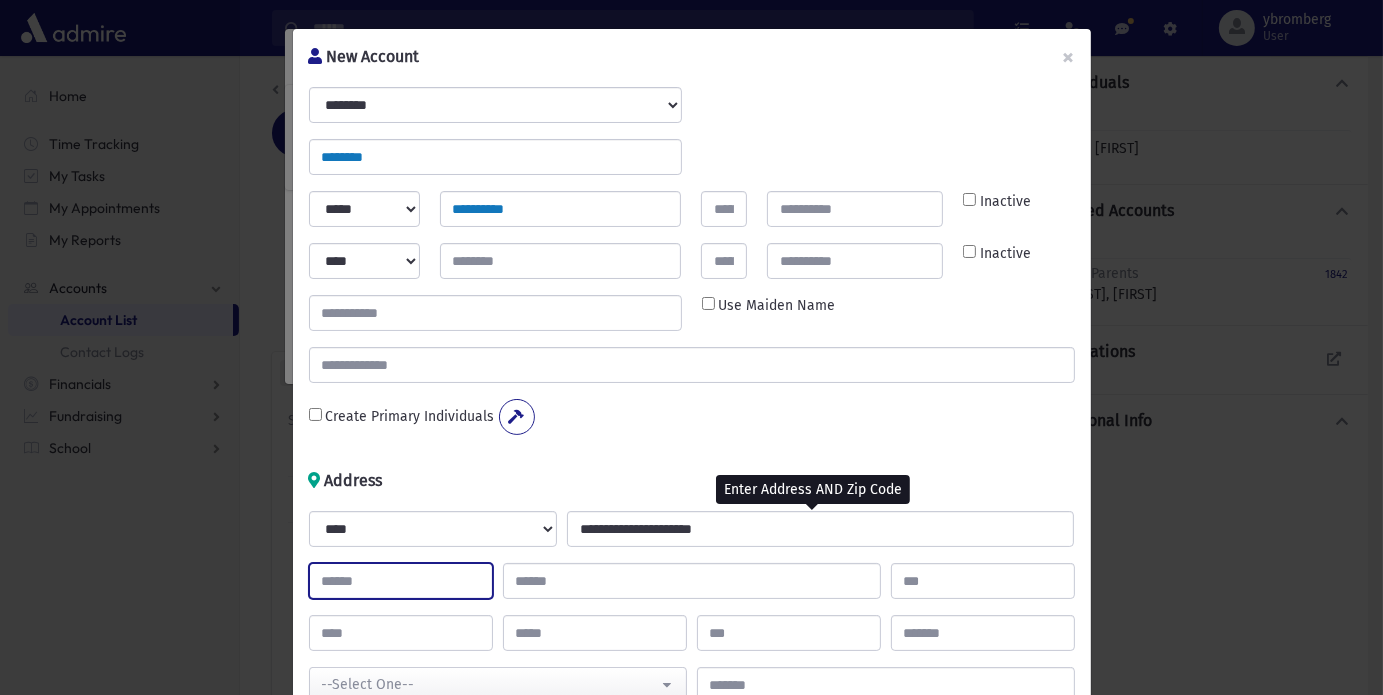 type on "****" 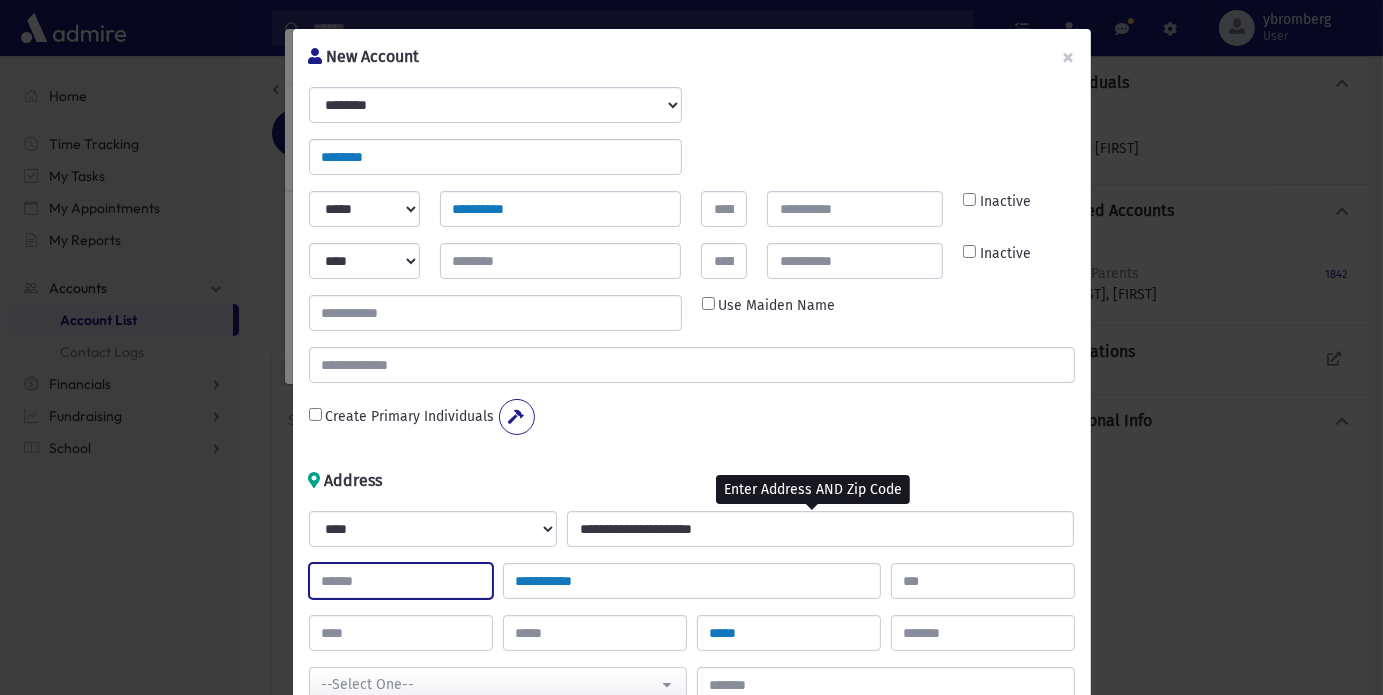 type on "**" 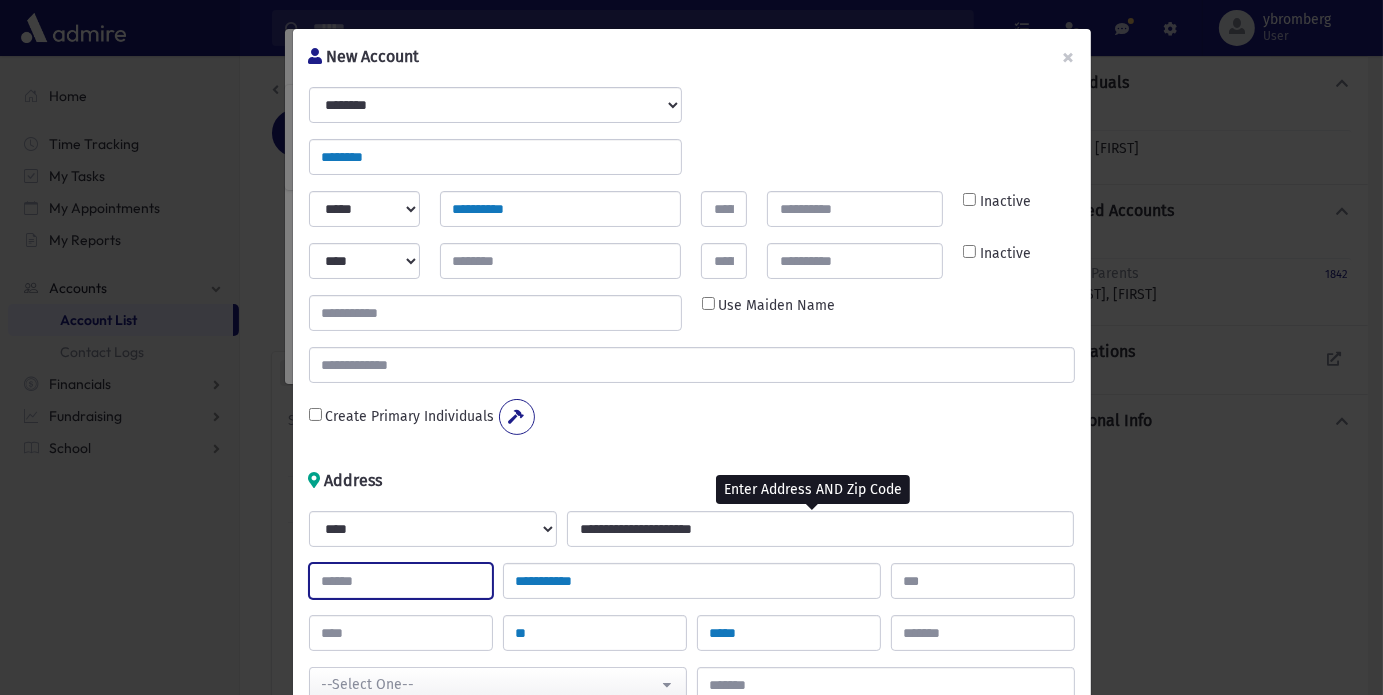 select on "********" 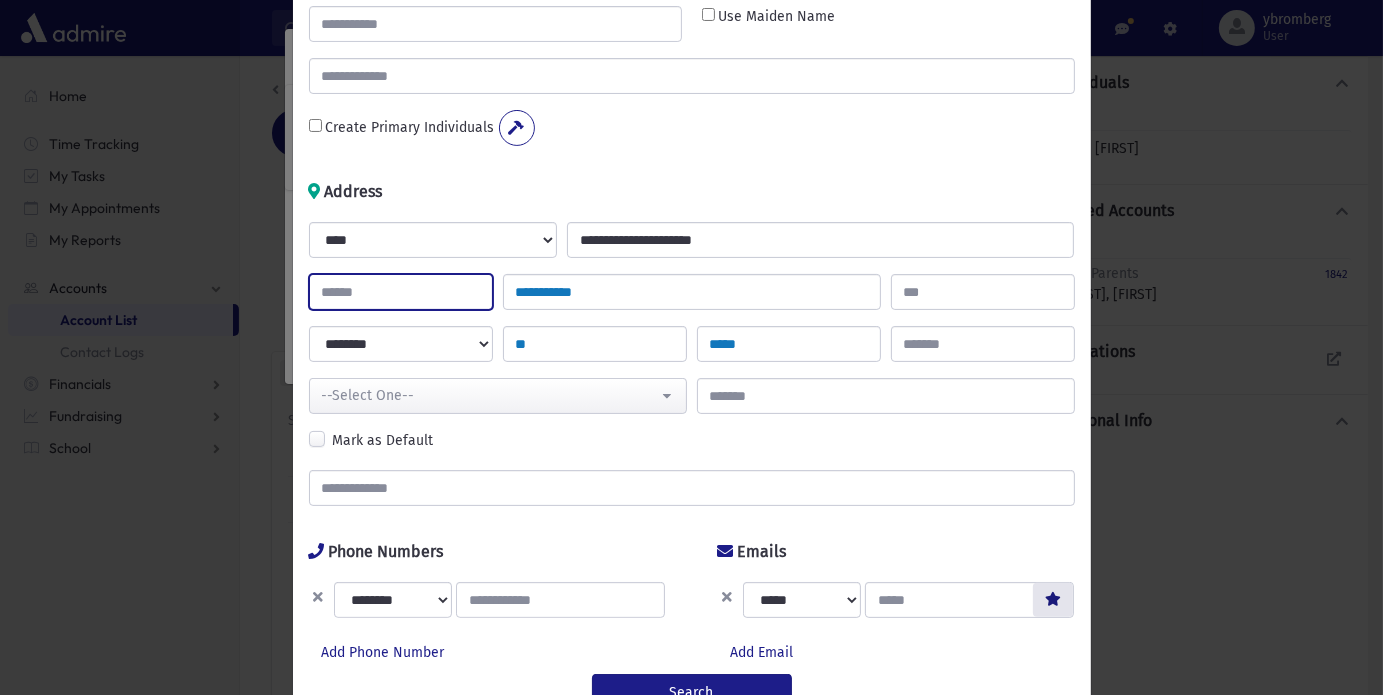 scroll, scrollTop: 439, scrollLeft: 0, axis: vertical 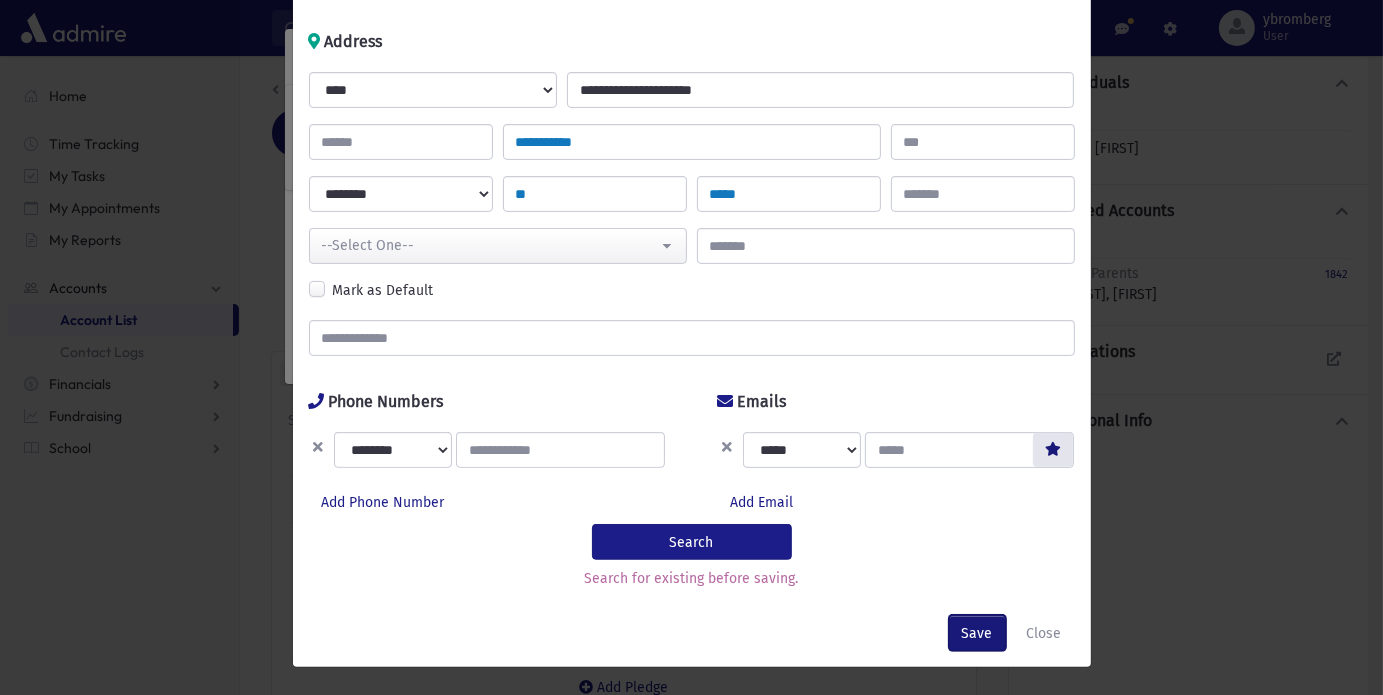 click on "Save" at bounding box center [977, 633] 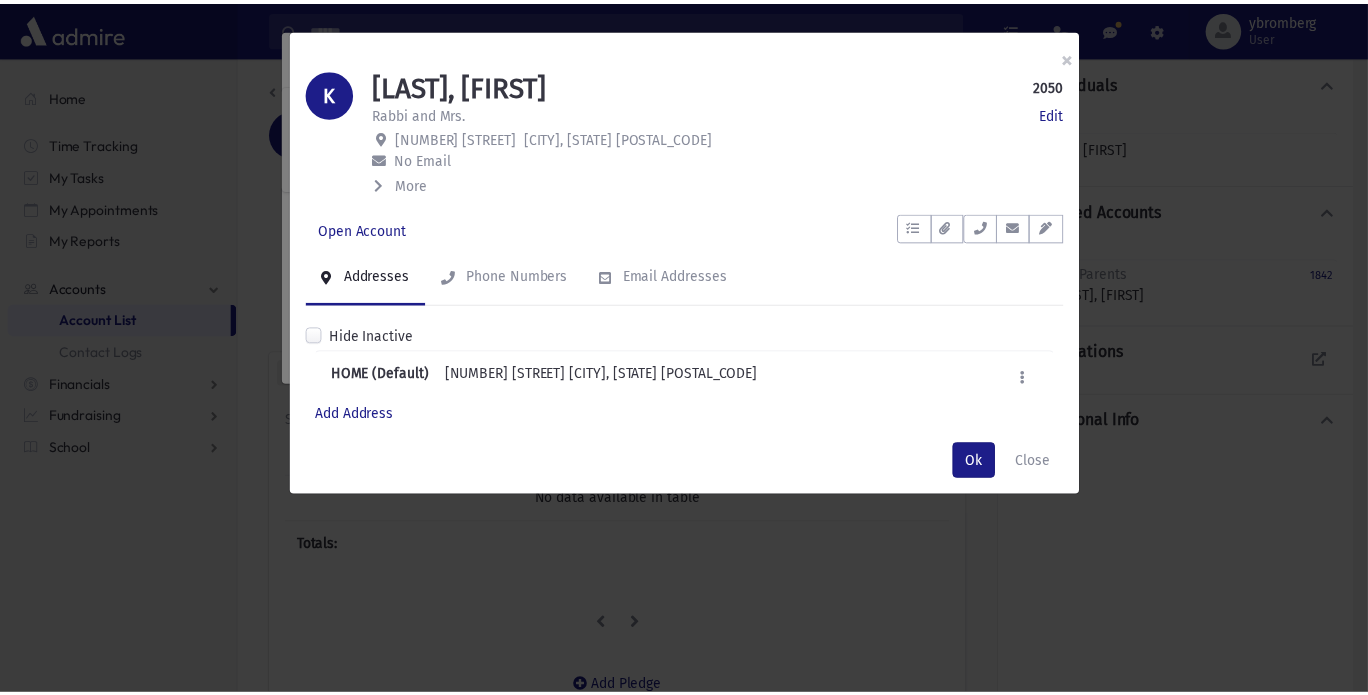 scroll, scrollTop: 0, scrollLeft: 0, axis: both 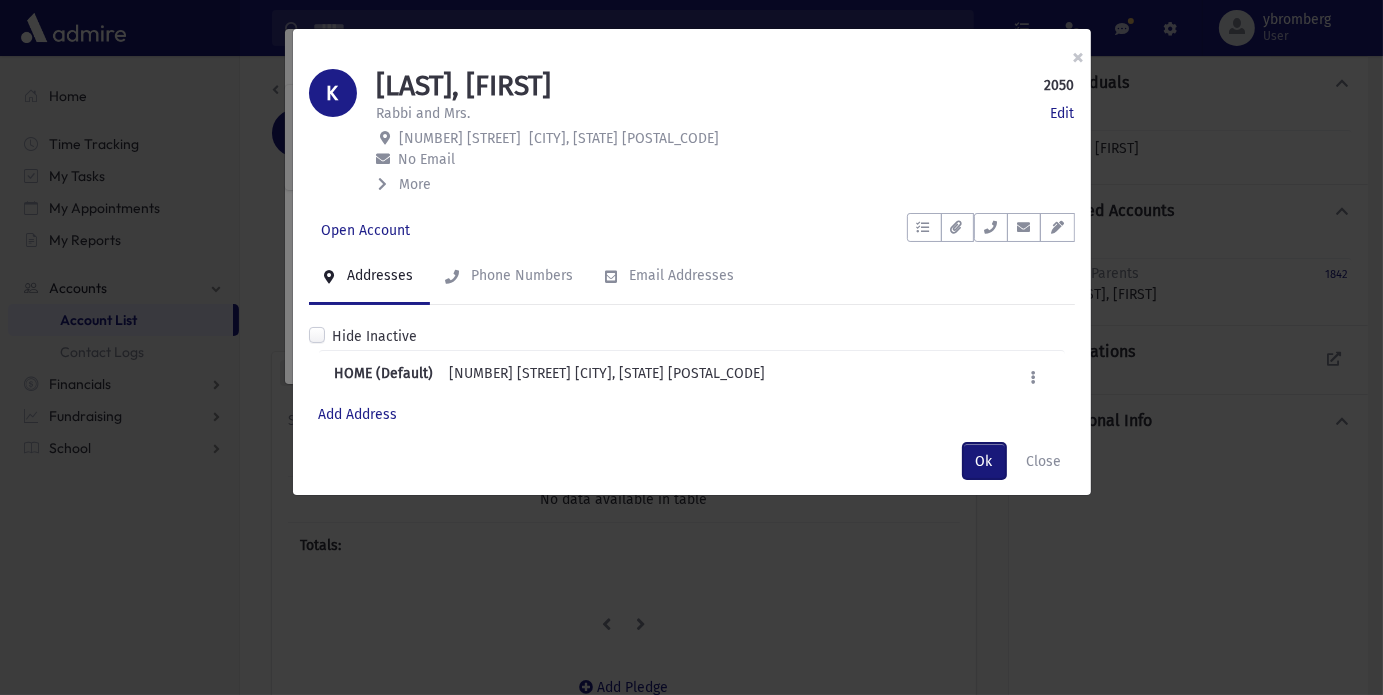 click on "Ok" at bounding box center [984, 461] 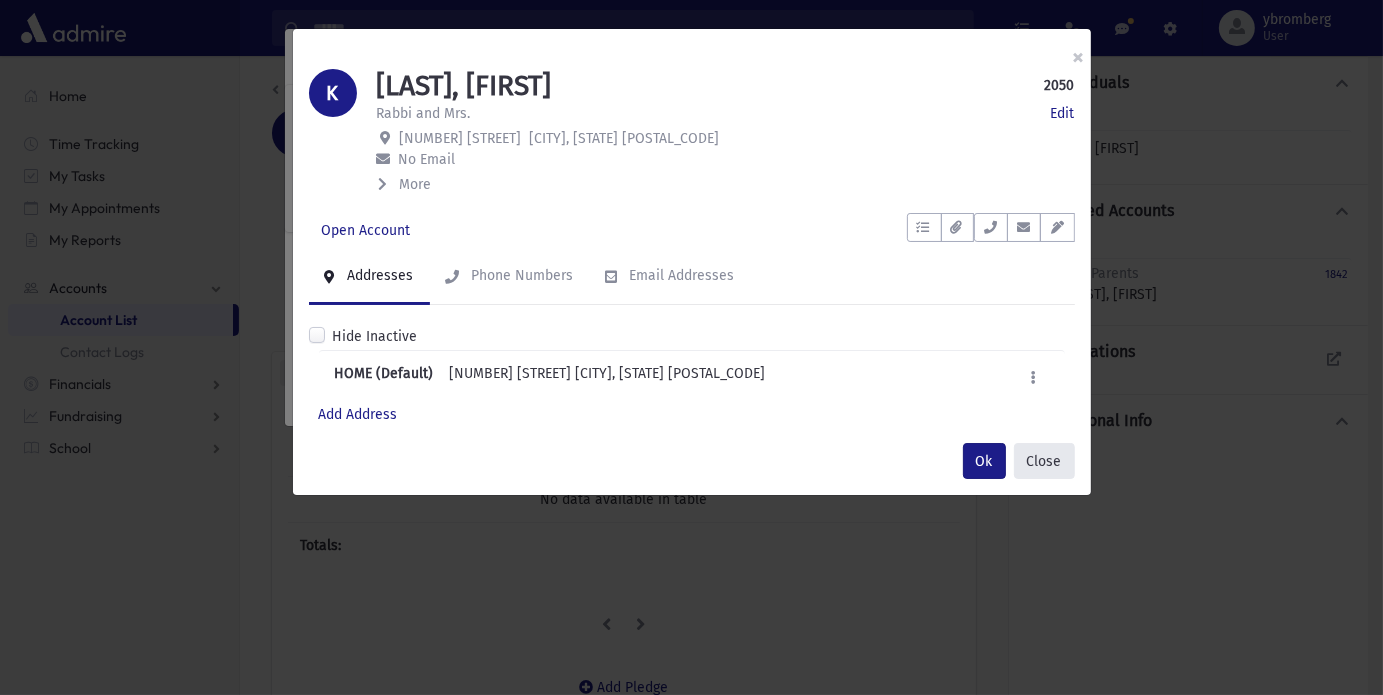 click on "Close" at bounding box center [1044, 461] 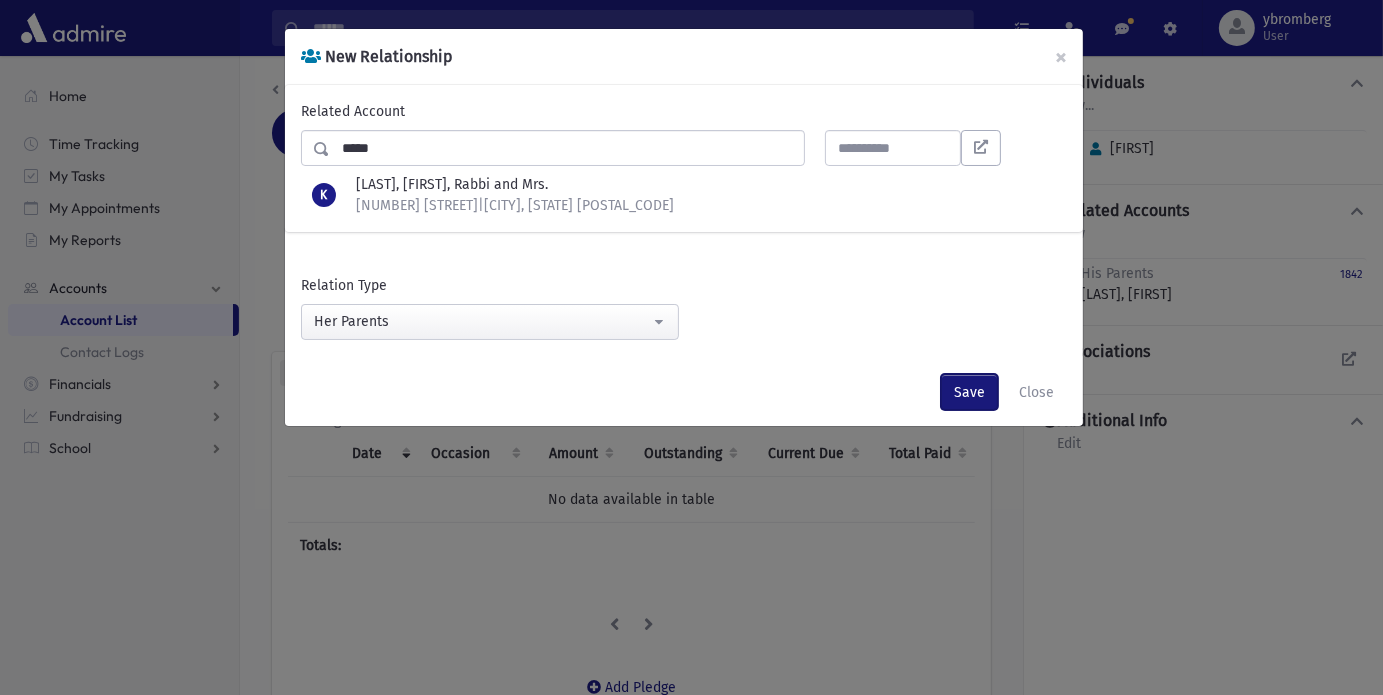 click on "Save" at bounding box center (969, 392) 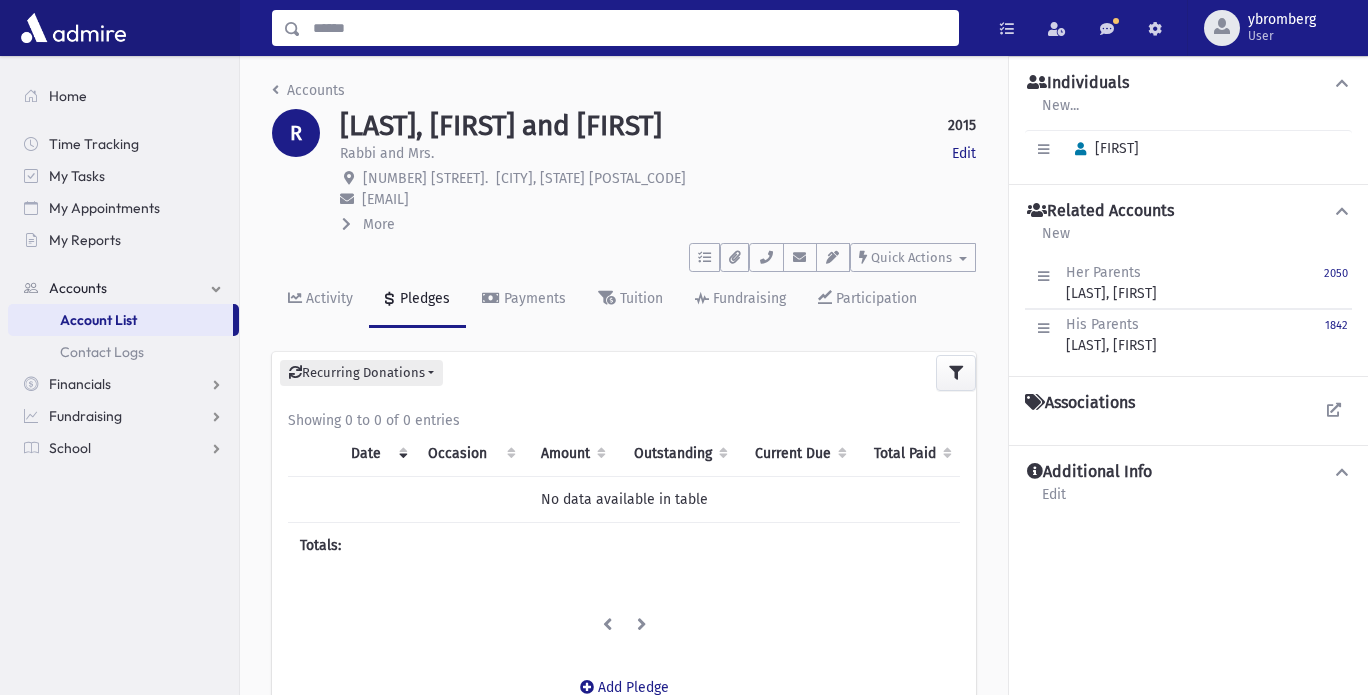 click at bounding box center [629, 28] 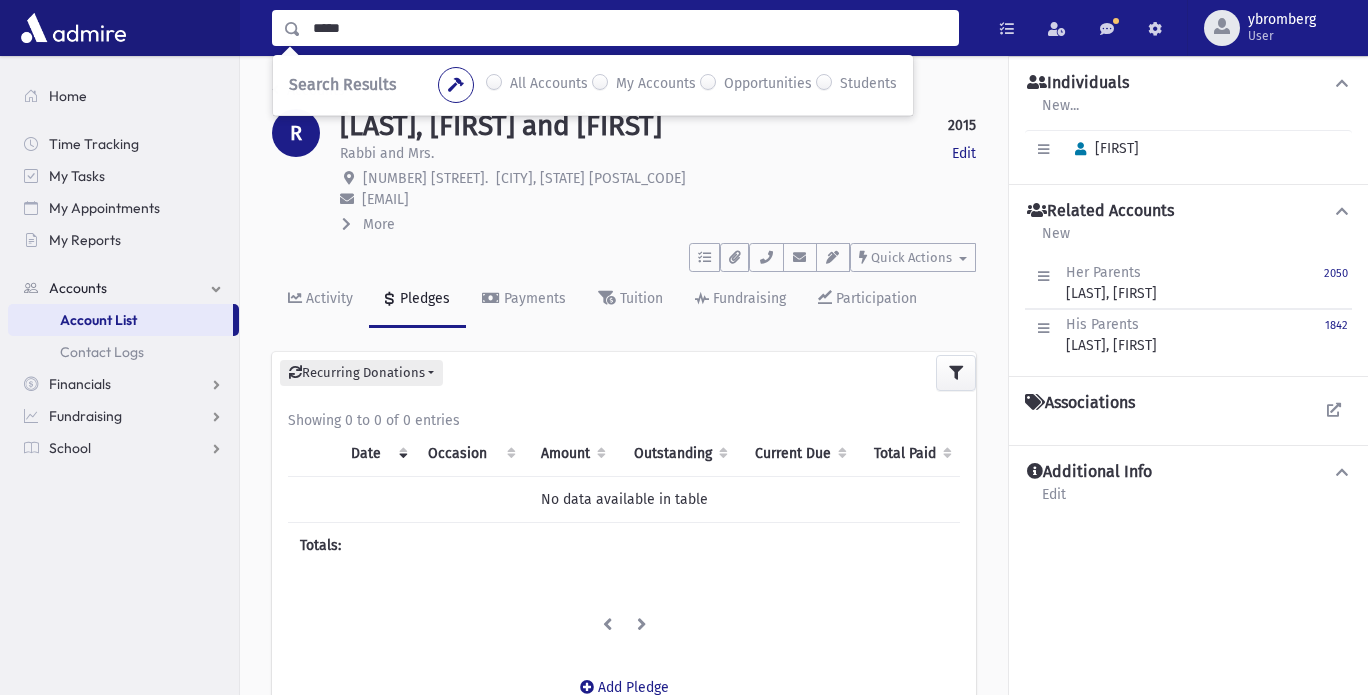 type on "*****" 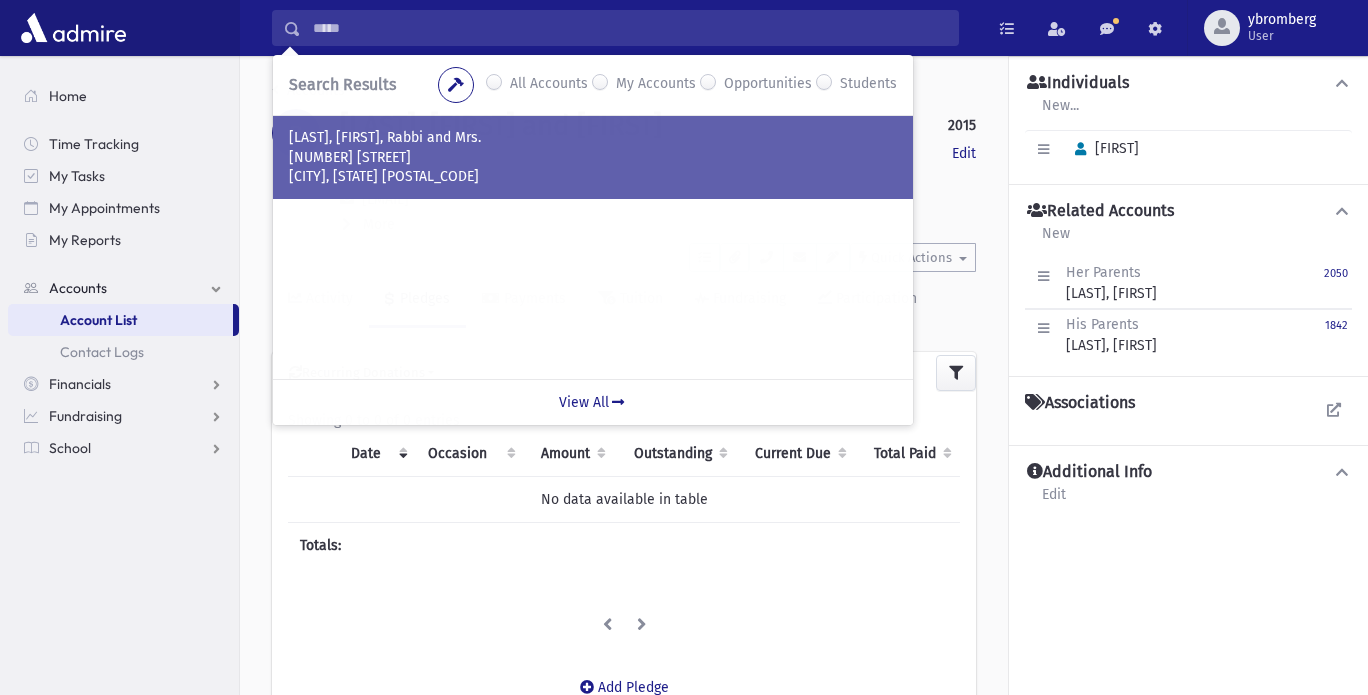 click on "420 Ashley Ave" at bounding box center (593, 158) 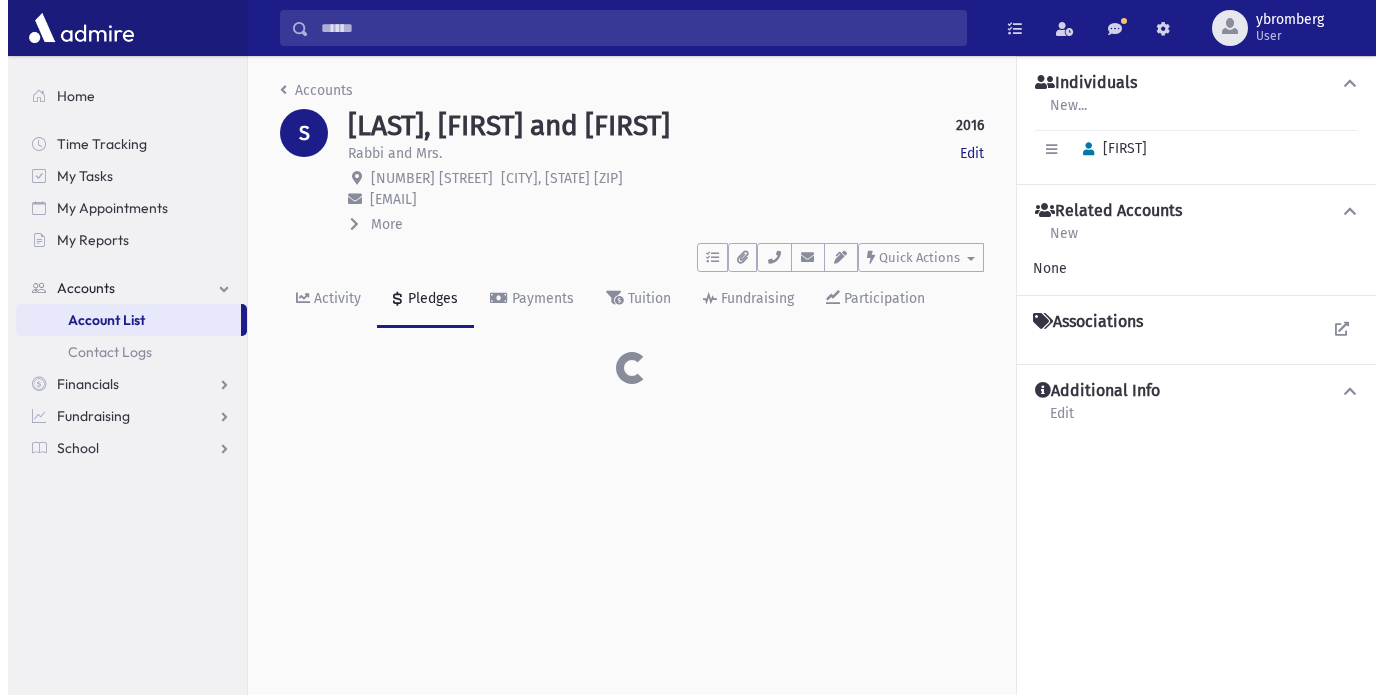 scroll, scrollTop: 0, scrollLeft: 0, axis: both 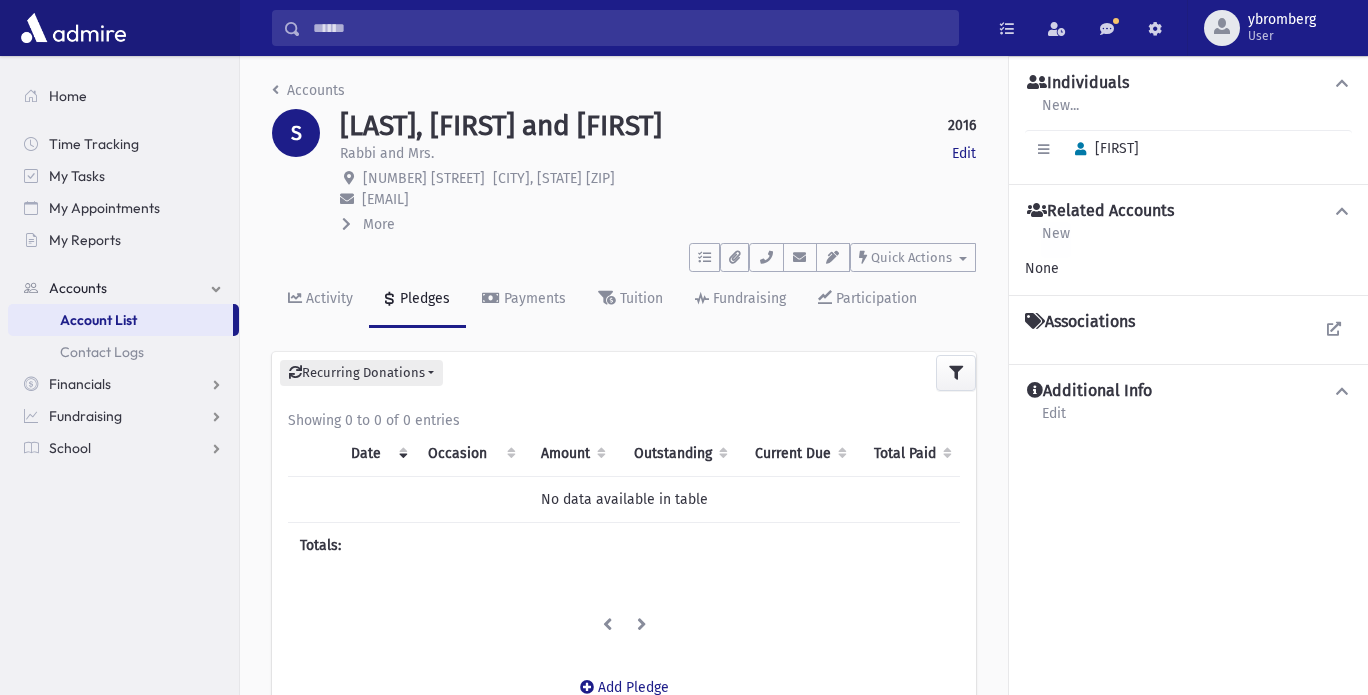 click on "New" at bounding box center [1056, 240] 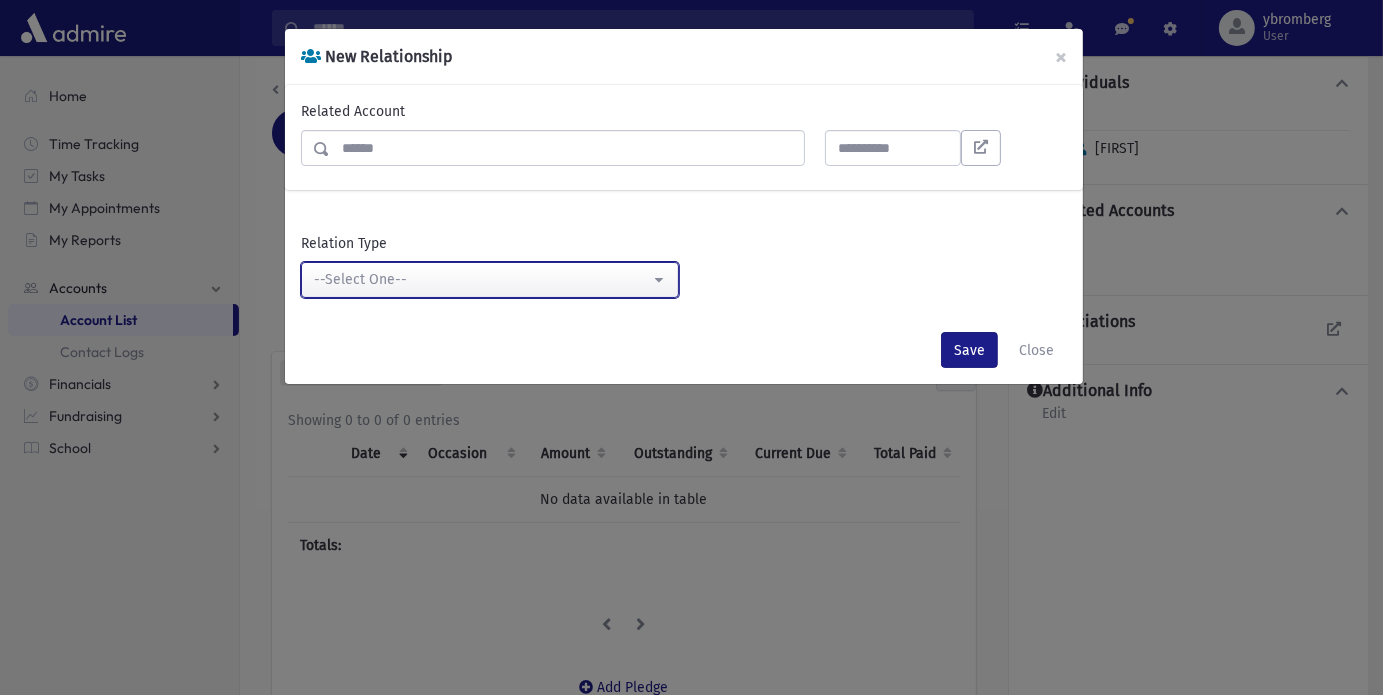 click on "--Select One--" at bounding box center [482, 279] 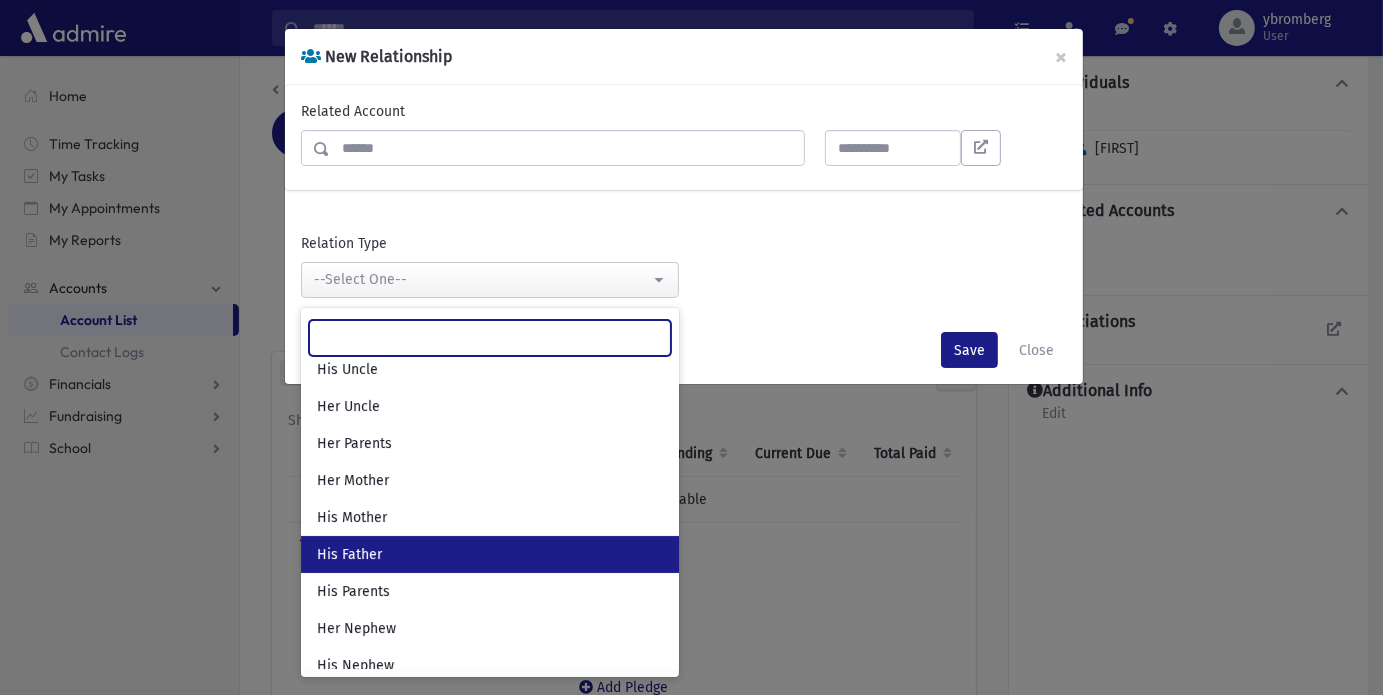 scroll, scrollTop: 274, scrollLeft: 0, axis: vertical 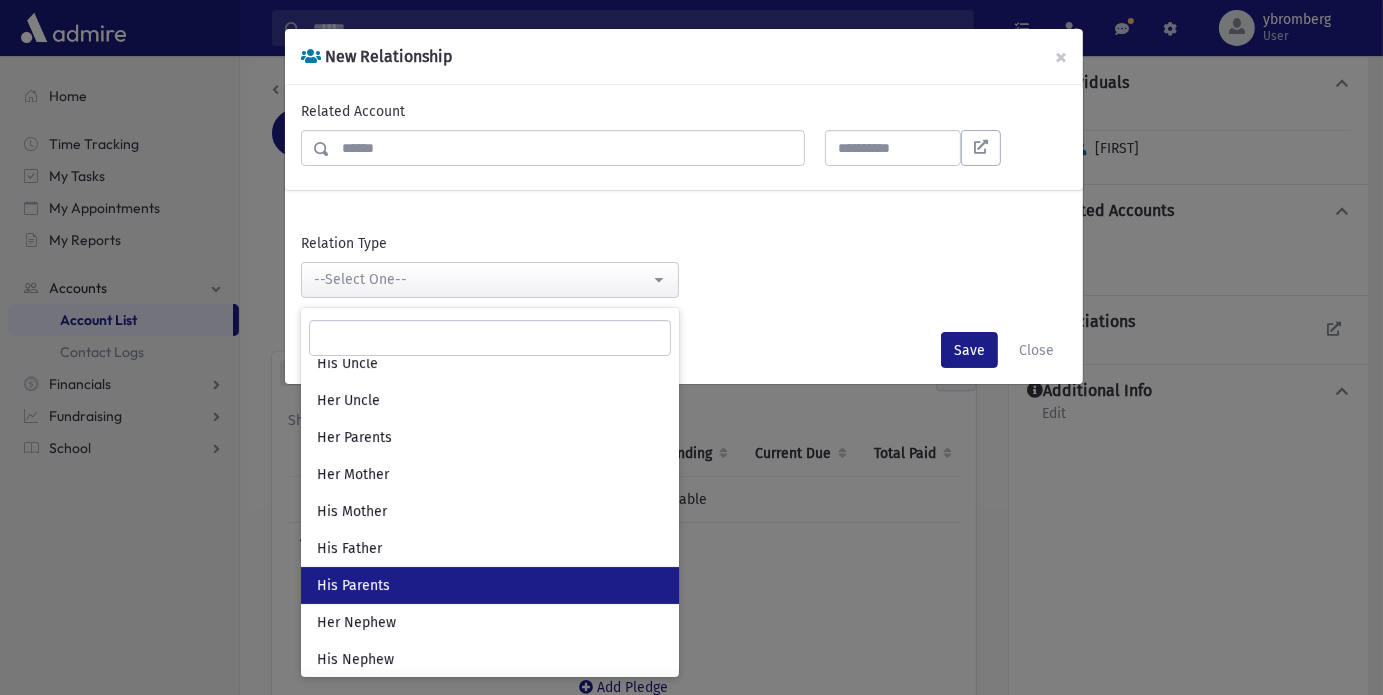 click on "His Parents" at bounding box center (353, 586) 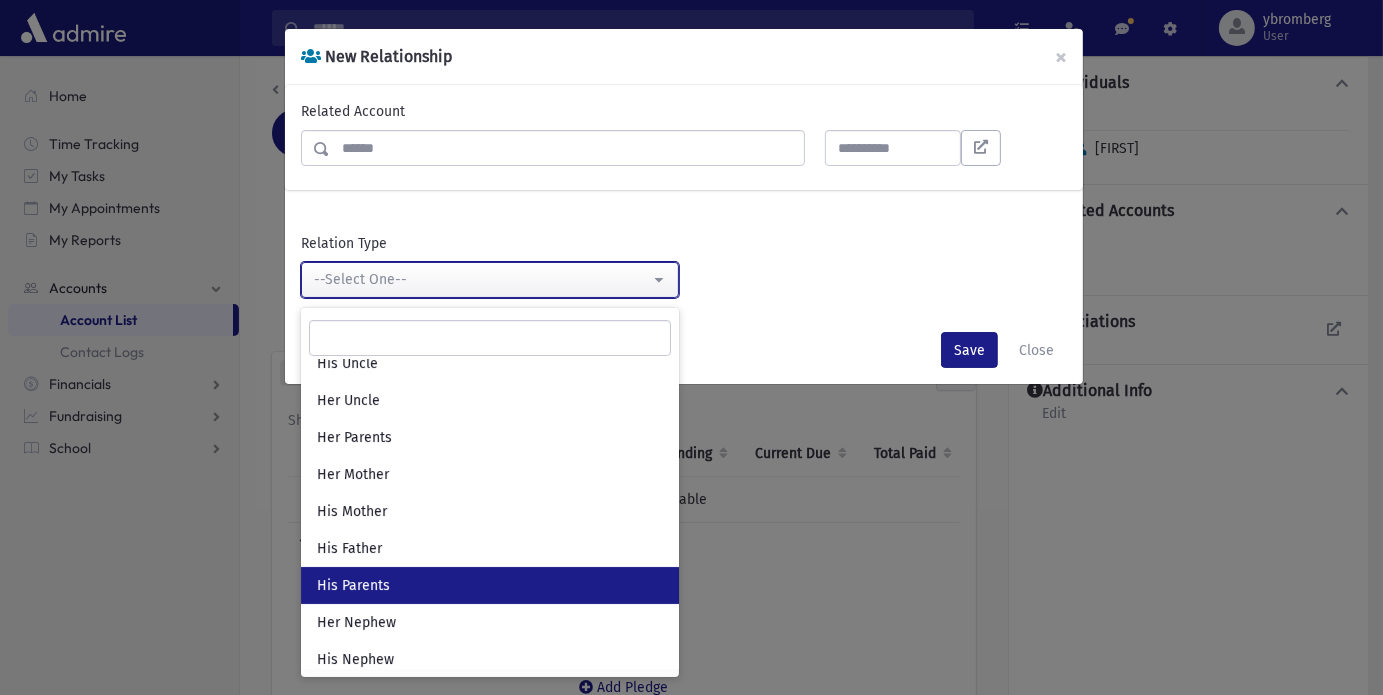 select on "**" 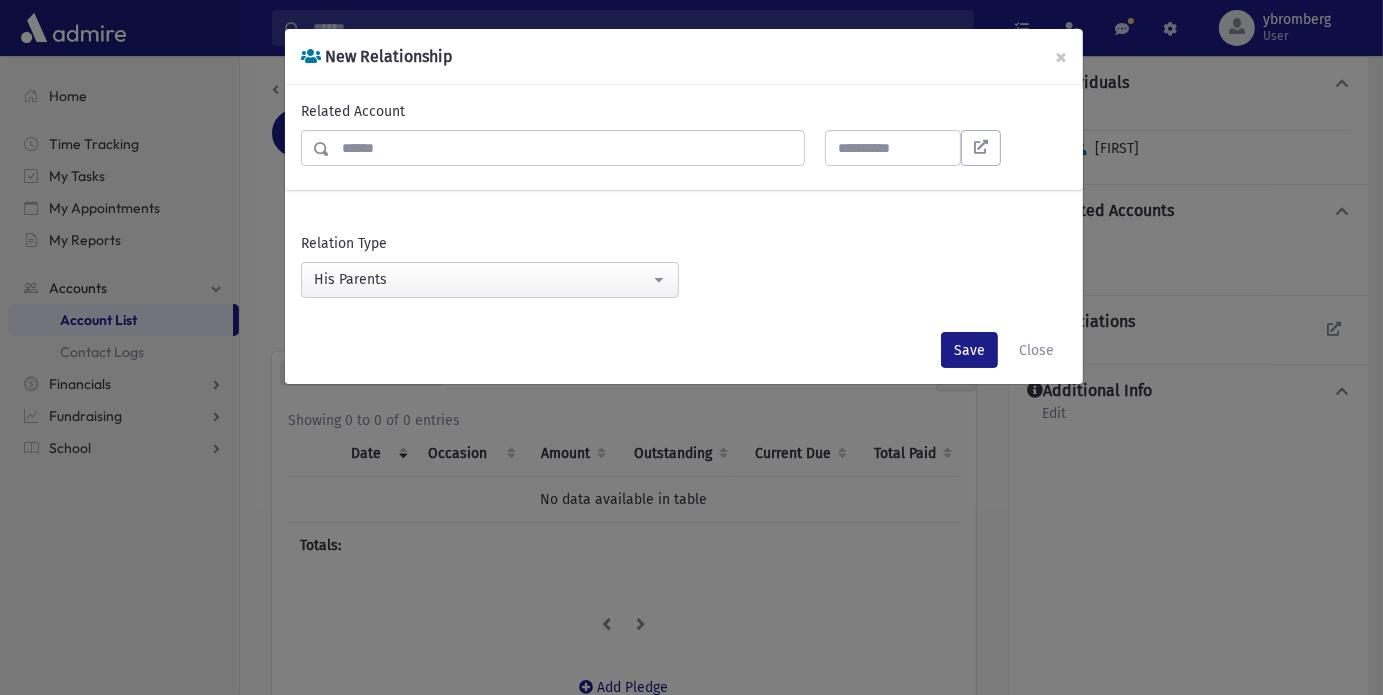 click at bounding box center (567, 148) 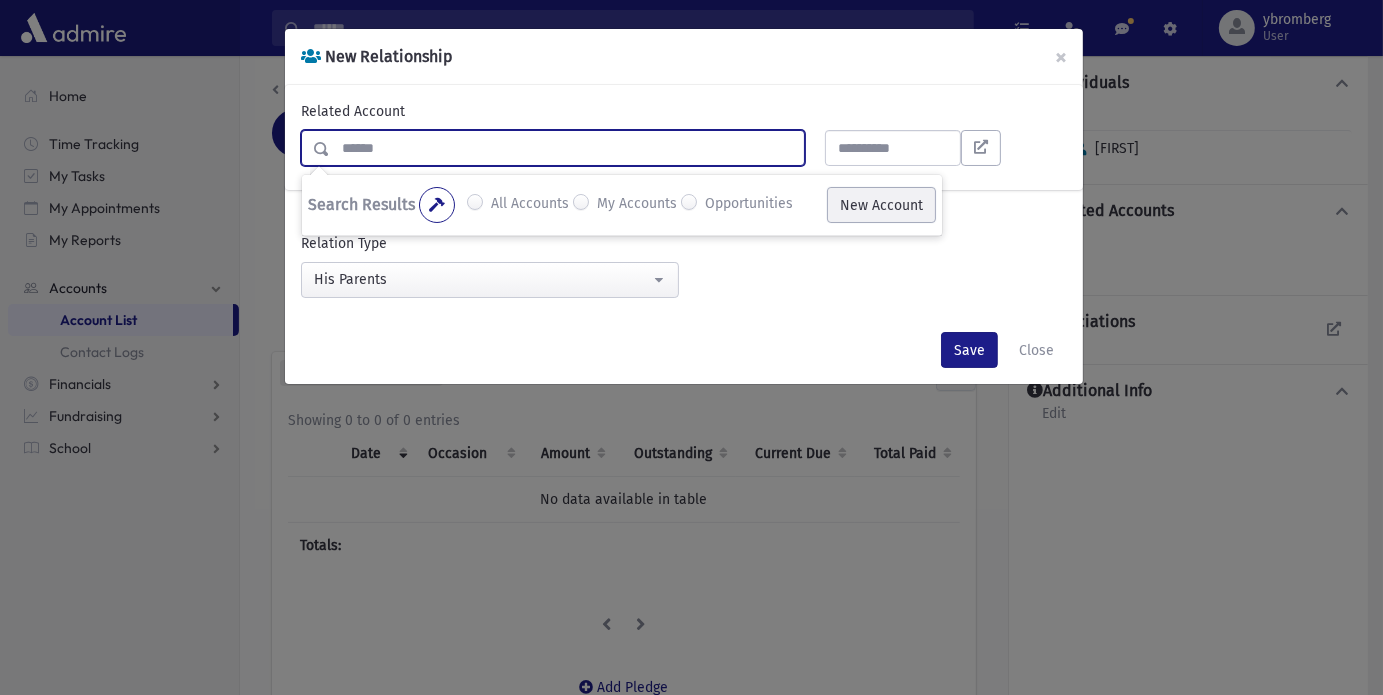 click on "New Account" at bounding box center [881, 205] 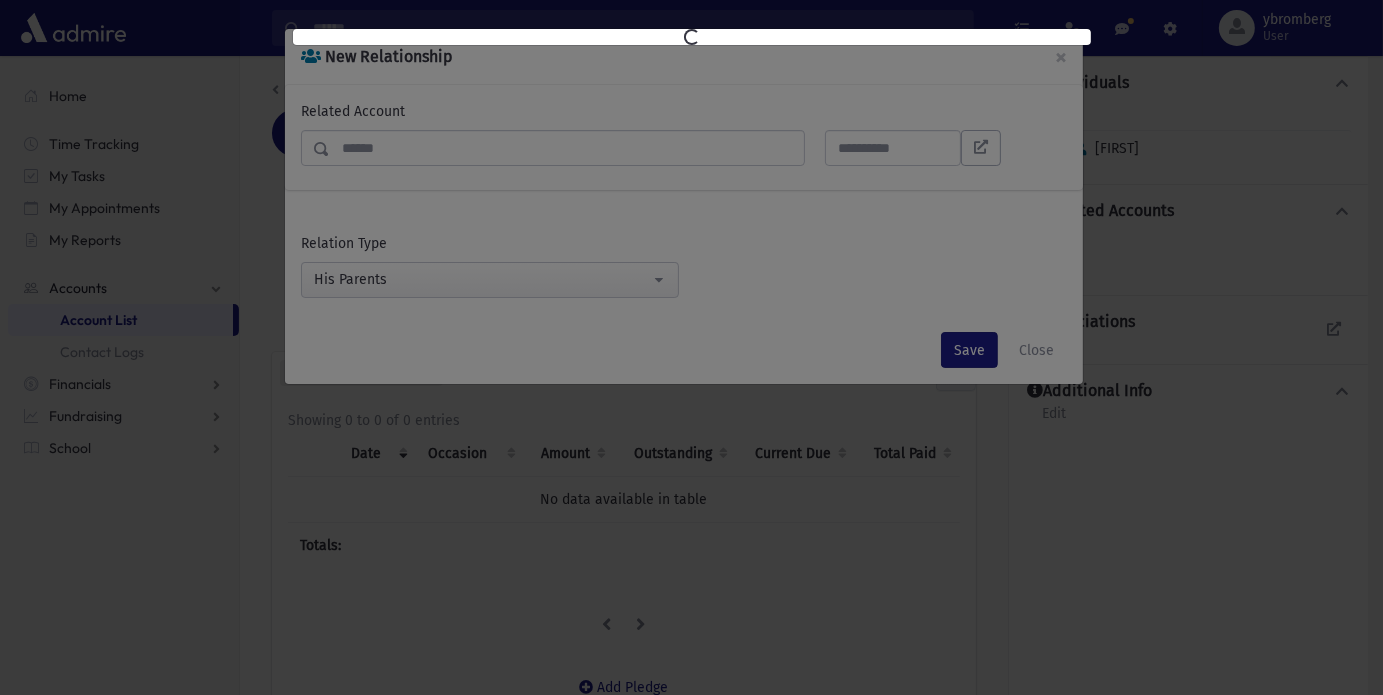select on "*" 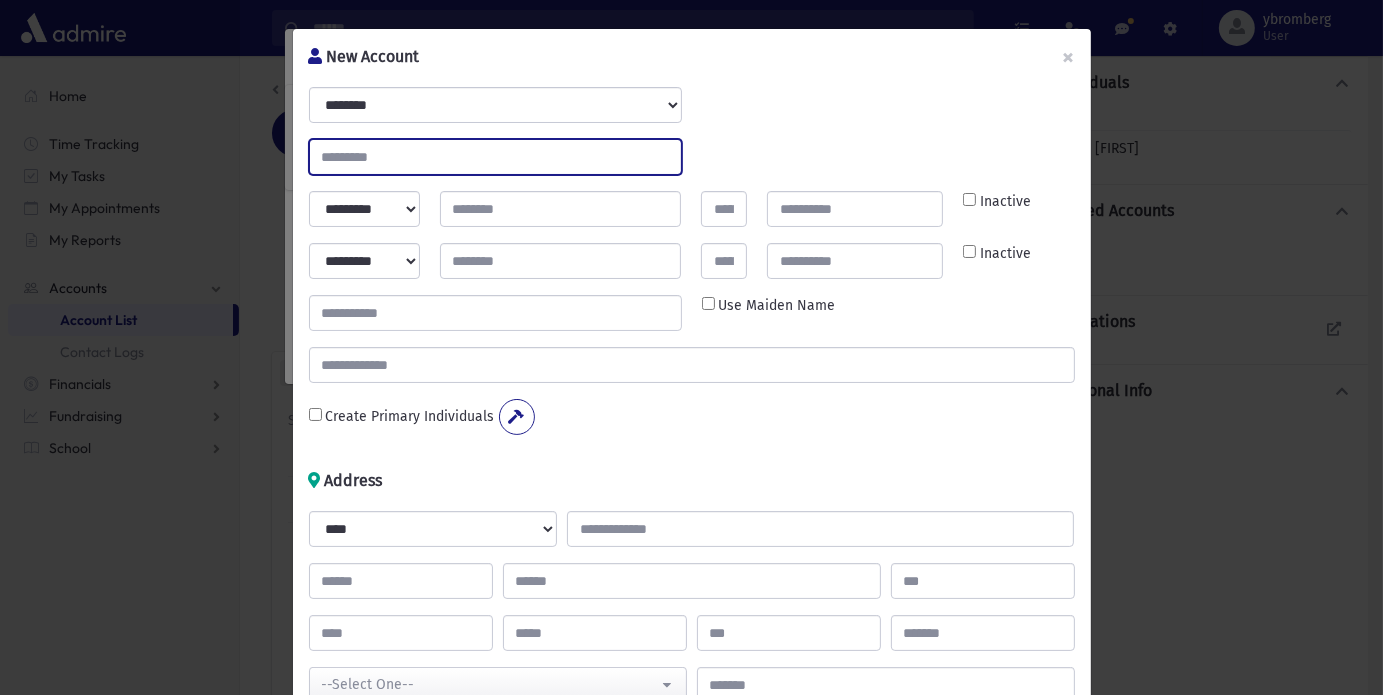 click at bounding box center [495, 157] 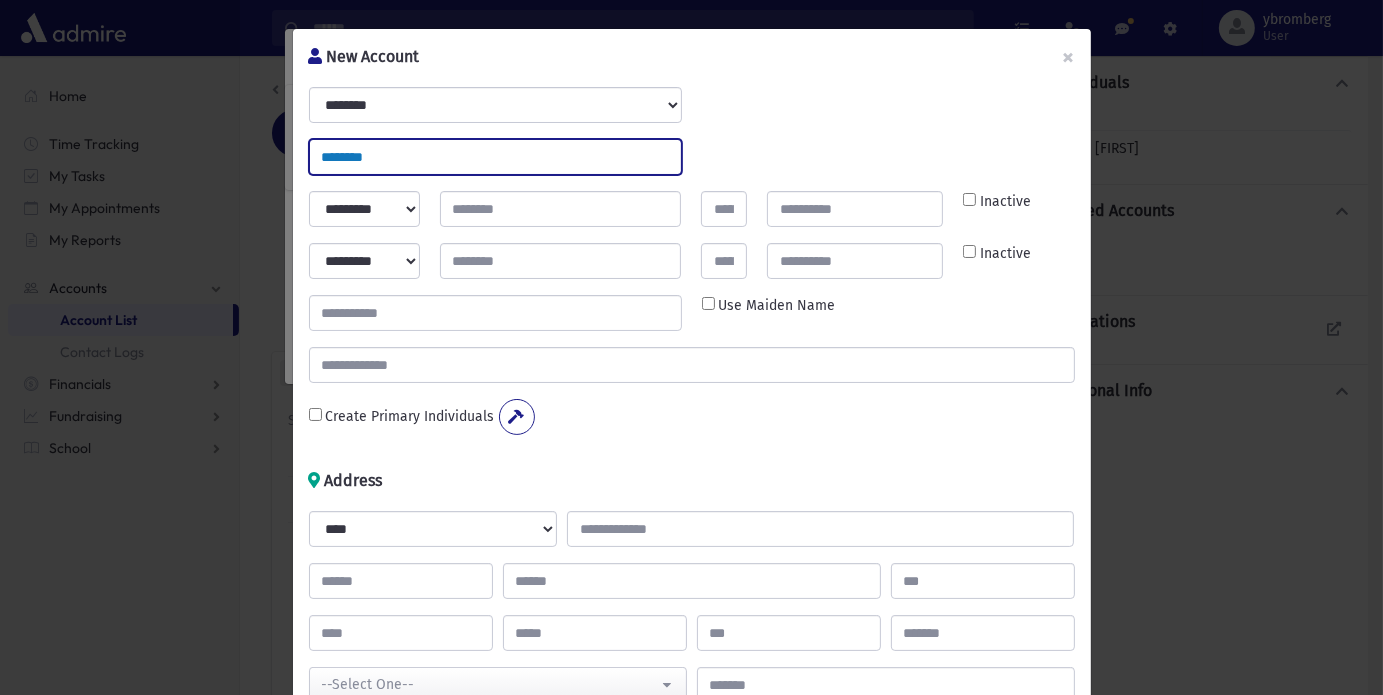 type on "********" 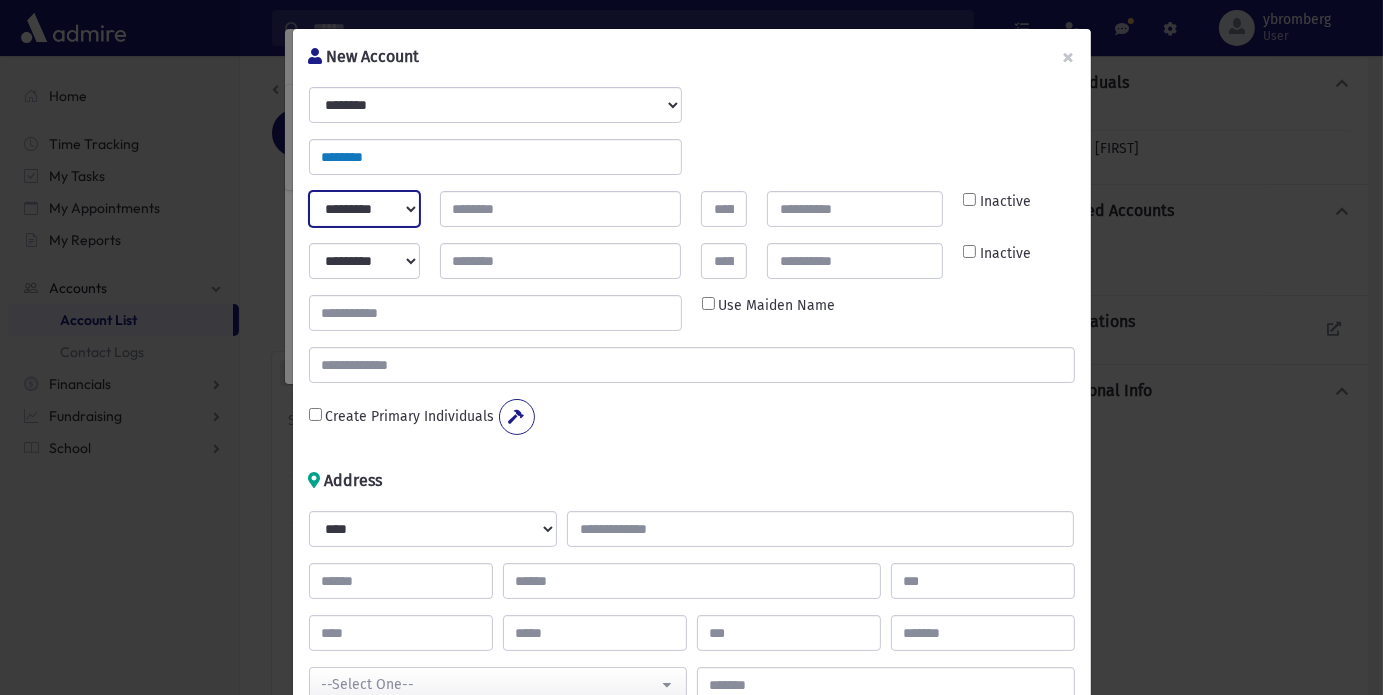 select on "*****" 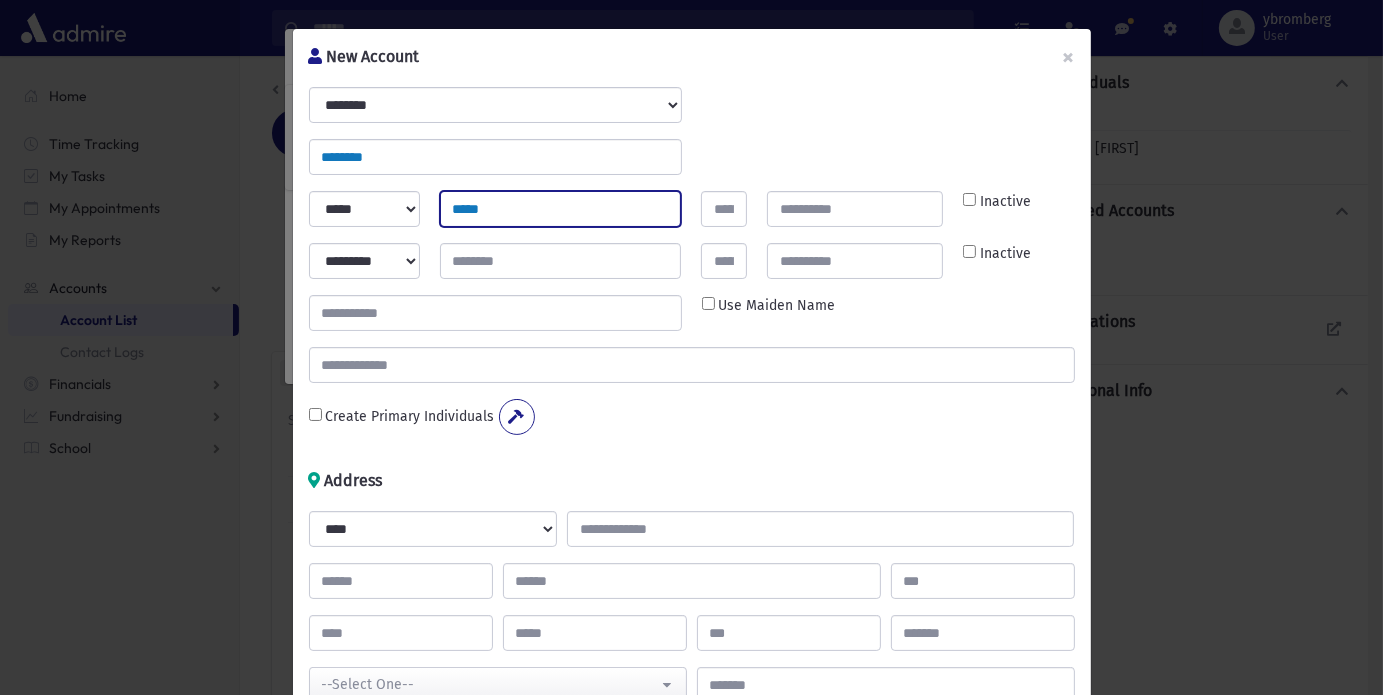 type on "*****" 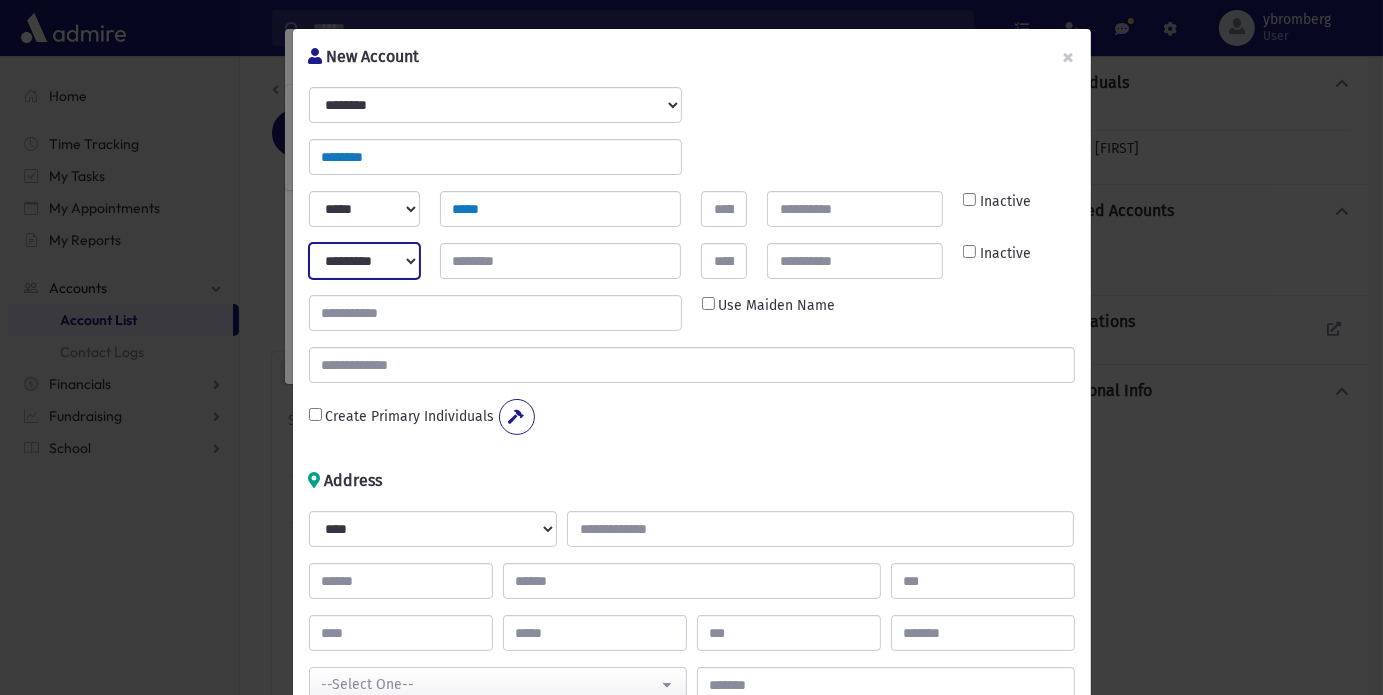 select on "****" 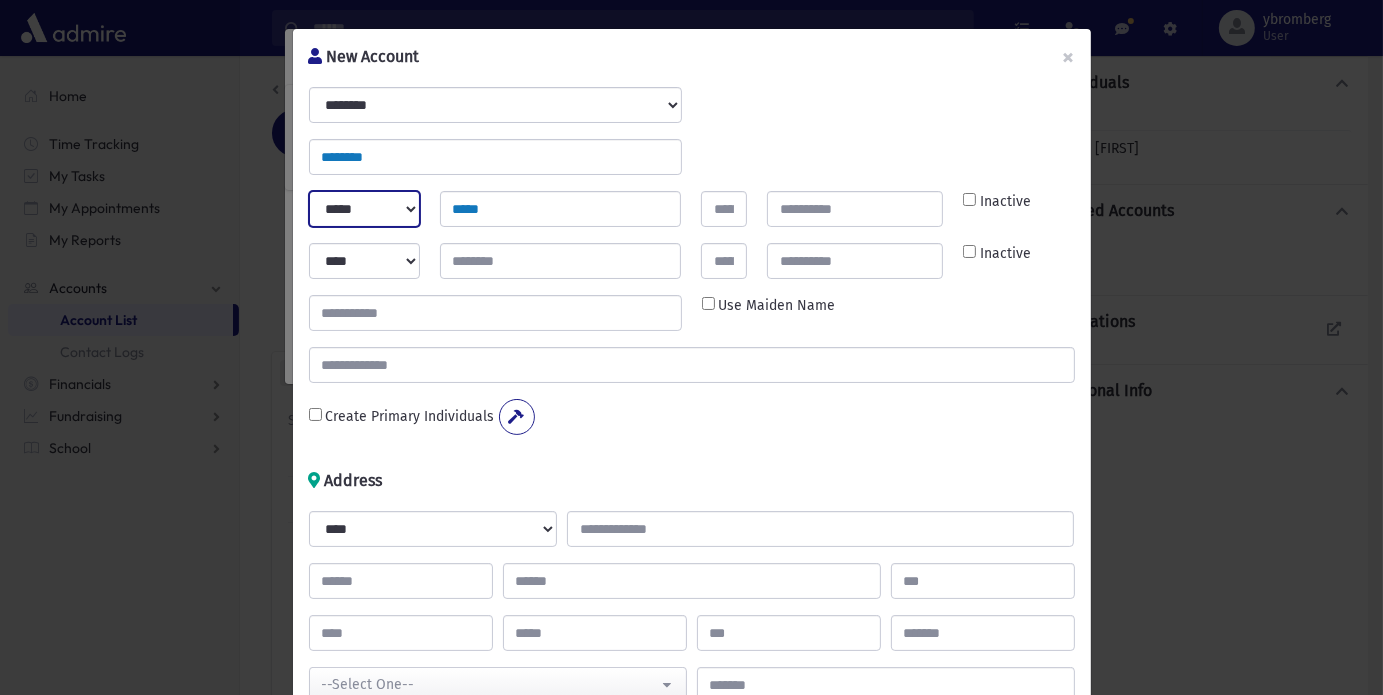 click on "*********
*****
***
***
*****
*****" at bounding box center (364, 209) 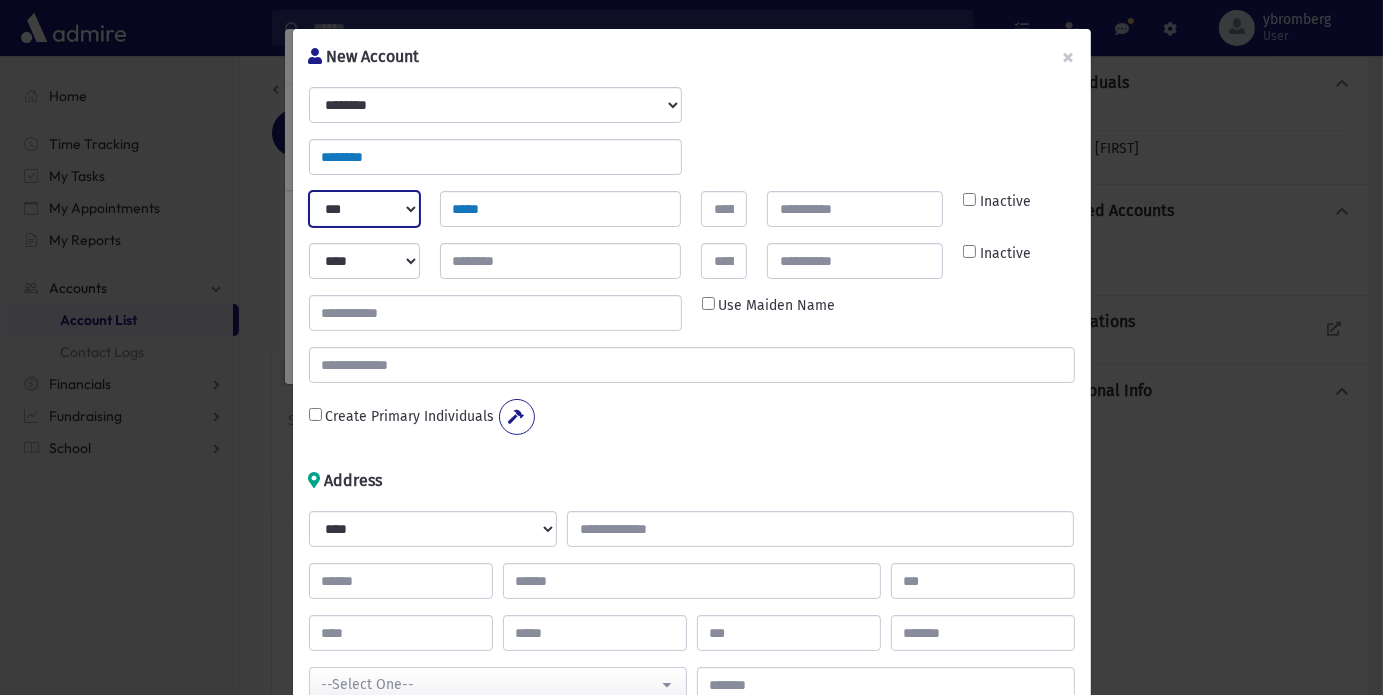 click on "*********
*****
***
***
*****
*****" at bounding box center [364, 209] 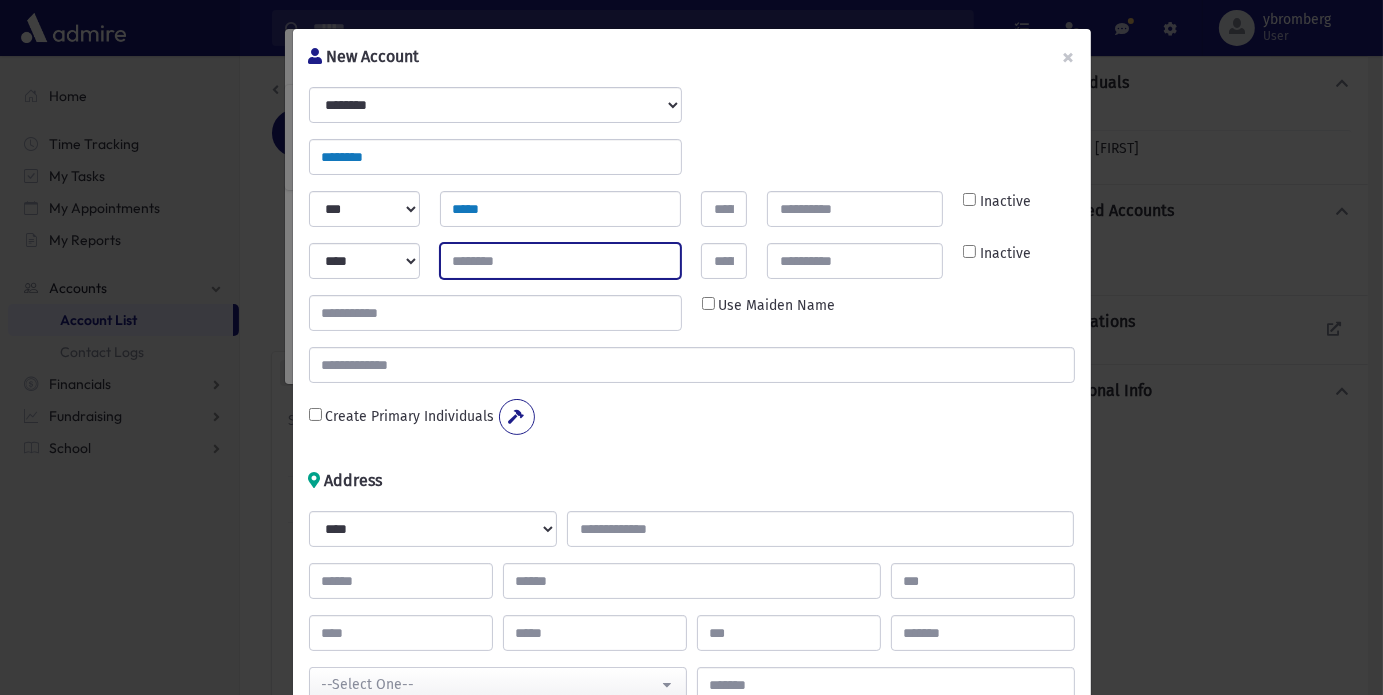click at bounding box center (561, 261) 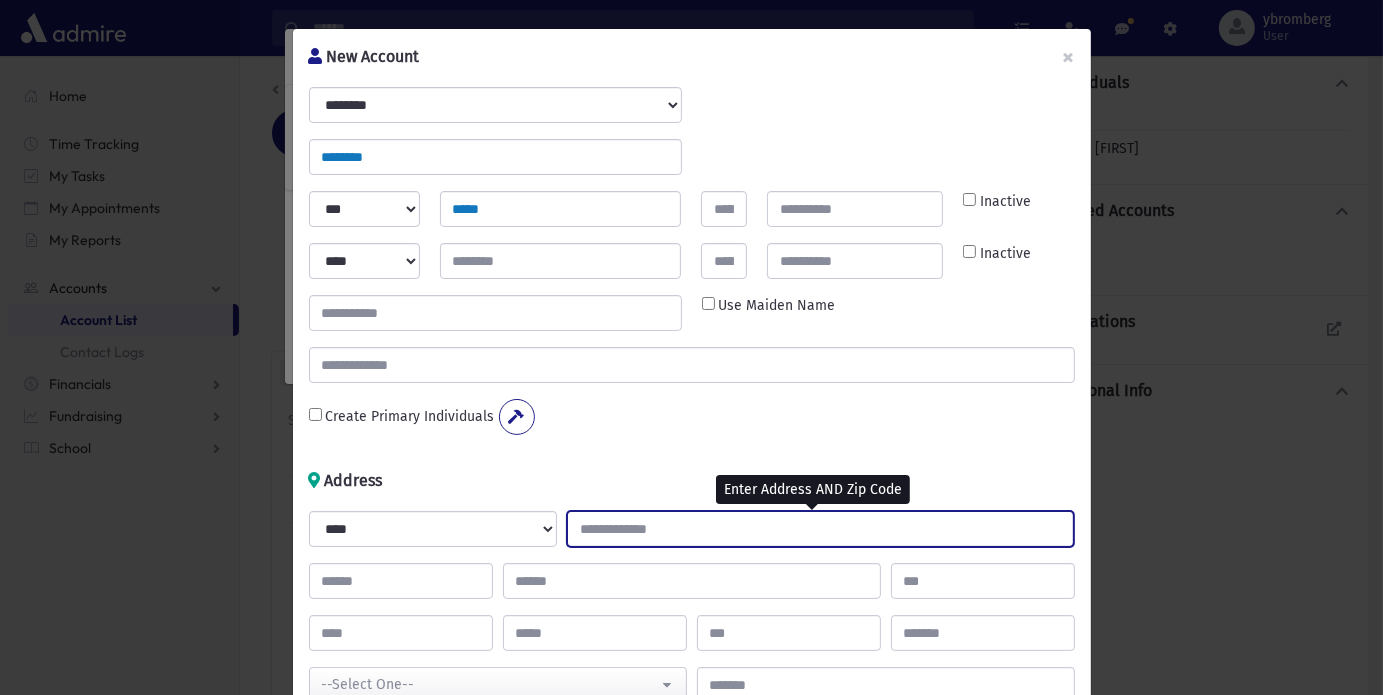 click at bounding box center [820, 529] 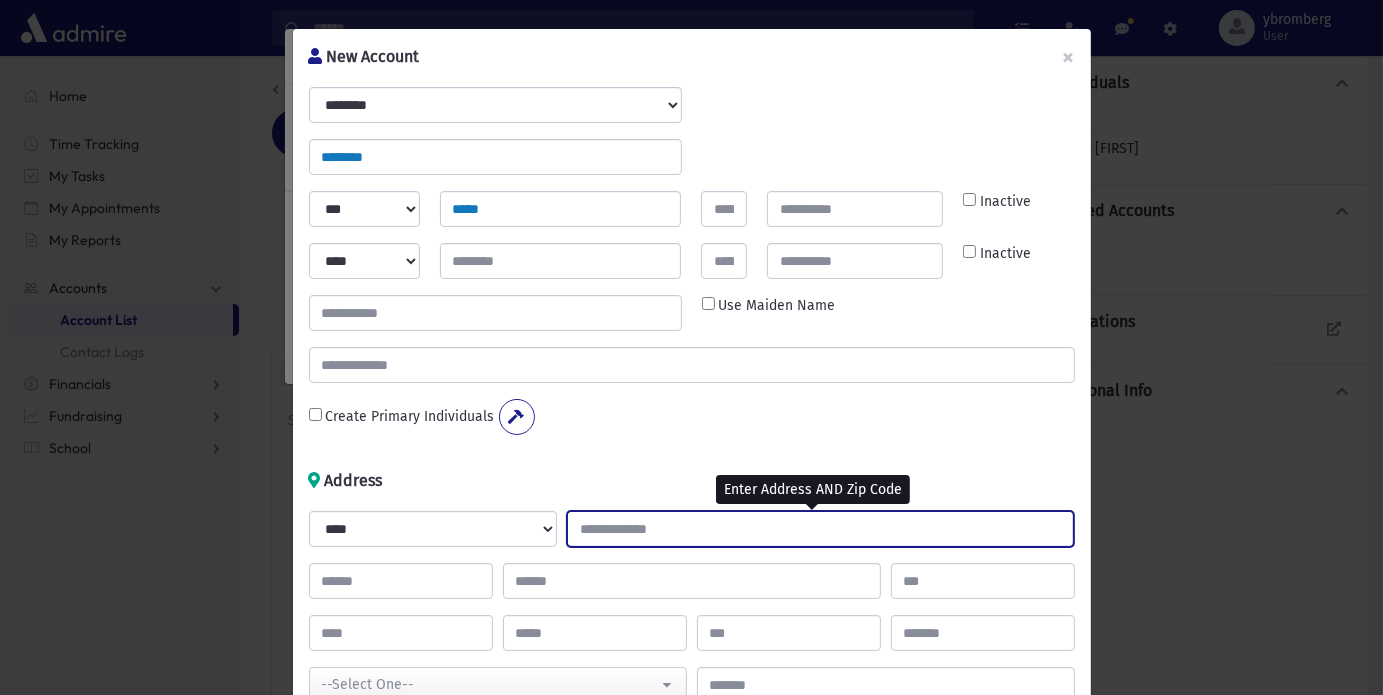 type on "*" 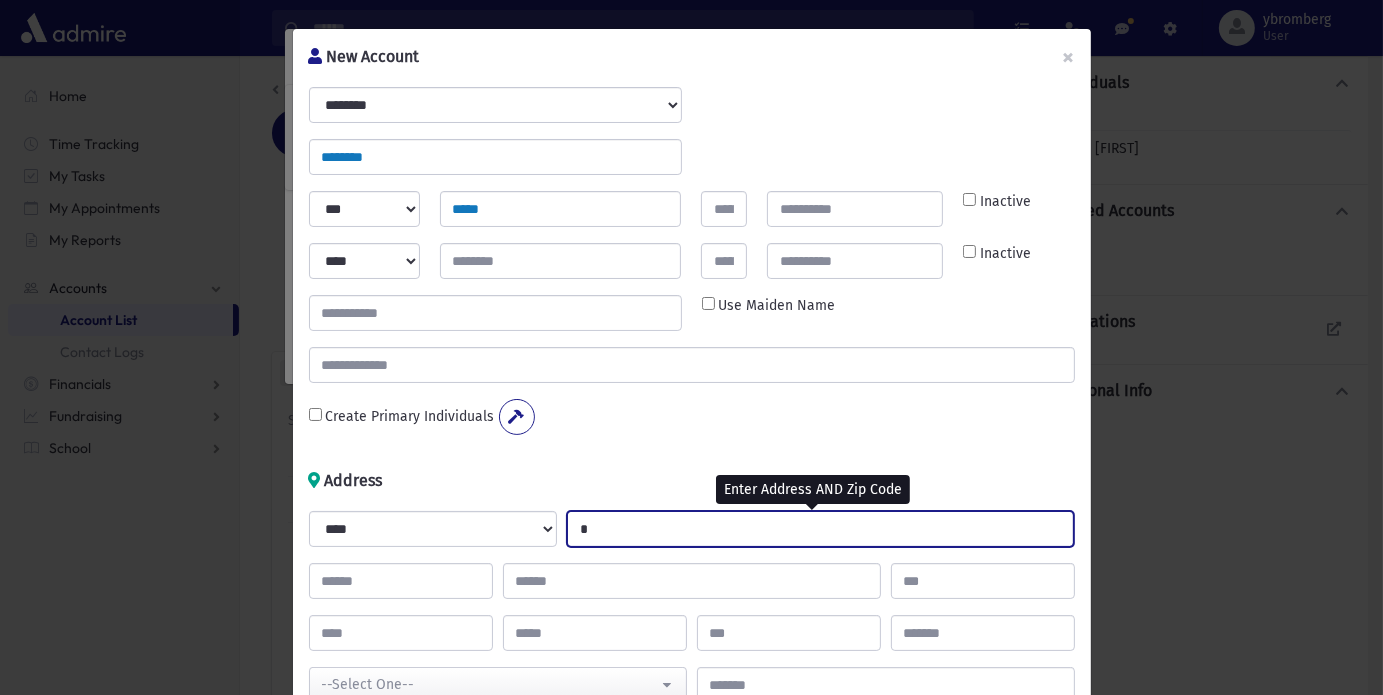 type 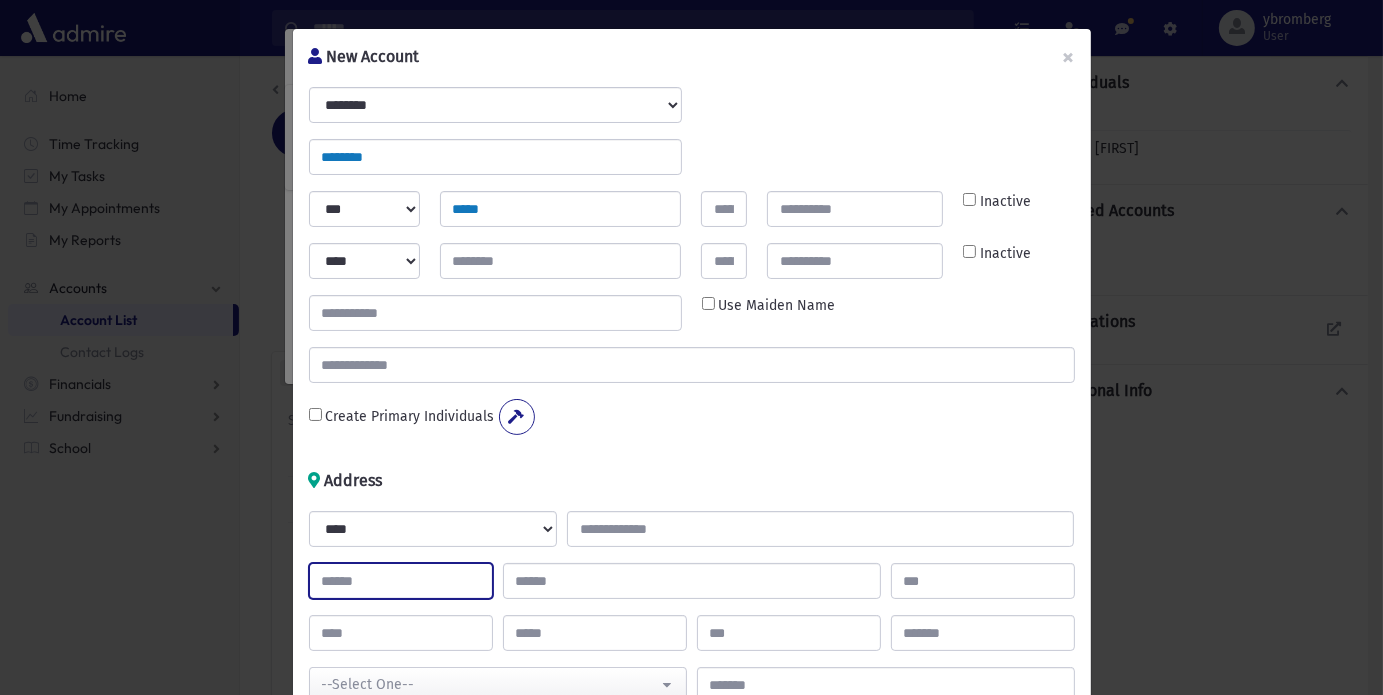 type on "****" 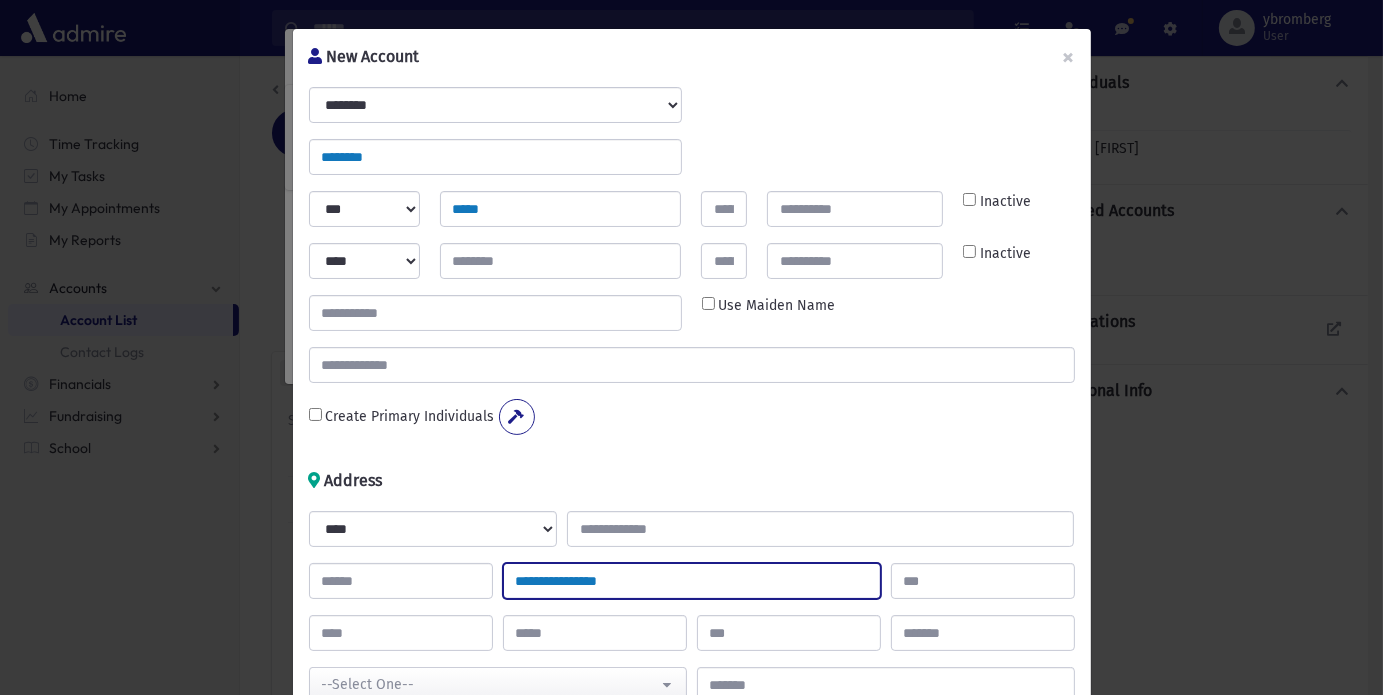 type on "**********" 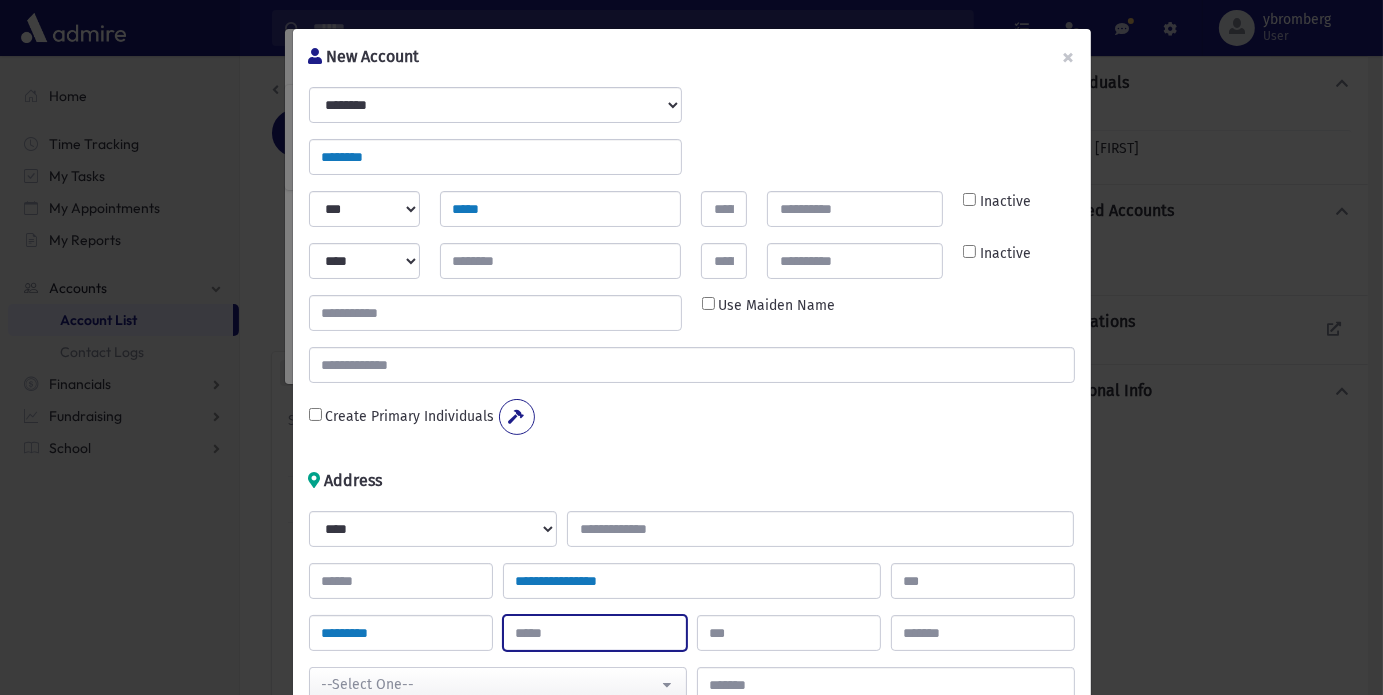 type on "********" 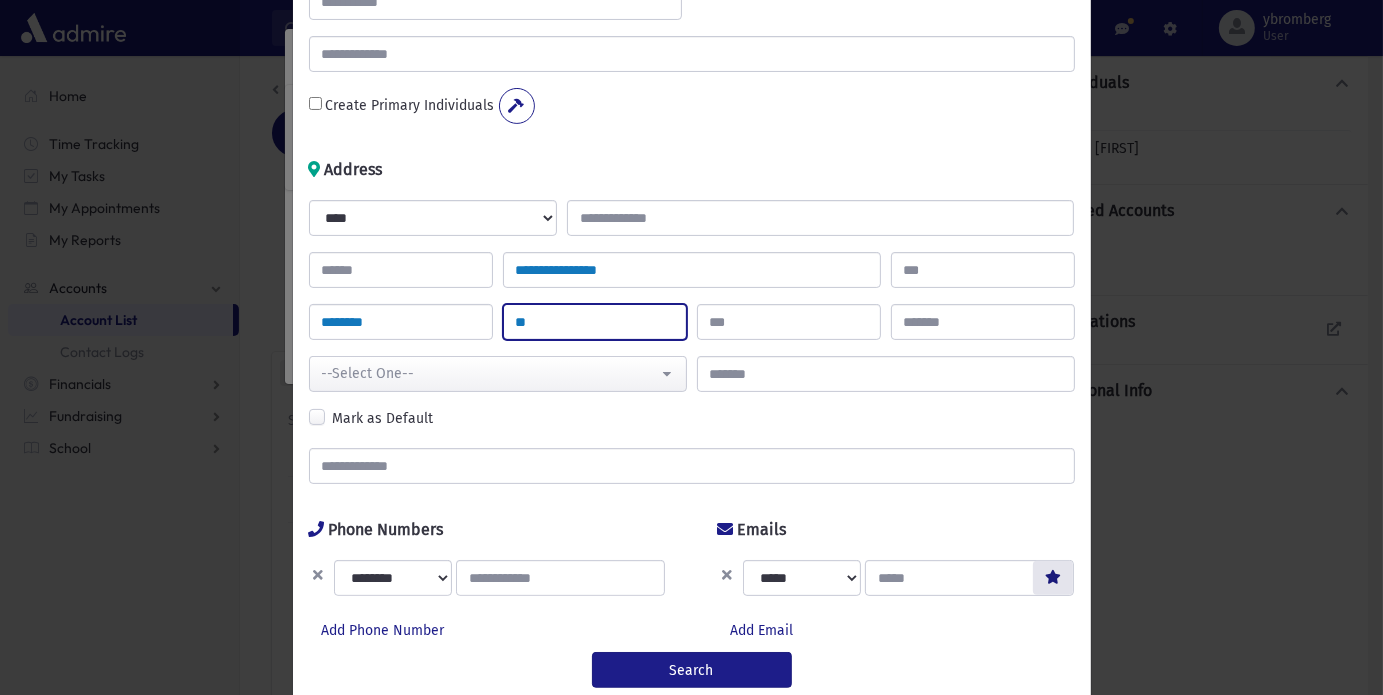scroll, scrollTop: 320, scrollLeft: 0, axis: vertical 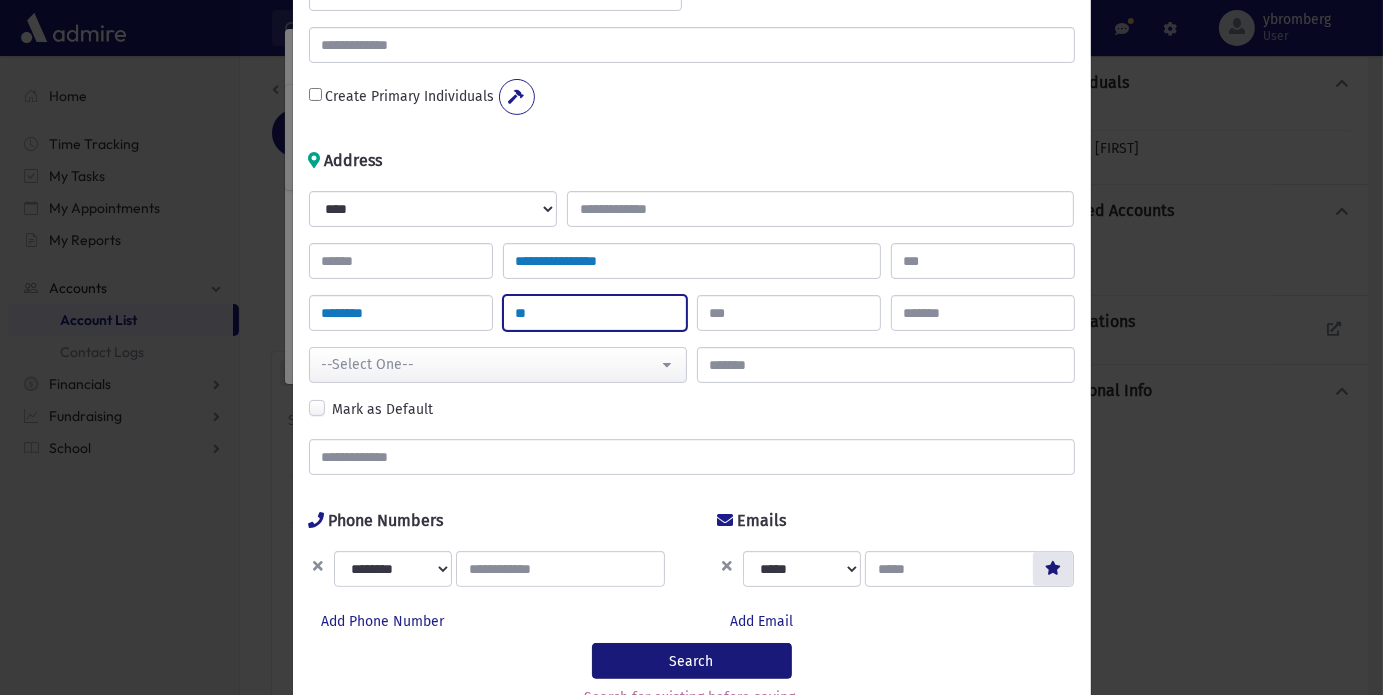 type on "**" 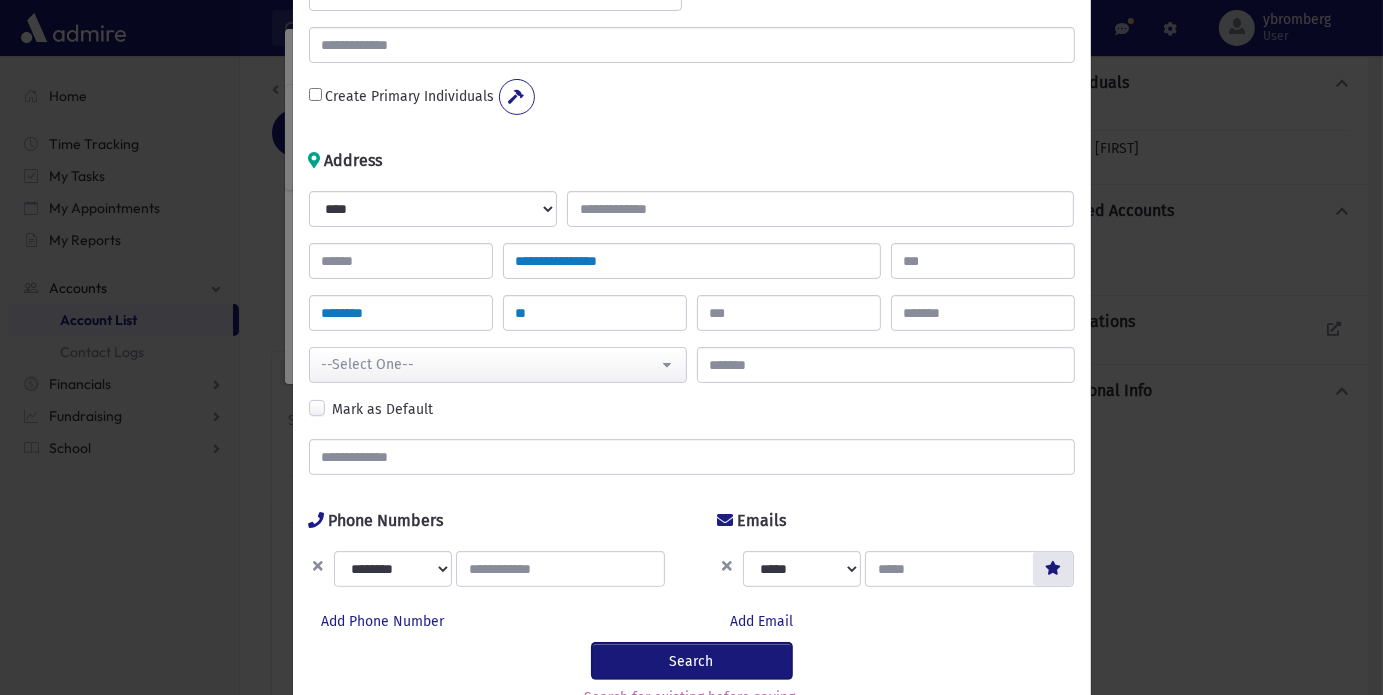 click on "Search" at bounding box center [692, 661] 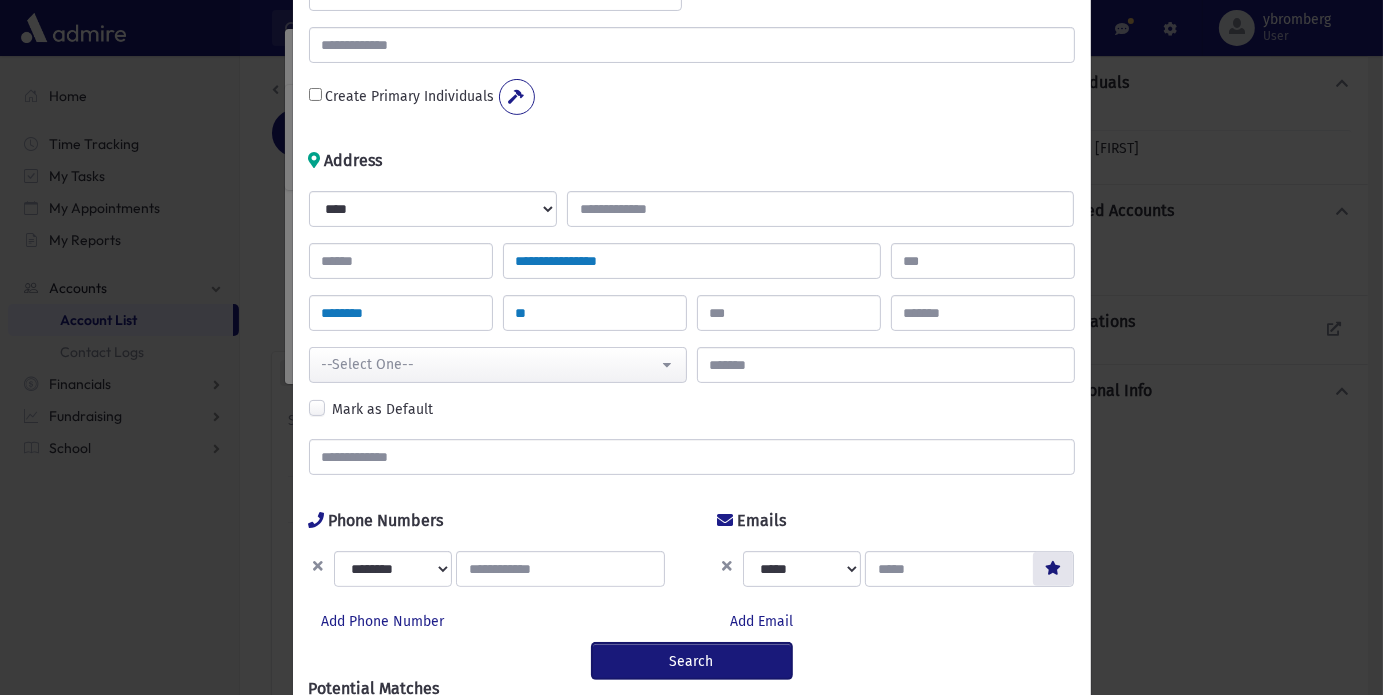 scroll, scrollTop: 512, scrollLeft: 0, axis: vertical 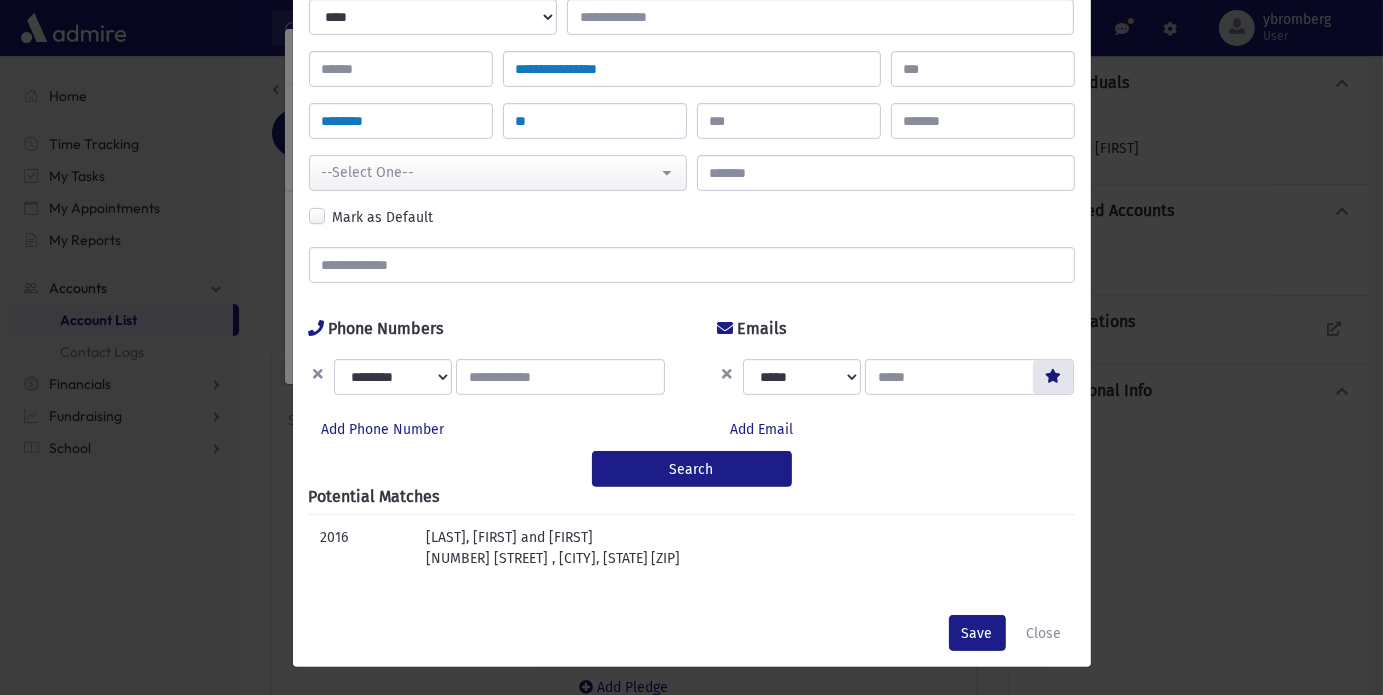click on "Save
Close" at bounding box center [692, 633] 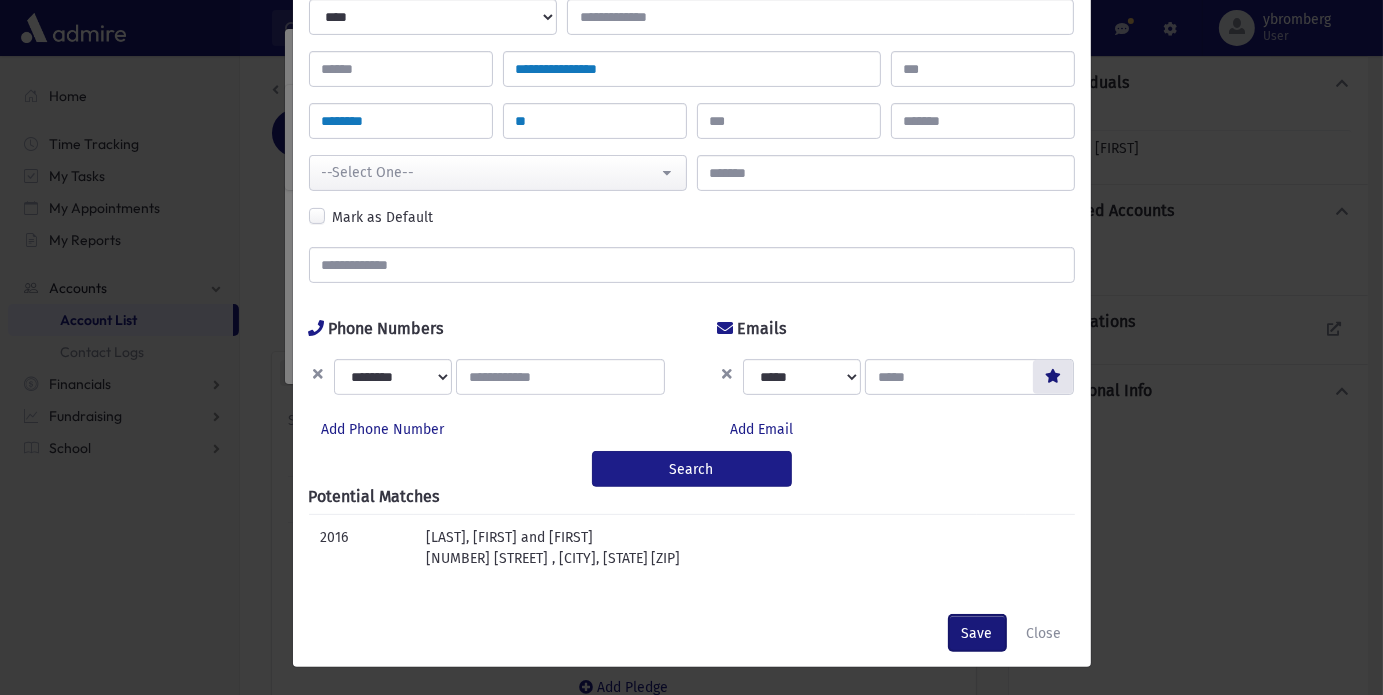 click on "Save" at bounding box center [977, 633] 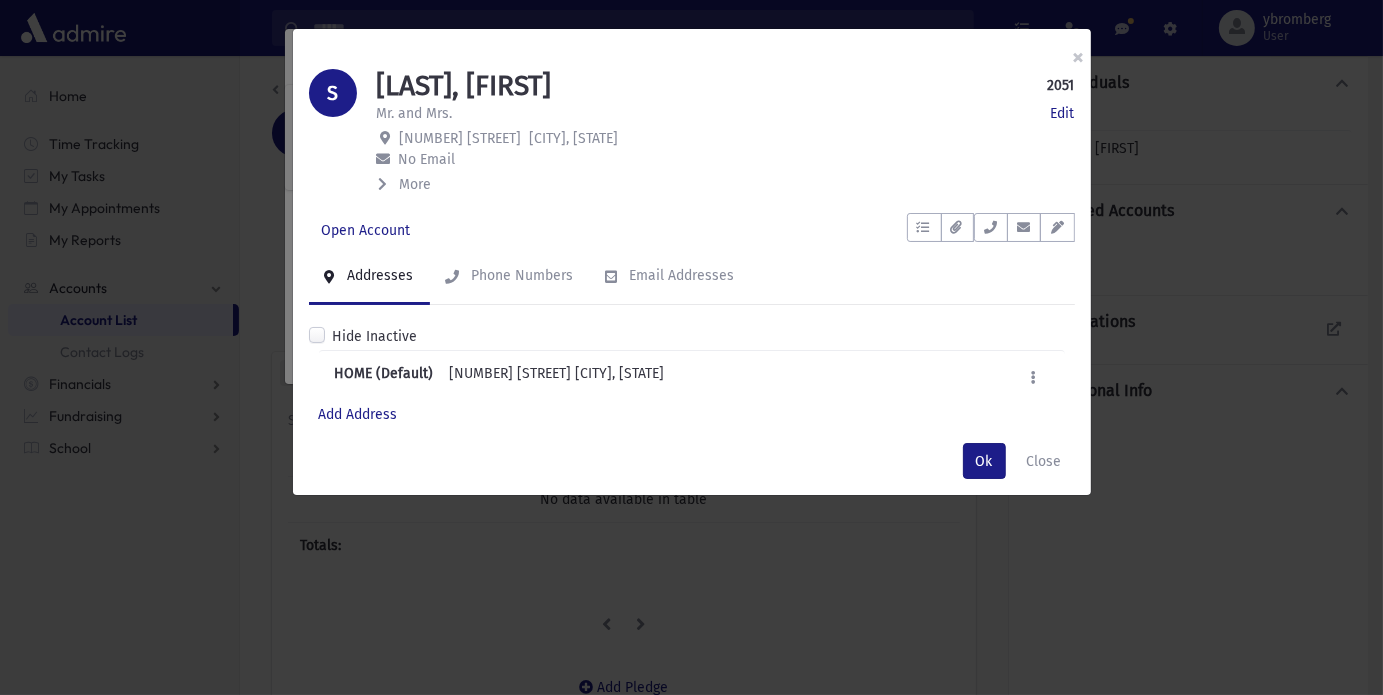 scroll, scrollTop: 0, scrollLeft: 0, axis: both 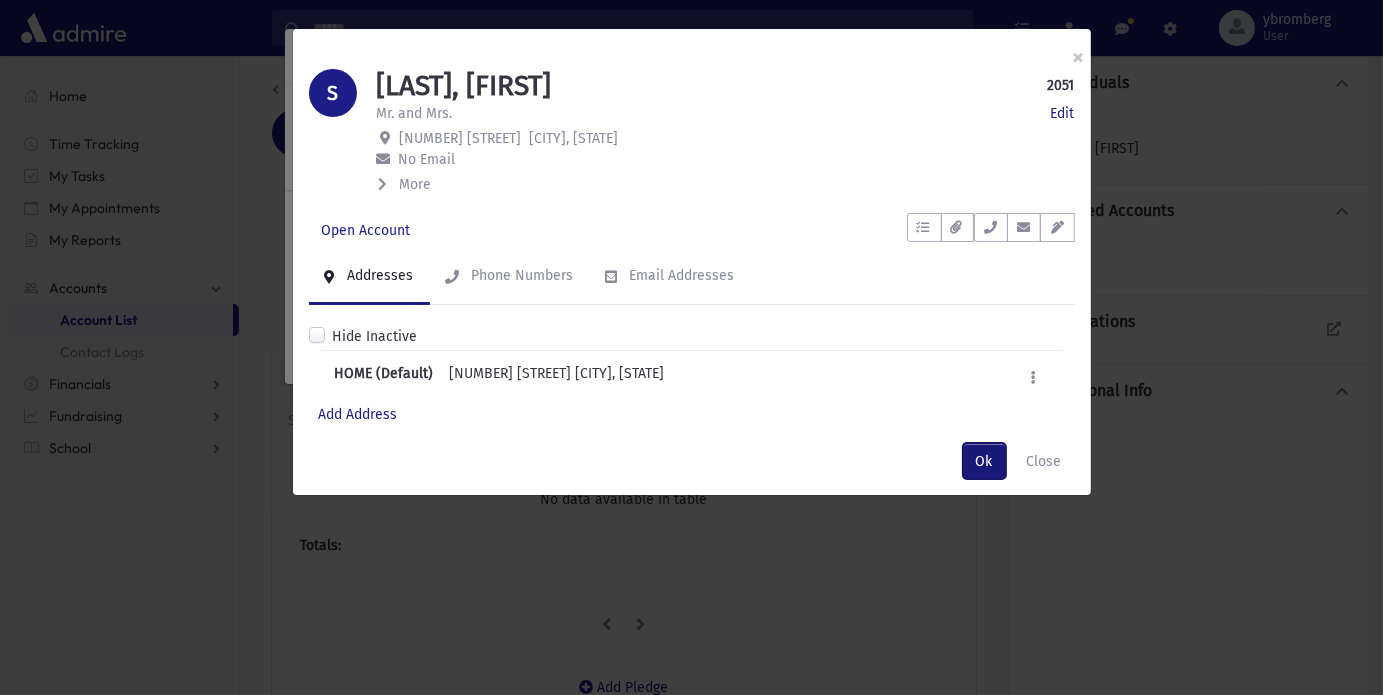 click on "Ok" at bounding box center [984, 461] 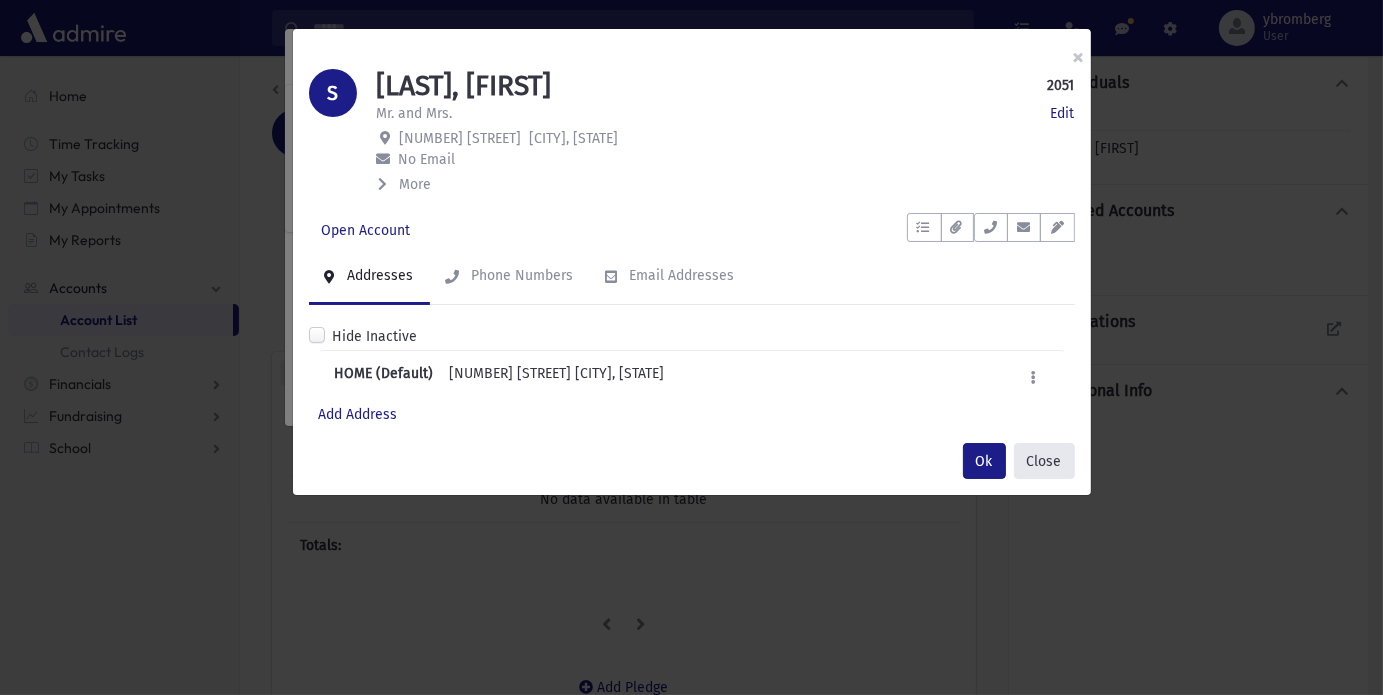 click on "Close" at bounding box center [1044, 461] 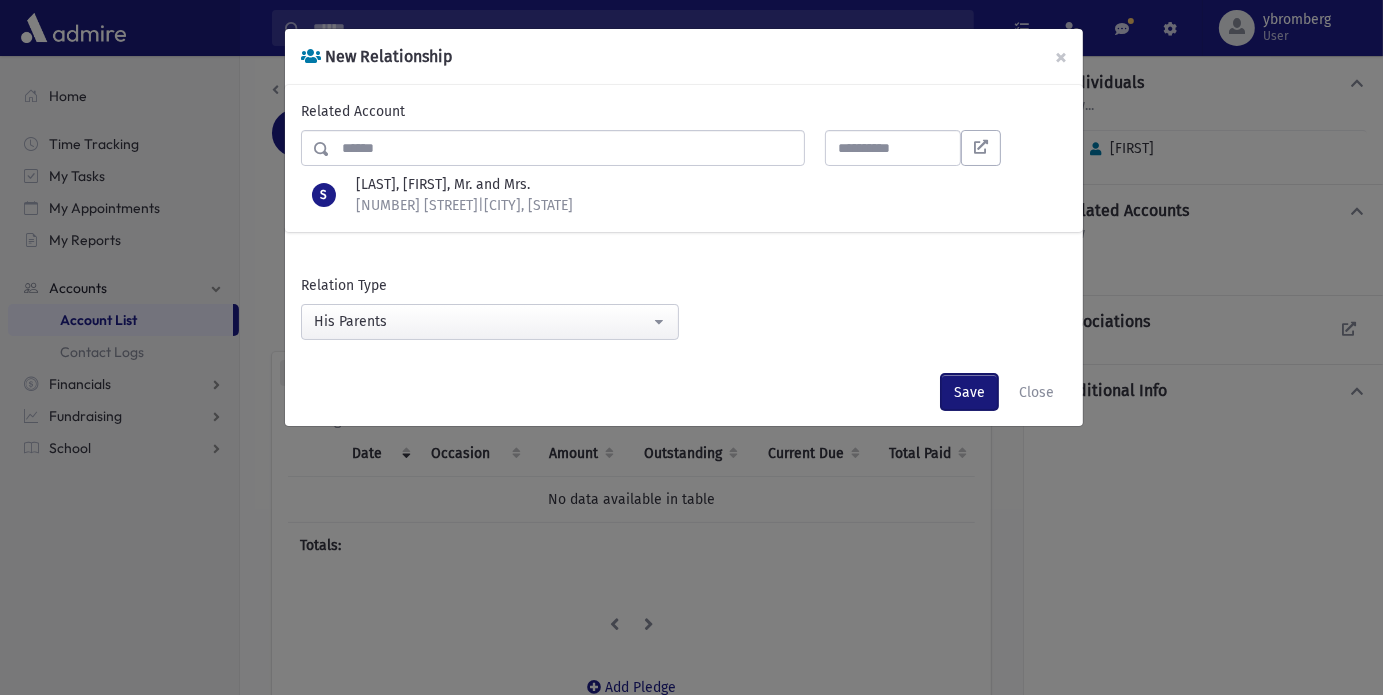 click on "Save" at bounding box center [969, 392] 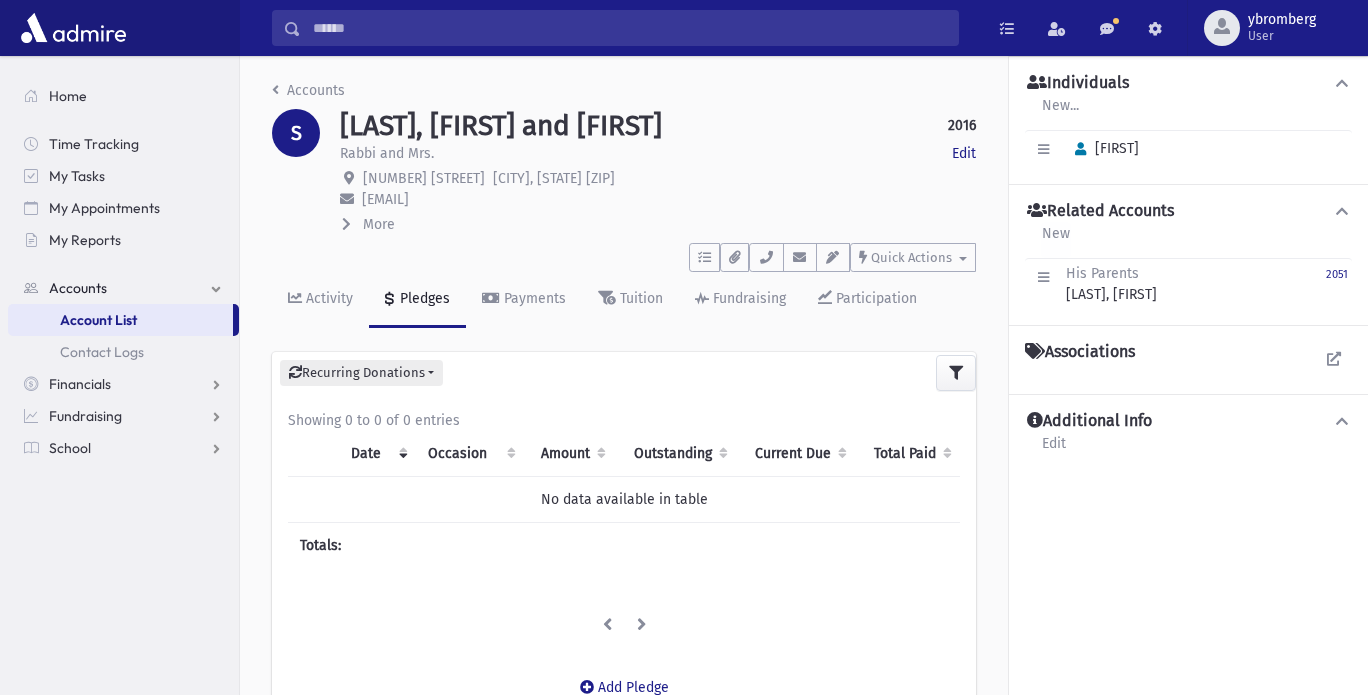 click on "New" at bounding box center [1056, 240] 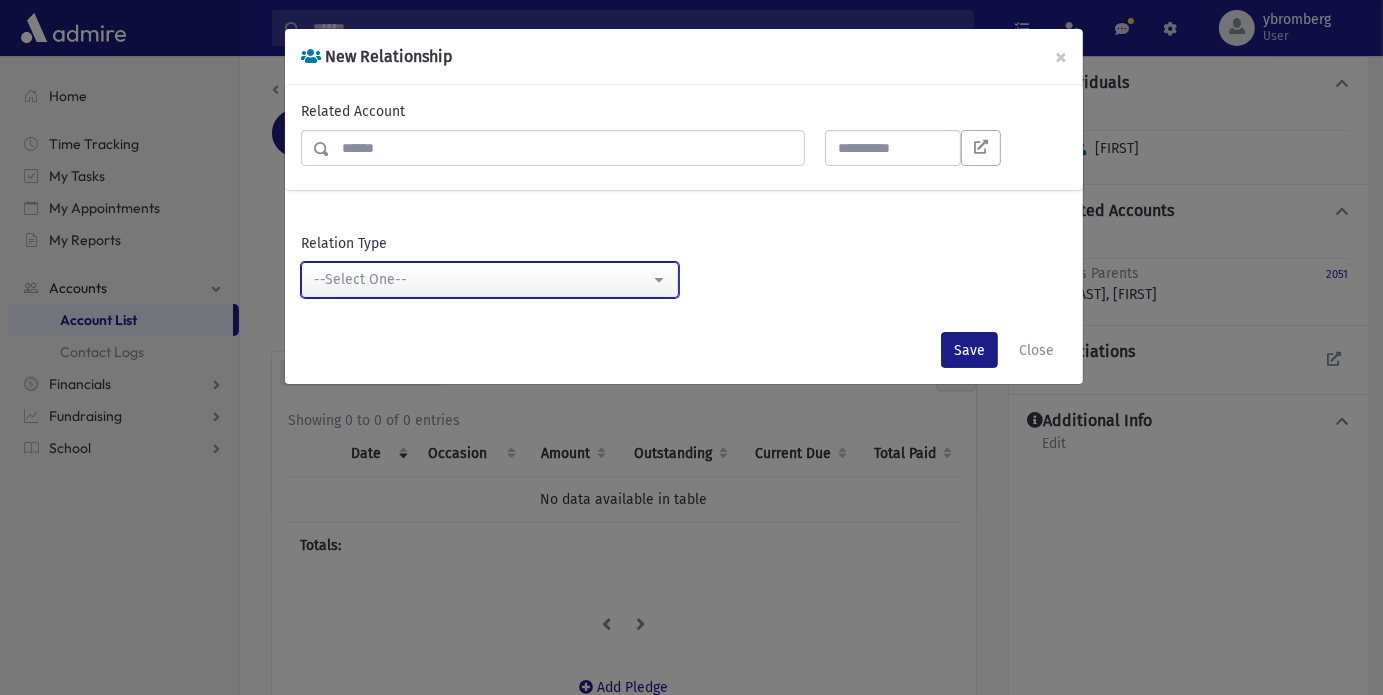 click on "--Select One--" at bounding box center (482, 279) 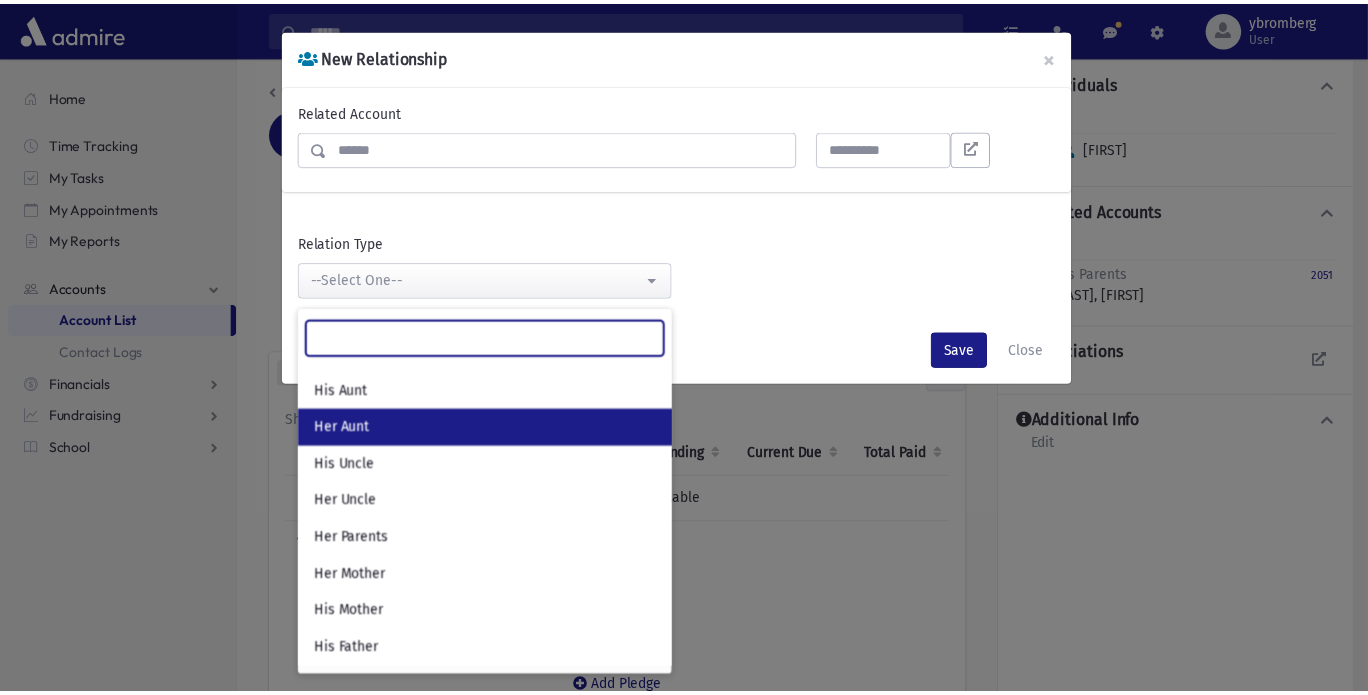 scroll, scrollTop: 174, scrollLeft: 0, axis: vertical 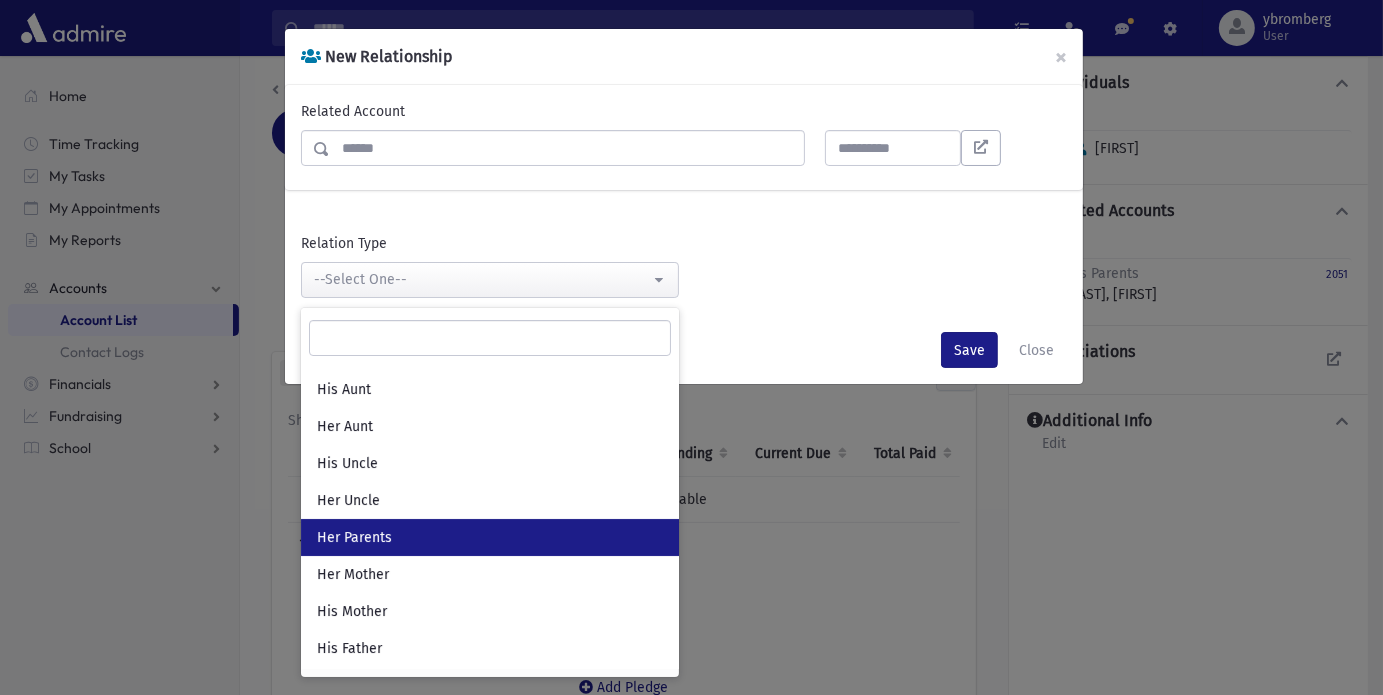 click on "Her Parents" at bounding box center (354, 538) 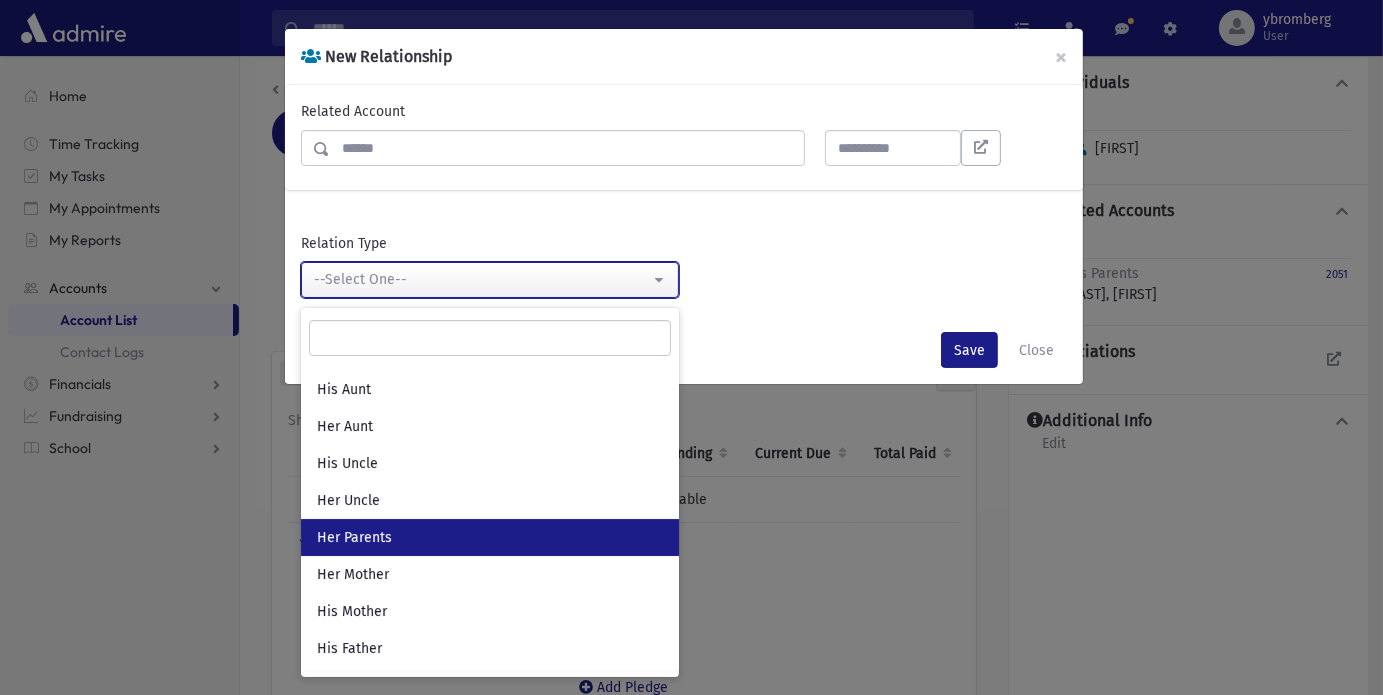 select on "*" 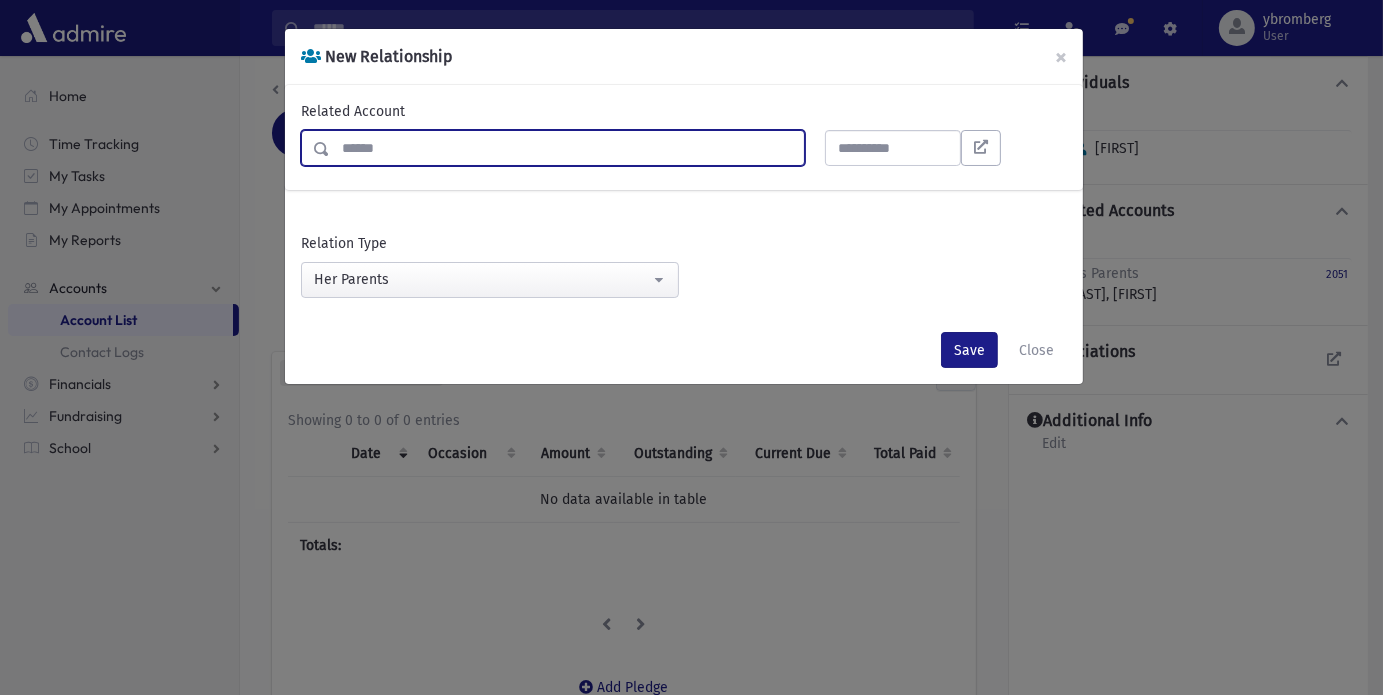 click at bounding box center (567, 148) 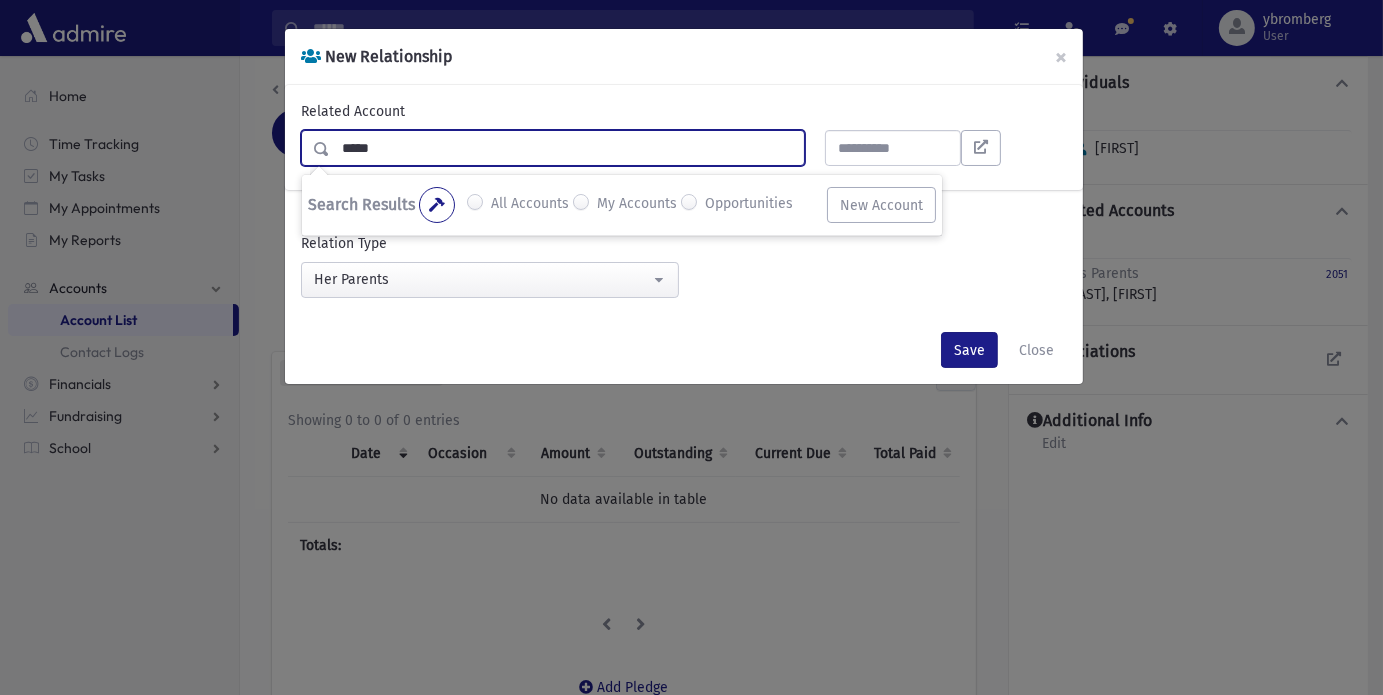 type on "*****" 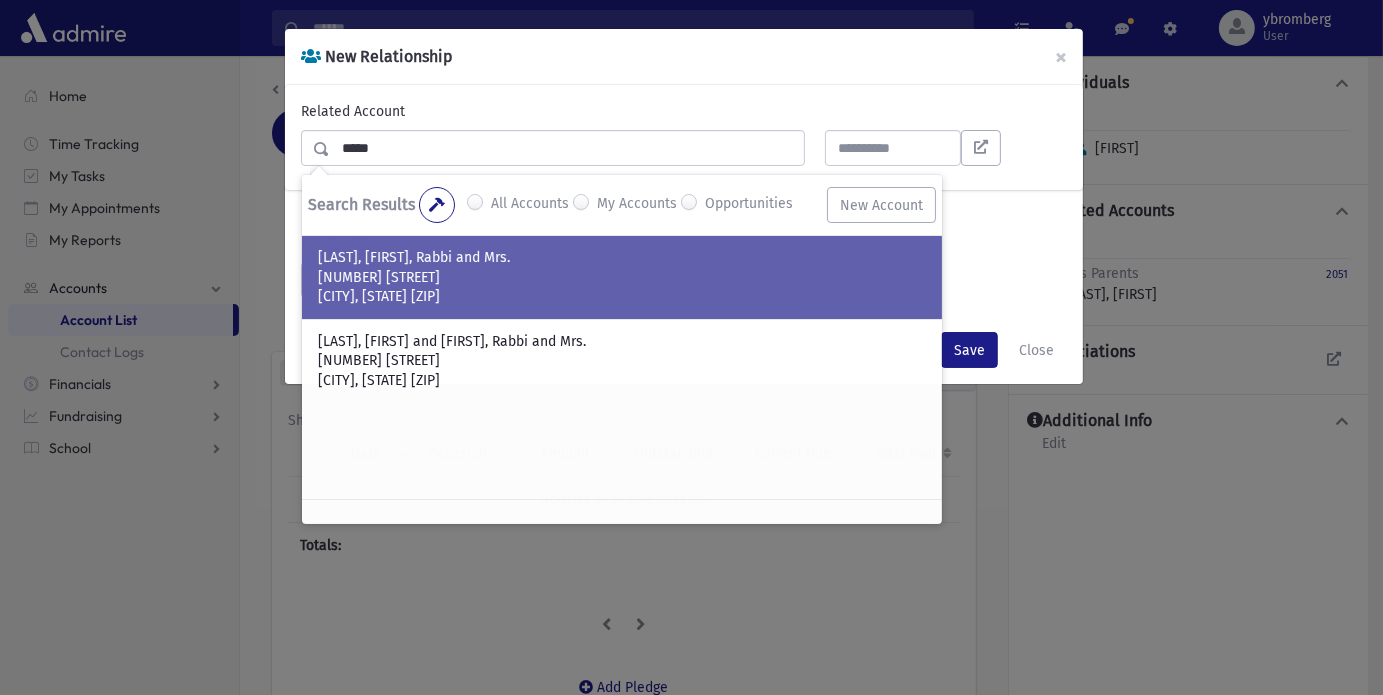 click on "1444 East 5th Street" at bounding box center (622, 278) 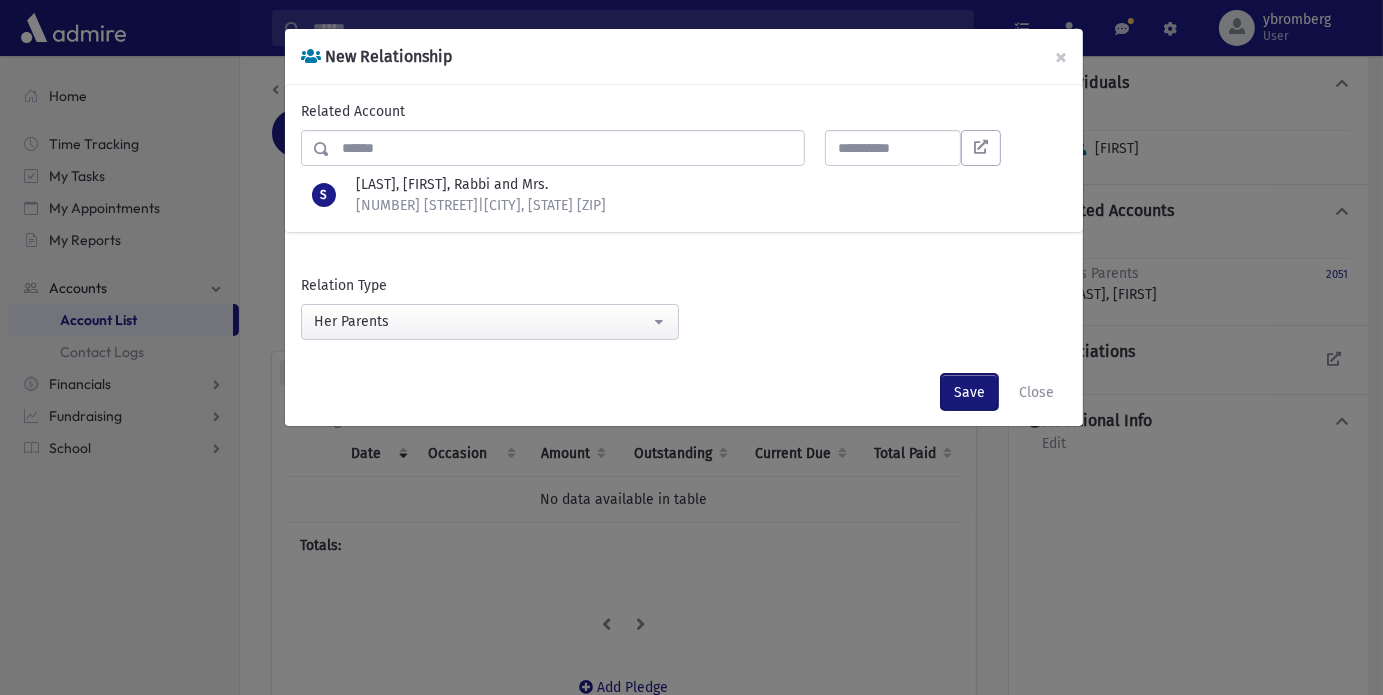 click on "Save" at bounding box center (969, 392) 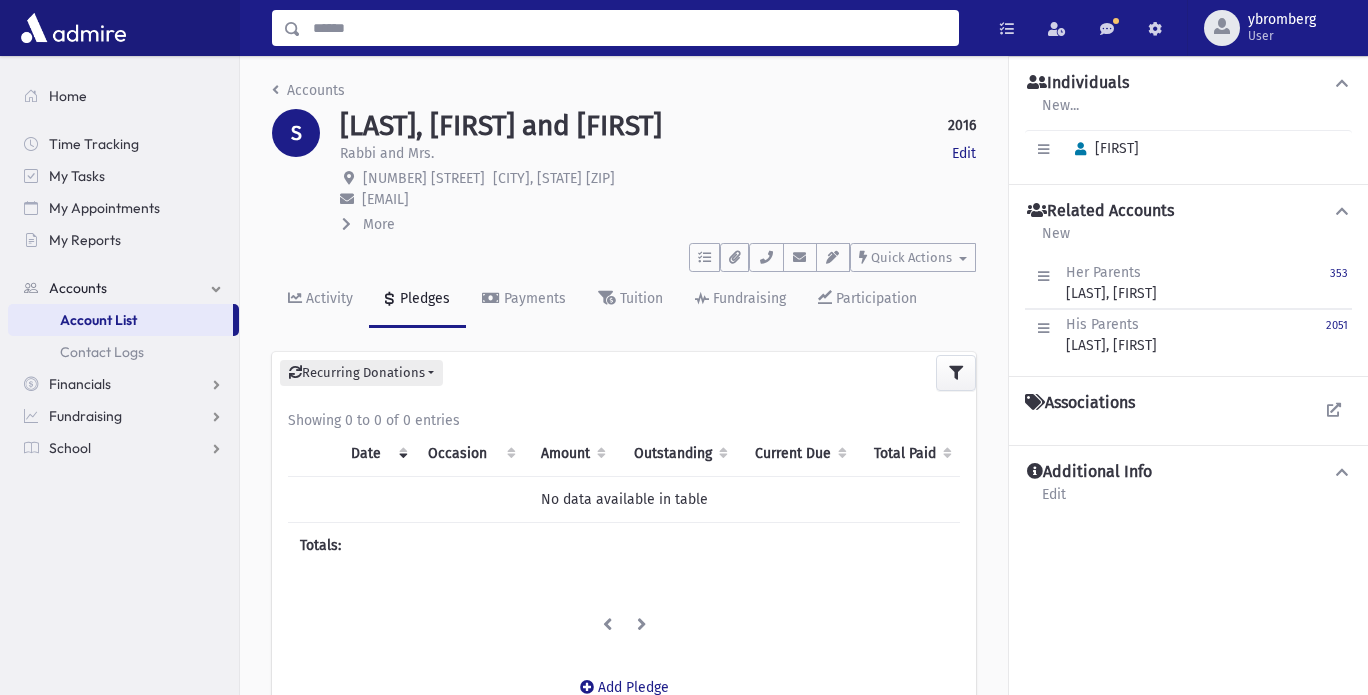 click at bounding box center [629, 28] 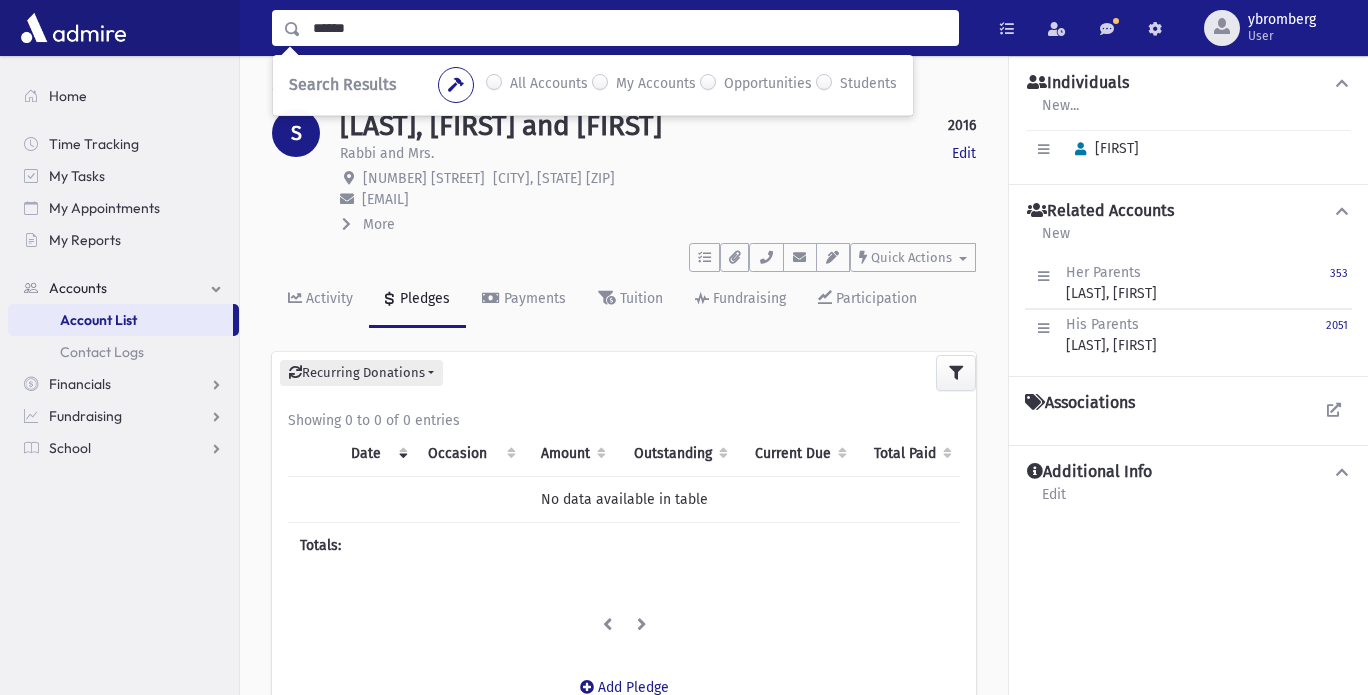 type on "******" 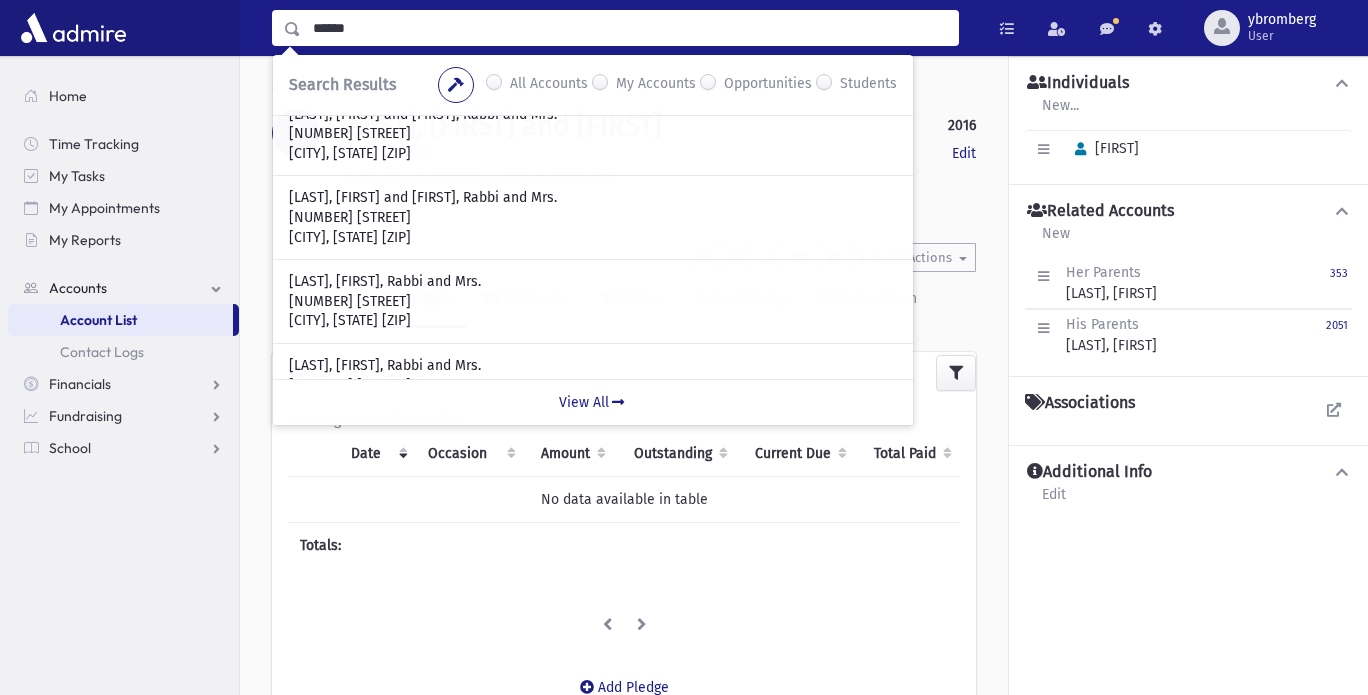 scroll, scrollTop: 526, scrollLeft: 0, axis: vertical 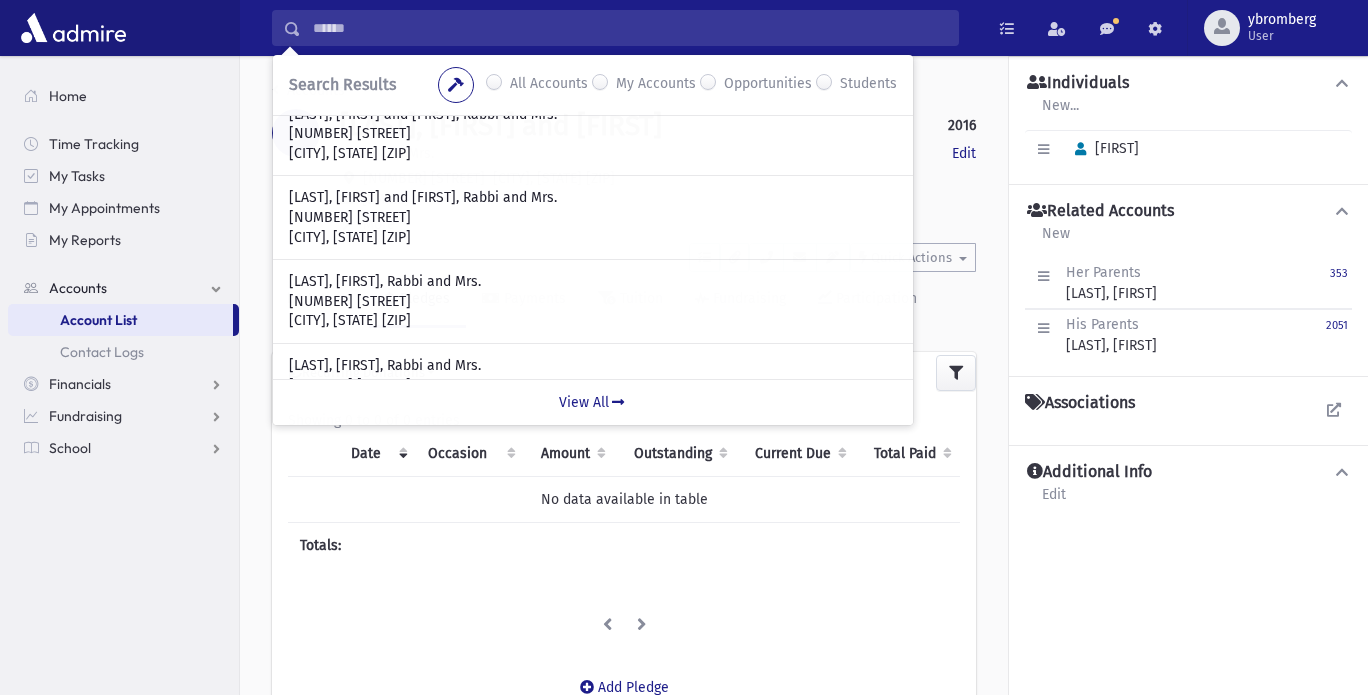 click on "[CITY], [STATE] [POSTAL_CODE]" at bounding box center [593, 238] 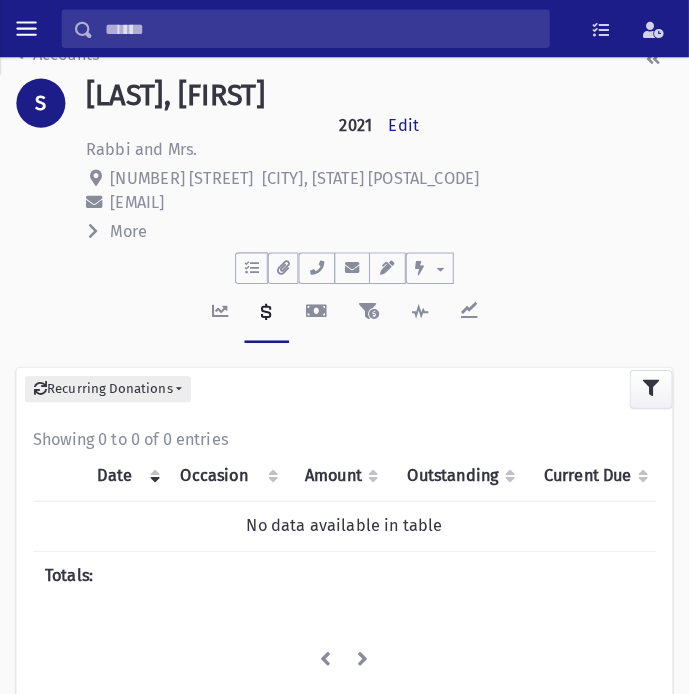 scroll, scrollTop: 41, scrollLeft: 334, axis: both 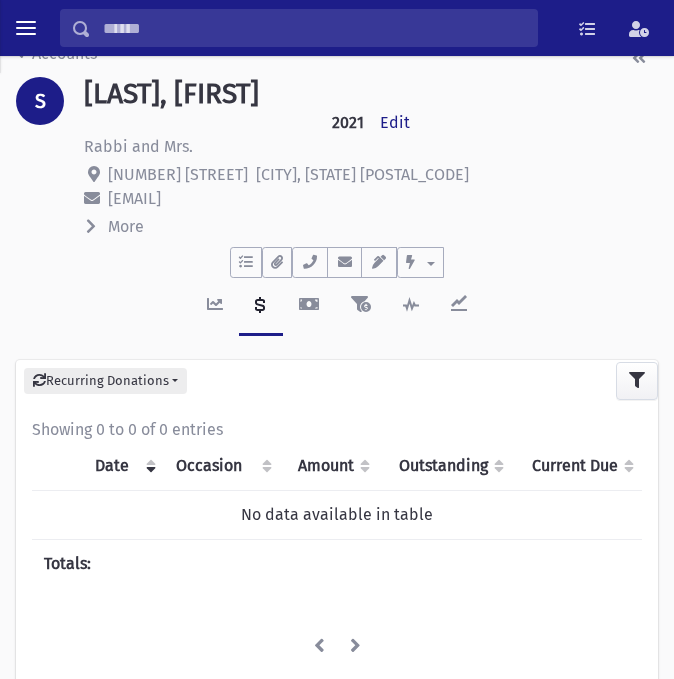 click on "New" at bounding box center [723, 210] 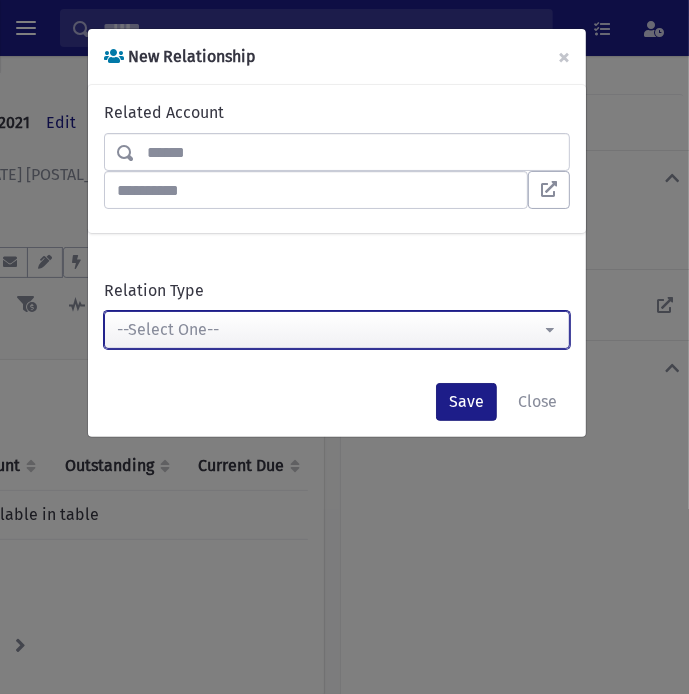 click on "--Select One--" at bounding box center (329, 330) 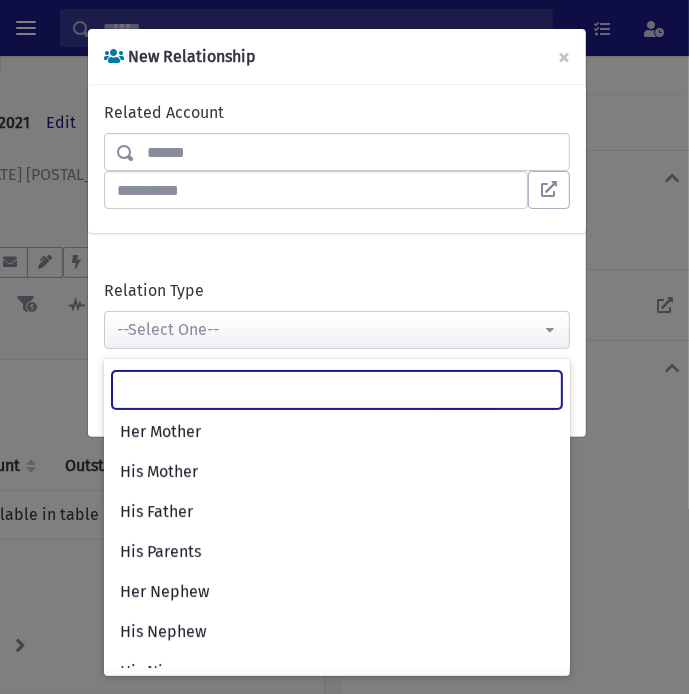 scroll, scrollTop: 423, scrollLeft: 0, axis: vertical 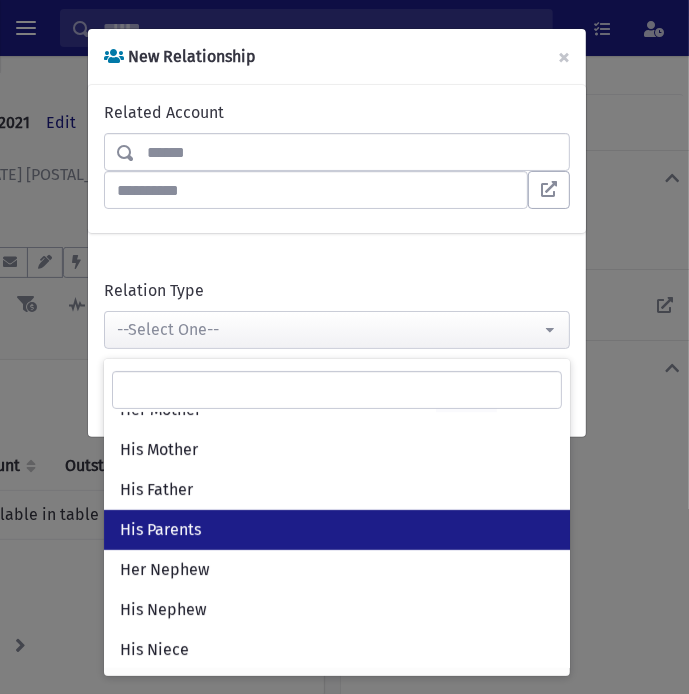 click on "His Parents" at bounding box center [337, 530] 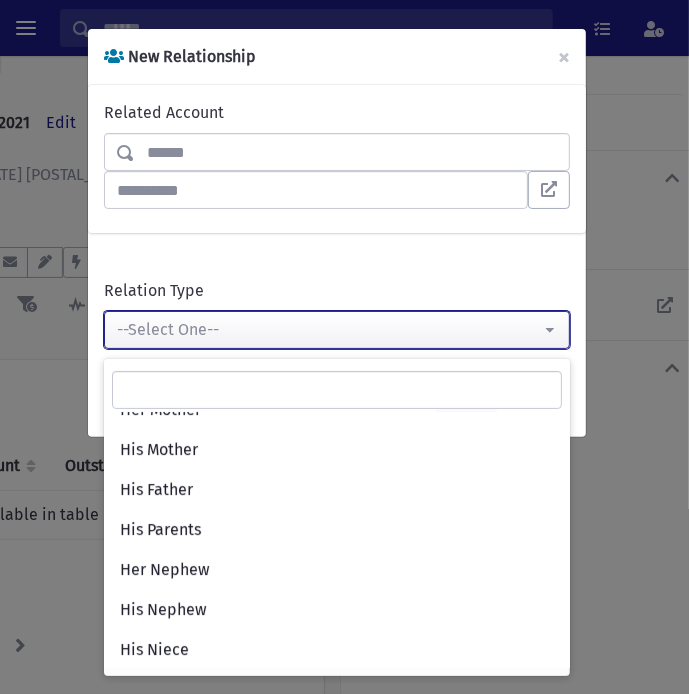 select on "**" 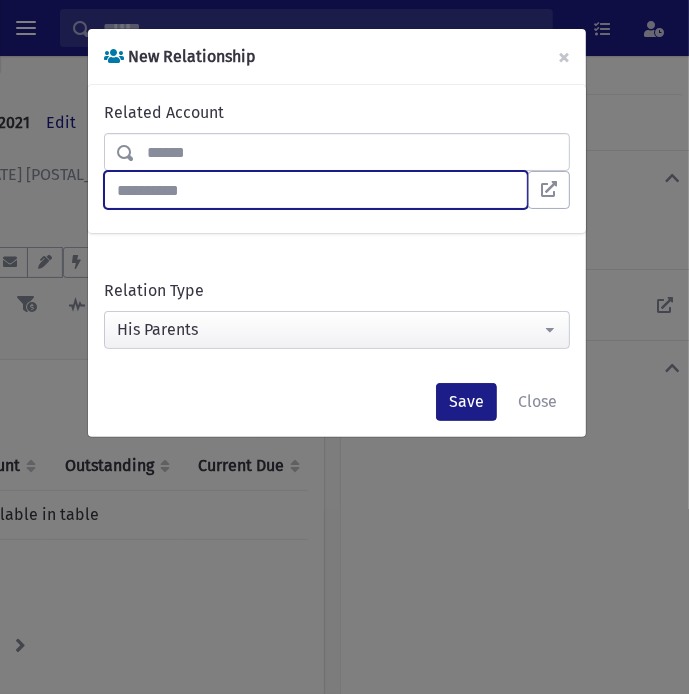 click at bounding box center [316, 190] 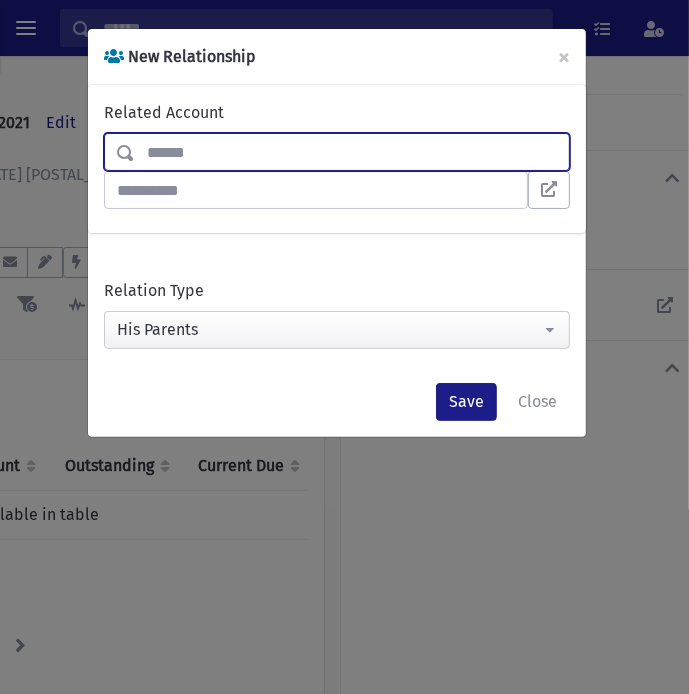 click at bounding box center [352, 152] 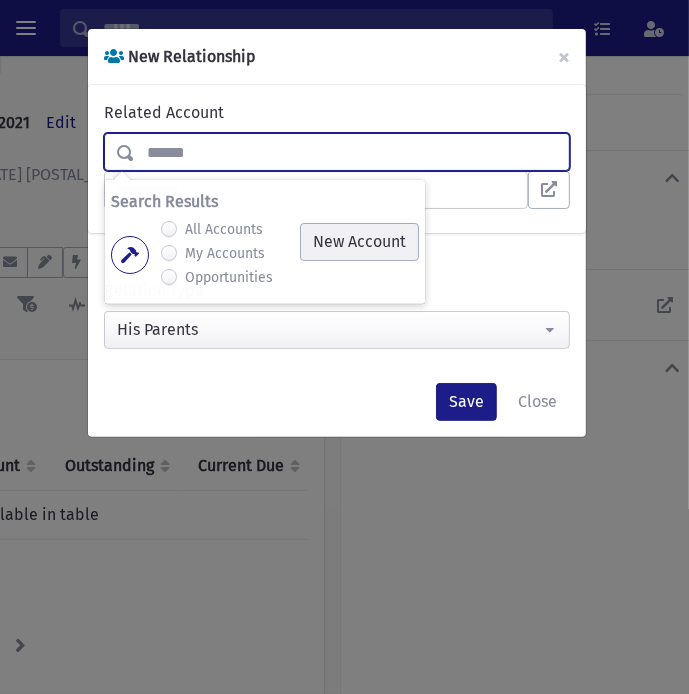 click on "New Account" at bounding box center [359, 242] 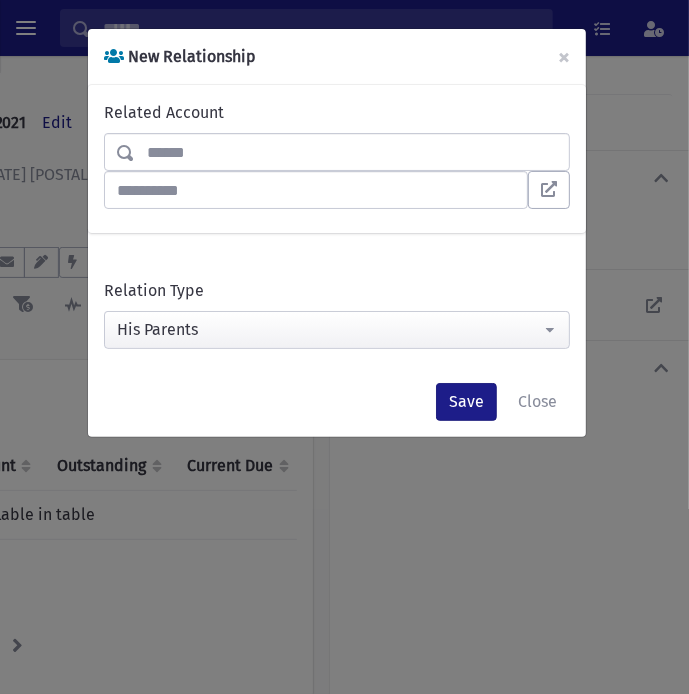 scroll, scrollTop: 41, scrollLeft: 330, axis: both 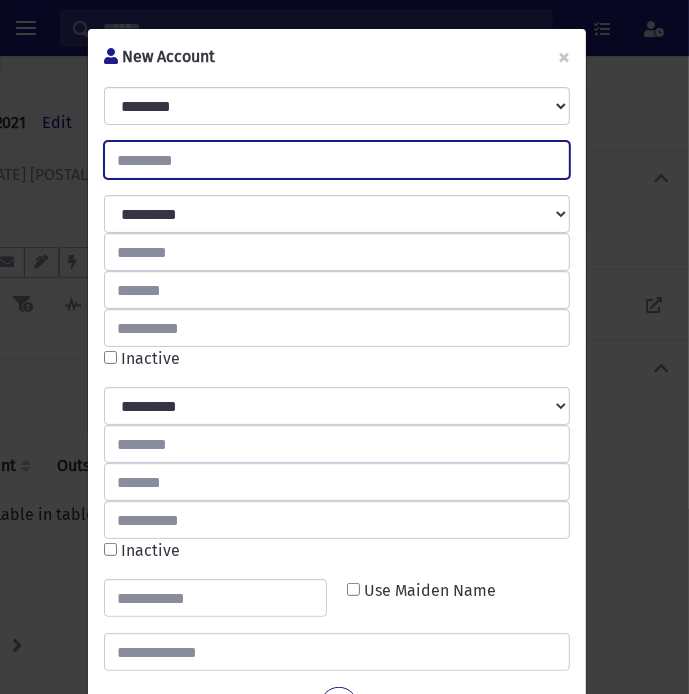 click at bounding box center [337, 160] 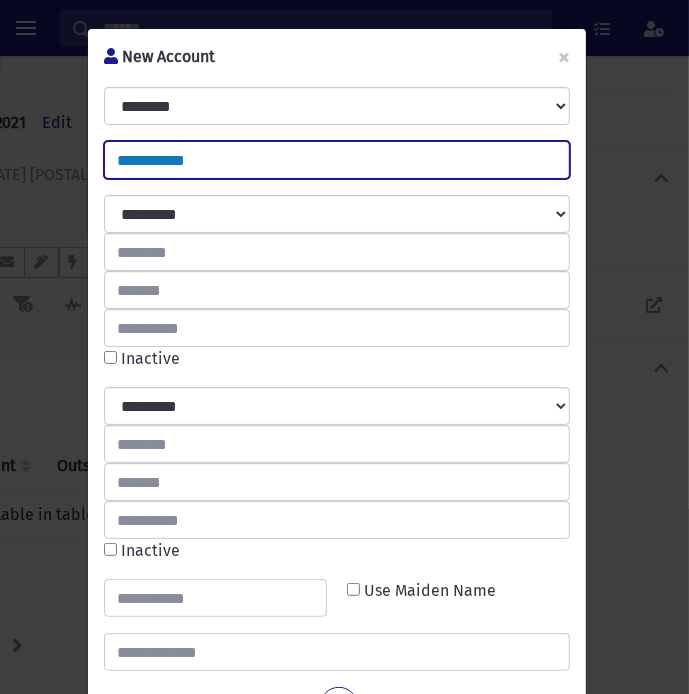 type on "**********" 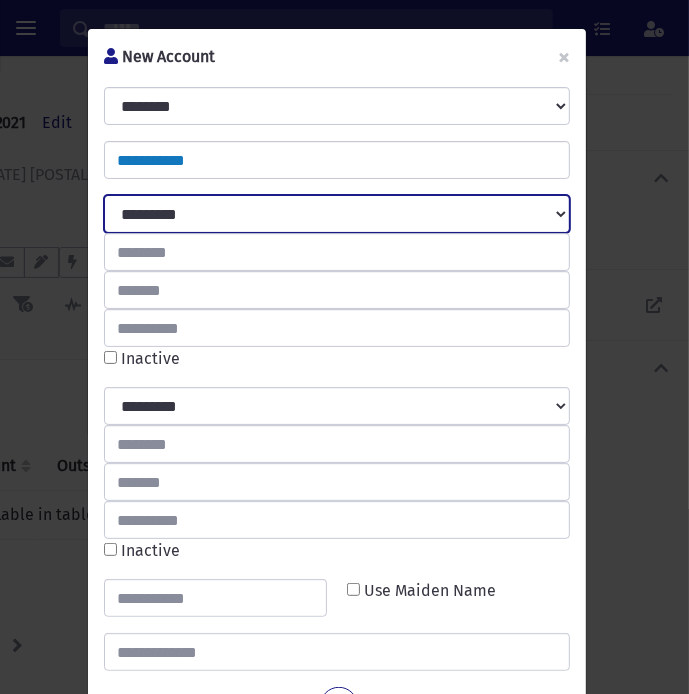 select on "*****" 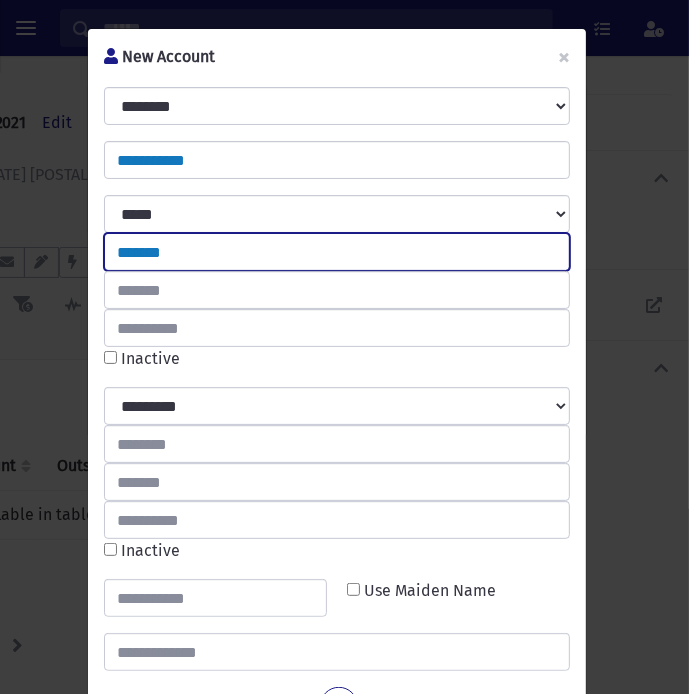 type on "*******" 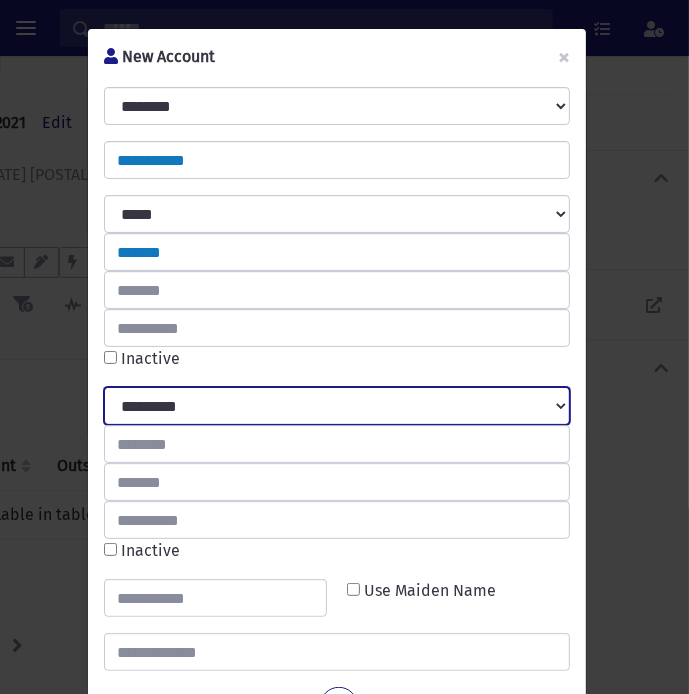 select on "****" 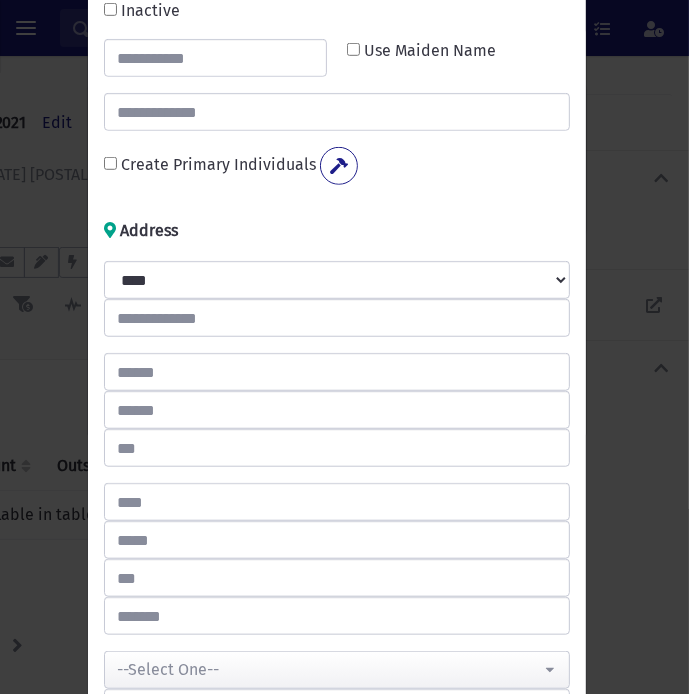 scroll, scrollTop: 544, scrollLeft: 0, axis: vertical 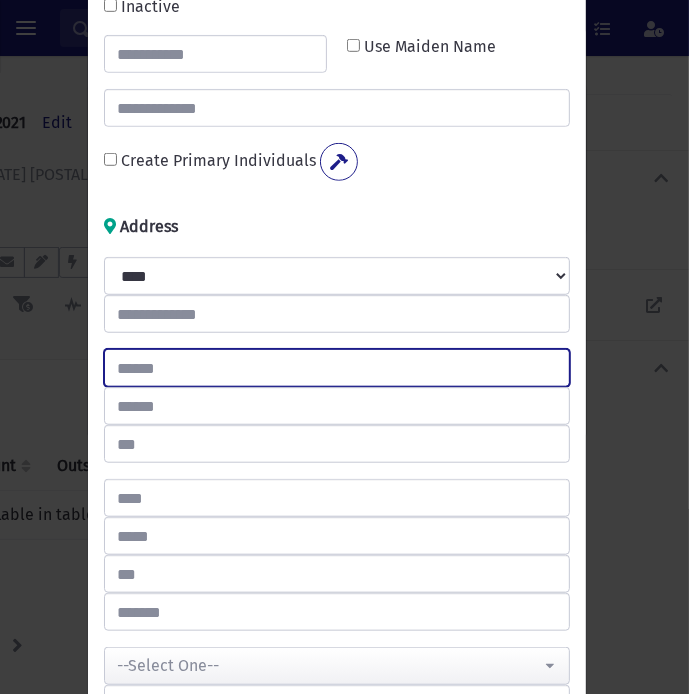 click at bounding box center (337, 368) 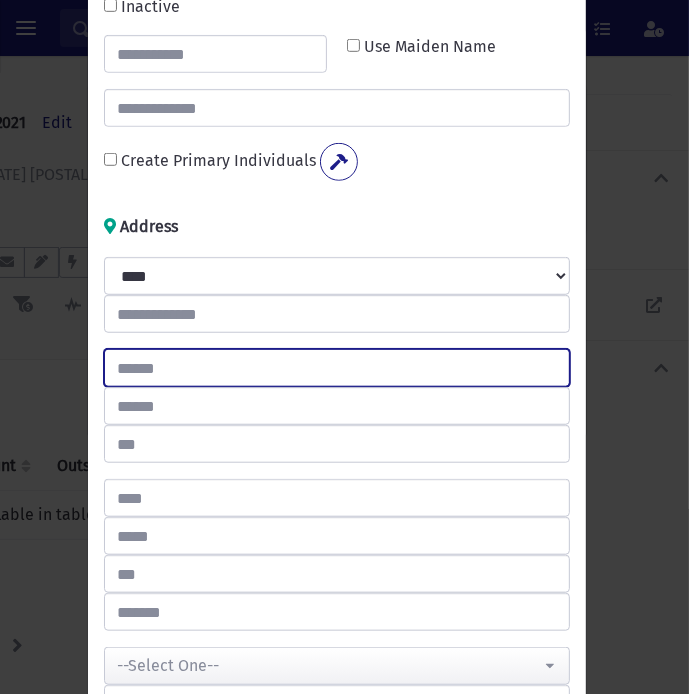 type on "**" 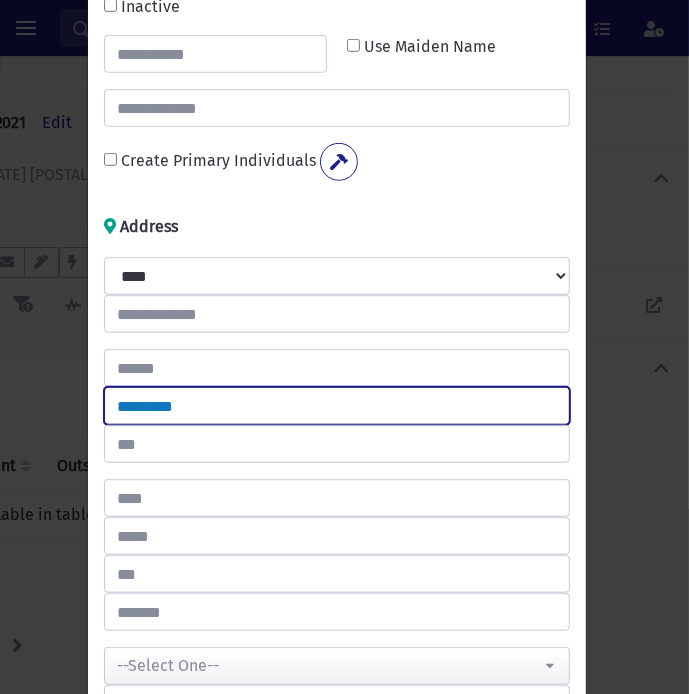 type on "*********" 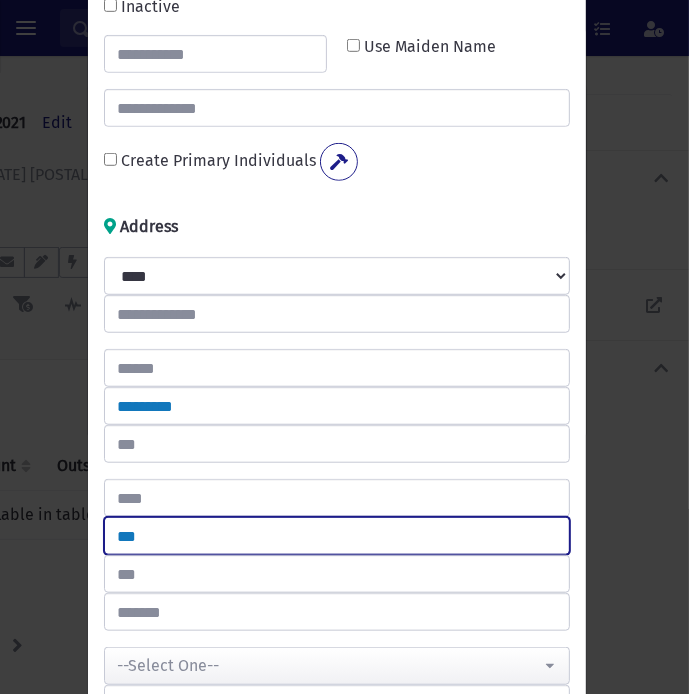 type on "******" 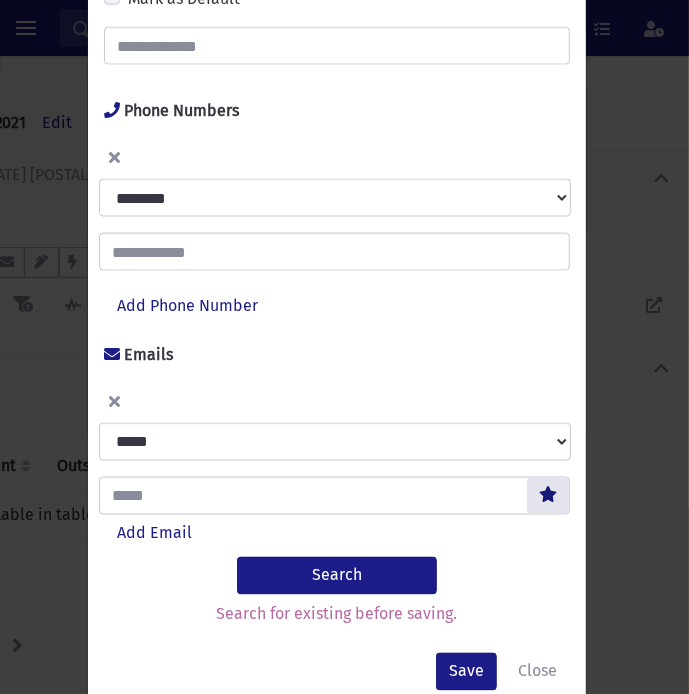 scroll, scrollTop: 1337, scrollLeft: 0, axis: vertical 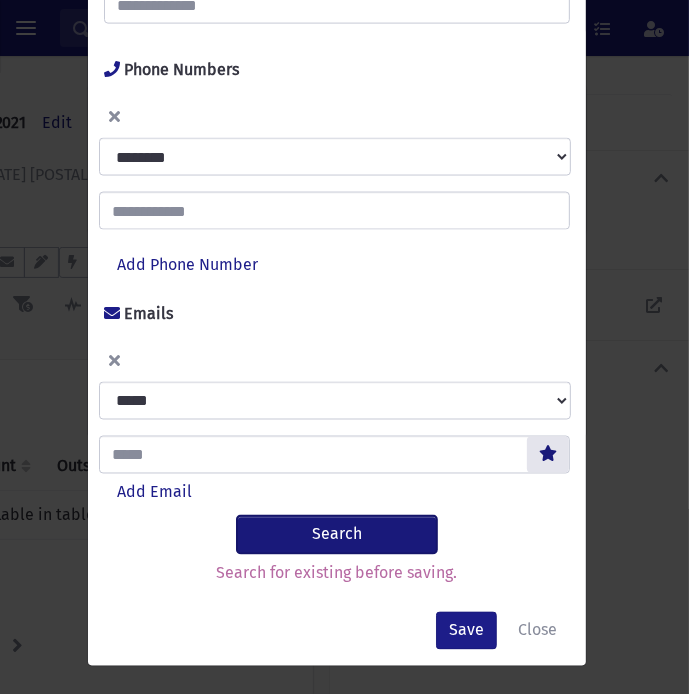 click on "Search" at bounding box center [337, 535] 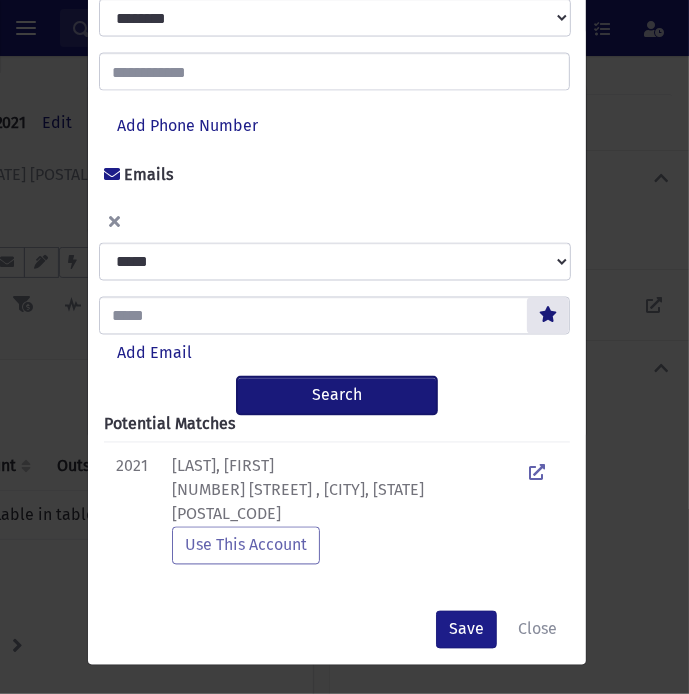 scroll, scrollTop: 1413, scrollLeft: 0, axis: vertical 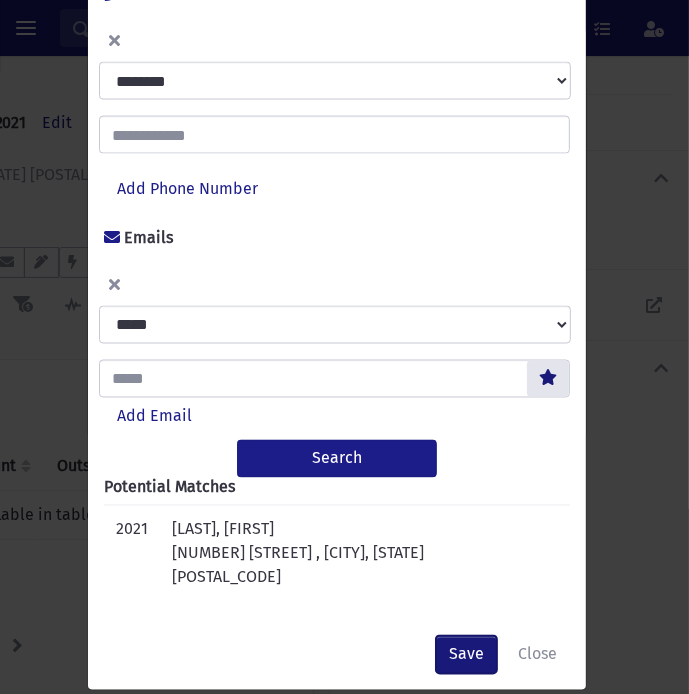click on "Save" at bounding box center [466, 655] 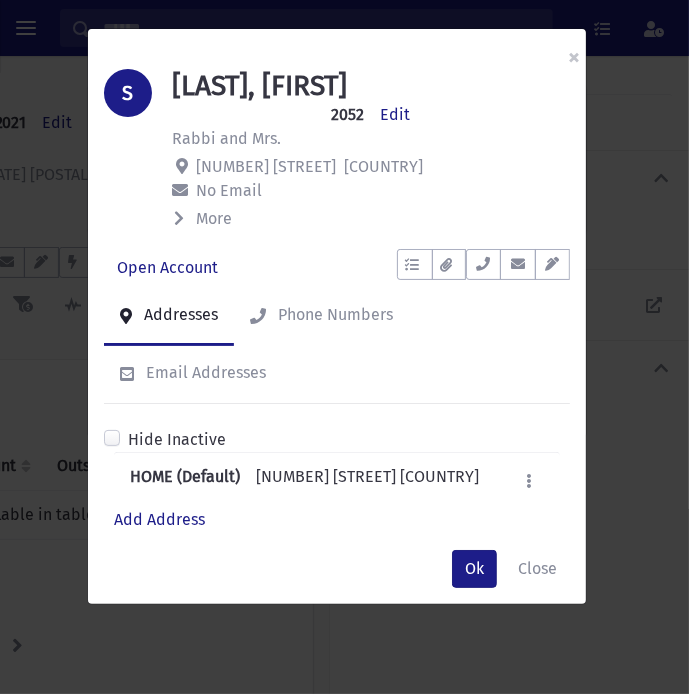 scroll, scrollTop: 0, scrollLeft: 0, axis: both 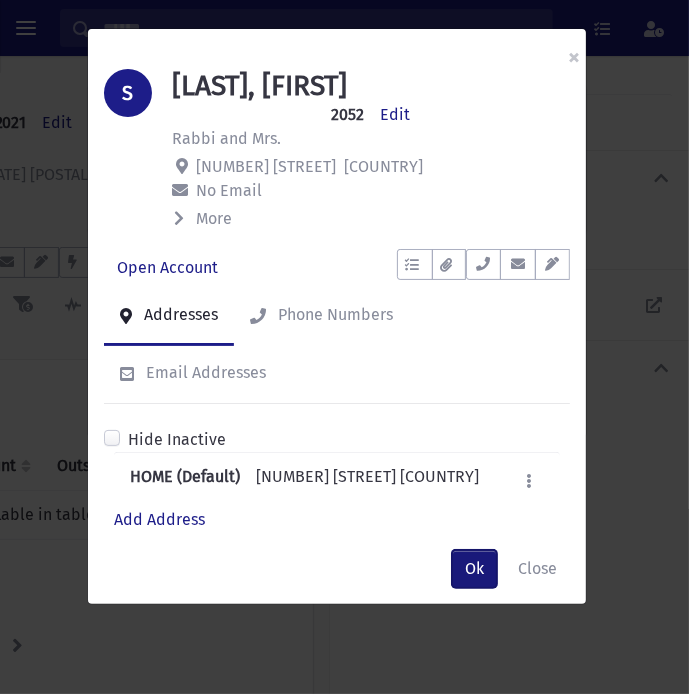 click on "Ok" at bounding box center [474, 569] 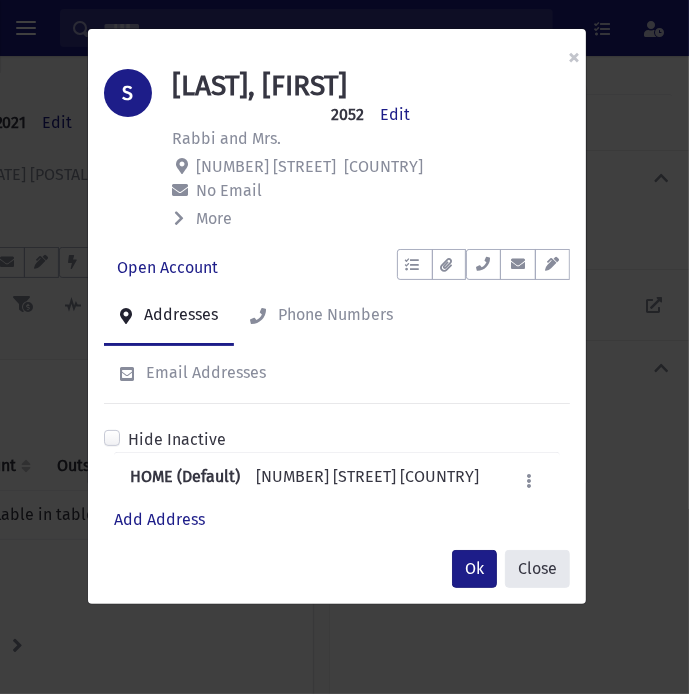 click on "Close" at bounding box center (537, 569) 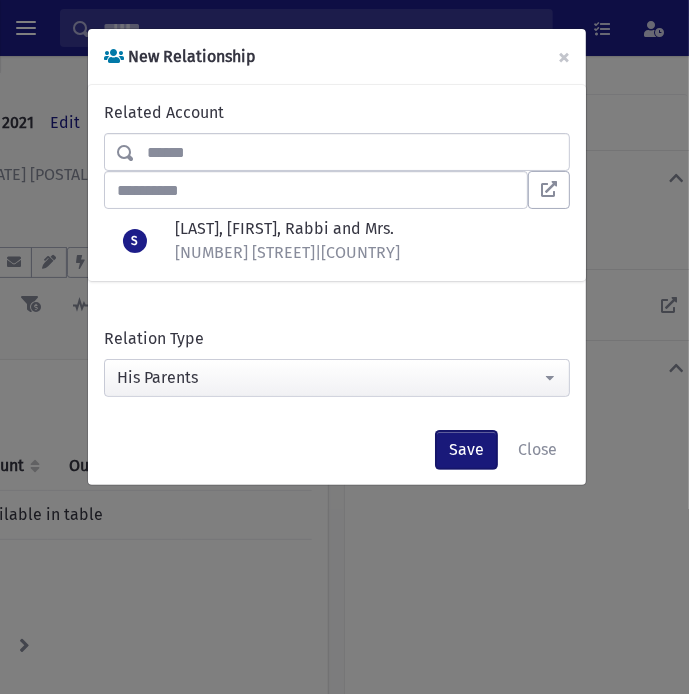 click on "Save" at bounding box center [466, 450] 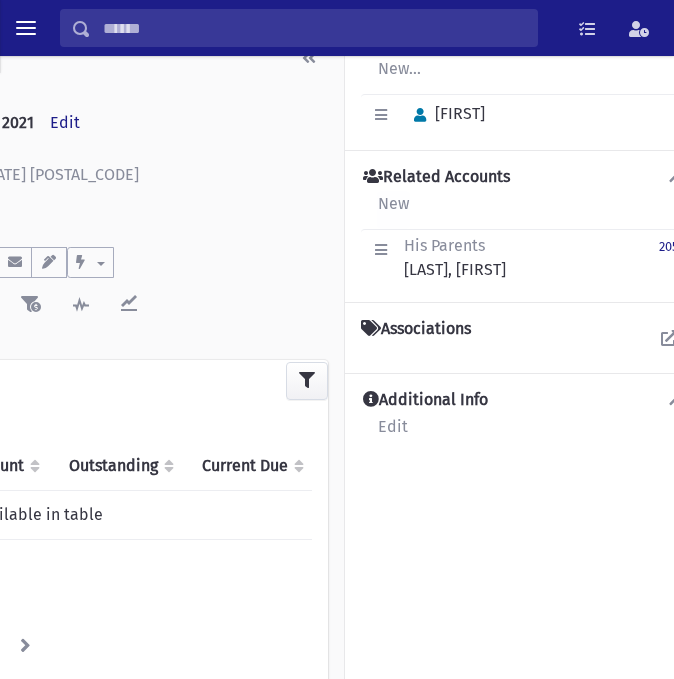 click on "New" at bounding box center [393, 210] 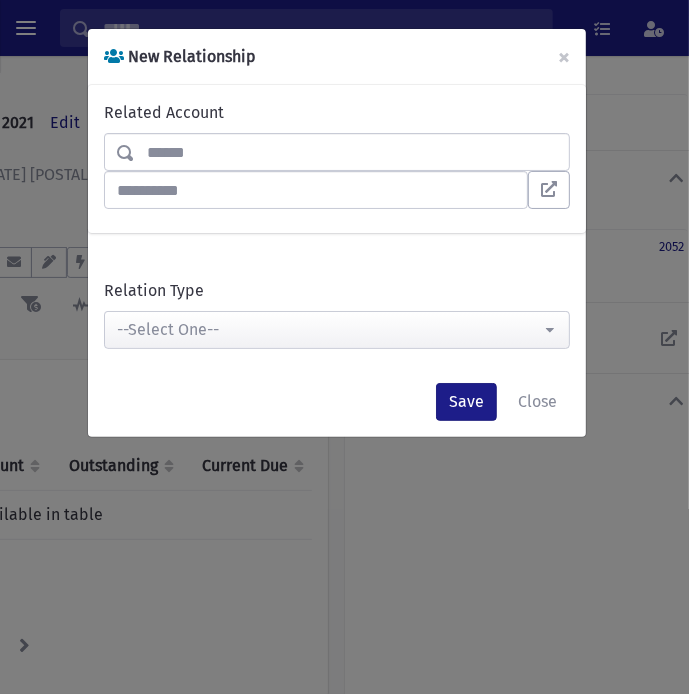 click on "**********" at bounding box center [337, 322] 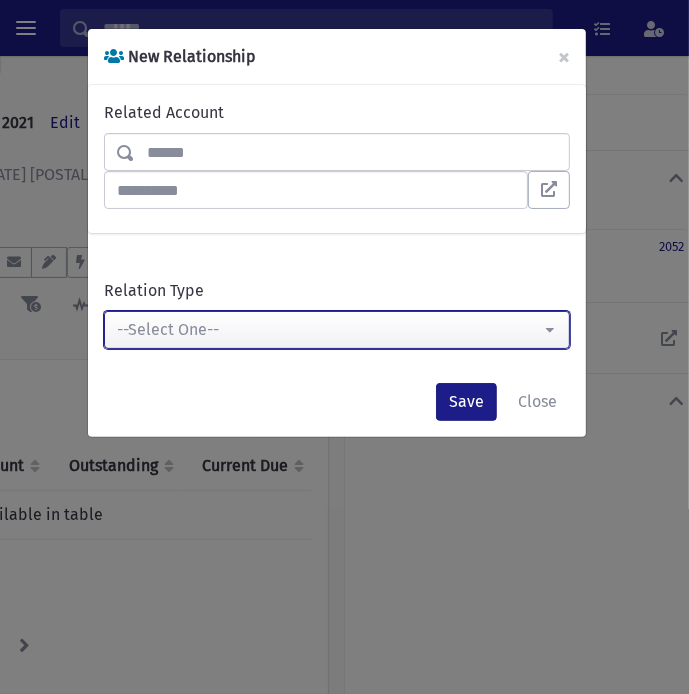 click on "--Select One--" at bounding box center [329, 330] 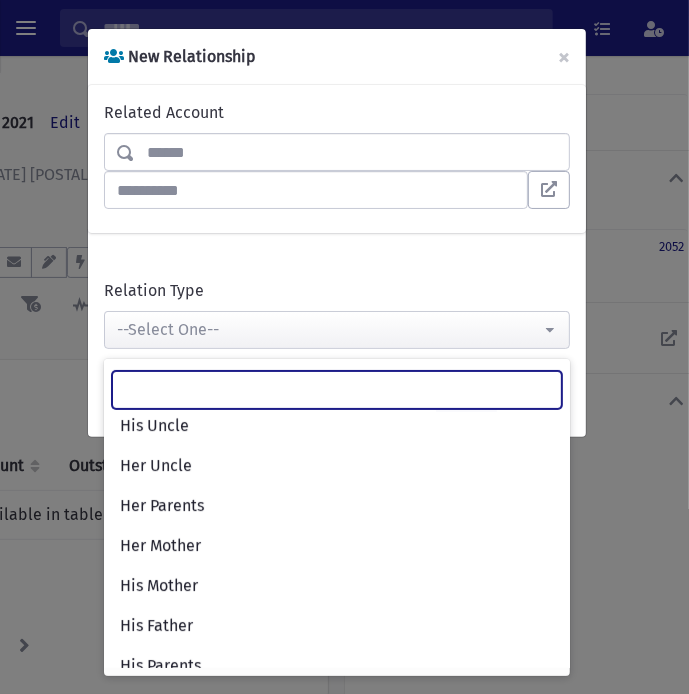 scroll, scrollTop: 289, scrollLeft: 0, axis: vertical 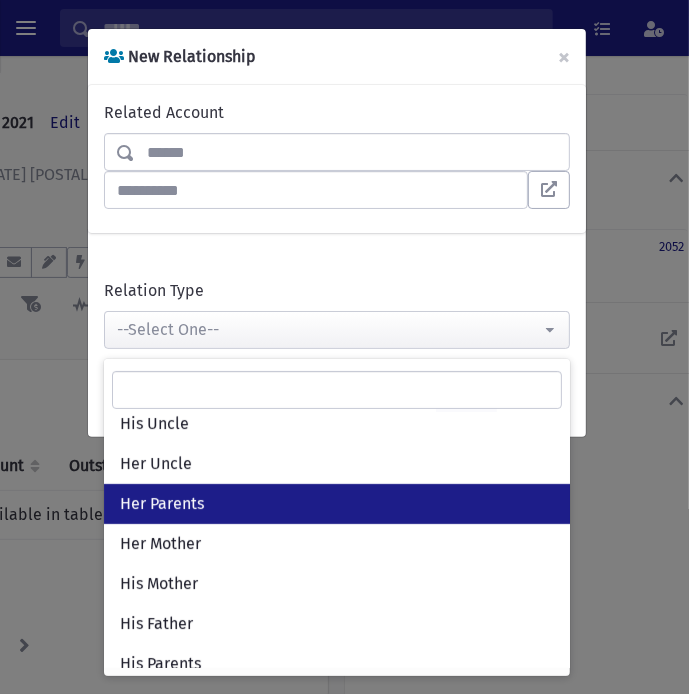 click on "Her Parents" at bounding box center (337, 504) 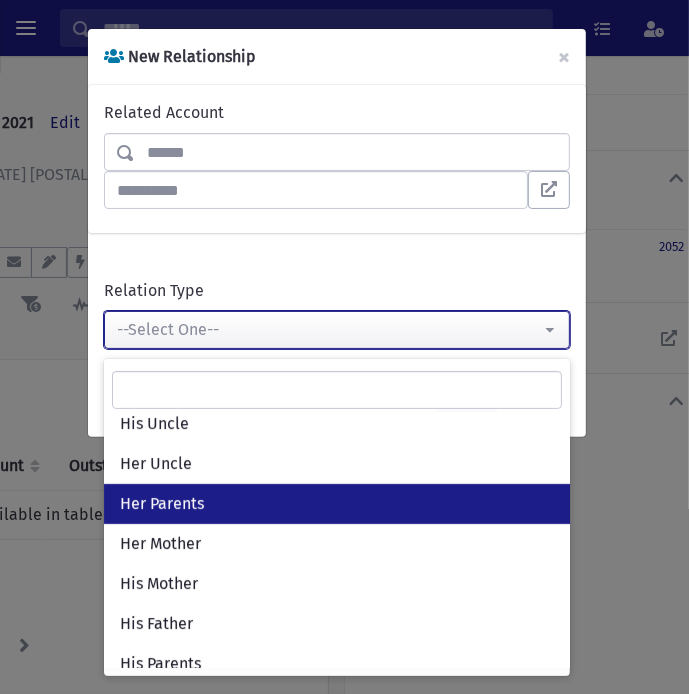 select on "*" 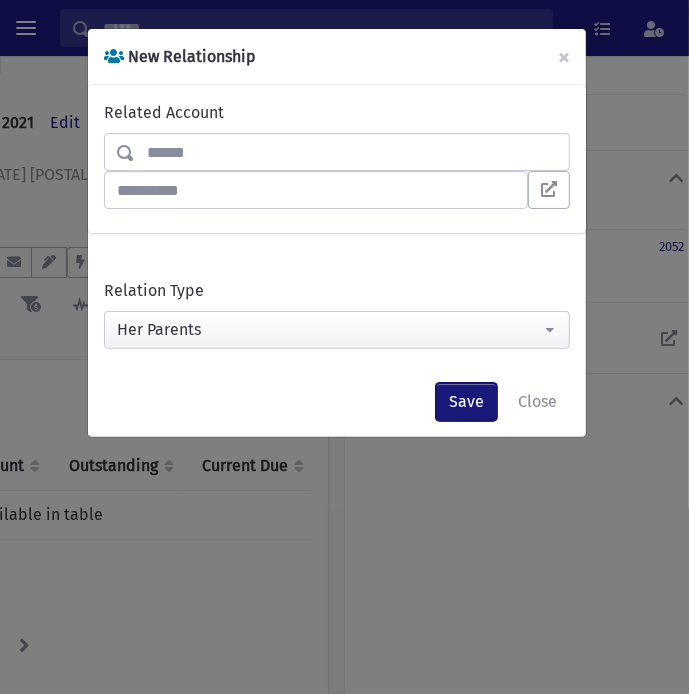 drag, startPoint x: 457, startPoint y: 408, endPoint x: 324, endPoint y: 149, distance: 291.1529 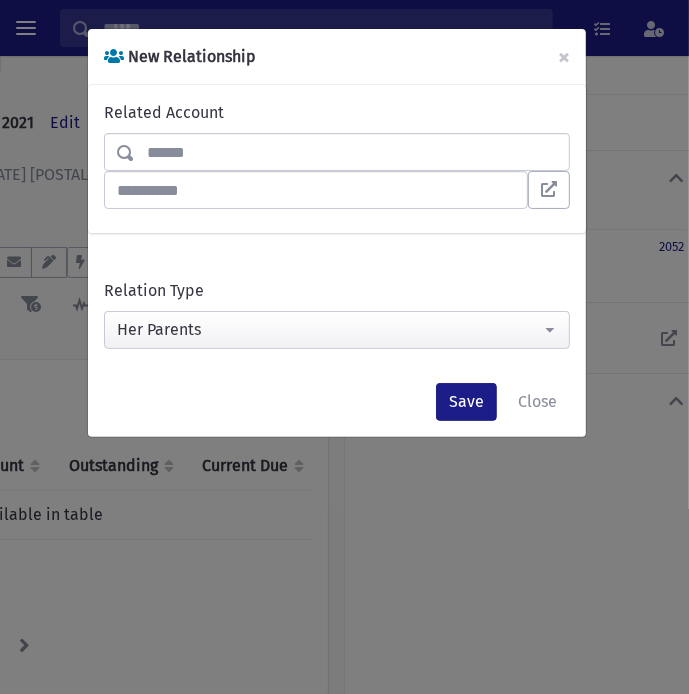 click at bounding box center [352, 152] 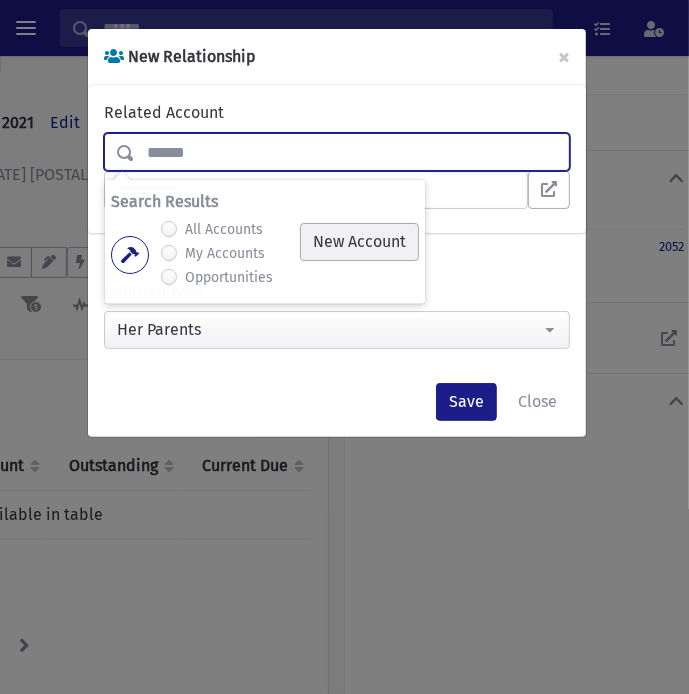 click on "New Account" at bounding box center (359, 242) 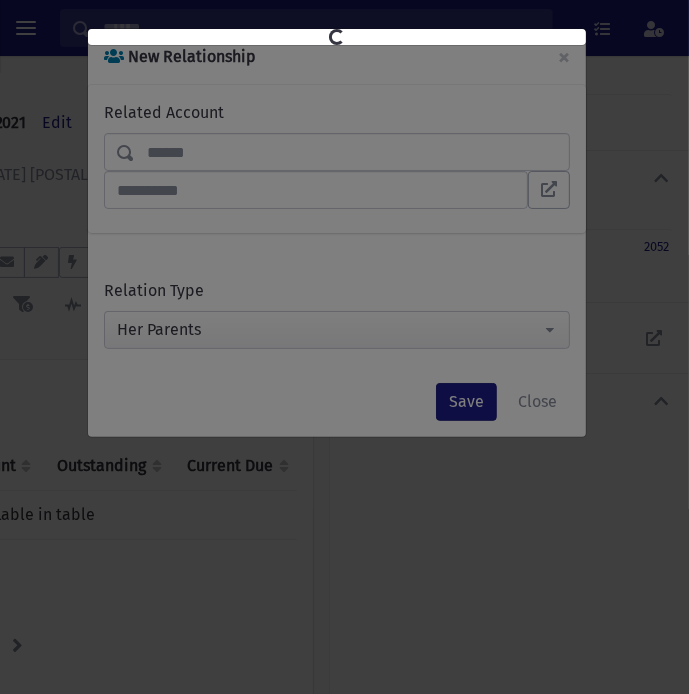 select on "*" 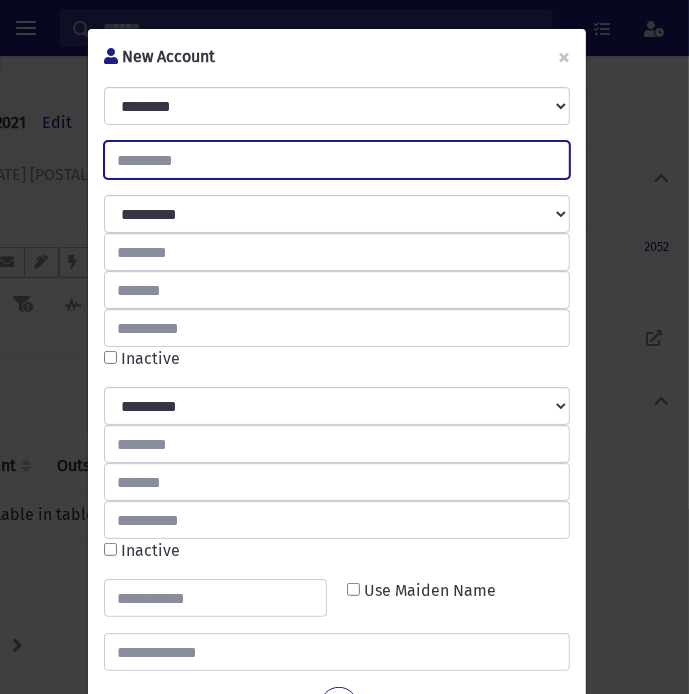click at bounding box center [337, 160] 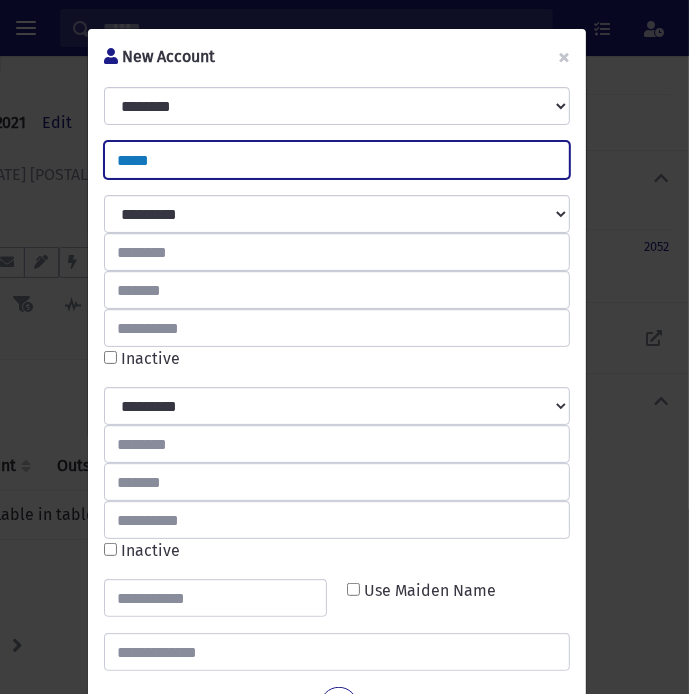 type on "*****" 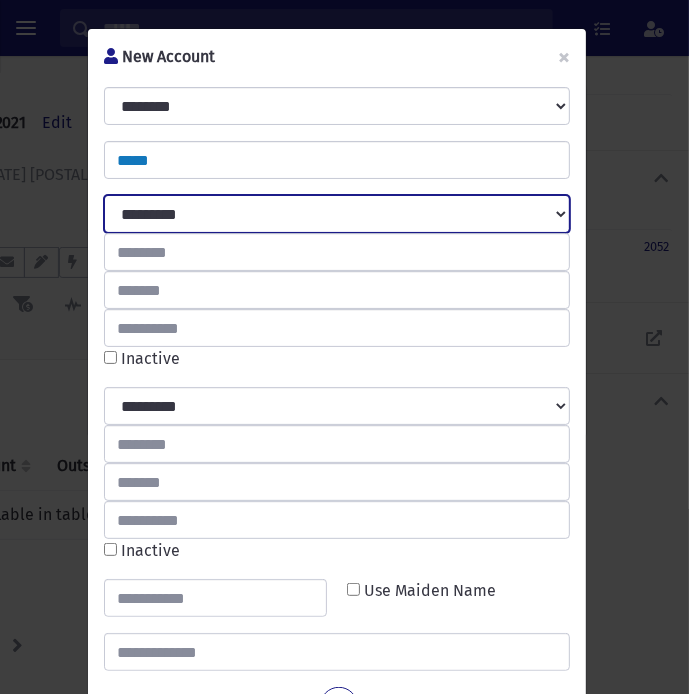 select on "*****" 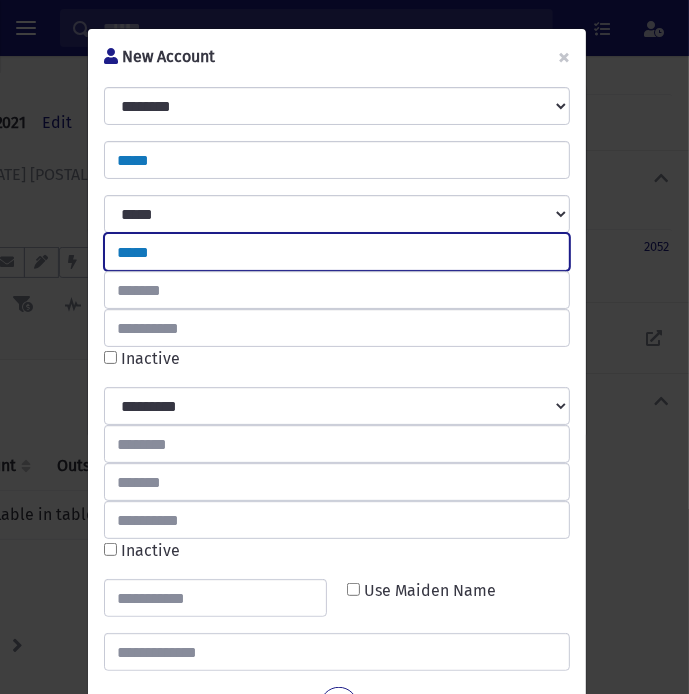 type on "*****" 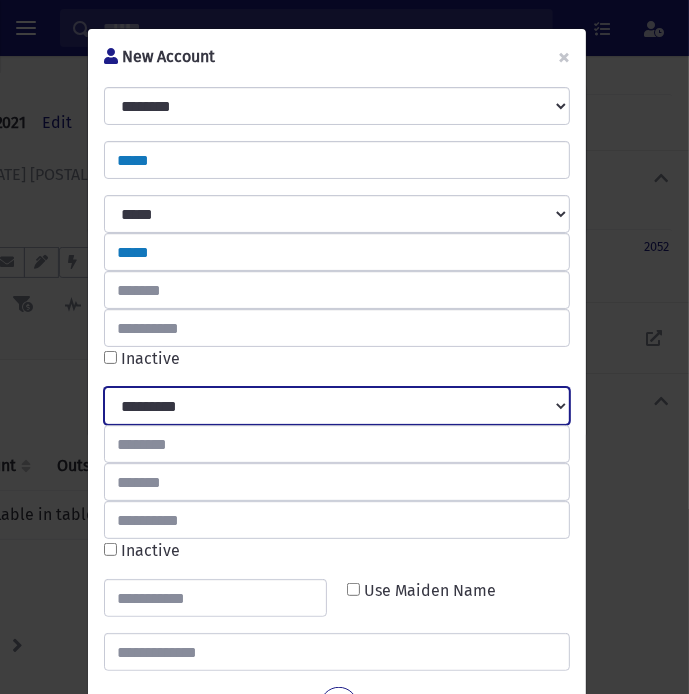 select on "****" 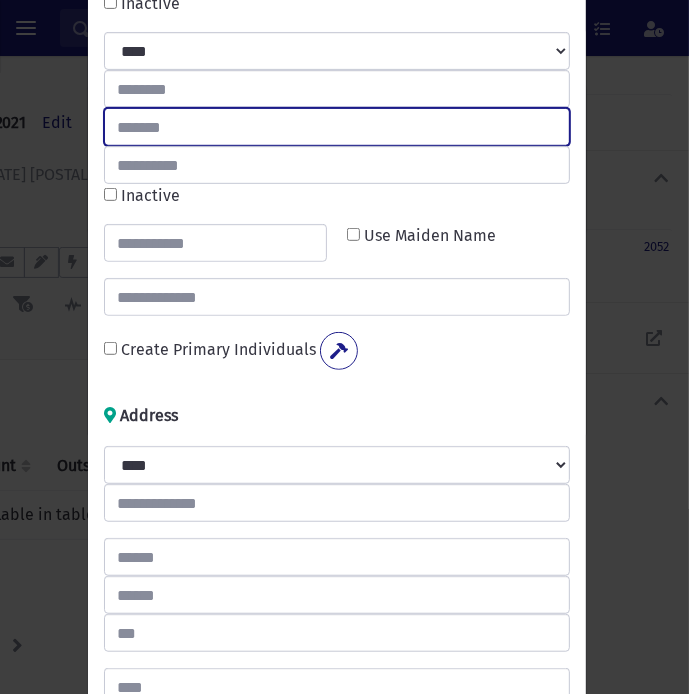 scroll, scrollTop: 377, scrollLeft: 0, axis: vertical 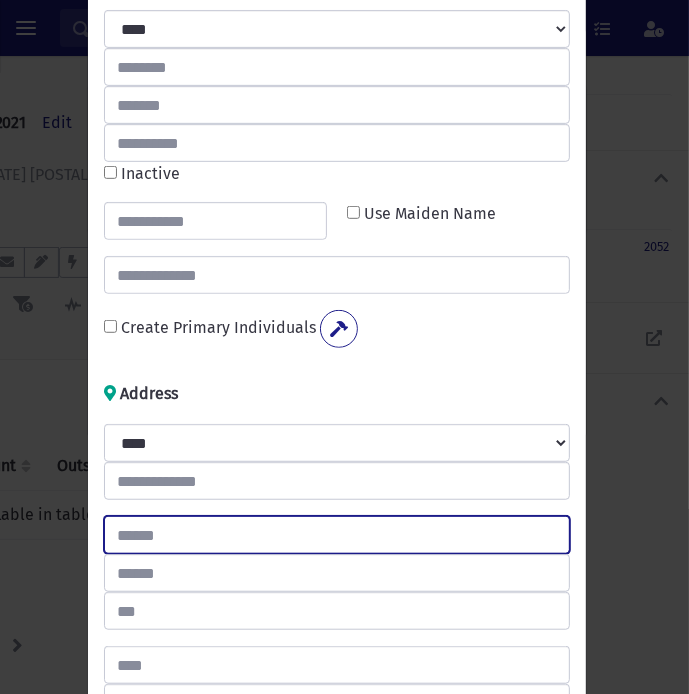 click at bounding box center (337, 535) 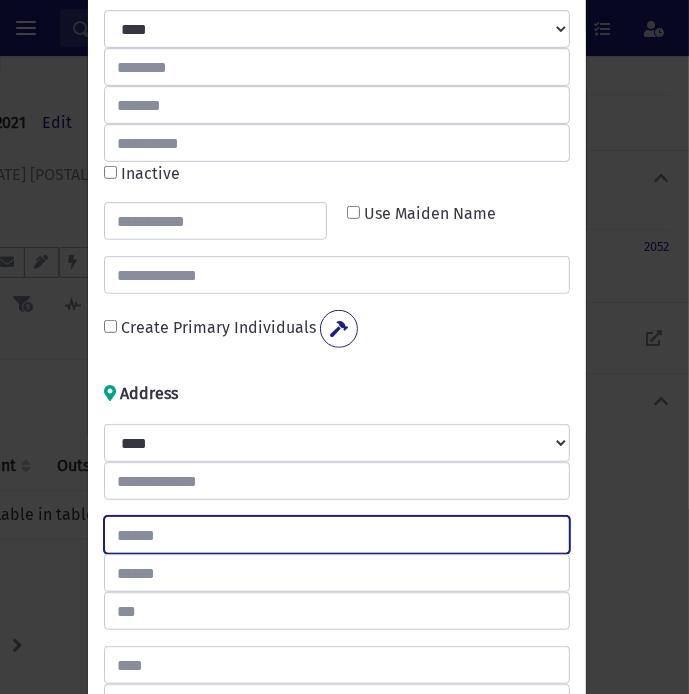 type on "****" 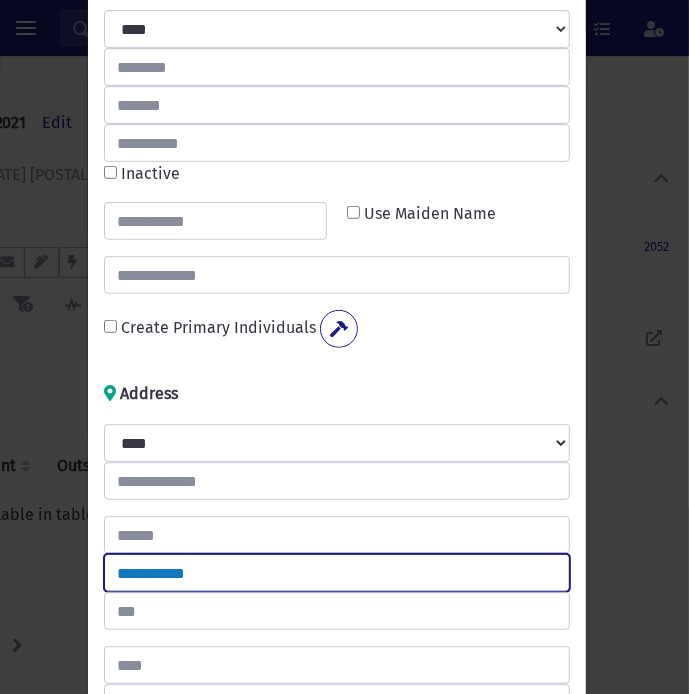 type on "**********" 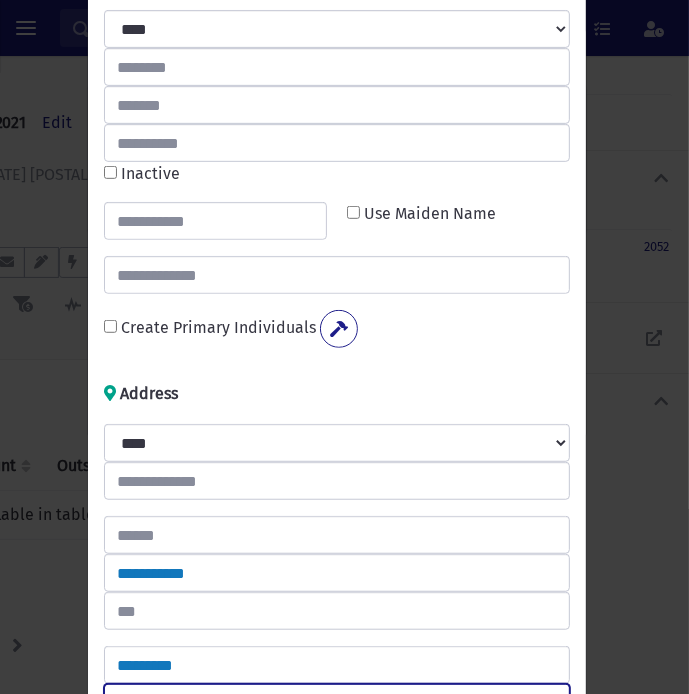 type on "********" 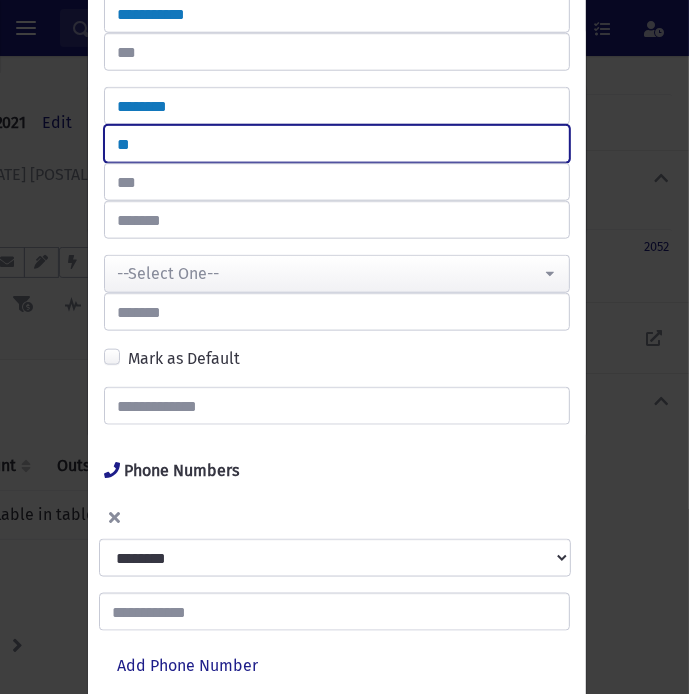 scroll, scrollTop: 1337, scrollLeft: 0, axis: vertical 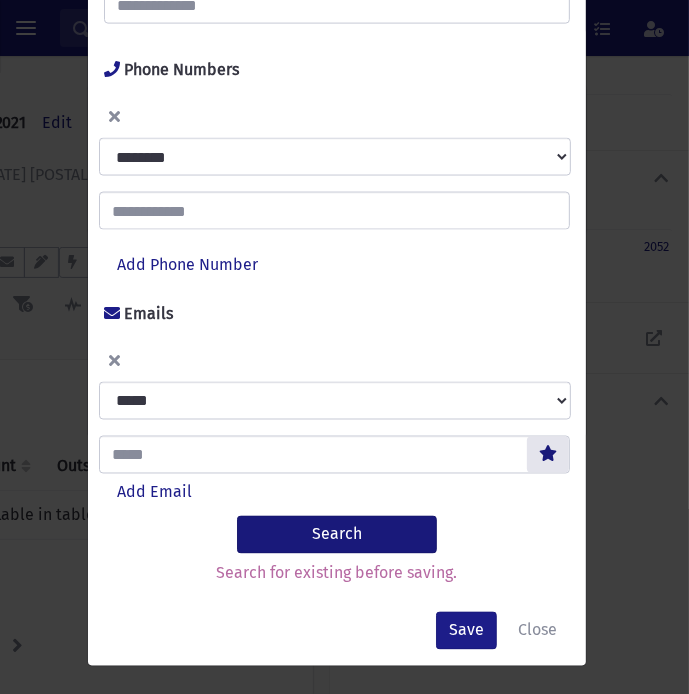 type on "**" 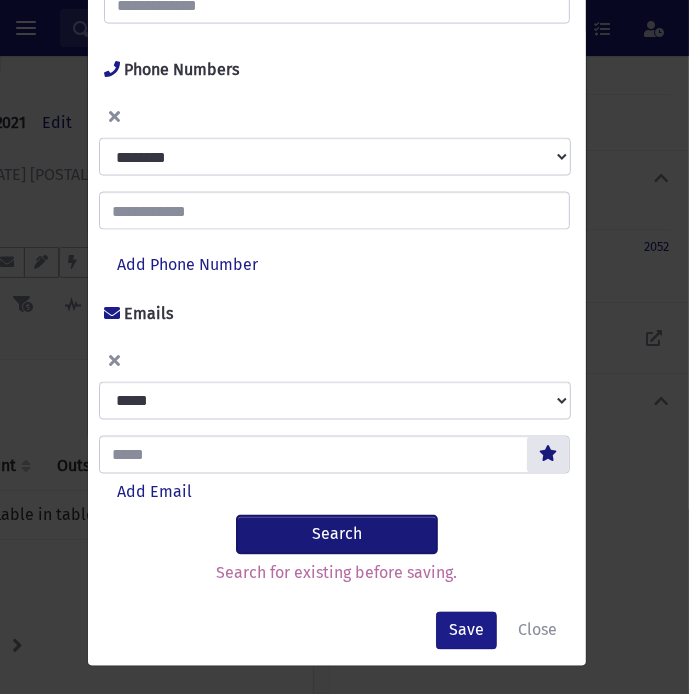 click on "Search" at bounding box center (337, 535) 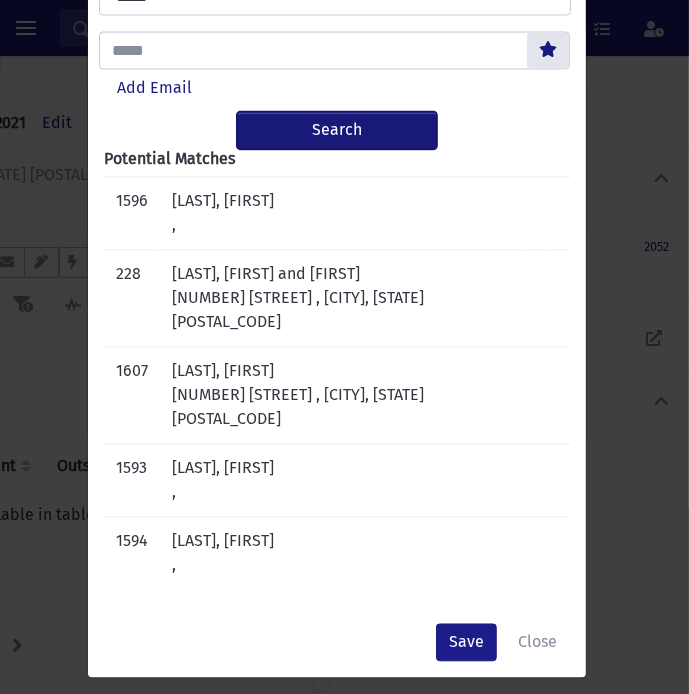 scroll, scrollTop: 1704, scrollLeft: 0, axis: vertical 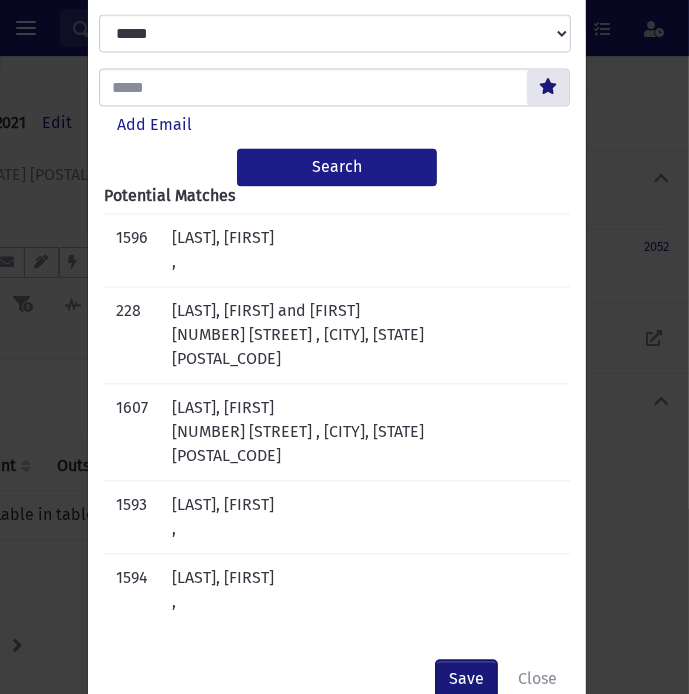 click on "Save" at bounding box center [466, 680] 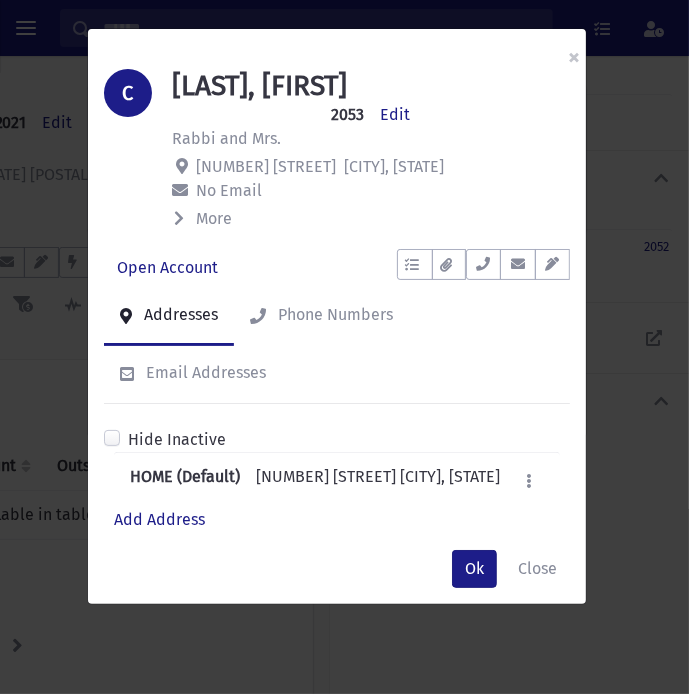 scroll, scrollTop: 0, scrollLeft: 0, axis: both 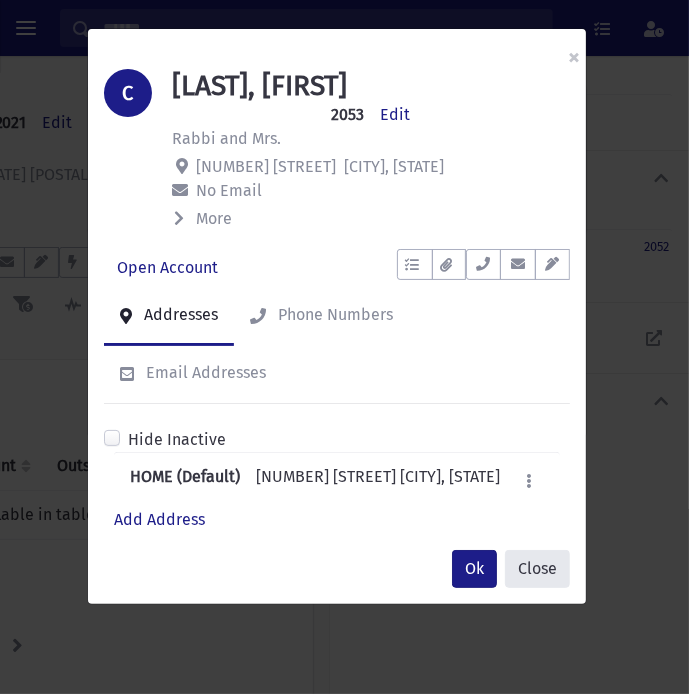 click on "Close" at bounding box center [537, 569] 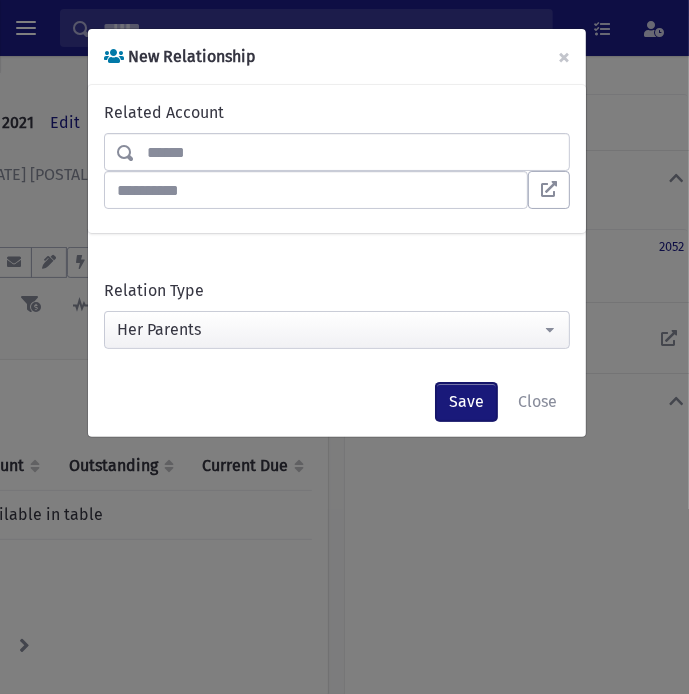click on "Save" at bounding box center [466, 402] 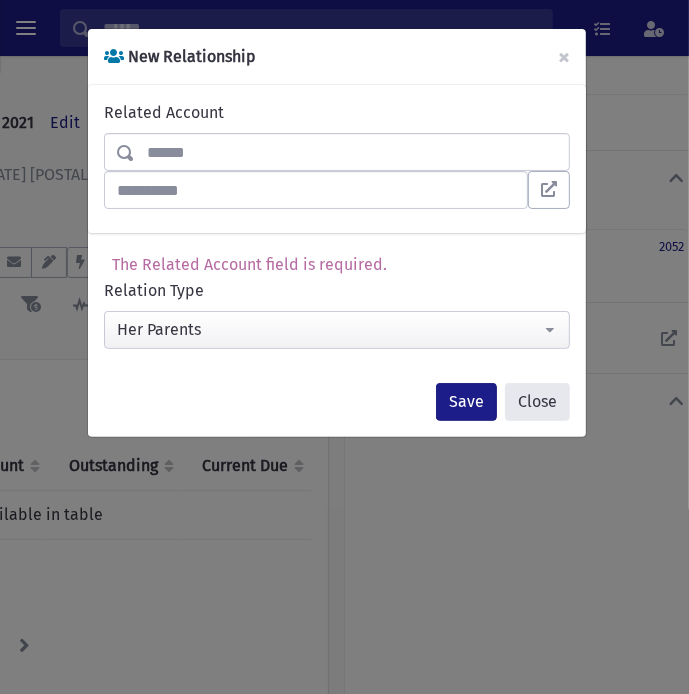 click on "Close" at bounding box center [537, 402] 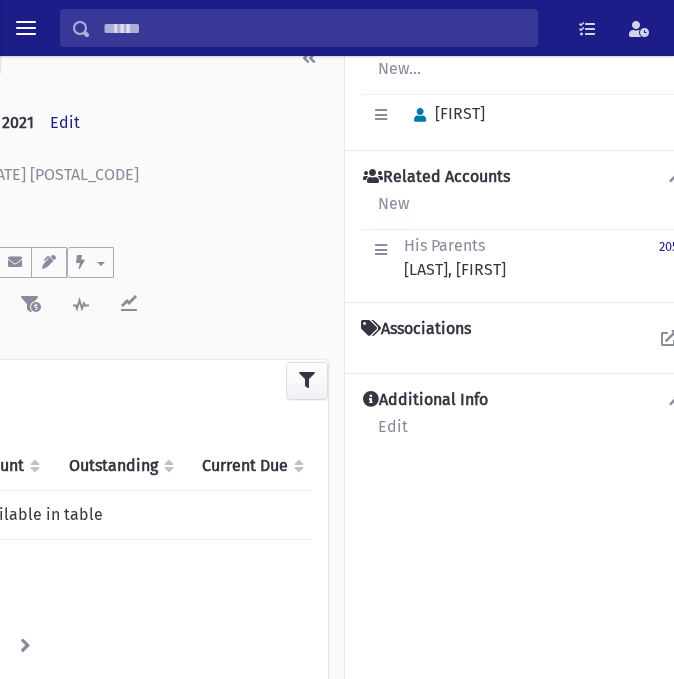 click on "New" at bounding box center [393, 210] 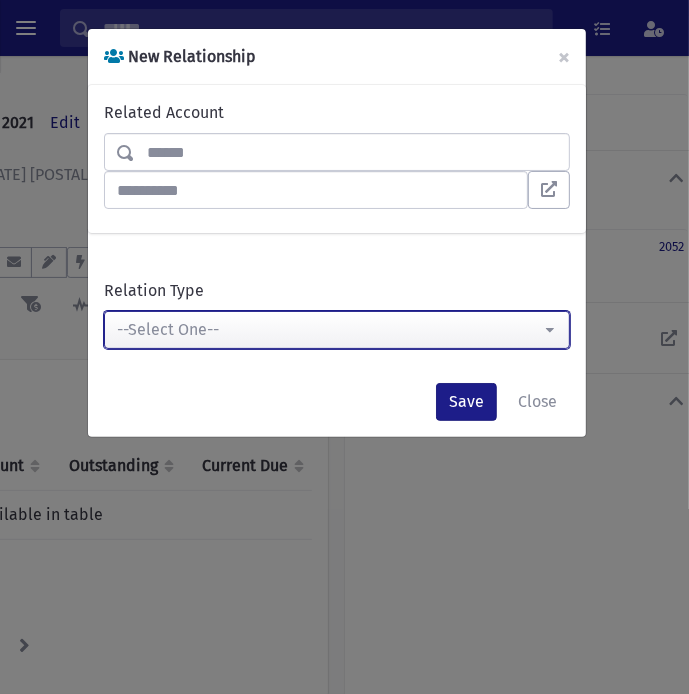click on "--Select One--" at bounding box center [329, 330] 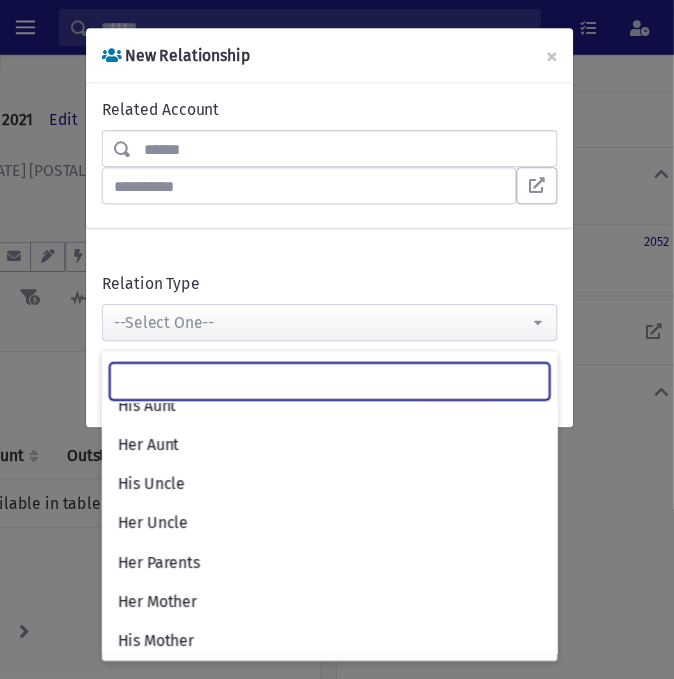 scroll, scrollTop: 219, scrollLeft: 0, axis: vertical 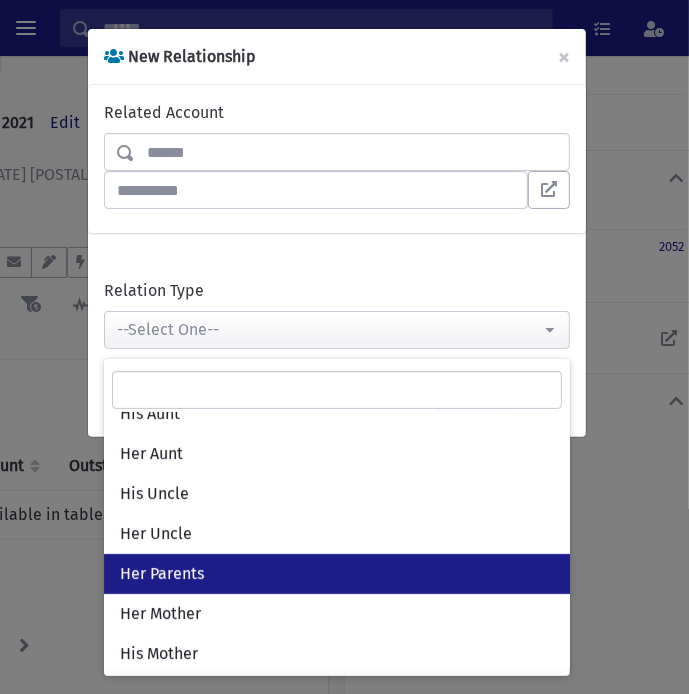 click on "Her Parents" at bounding box center [162, 574] 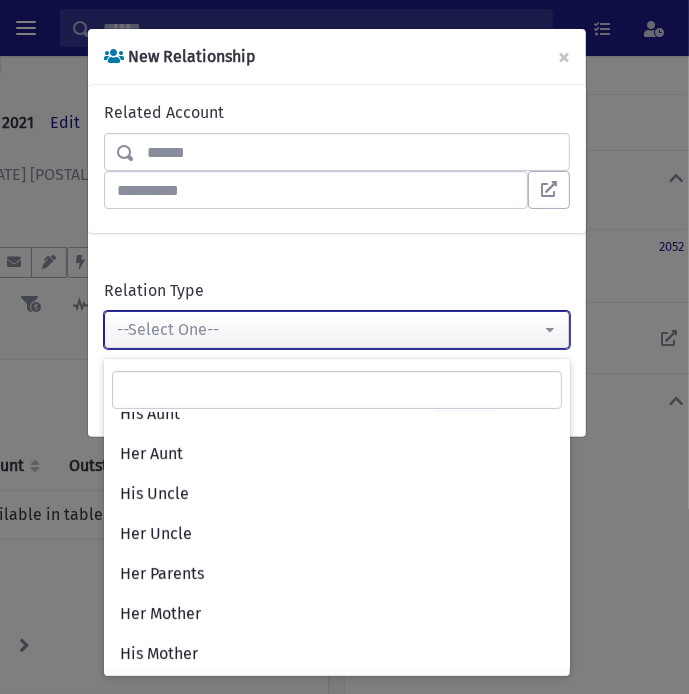 select on "*" 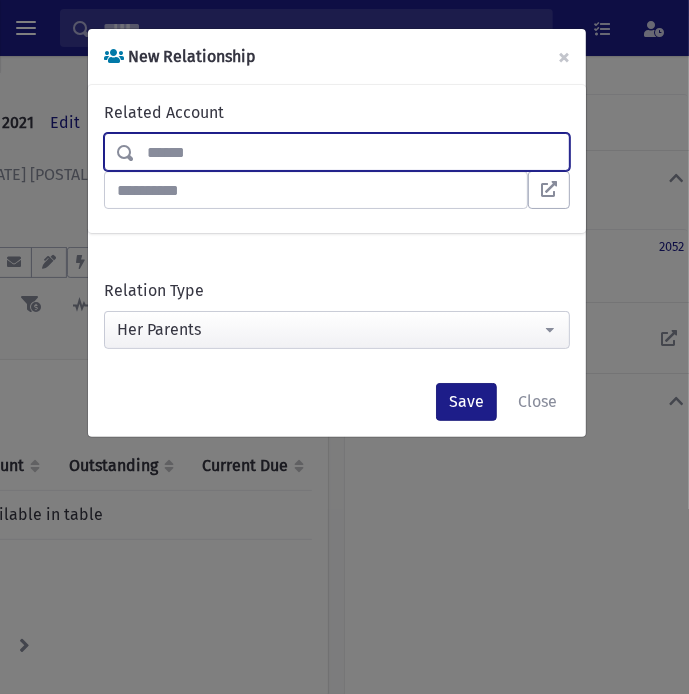 click at bounding box center [352, 152] 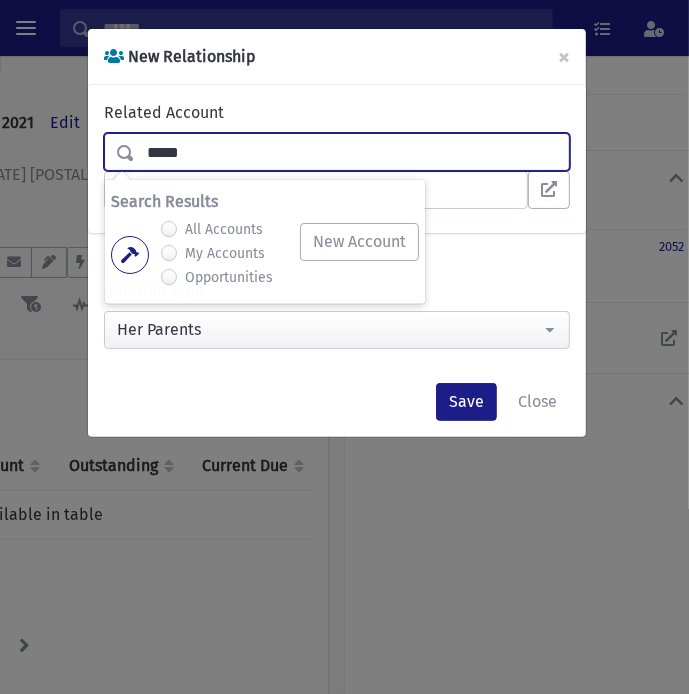 type on "*****" 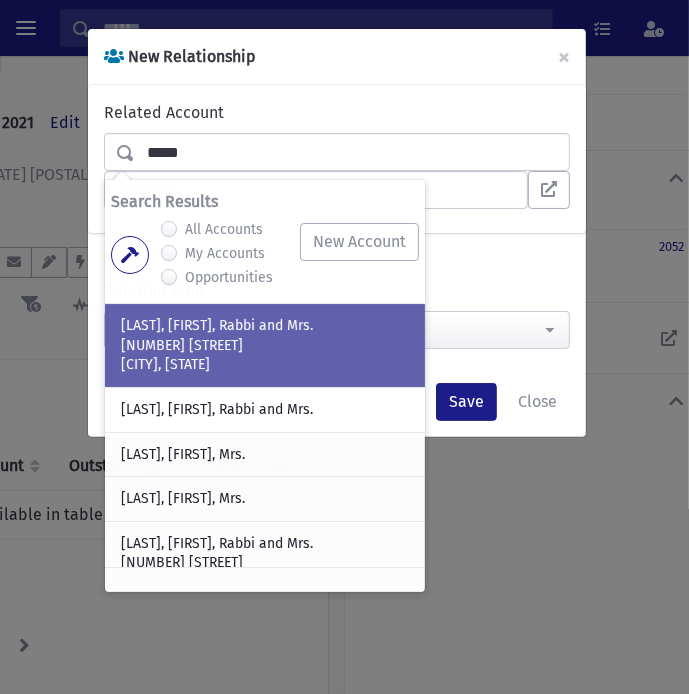 click on "[NUMBER] [STREET]" at bounding box center [265, 346] 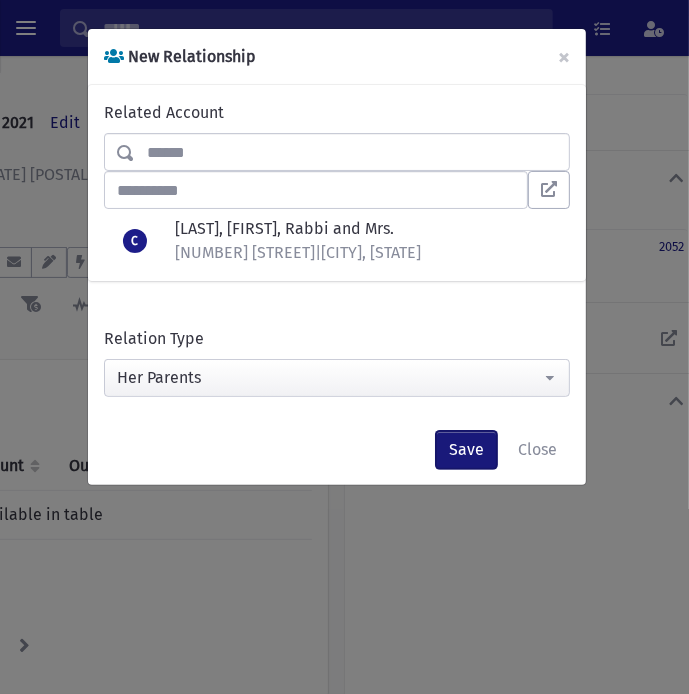 click on "Save" at bounding box center [466, 450] 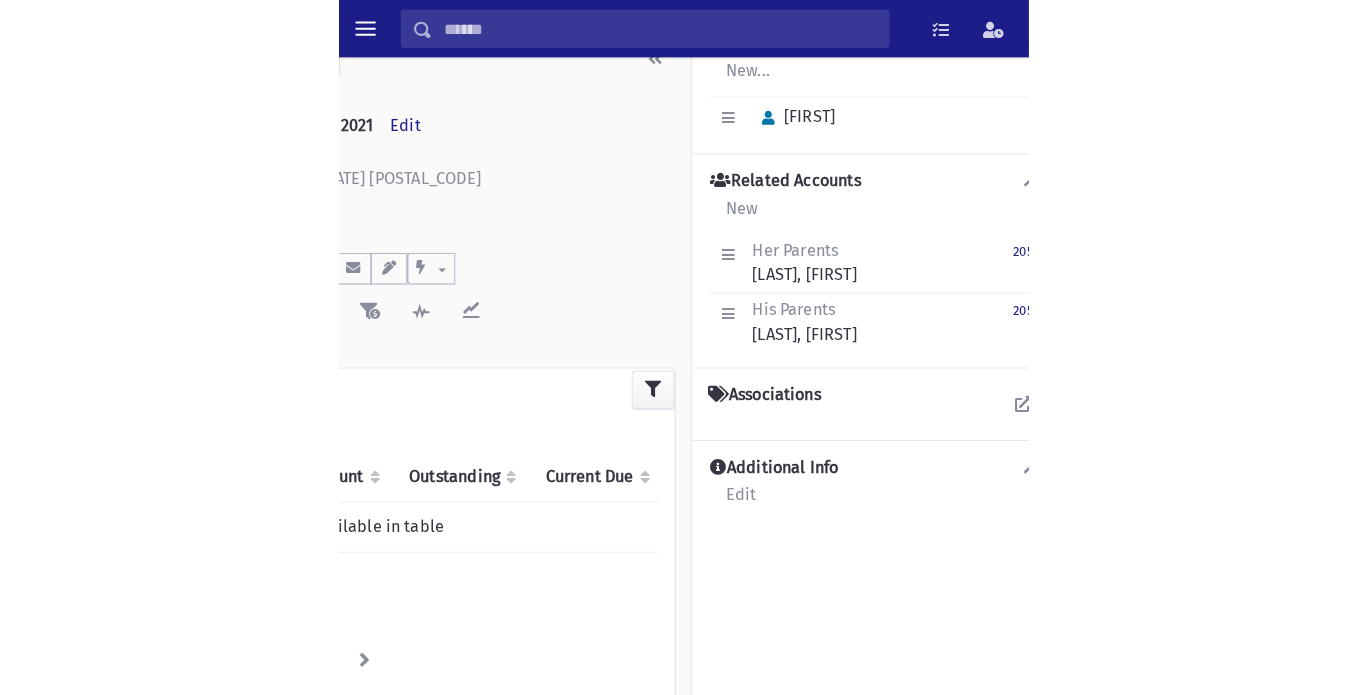 scroll, scrollTop: 41, scrollLeft: 0, axis: vertical 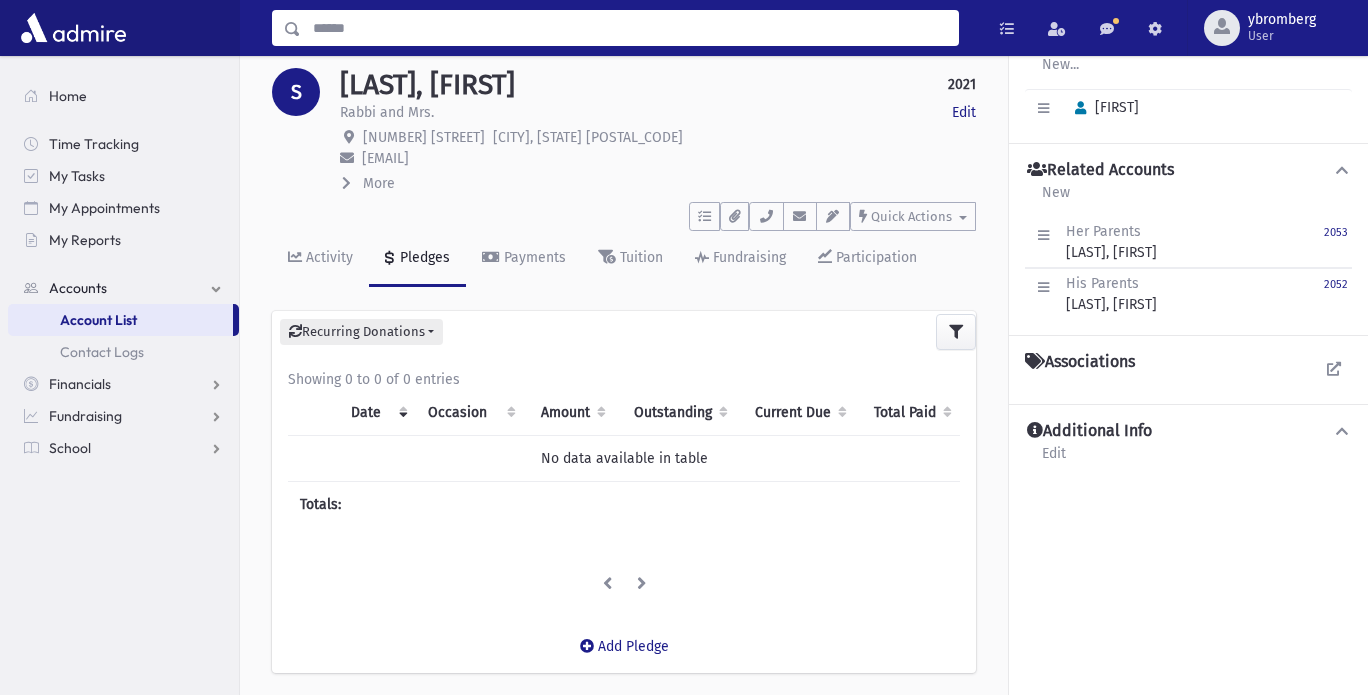click at bounding box center [629, 28] 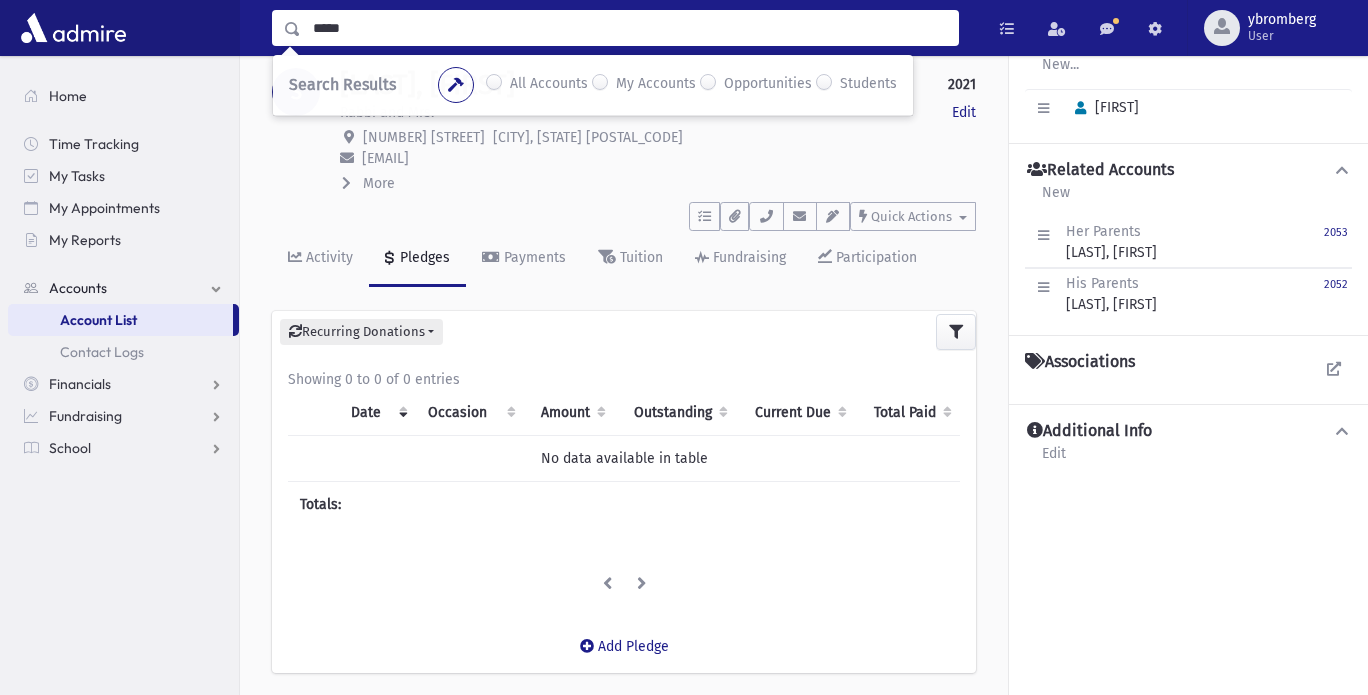 type on "*****" 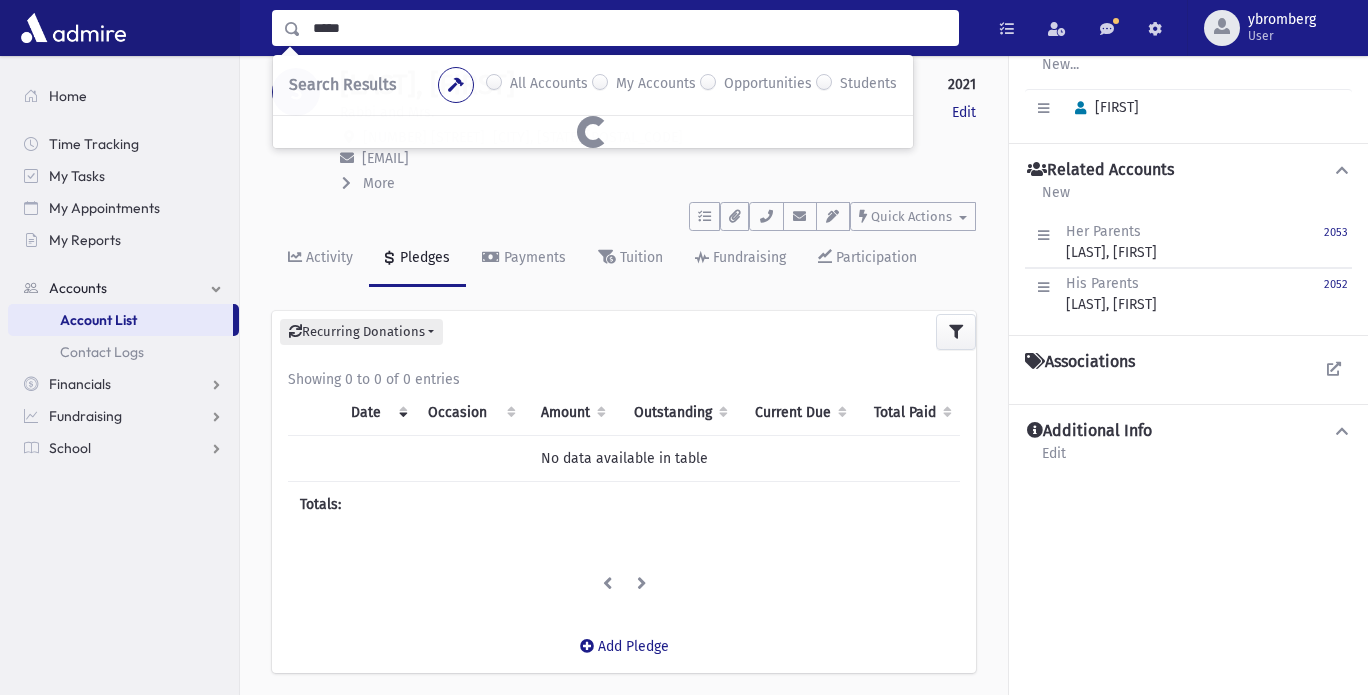drag, startPoint x: 382, startPoint y: 34, endPoint x: 292, endPoint y: 30, distance: 90.088844 